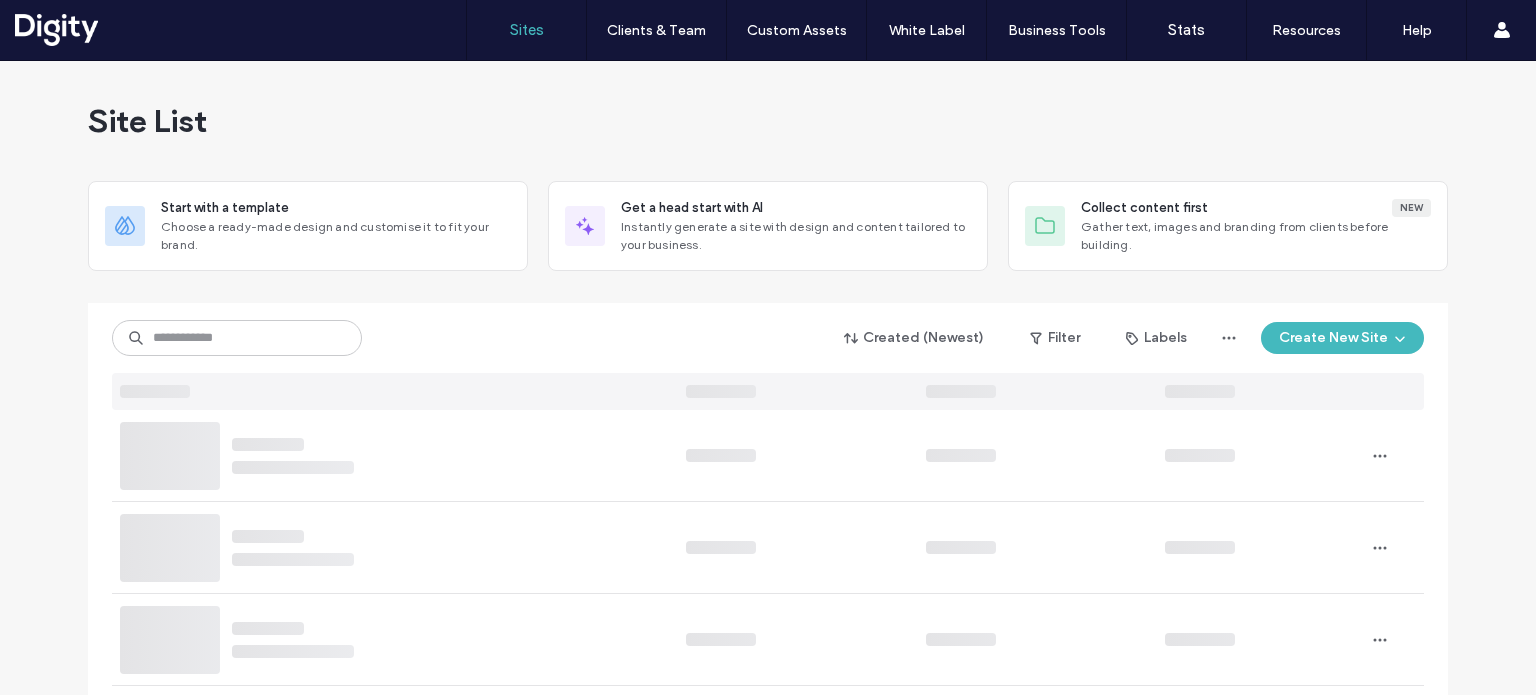 scroll, scrollTop: 0, scrollLeft: 0, axis: both 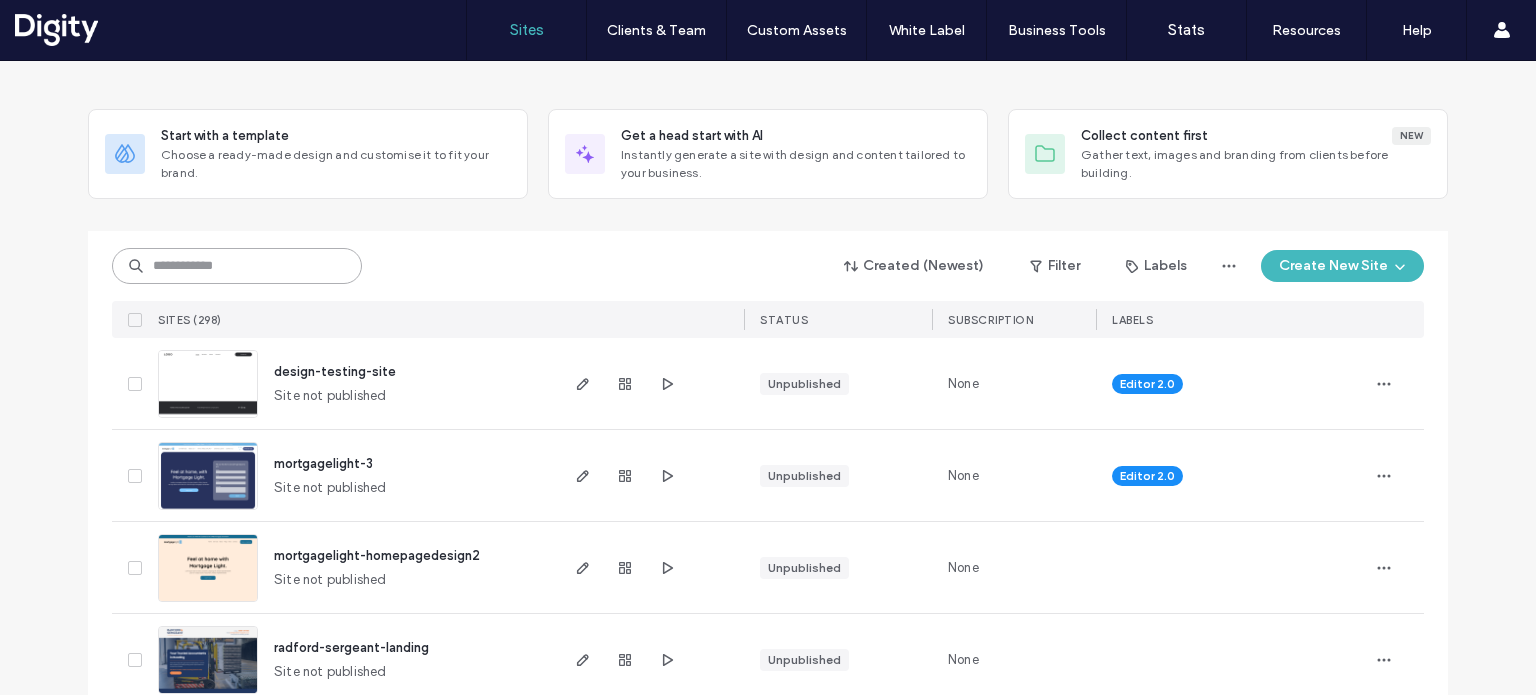 click at bounding box center [237, 266] 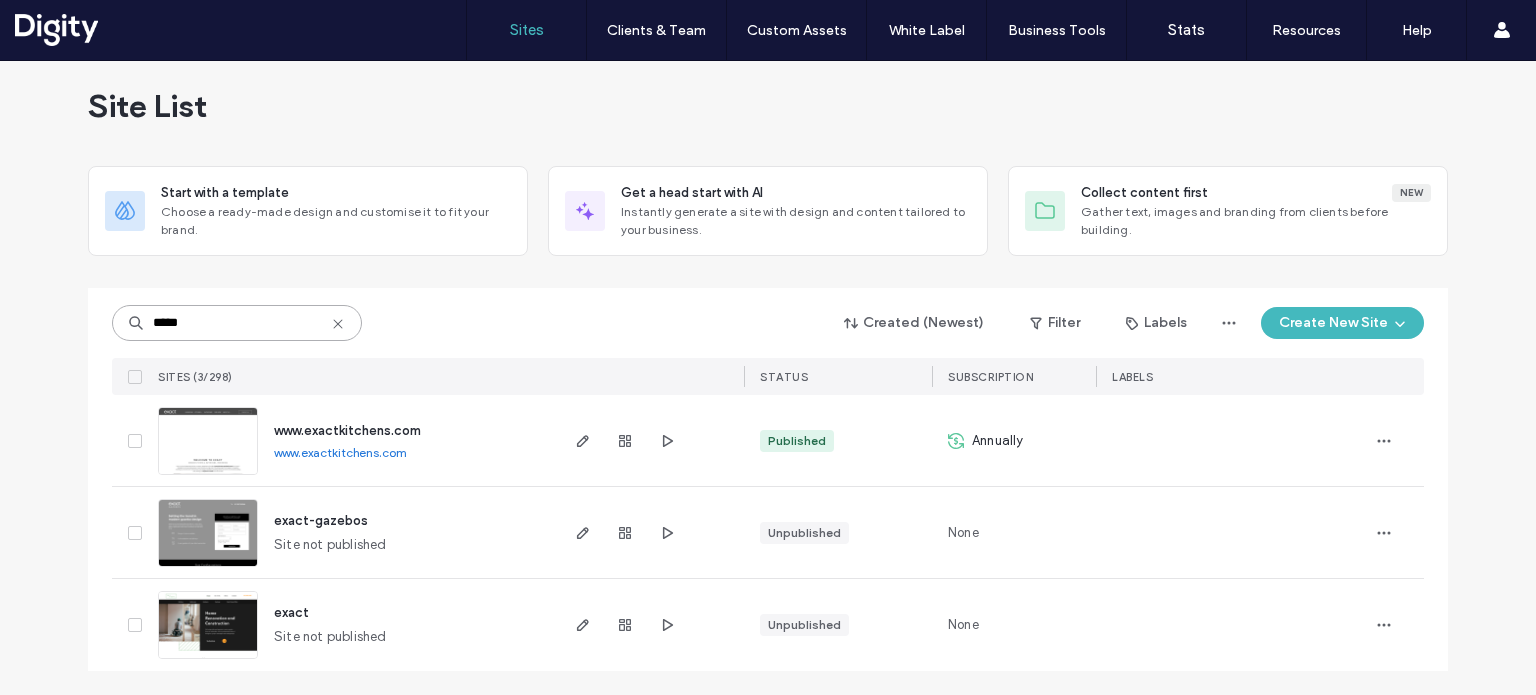 scroll, scrollTop: 14, scrollLeft: 0, axis: vertical 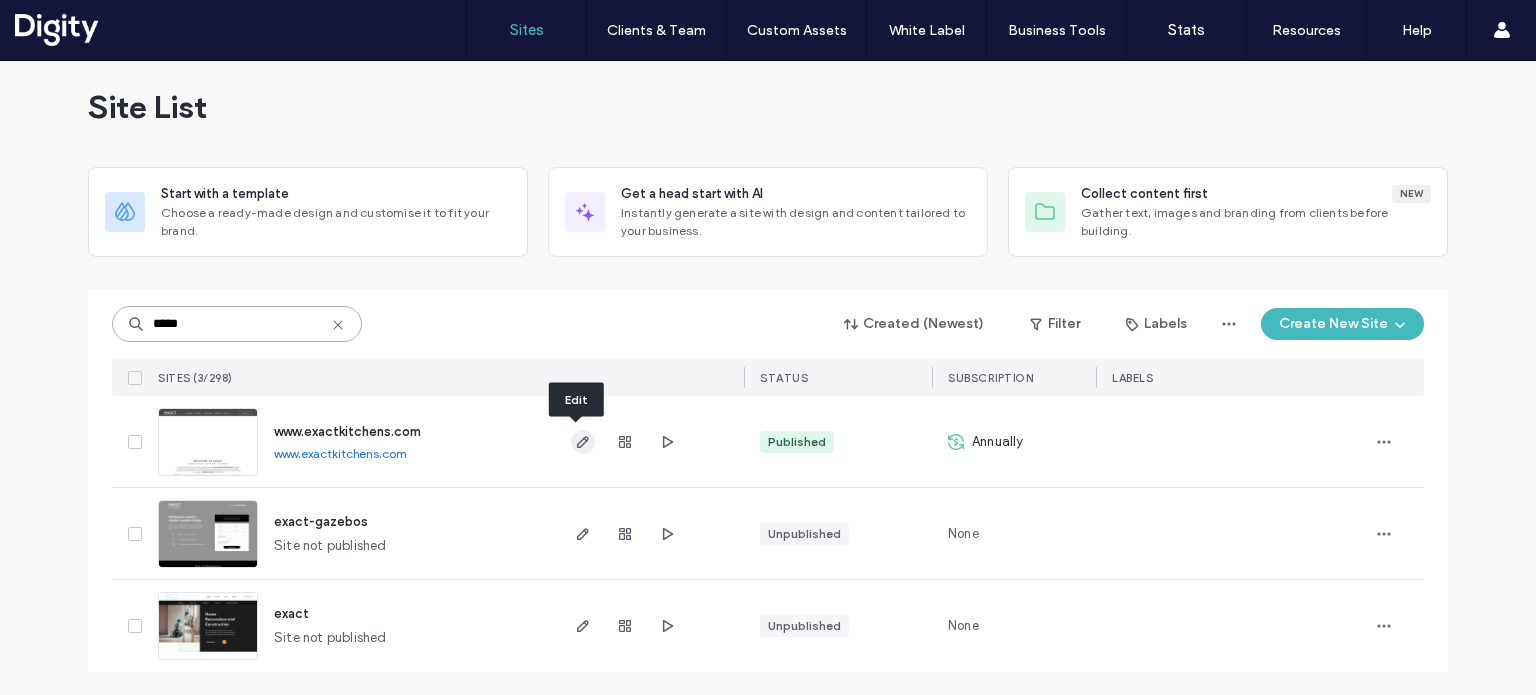 type on "*****" 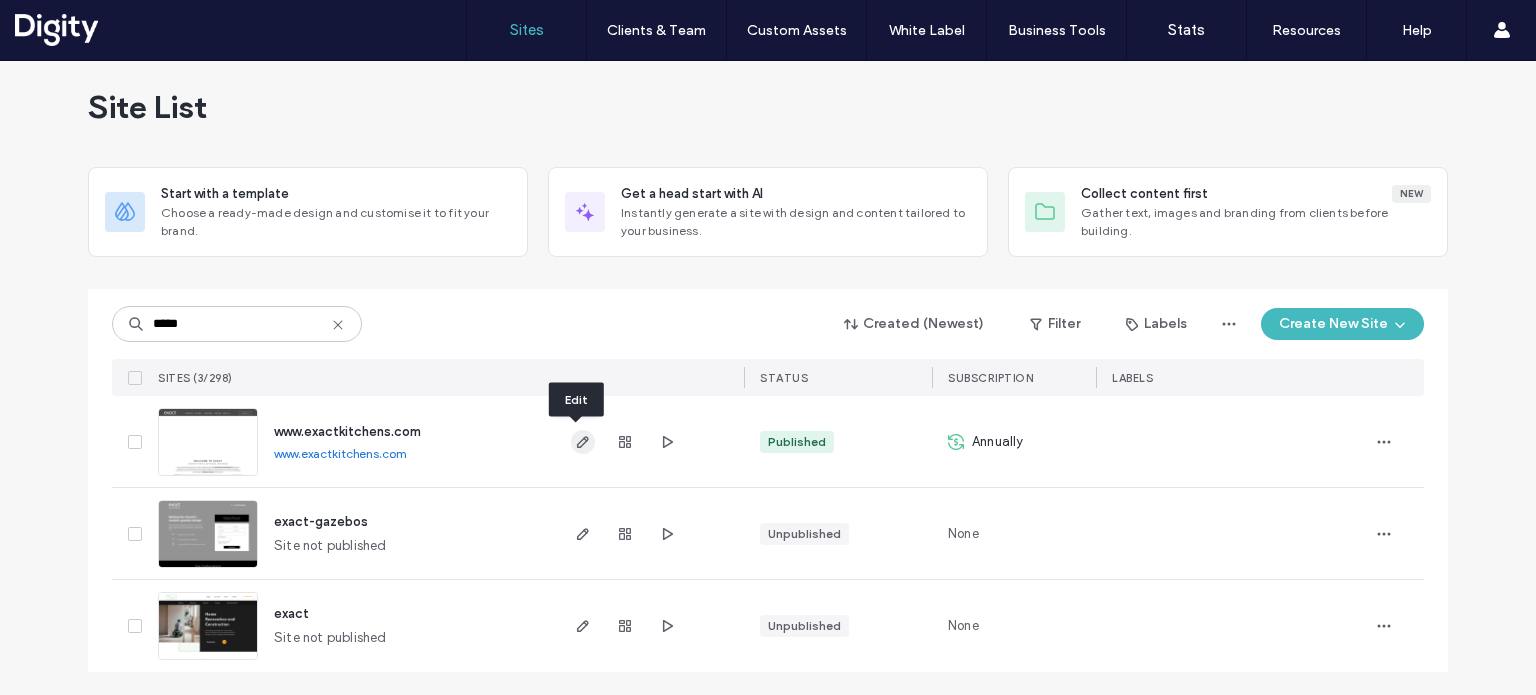 click 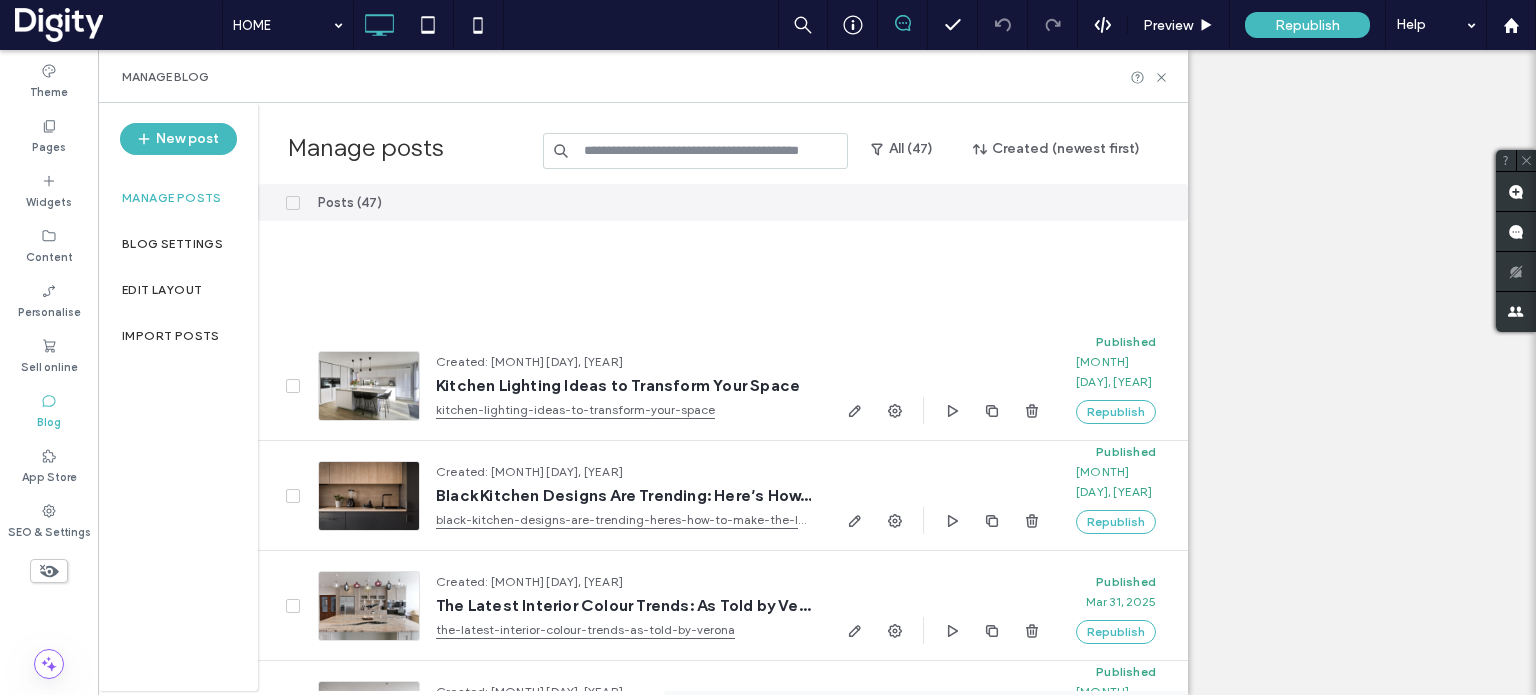 scroll, scrollTop: 0, scrollLeft: 0, axis: both 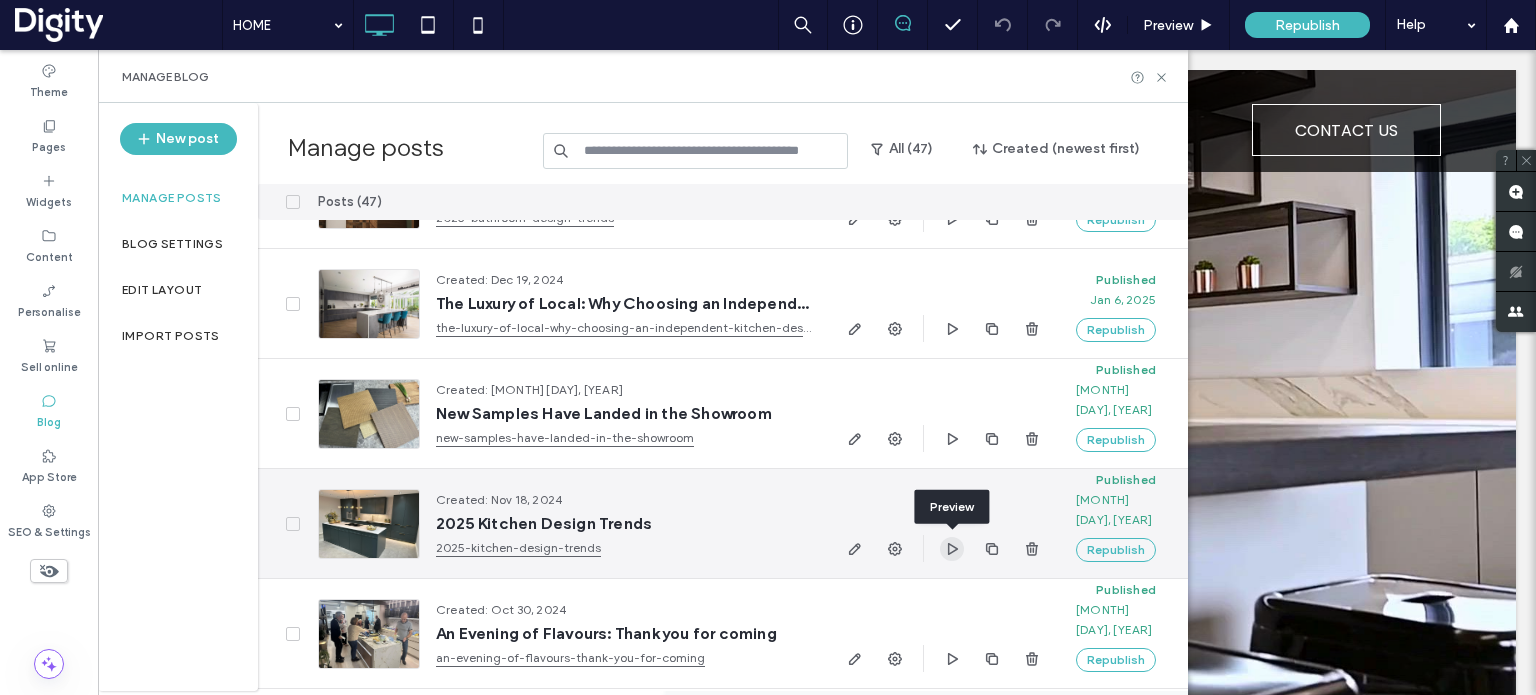 click 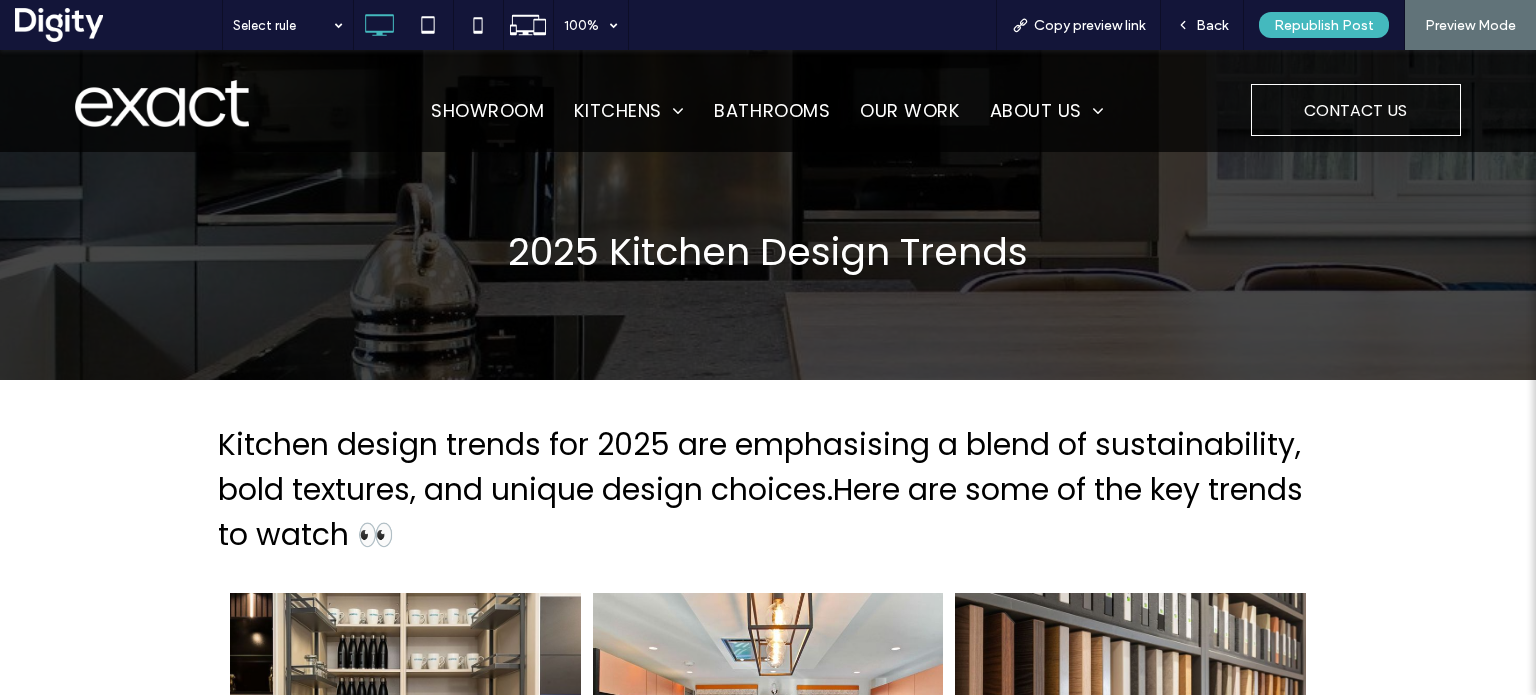 scroll, scrollTop: 0, scrollLeft: 0, axis: both 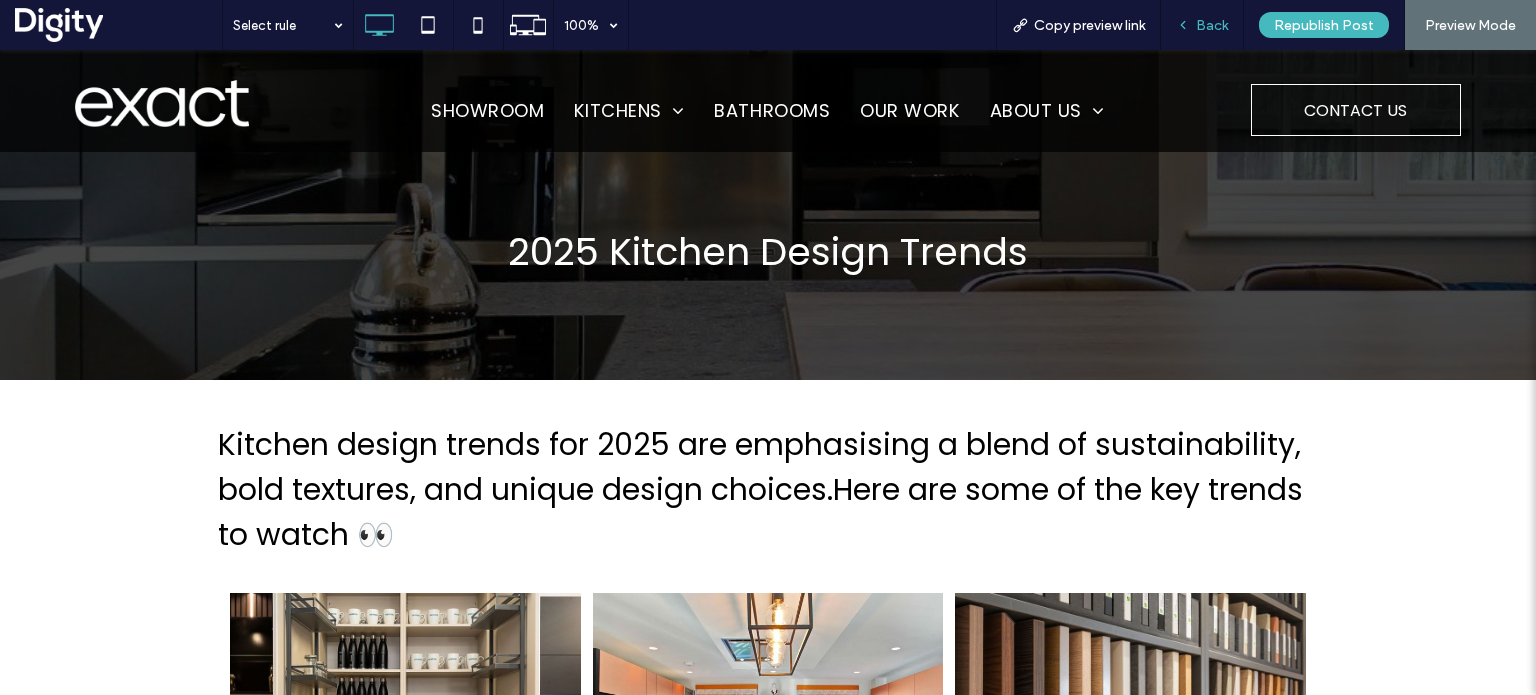 click on "Back" at bounding box center [1202, 25] 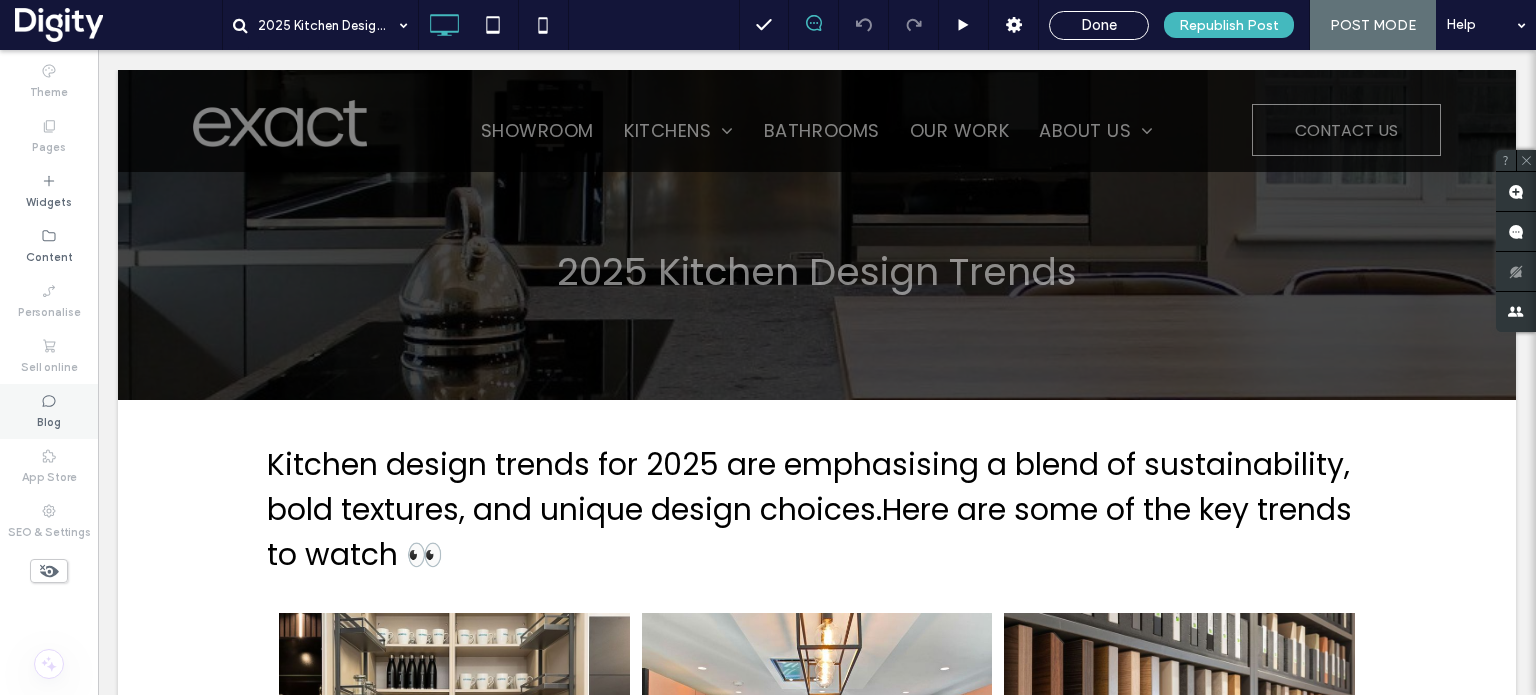 click on "Blog" at bounding box center (49, 420) 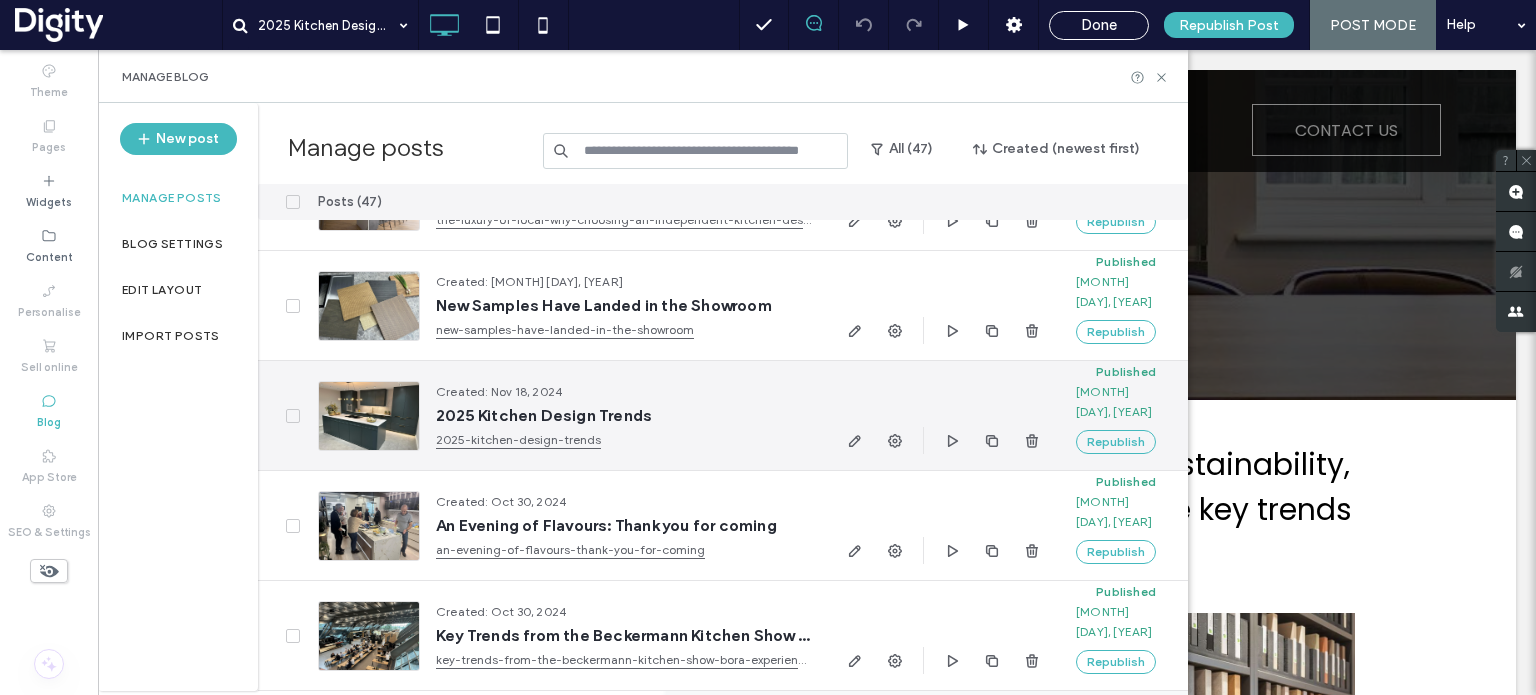 scroll, scrollTop: 794, scrollLeft: 0, axis: vertical 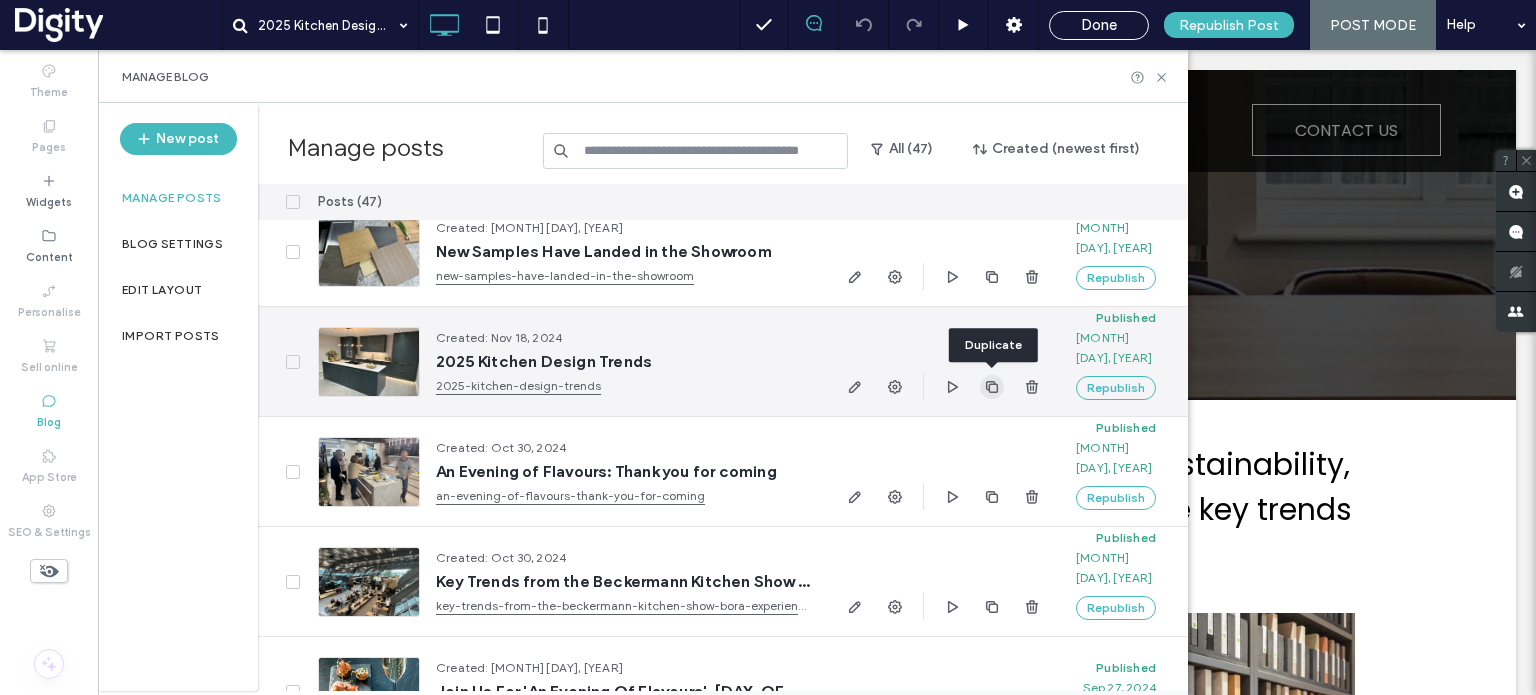 click at bounding box center [992, 387] 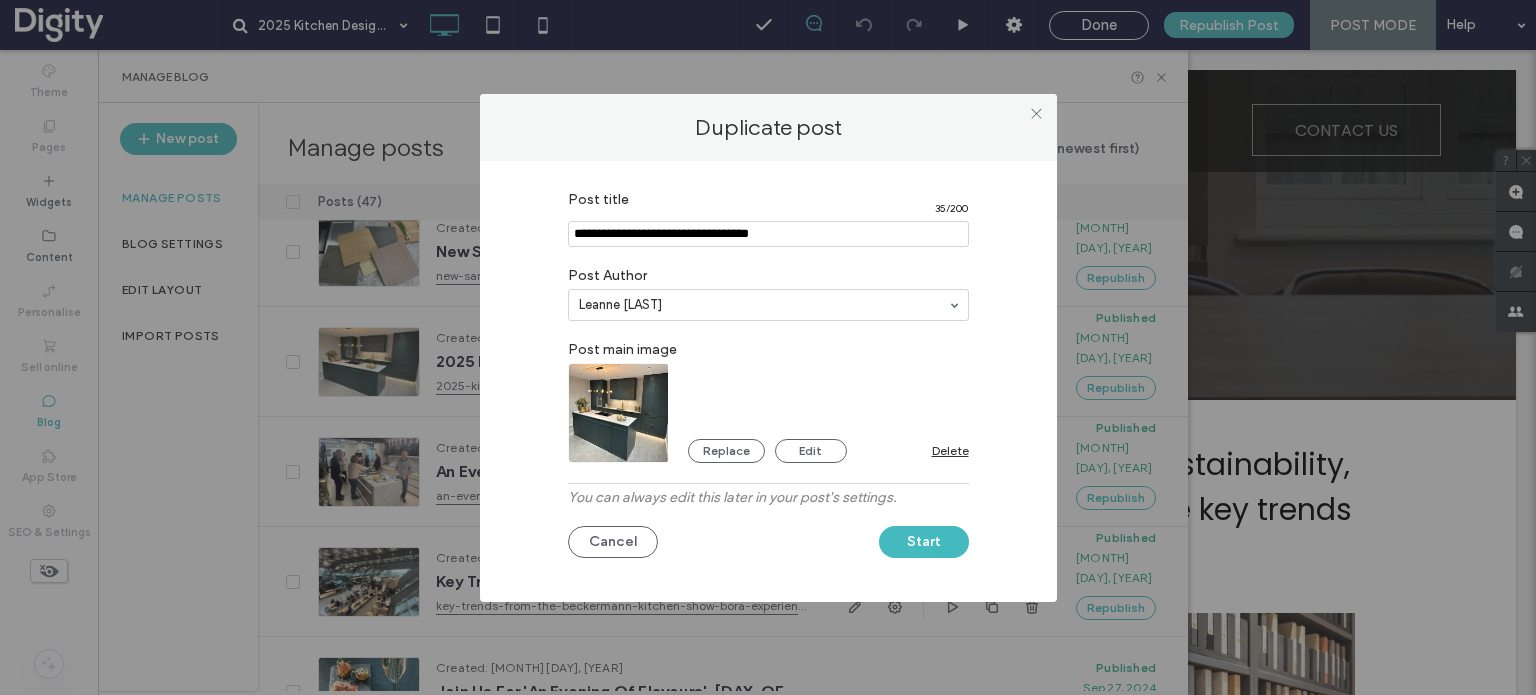 click at bounding box center [768, 234] 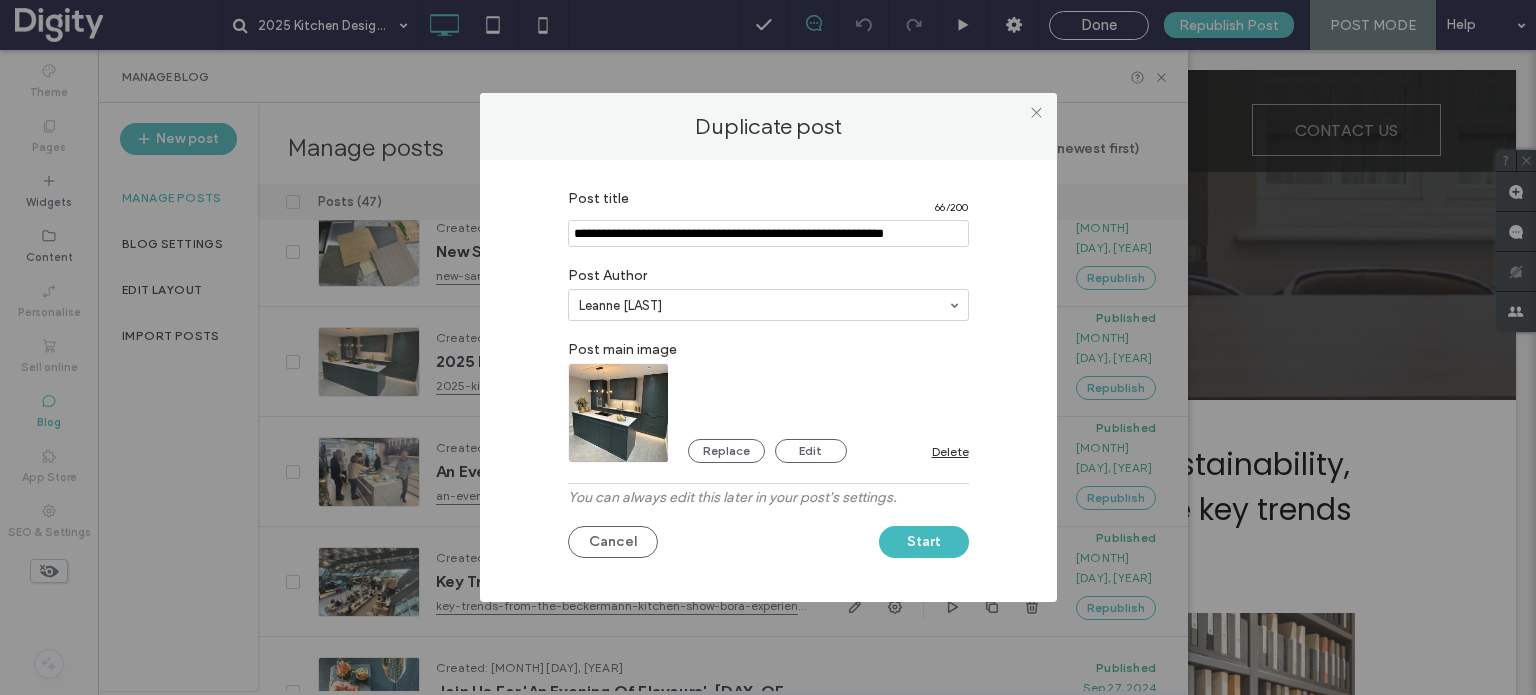 scroll, scrollTop: 0, scrollLeft: 0, axis: both 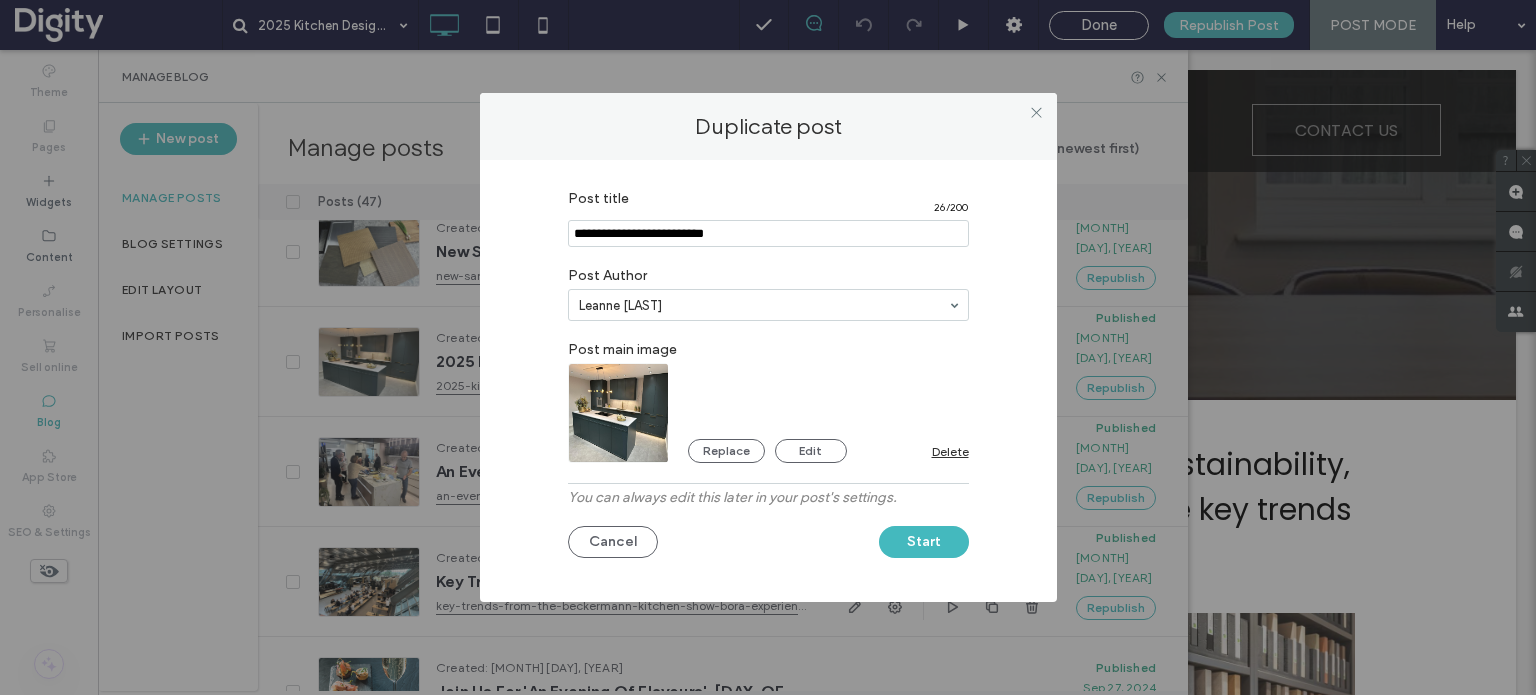 type on "**********" 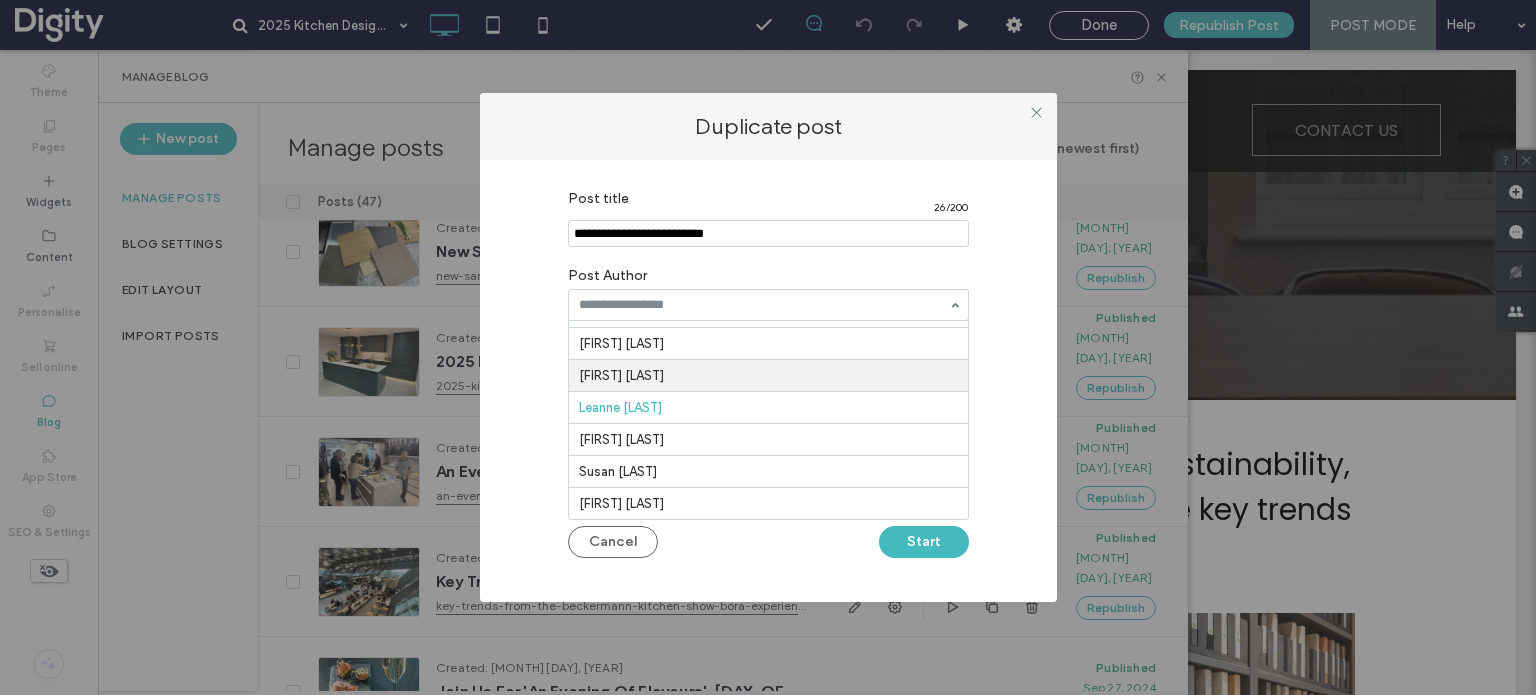 scroll, scrollTop: 0, scrollLeft: 0, axis: both 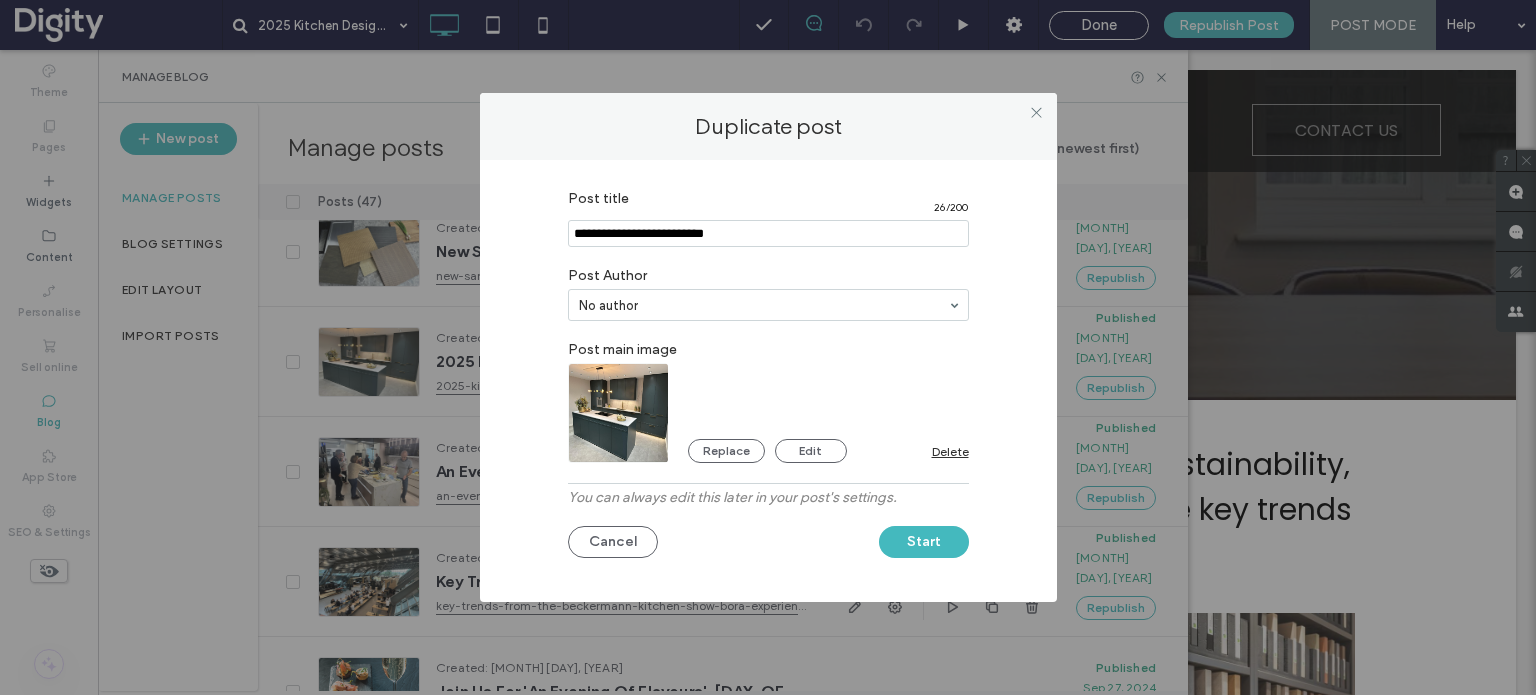 click on "Replace Edit Delete" at bounding box center [768, 413] 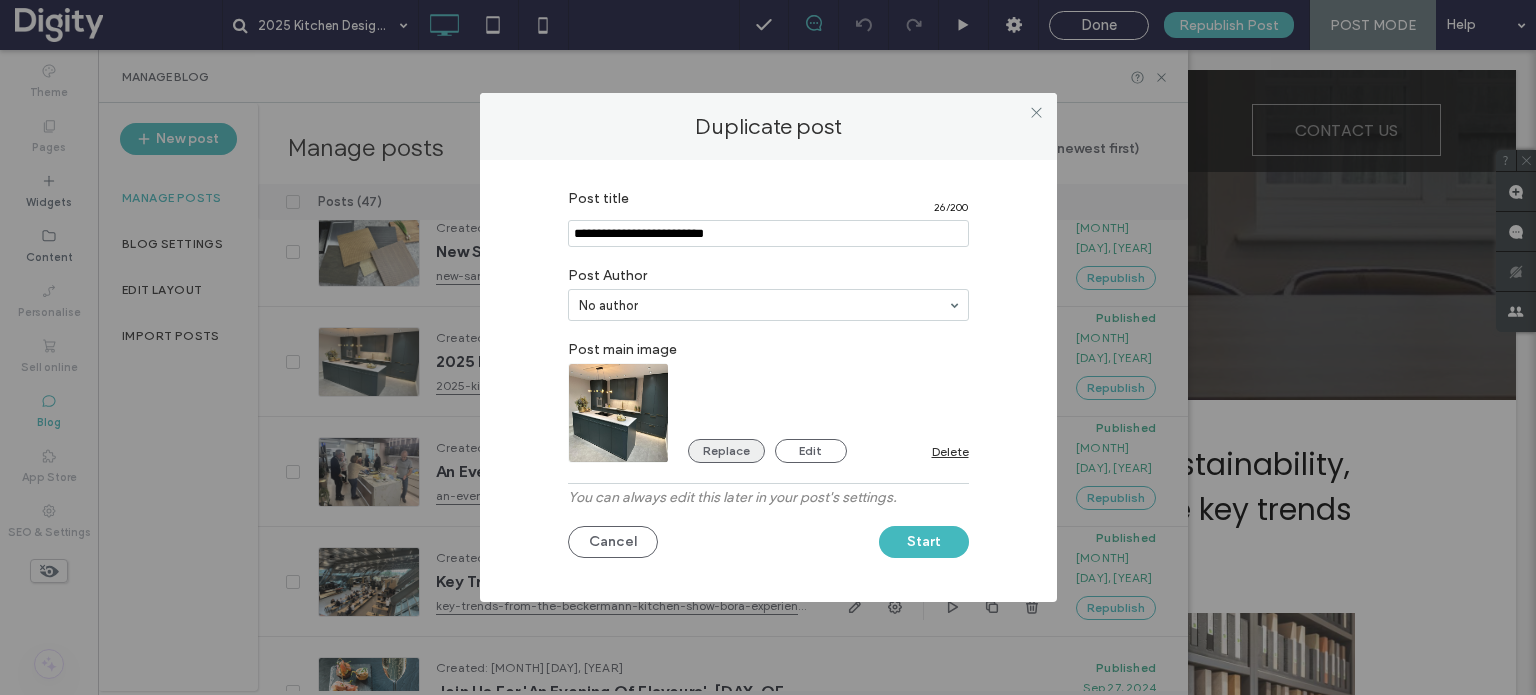 click on "Replace" at bounding box center [726, 451] 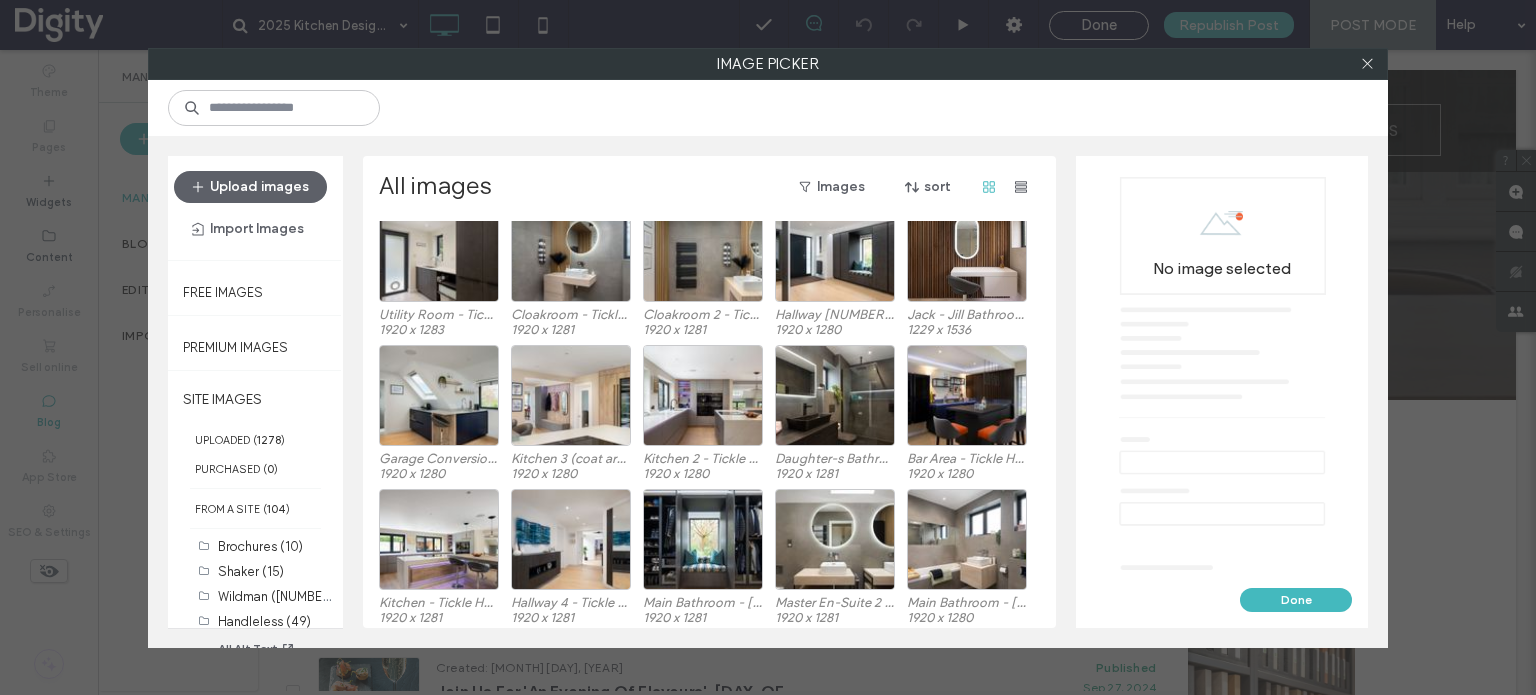 scroll, scrollTop: 1356, scrollLeft: 0, axis: vertical 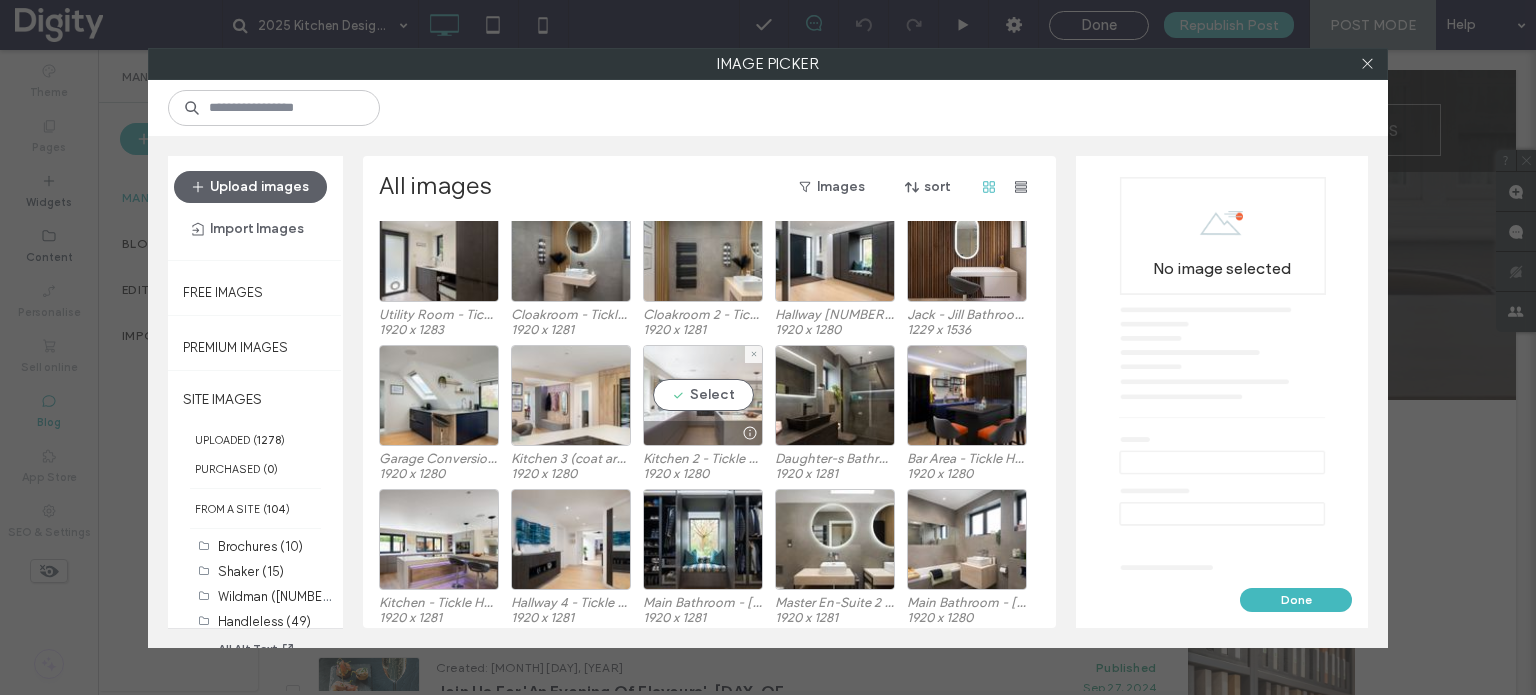 click on "Select" at bounding box center [703, 395] 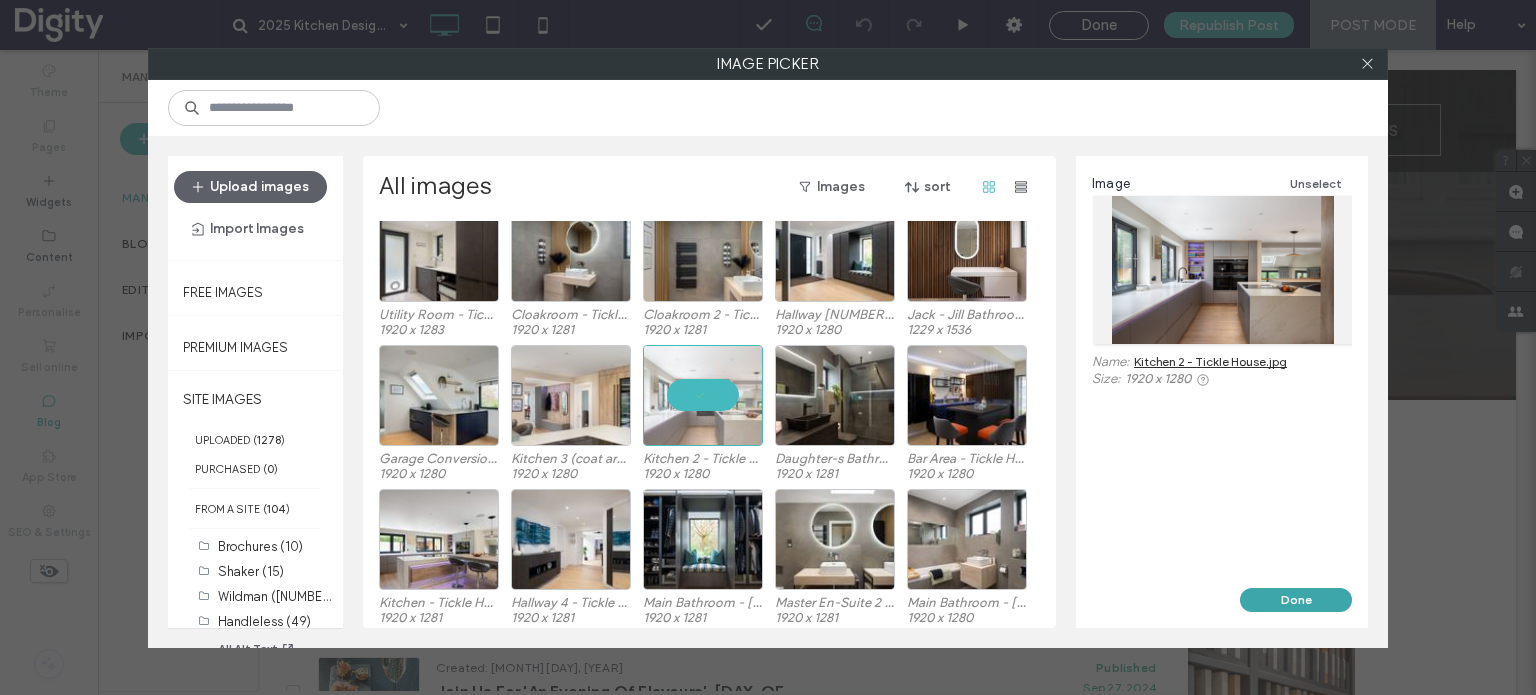 click on "Done" at bounding box center [1296, 600] 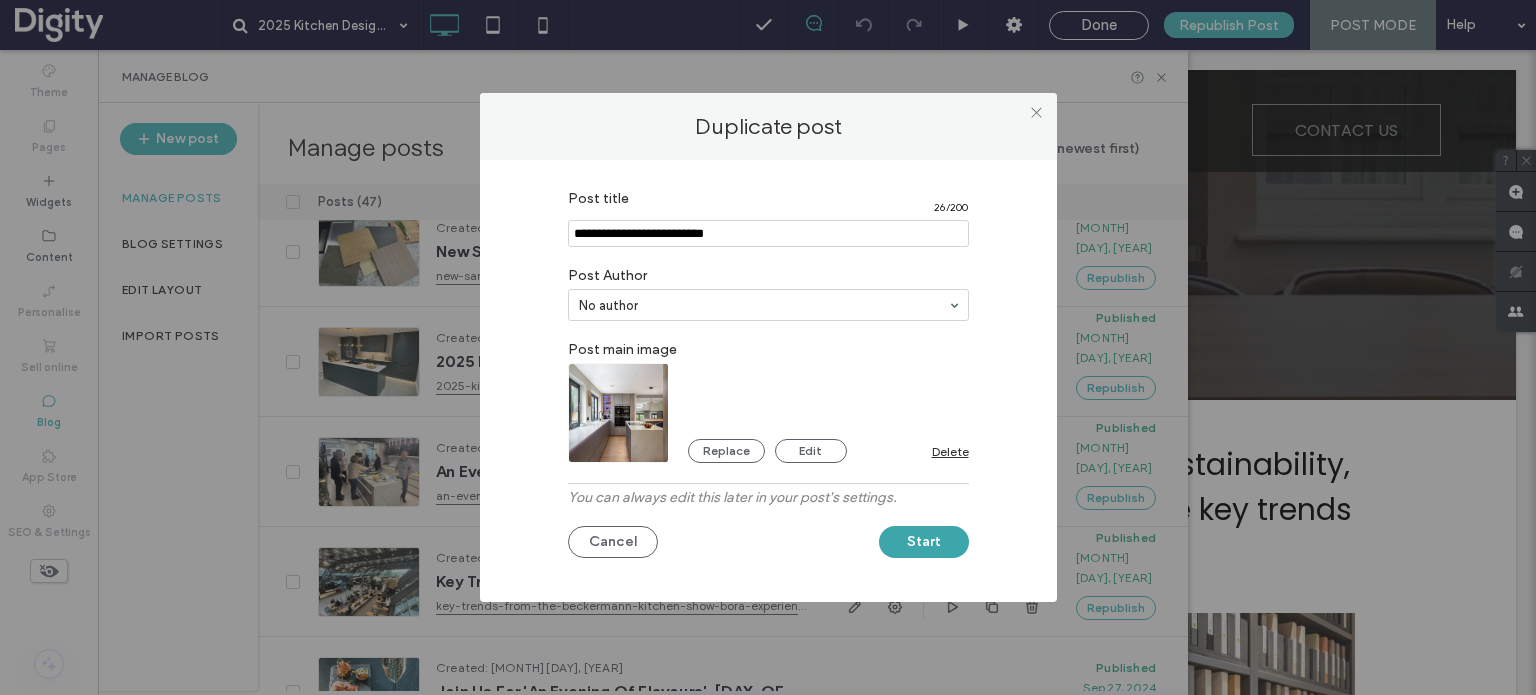 click on "Start" at bounding box center [924, 542] 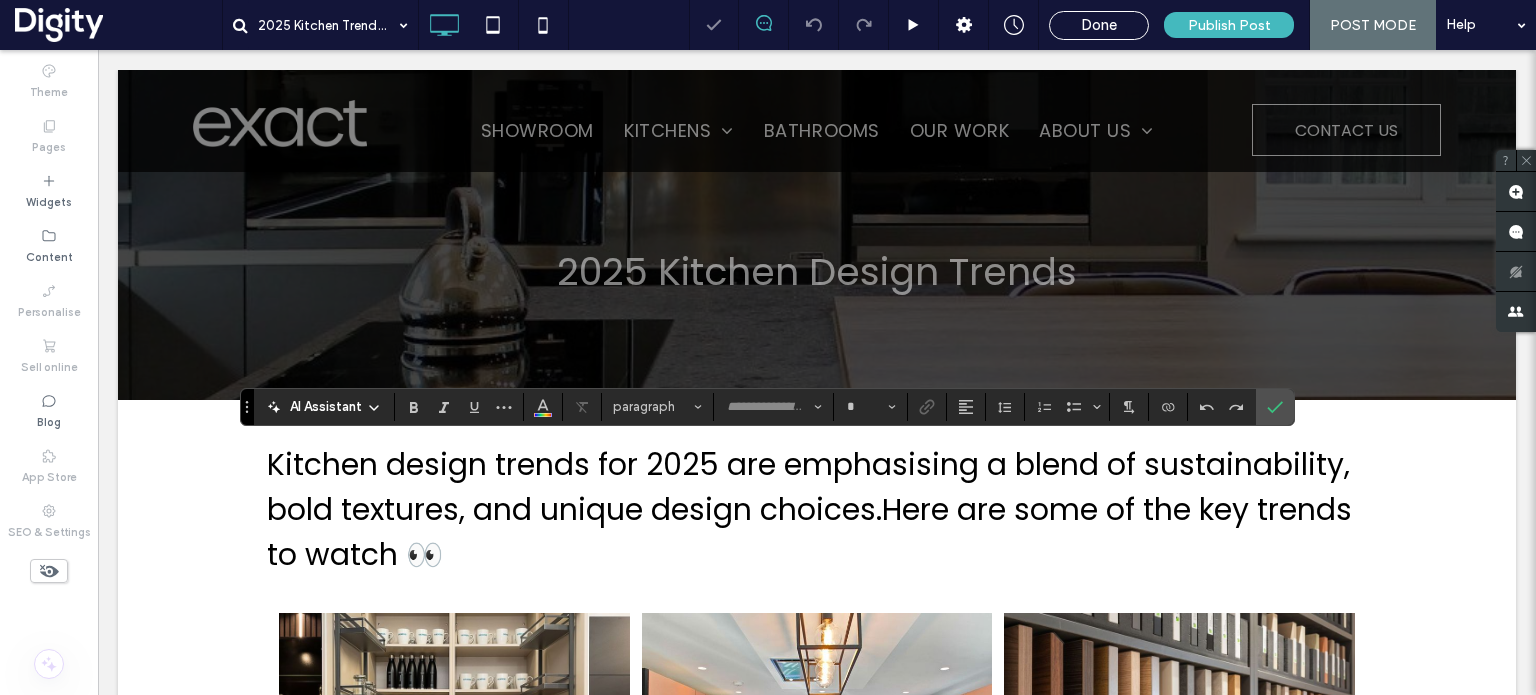 type on "*******" 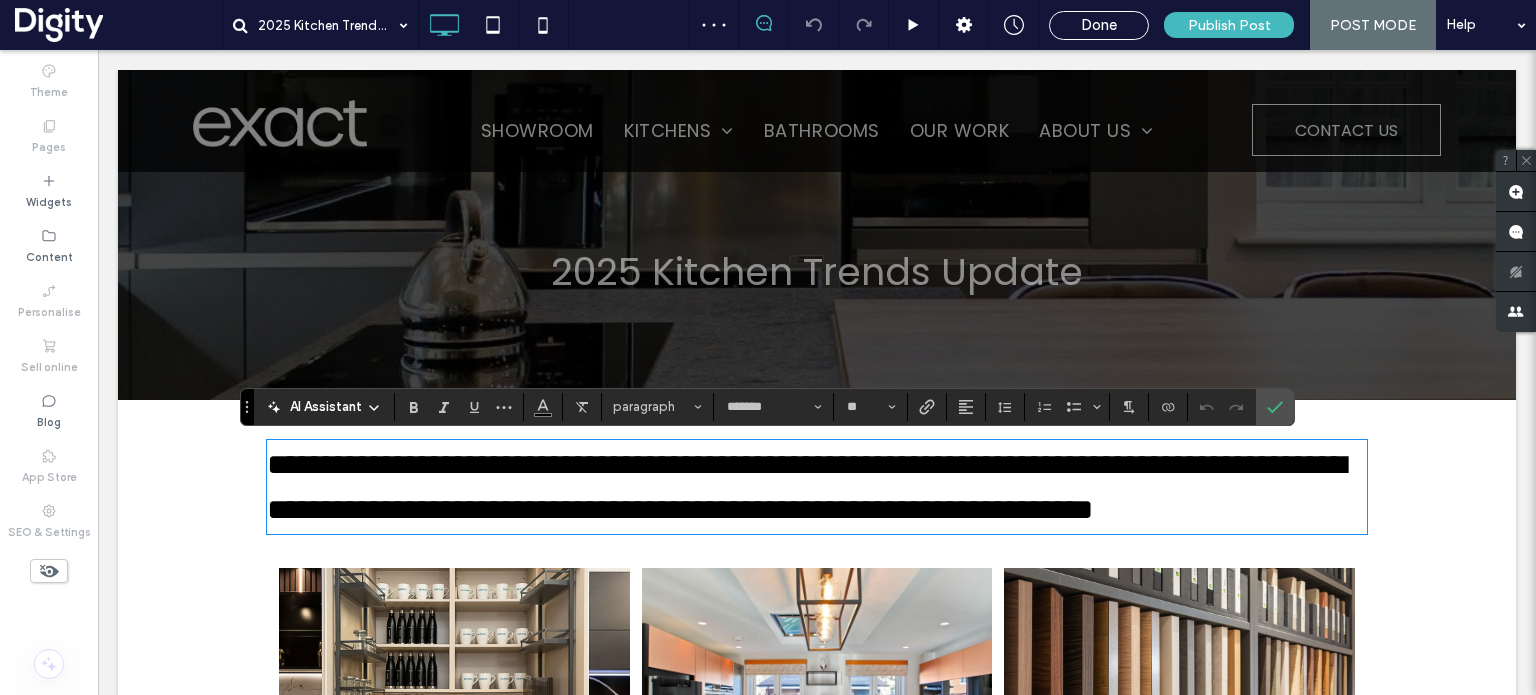 scroll, scrollTop: 0, scrollLeft: 0, axis: both 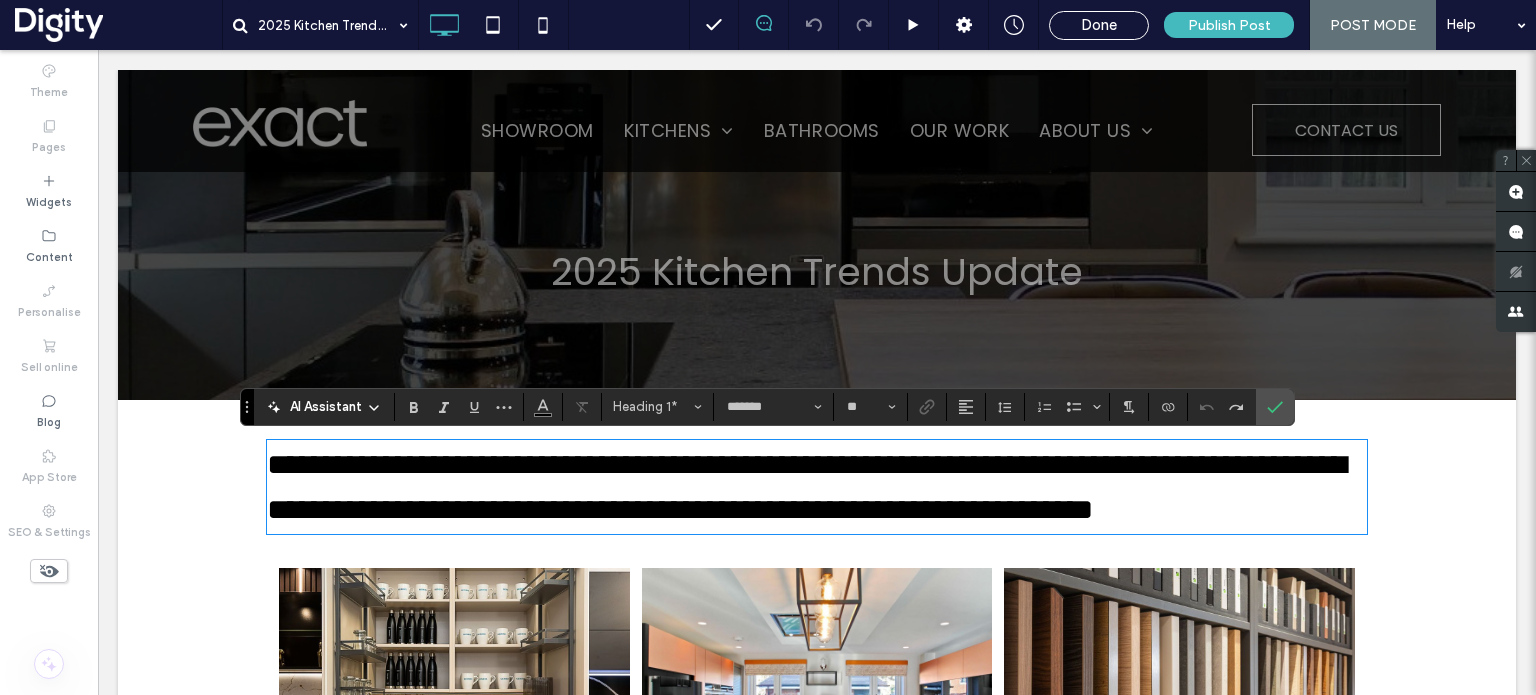 click on "**********" at bounding box center (806, 487) 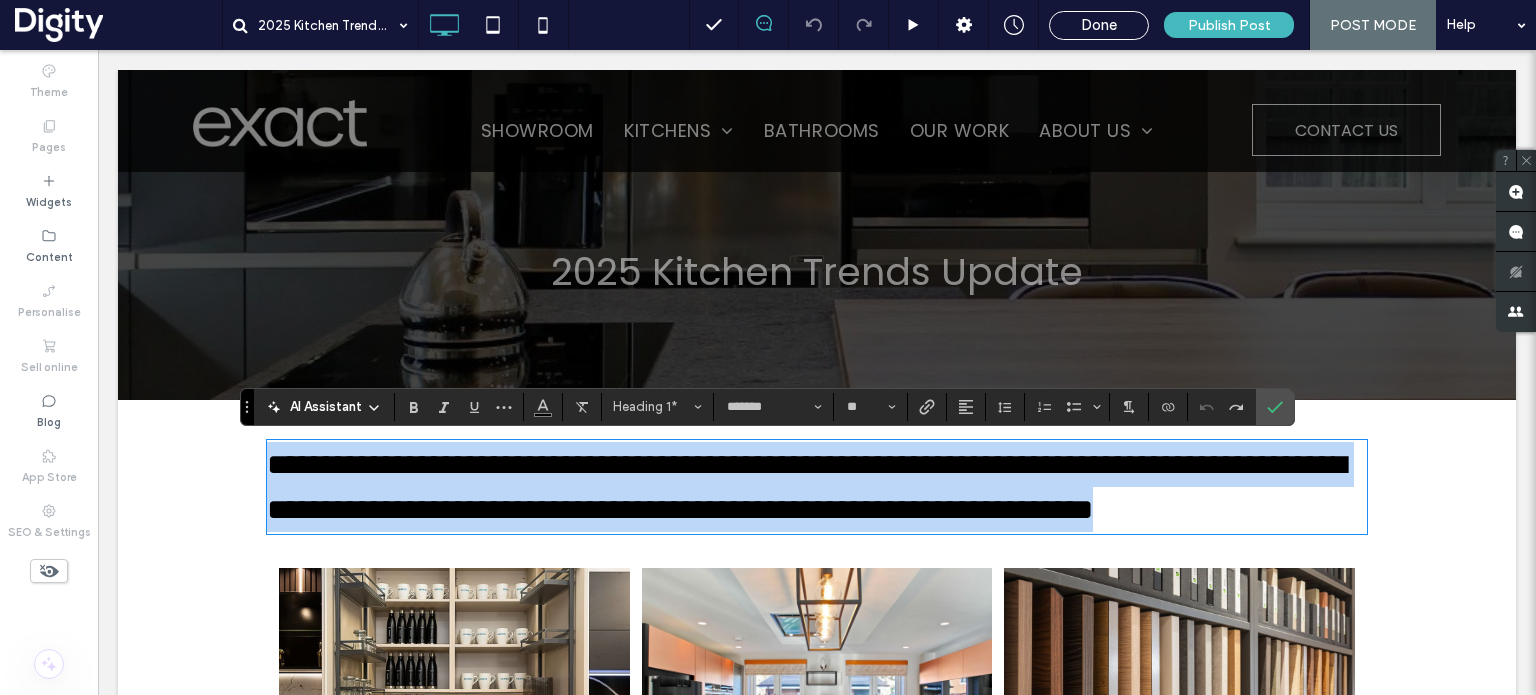 click on "**********" at bounding box center [806, 487] 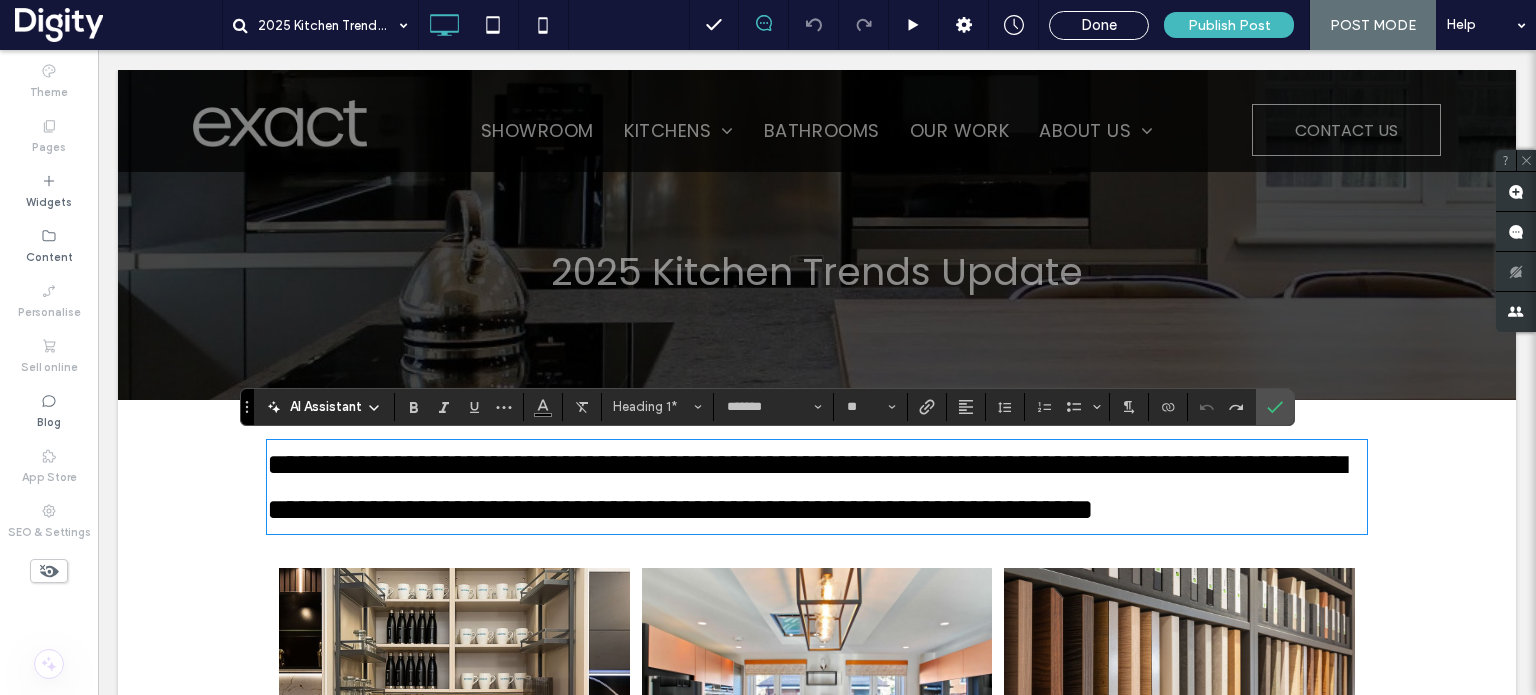 scroll, scrollTop: 0, scrollLeft: 0, axis: both 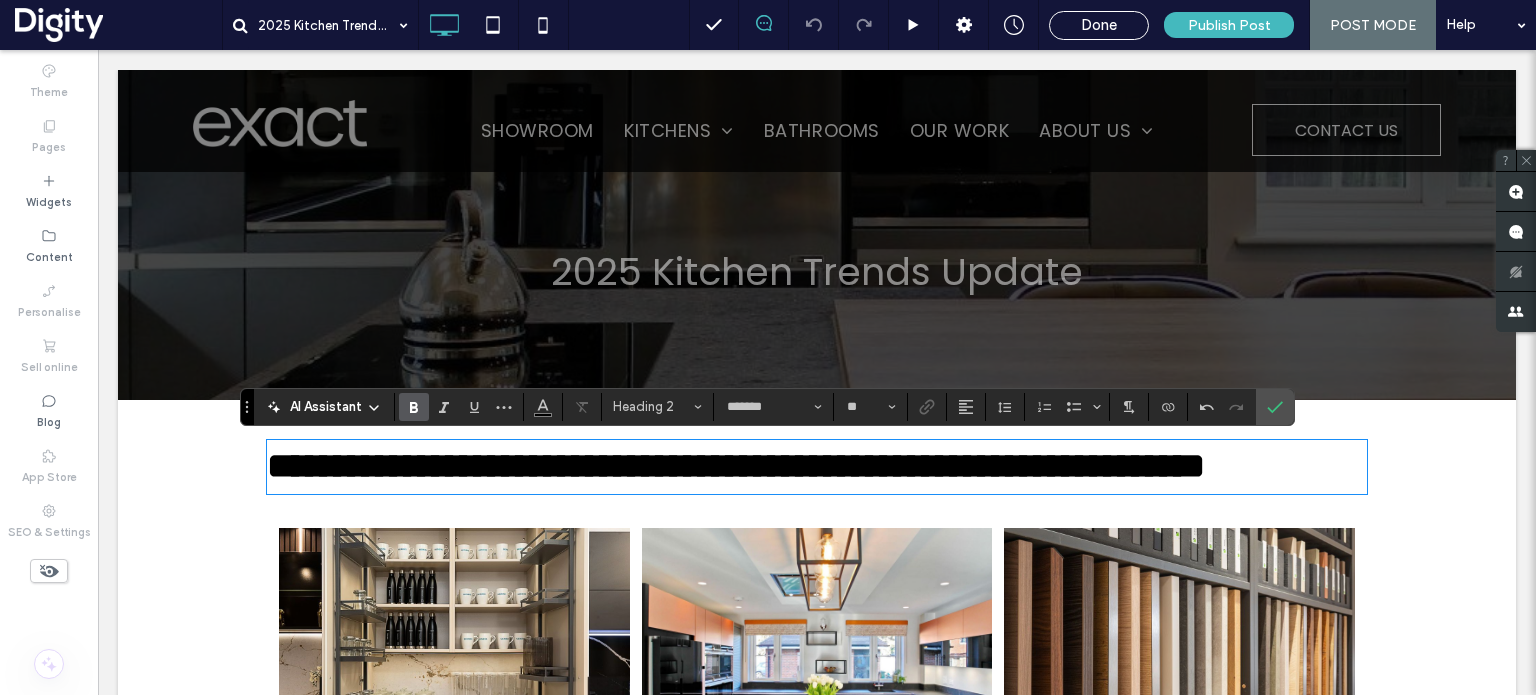 type on "**" 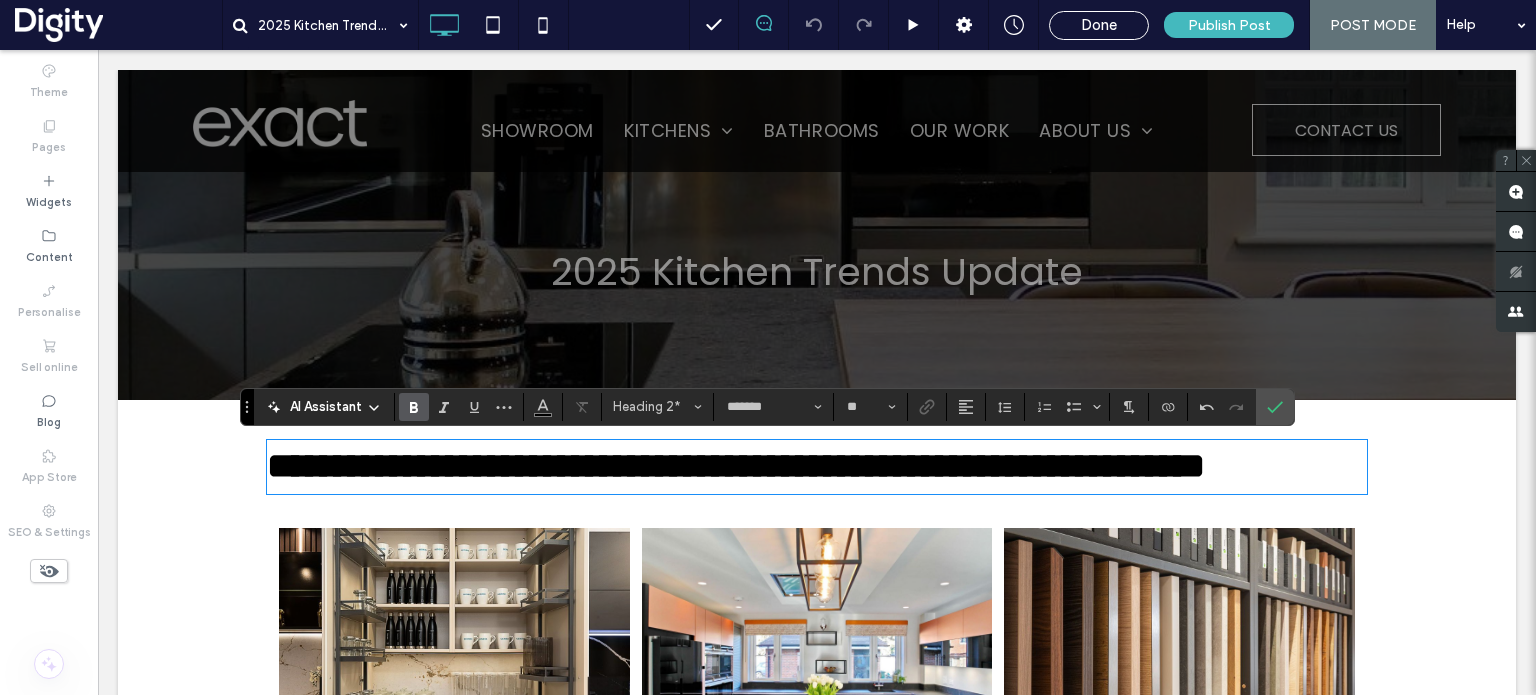 click on "**********" at bounding box center (736, 466) 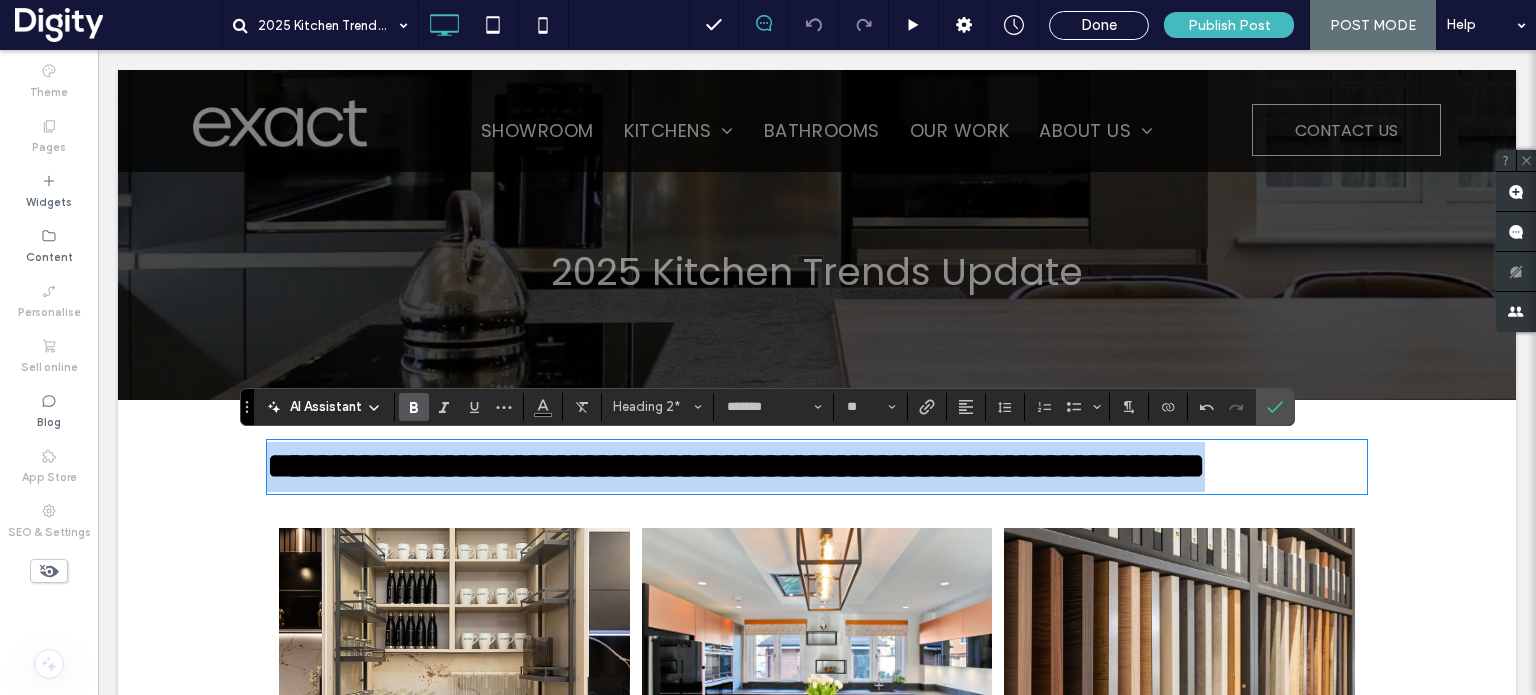 click on "**********" at bounding box center [736, 466] 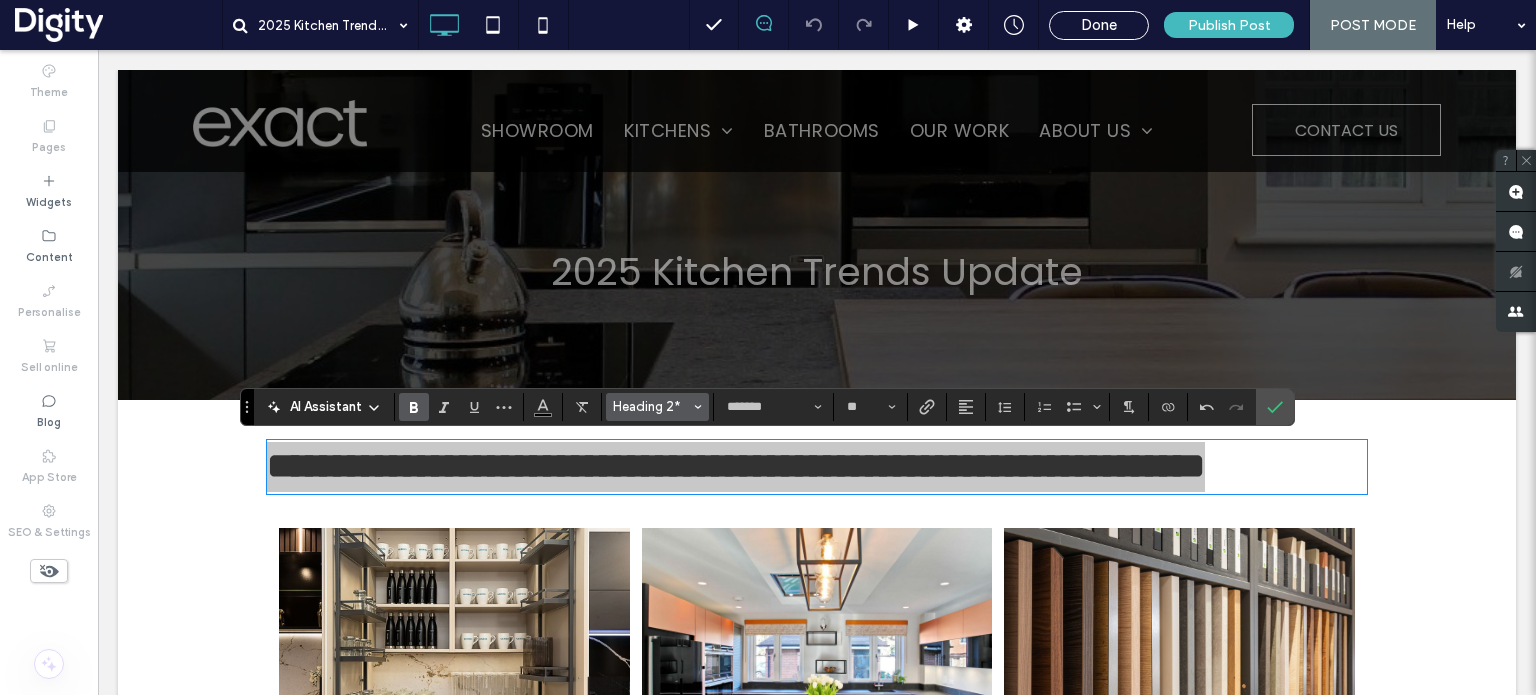 click on "Heading 2*" at bounding box center [652, 406] 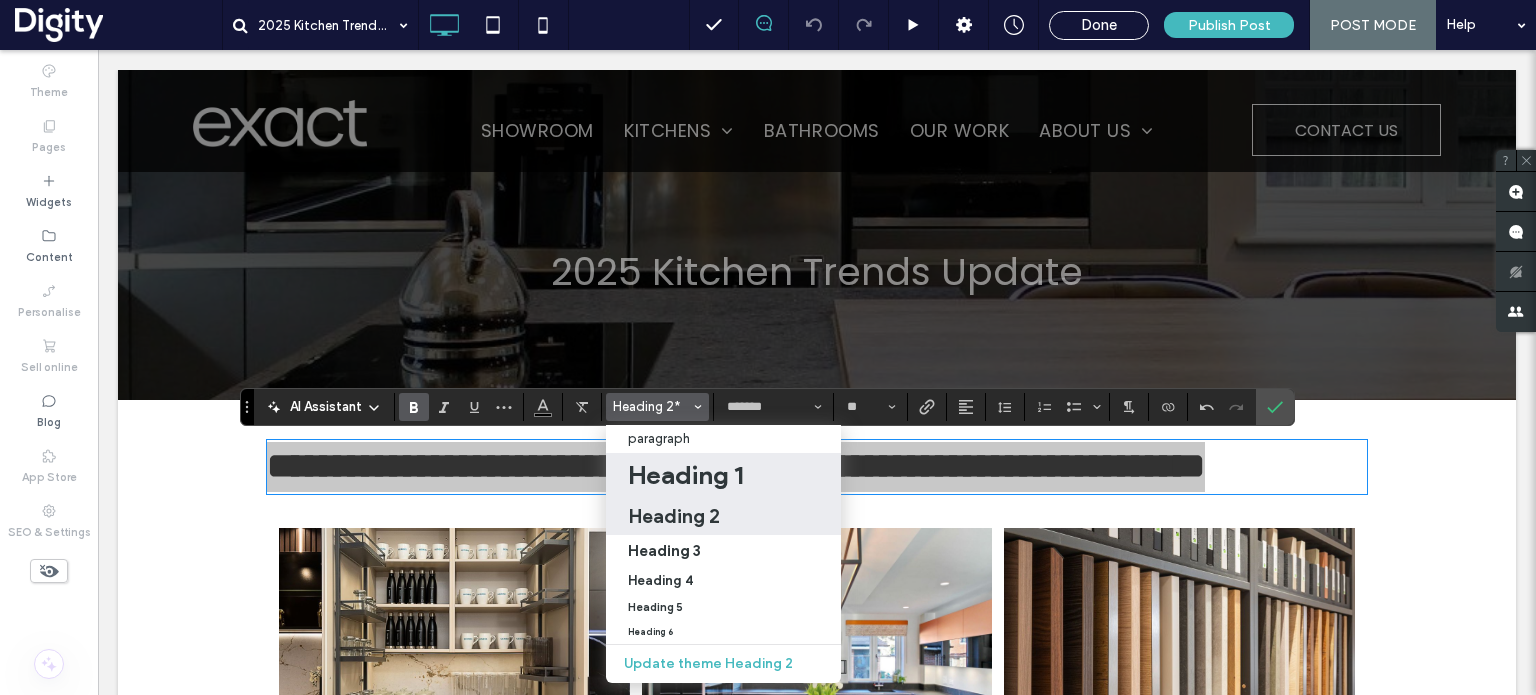 click on "Heading 1" at bounding box center (685, 475) 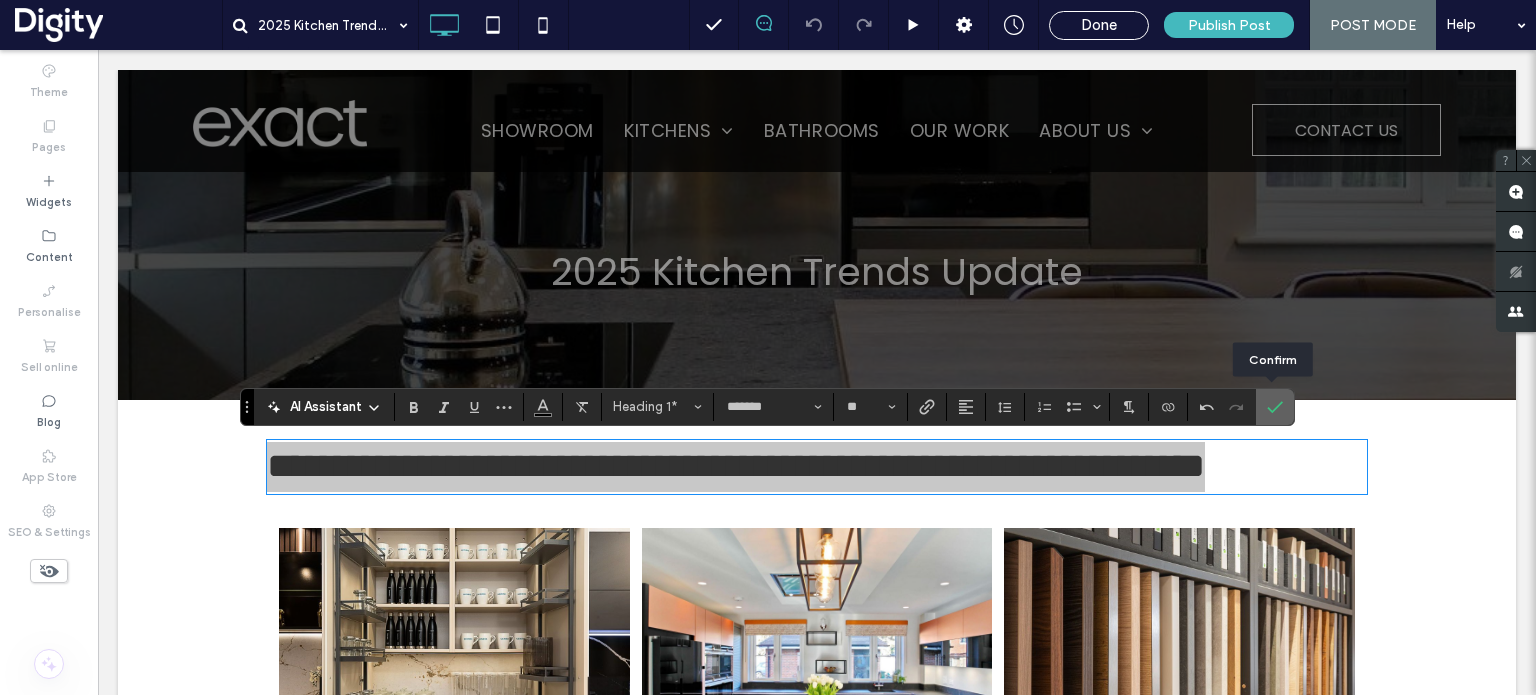 click 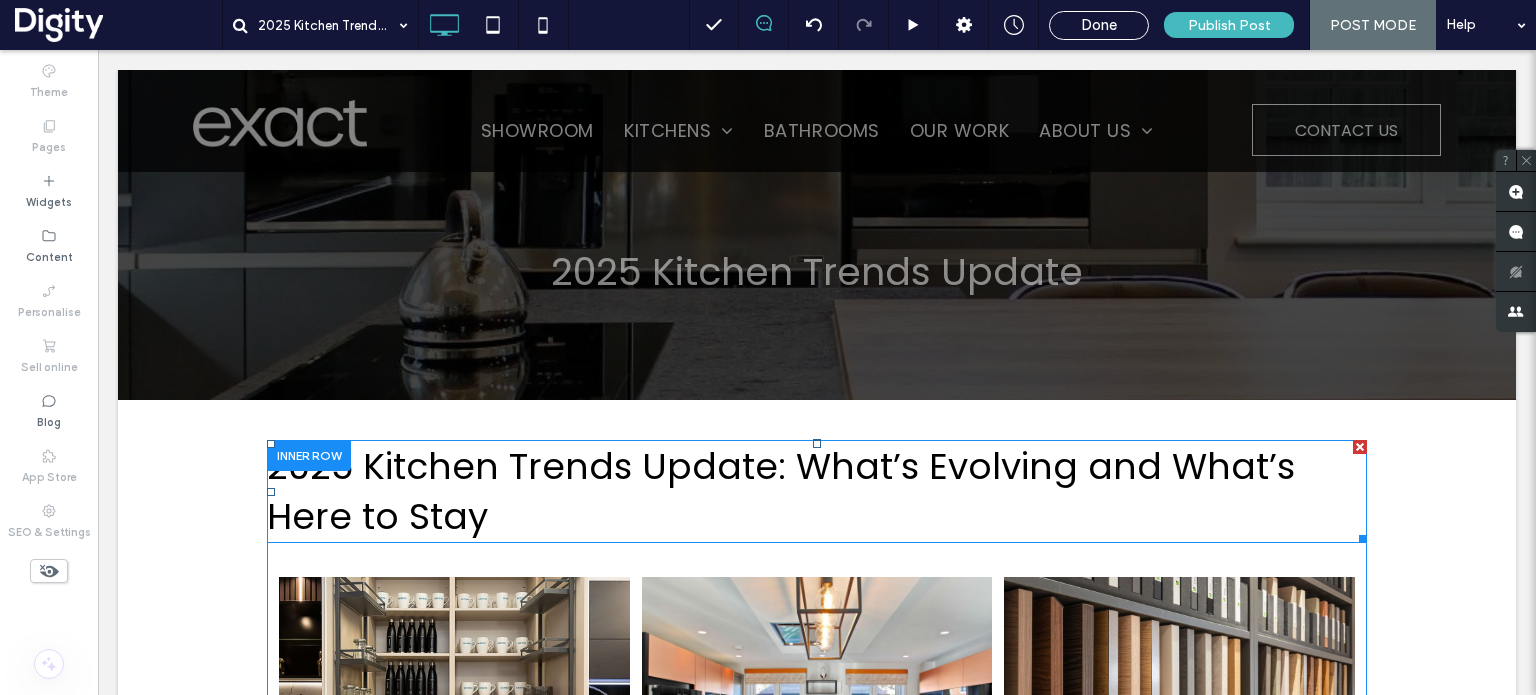 click on "2025 Kitchen Trends Update: What’s Evolving and What’s Here to Stay" at bounding box center [817, 491] 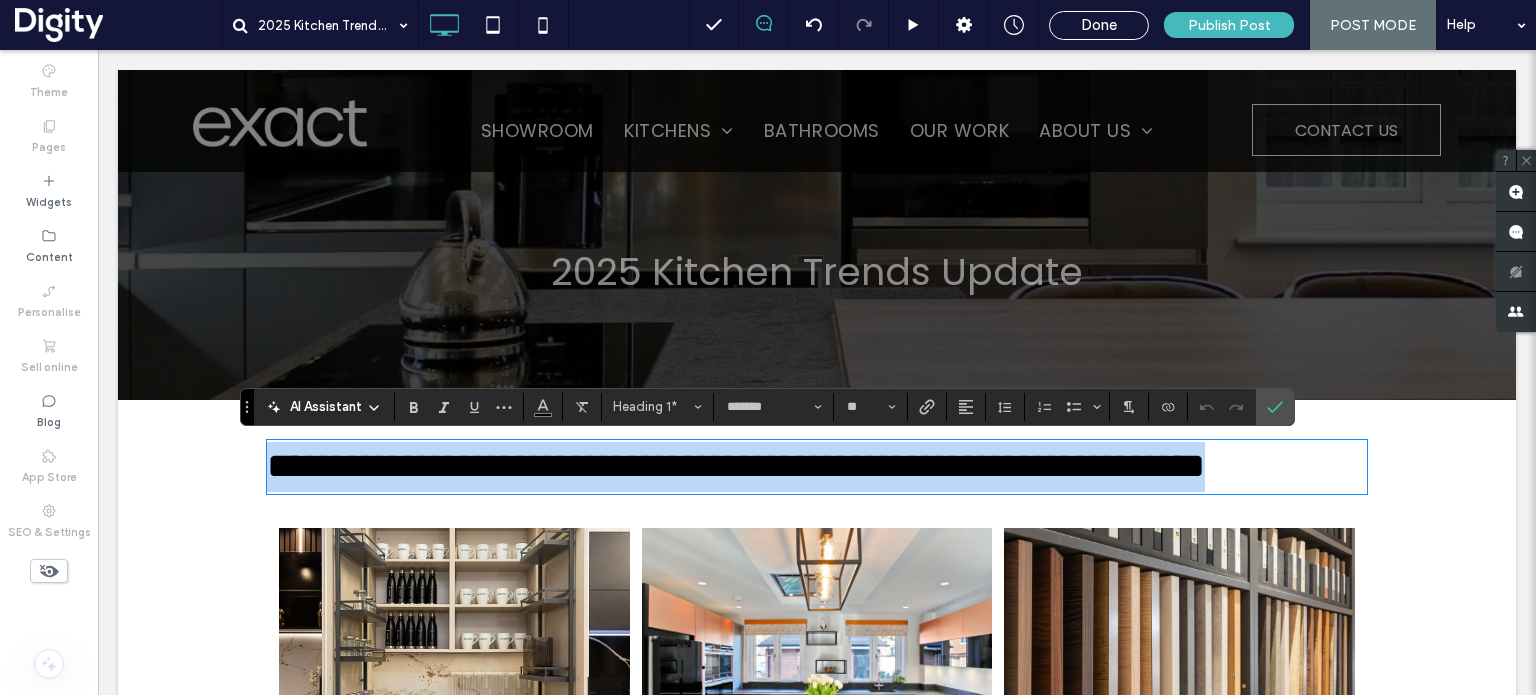 click on "**********" at bounding box center [817, 467] 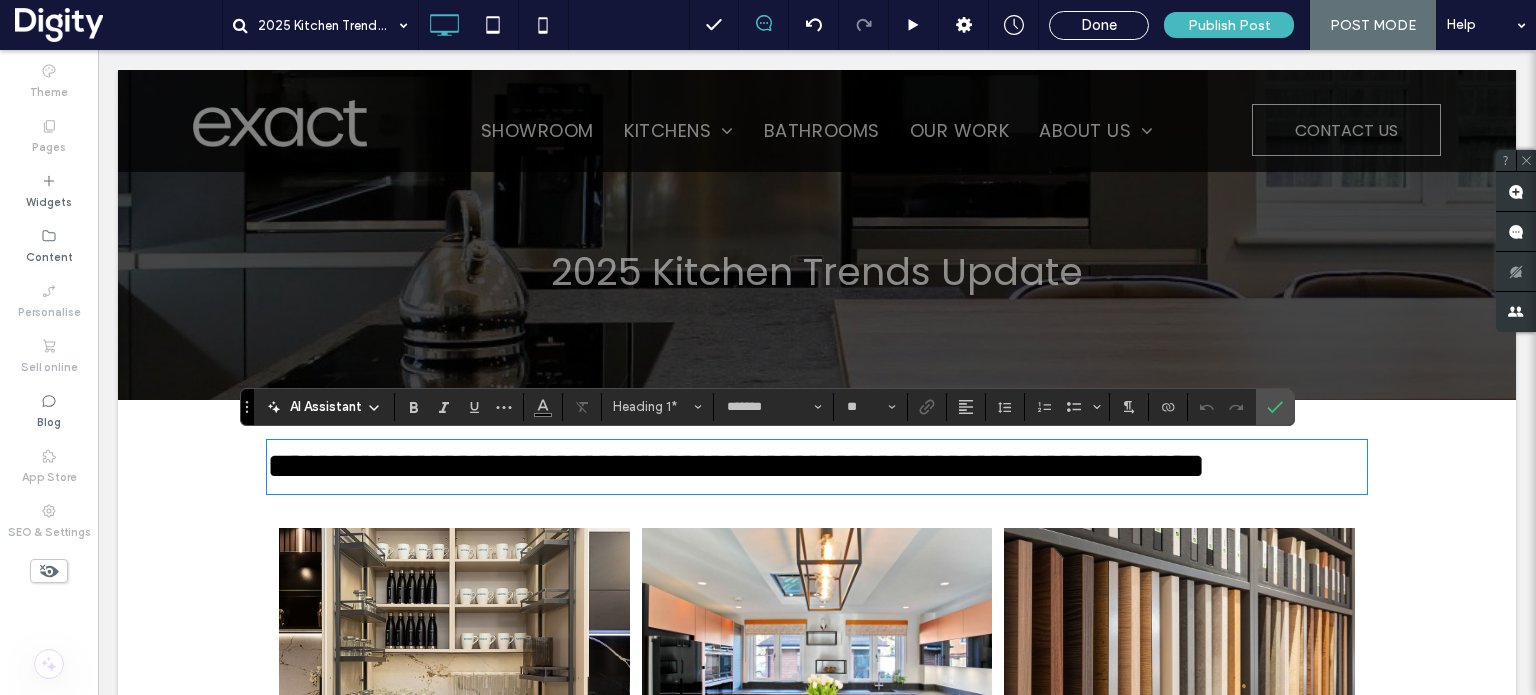 type 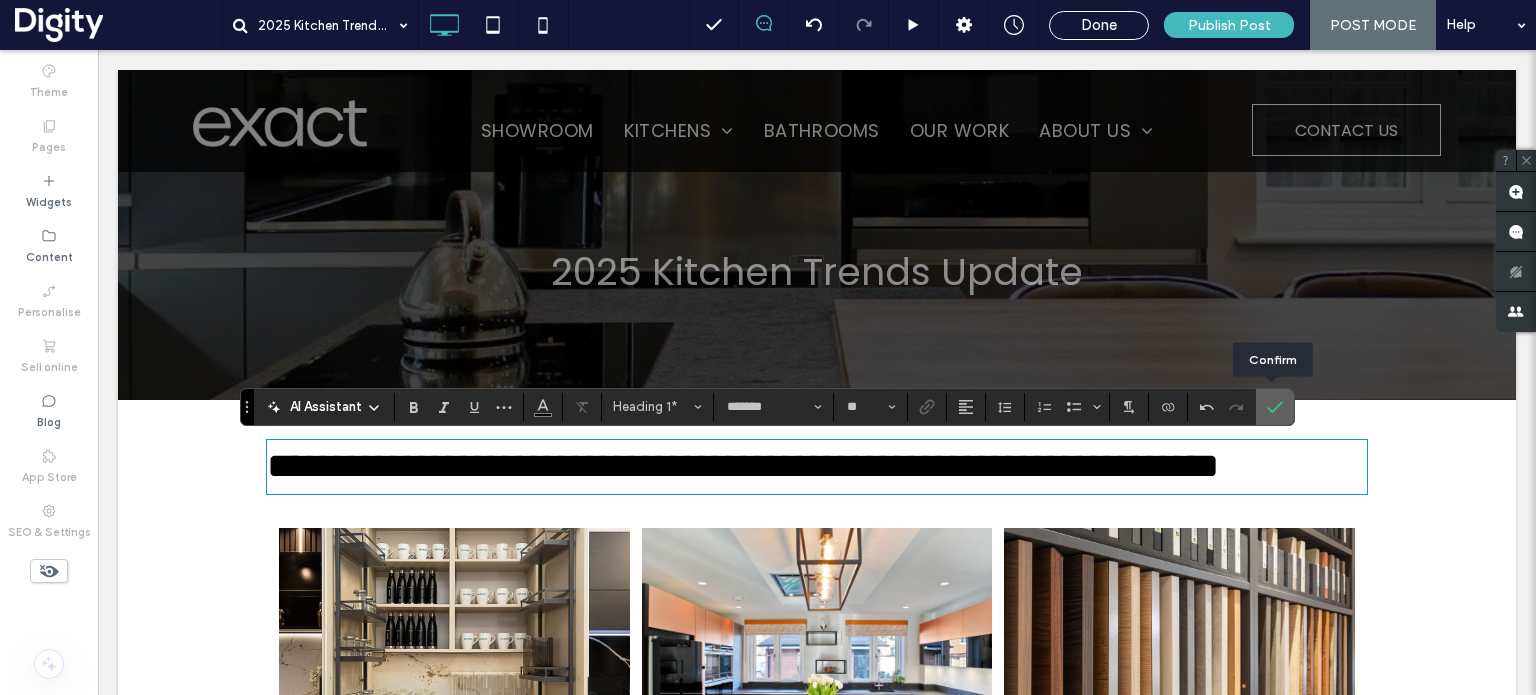 click 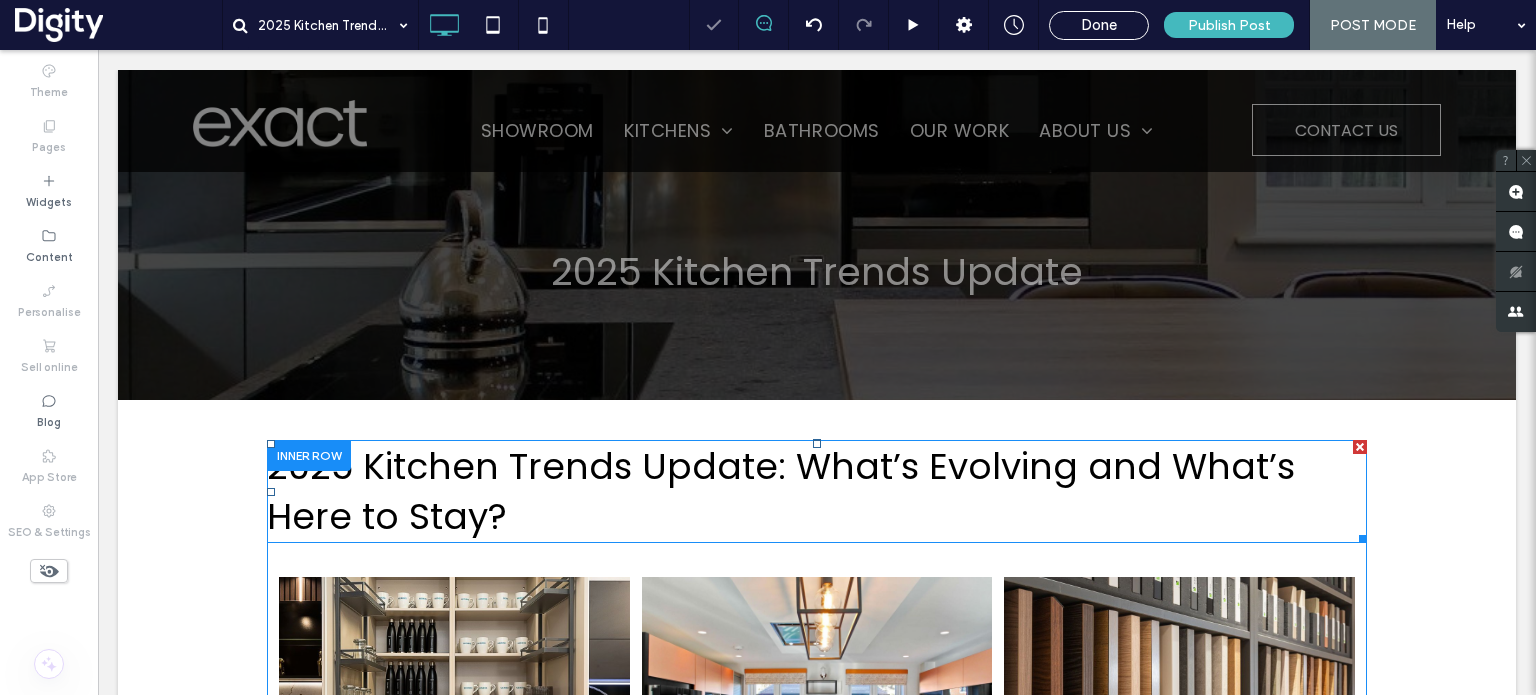 click on "2025 Kitchen Trends Update: What’s Evolving and What’s Here to Stay?" at bounding box center (781, 491) 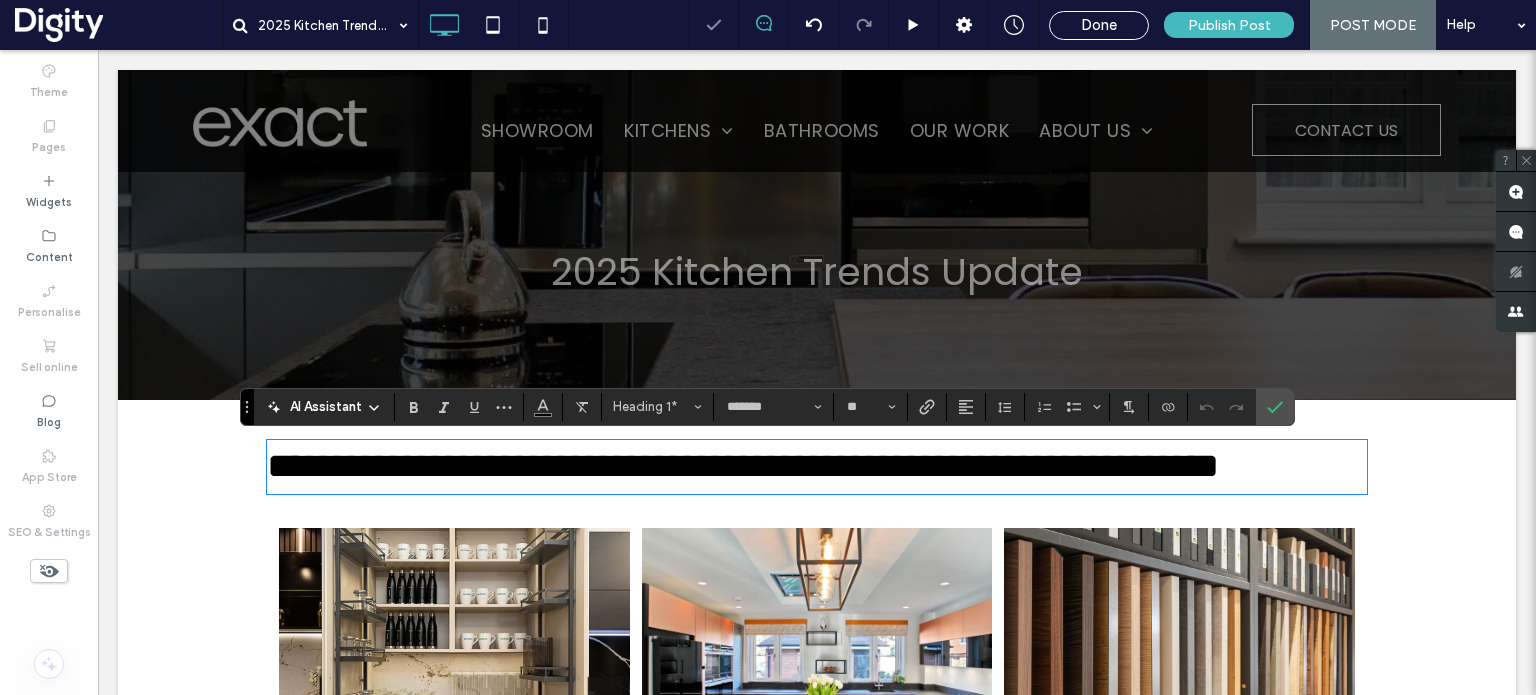 click on "**********" at bounding box center [743, 466] 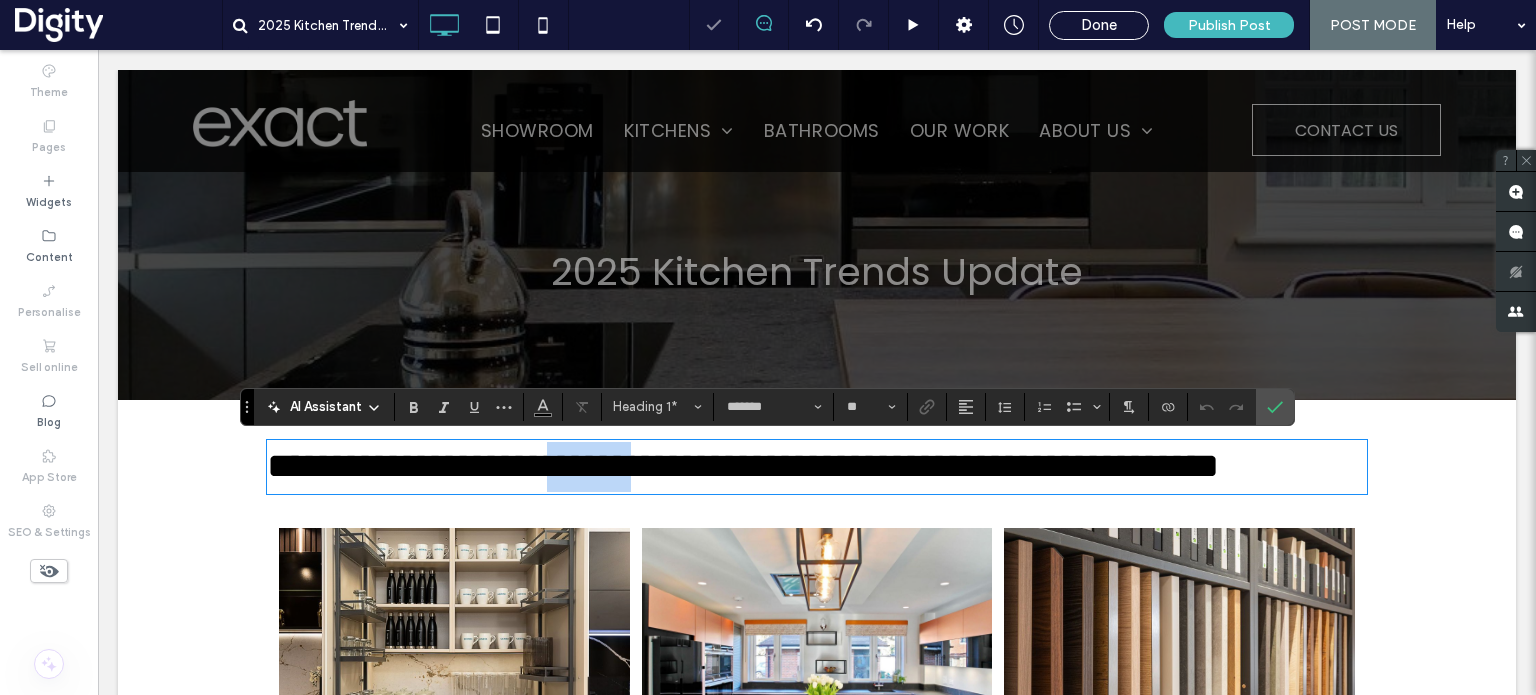 click on "**********" at bounding box center (743, 466) 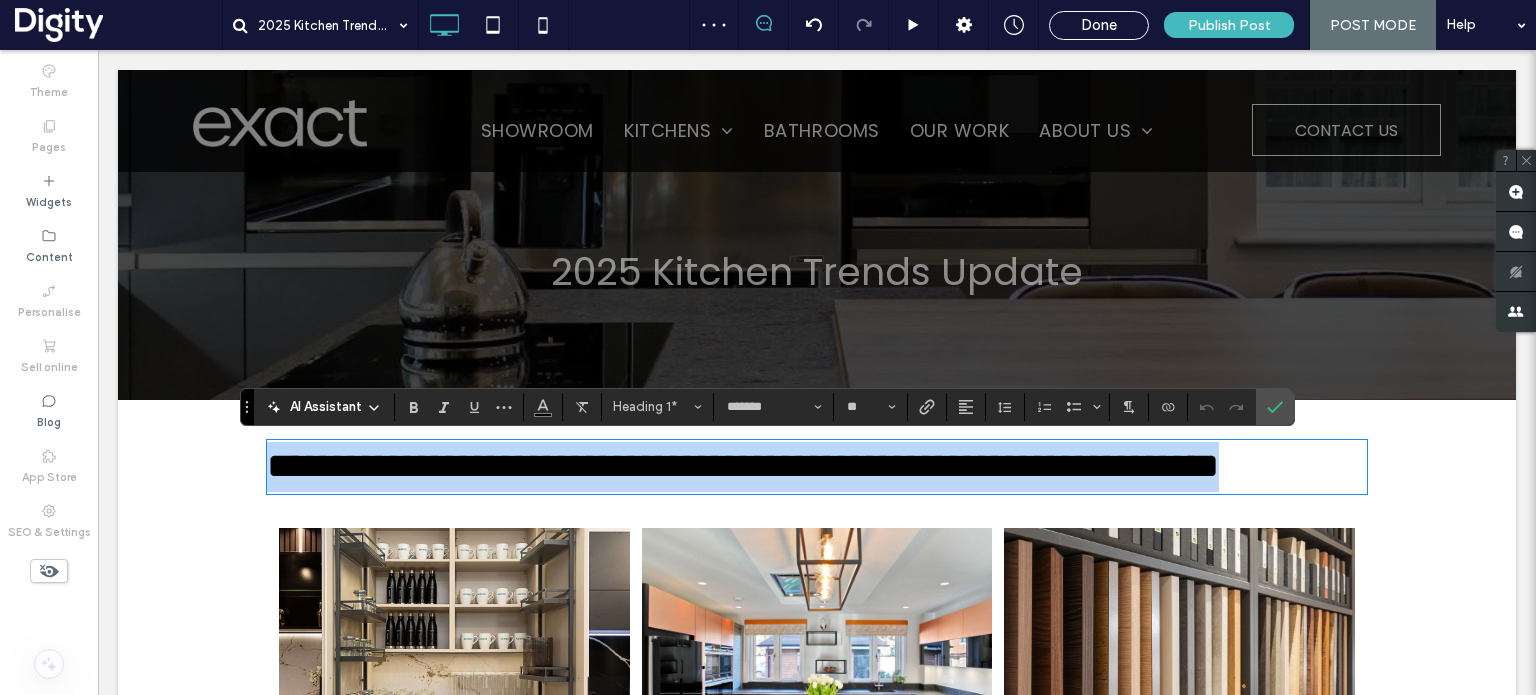 click on "**********" at bounding box center [743, 466] 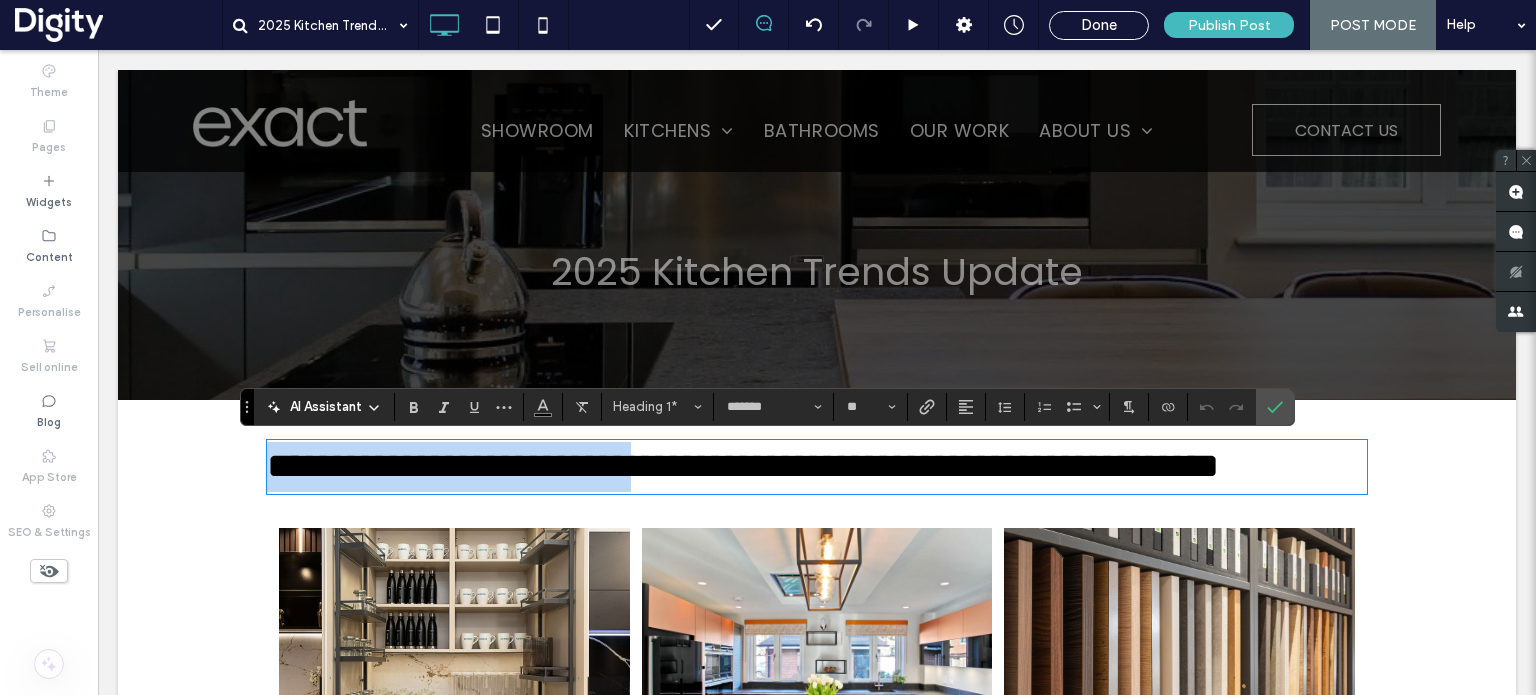 drag, startPoint x: 762, startPoint y: 473, endPoint x: 252, endPoint y: 423, distance: 512.4451 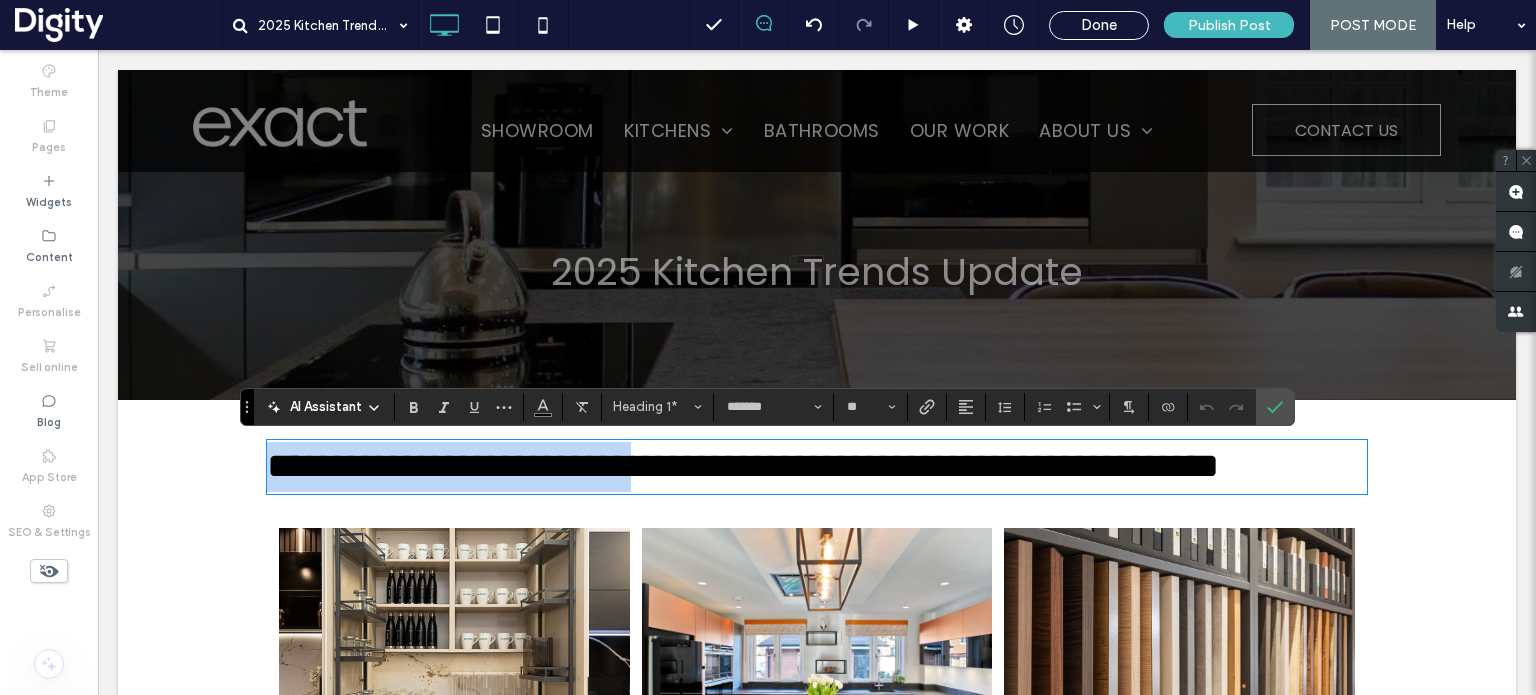 click on "**********" at bounding box center [817, 1539] 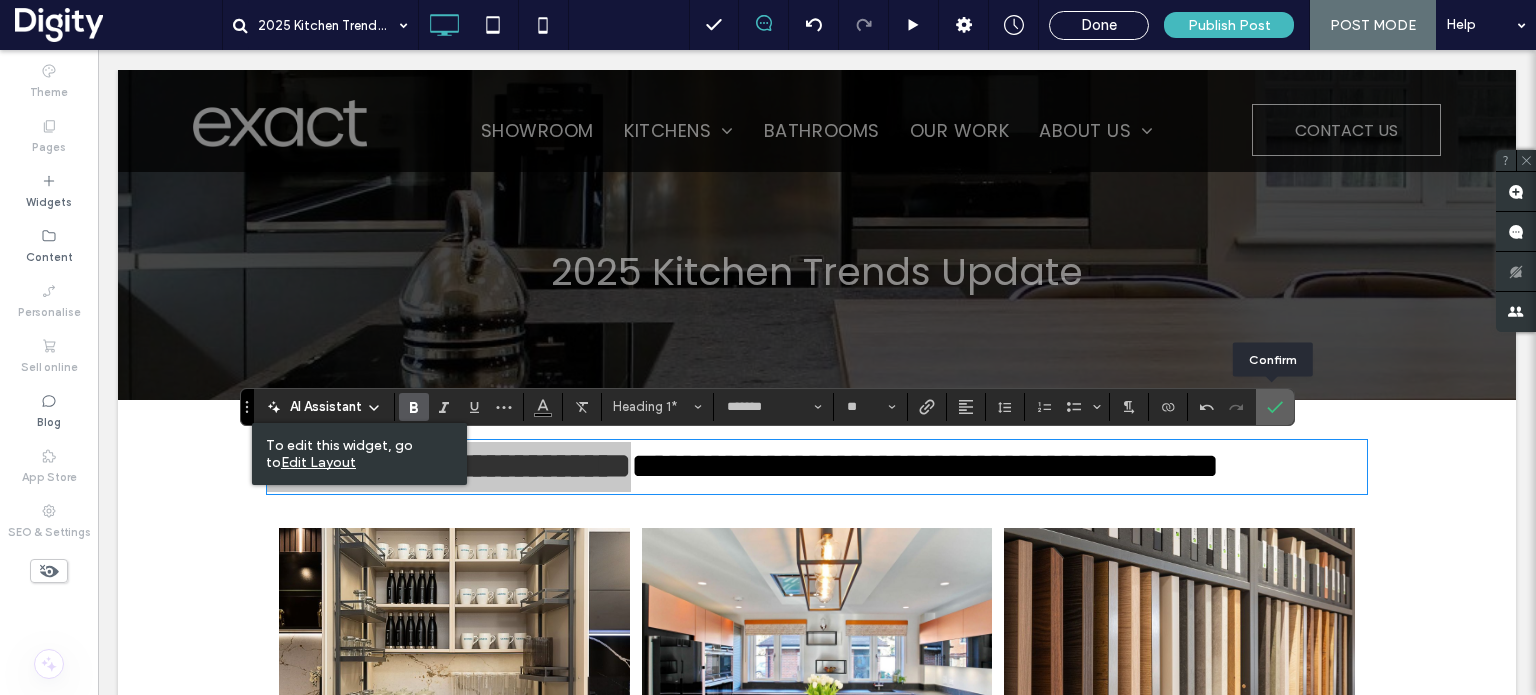 click 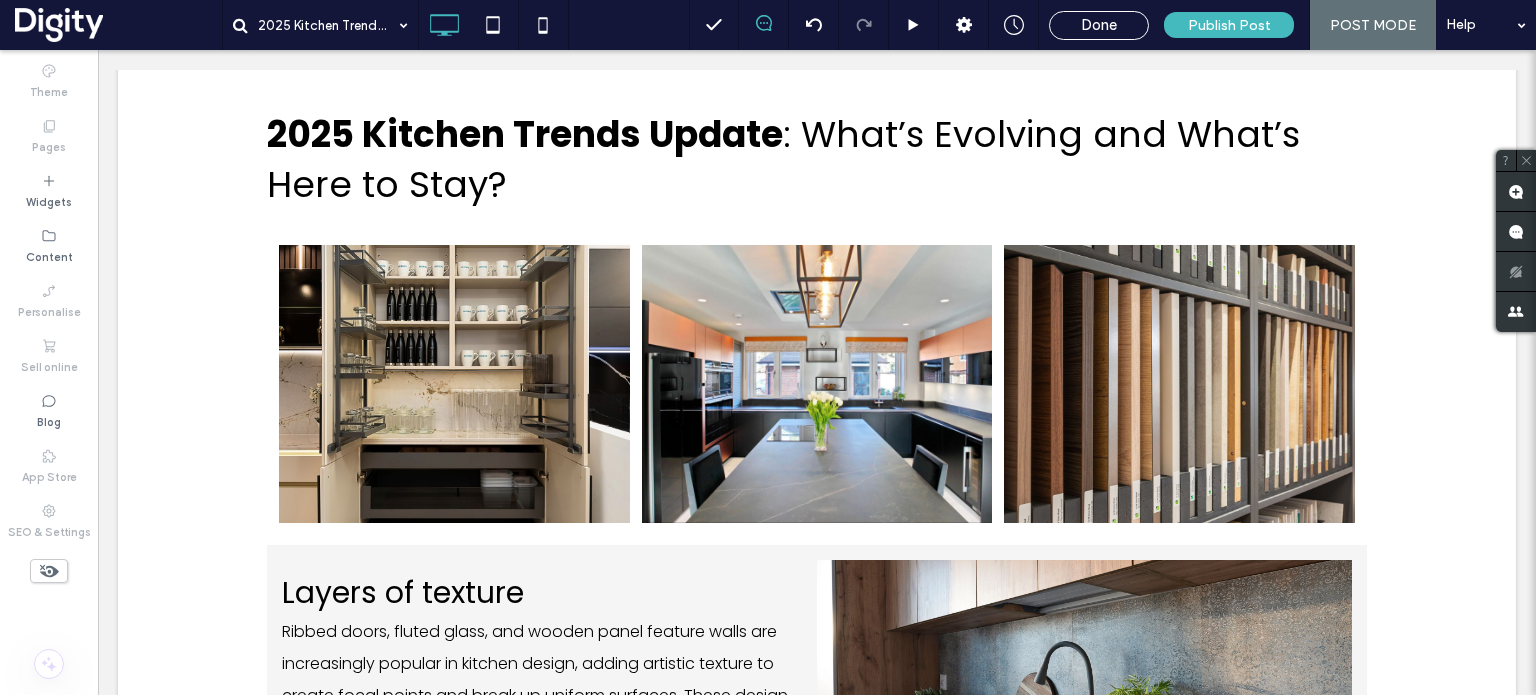 scroll, scrollTop: 331, scrollLeft: 0, axis: vertical 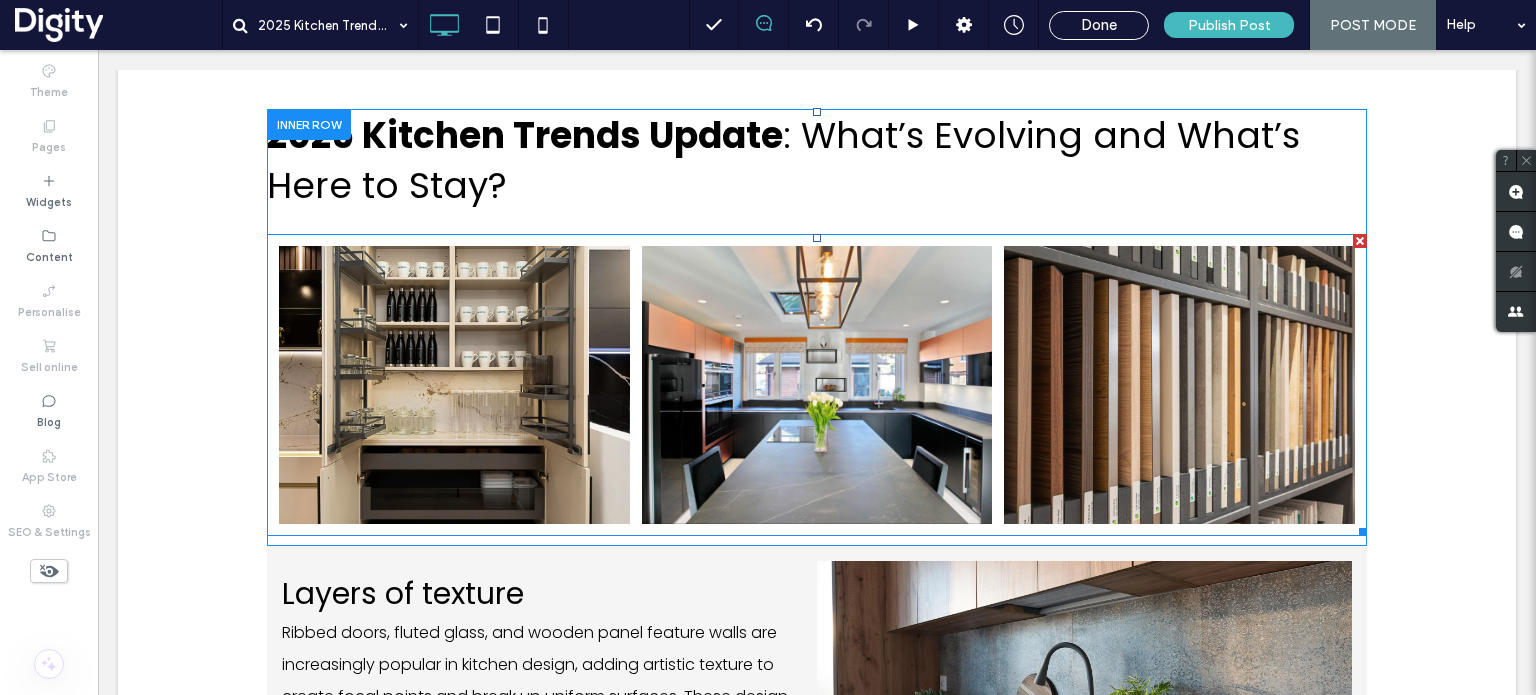 click at bounding box center (454, 385) 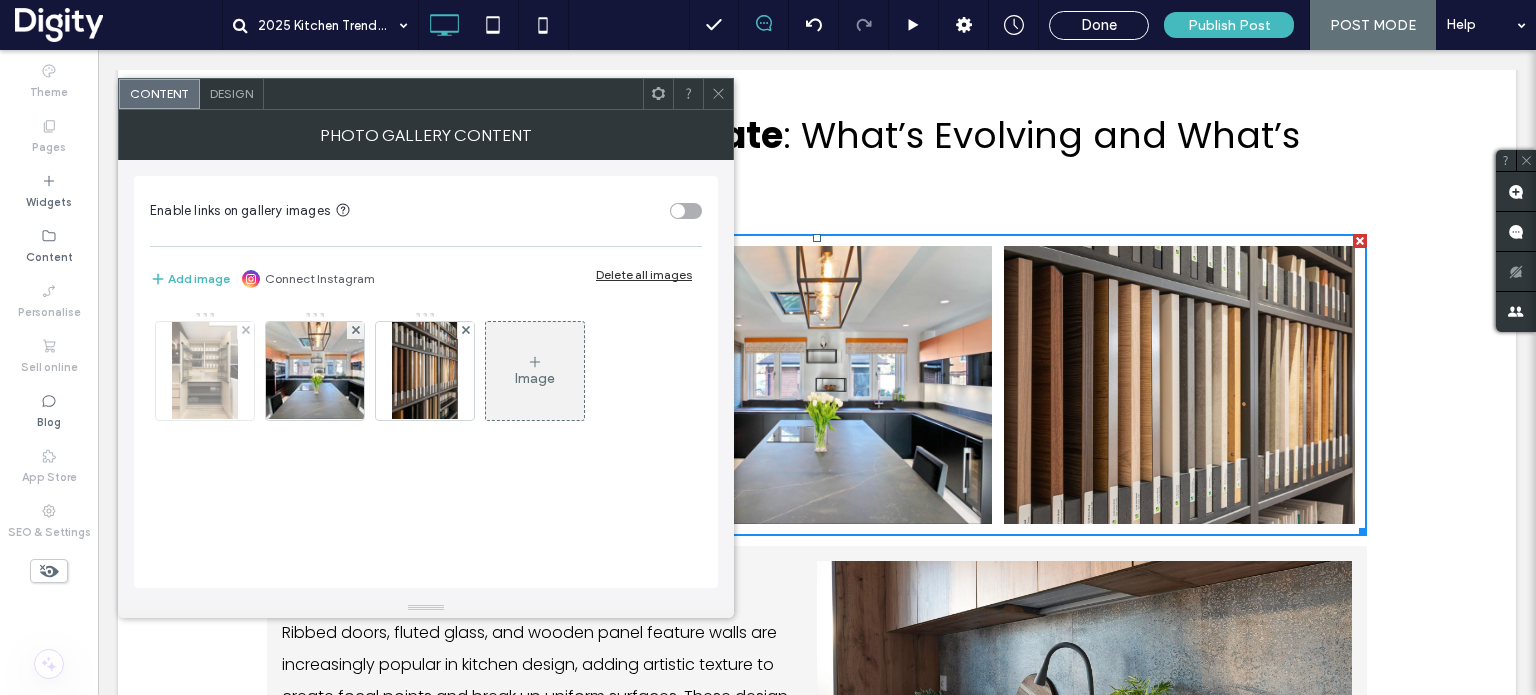 click at bounding box center (204, 371) 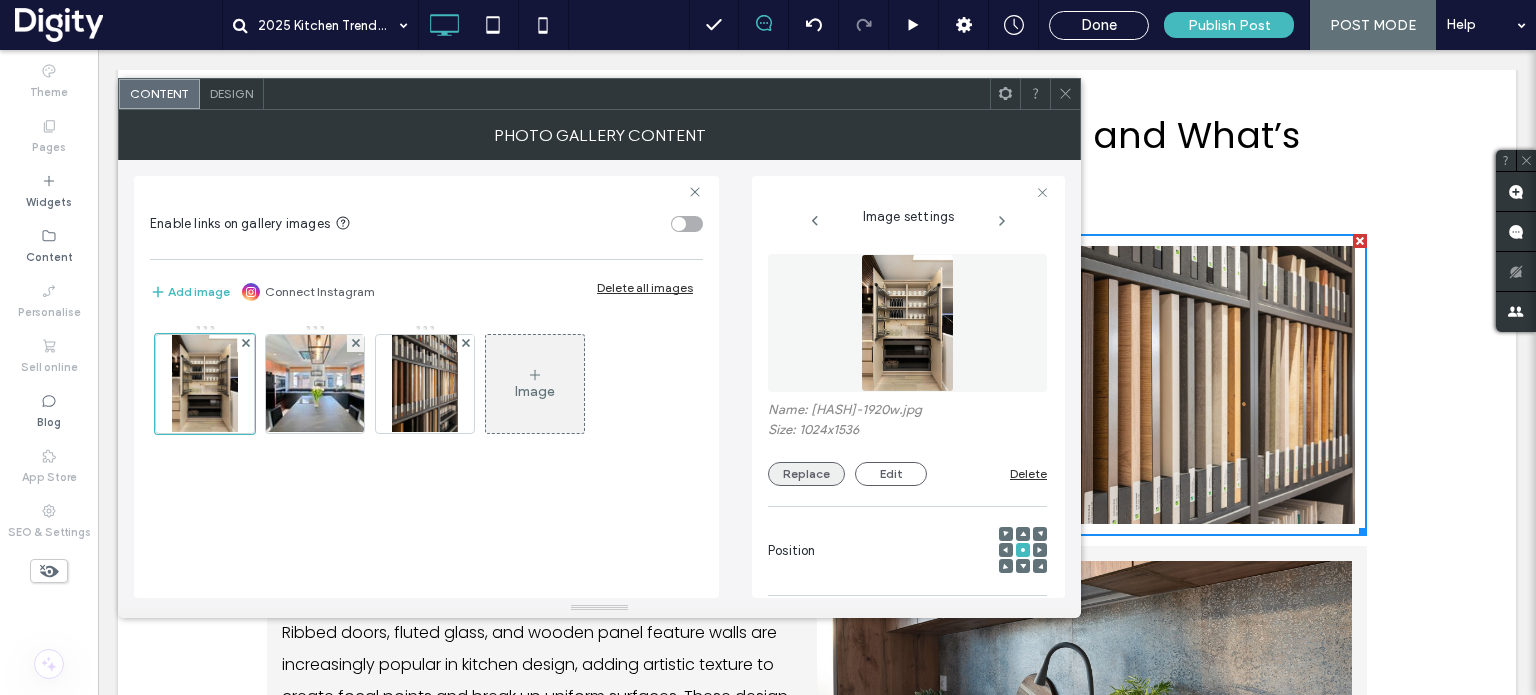 click on "Replace" at bounding box center (806, 474) 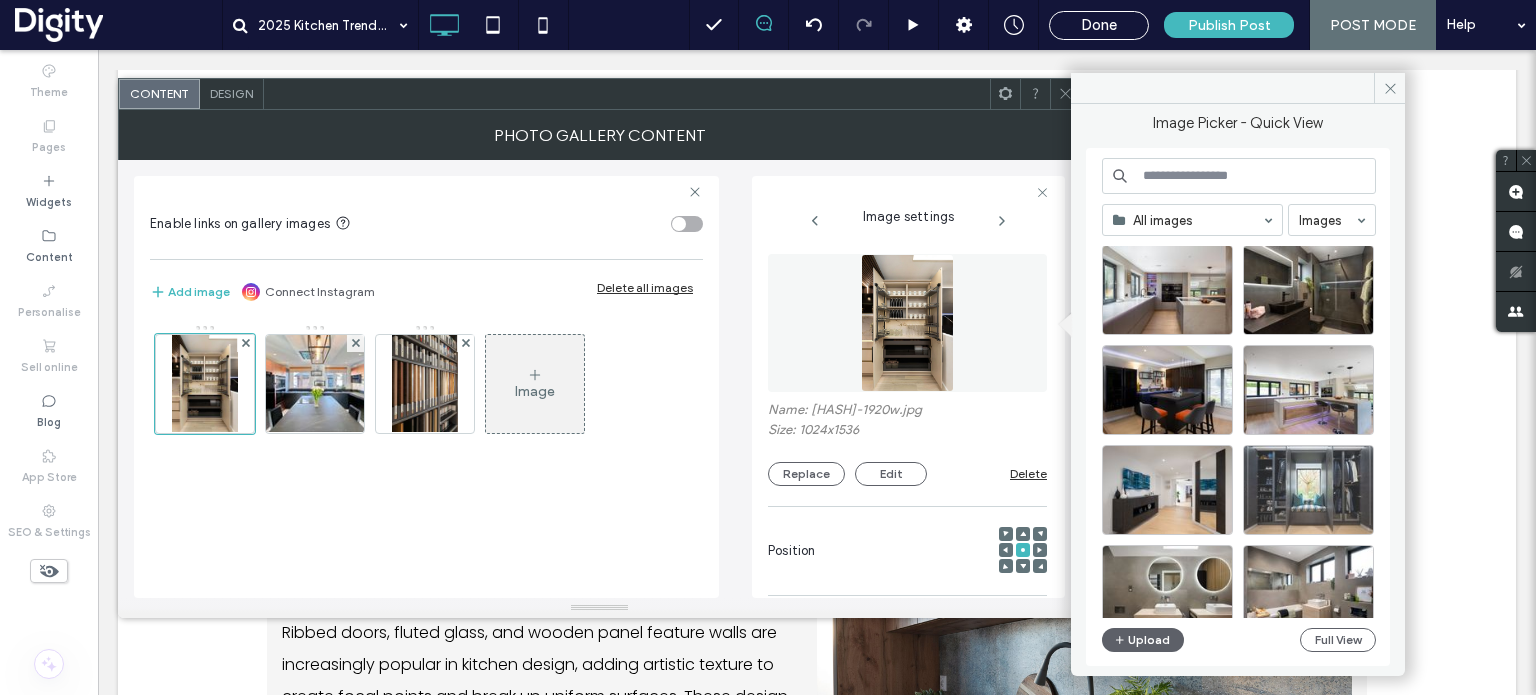 scroll, scrollTop: 2229, scrollLeft: 0, axis: vertical 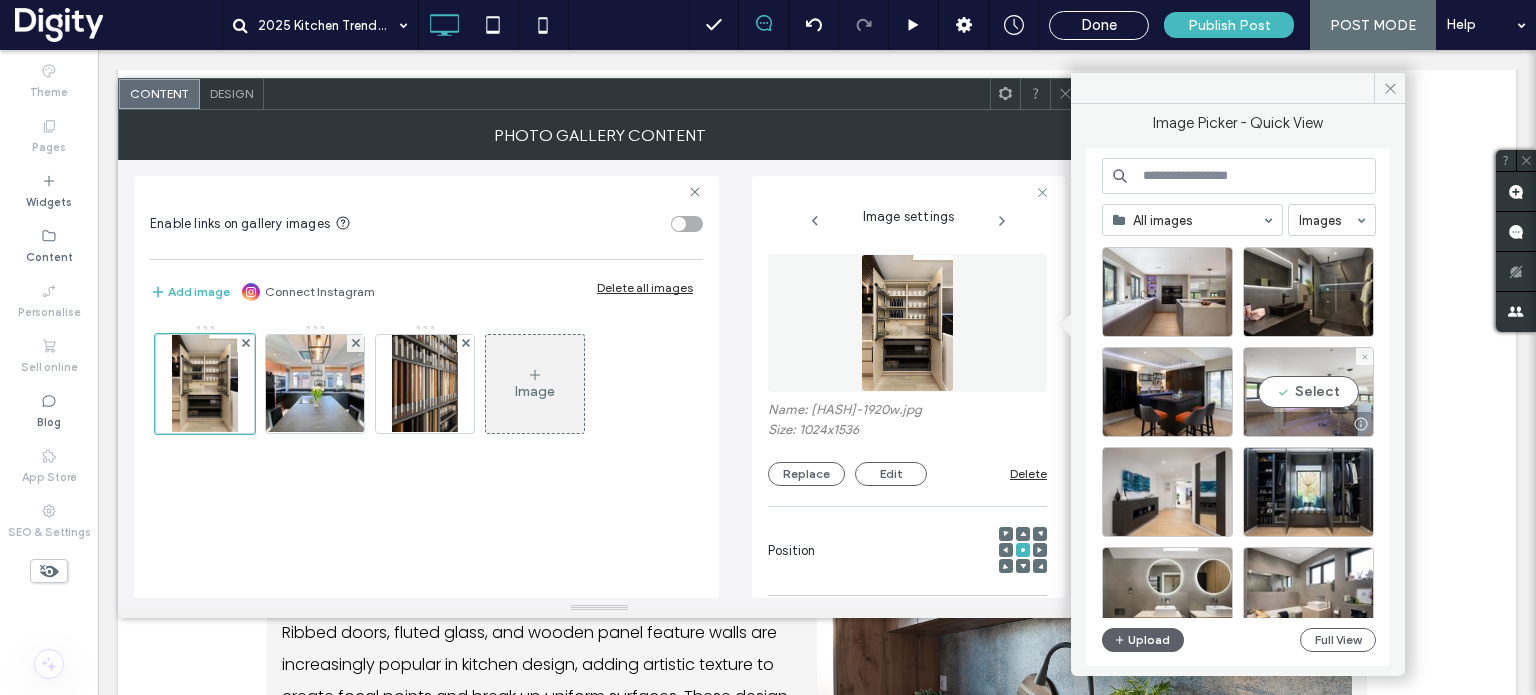 click on "Select" at bounding box center (1308, 392) 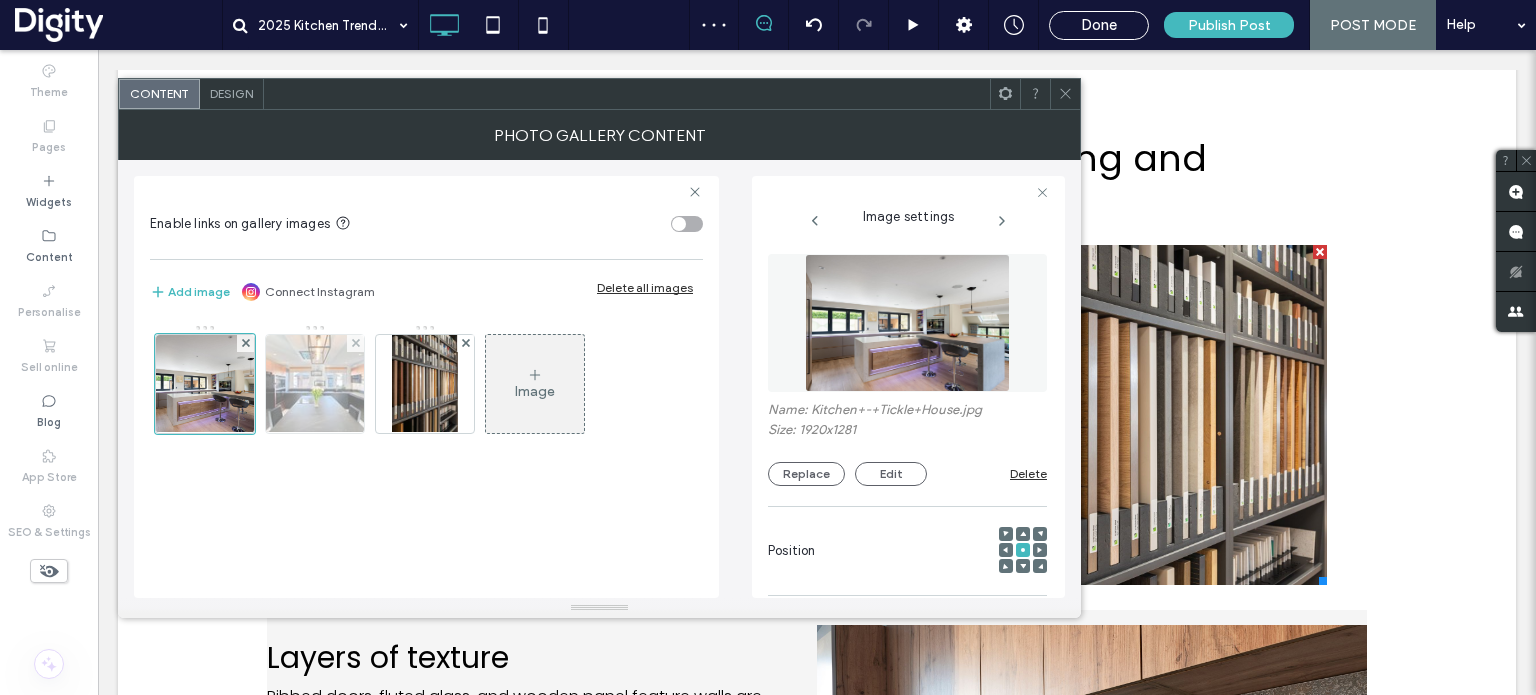 click at bounding box center [315, 384] 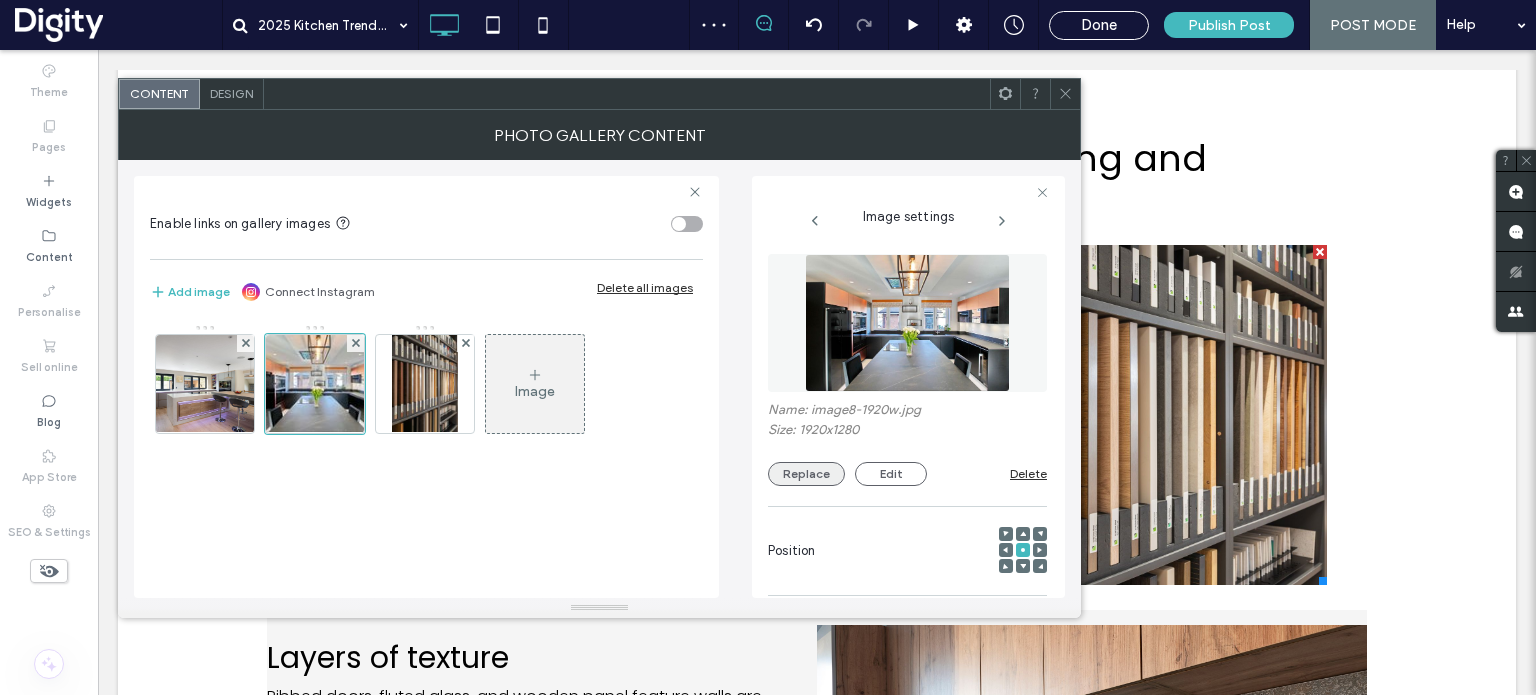click on "Replace" at bounding box center [806, 474] 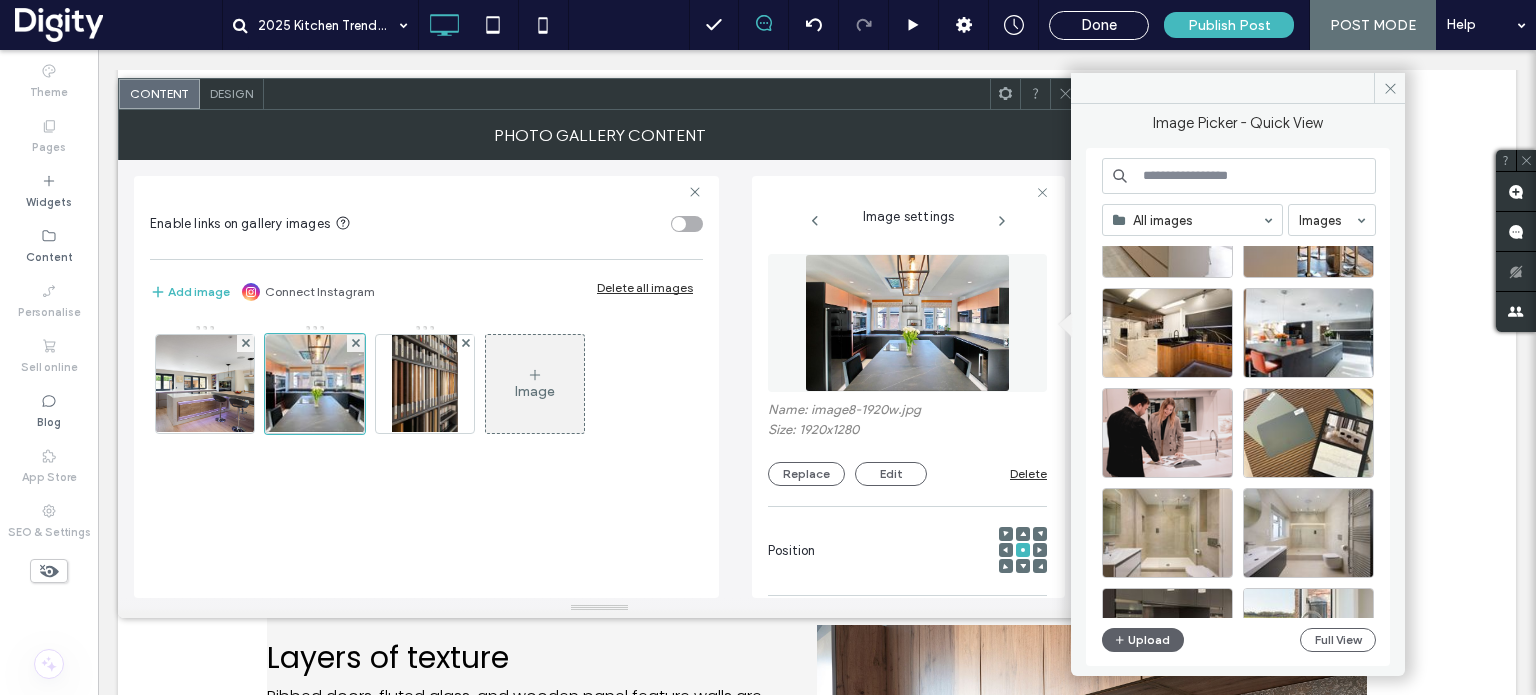 scroll, scrollTop: 3839, scrollLeft: 0, axis: vertical 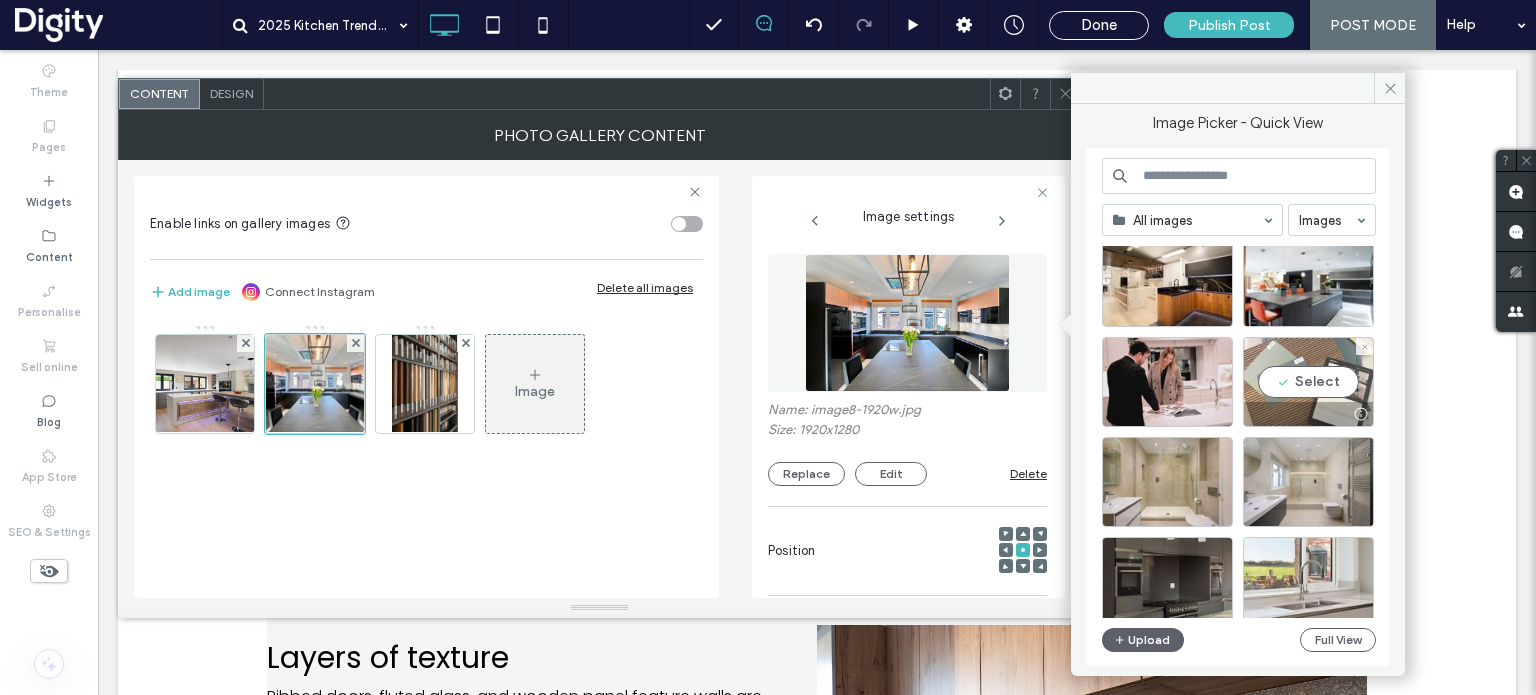 click on "Select" at bounding box center (1308, 382) 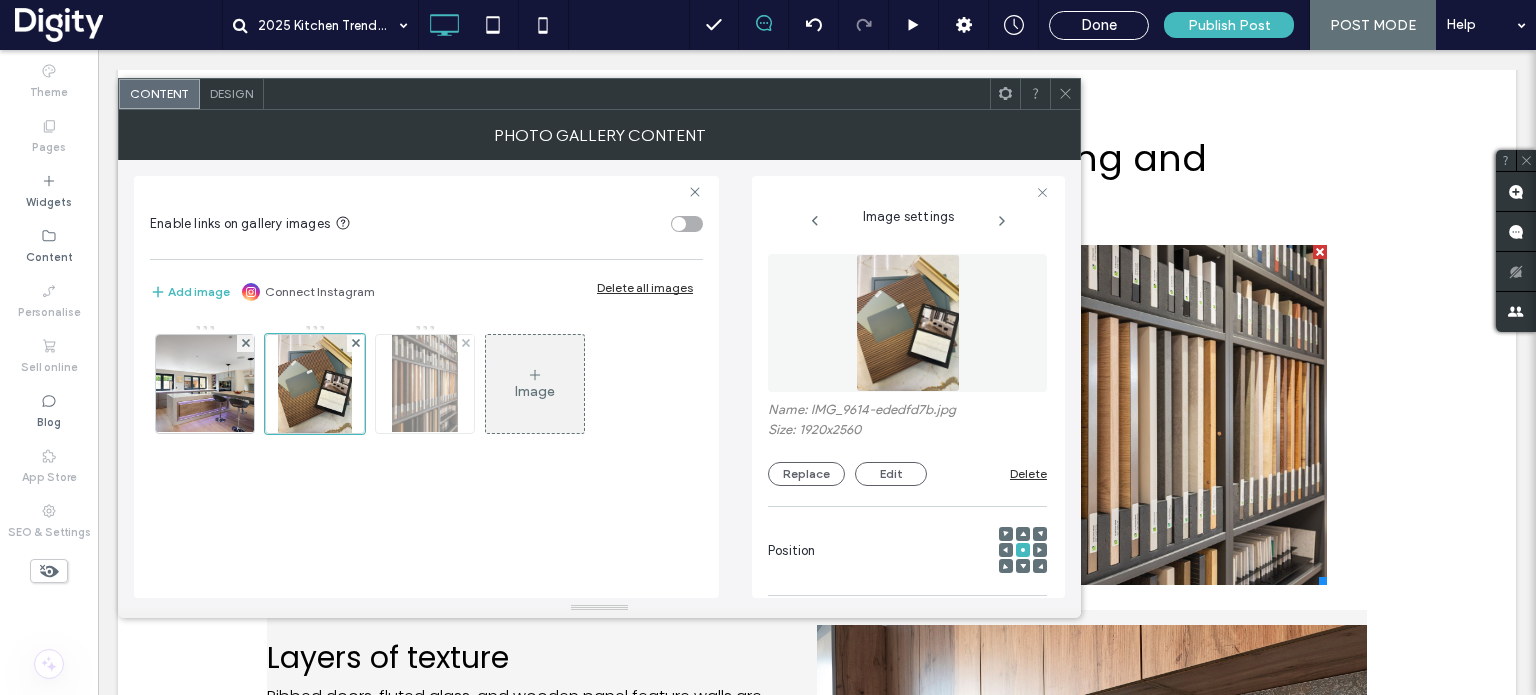 click at bounding box center (424, 384) 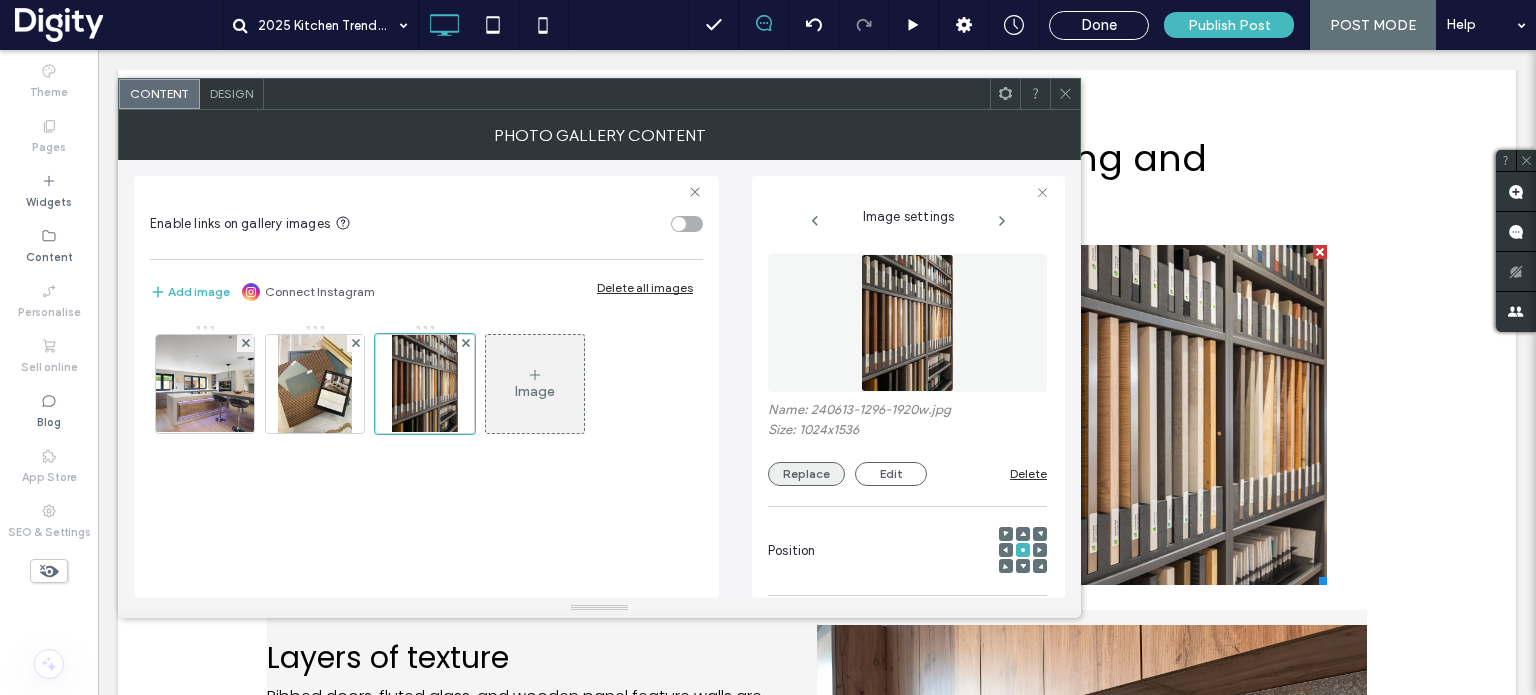 click on "Replace" at bounding box center (806, 474) 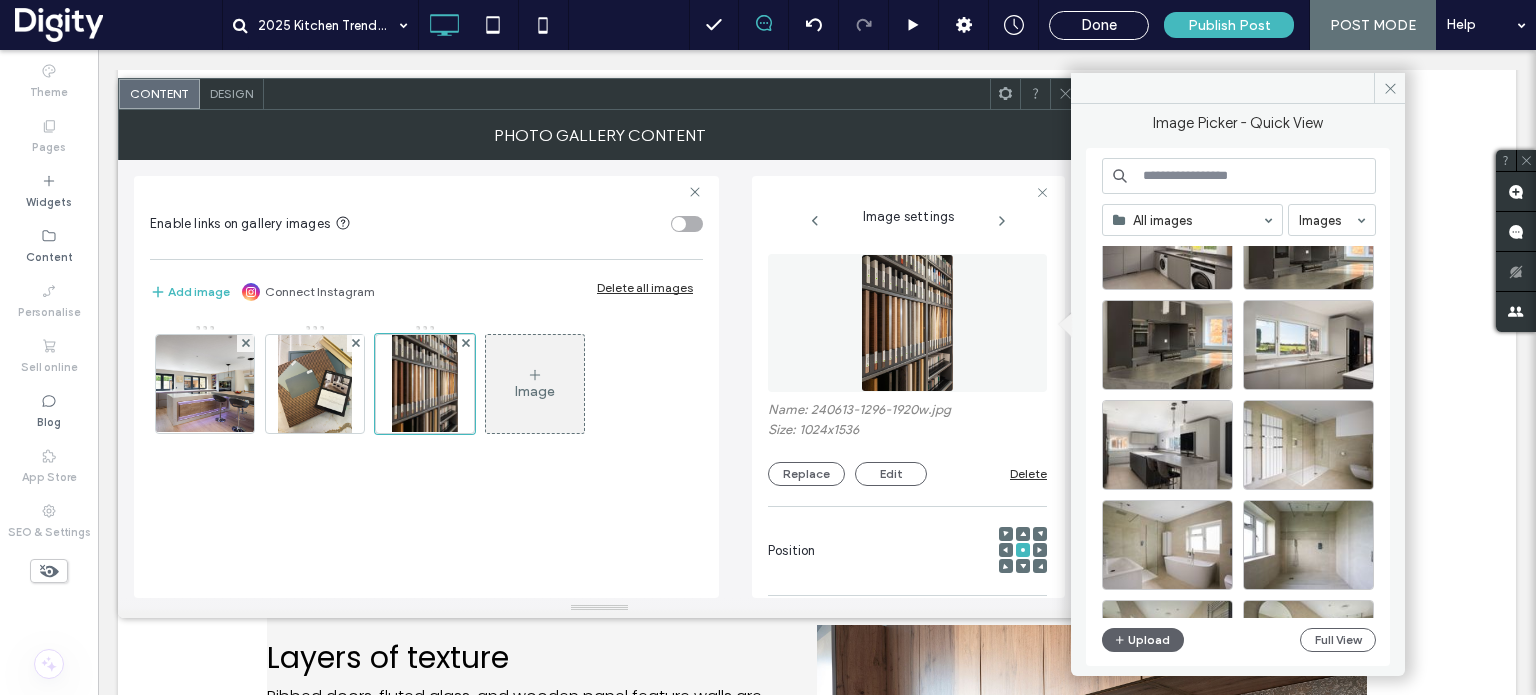 scroll, scrollTop: 4366, scrollLeft: 0, axis: vertical 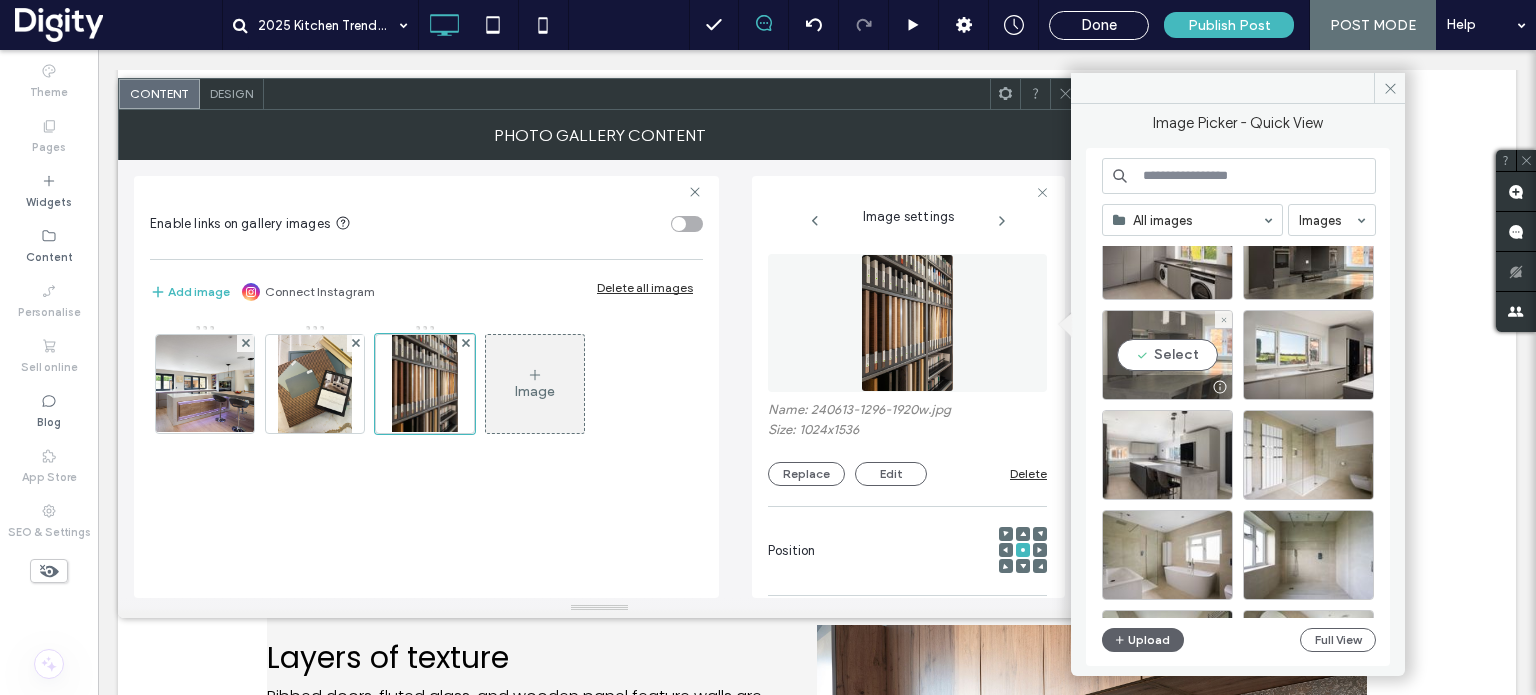 click on "Select" at bounding box center (1167, 355) 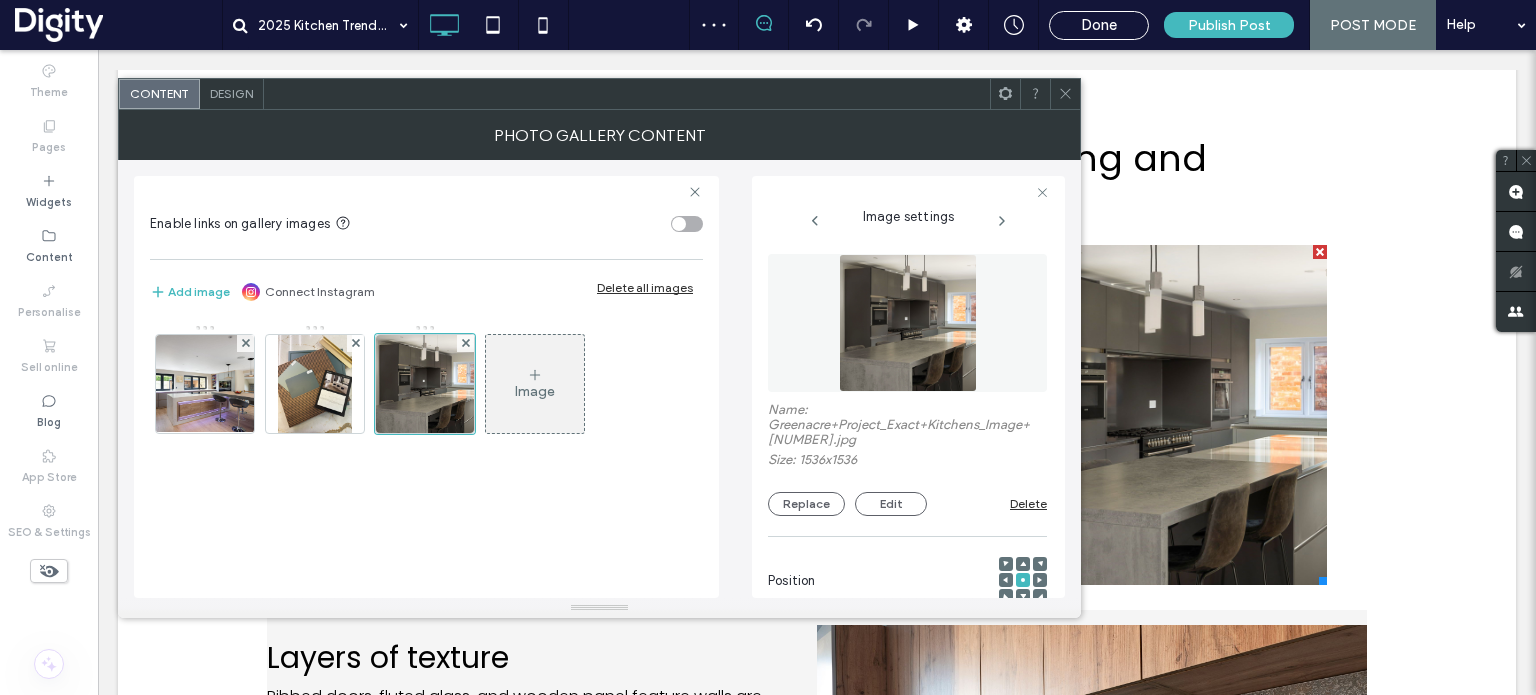 click 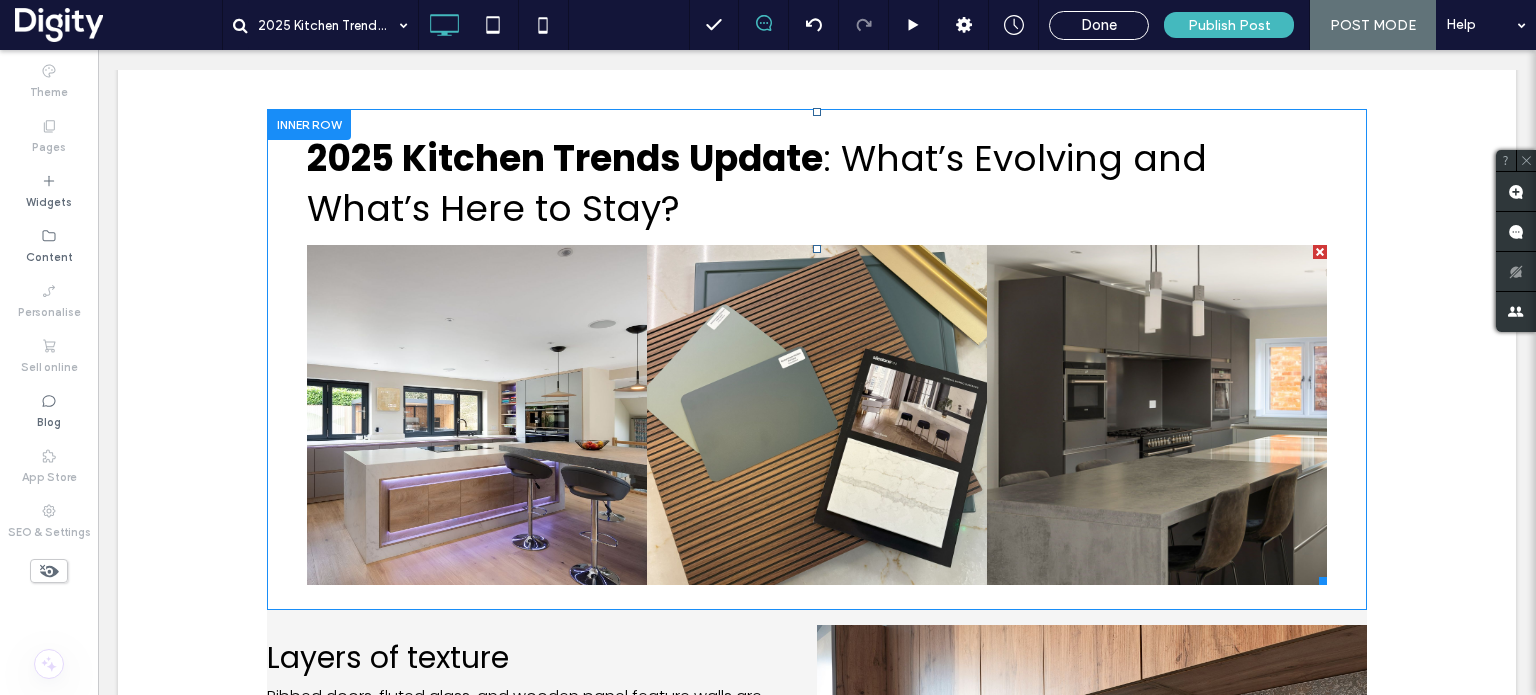 click at bounding box center (477, 415) 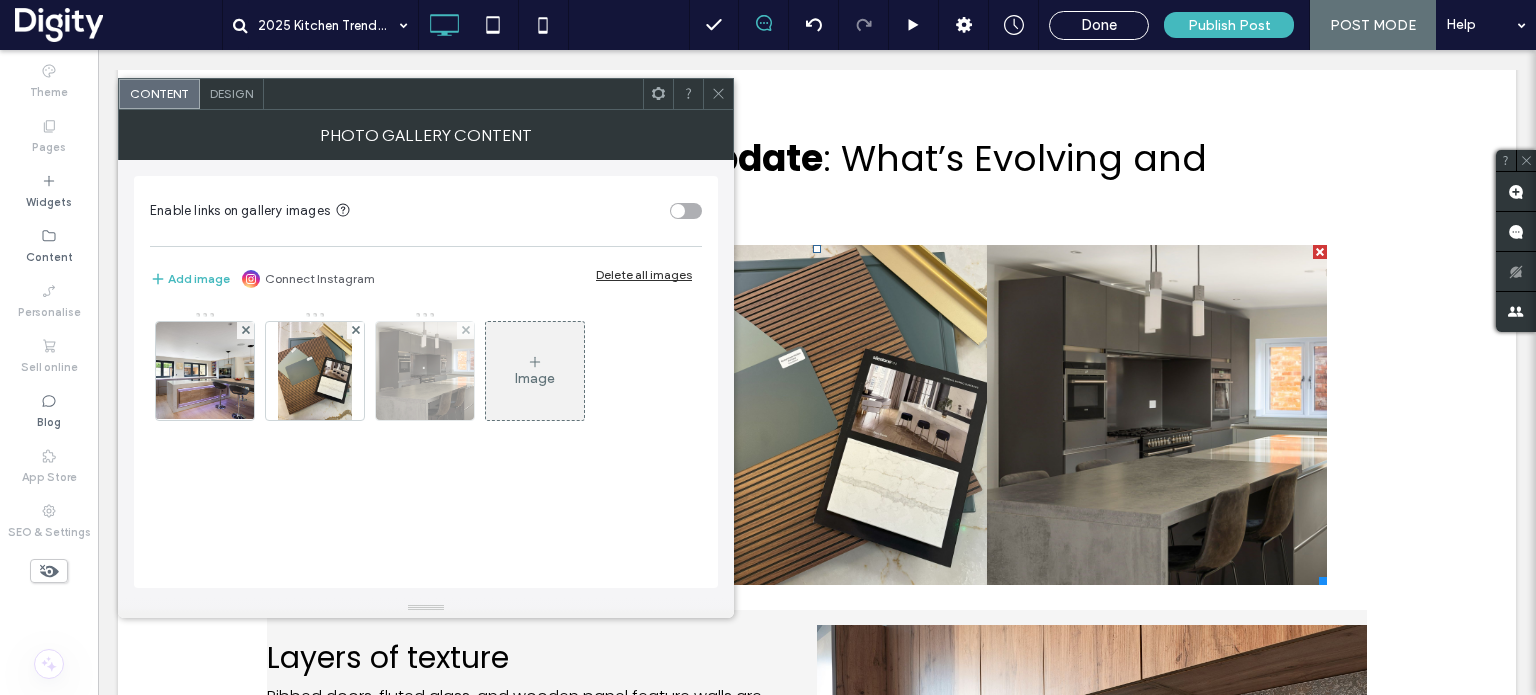 click at bounding box center (425, 371) 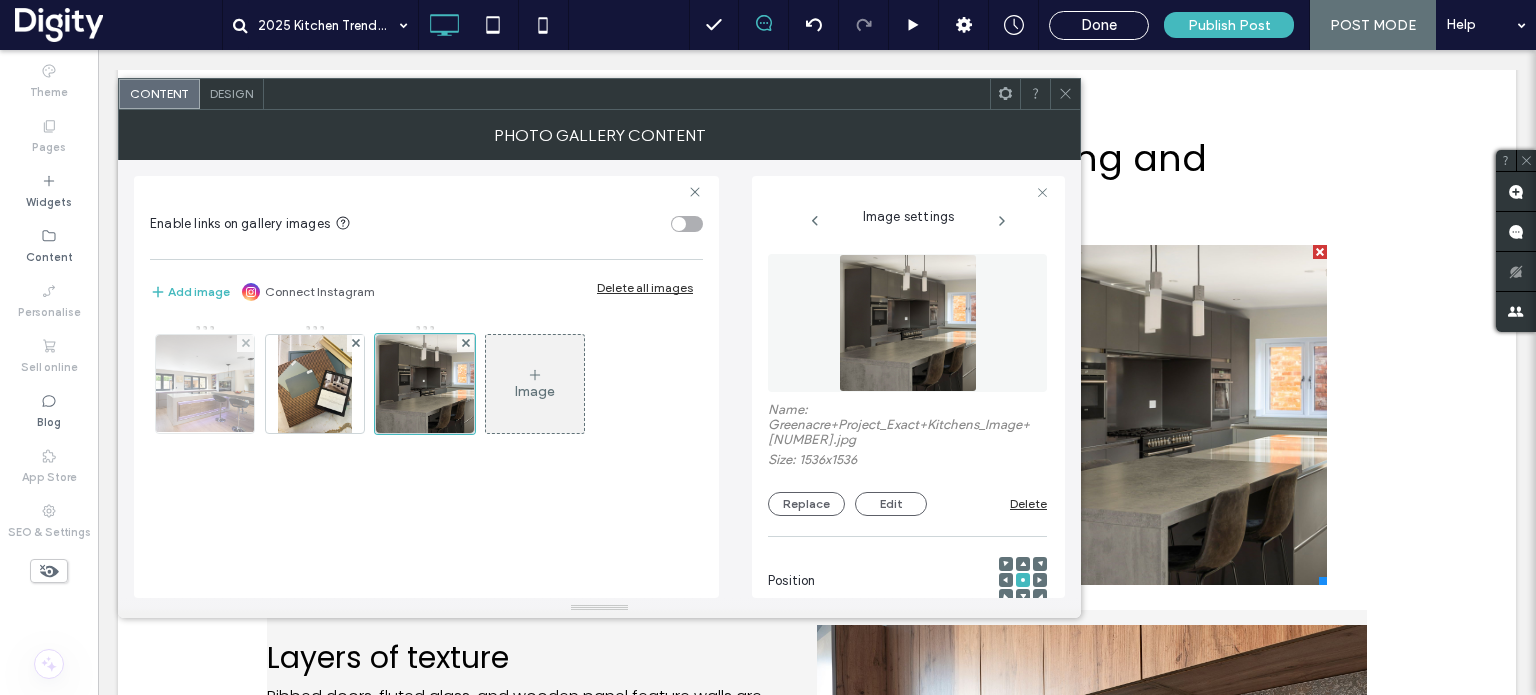 click at bounding box center (205, 384) 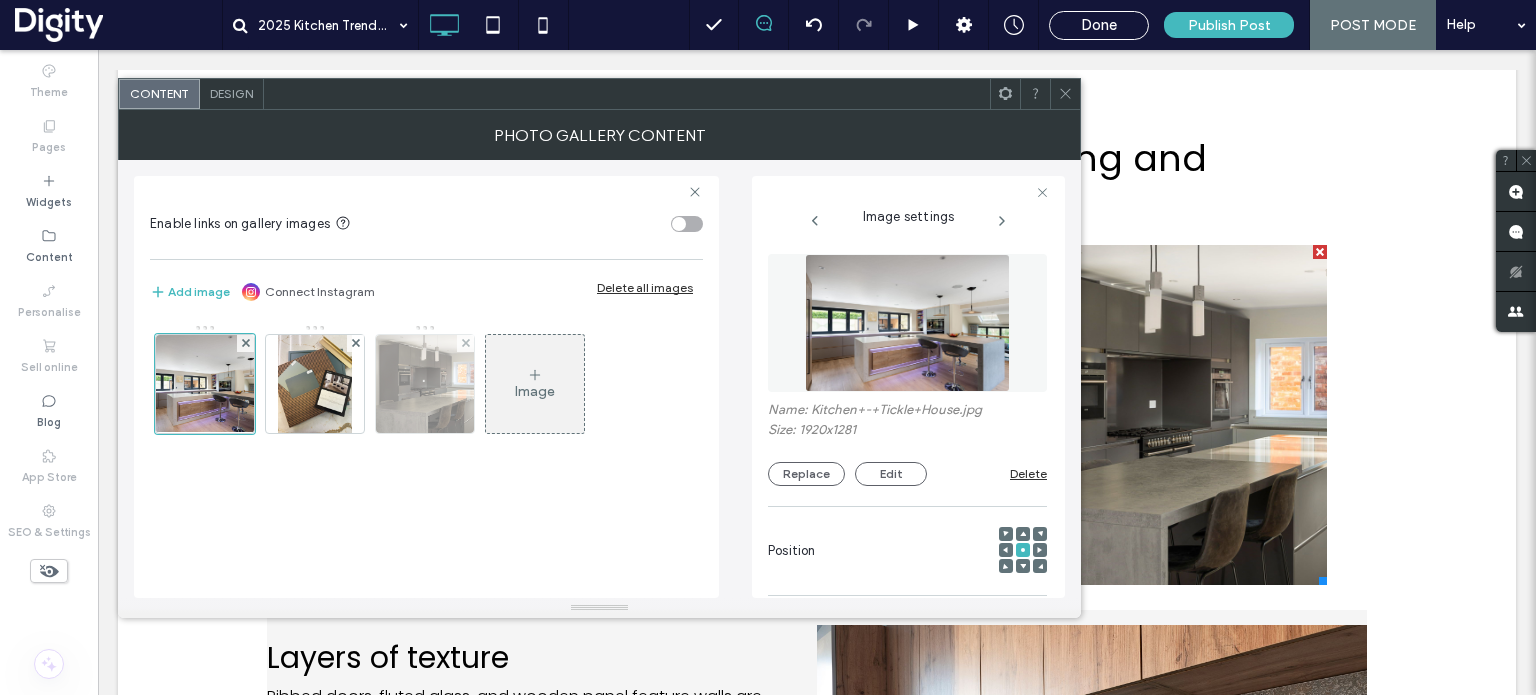 click at bounding box center (425, 384) 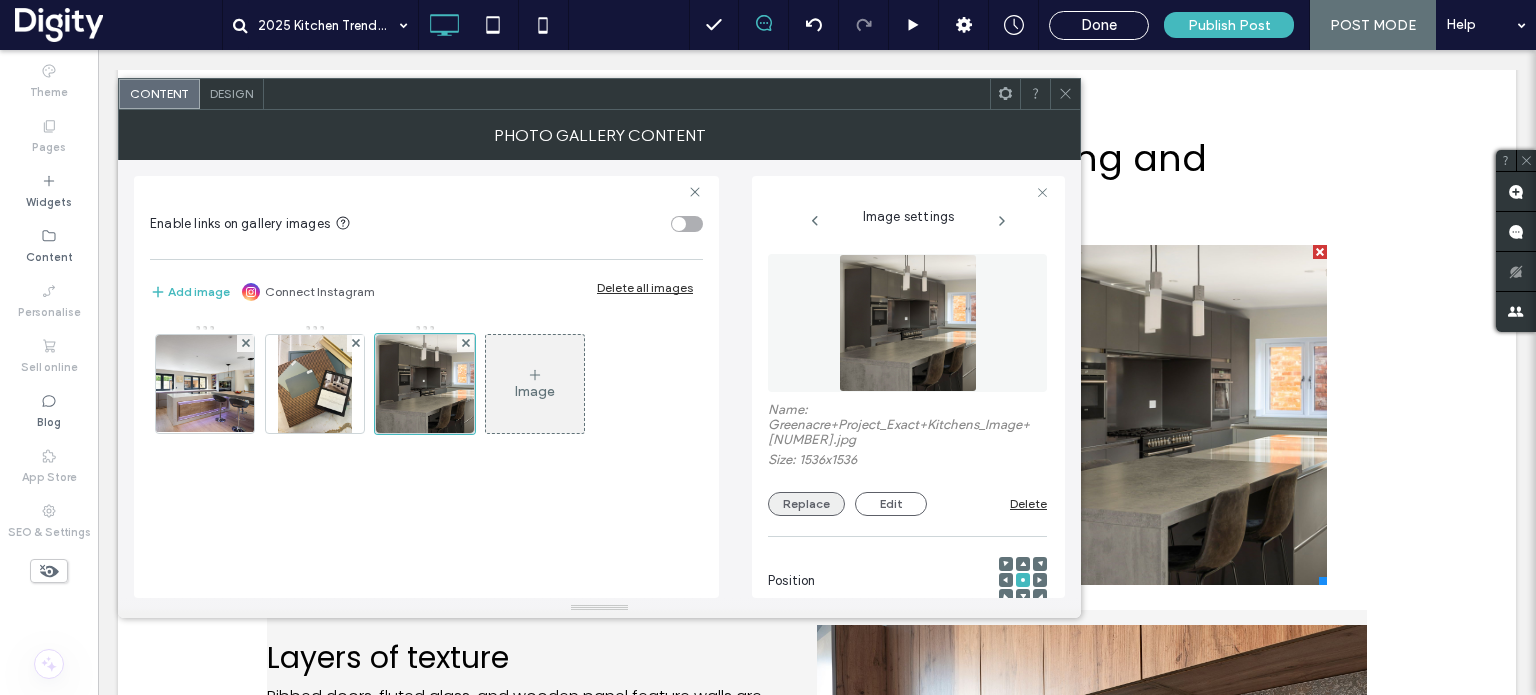 click on "Replace" at bounding box center [806, 504] 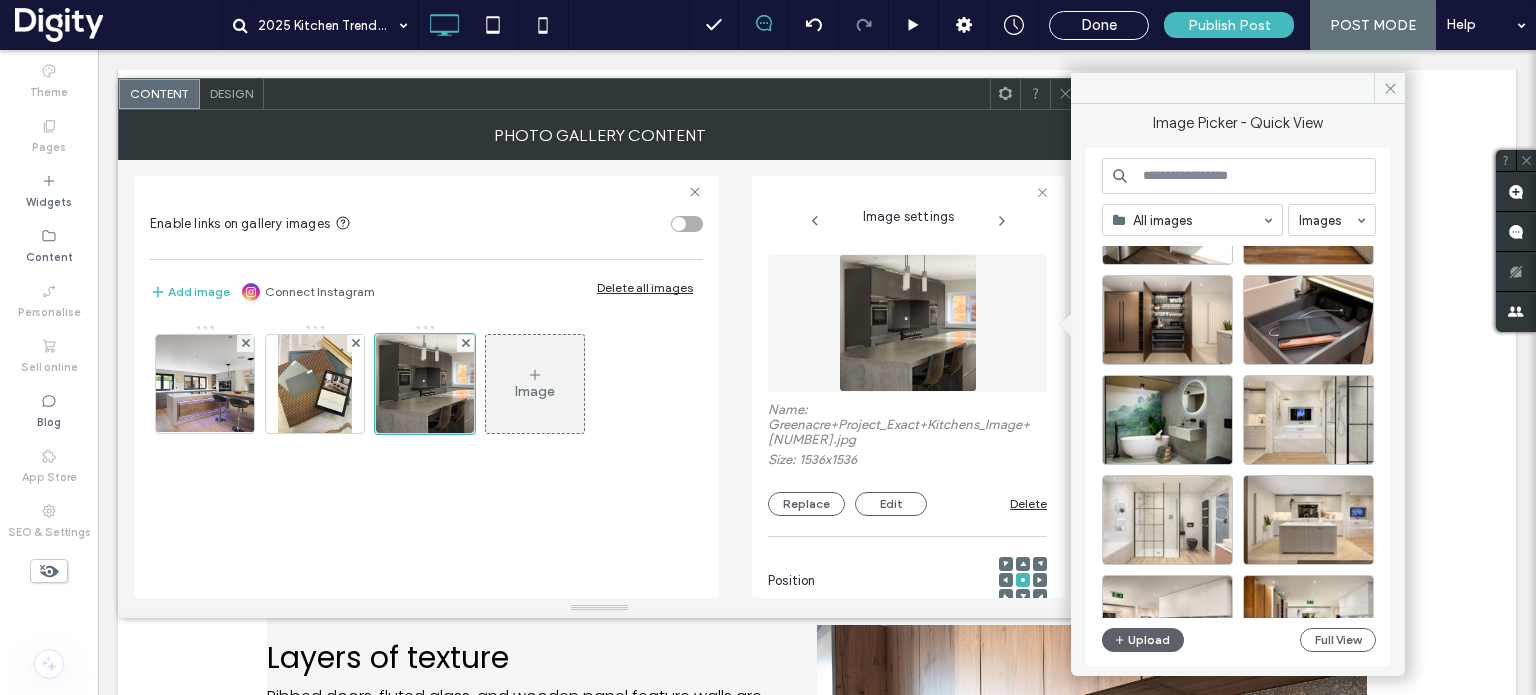scroll, scrollTop: 9598, scrollLeft: 0, axis: vertical 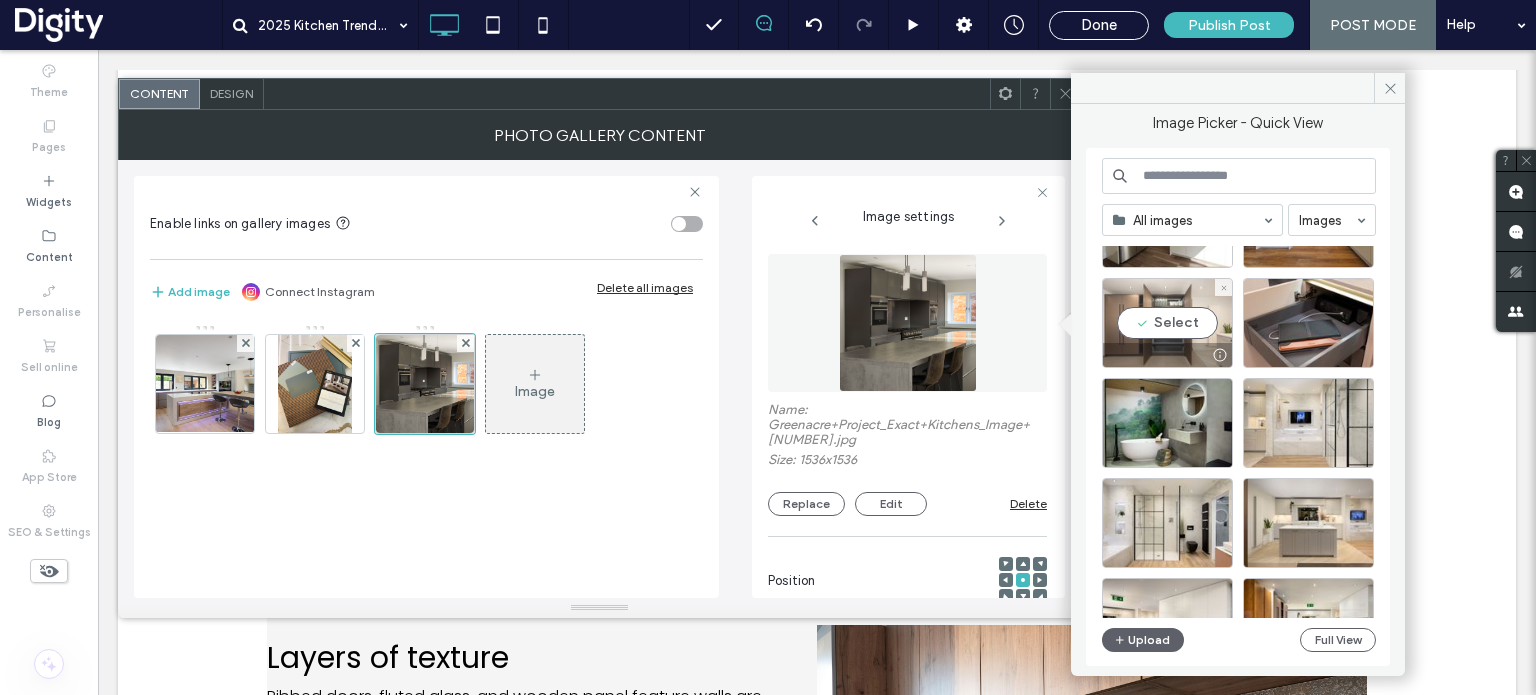 click on "Select" at bounding box center [1167, 323] 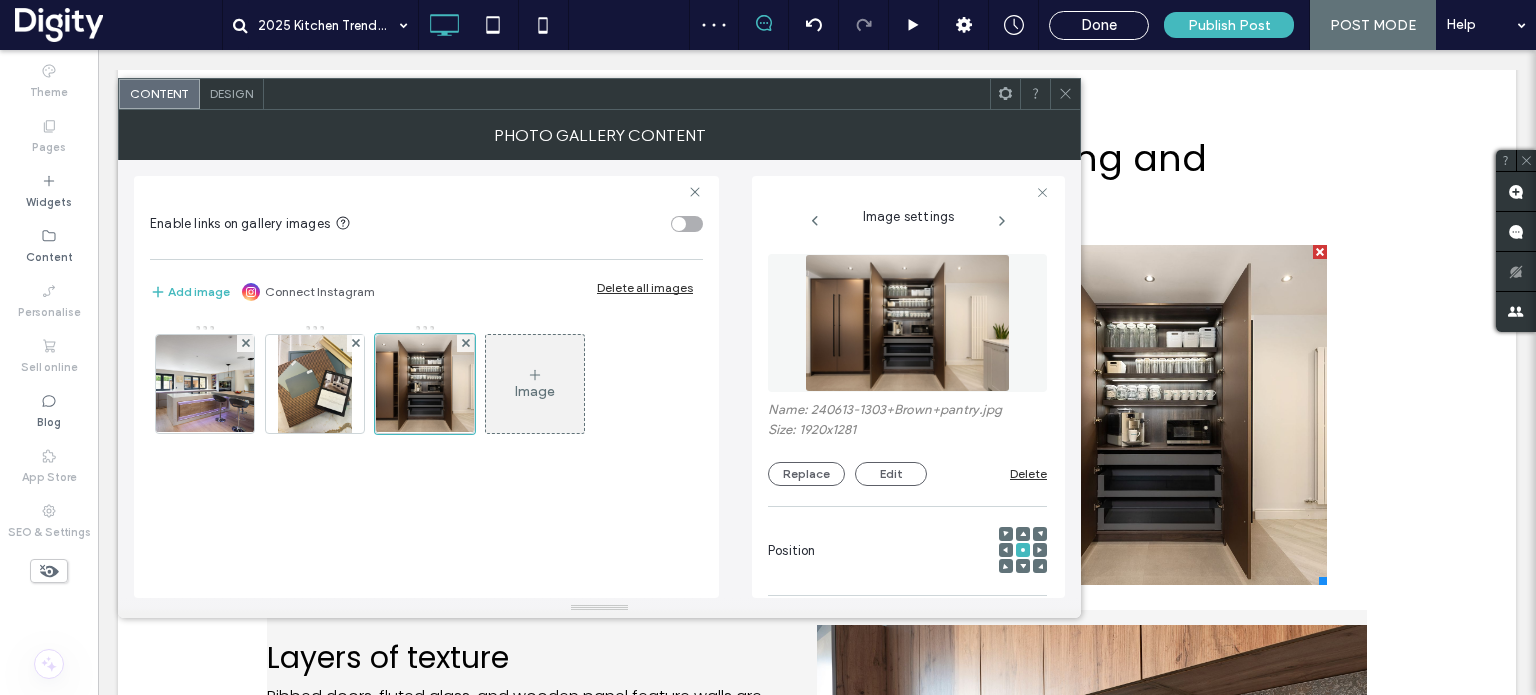 click 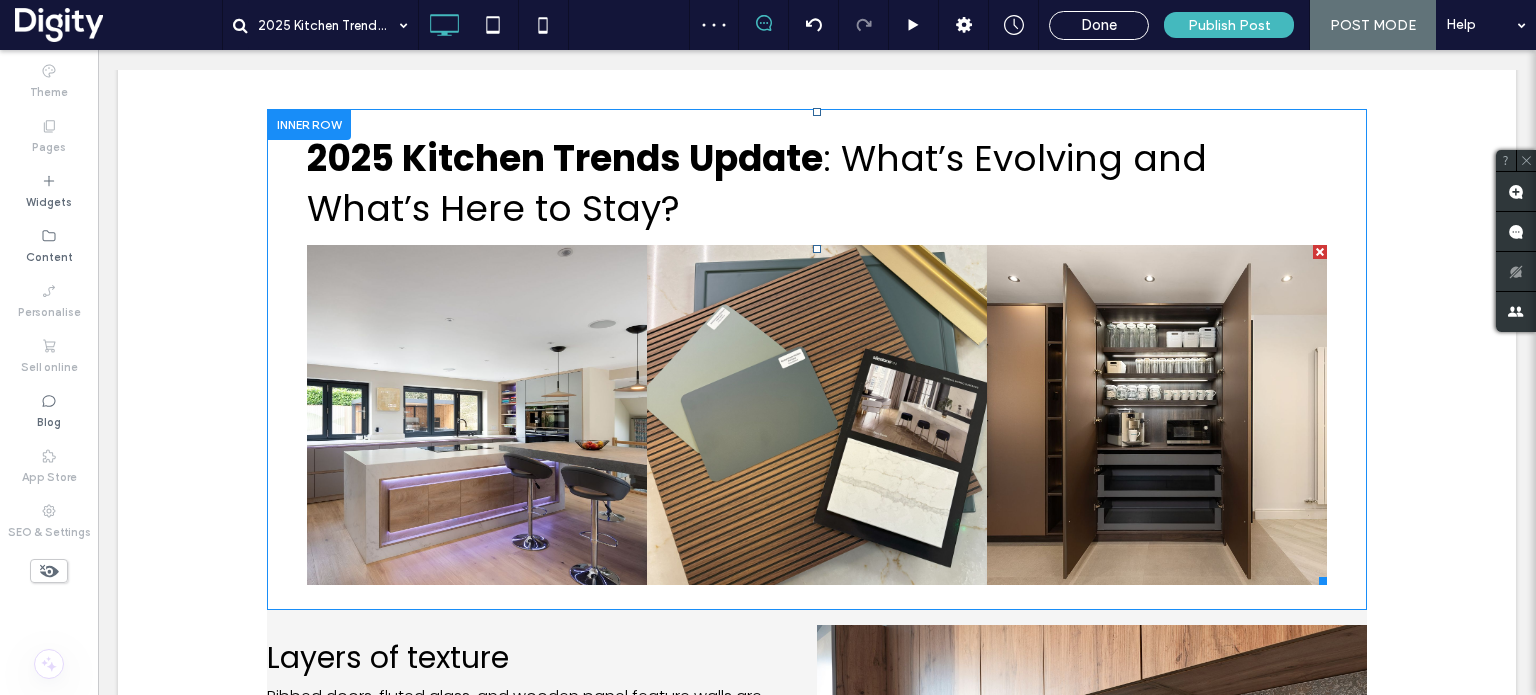 click at bounding box center [817, 415] 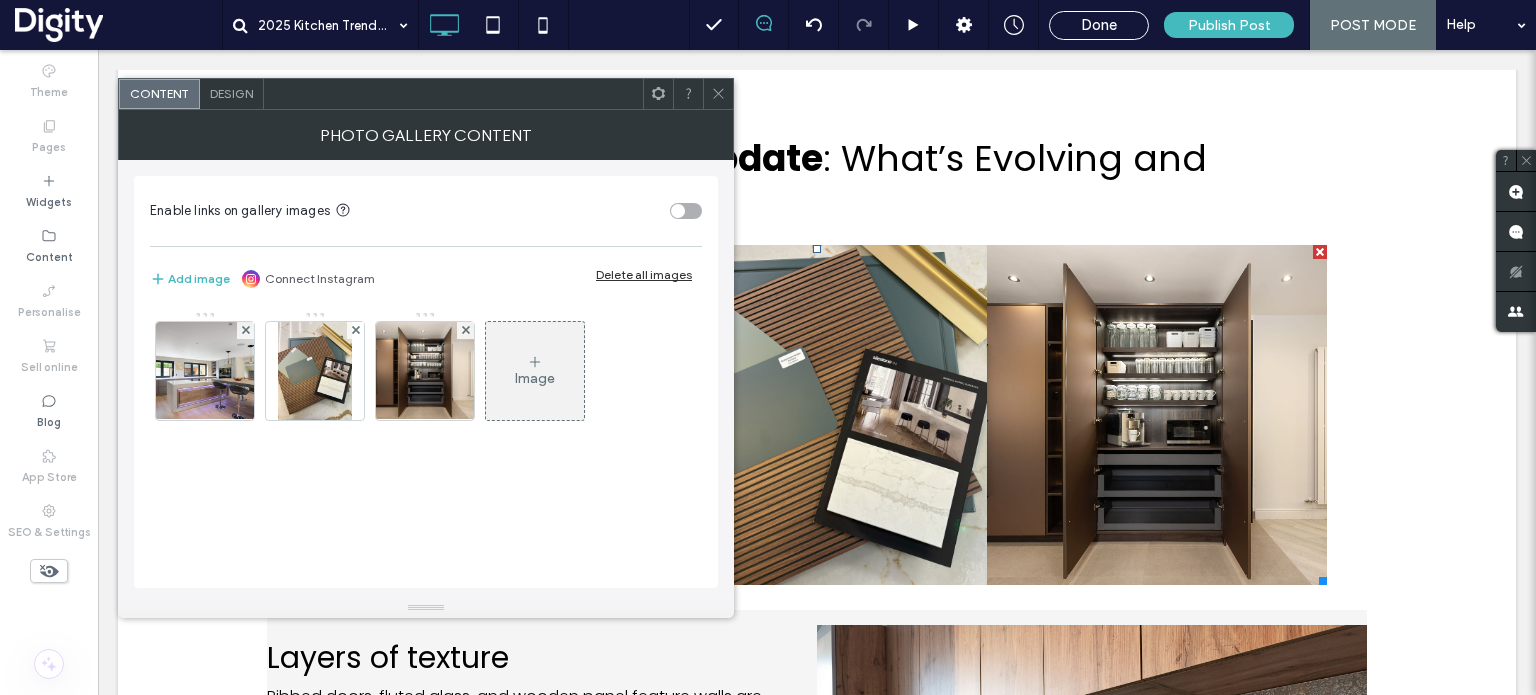 click on "Design" at bounding box center [231, 93] 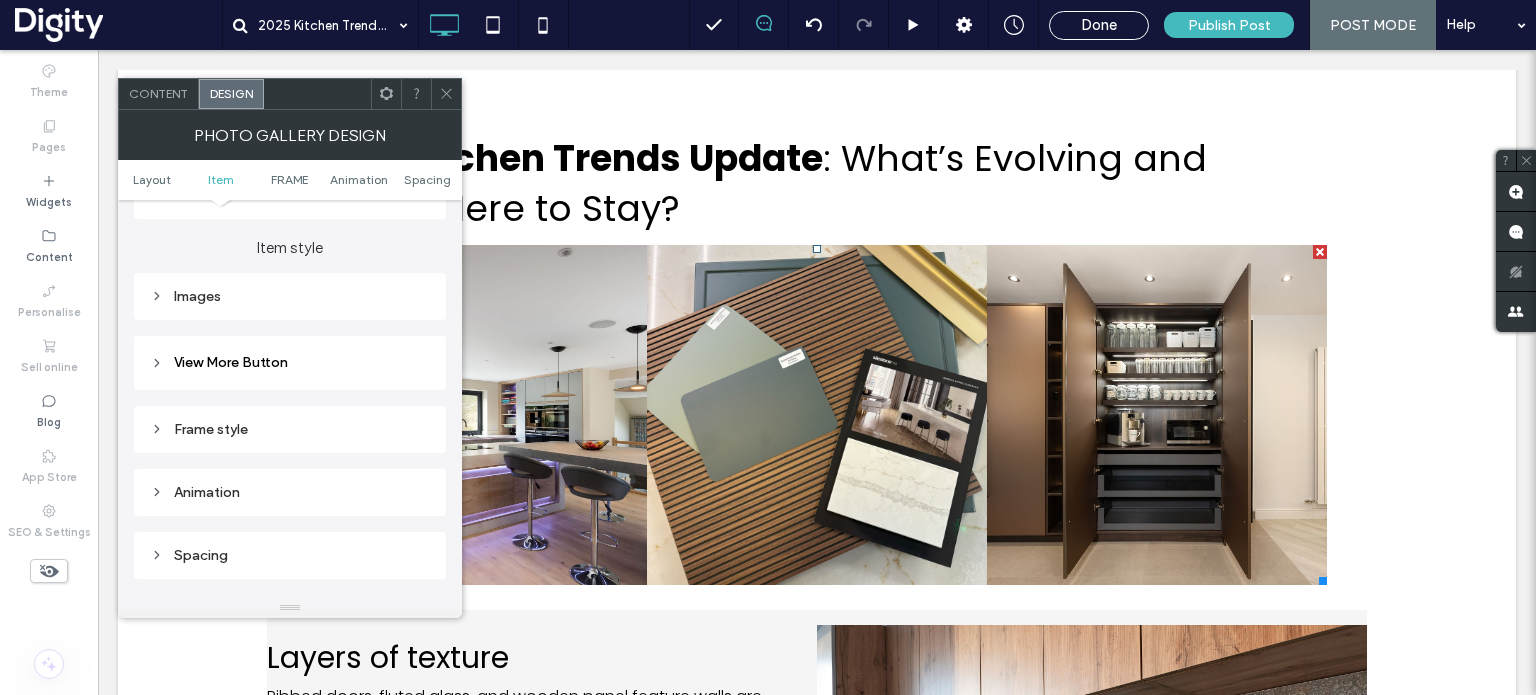 scroll, scrollTop: 847, scrollLeft: 0, axis: vertical 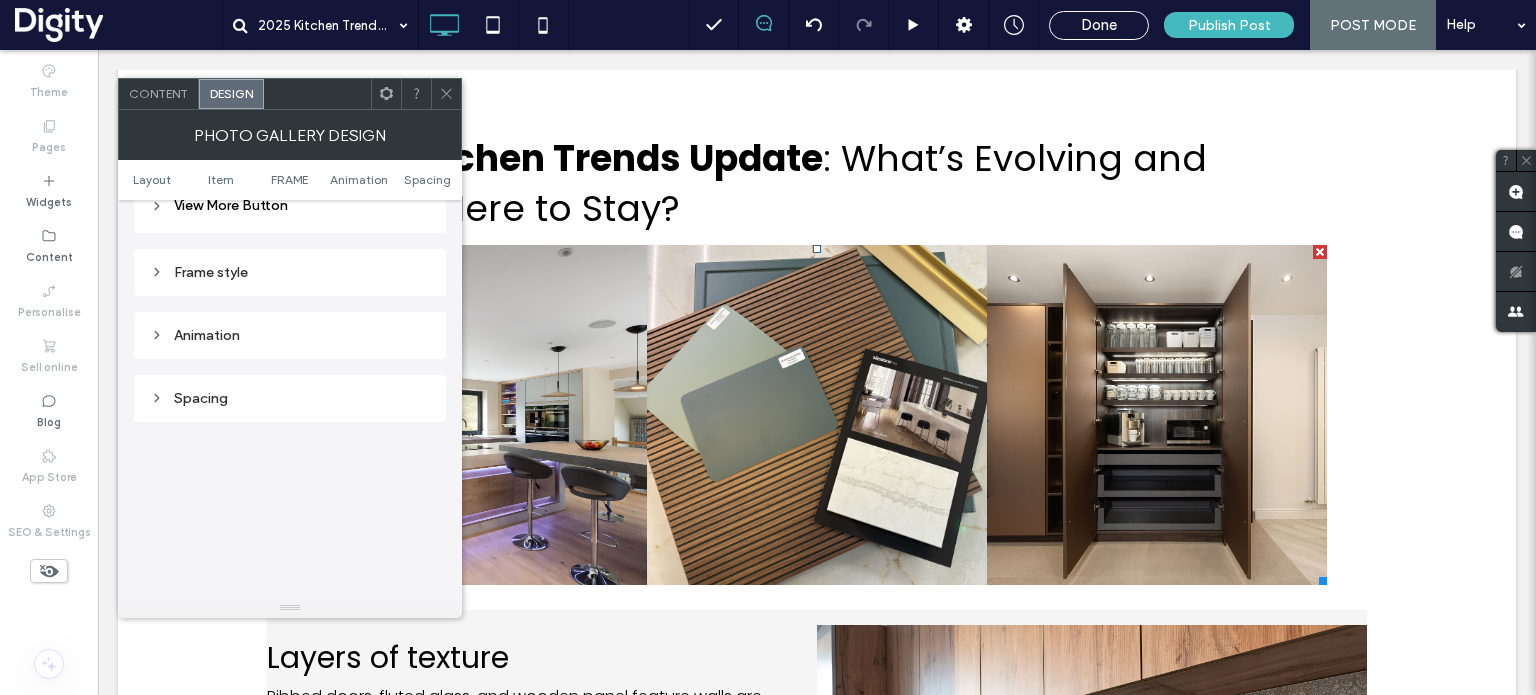 click on "Layout Content display for desktop only Text & button below image Text & button on hover Text & button over image Text & button position Number of columns 3 Auto adjust columns Visible rows All Item style Images View More Button Font Poppins Font weight Light   Font size 16 Font colour Font format Alignment Text direction Frame style Animation Spacing" at bounding box center (290, 55) 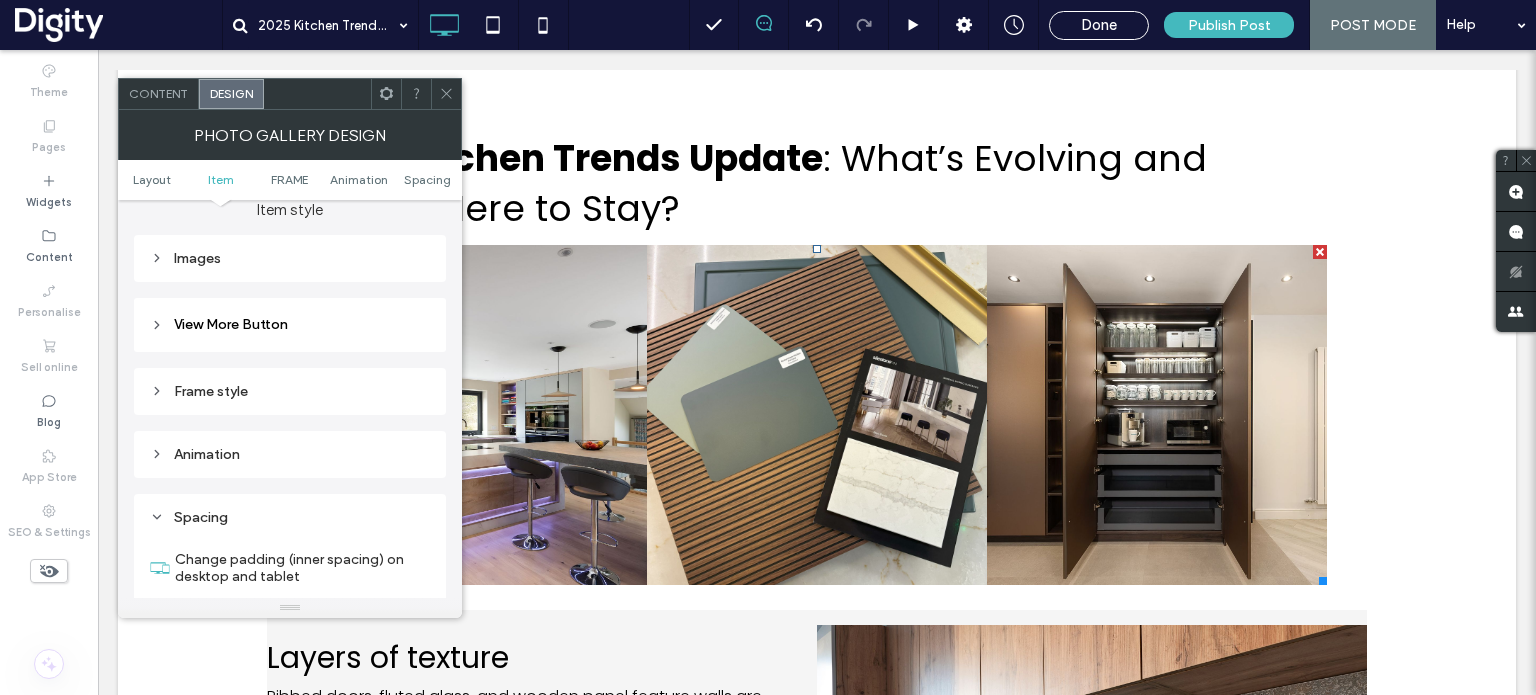 scroll, scrollTop: 728, scrollLeft: 0, axis: vertical 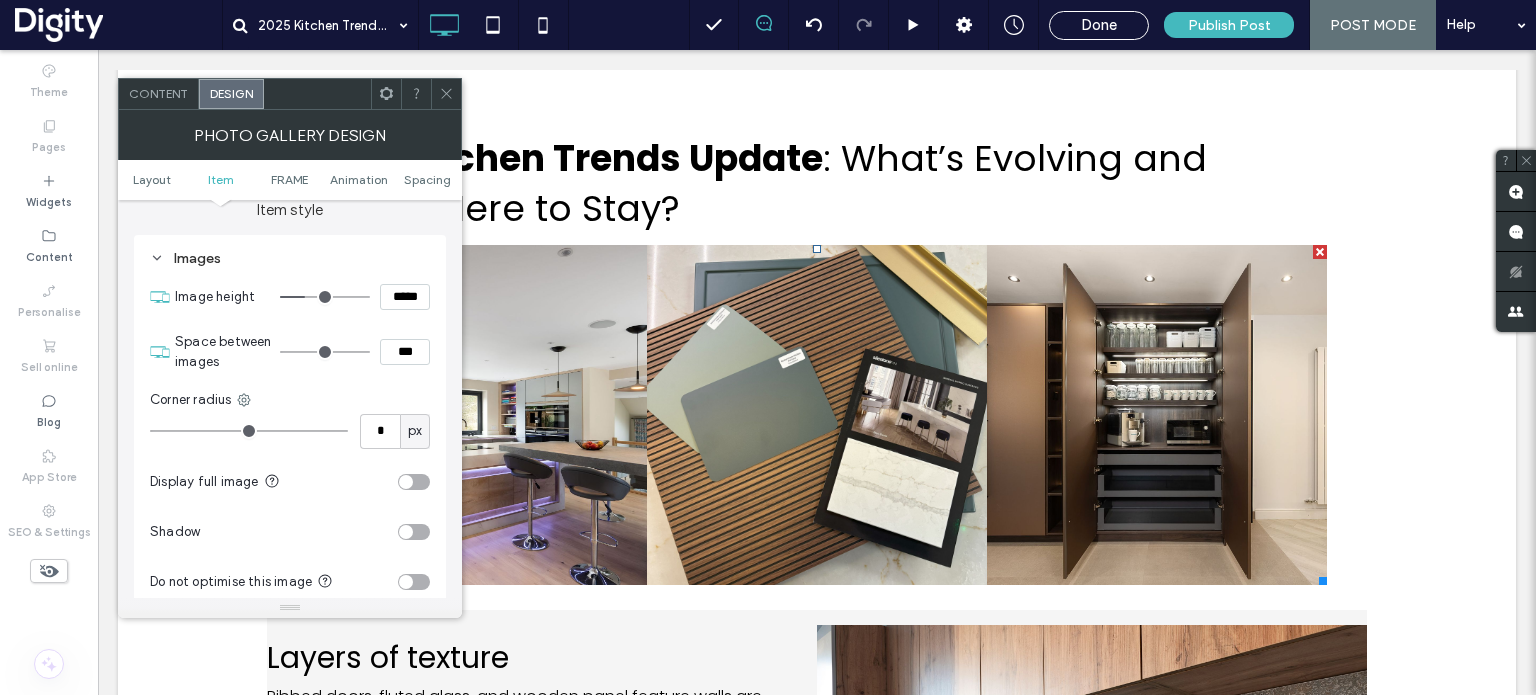 type on "*" 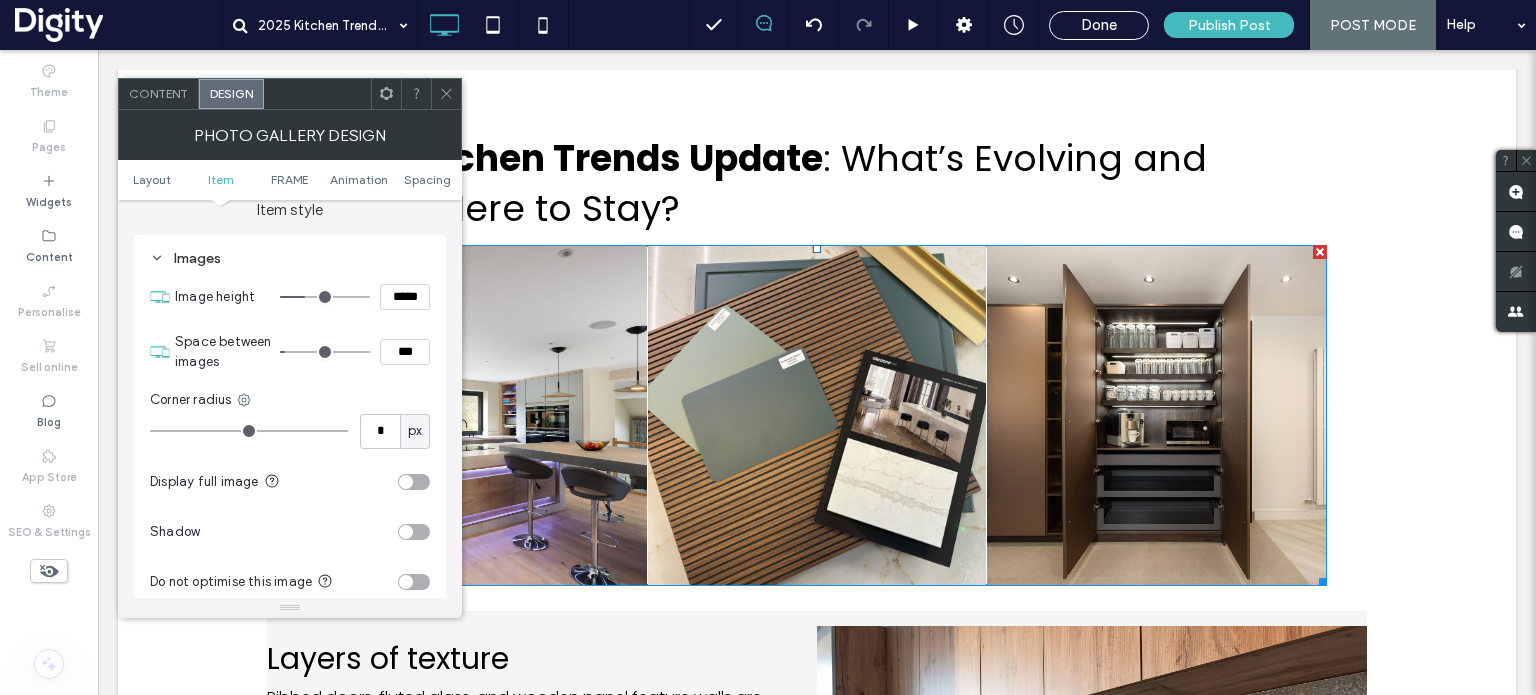 type on "*" 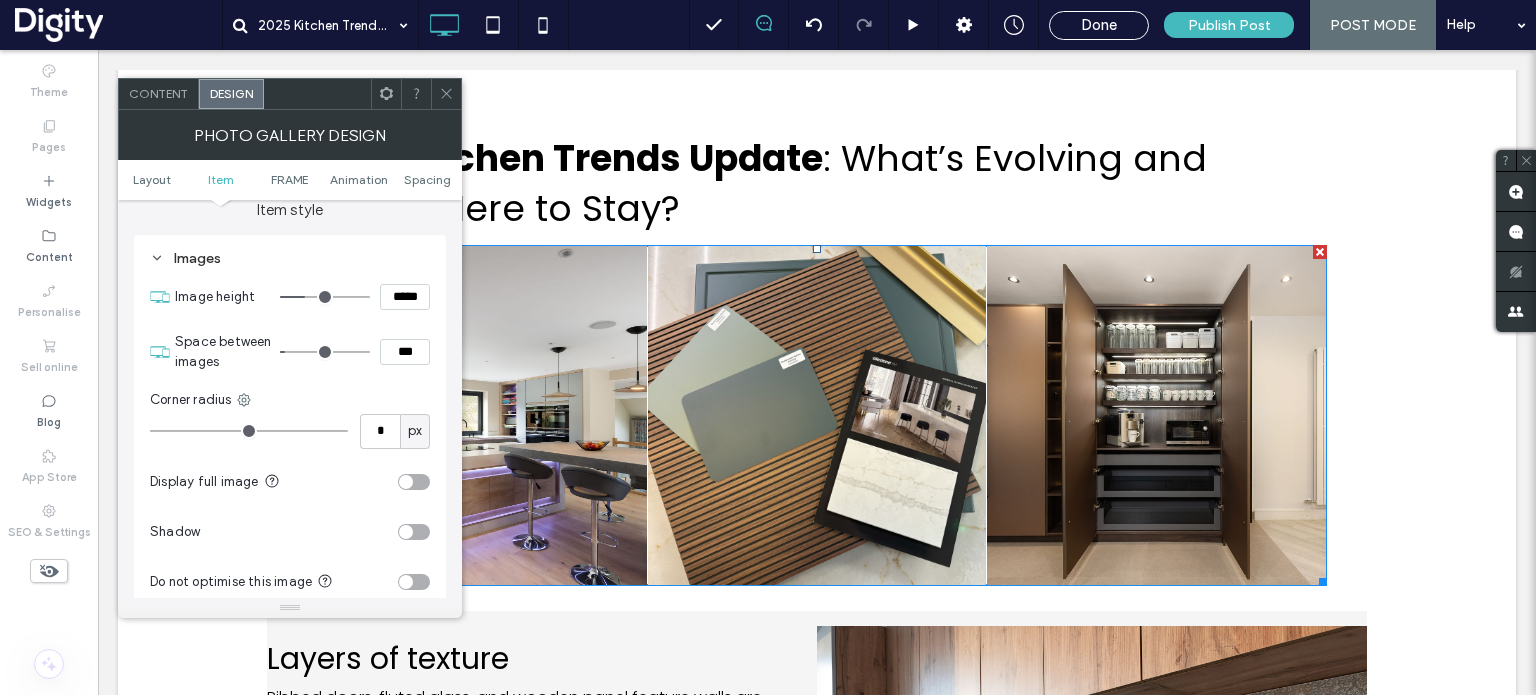 type on "***" 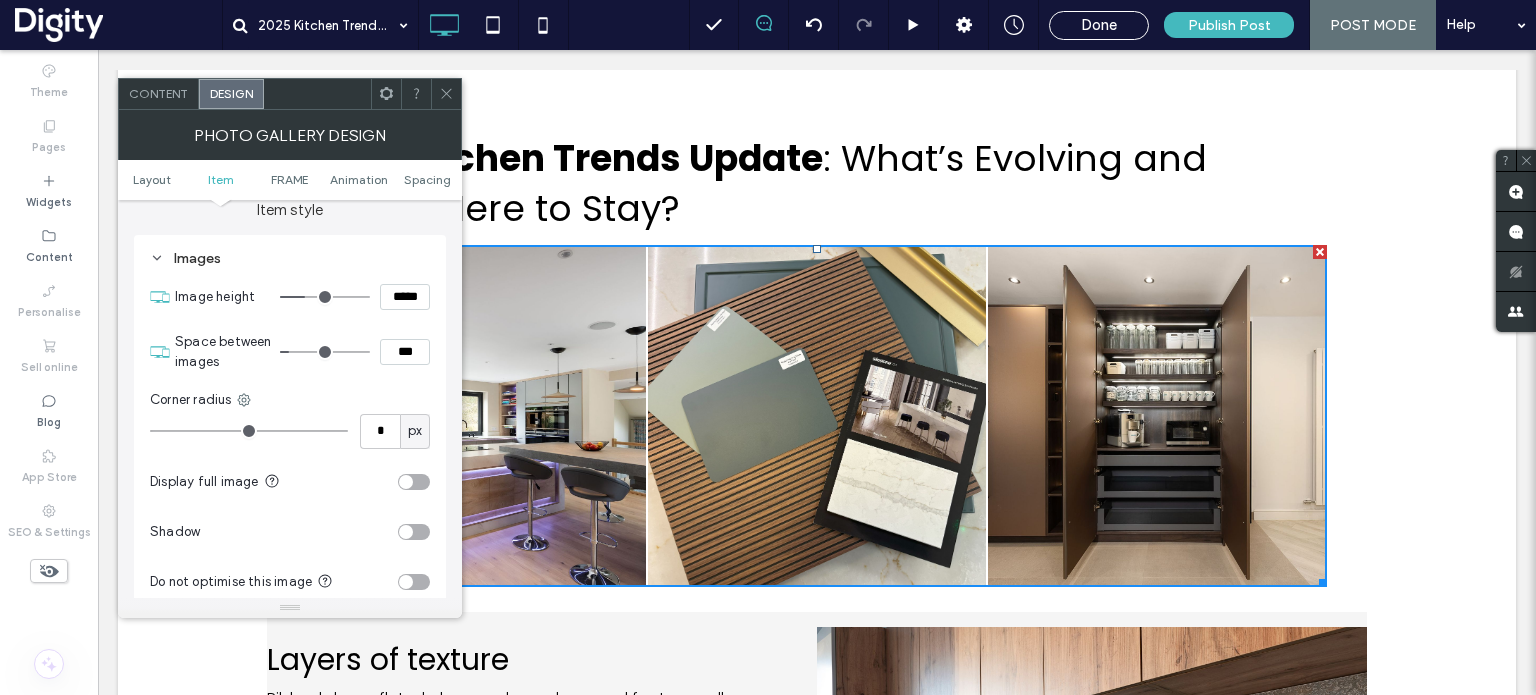 type on "*" 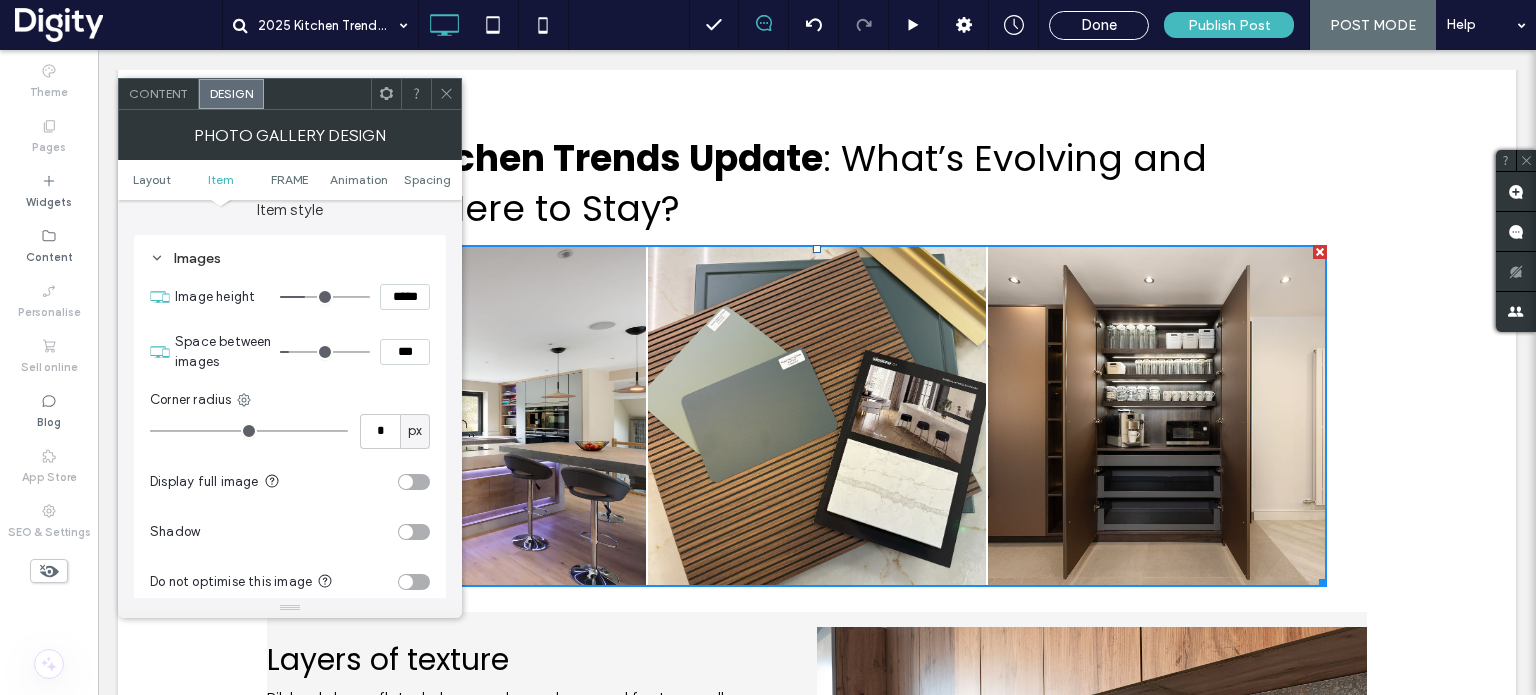 type on "***" 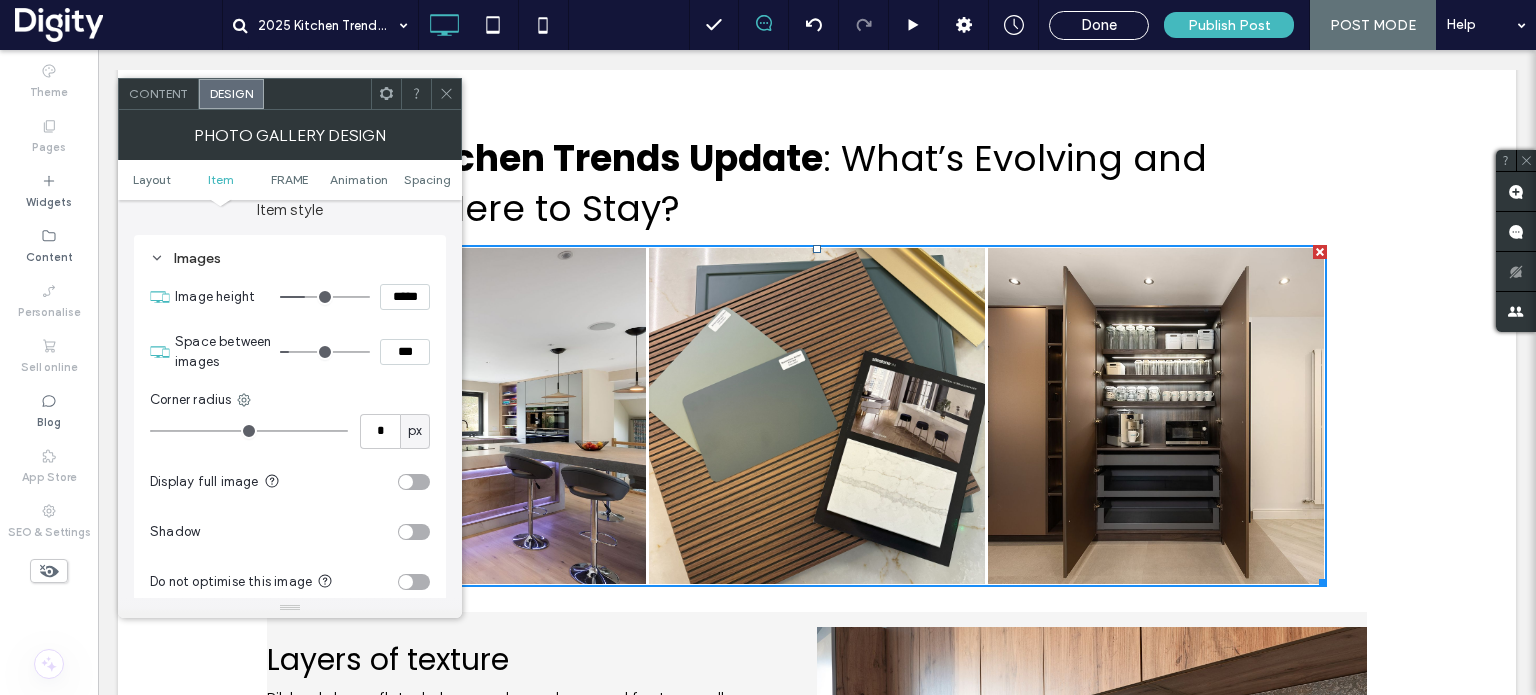 type on "*" 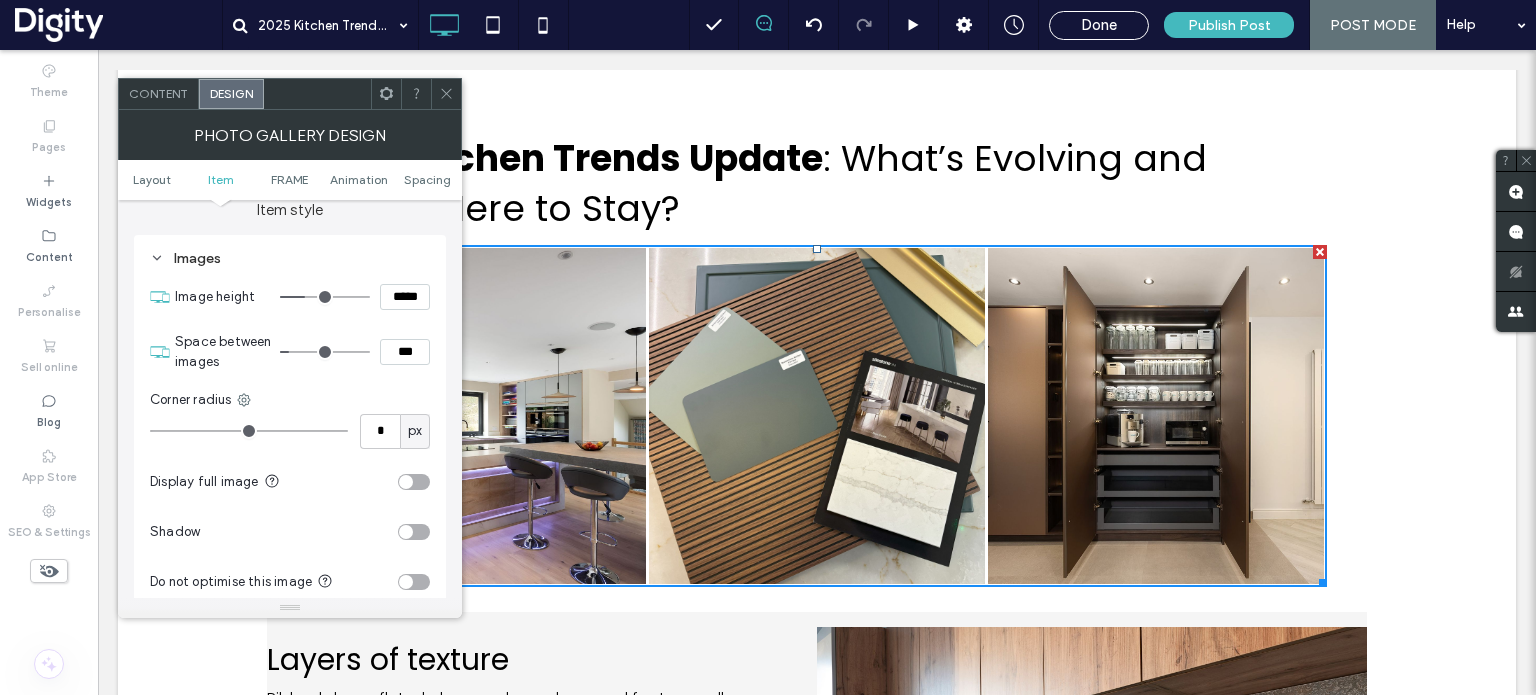 type on "***" 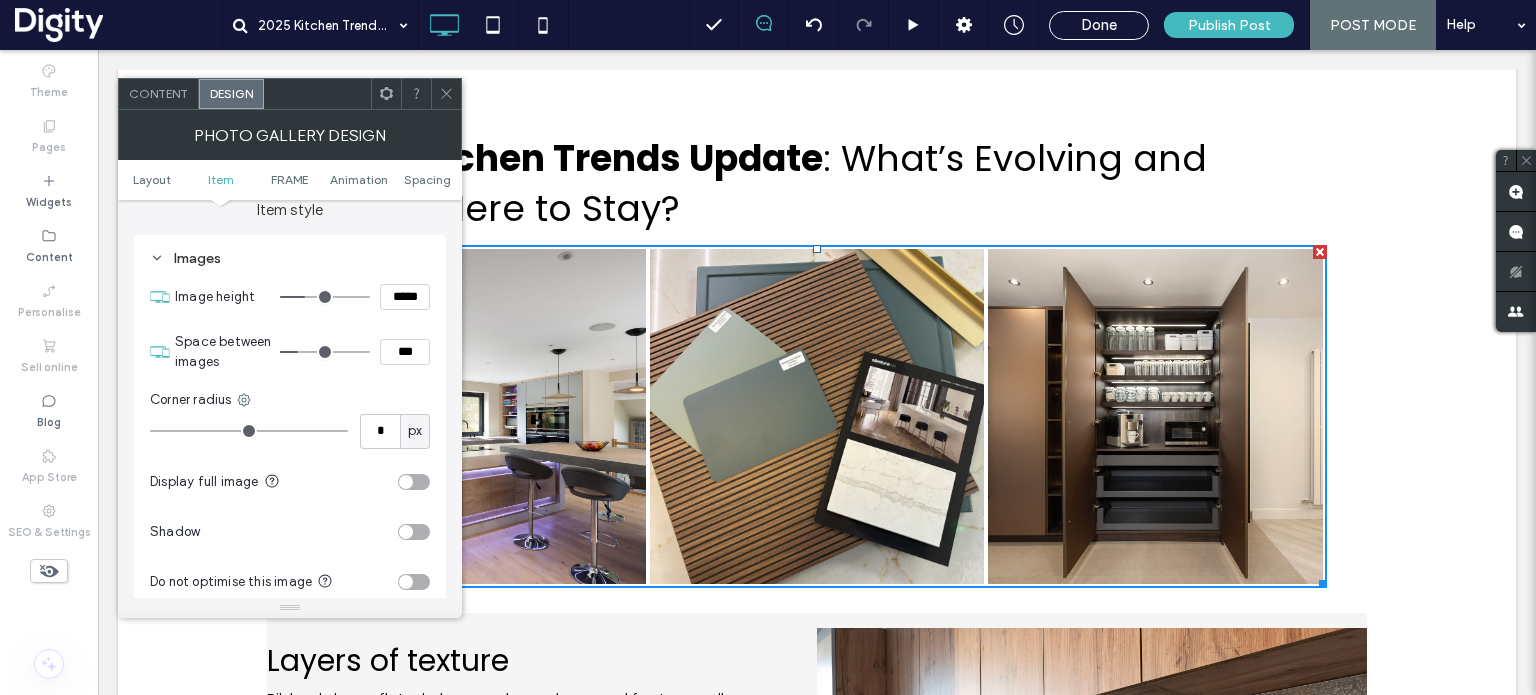 type on "*" 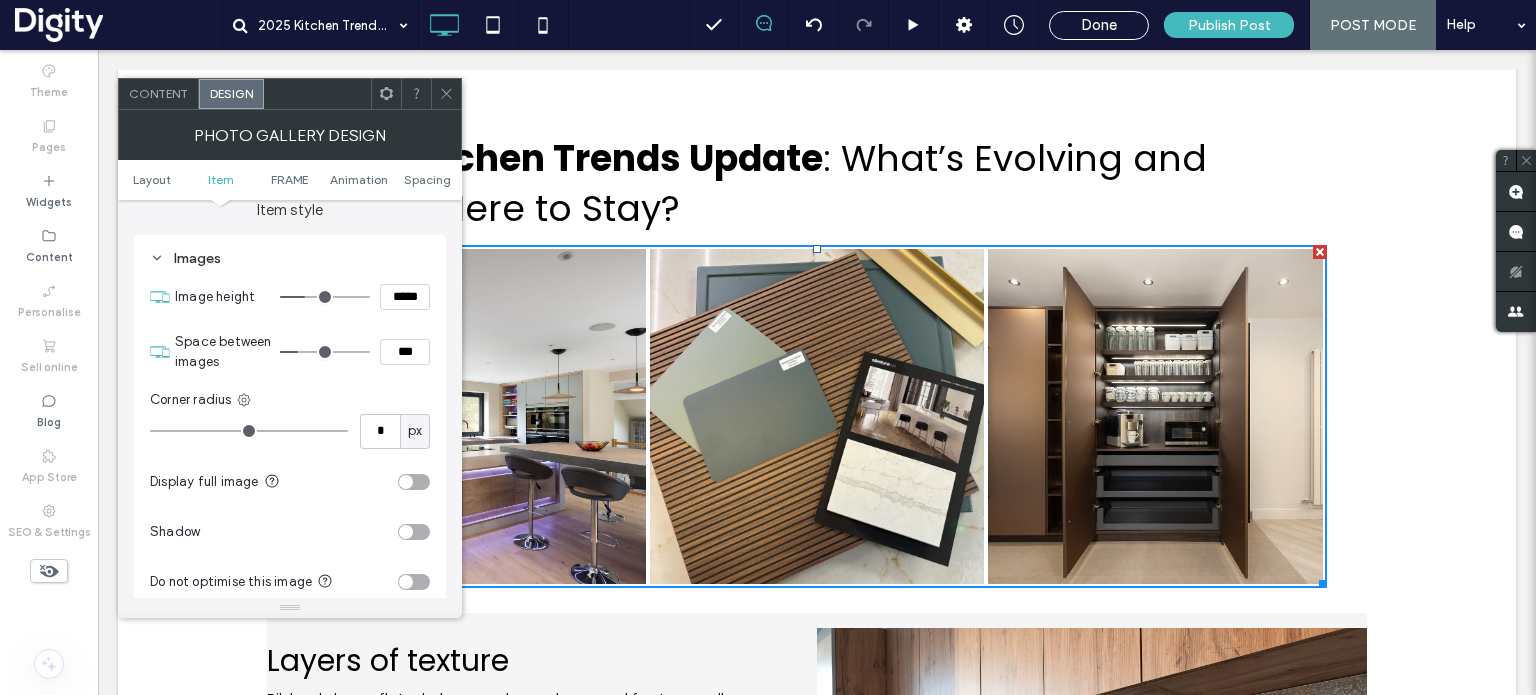 type on "***" 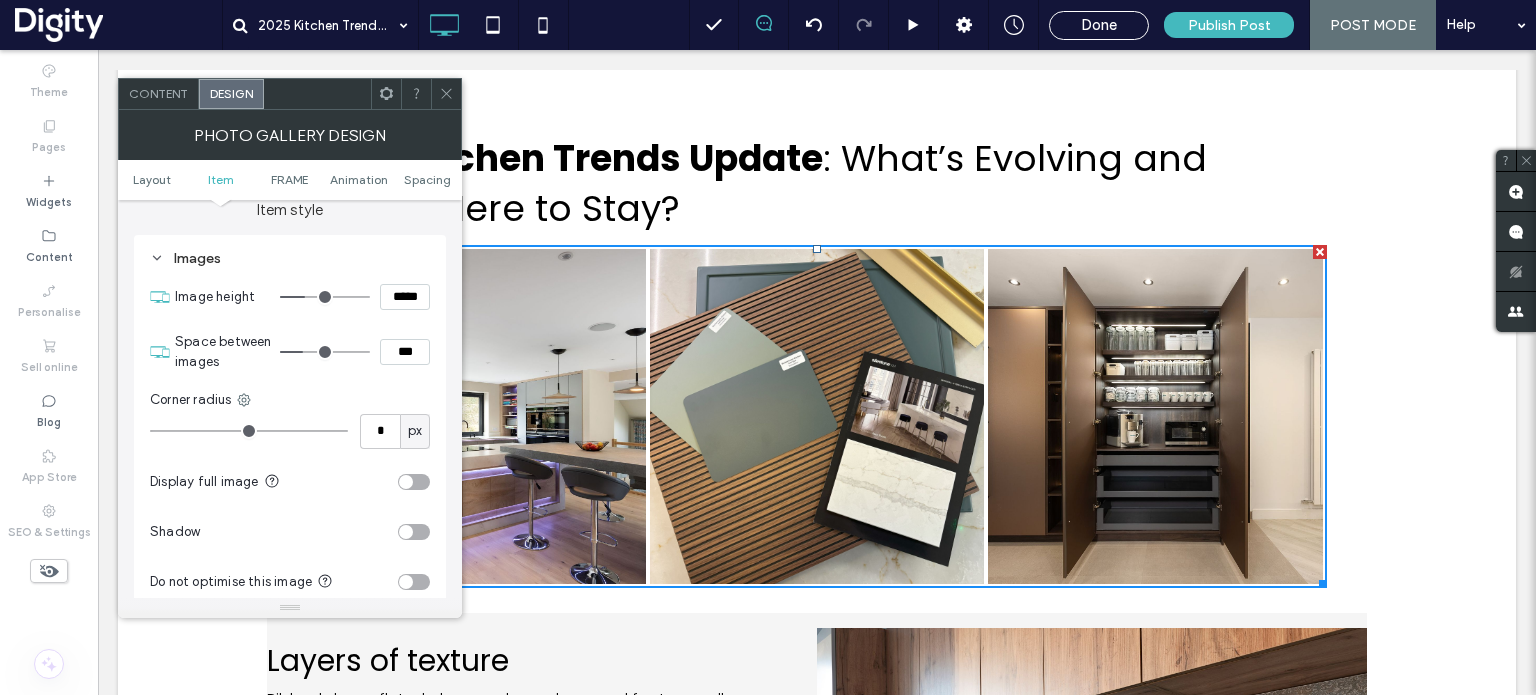 type on "*" 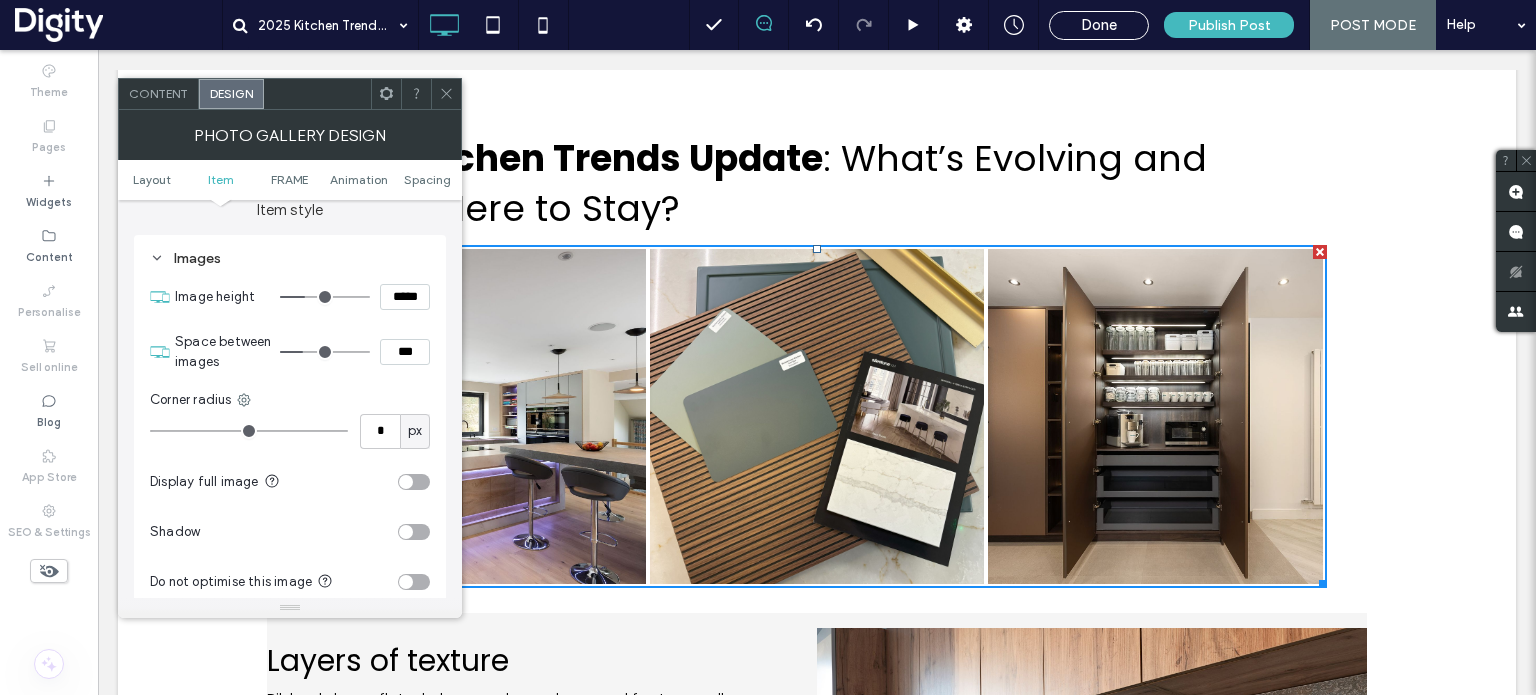 type on "***" 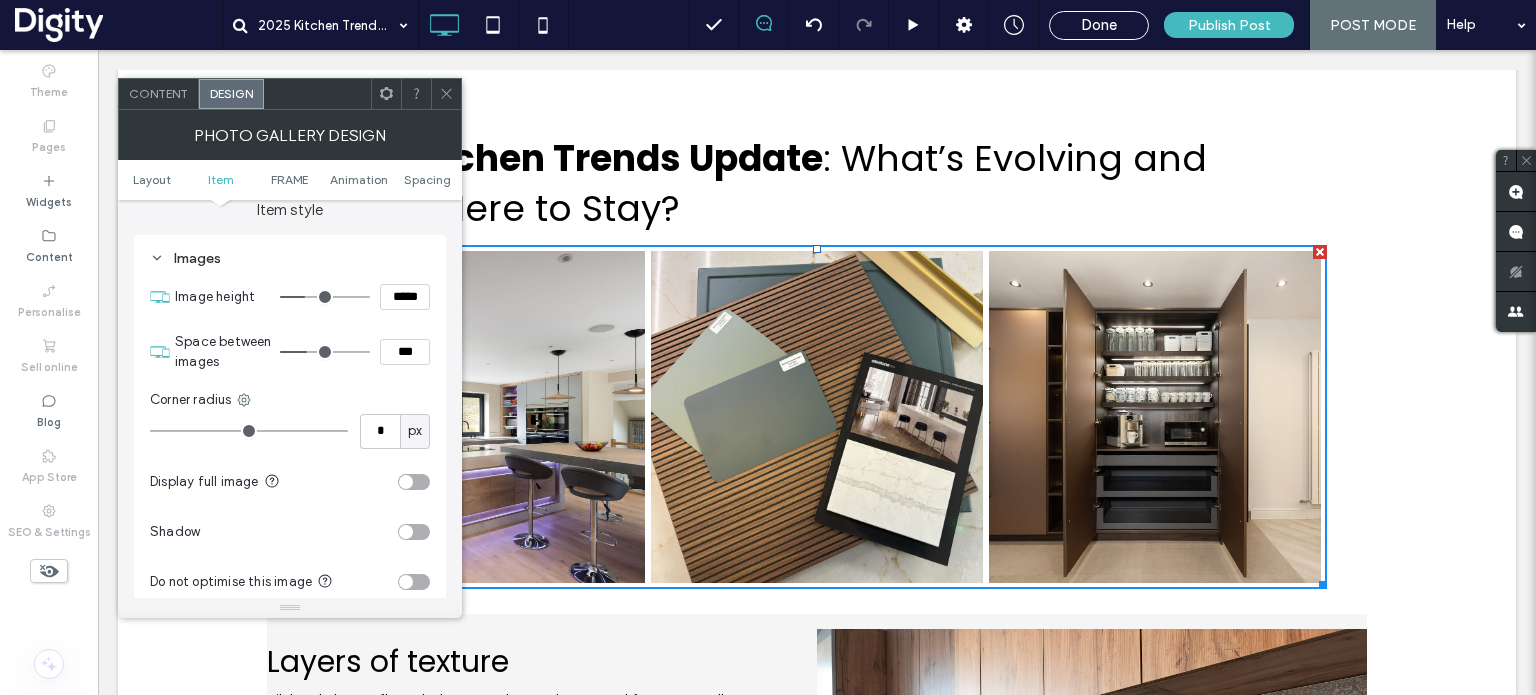 type on "*" 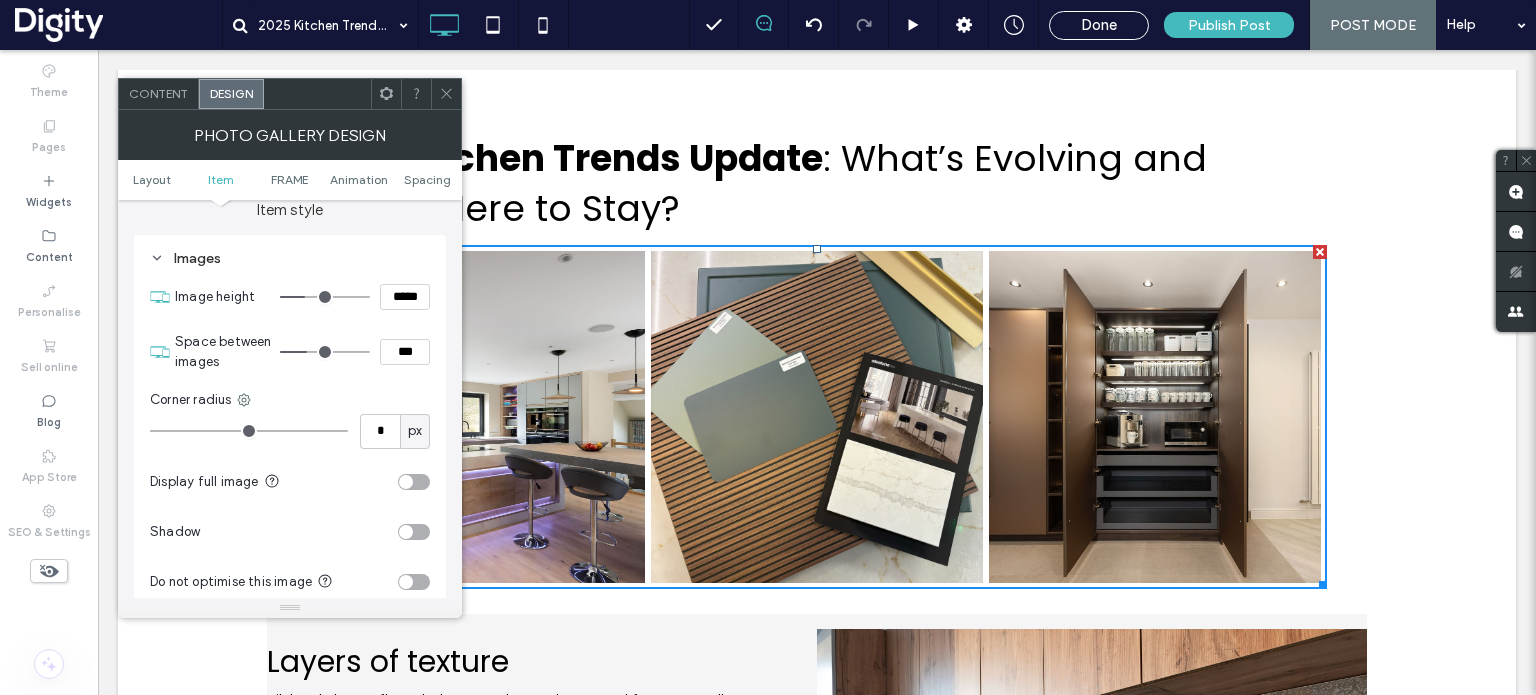 type on "***" 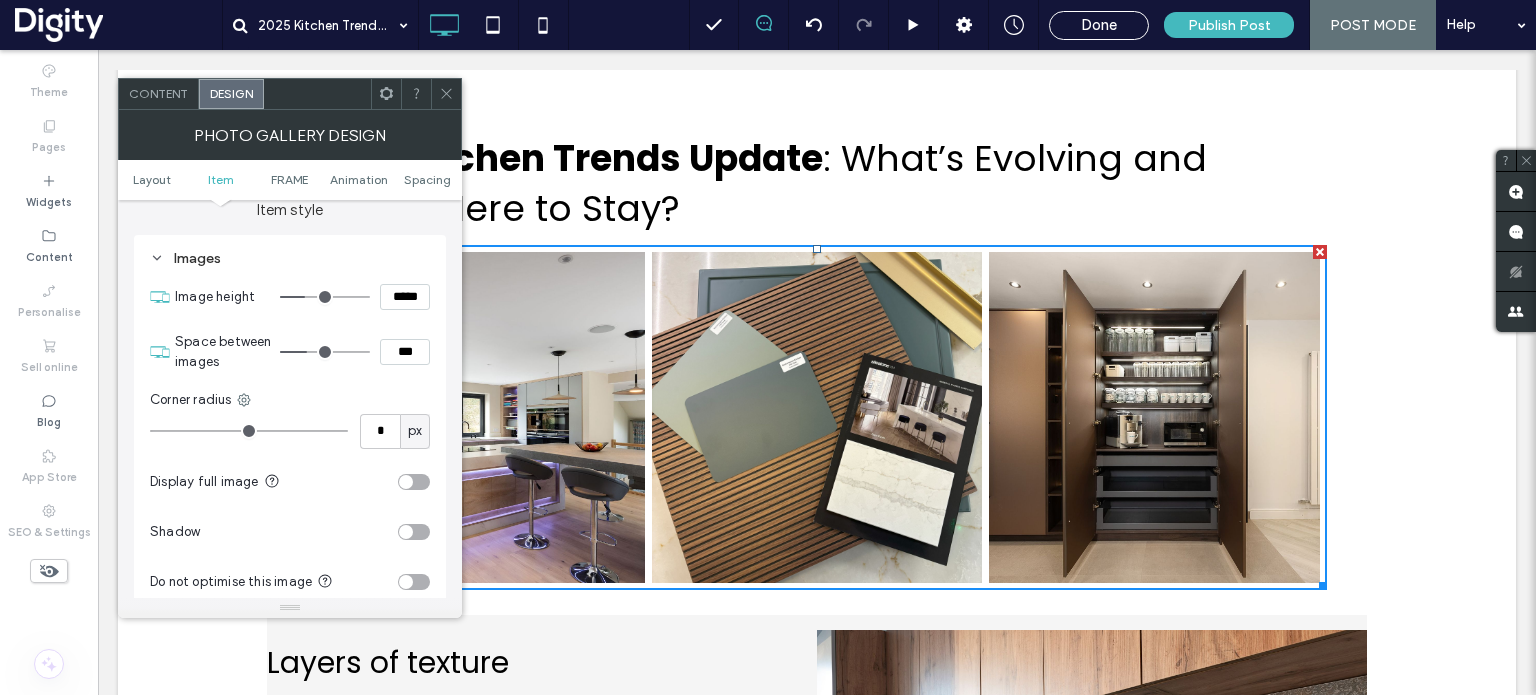 type on "*" 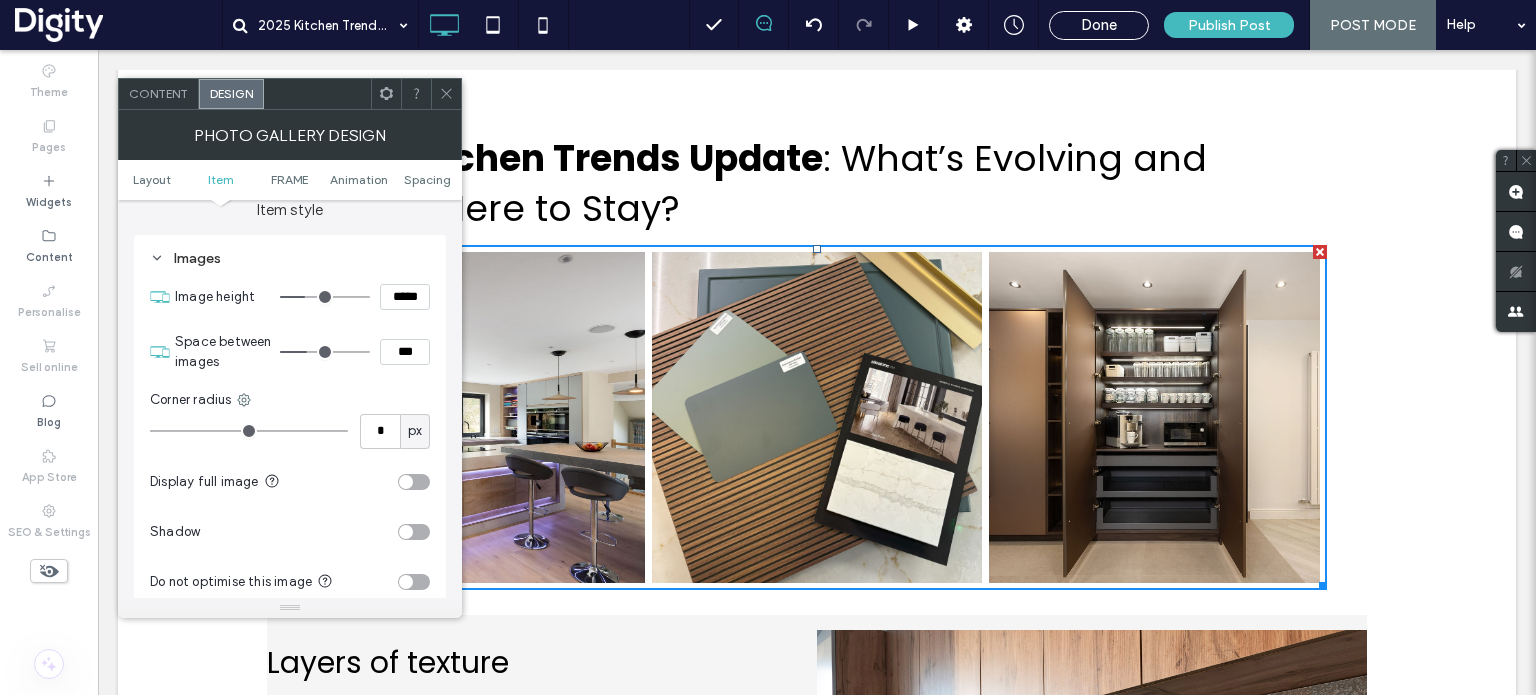type on "***" 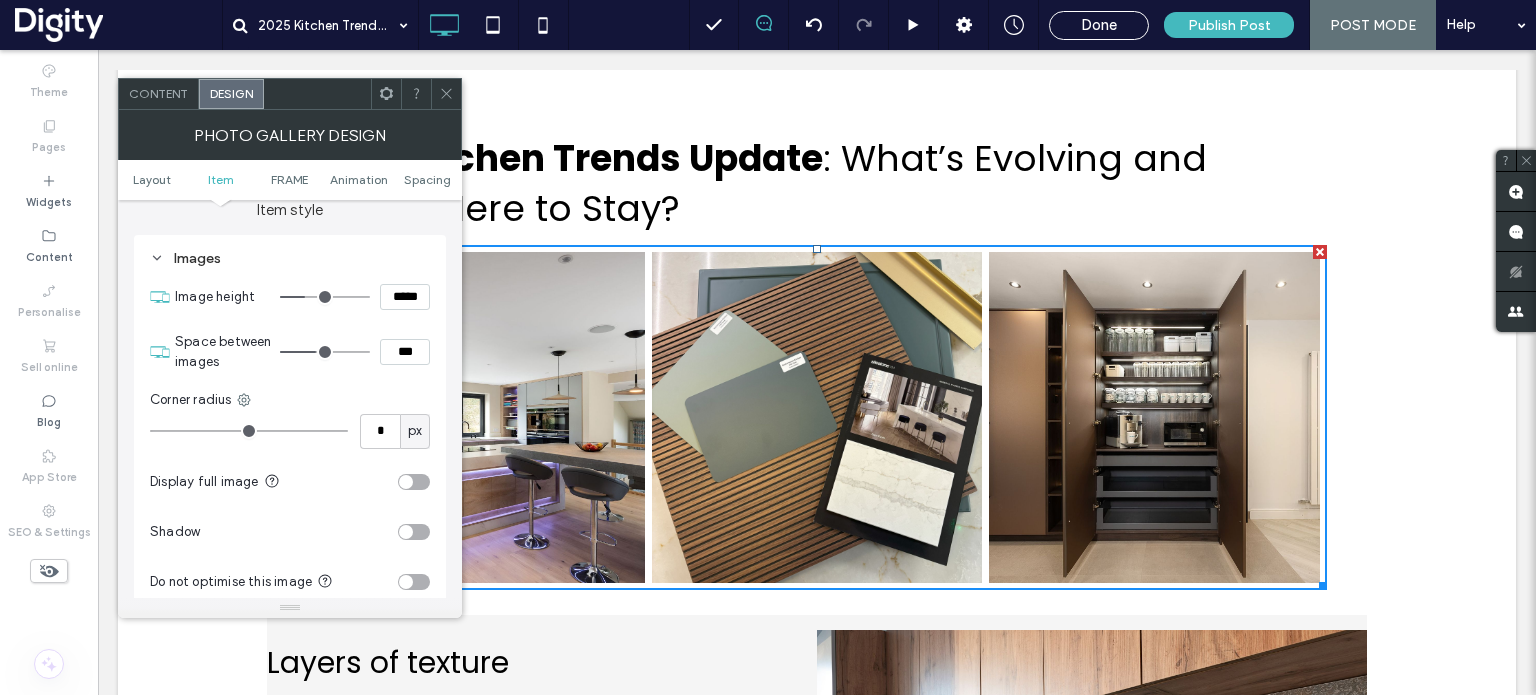 type on "*" 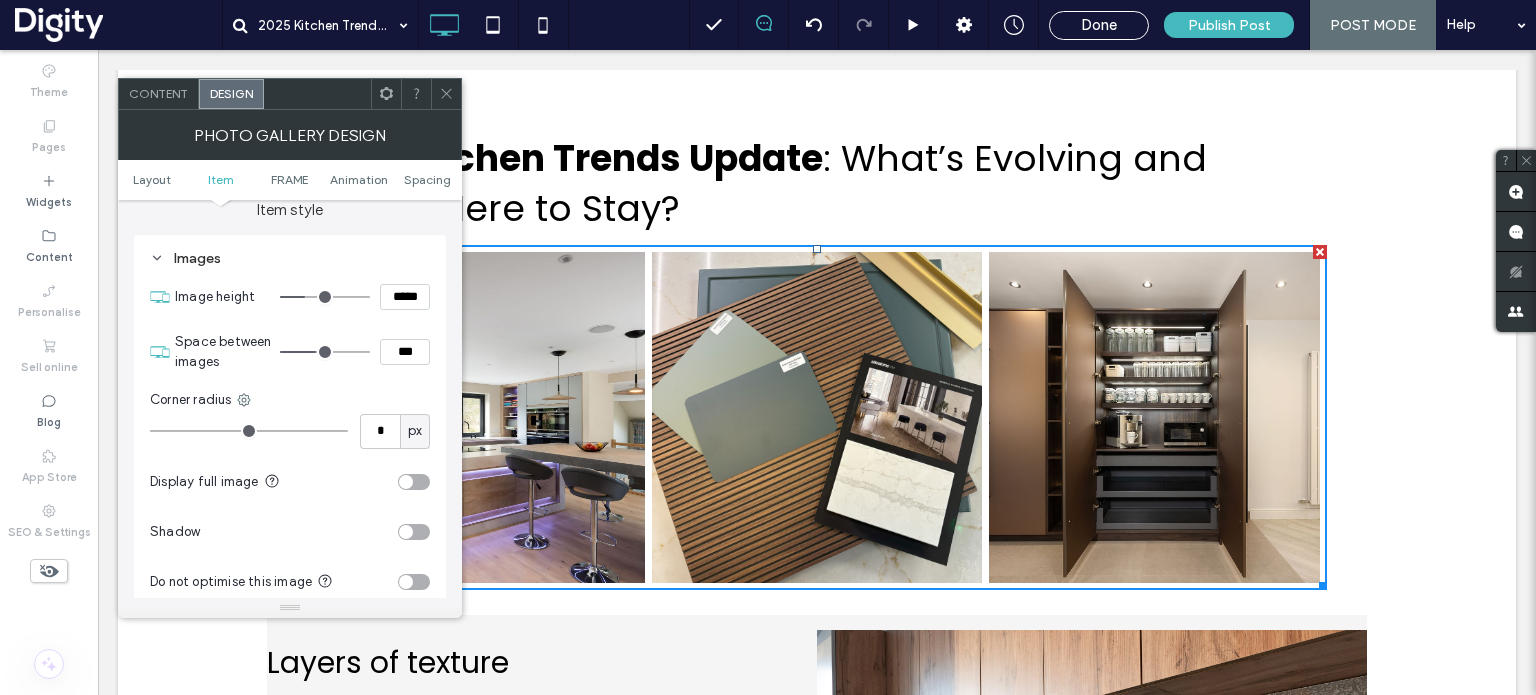 type on "***" 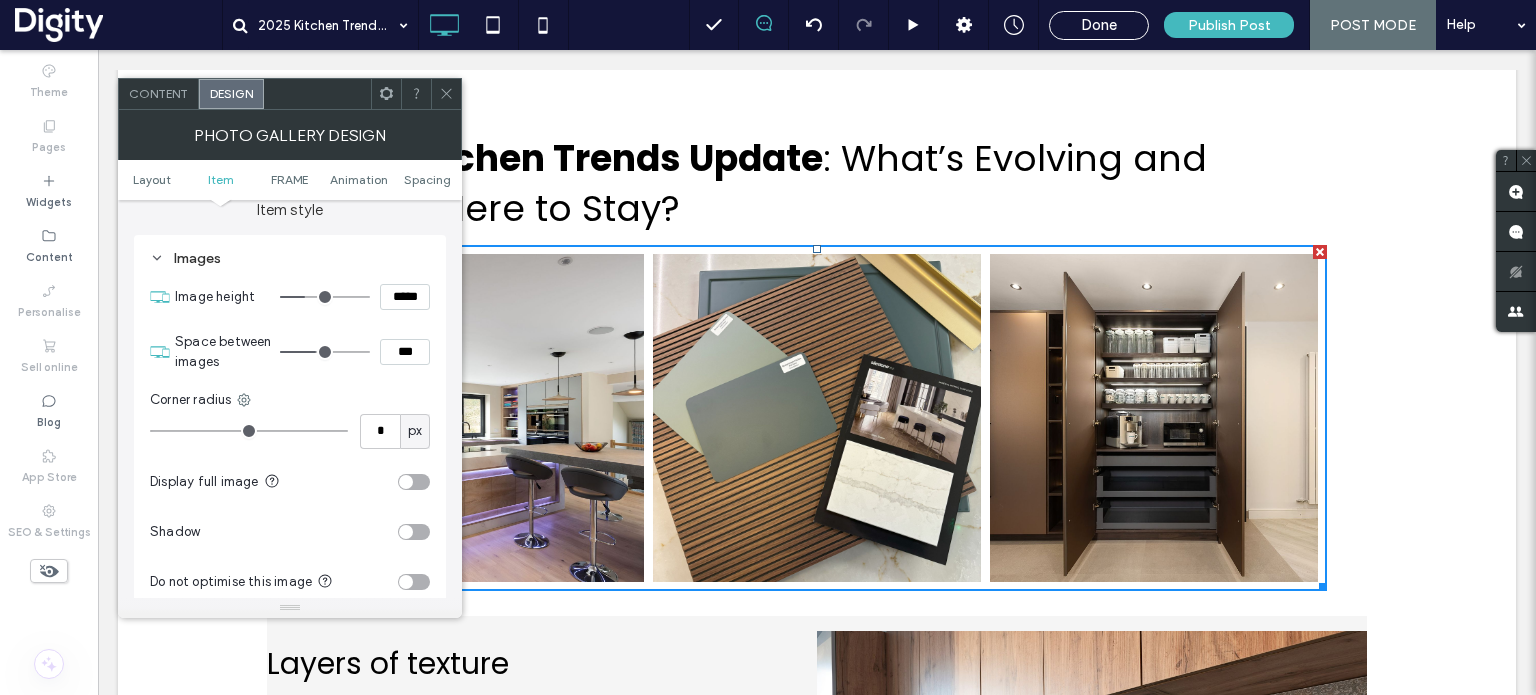 type on "**" 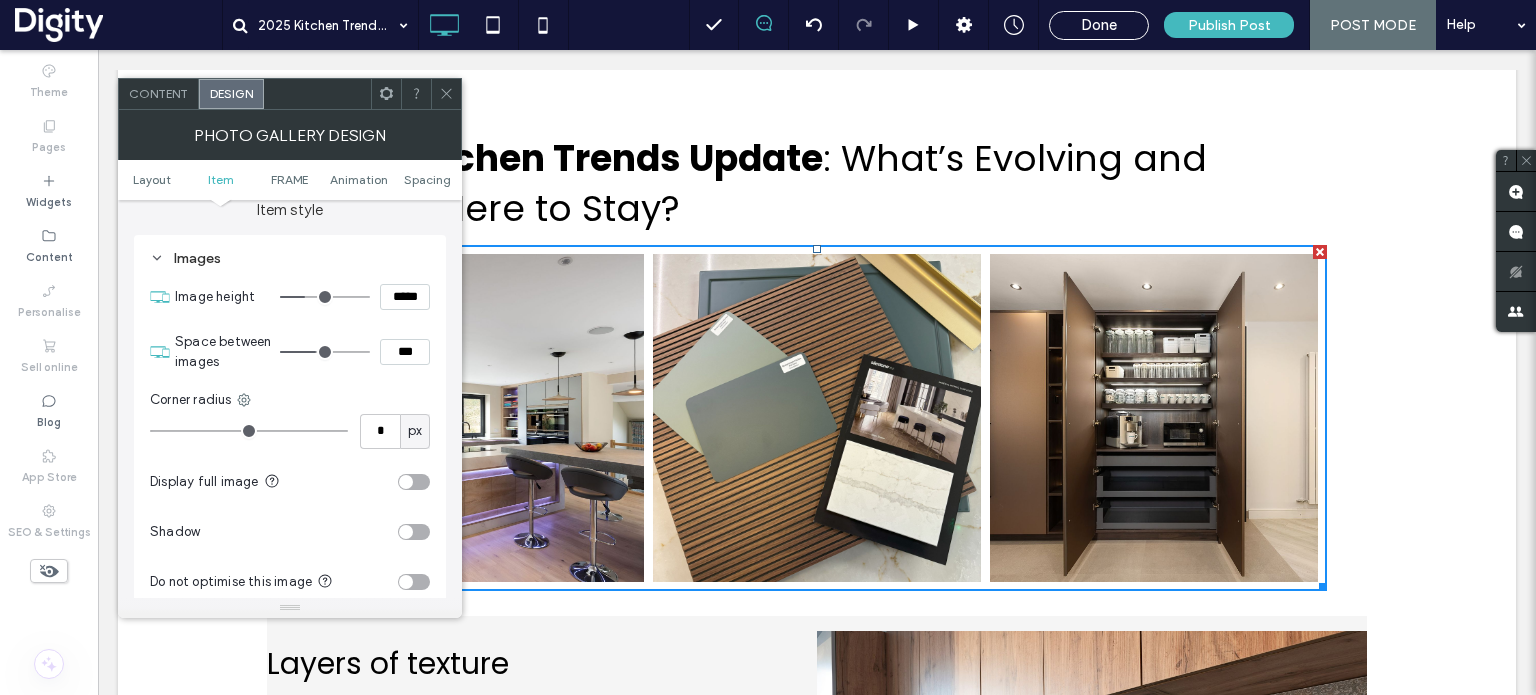 type on "****" 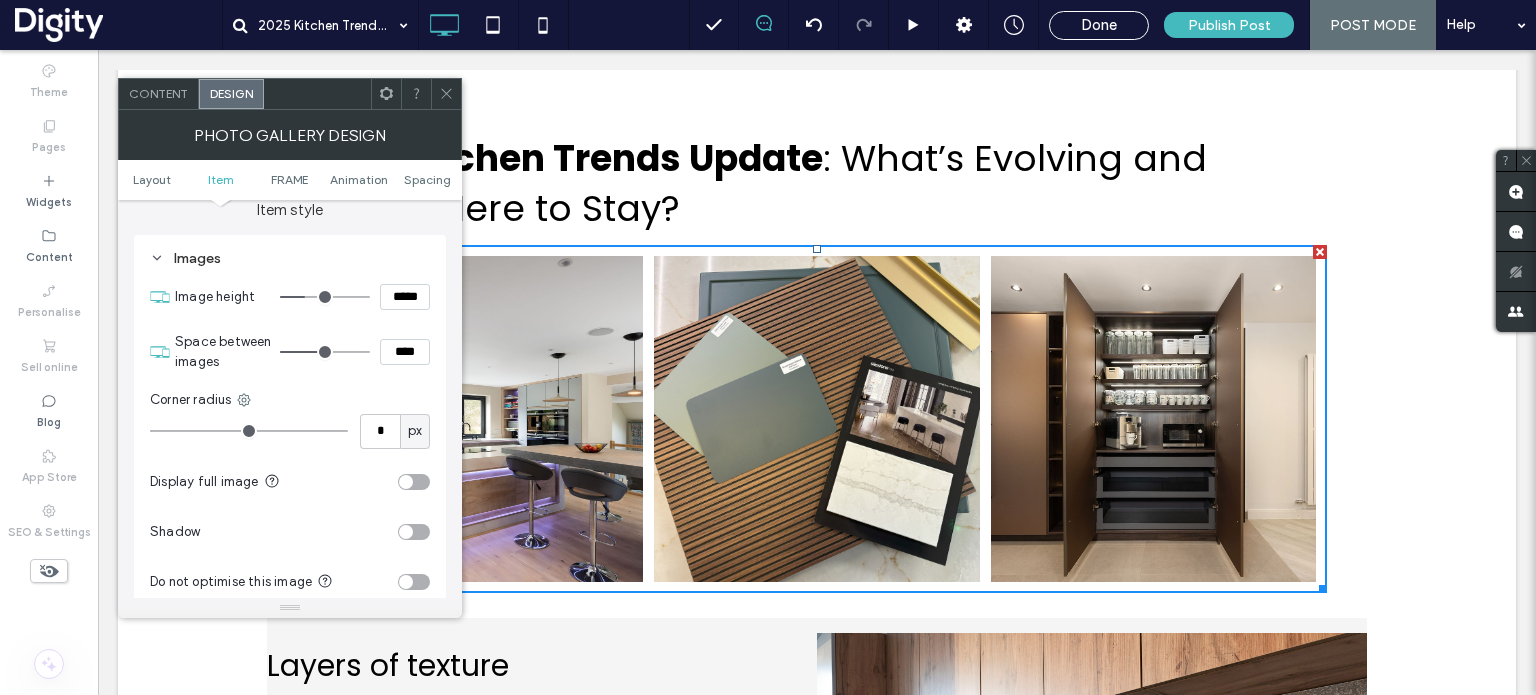 drag, startPoint x: 289, startPoint y: 352, endPoint x: 327, endPoint y: 362, distance: 39.293766 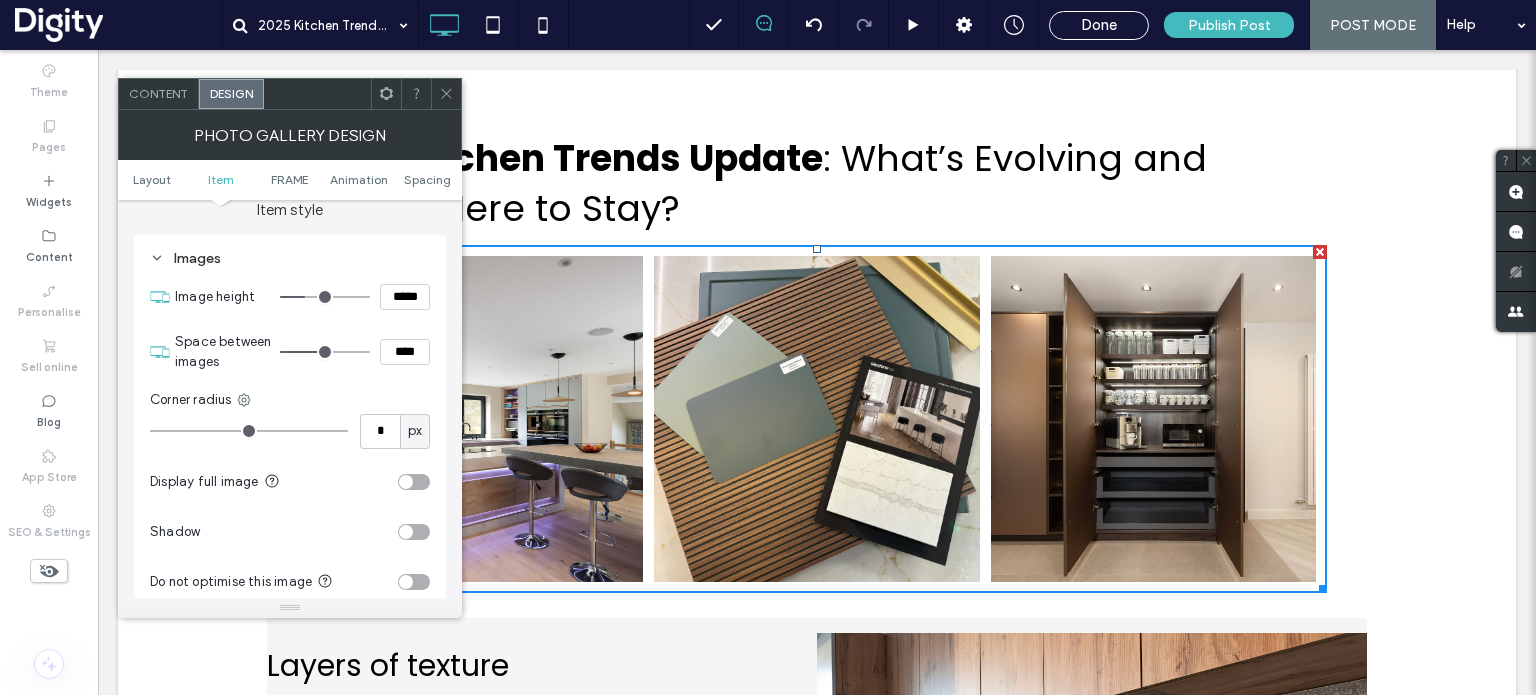 type on "**" 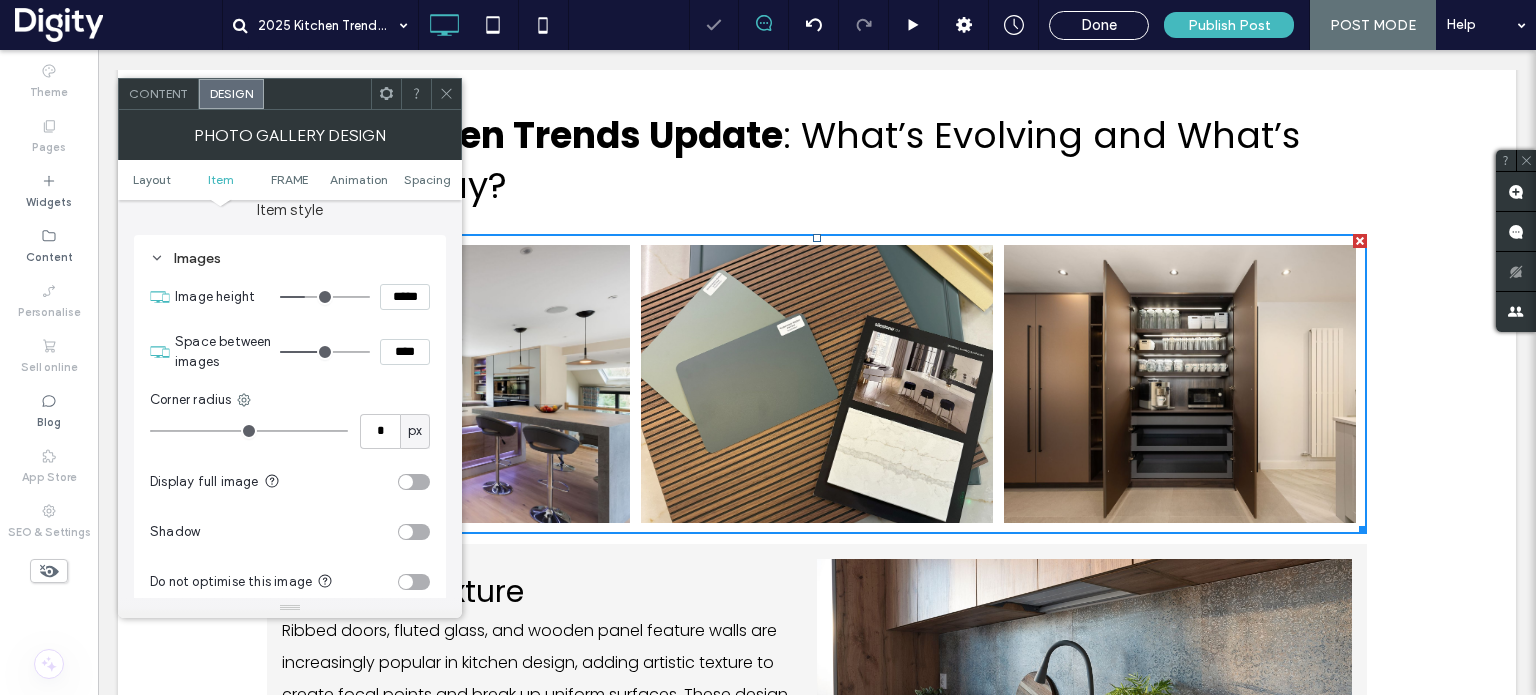 click 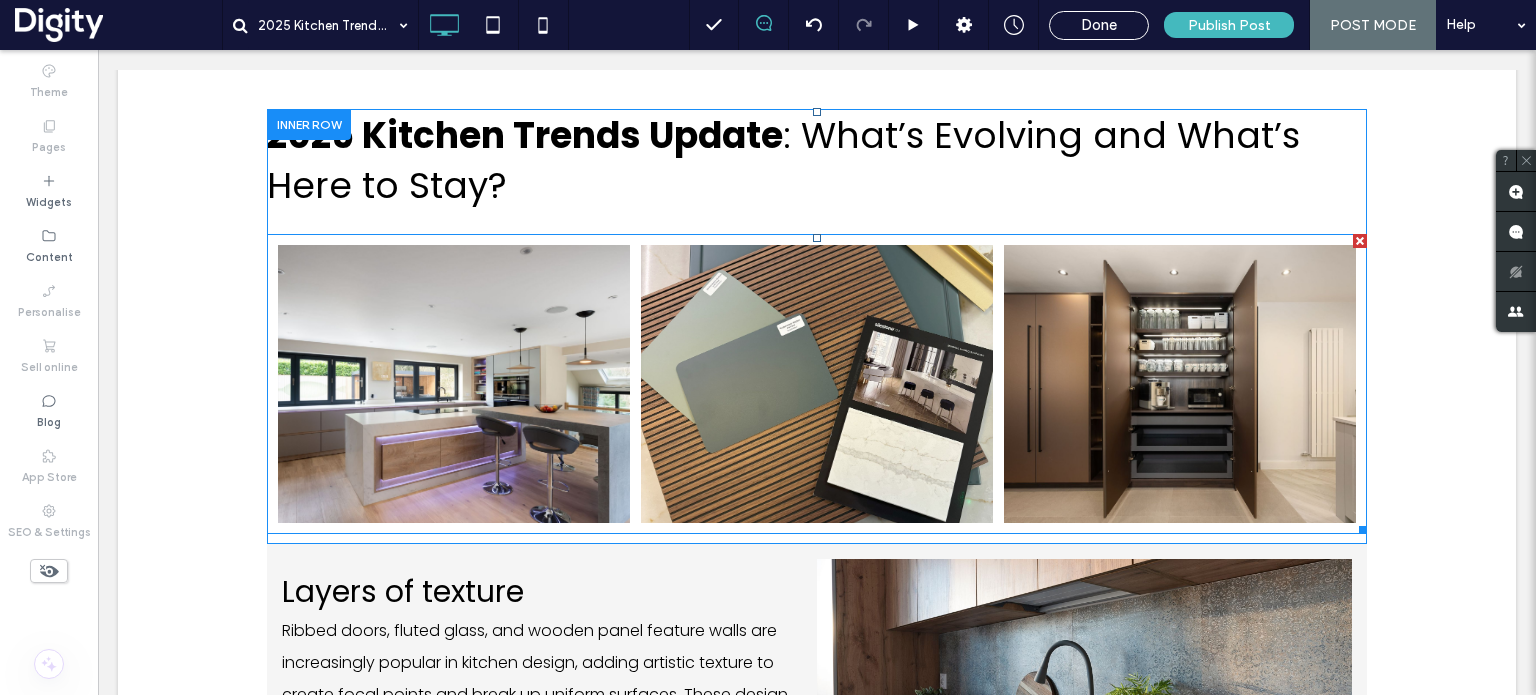 click at bounding box center [454, 384] 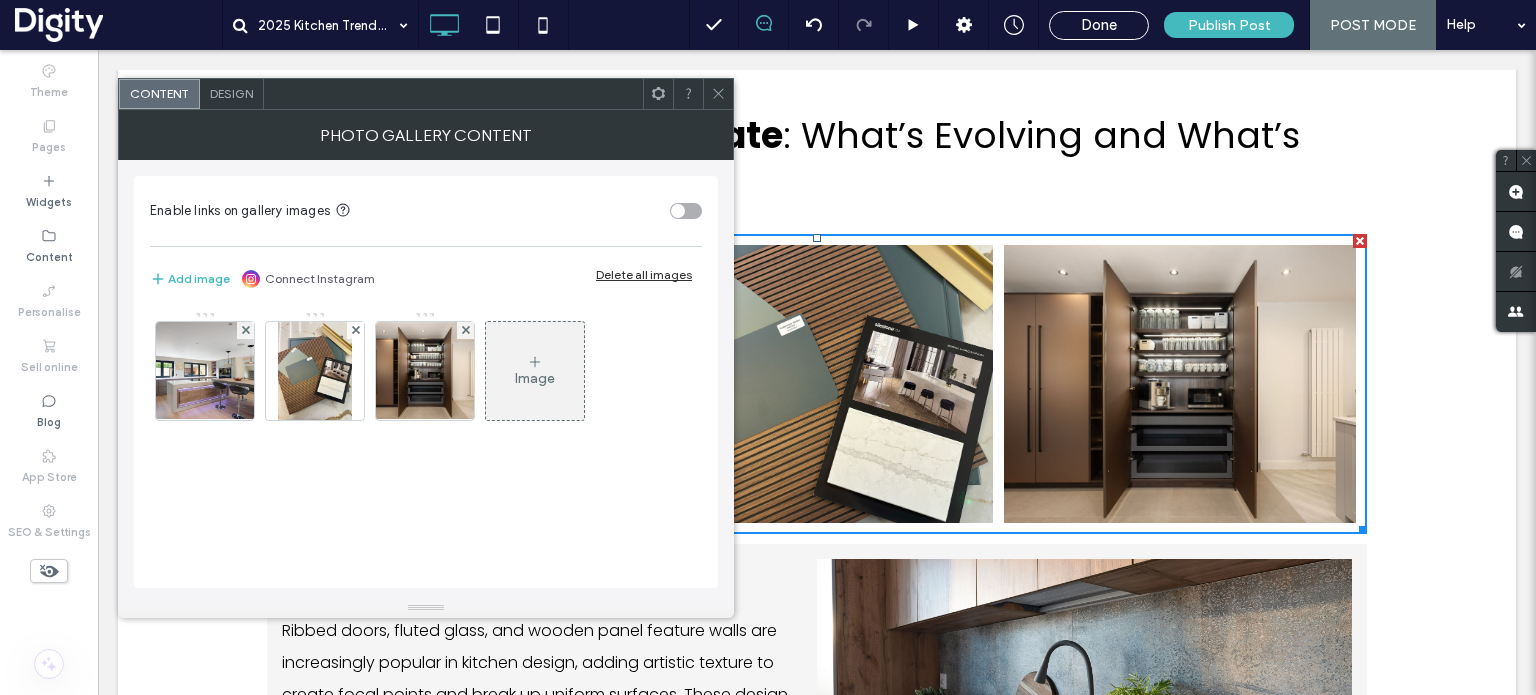 click on "Design" at bounding box center [232, 94] 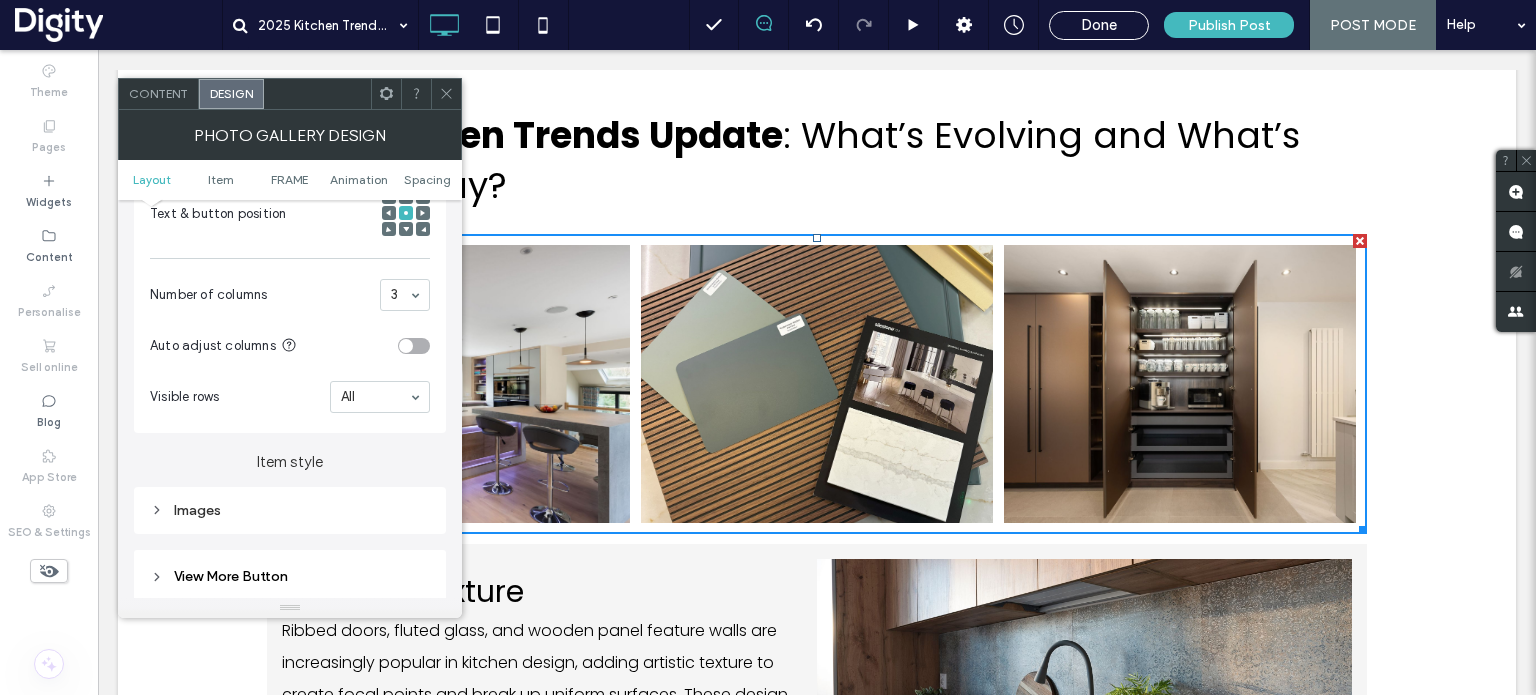 scroll, scrollTop: 476, scrollLeft: 0, axis: vertical 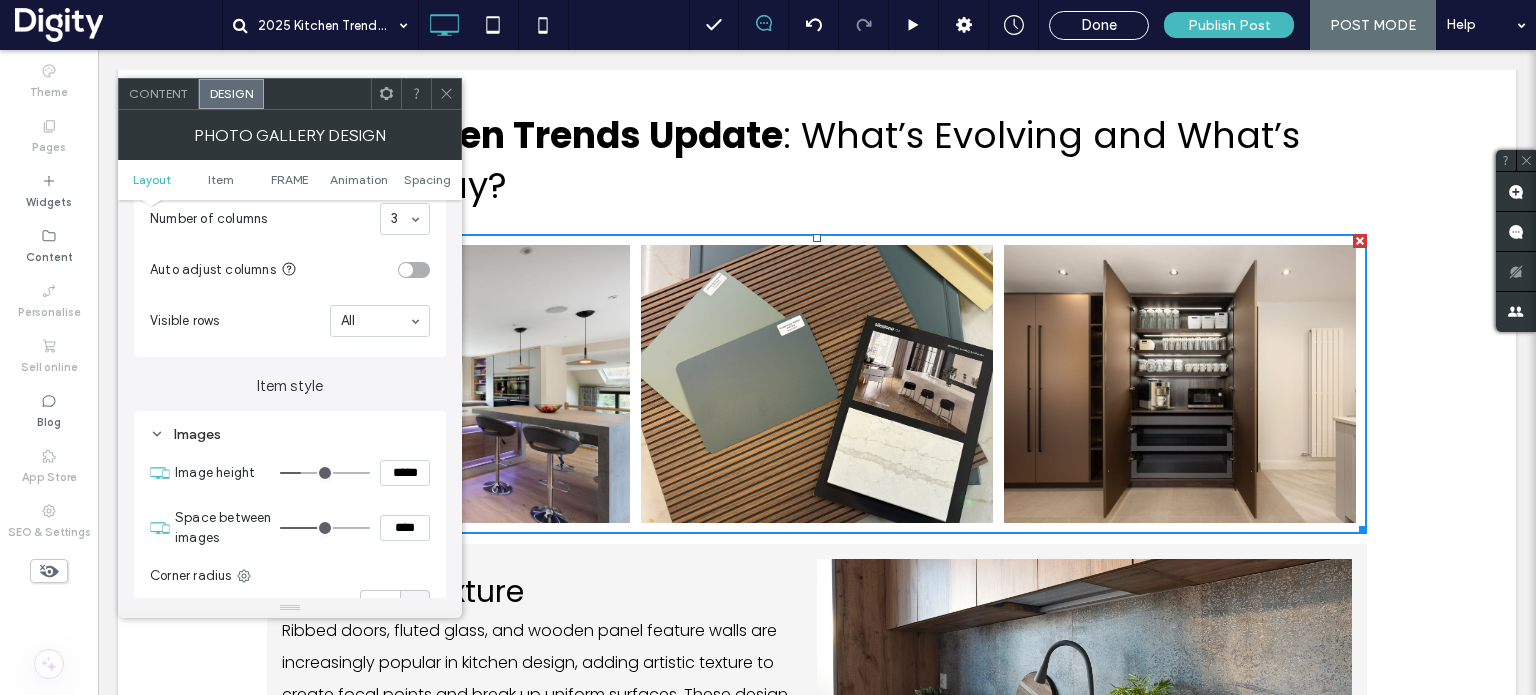 type on "***" 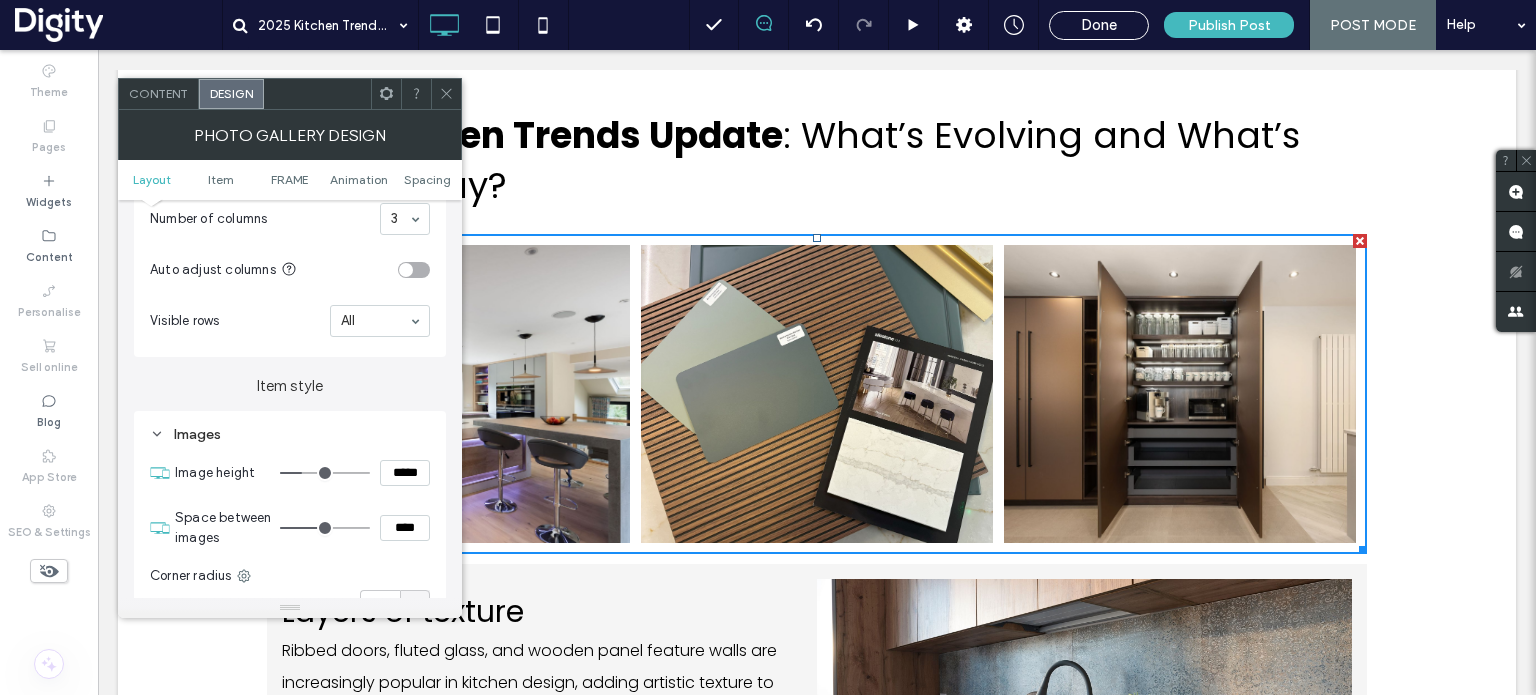 type on "***" 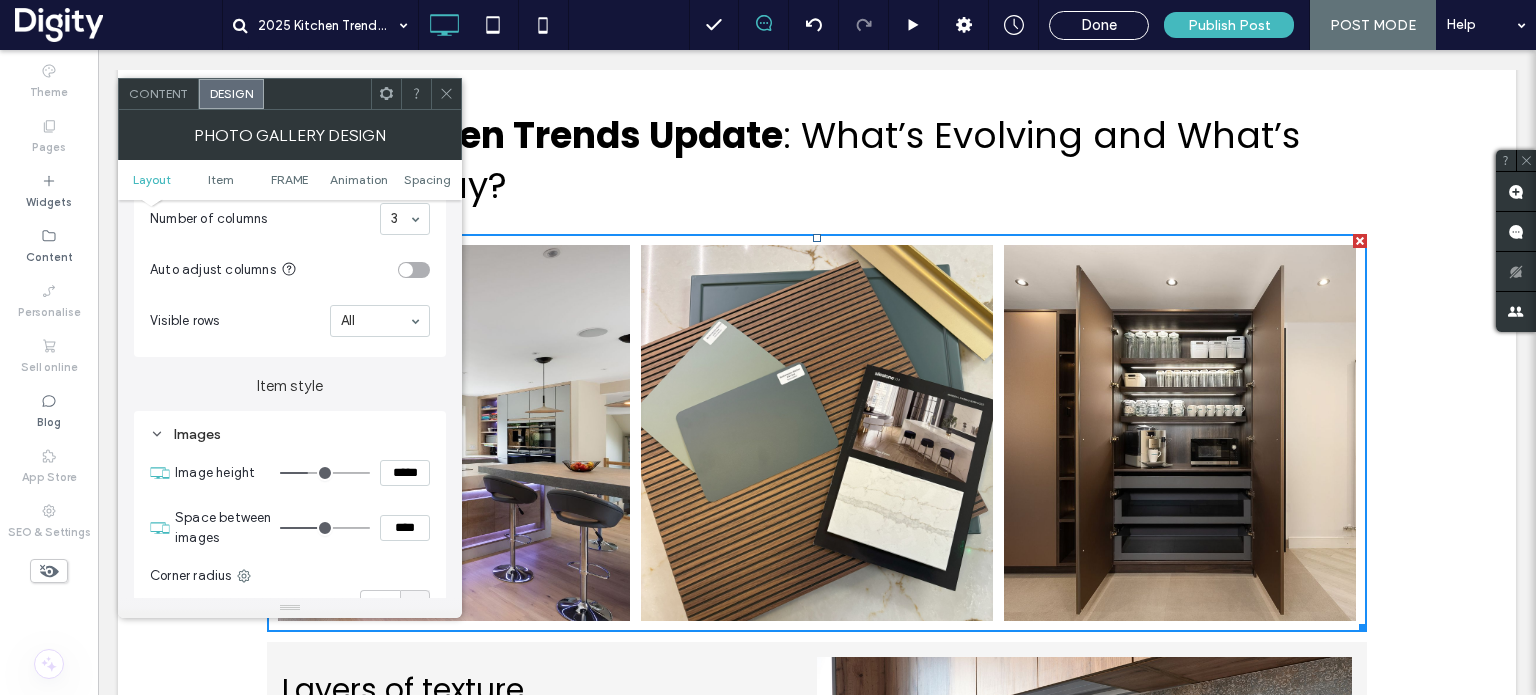 type on "***" 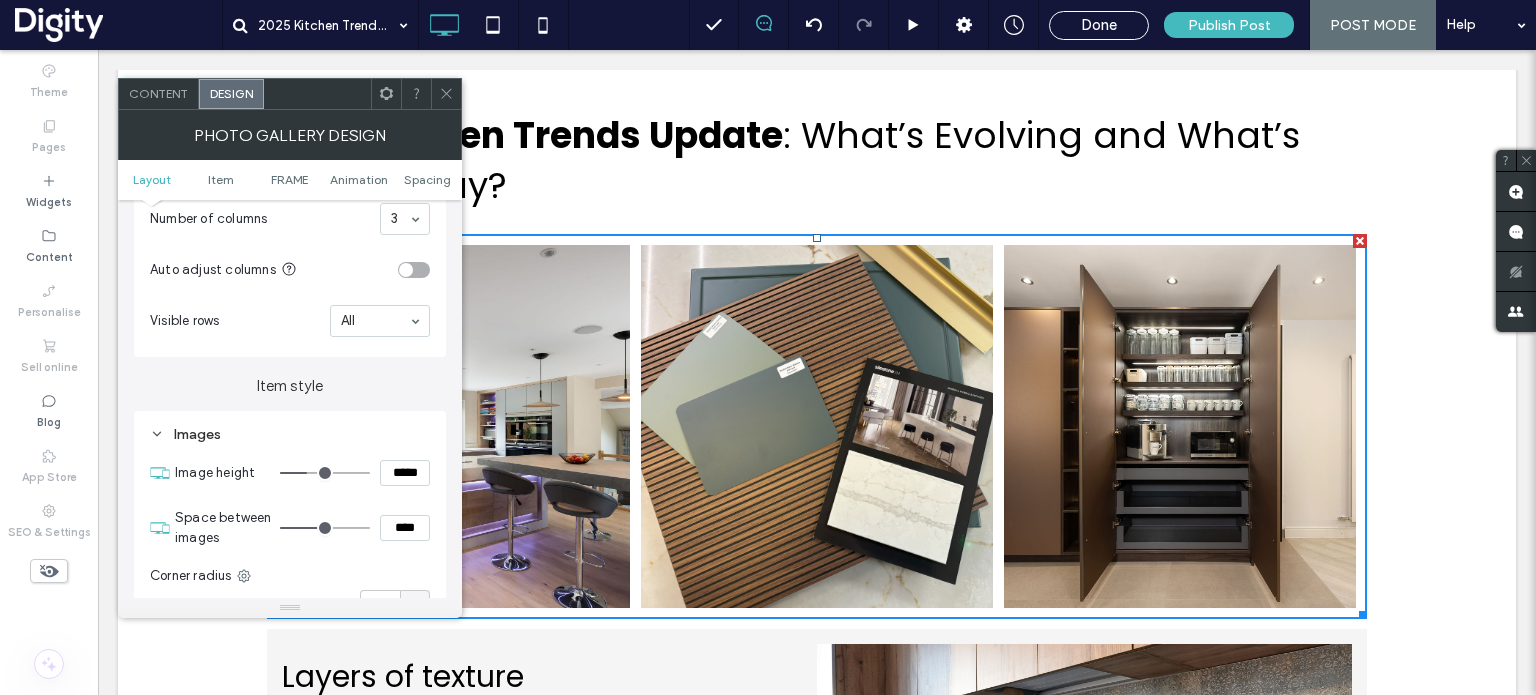 type on "***" 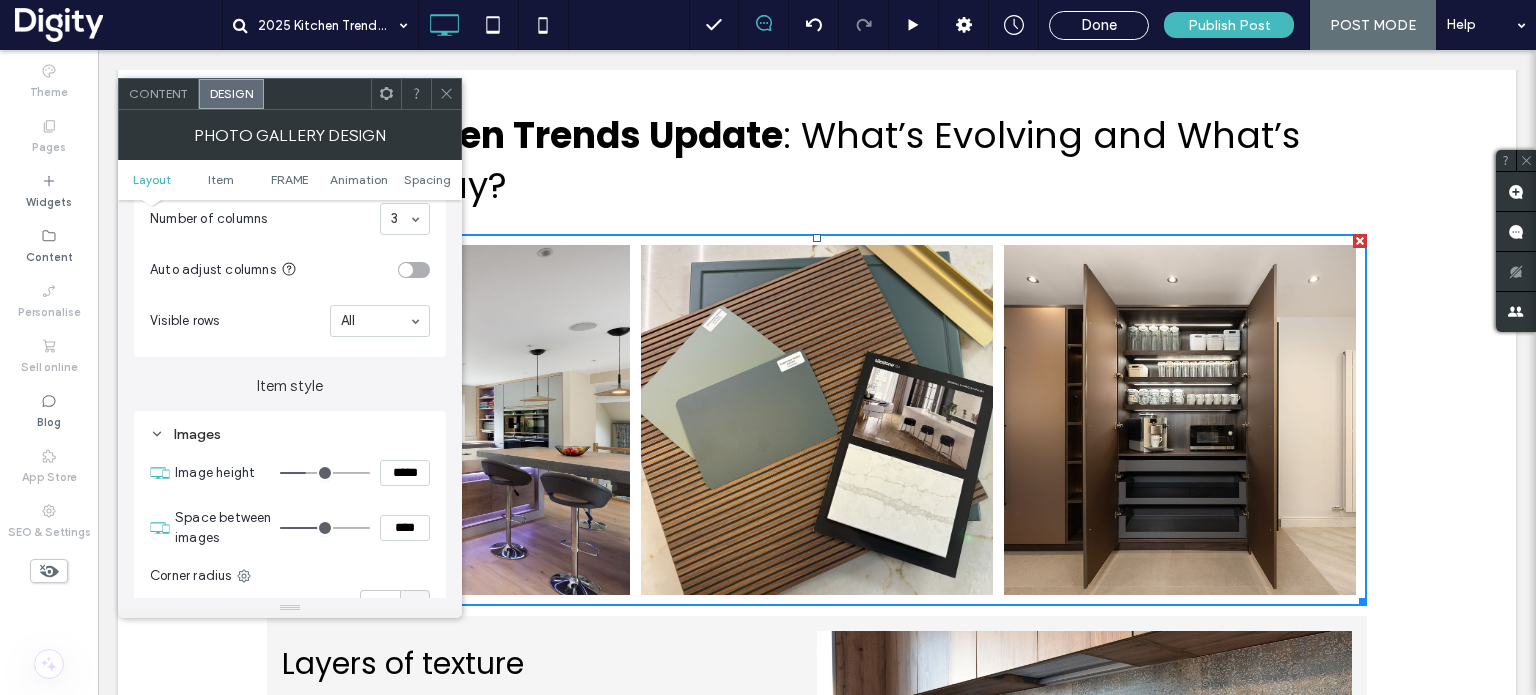 drag, startPoint x: 303, startPoint y: 477, endPoint x: 309, endPoint y: 486, distance: 10.816654 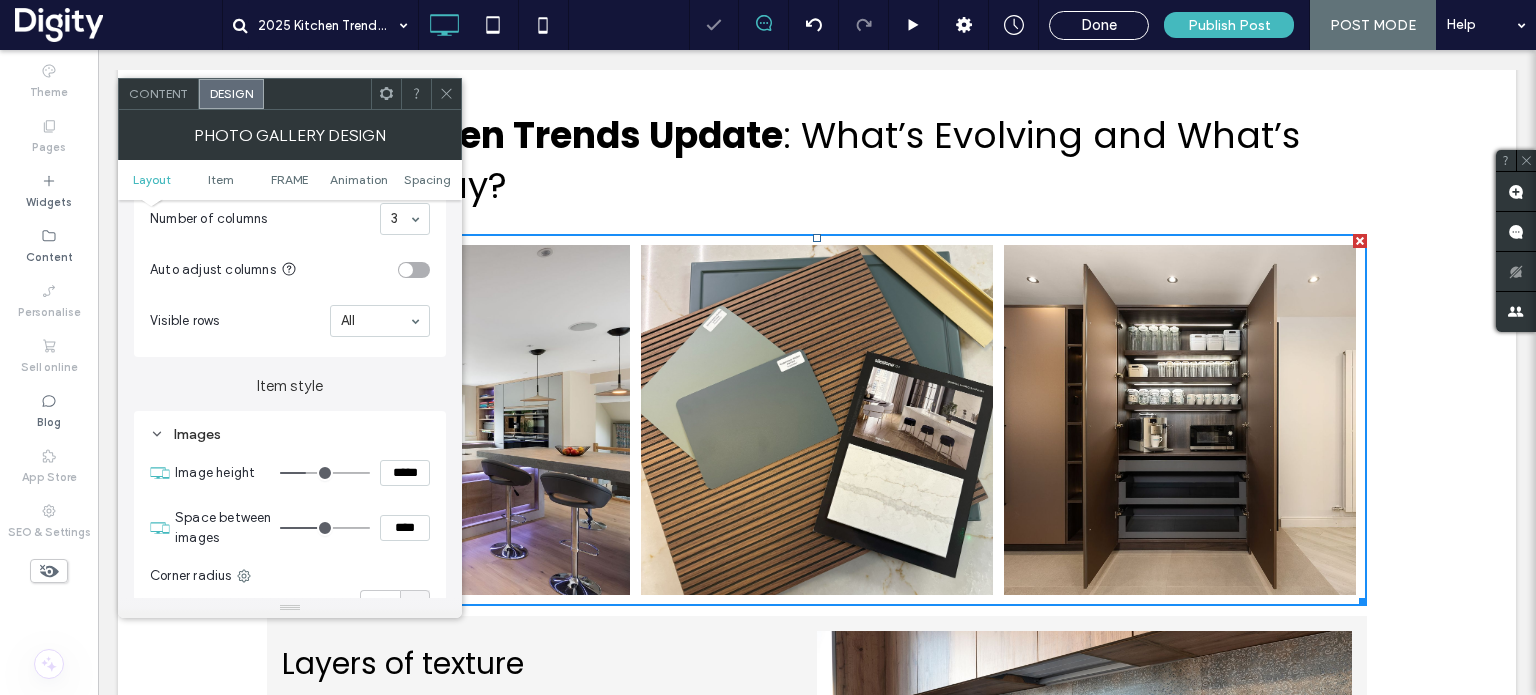 click 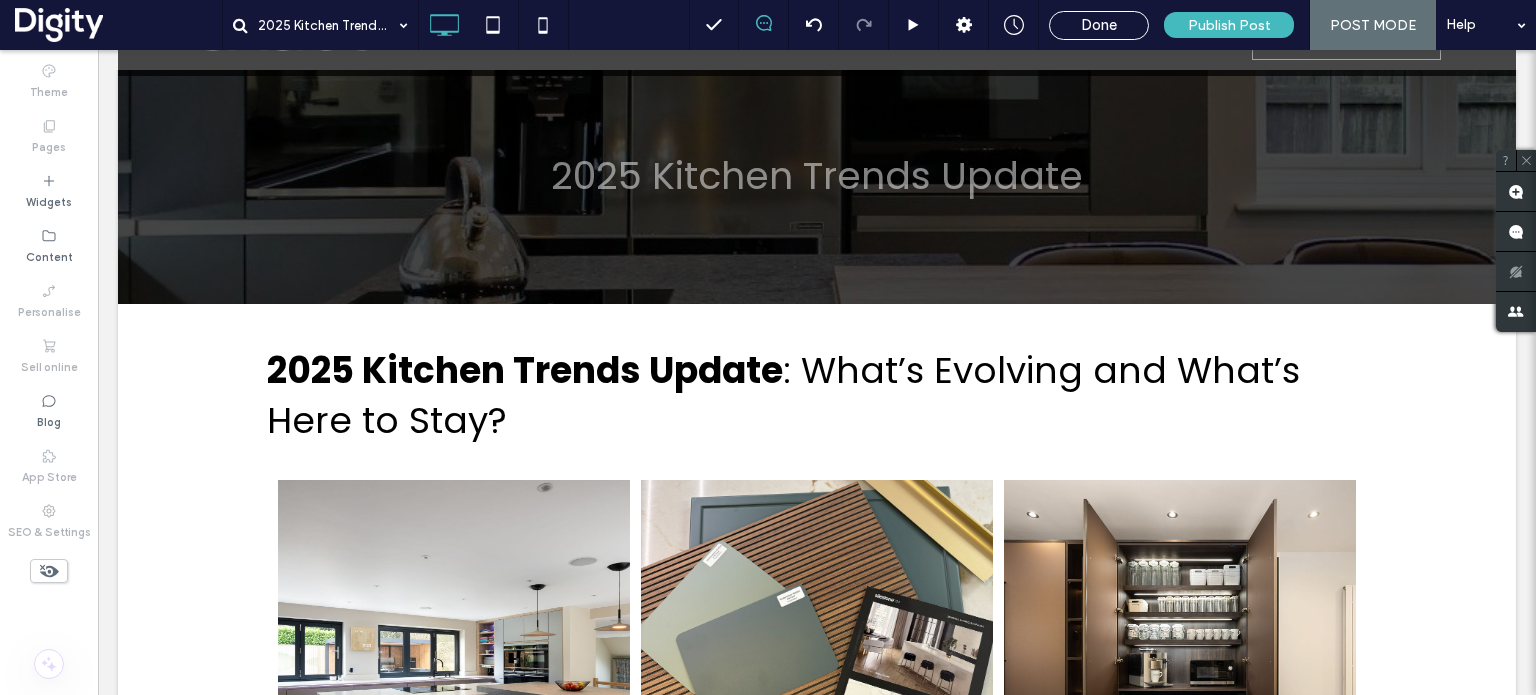 scroll, scrollTop: 0, scrollLeft: 0, axis: both 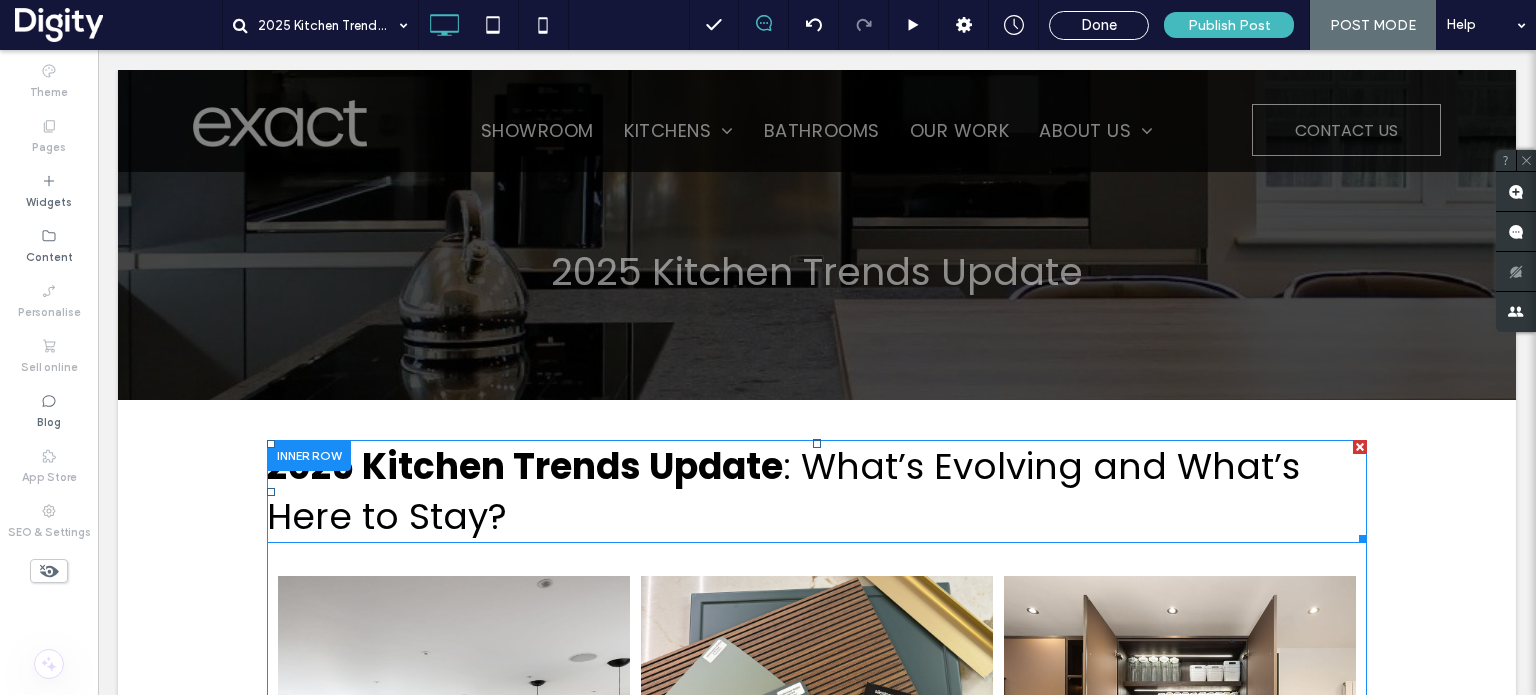 click on ": What’s Evolving and What’s Here to Stay?" at bounding box center (783, 491) 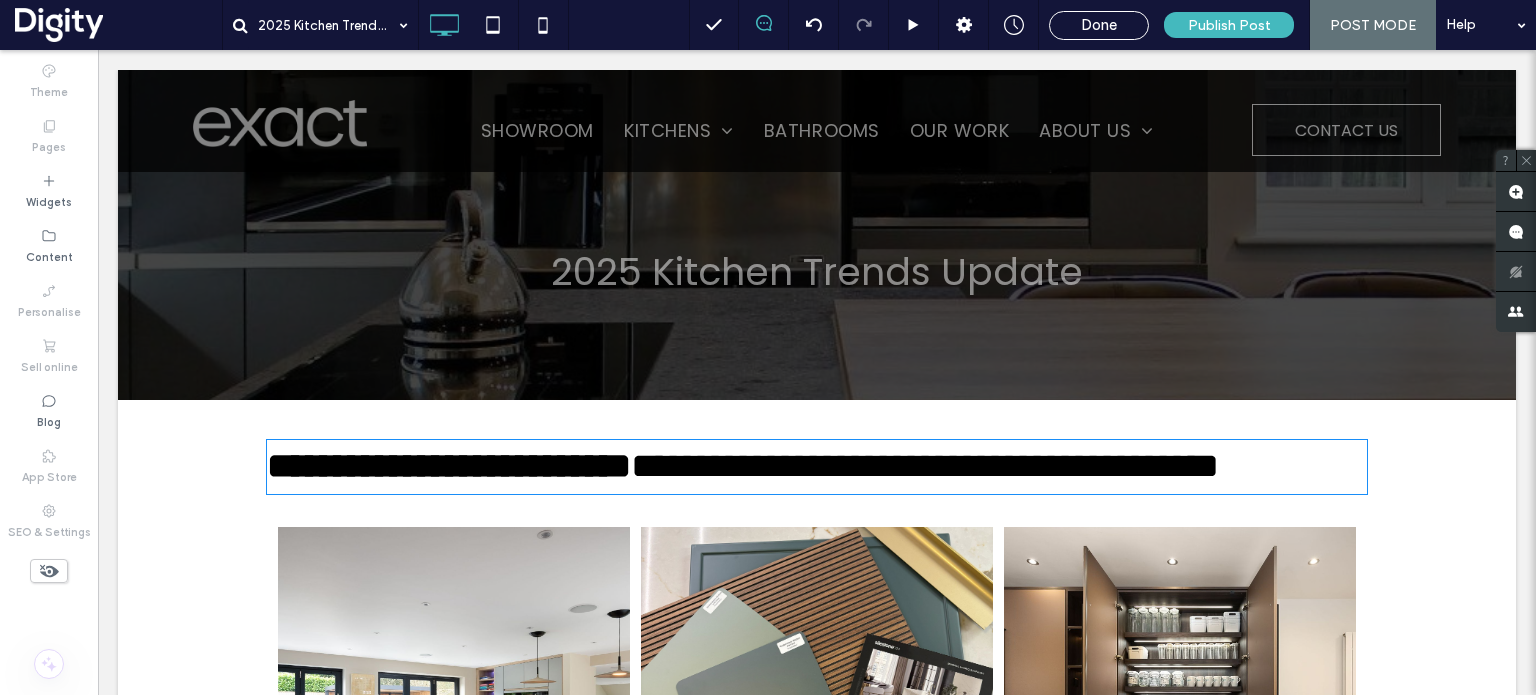 type on "*******" 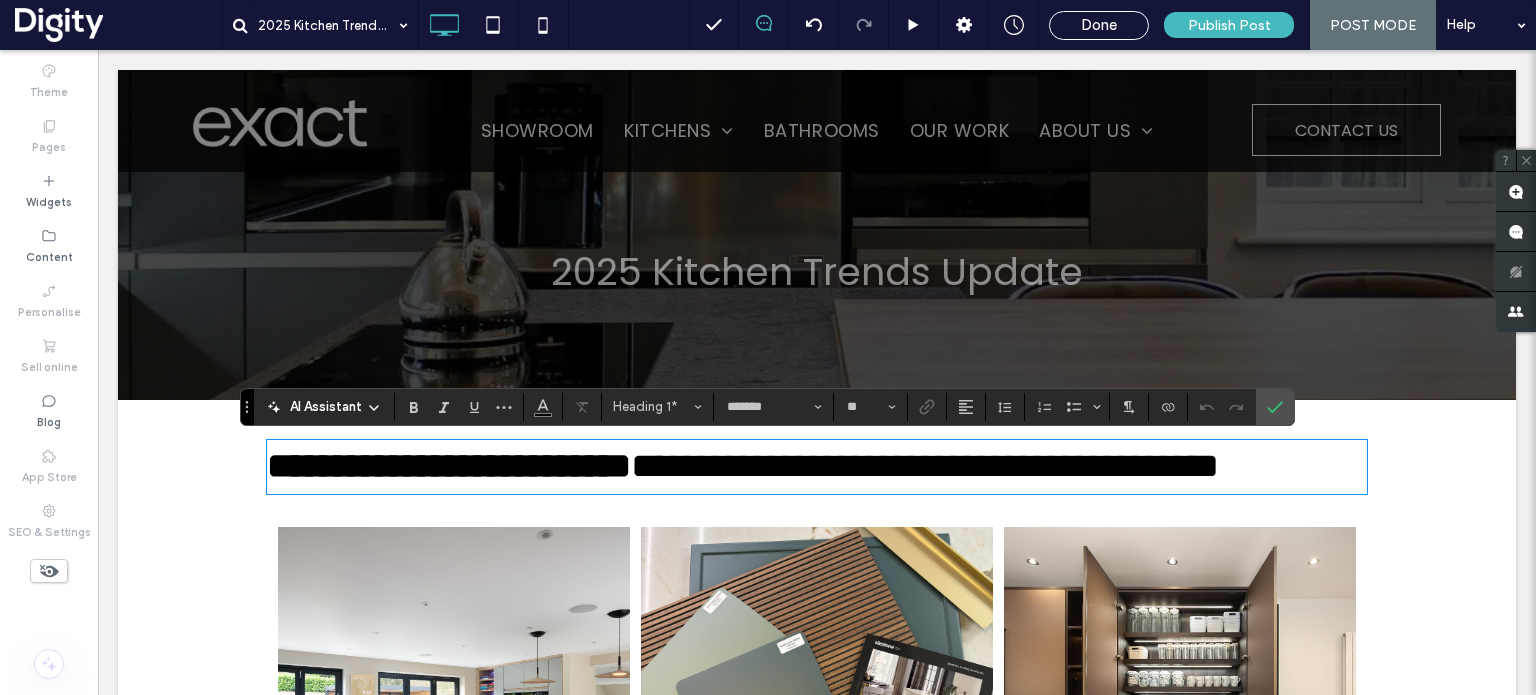click on "**********" at bounding box center (925, 466) 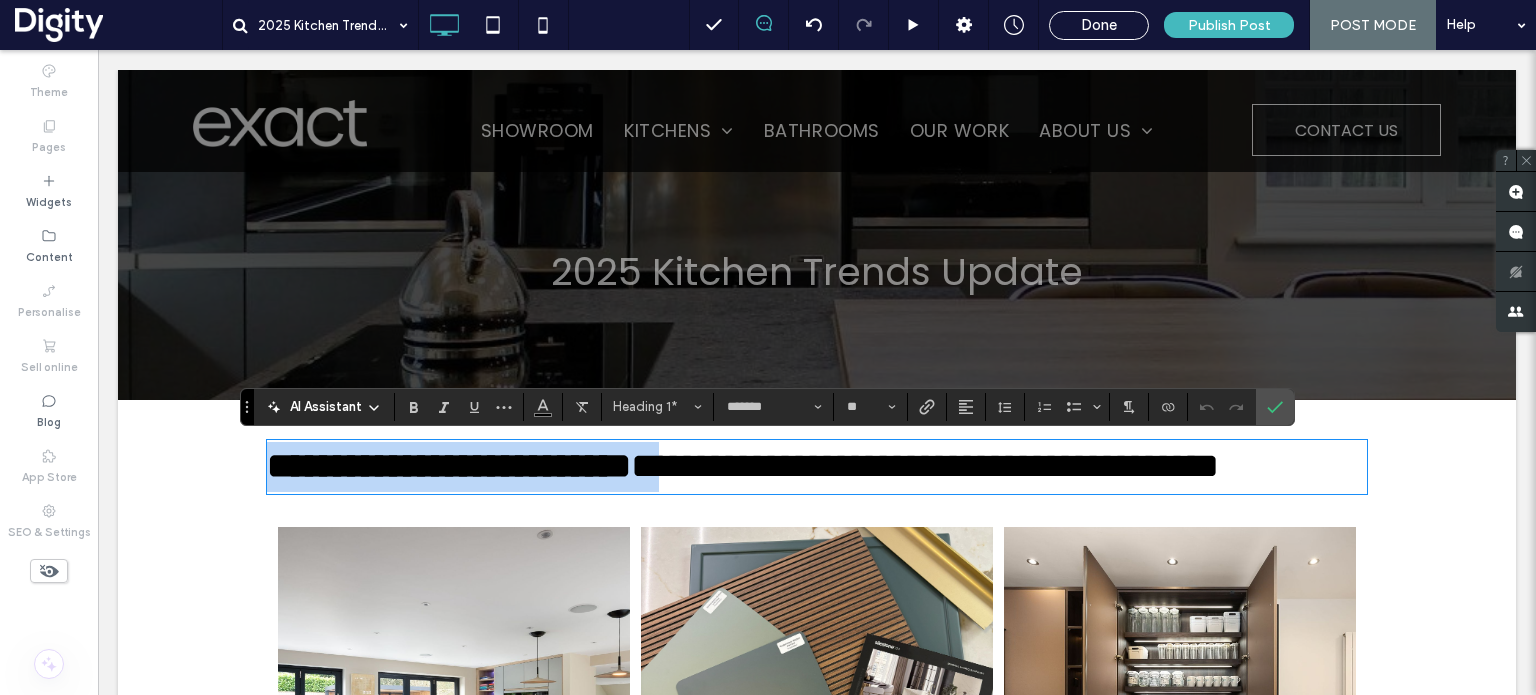 drag, startPoint x: 794, startPoint y: 459, endPoint x: 229, endPoint y: 449, distance: 565.0885 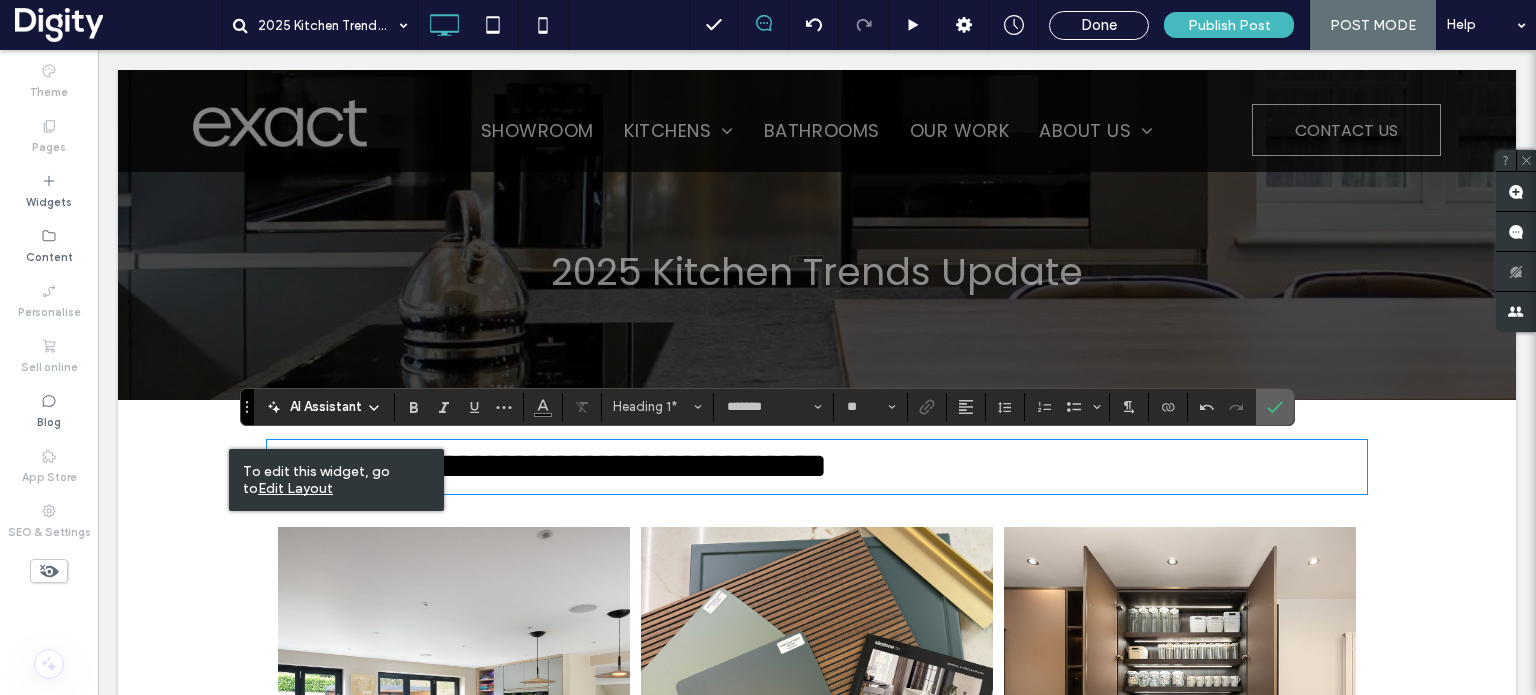 click at bounding box center [1275, 407] 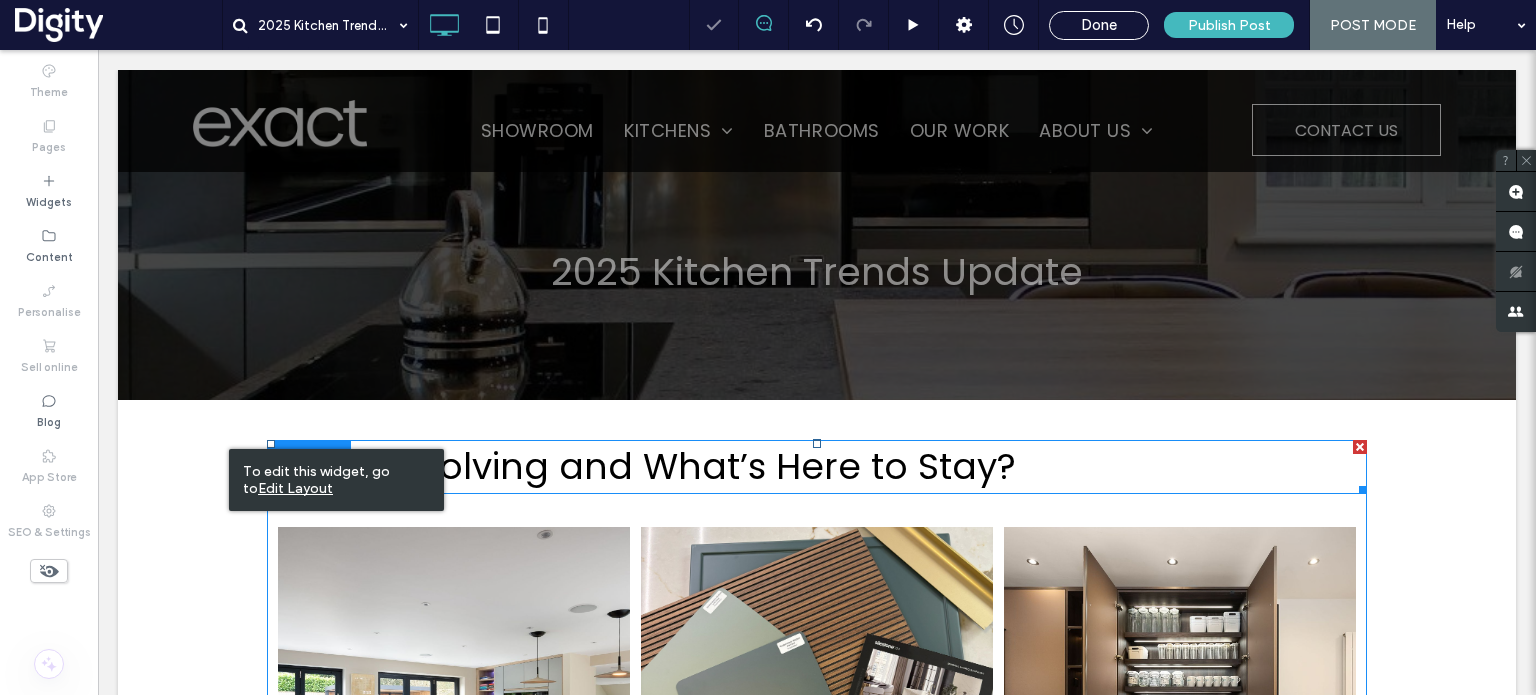 click on "What’s Evolving and What’s Here to Stay?" at bounding box center (641, 466) 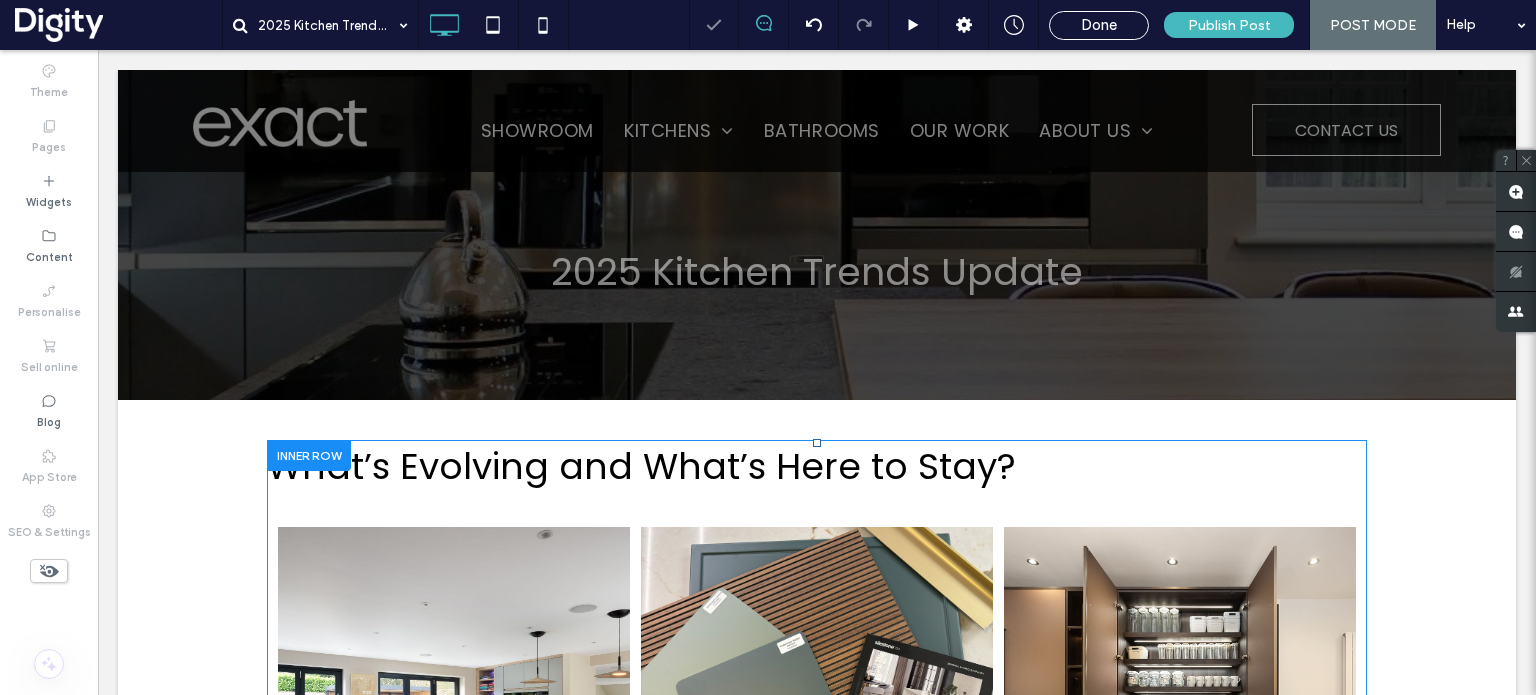 click at bounding box center [309, 455] 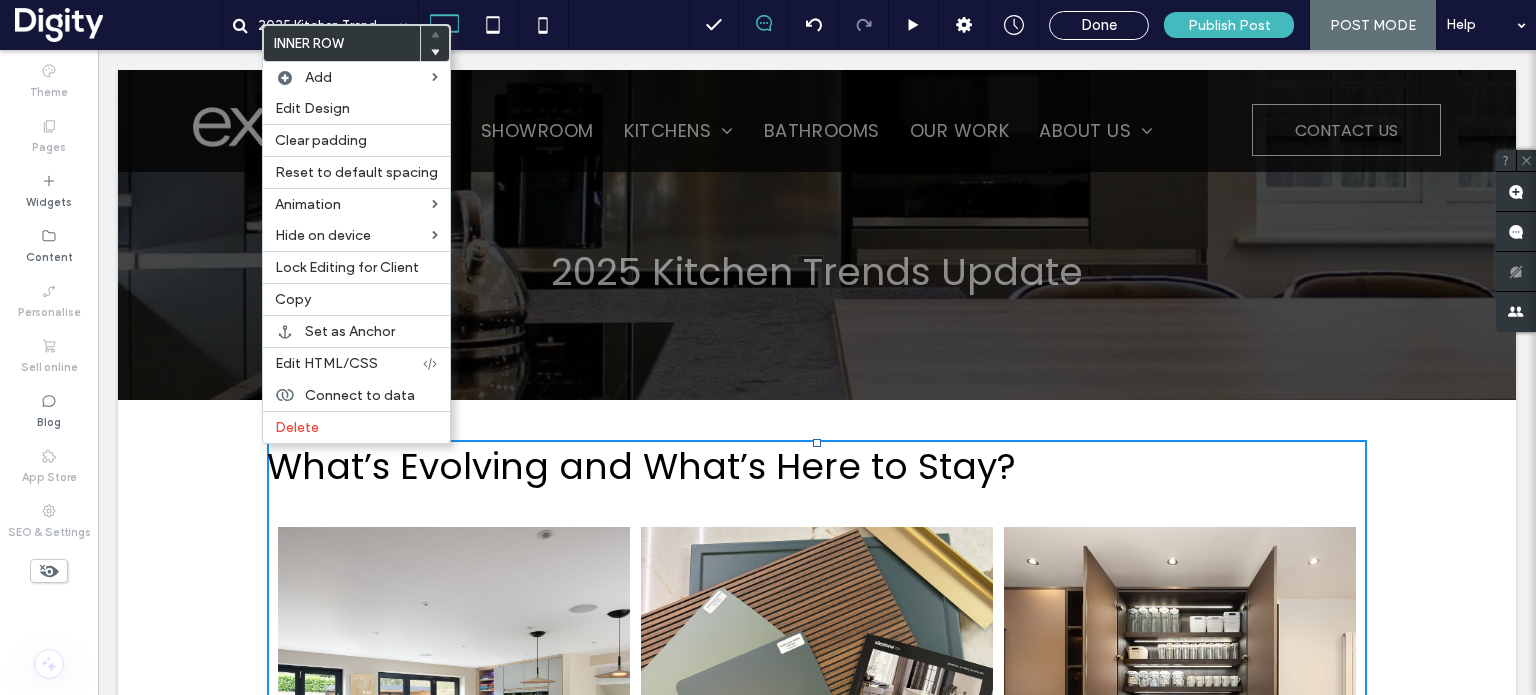 click on "What’s Evolving and What’s Here to Stay?" at bounding box center [641, 466] 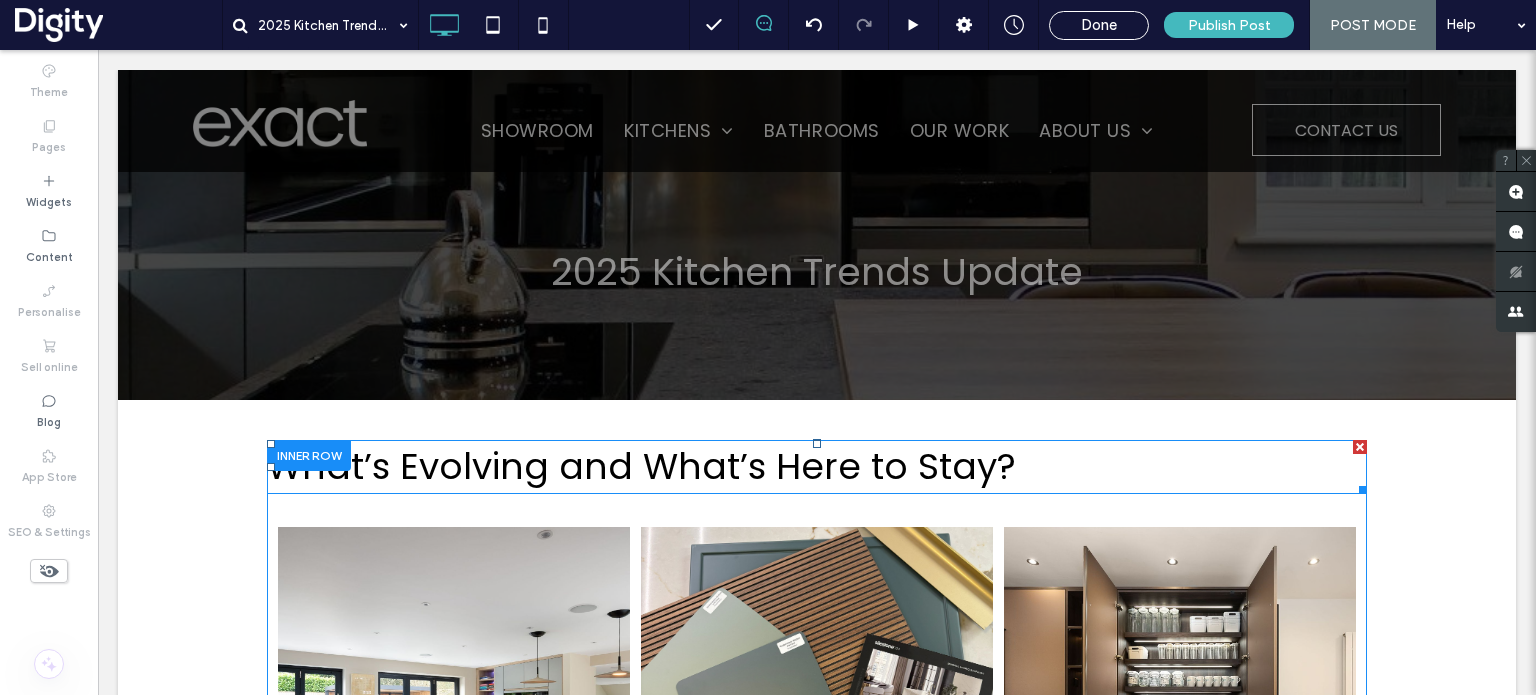 click on "What’s Evolving and What’s Here to Stay?" at bounding box center [641, 466] 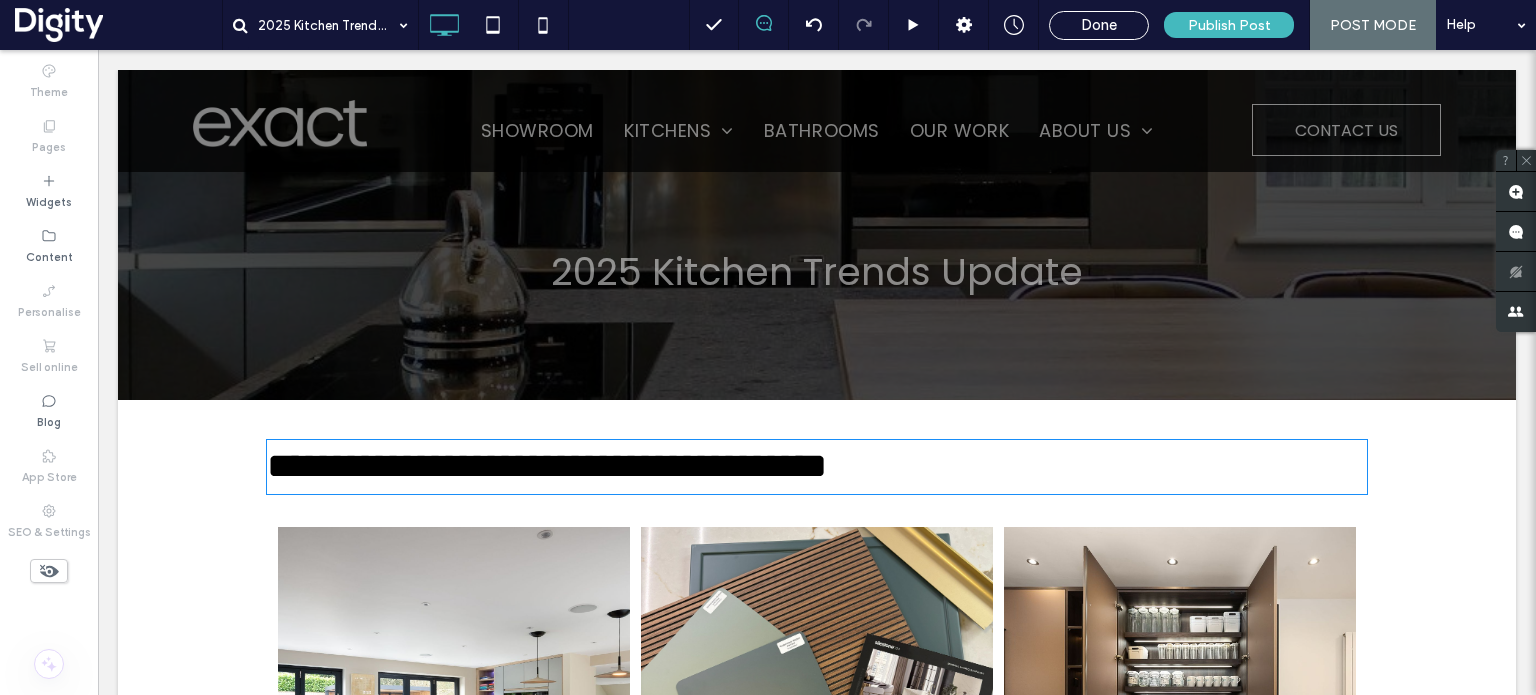 type on "*******" 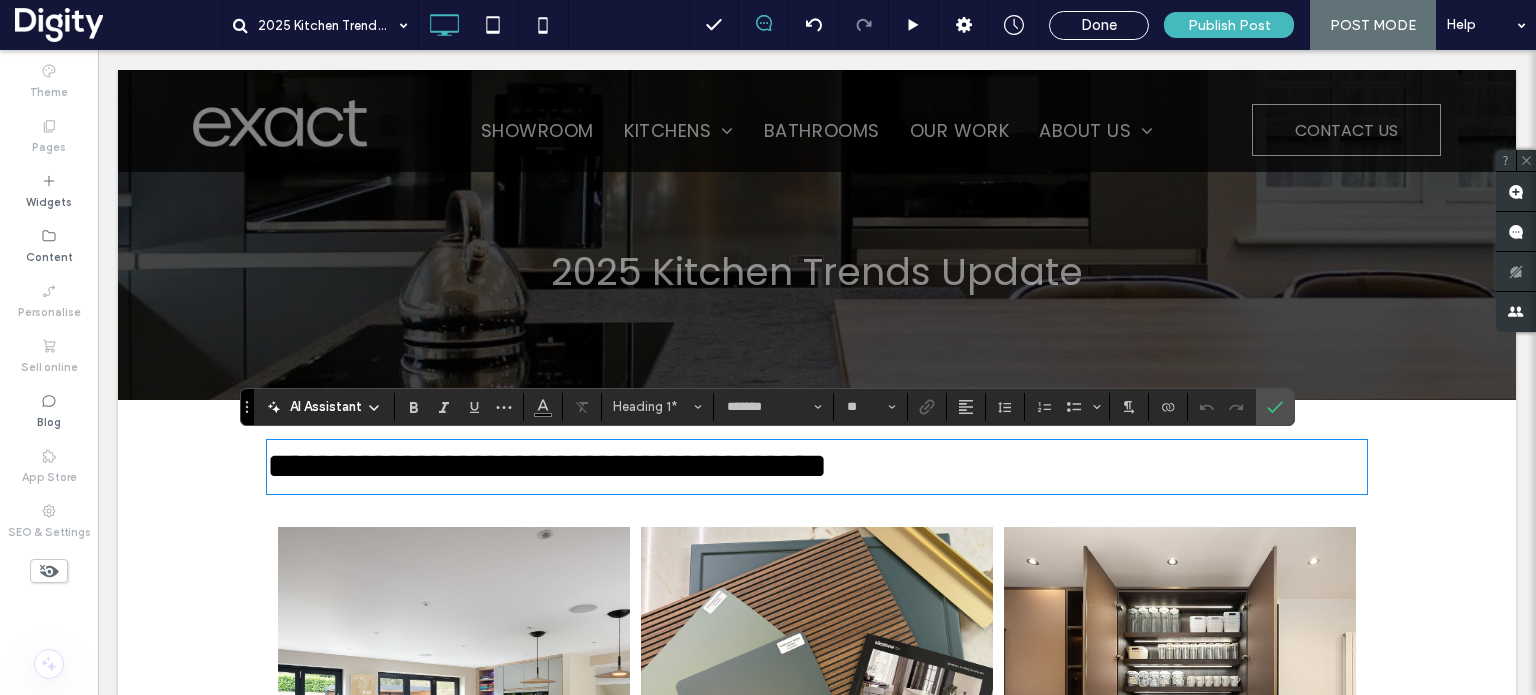 click on "**********" at bounding box center (547, 466) 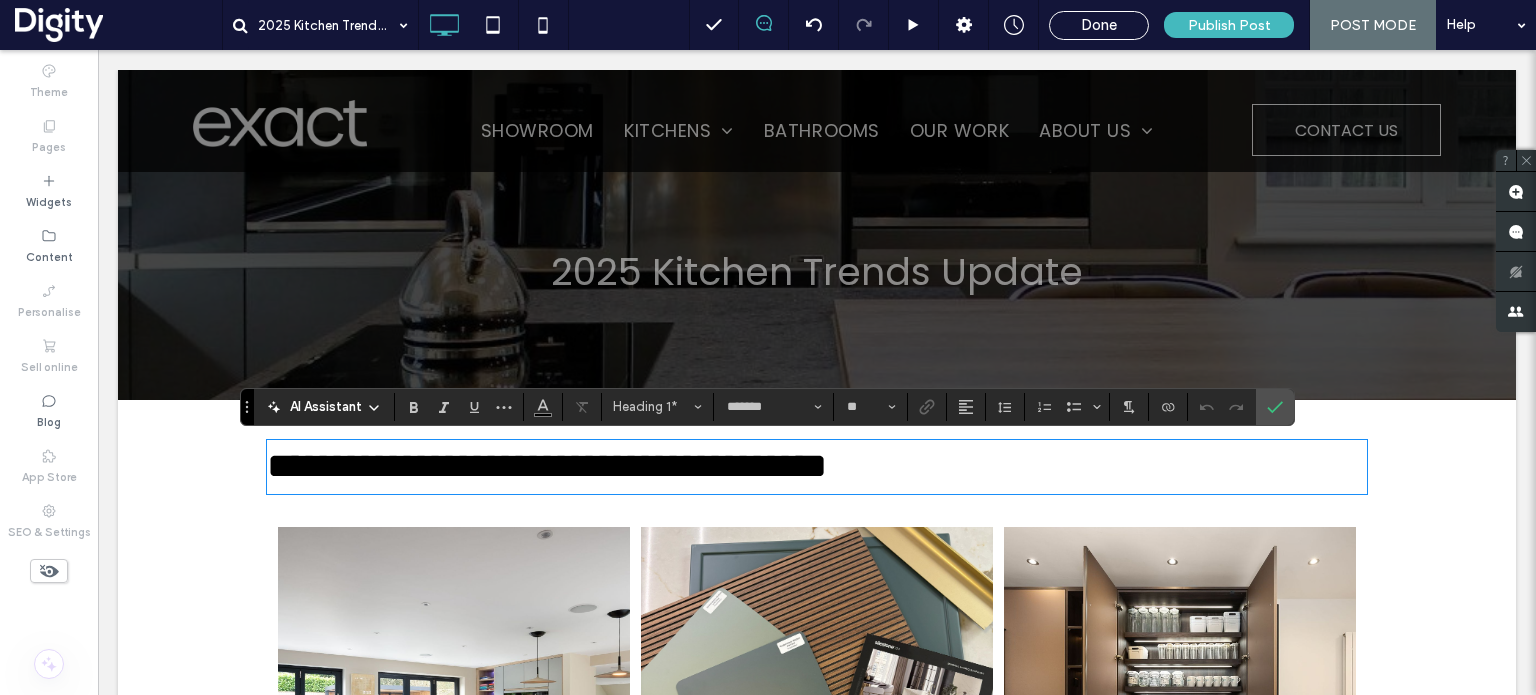 type 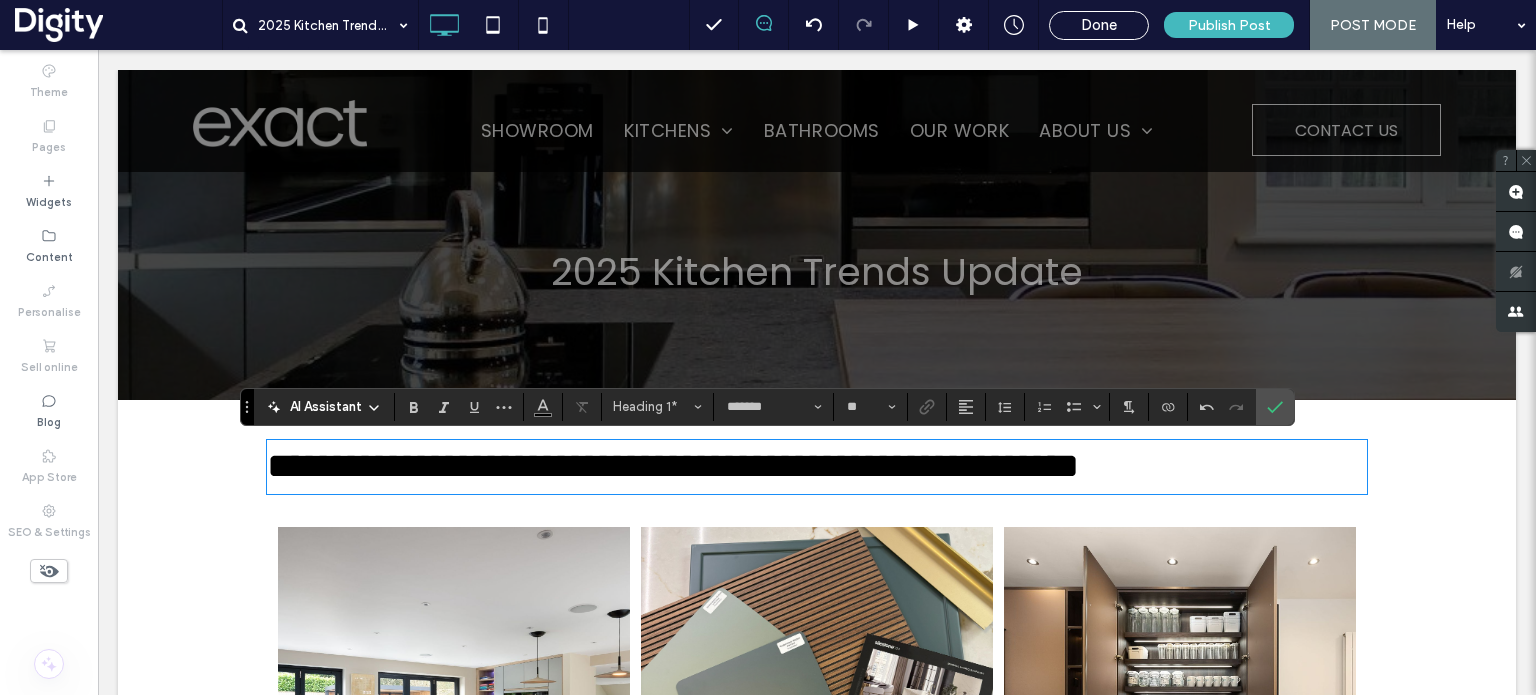 click on "**********" at bounding box center [673, 466] 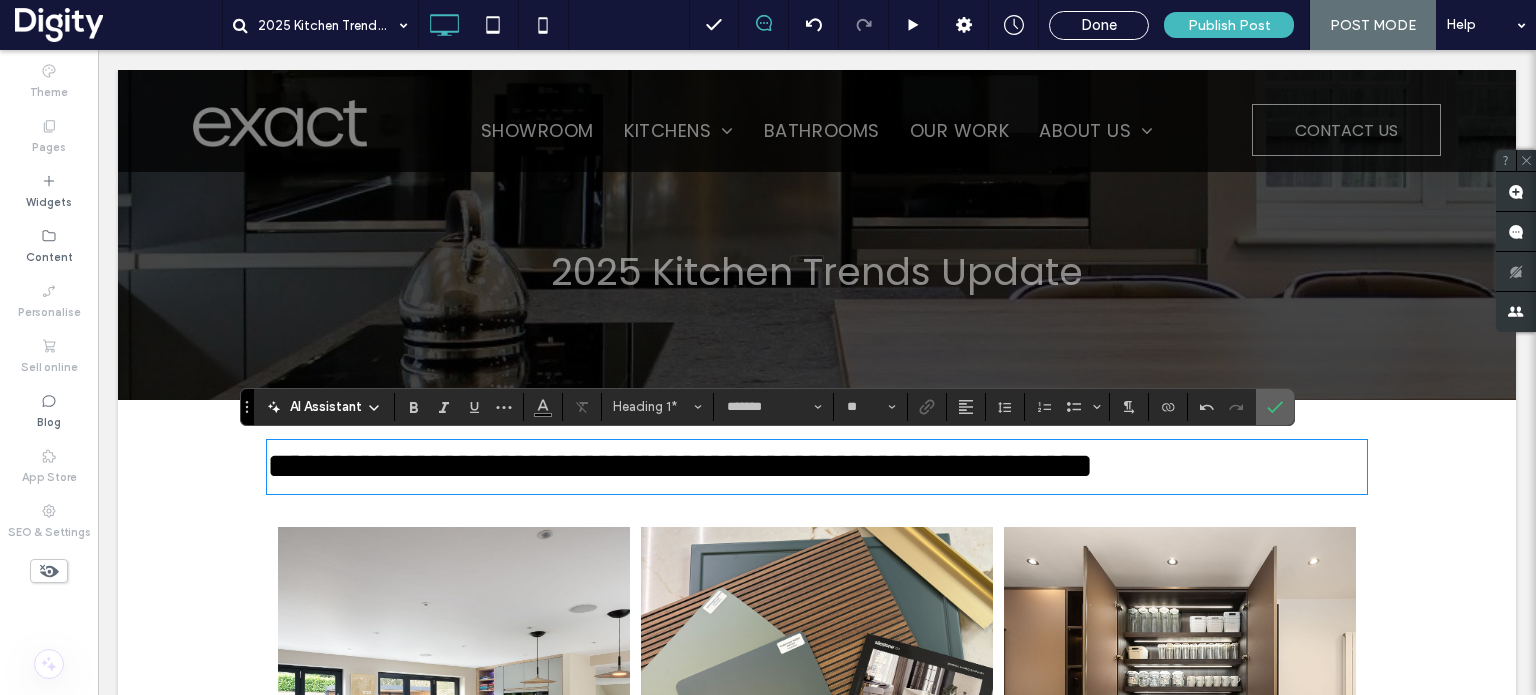click at bounding box center (1275, 407) 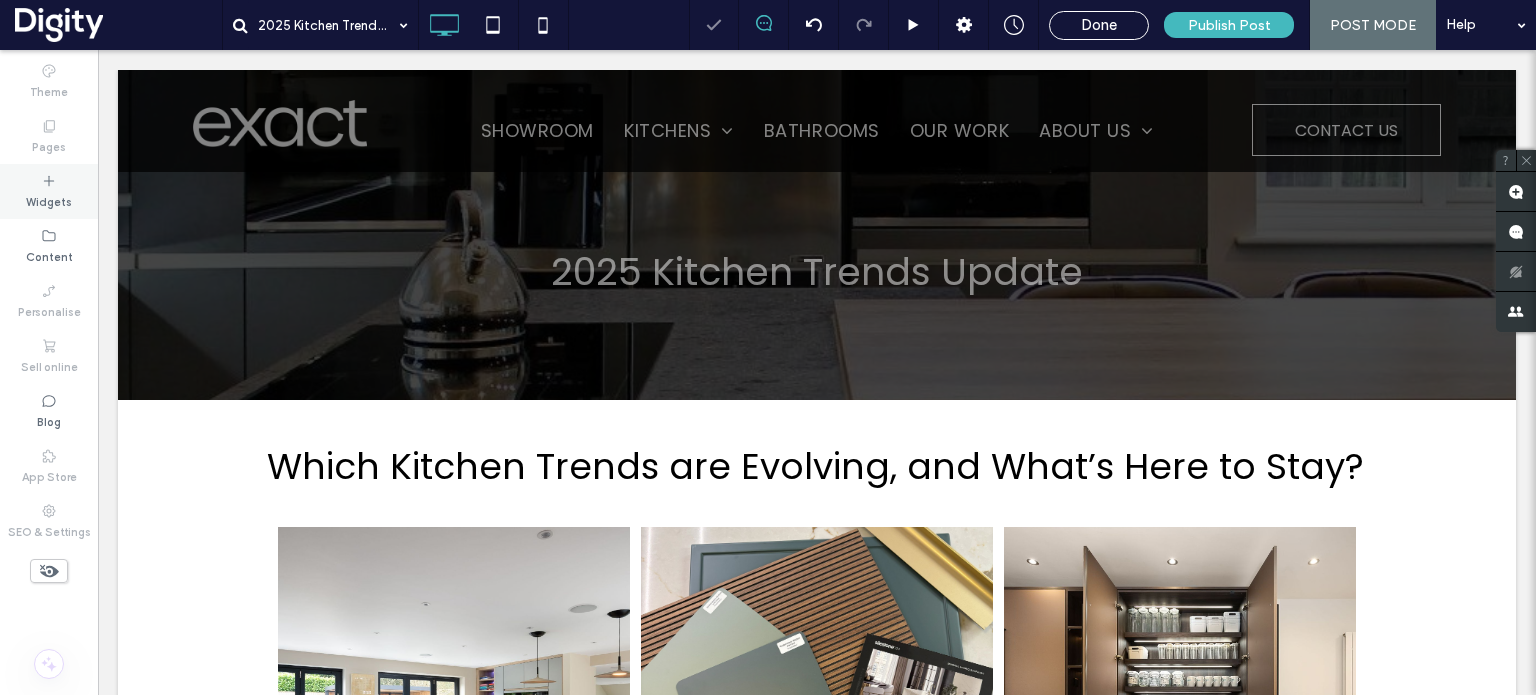 click on "Widgets" at bounding box center (49, 200) 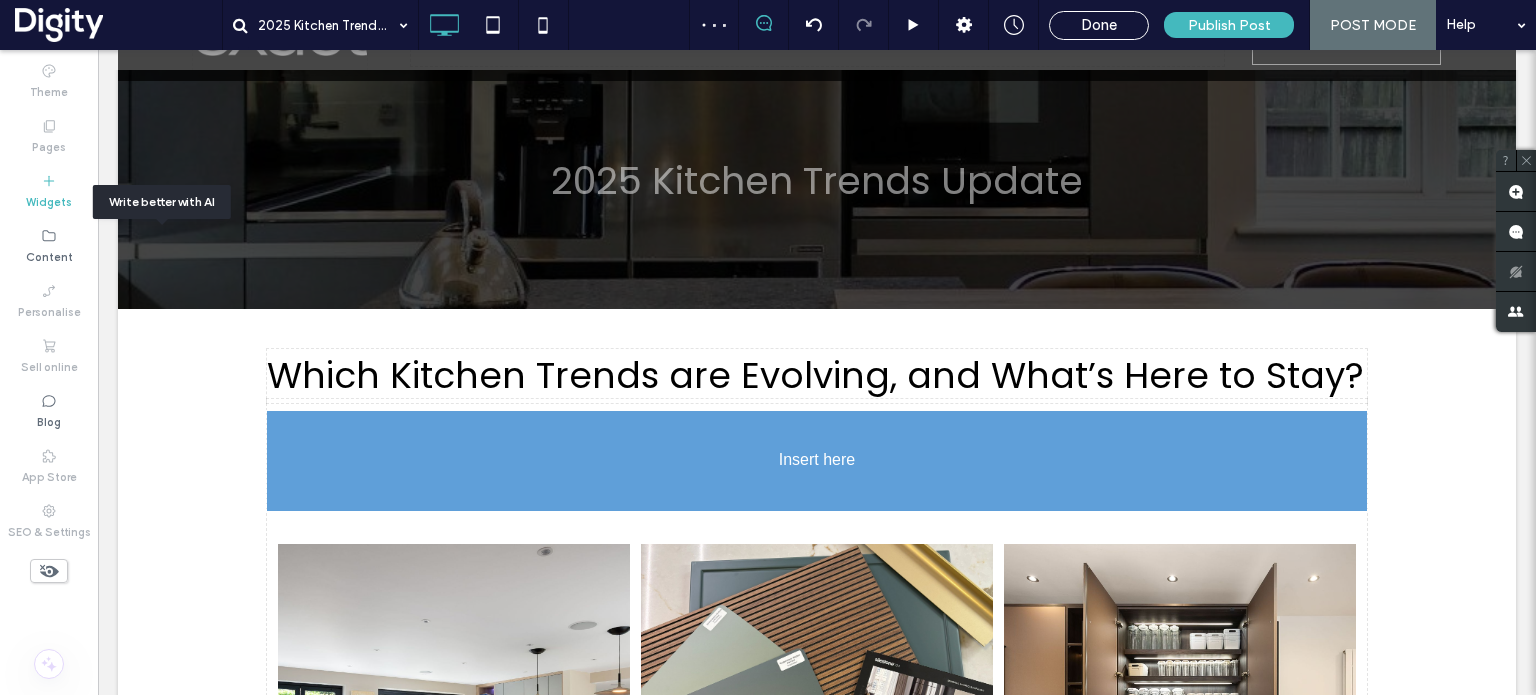 scroll, scrollTop: 96, scrollLeft: 0, axis: vertical 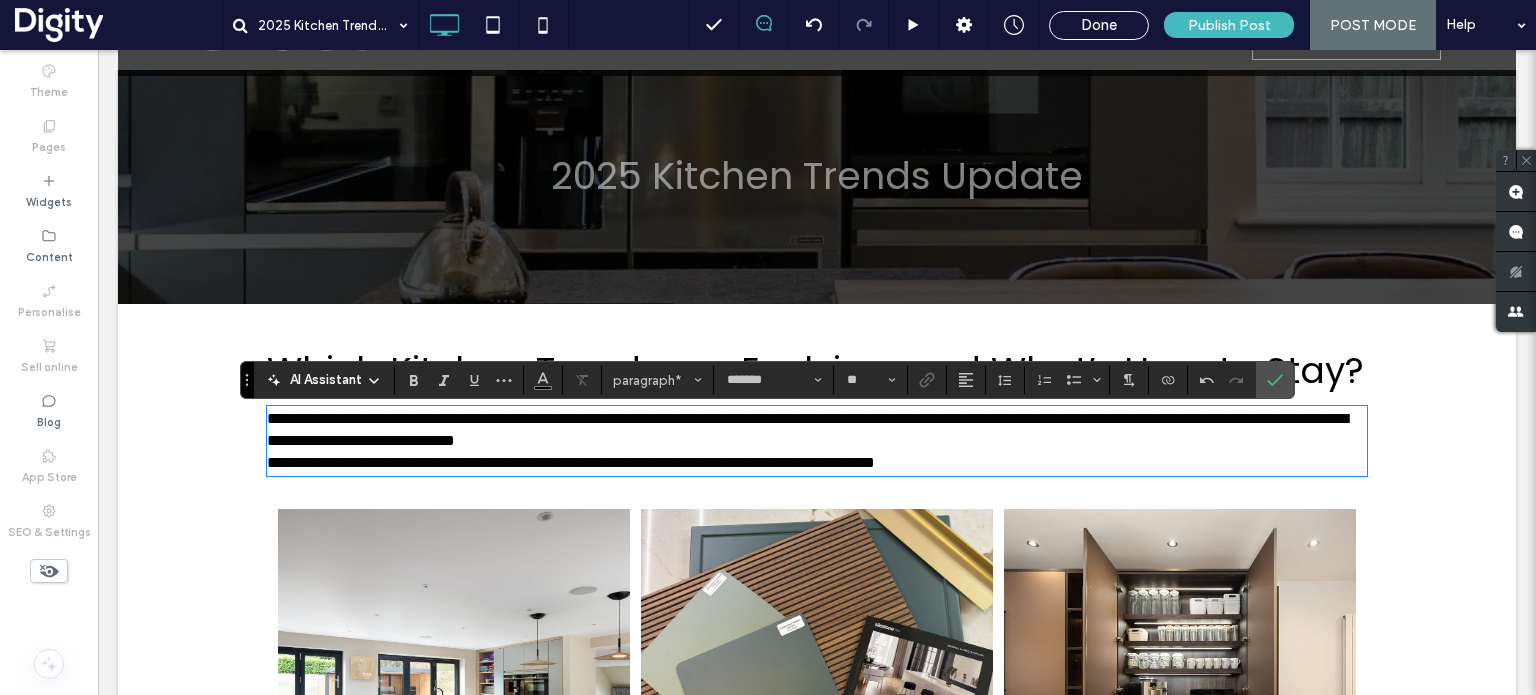 click on "**********" at bounding box center [807, 429] 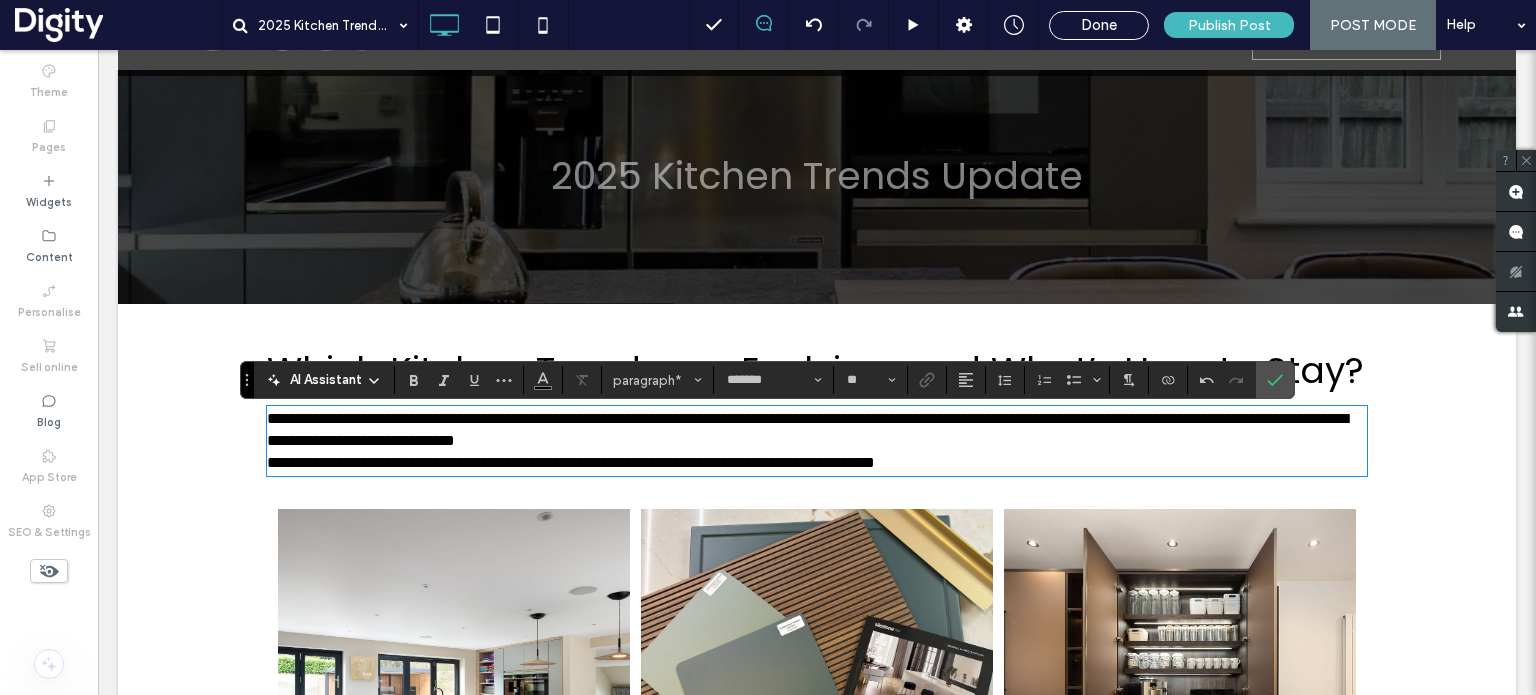 type 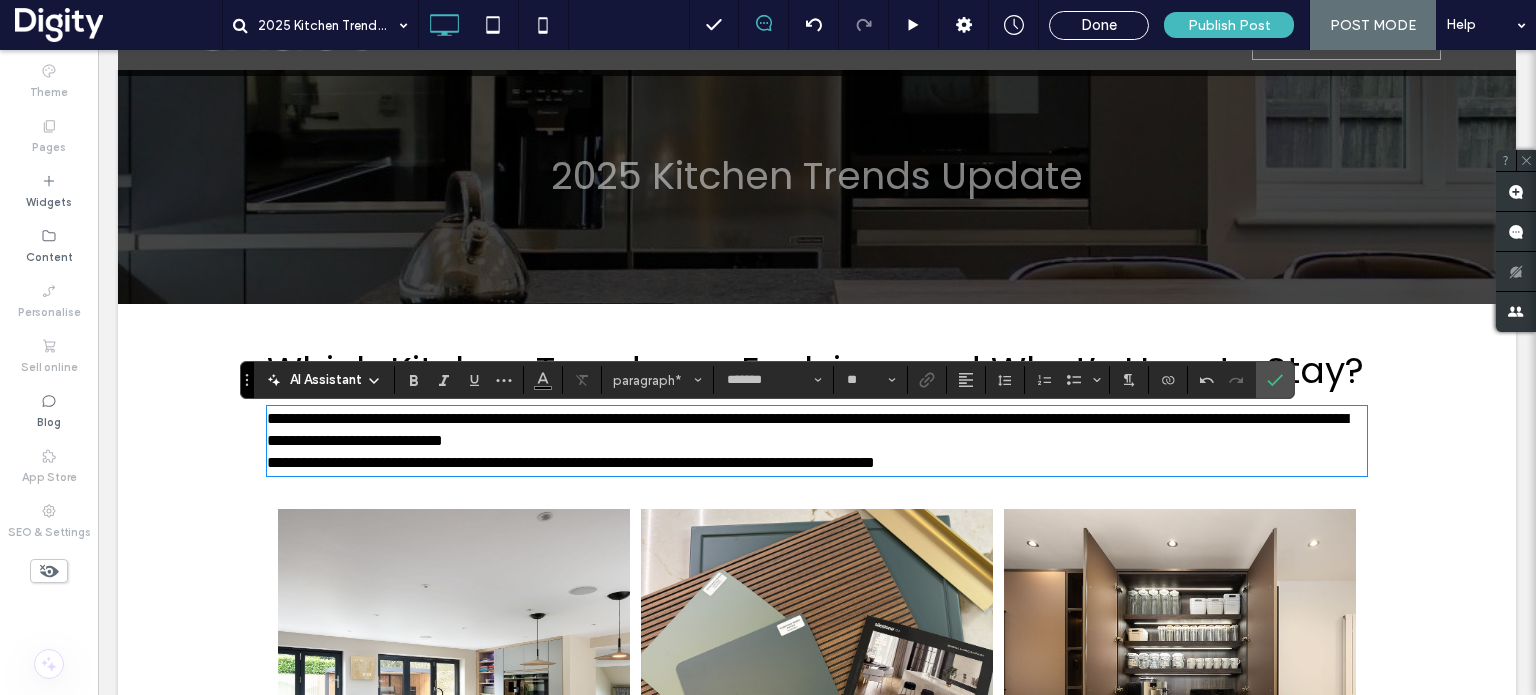 click on "**********" at bounding box center (571, 462) 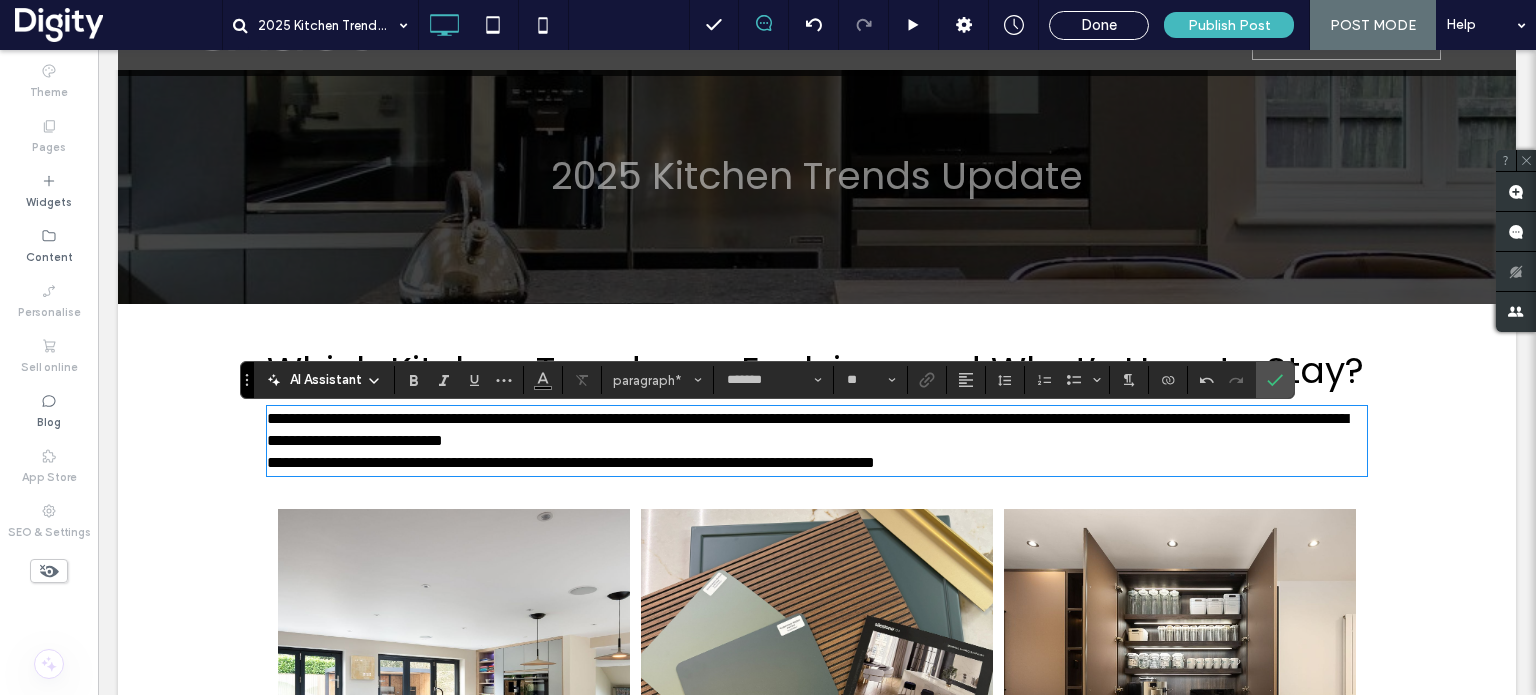 click on "**********" at bounding box center [817, 430] 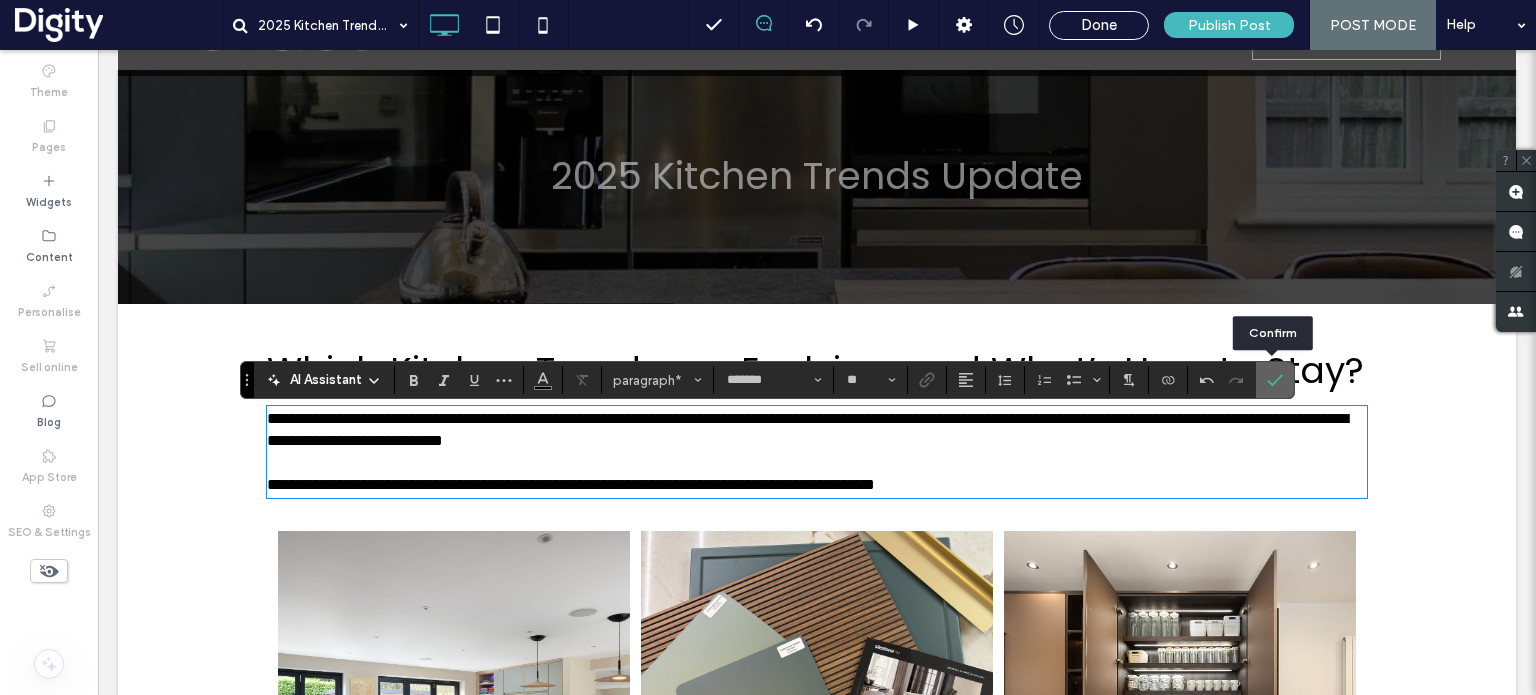 click 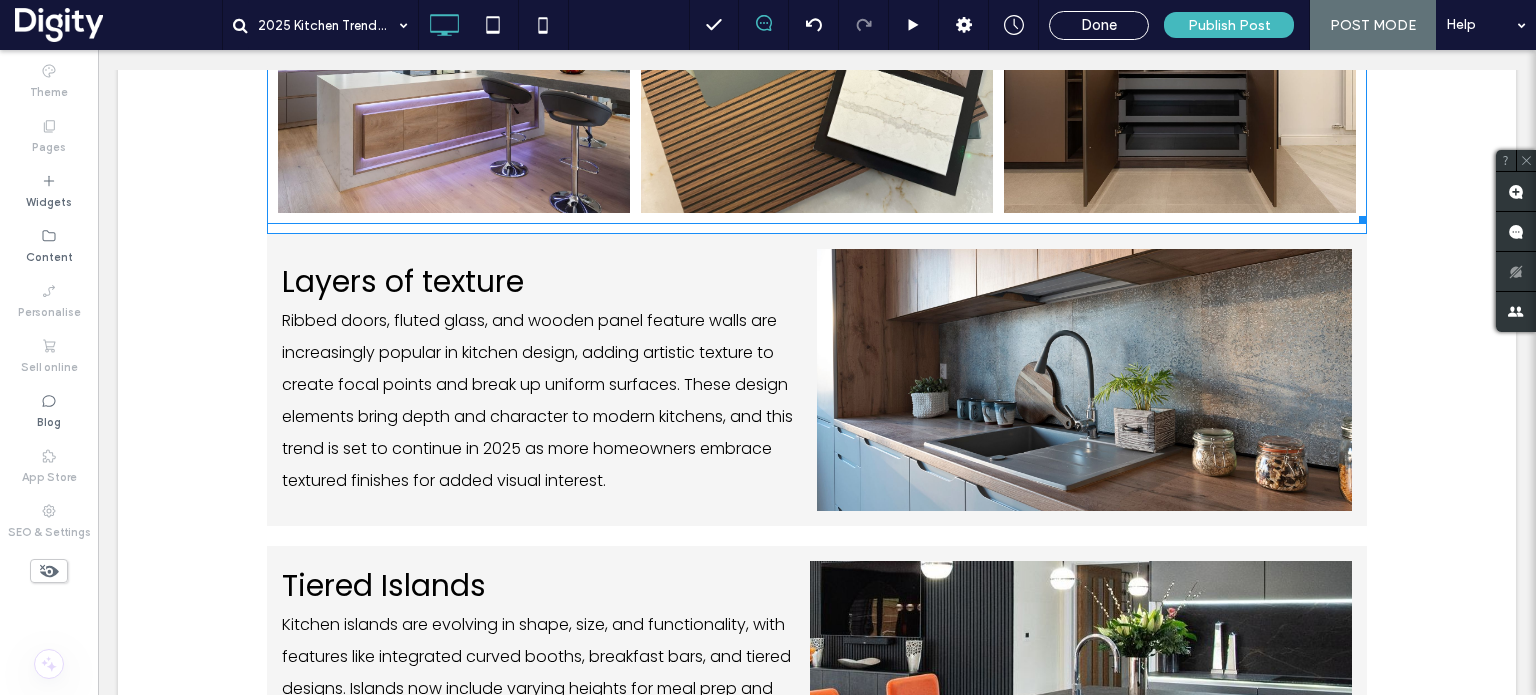 scroll, scrollTop: 768, scrollLeft: 0, axis: vertical 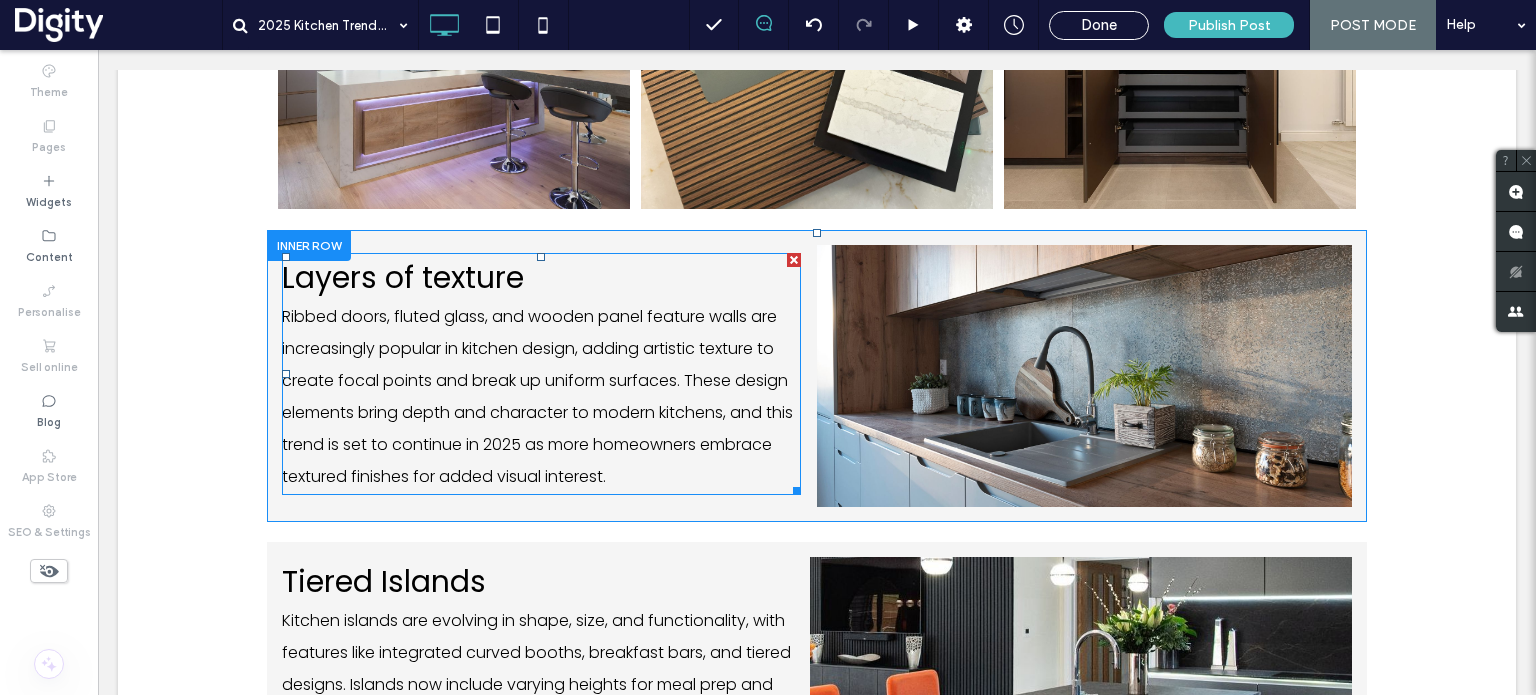 click on "Layers of texture" at bounding box center (403, 277) 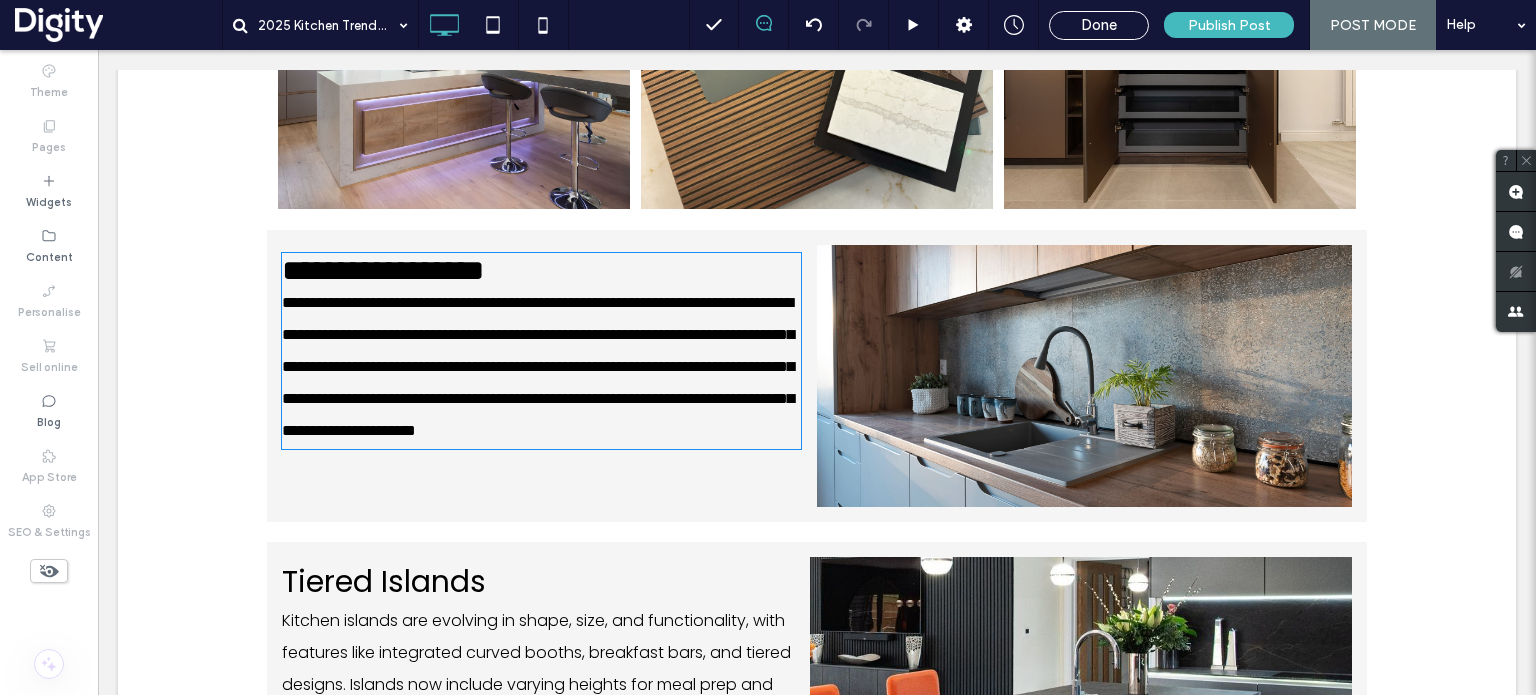 type on "*******" 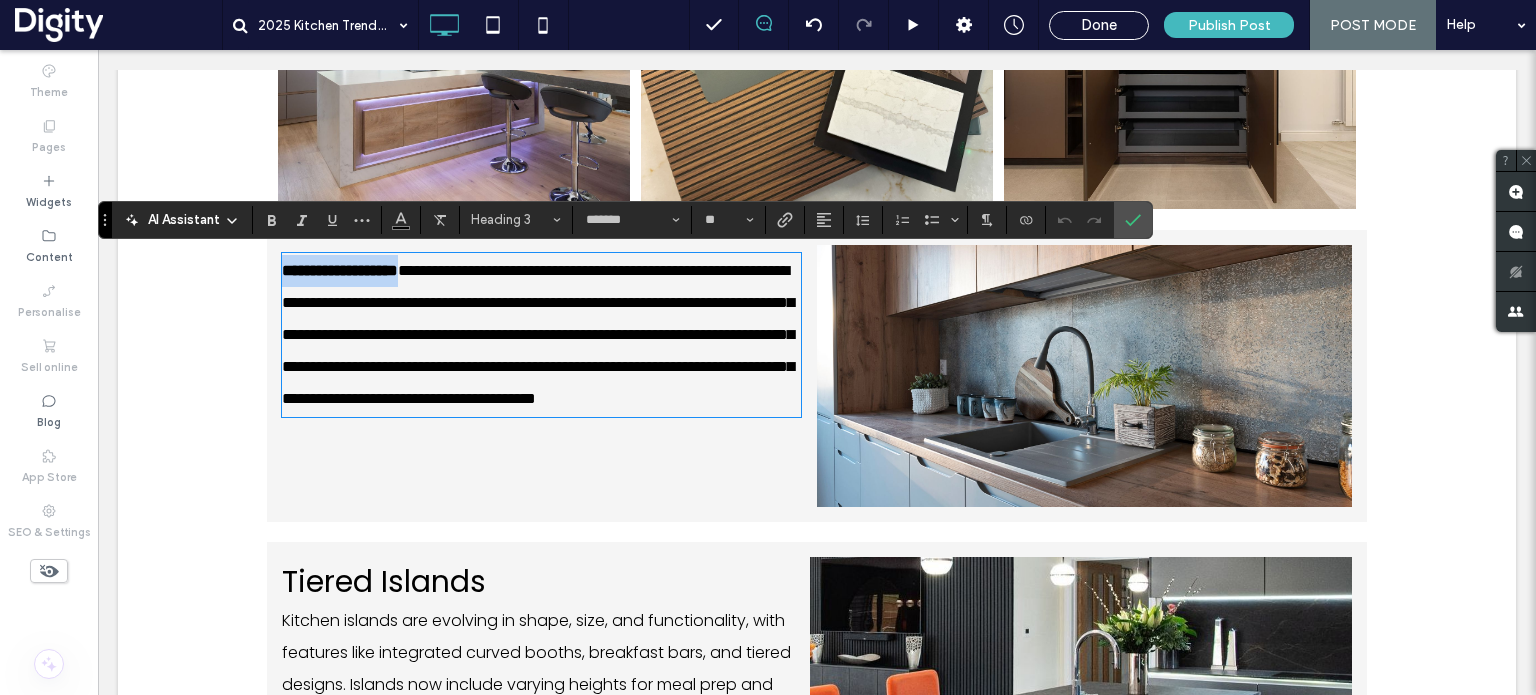 scroll, scrollTop: 0, scrollLeft: 0, axis: both 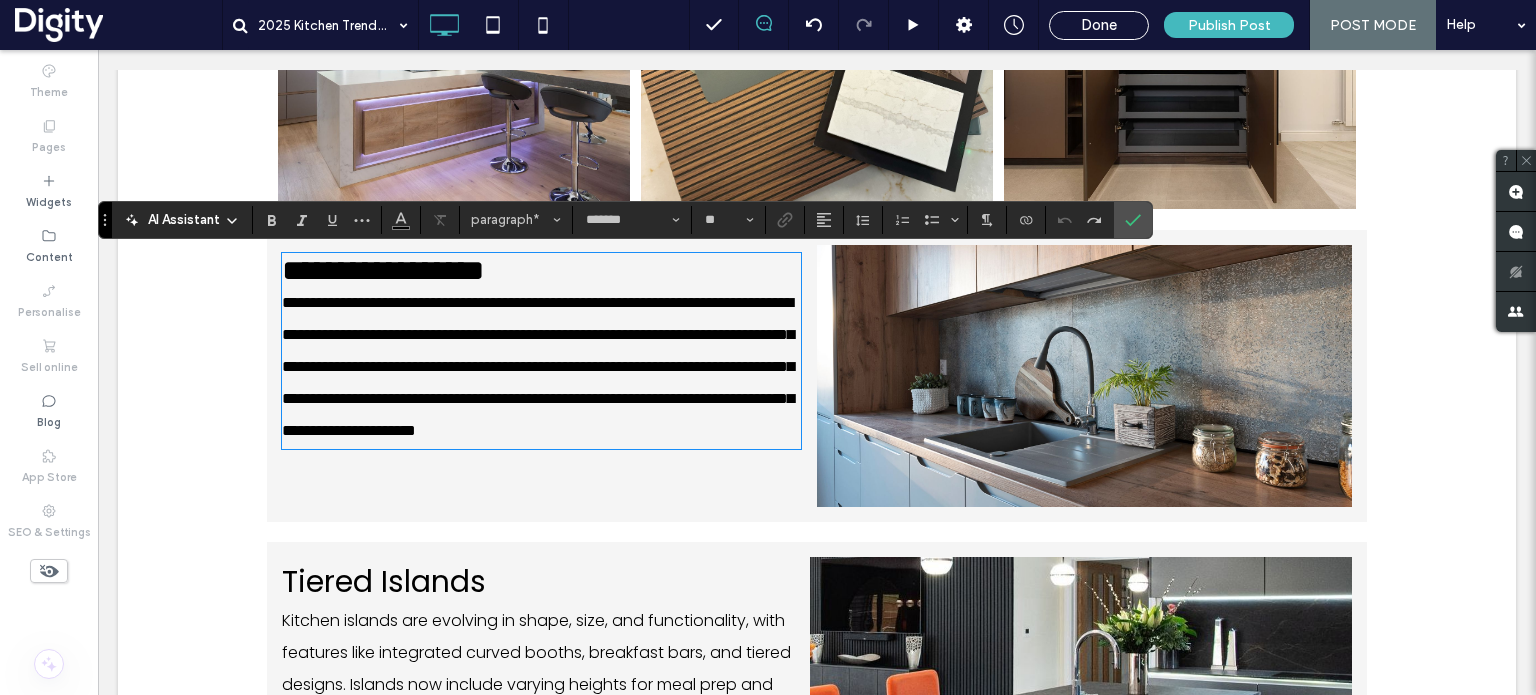 type on "**" 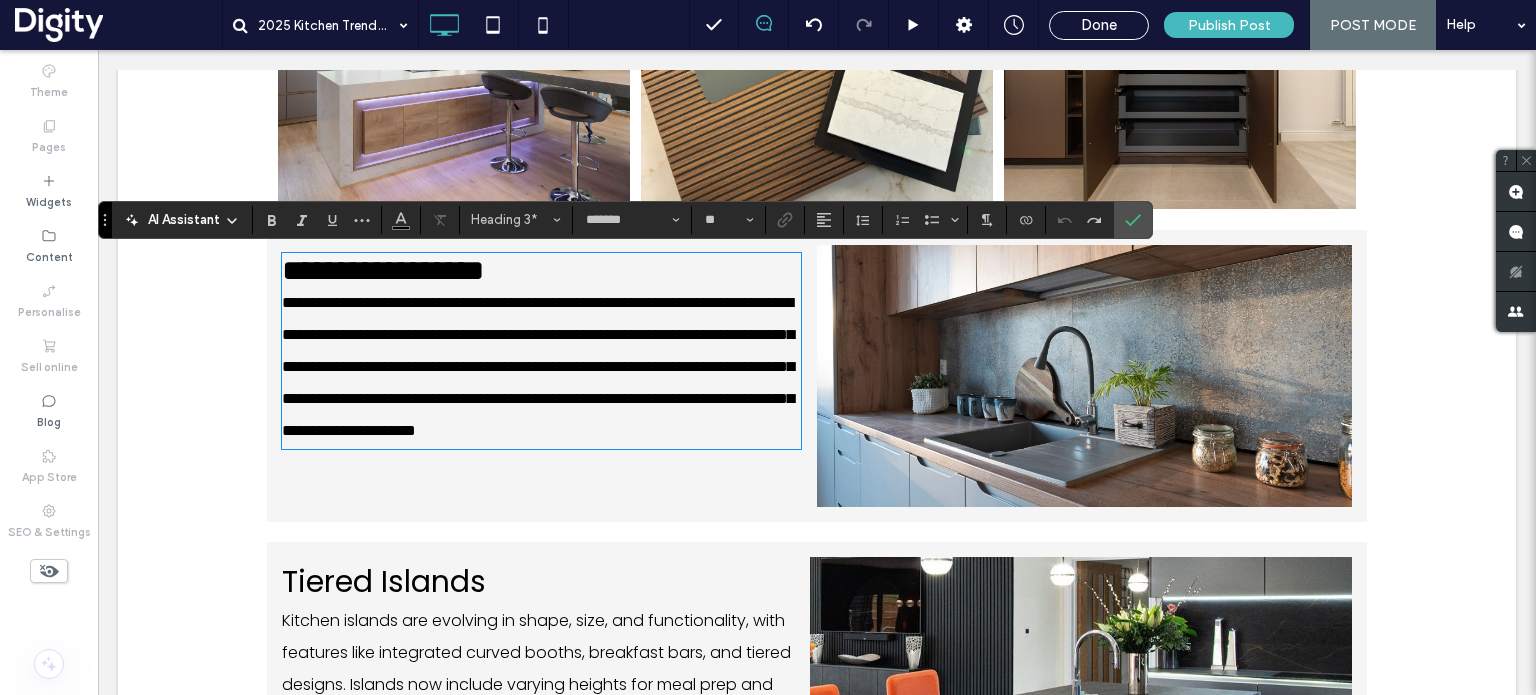 click on "**********" at bounding box center (383, 270) 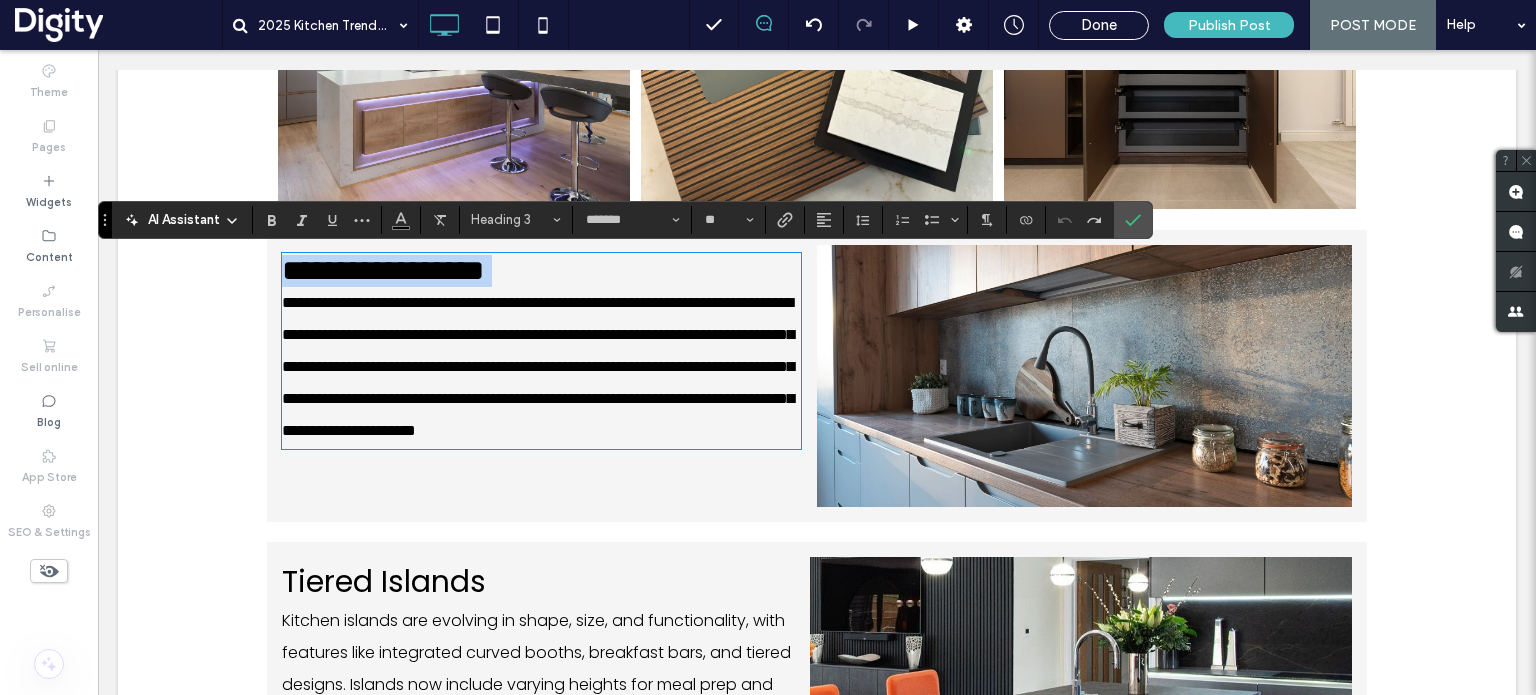 click on "**********" at bounding box center (383, 270) 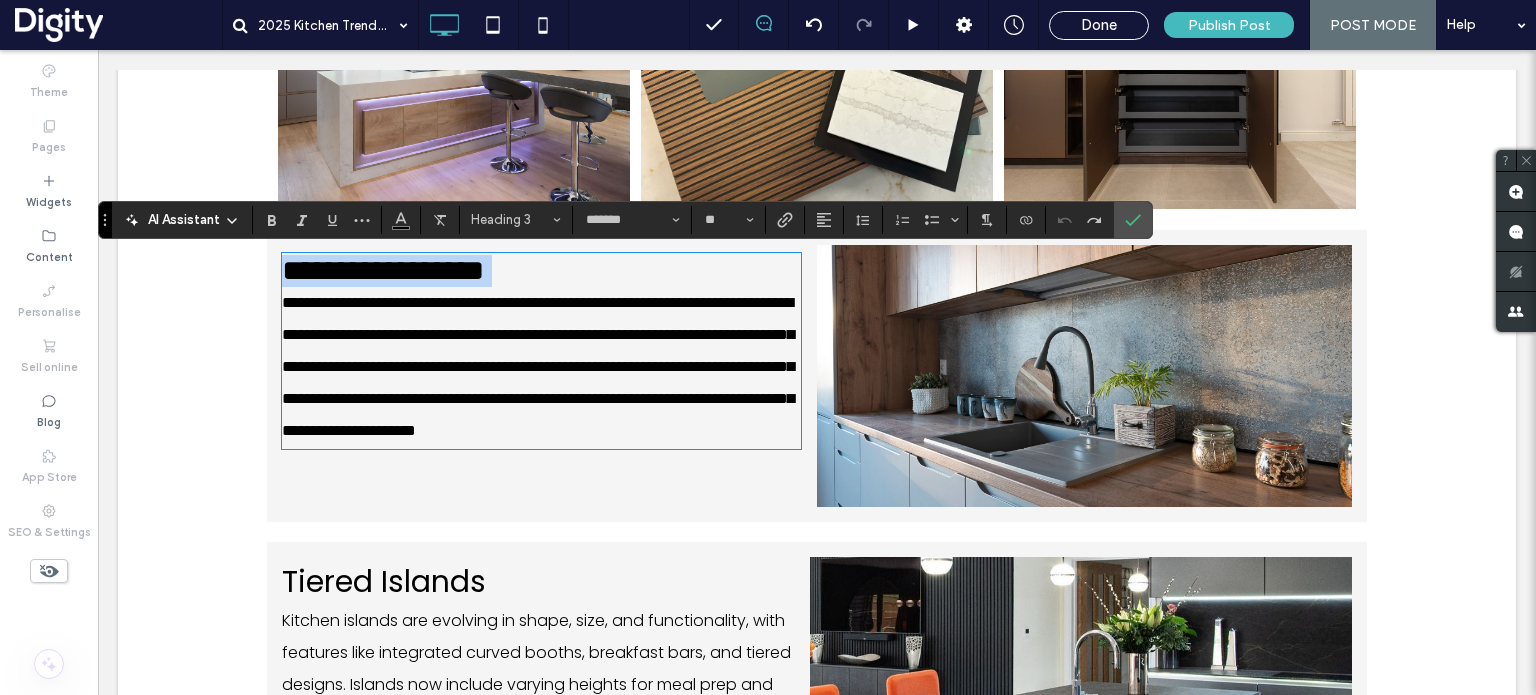 type 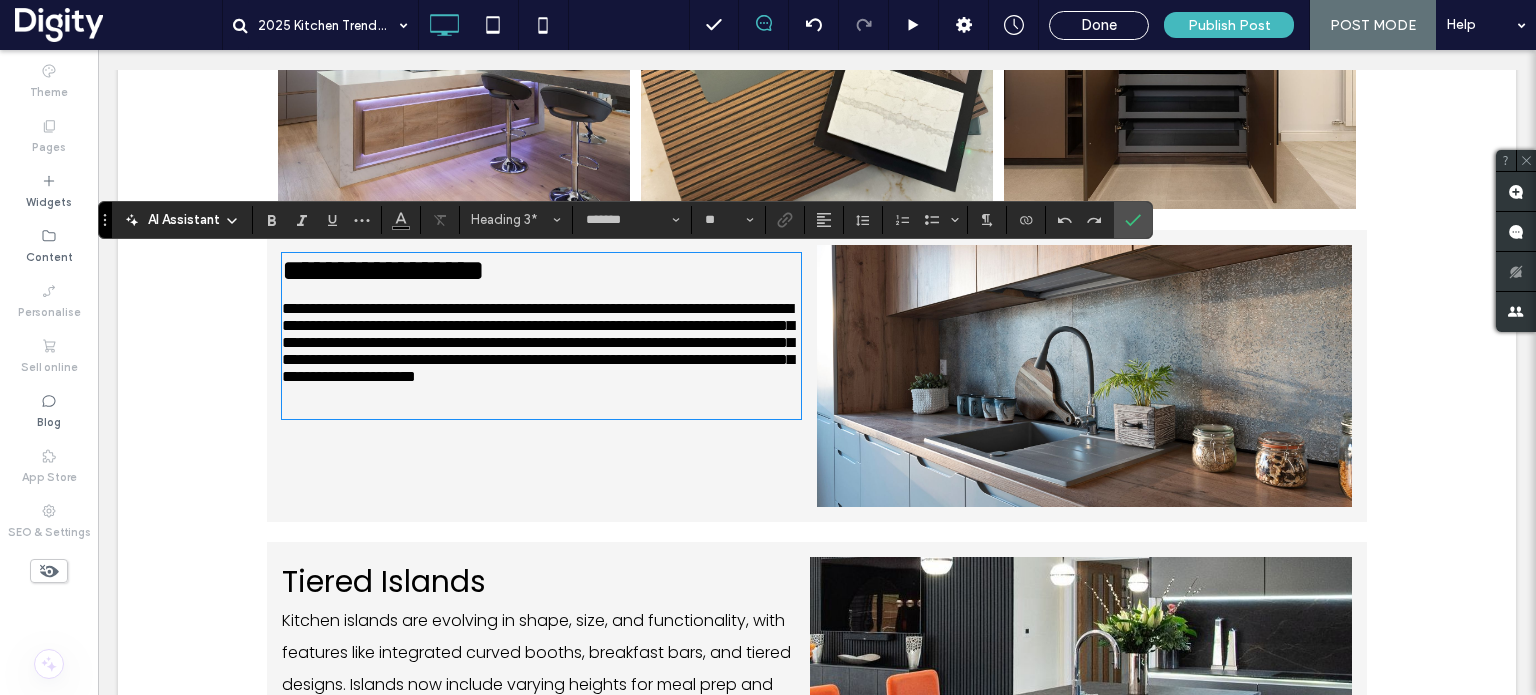 type on "**" 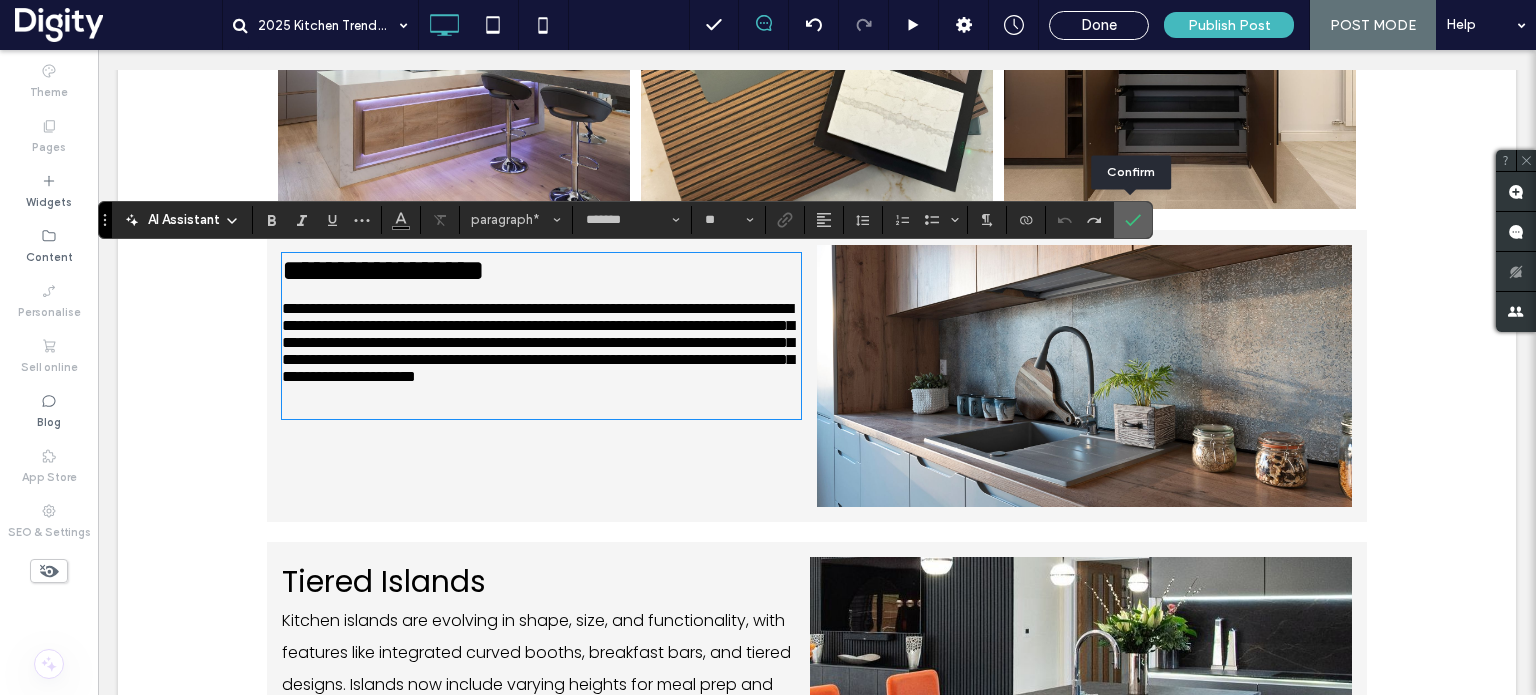 drag, startPoint x: 1134, startPoint y: 219, endPoint x: 969, endPoint y: 127, distance: 188.91533 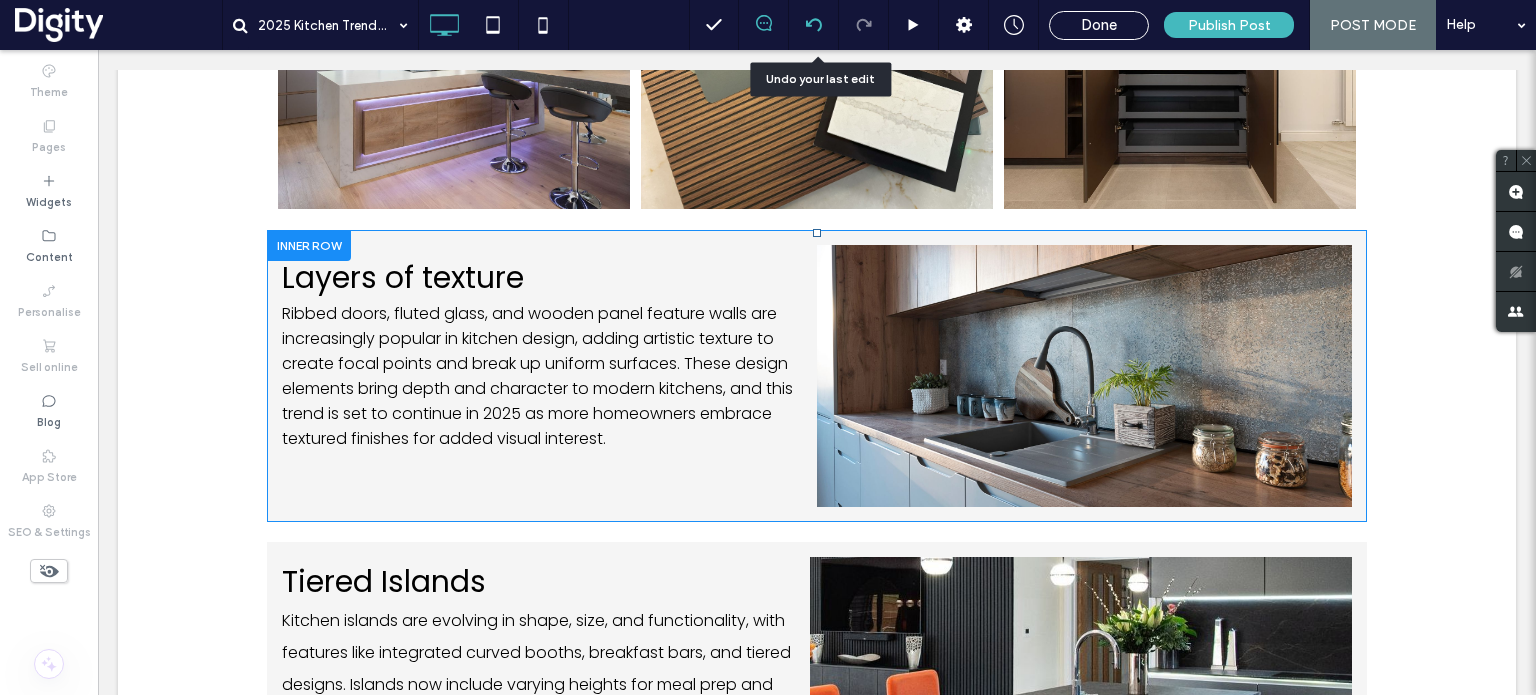 click at bounding box center [813, 25] 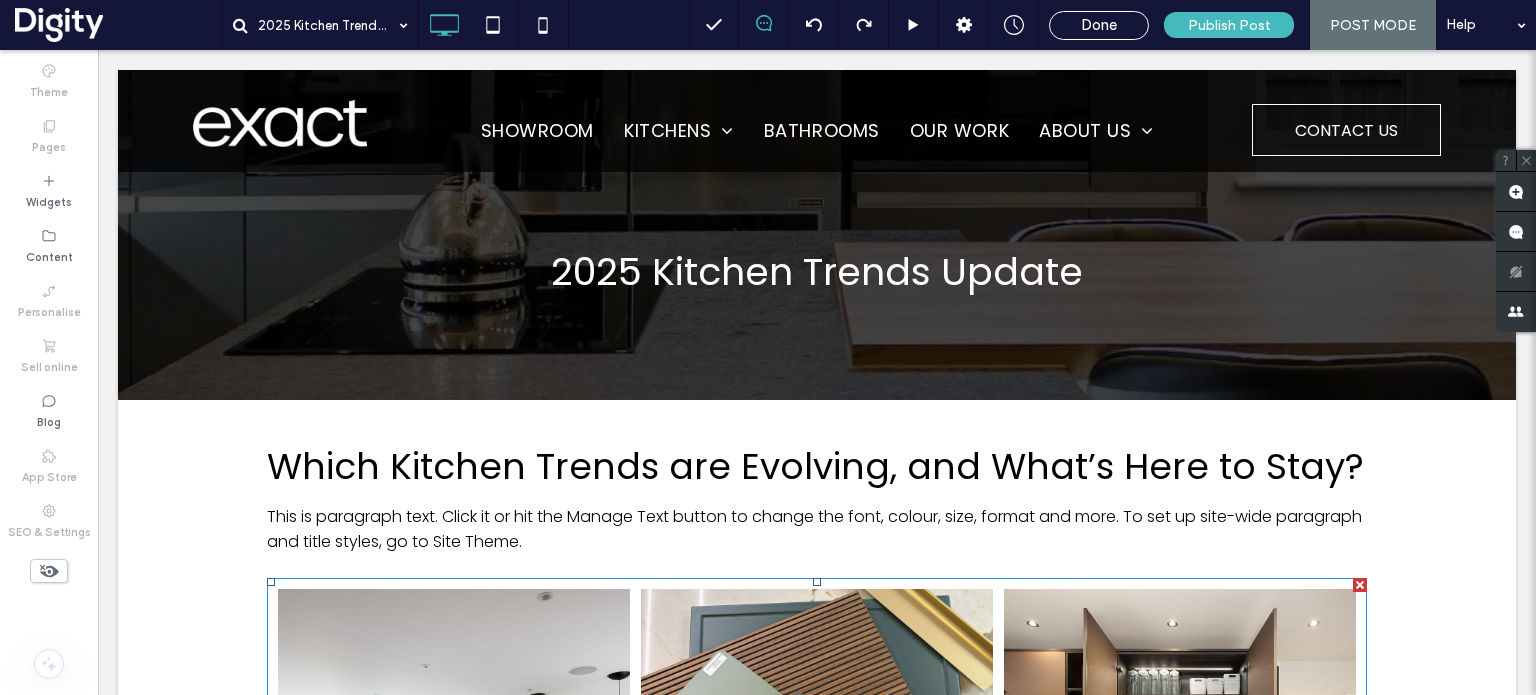 scroll, scrollTop: 284, scrollLeft: 0, axis: vertical 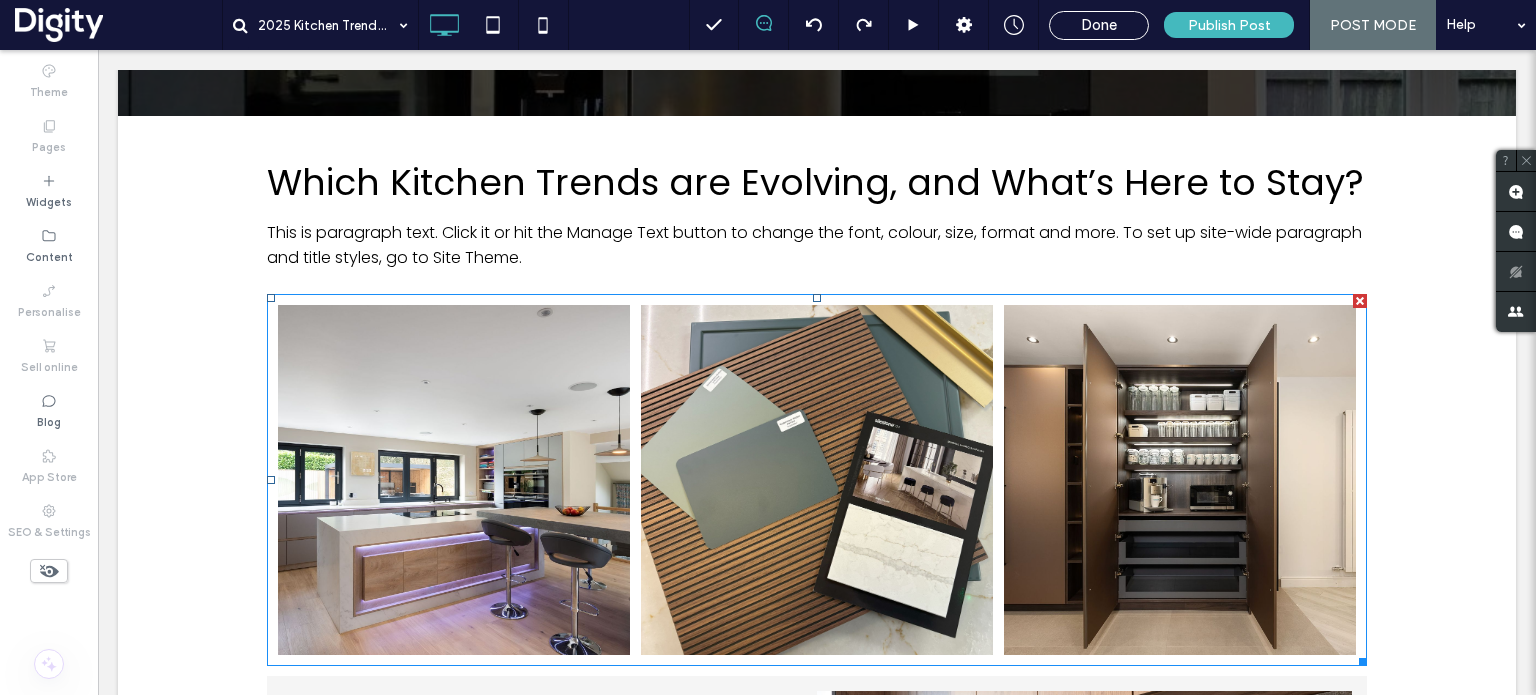 click at bounding box center [817, 480] 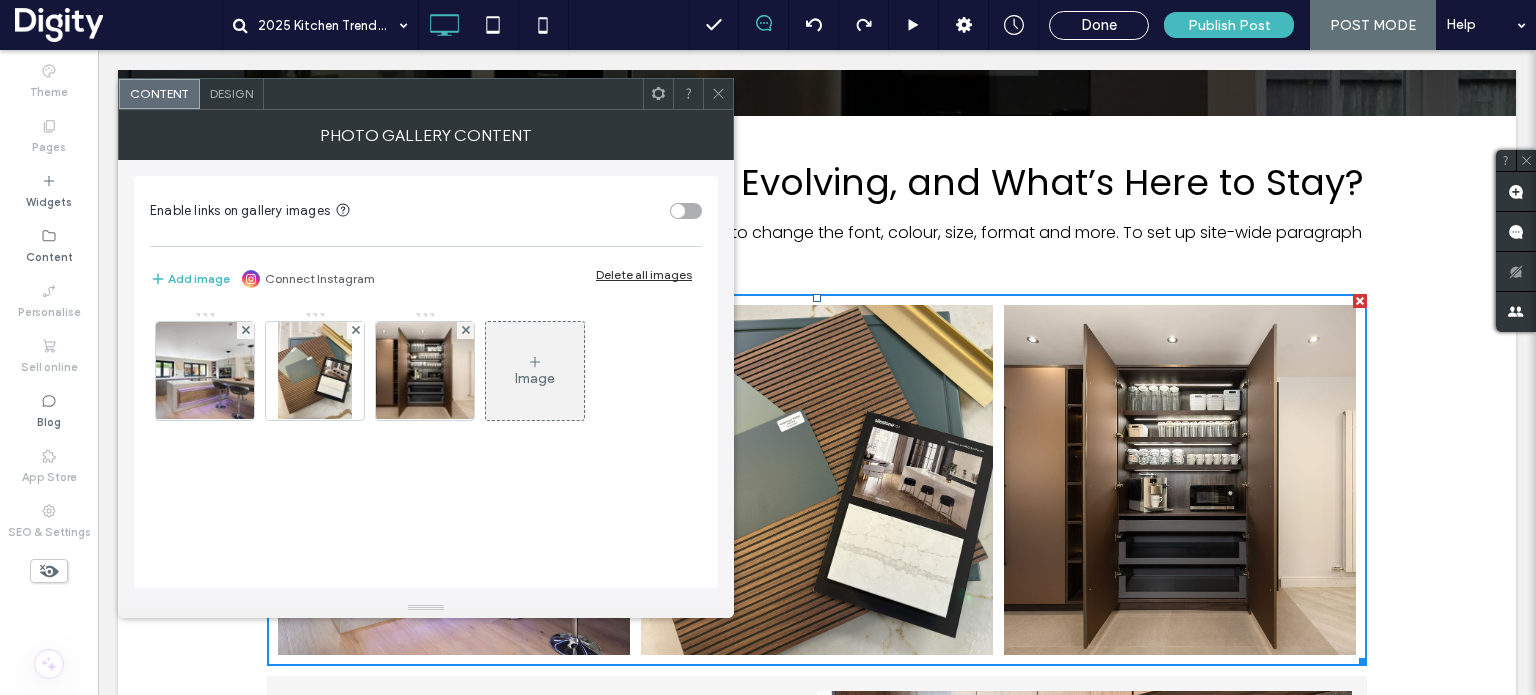 click 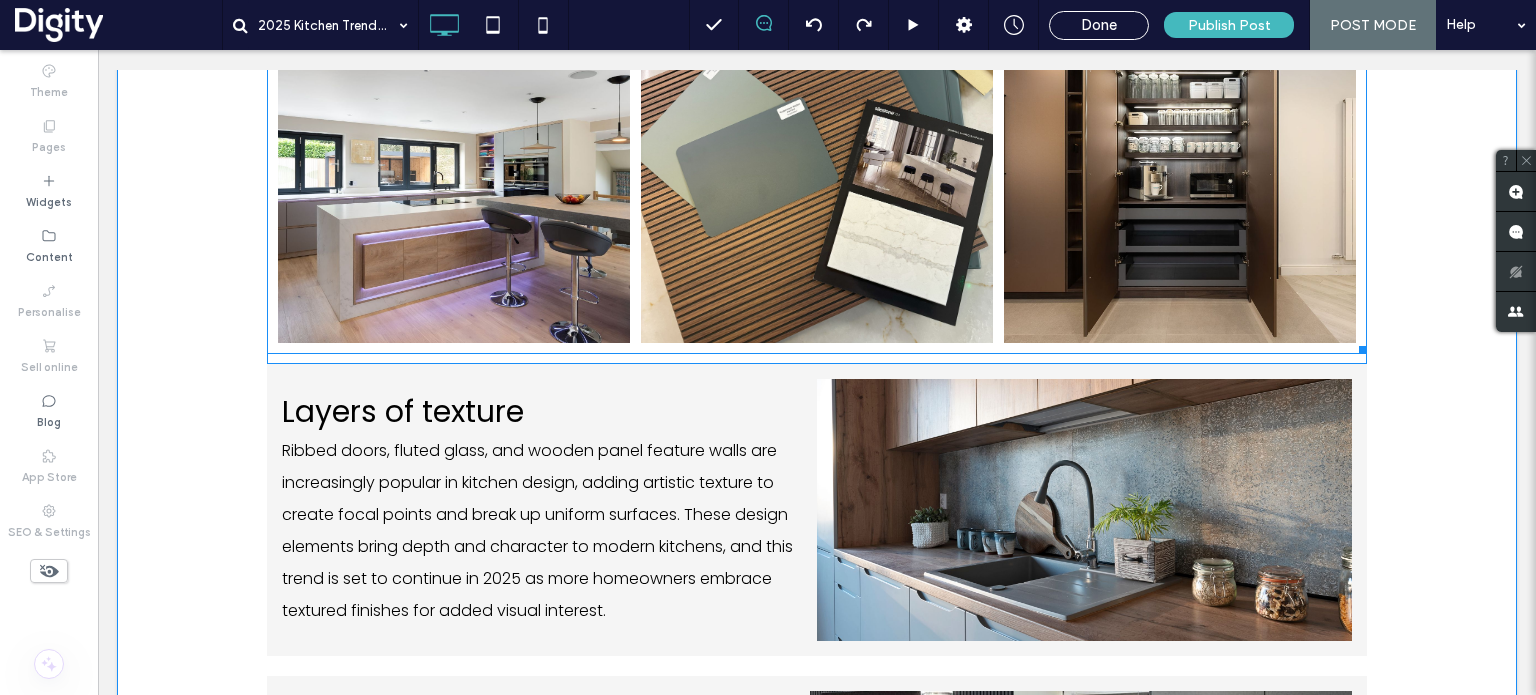 scroll, scrollTop: 602, scrollLeft: 0, axis: vertical 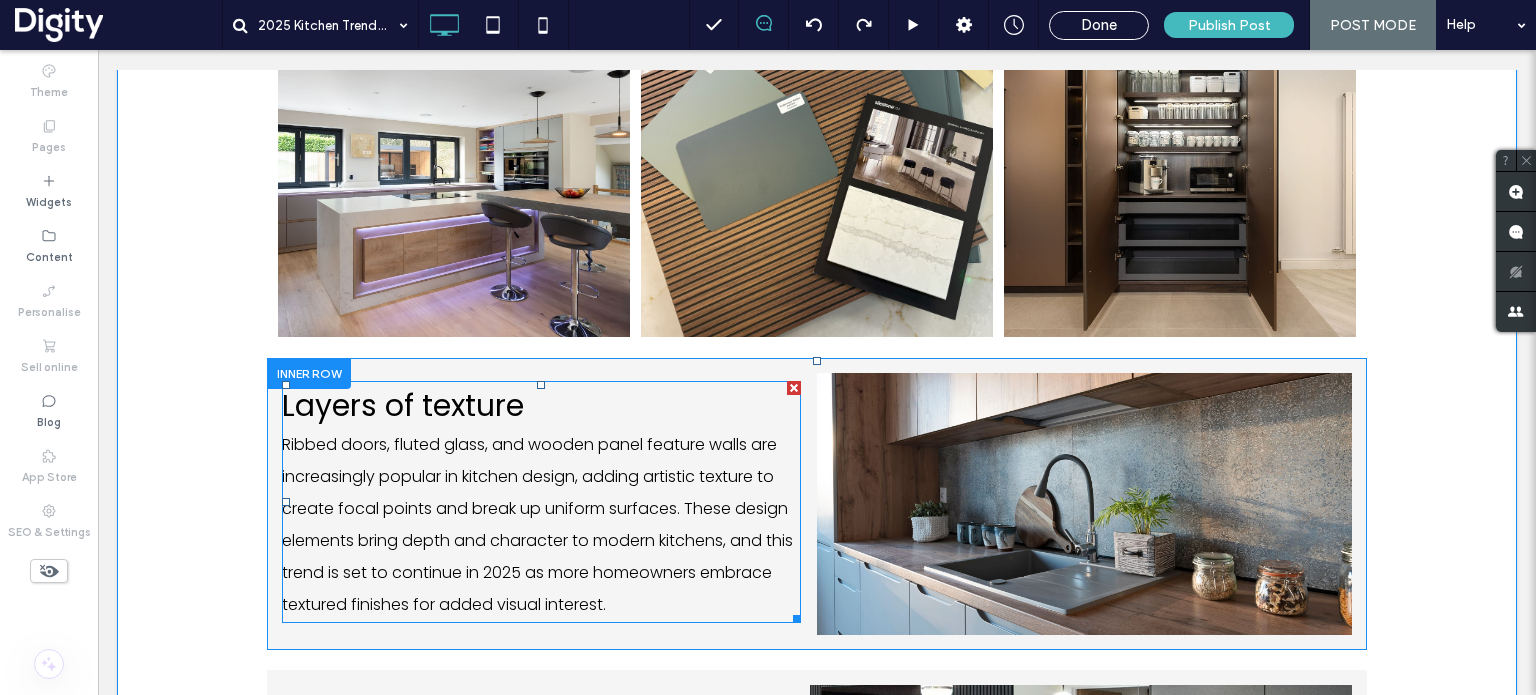 click on "Layers of texture" at bounding box center (403, 405) 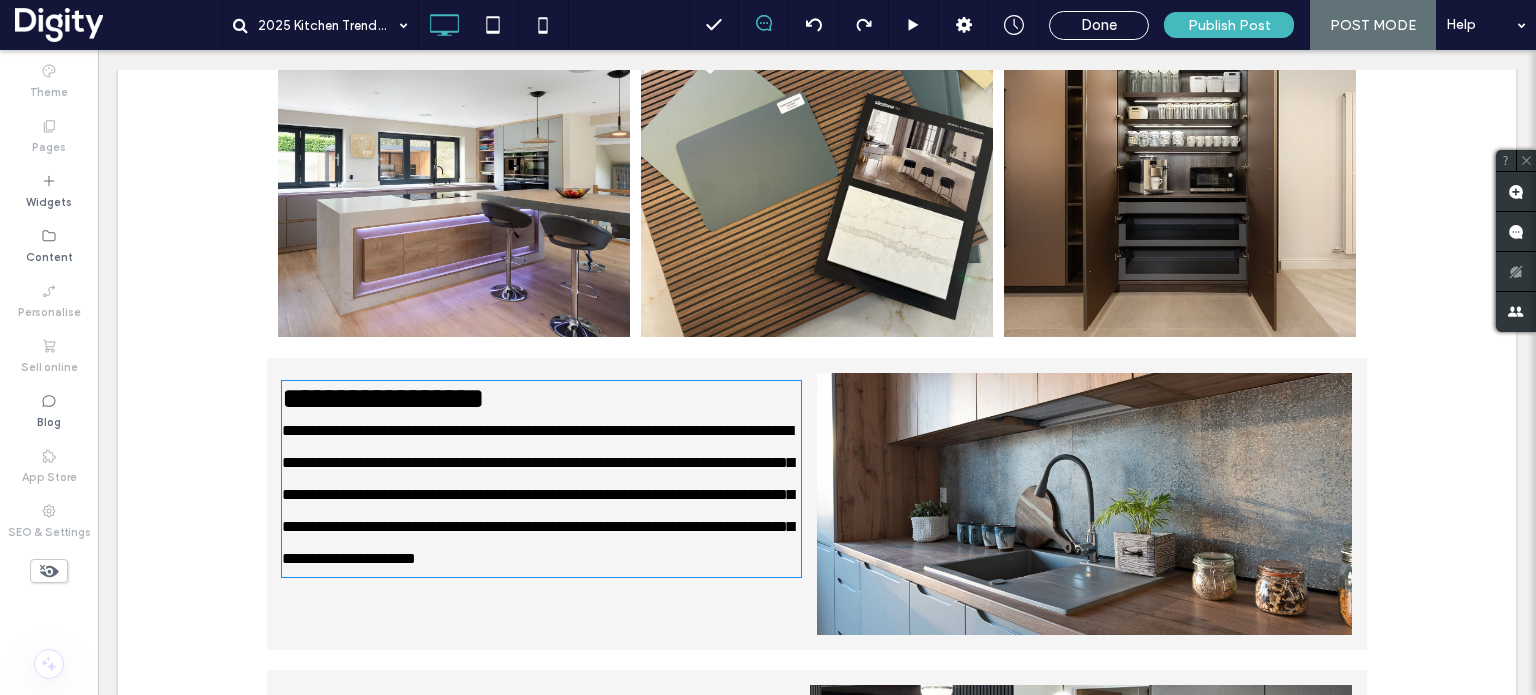 type on "*******" 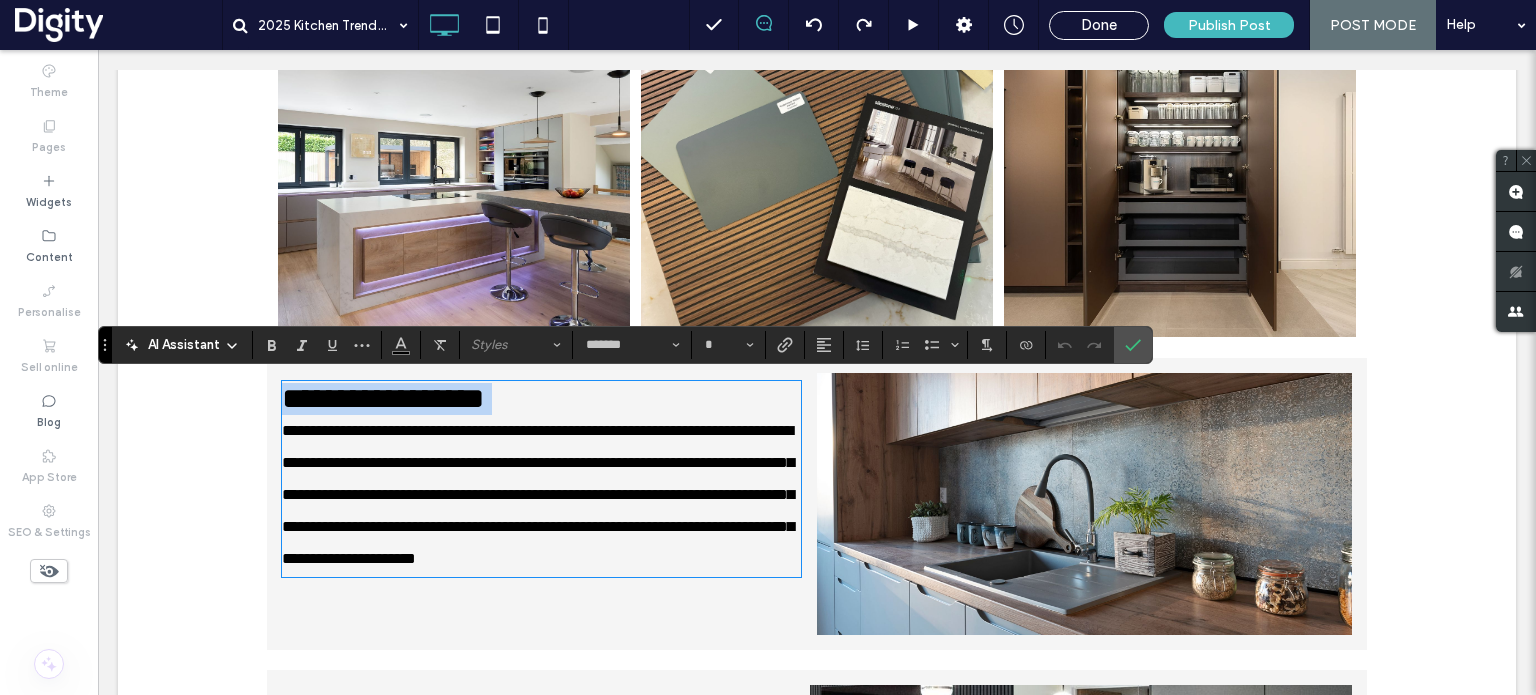 click on "**********" at bounding box center (383, 398) 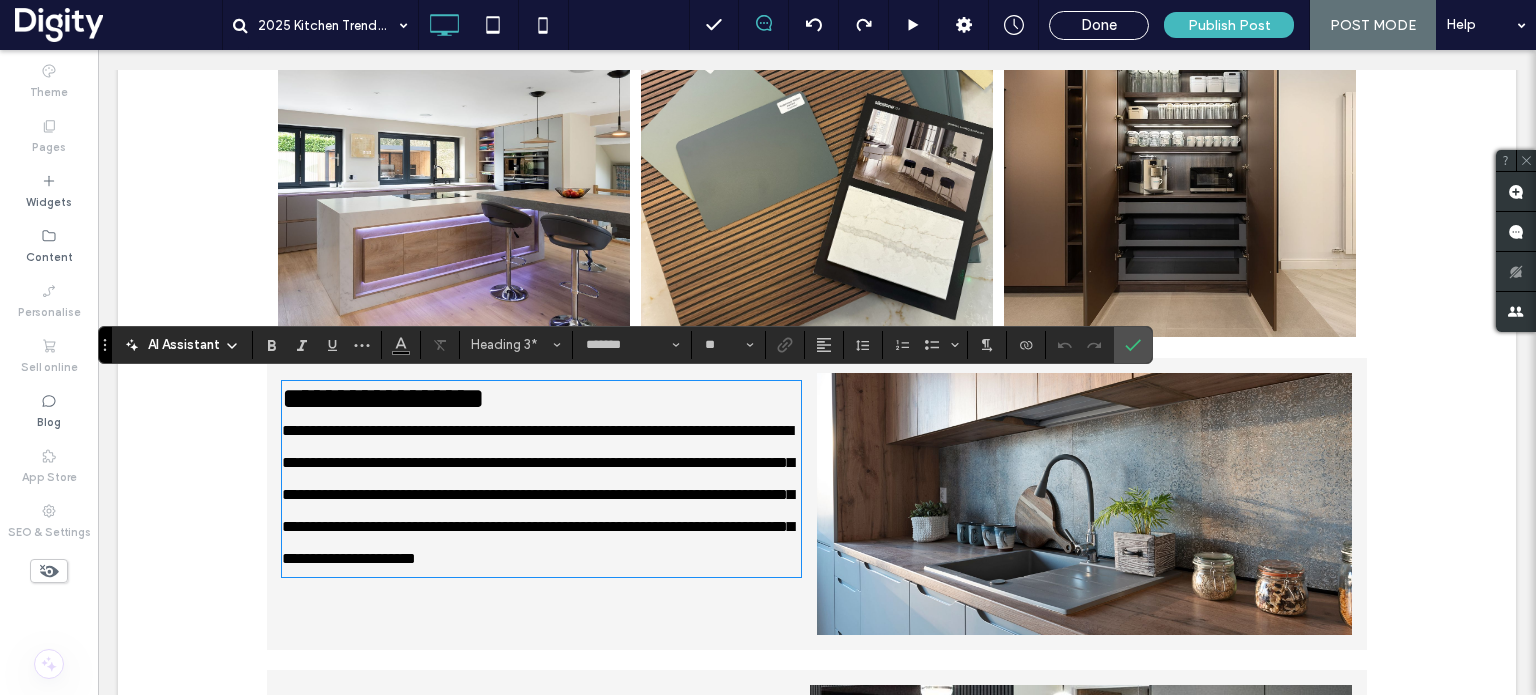 type 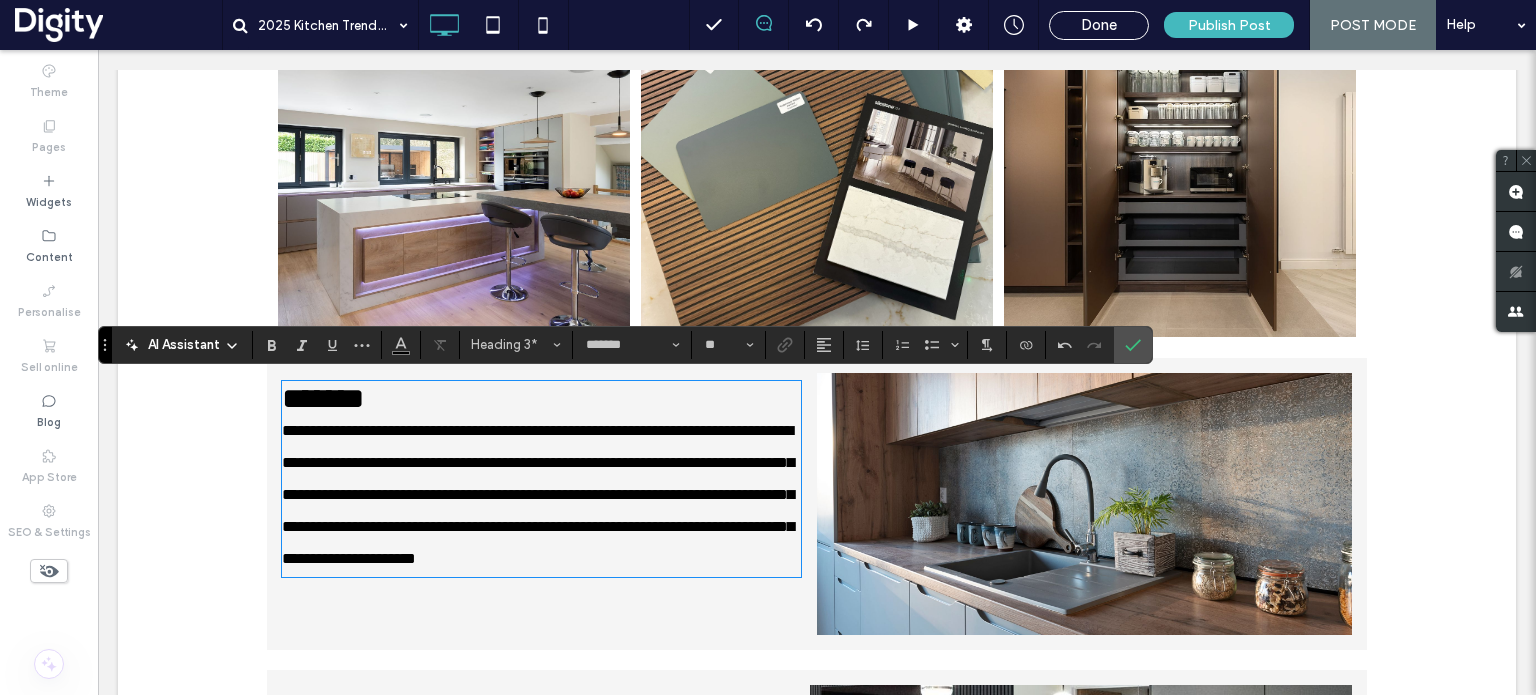 click on "*******" at bounding box center (541, 399) 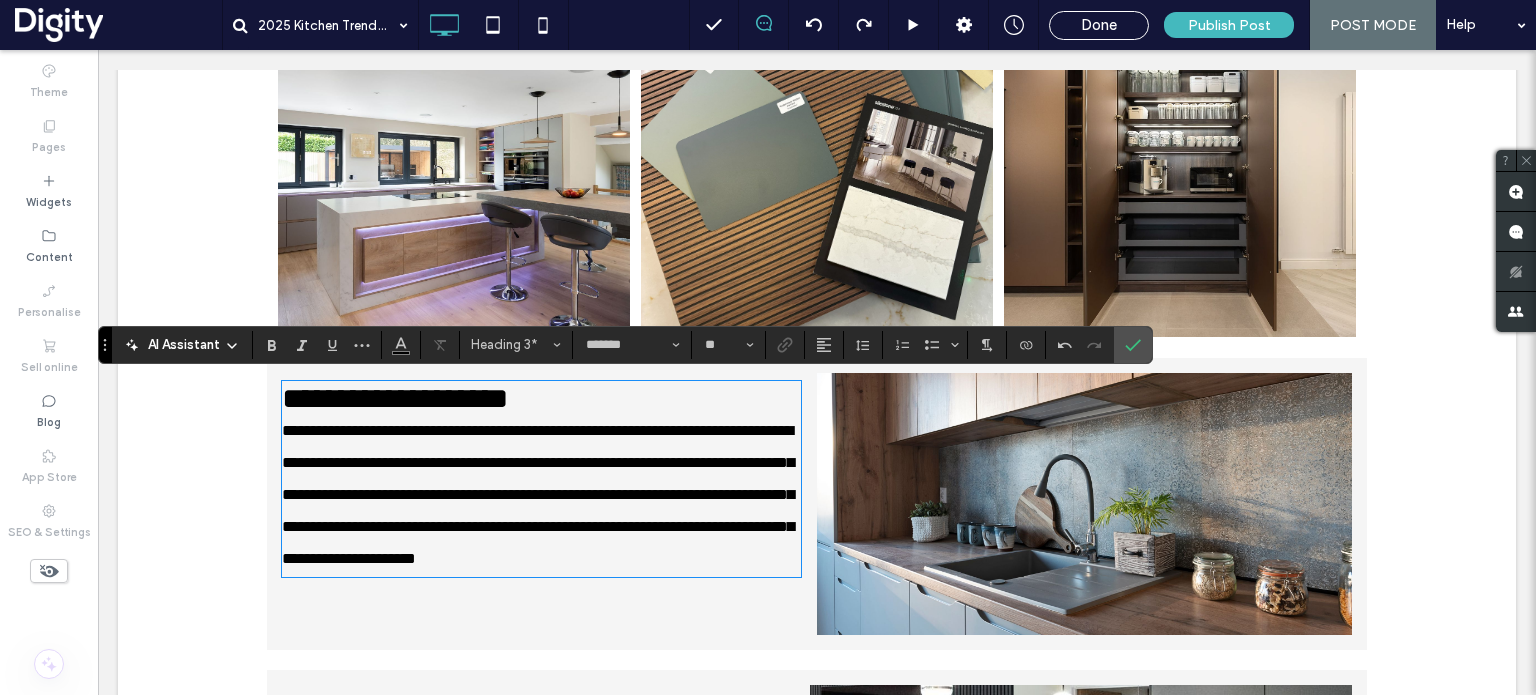 type on "**" 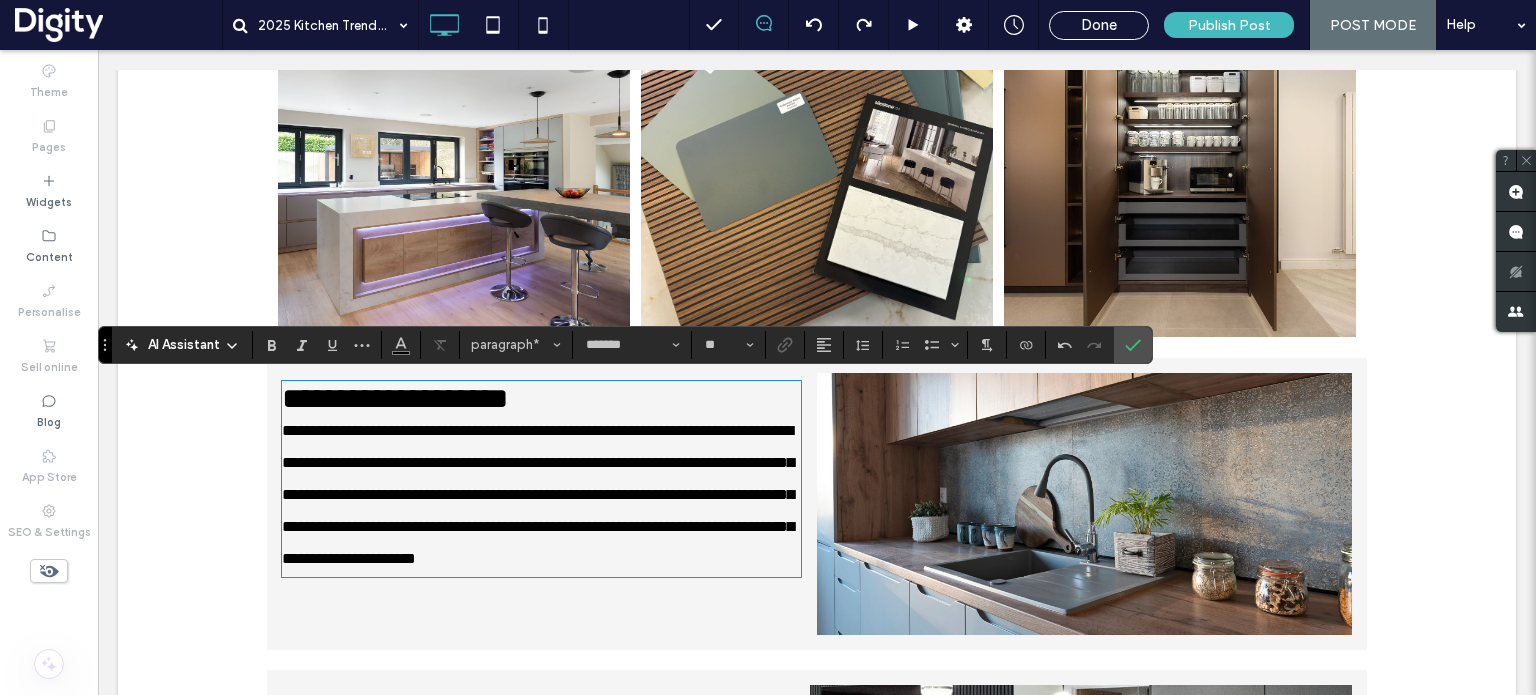 click on "**********" at bounding box center [538, 494] 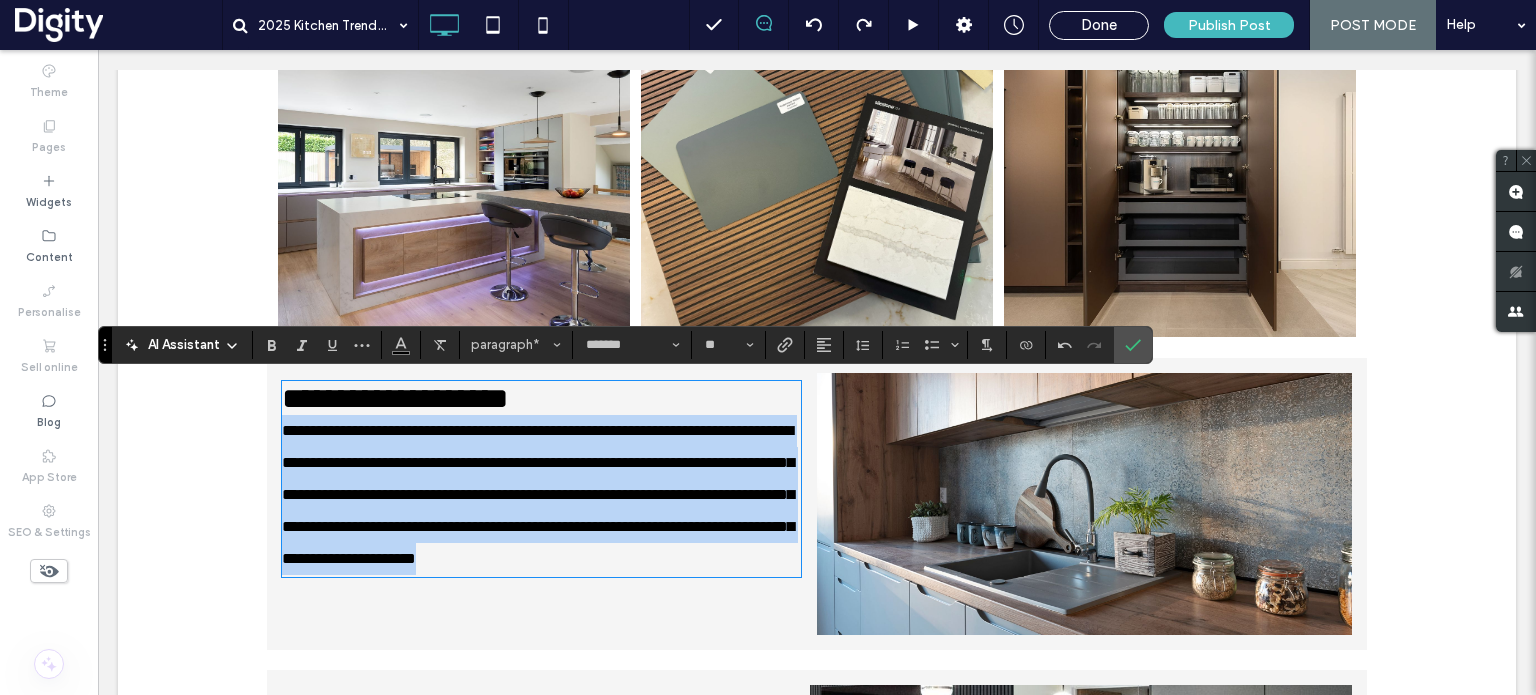 click on "**********" at bounding box center [538, 494] 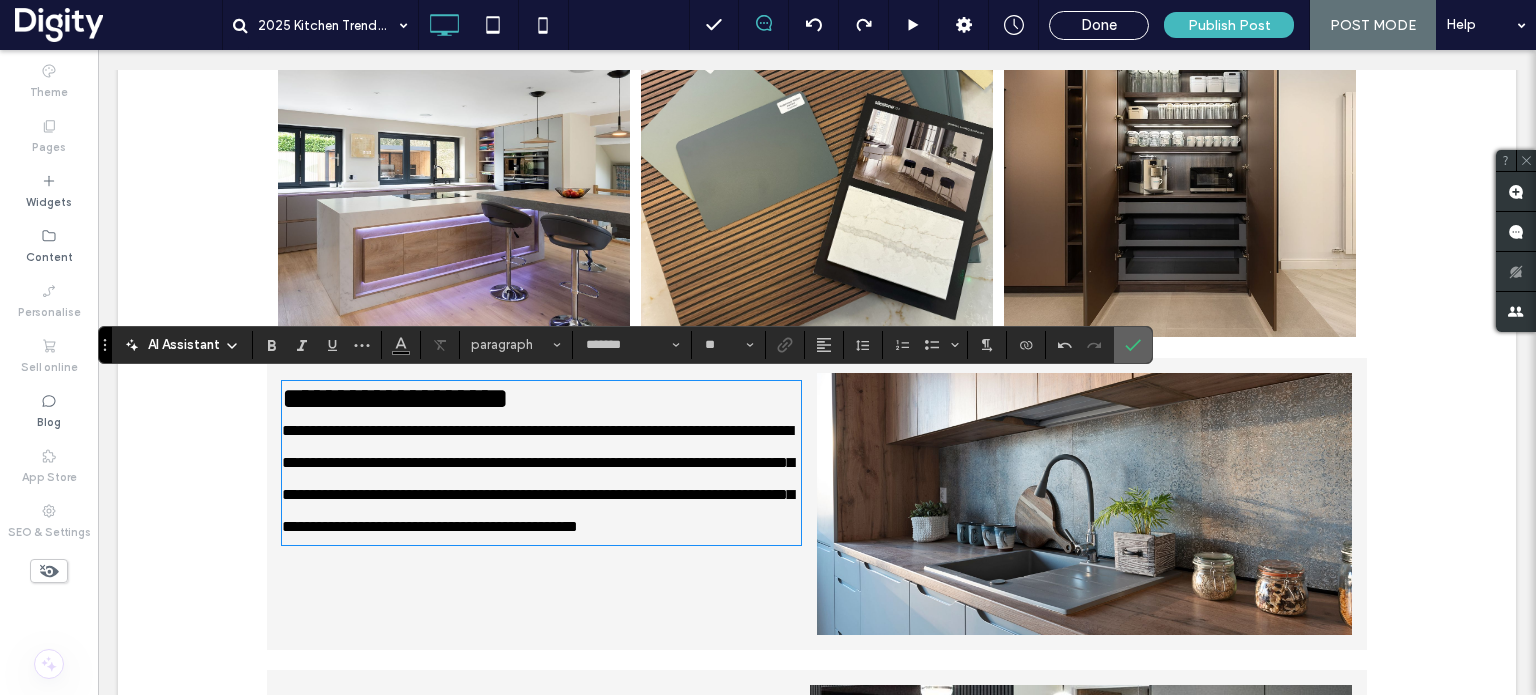 click 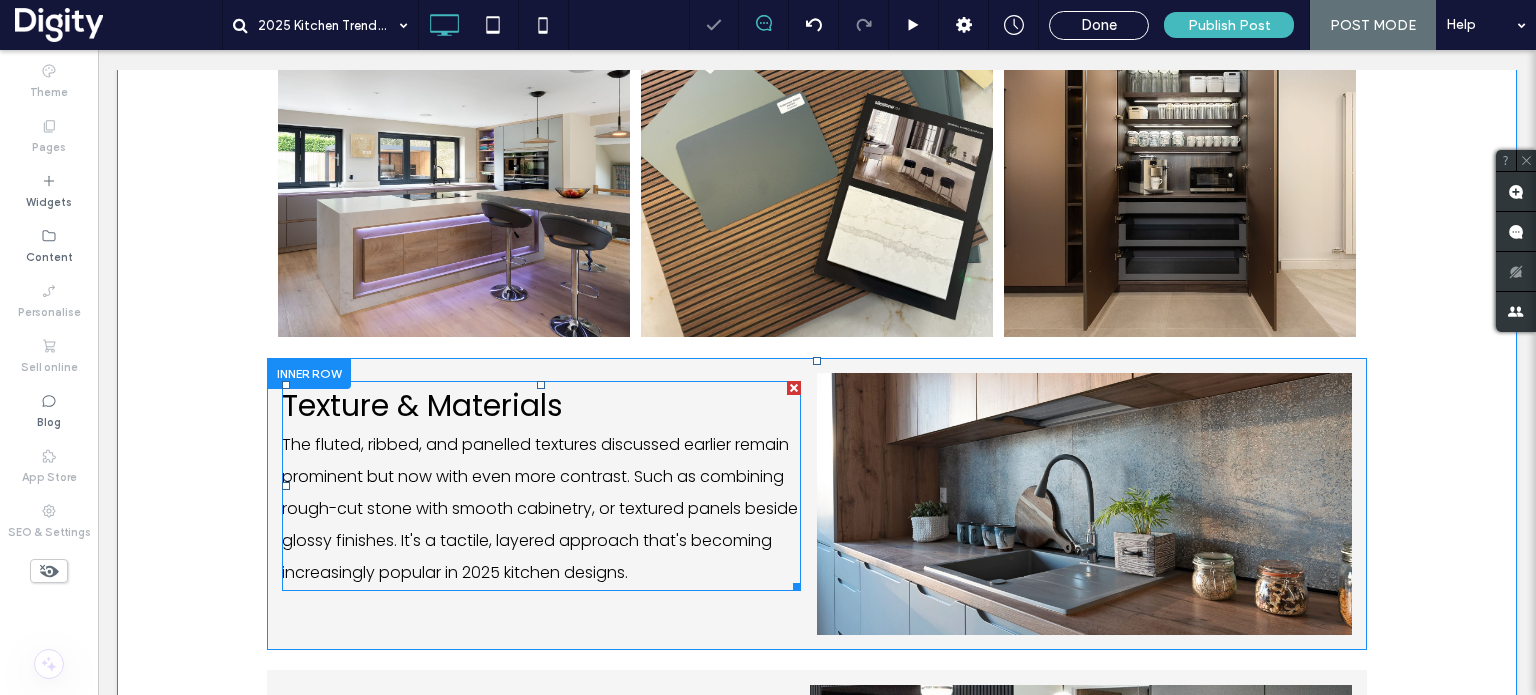 click on "Texture & Materials" at bounding box center [422, 405] 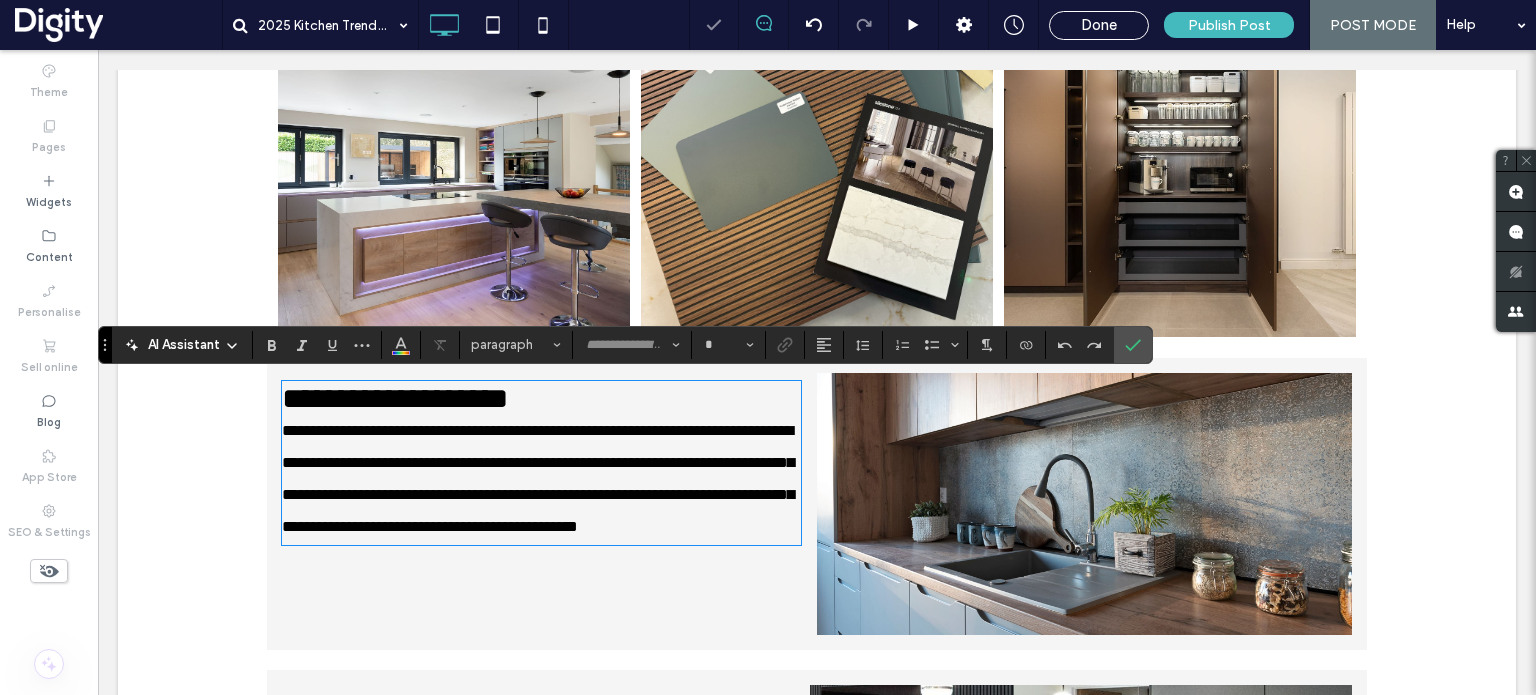 type on "*******" 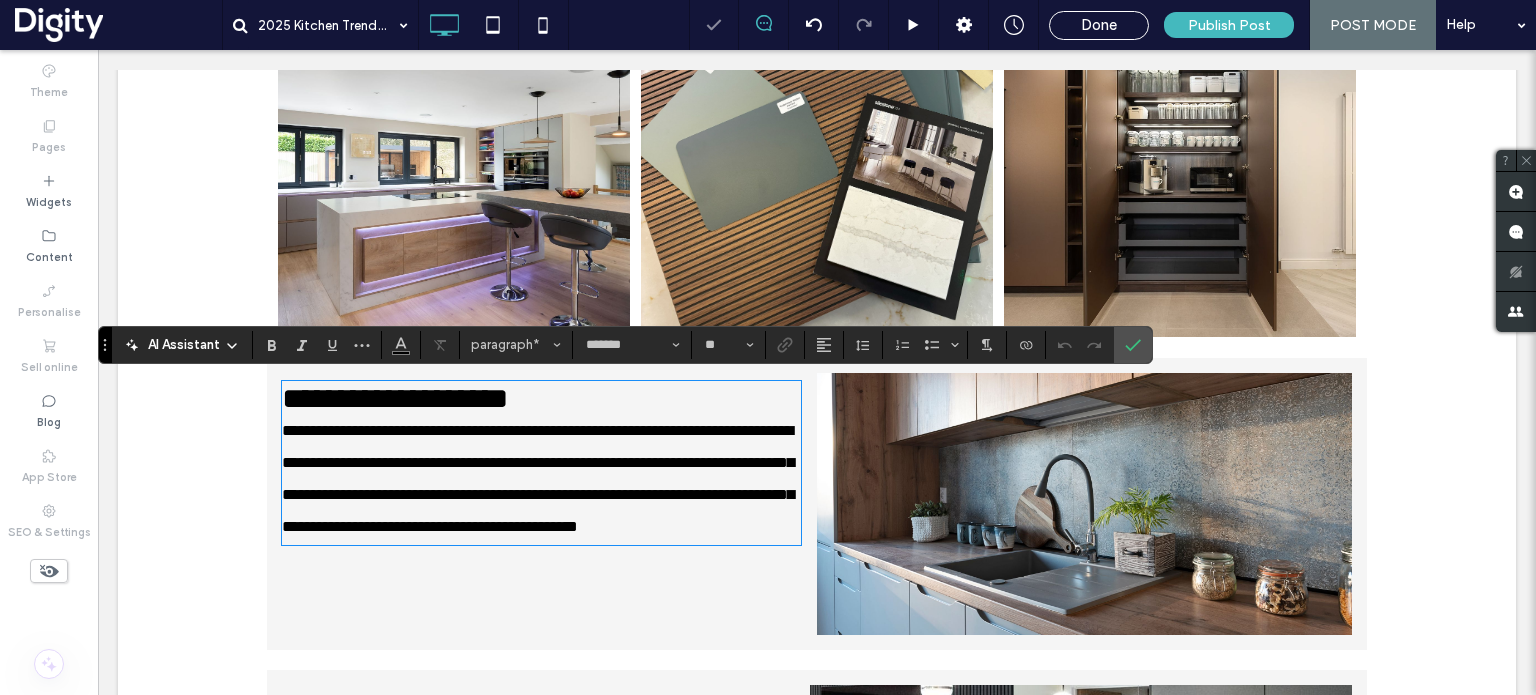 click on "**********" at bounding box center (538, 478) 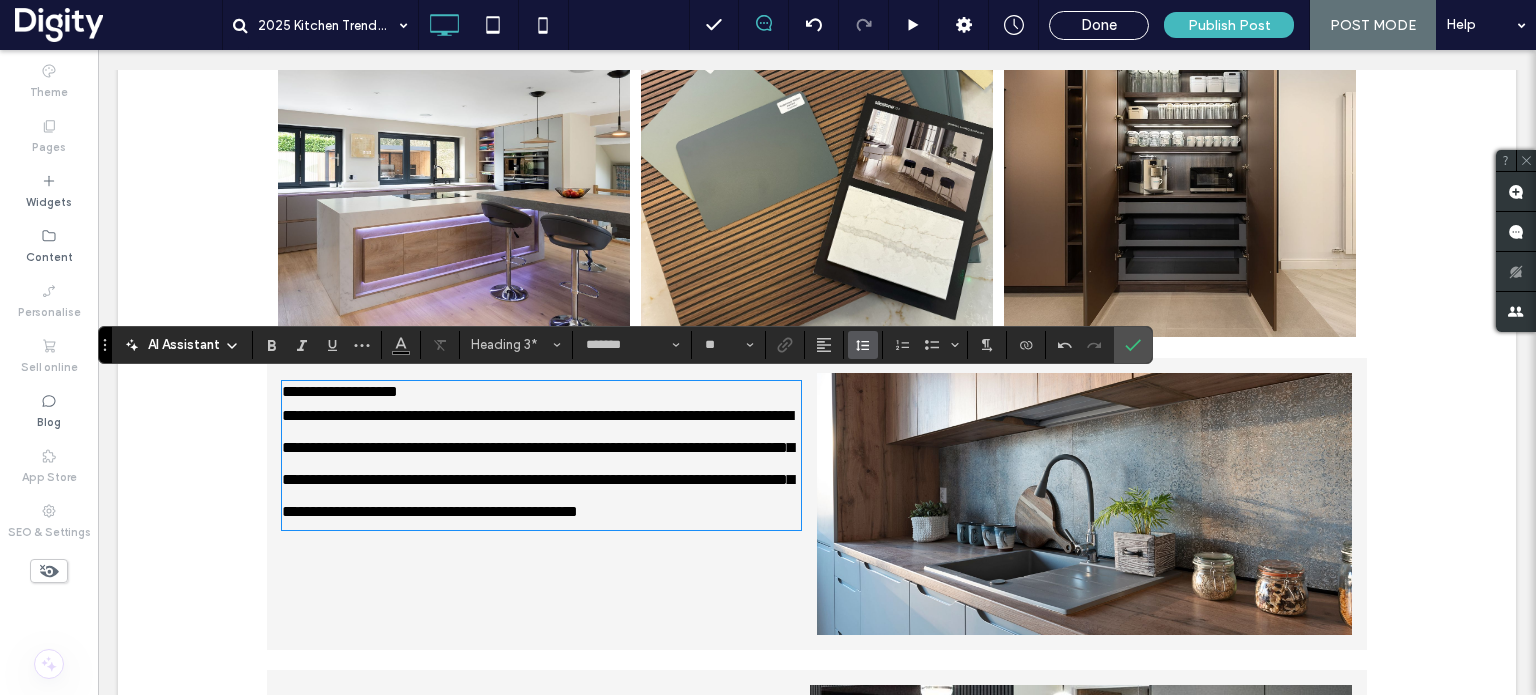 type on "**" 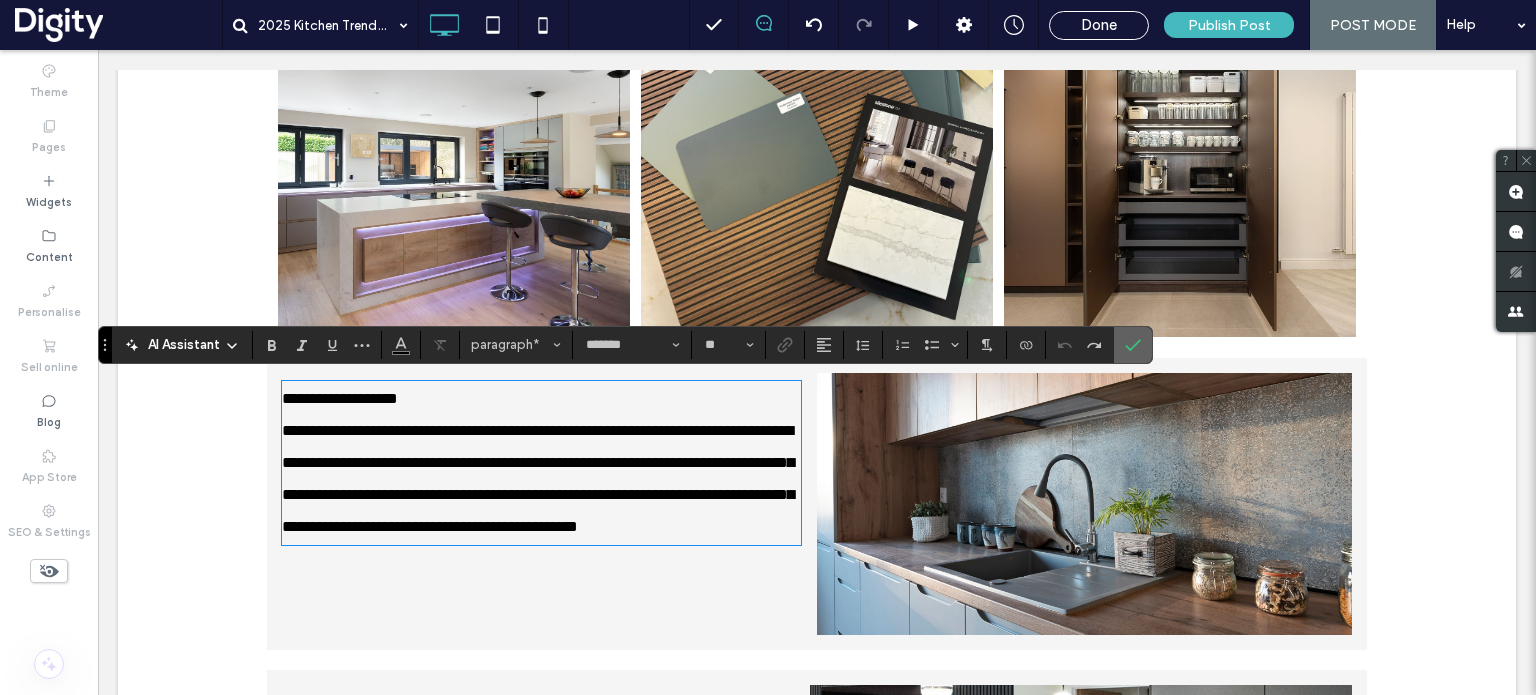 click 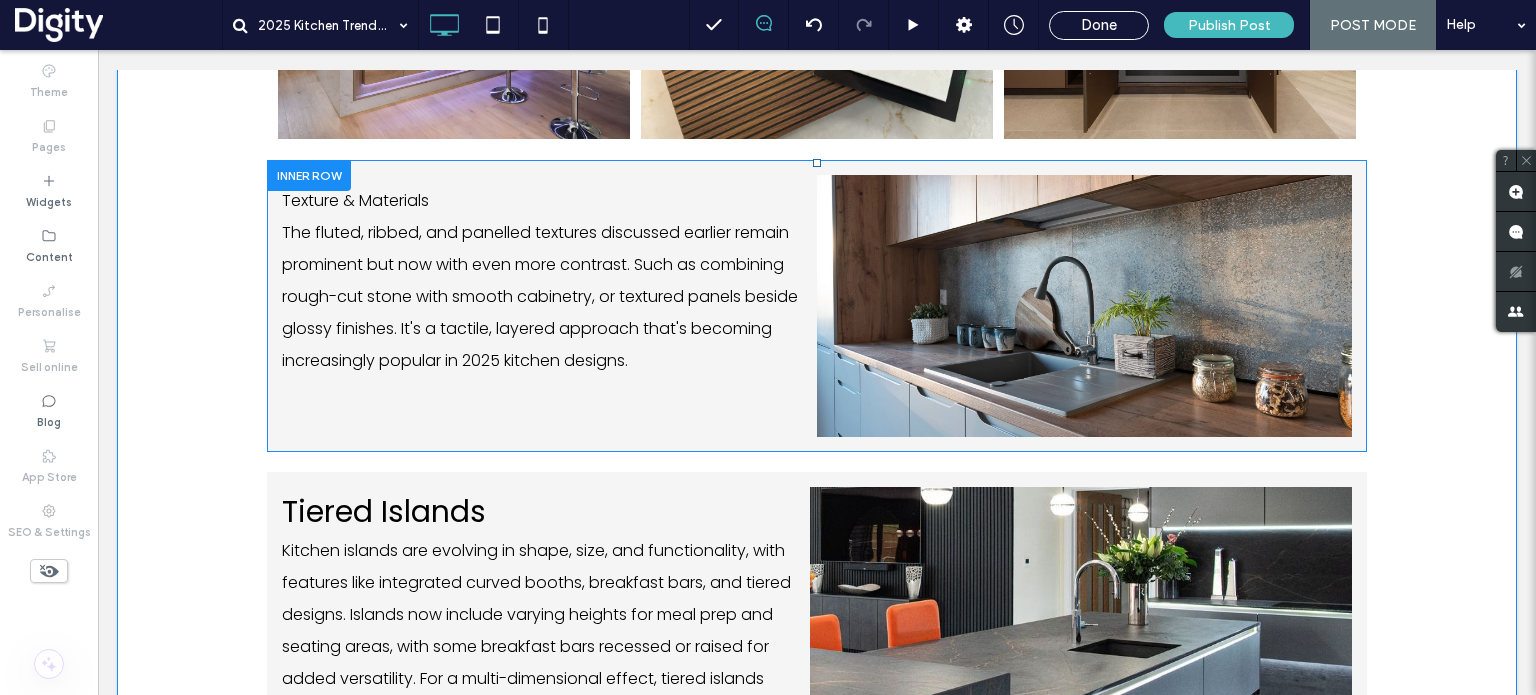 scroll, scrollTop: 803, scrollLeft: 0, axis: vertical 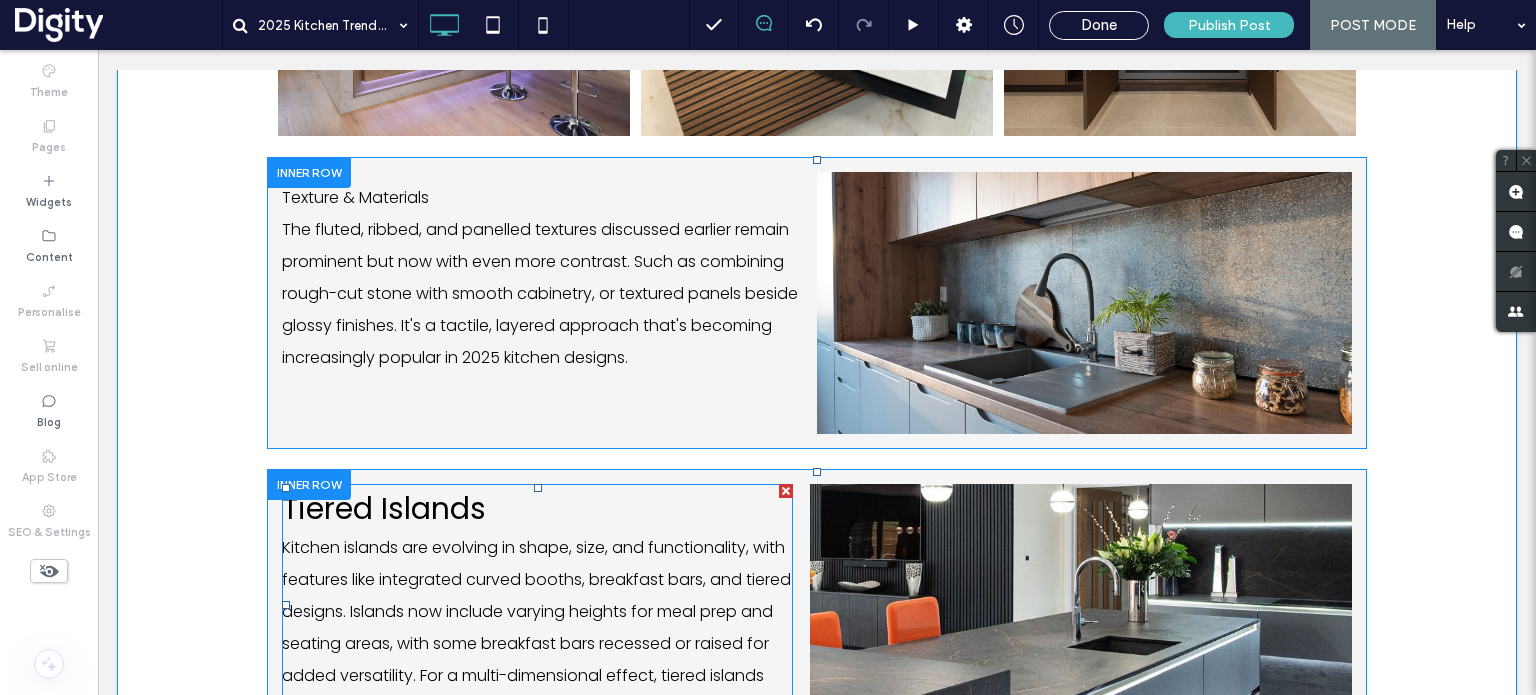 click on "Tiered Islands" at bounding box center [384, 508] 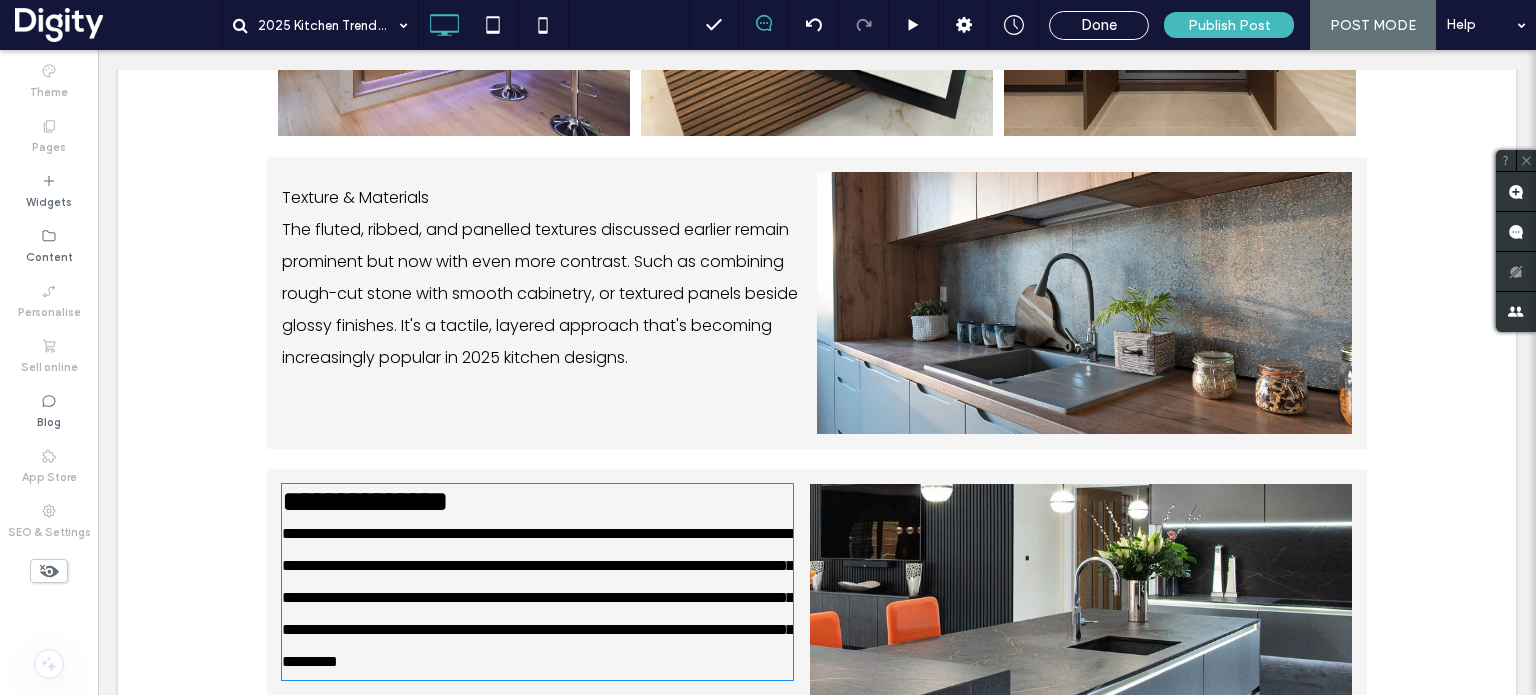 type on "*******" 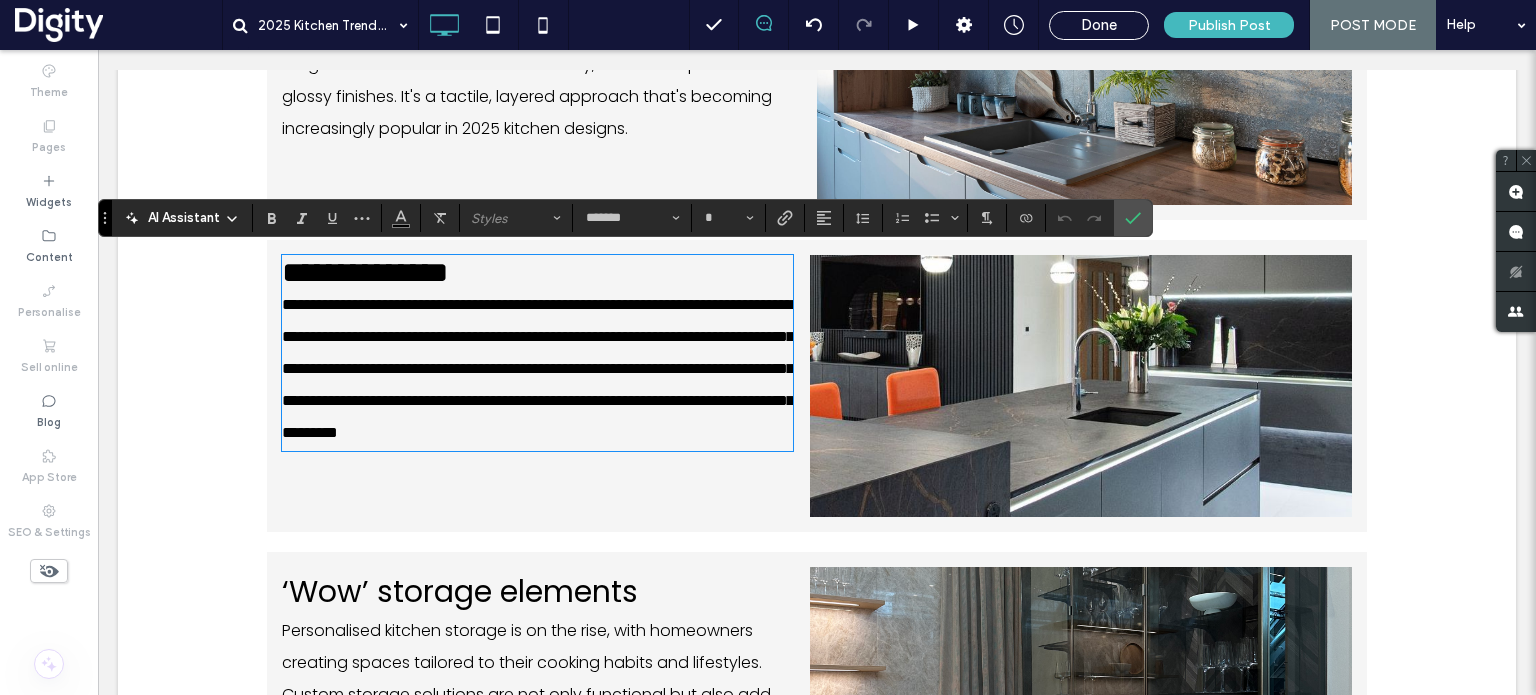 click on "Personalised kitchen storage is on the rise, with homeowners creating spaces tailored to their cooking habits and lifestyles. Custom storage solutions are not only functional but also add individuality. A standout trend is the "wow factor"—unique storage features that enhance daily kitchen use and leave a lasting impression on guests." at bounding box center [537, 711] 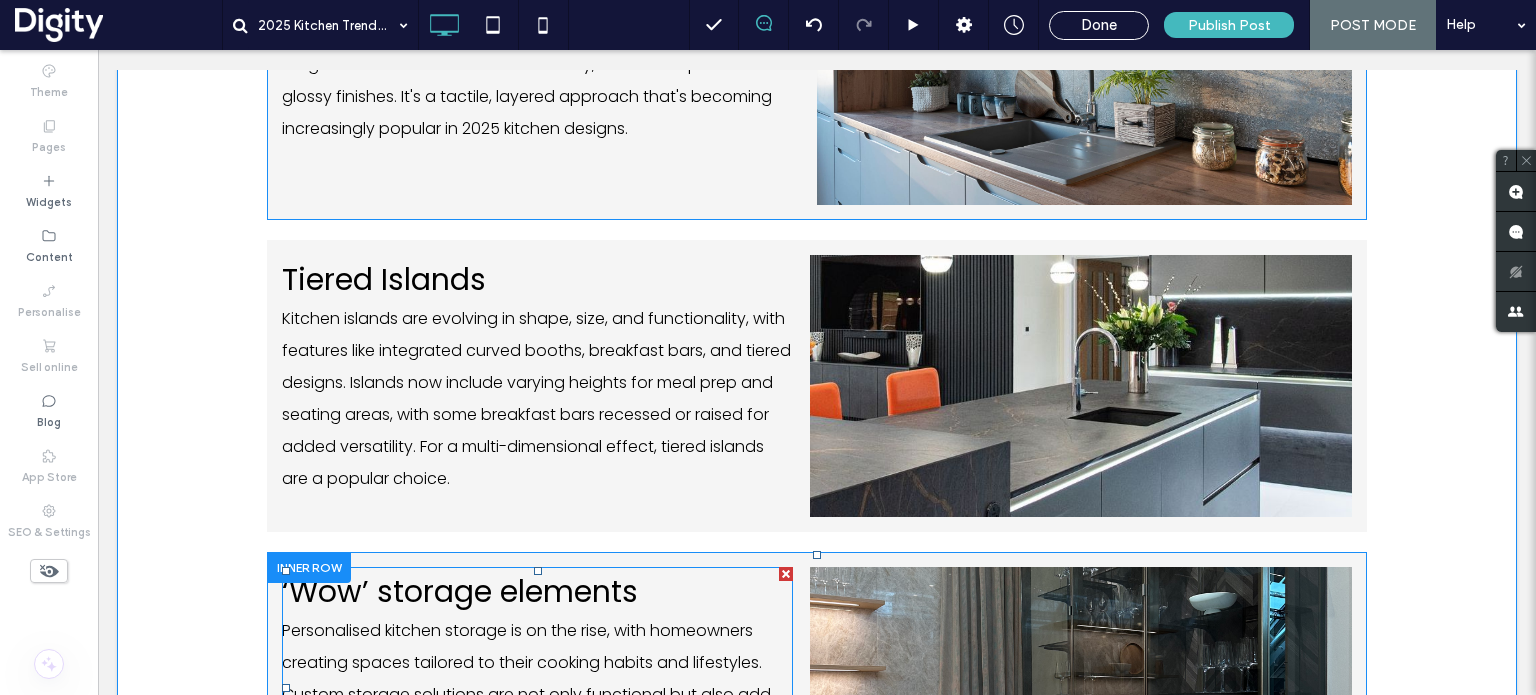click on "‘Wow’ storage elements" at bounding box center [460, 591] 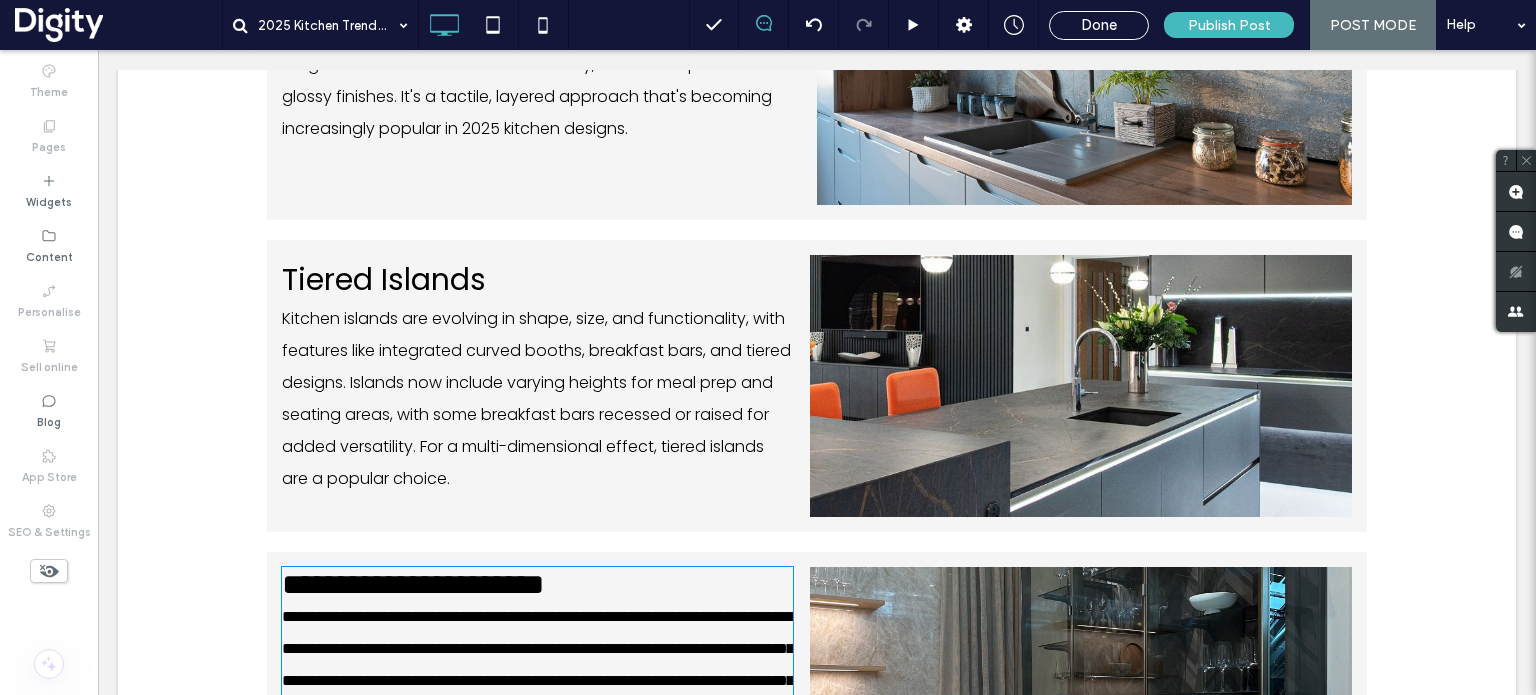 type on "*******" 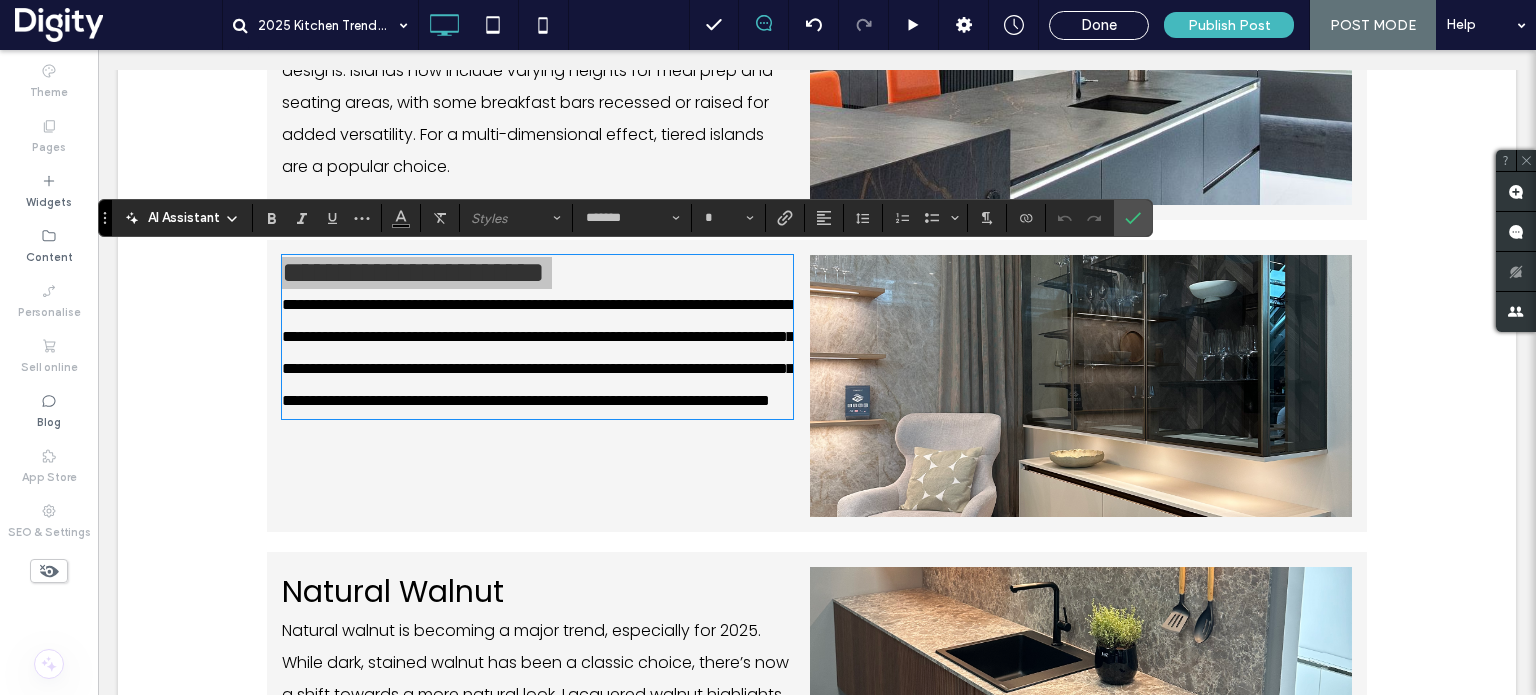click on "AI Assistant Styles ******* *" at bounding box center [625, 218] 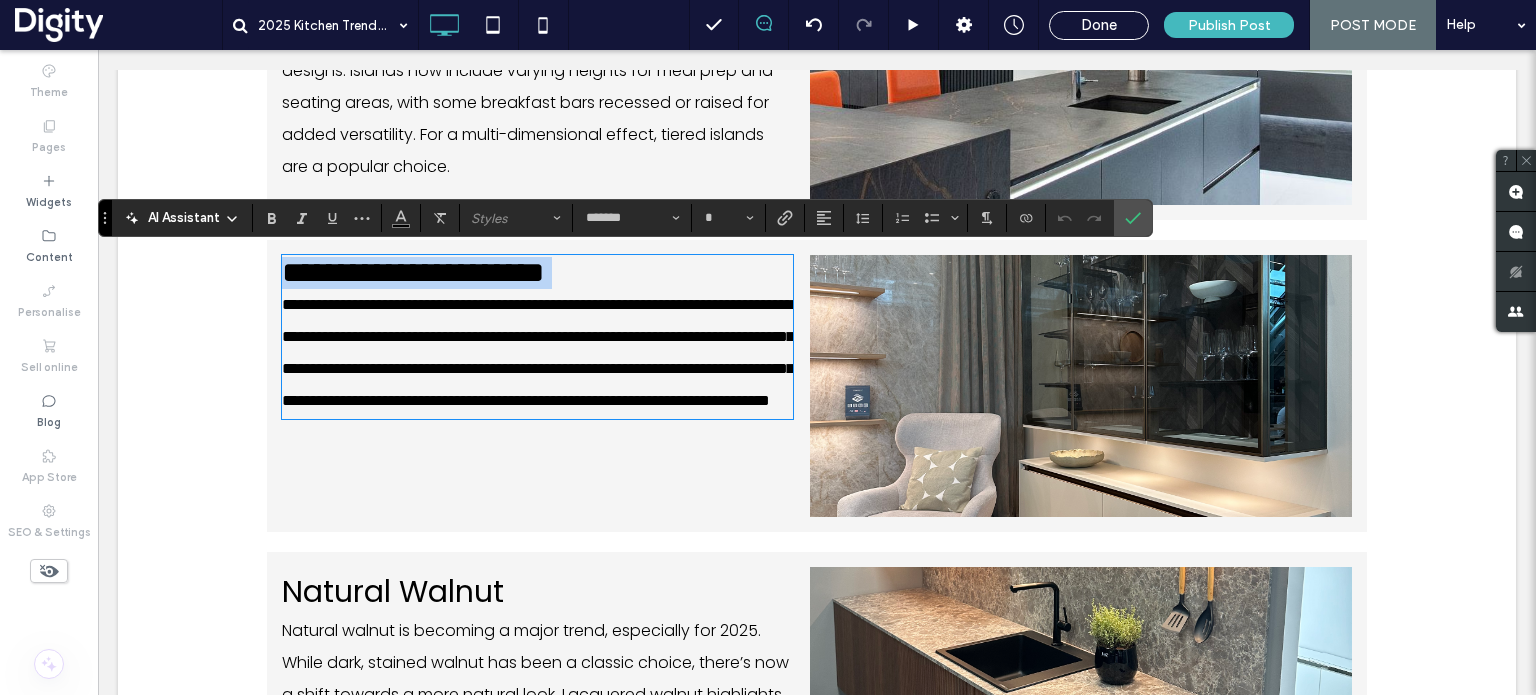 click on "**********" at bounding box center (413, 272) 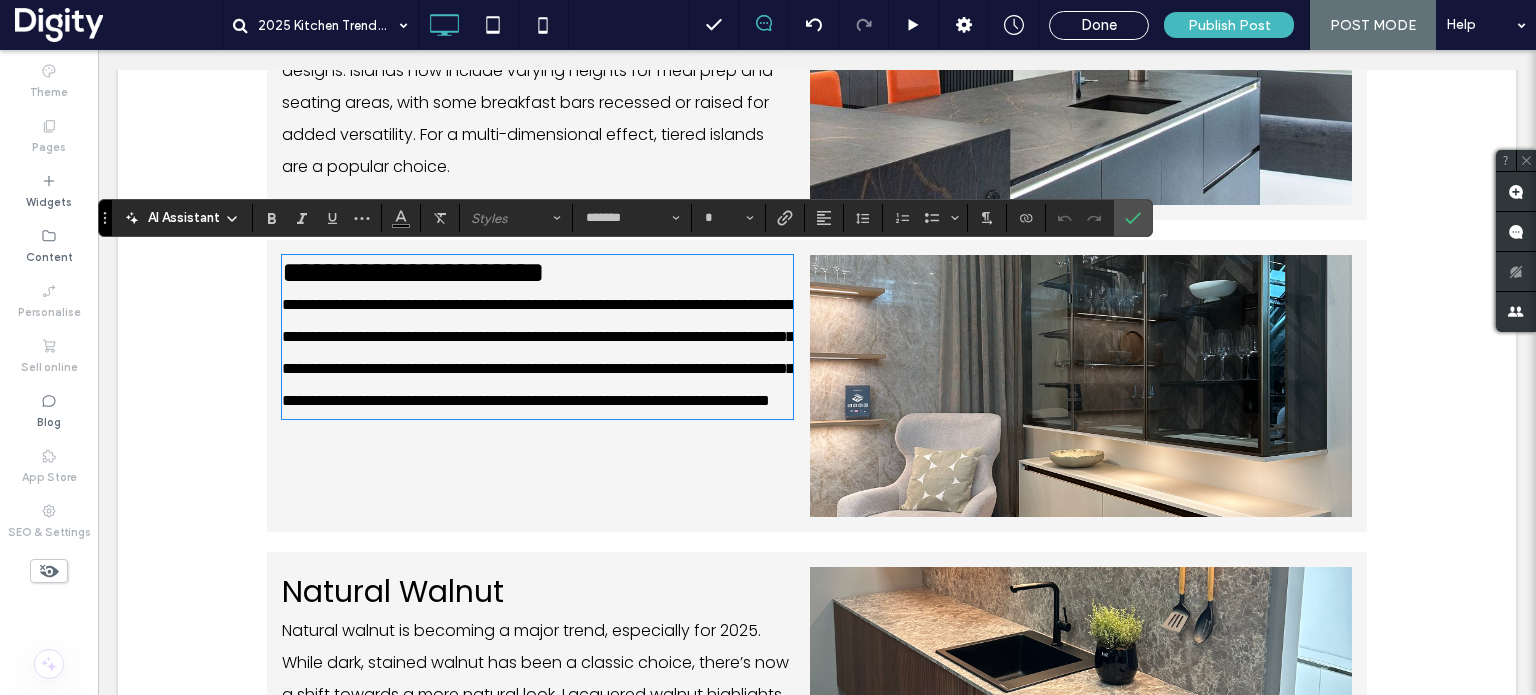 type on "**" 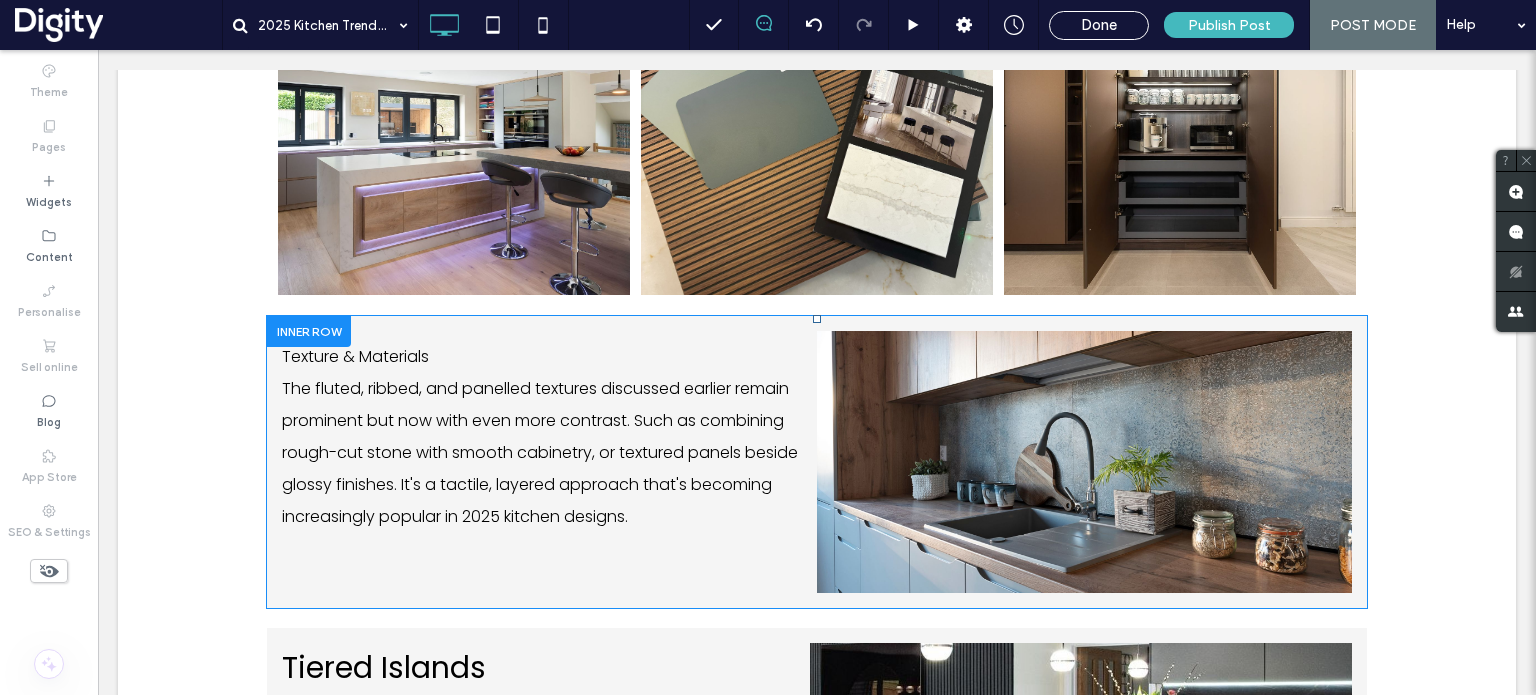 scroll, scrollTop: 640, scrollLeft: 0, axis: vertical 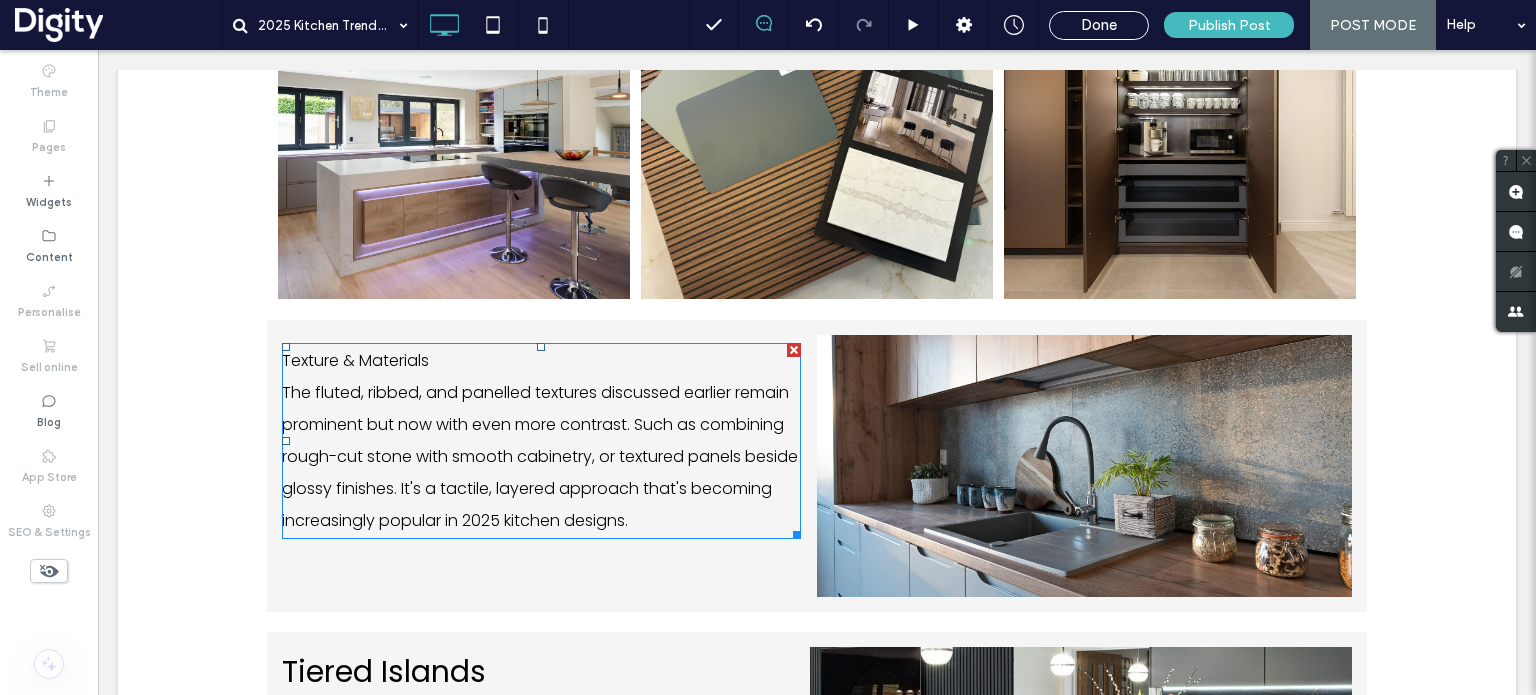 click on "Texture & Materials" at bounding box center (355, 360) 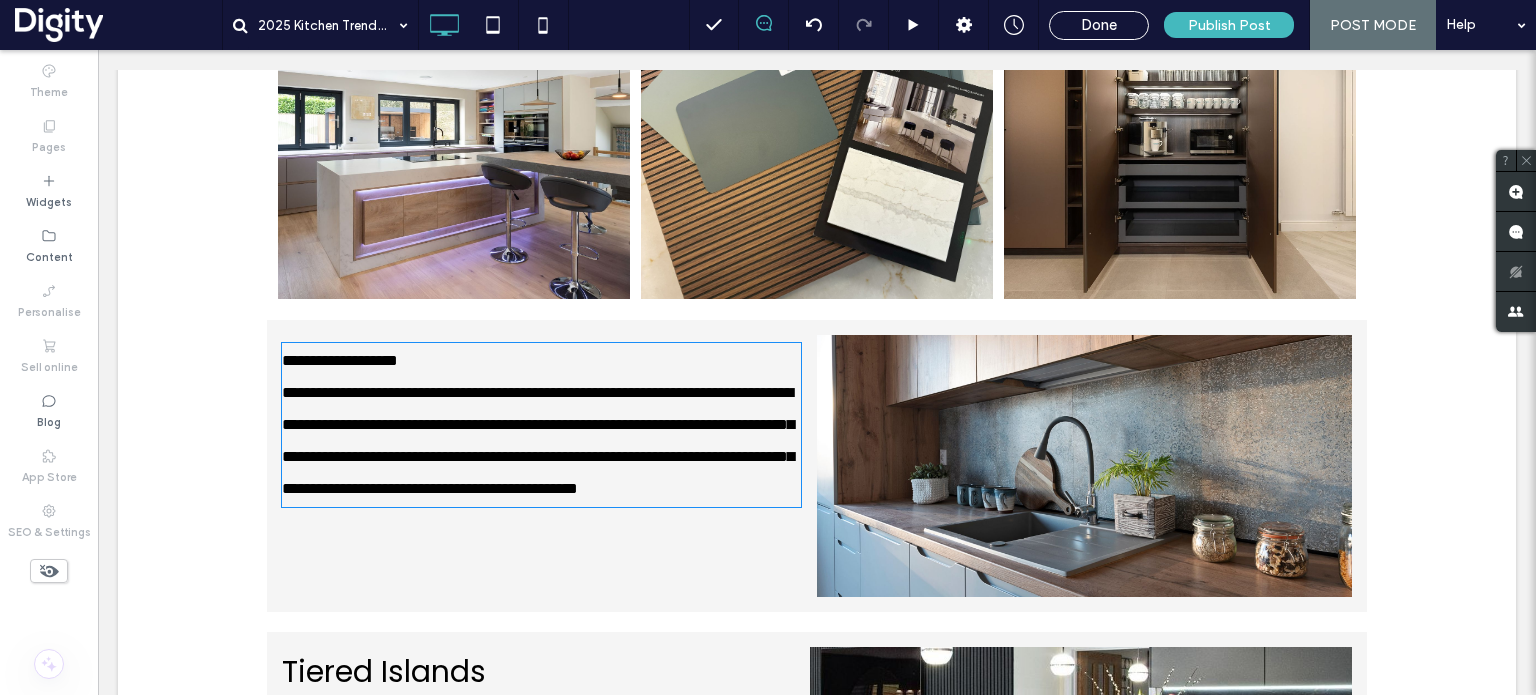 type on "*******" 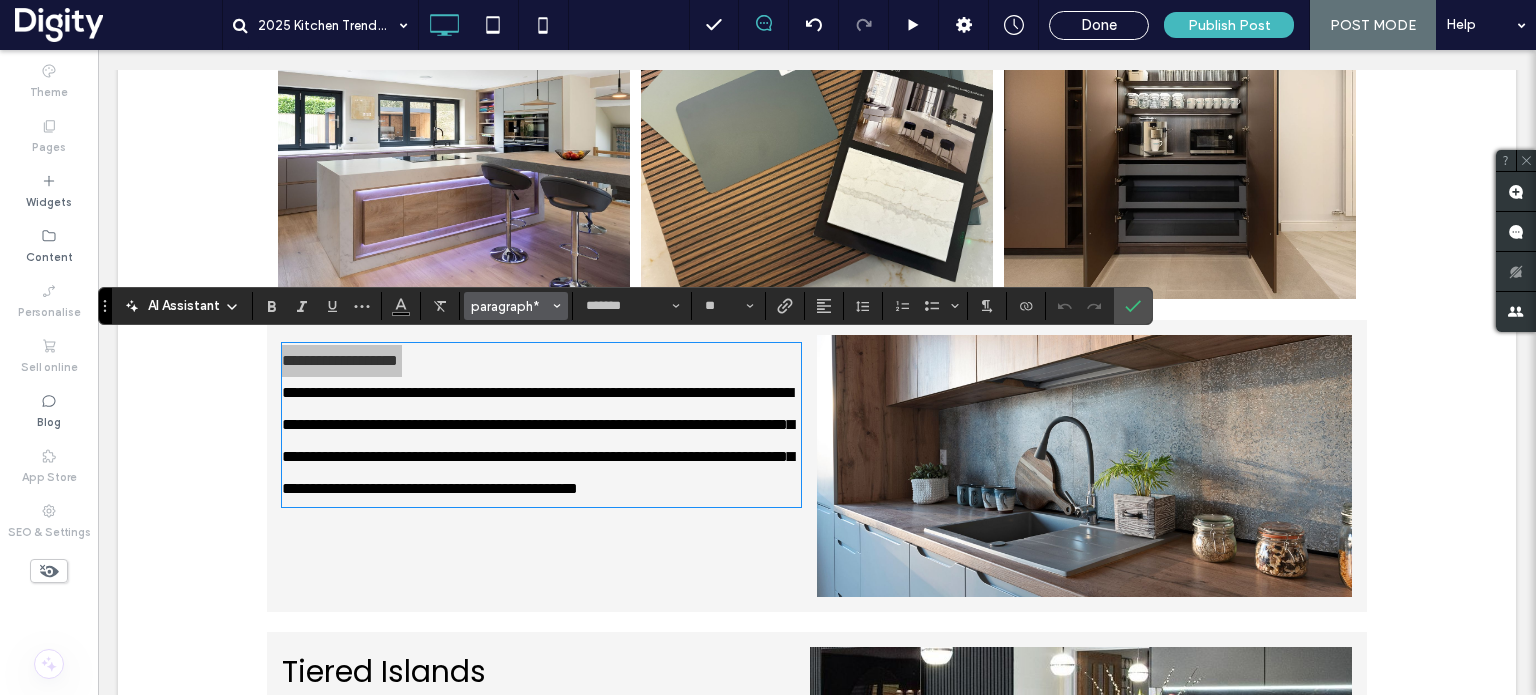 click on "paragraph*" at bounding box center (510, 306) 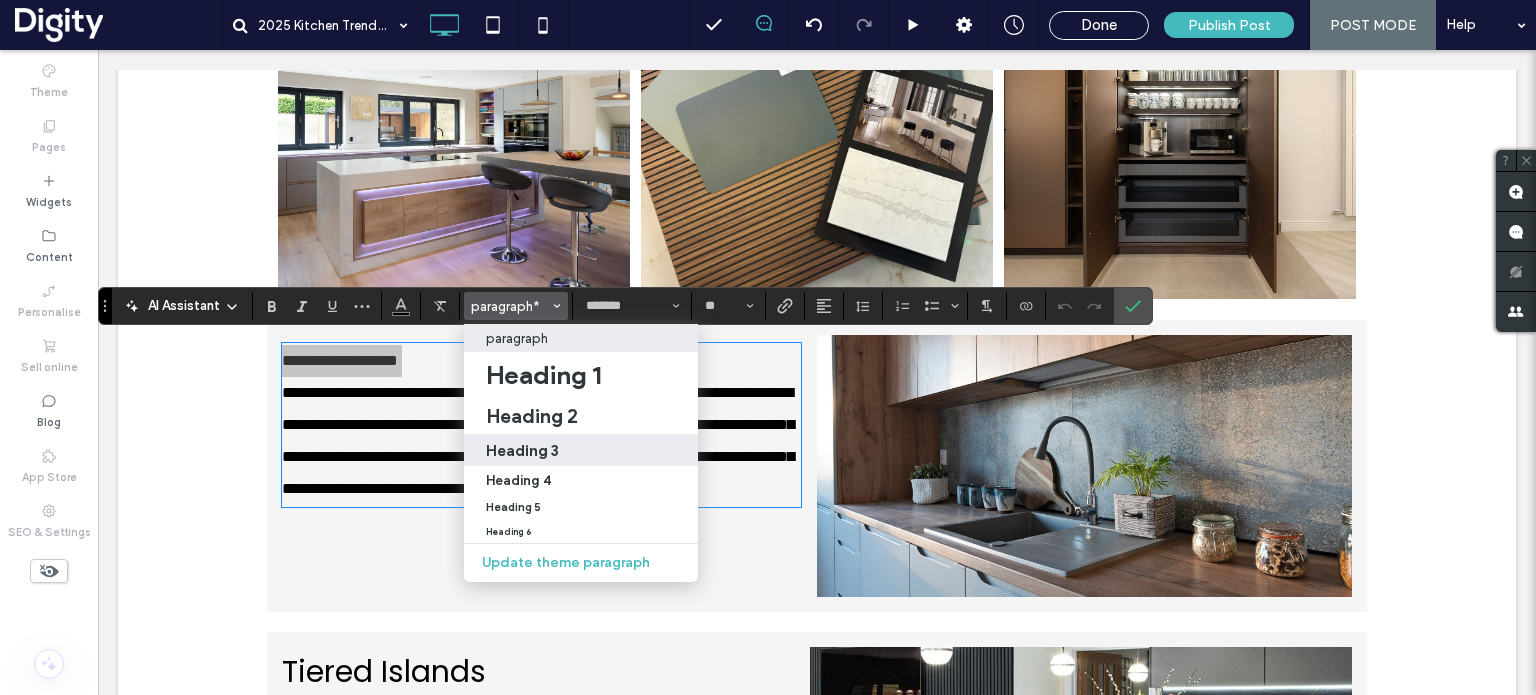 click on "Heading 3" at bounding box center (522, 450) 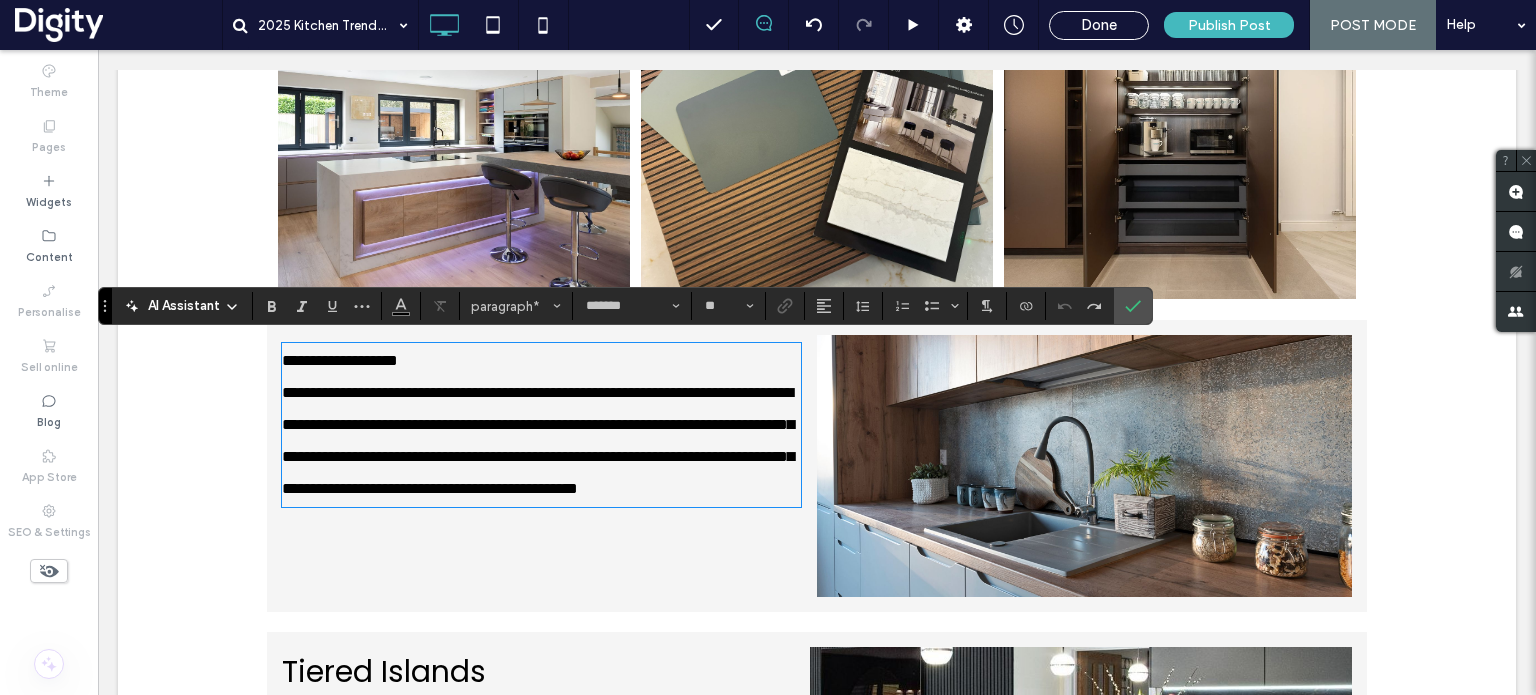 click on "**********" at bounding box center [538, 424] 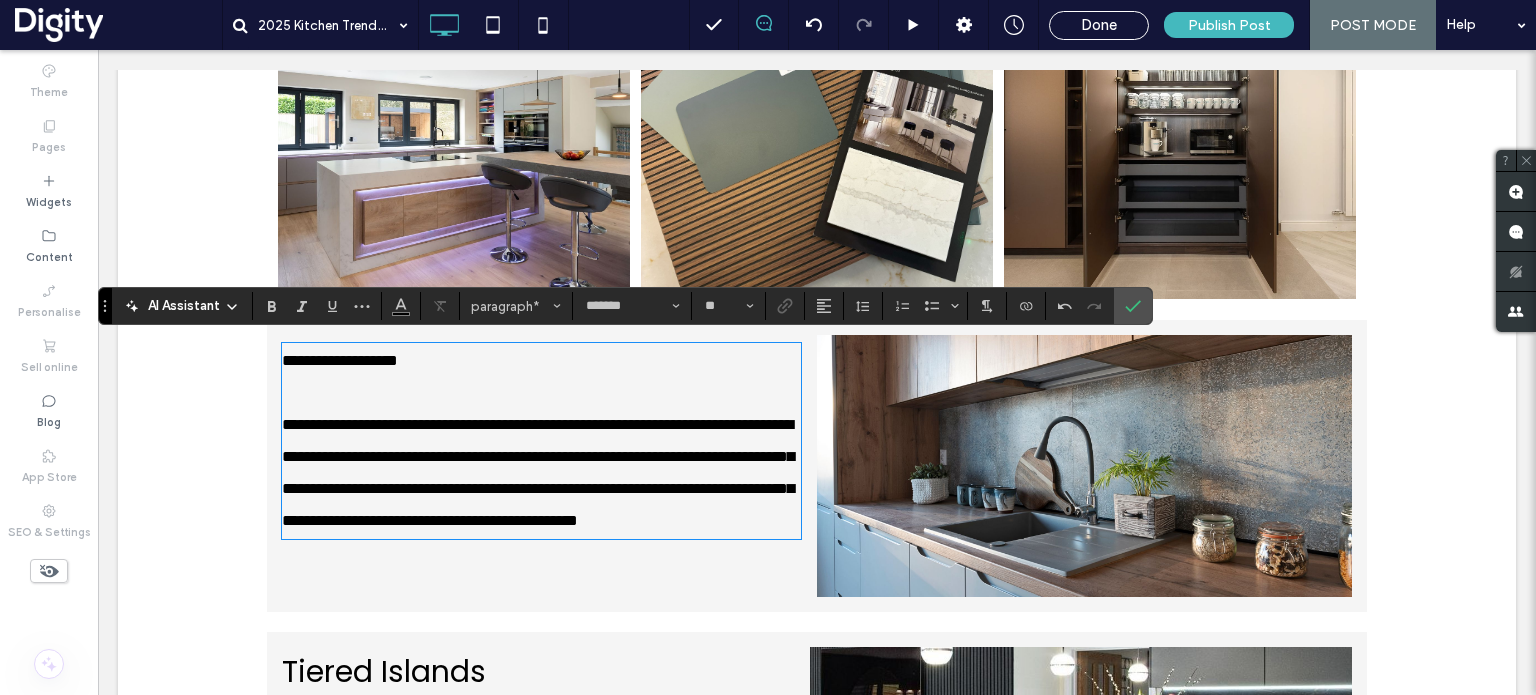 click on "﻿" at bounding box center (541, 393) 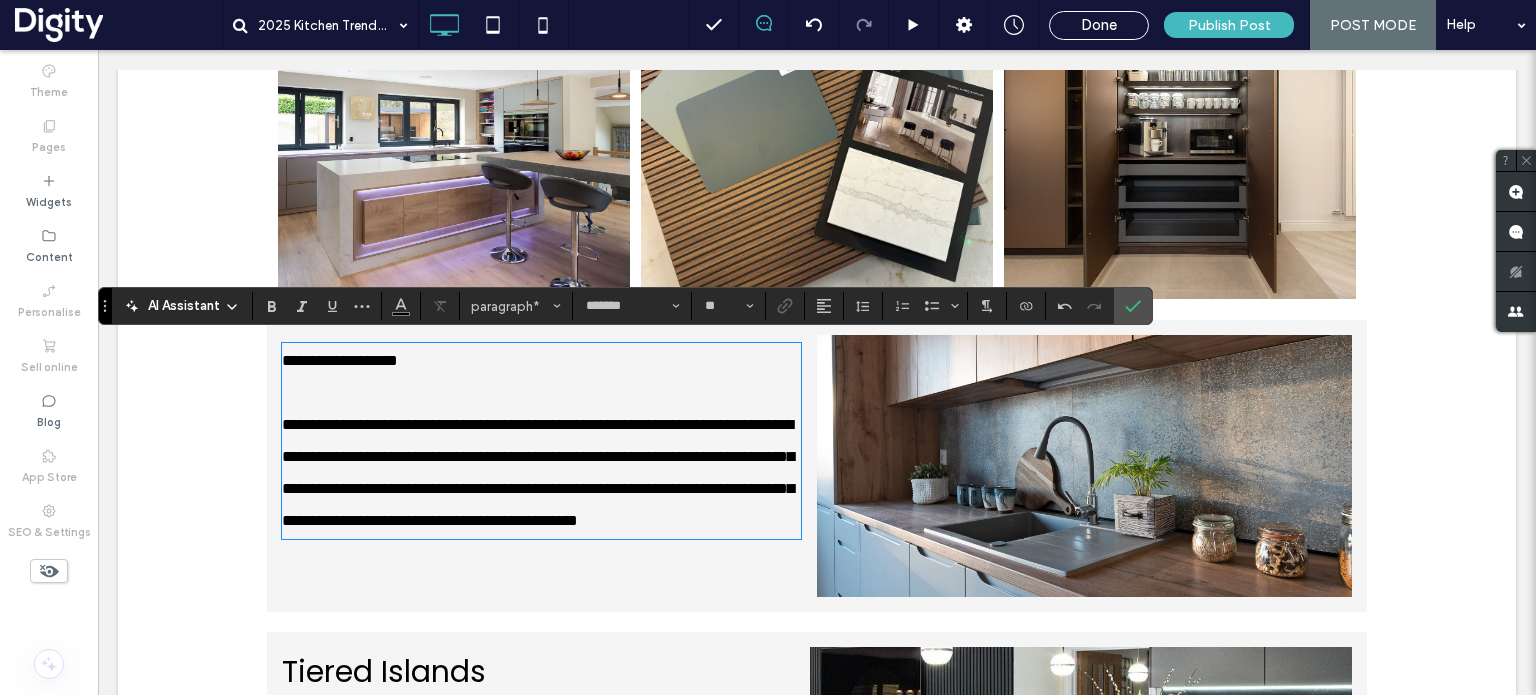 click on "**********" at bounding box center (340, 360) 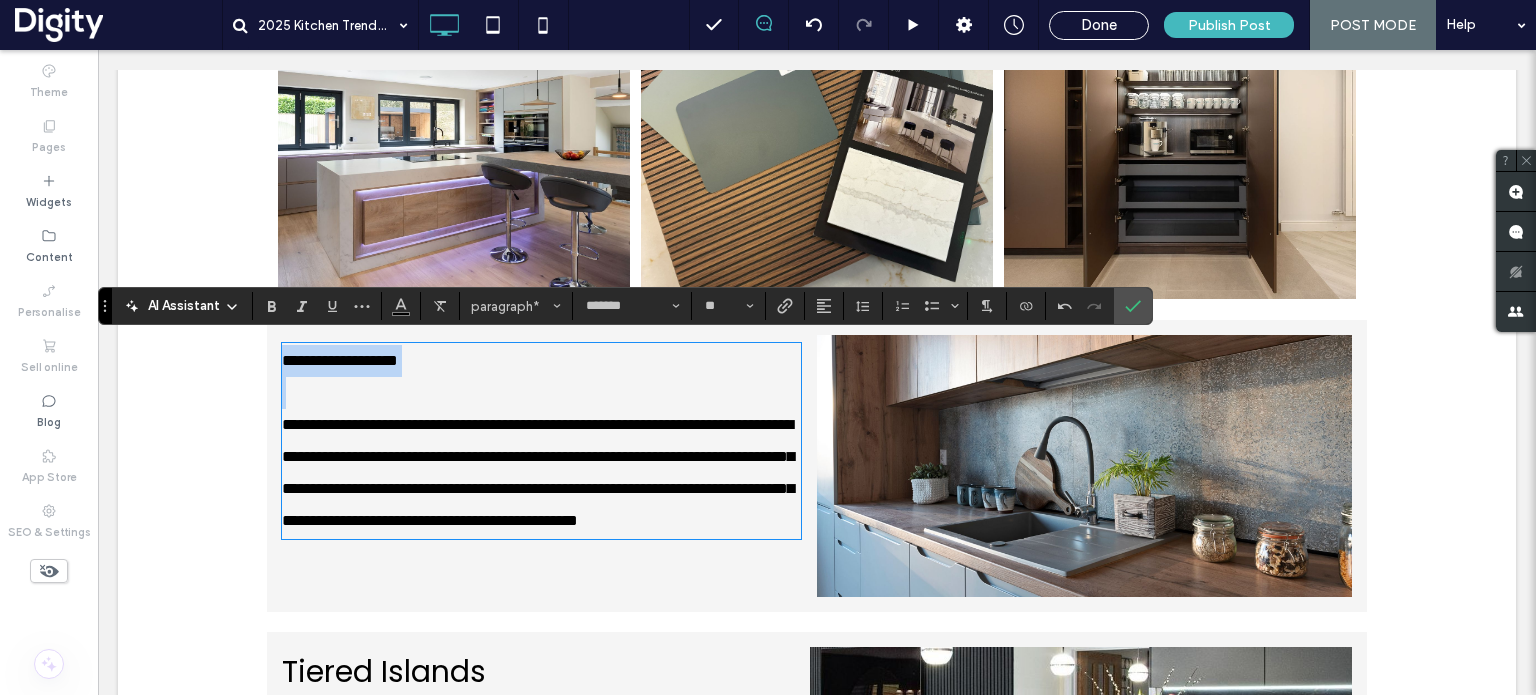 click on "**********" at bounding box center [340, 360] 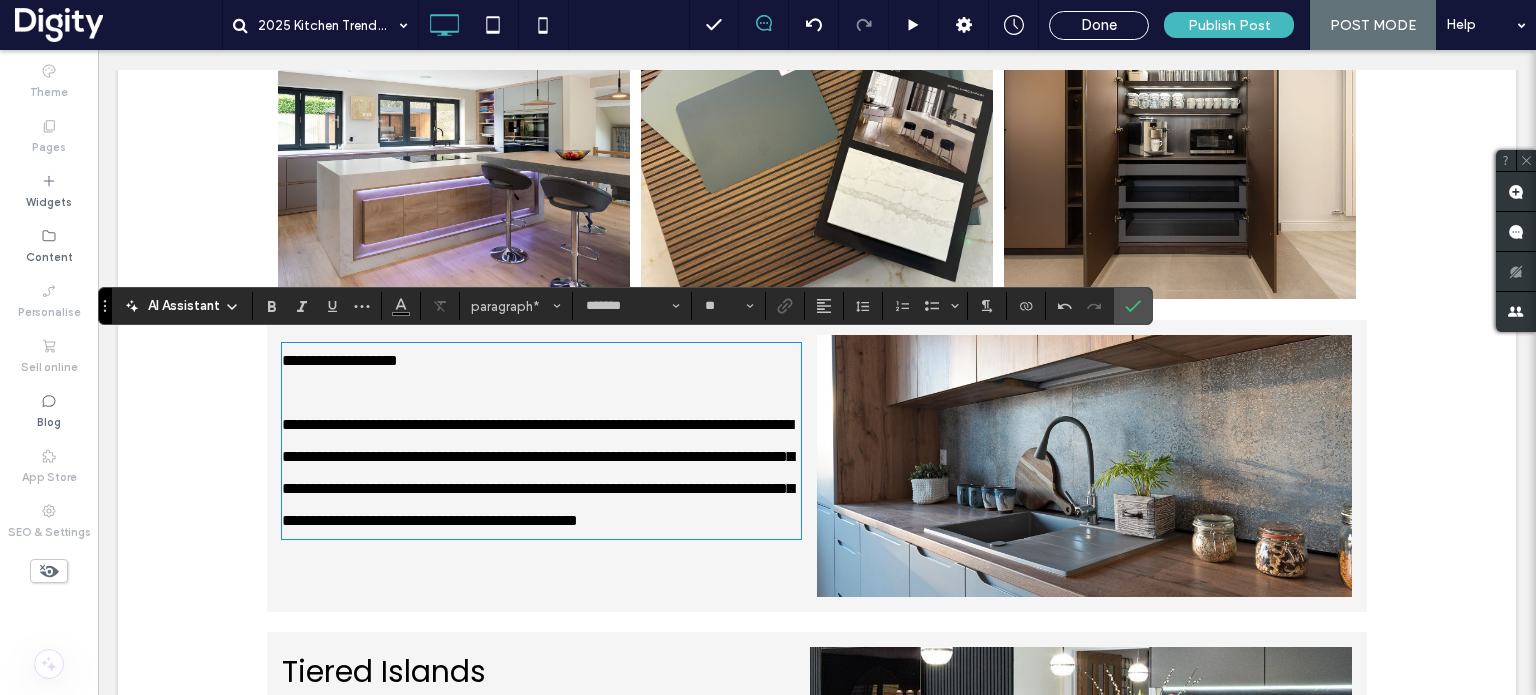 click on "**********" at bounding box center (340, 360) 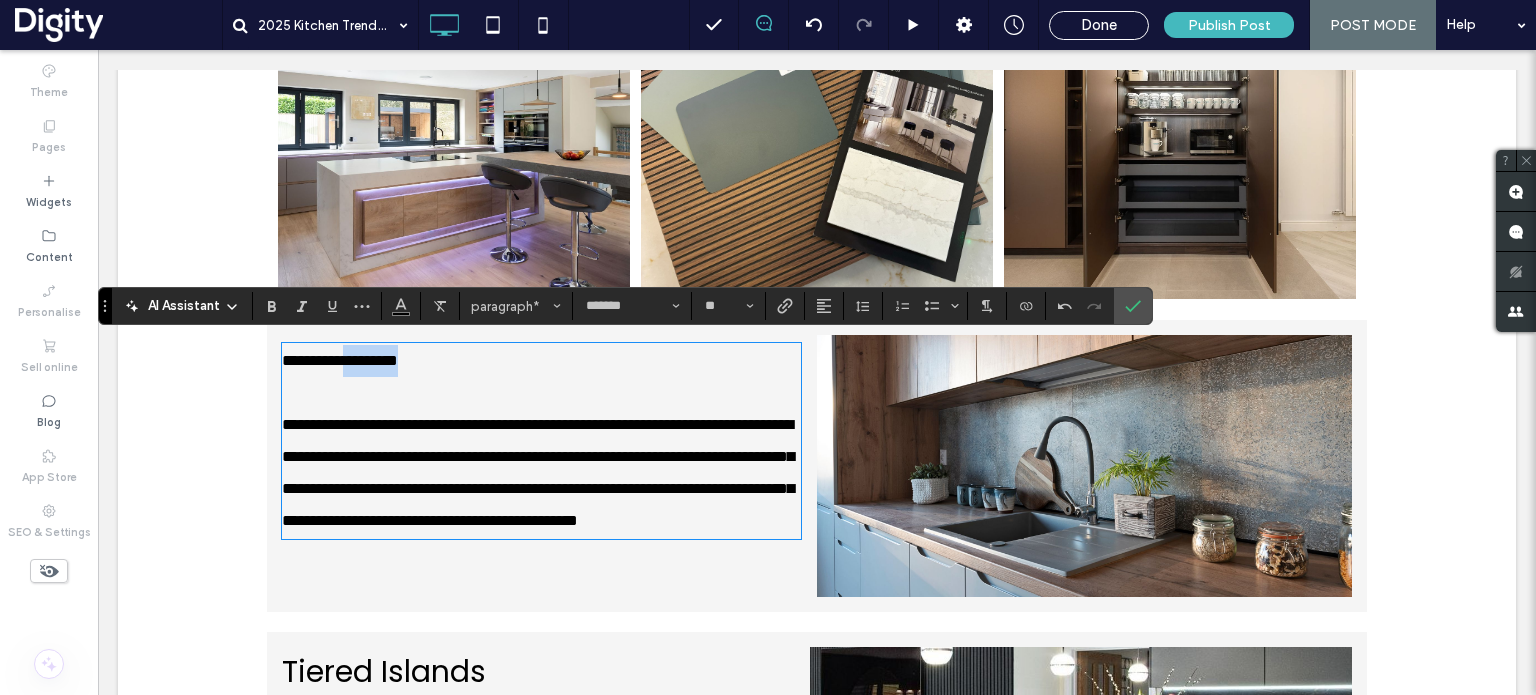 click on "**********" at bounding box center (340, 360) 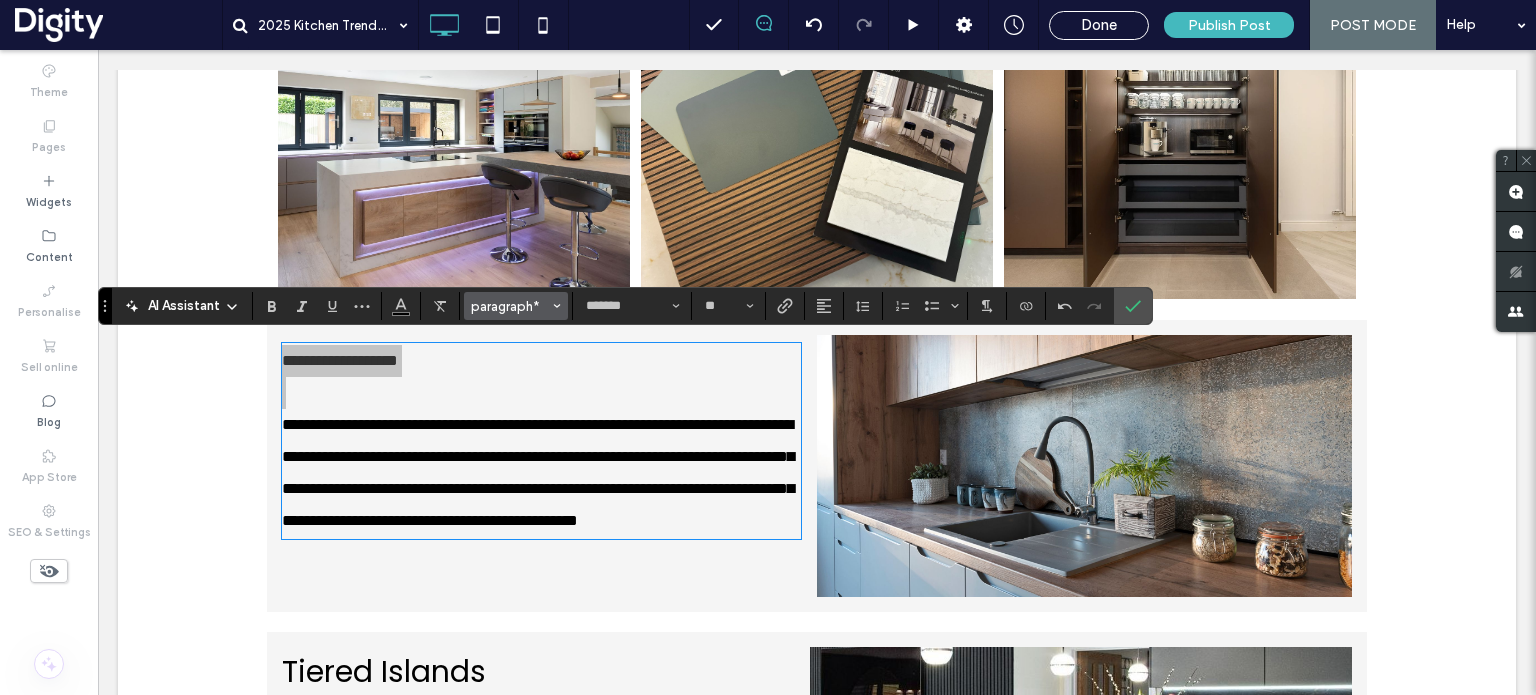 click on "paragraph*" at bounding box center [516, 306] 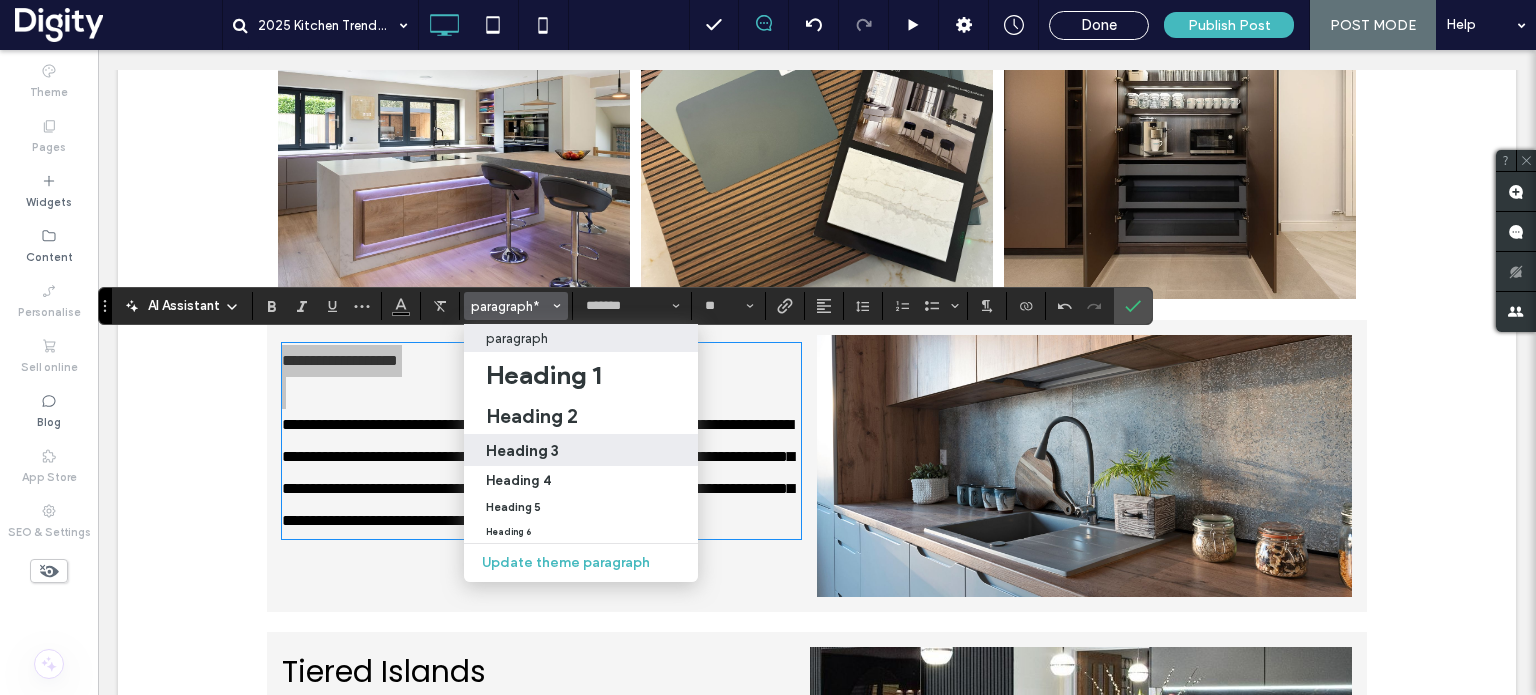 click on "Heading 3" at bounding box center (522, 450) 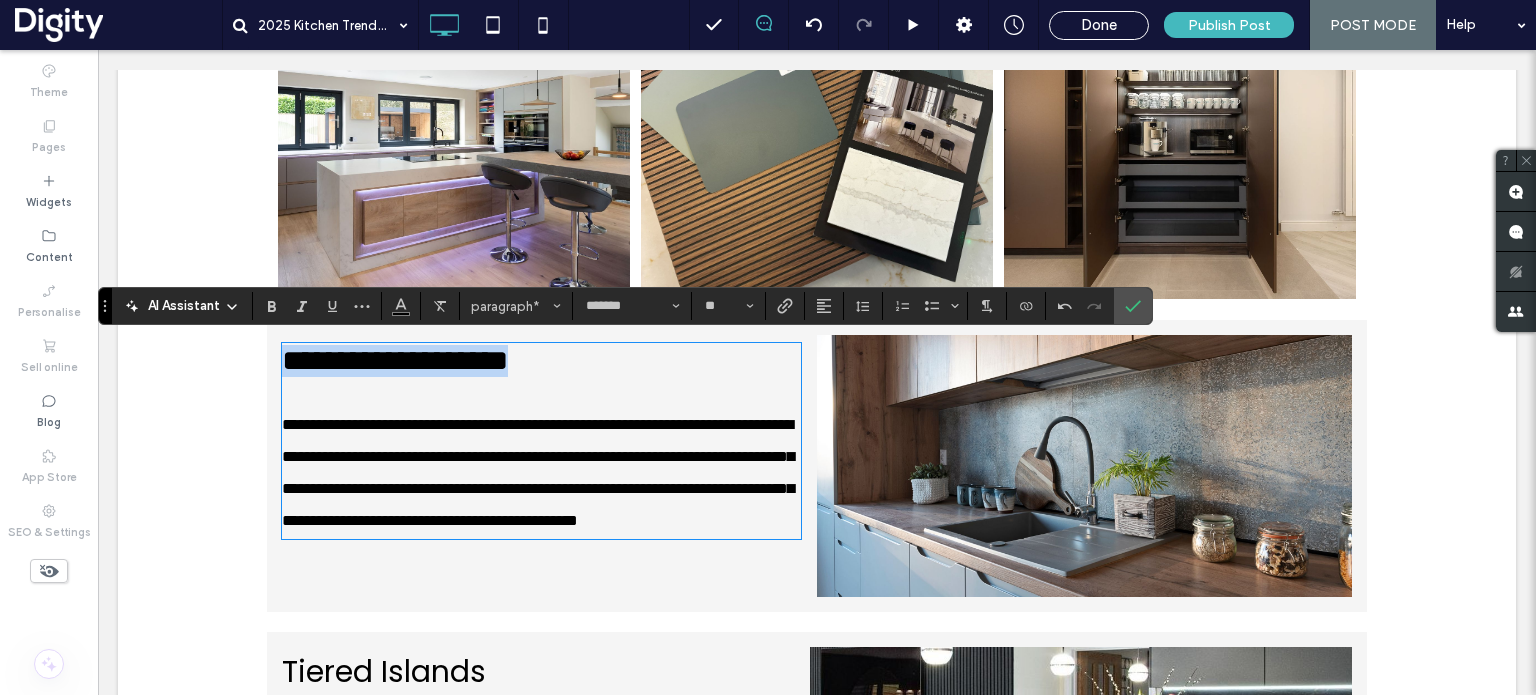 type on "*" 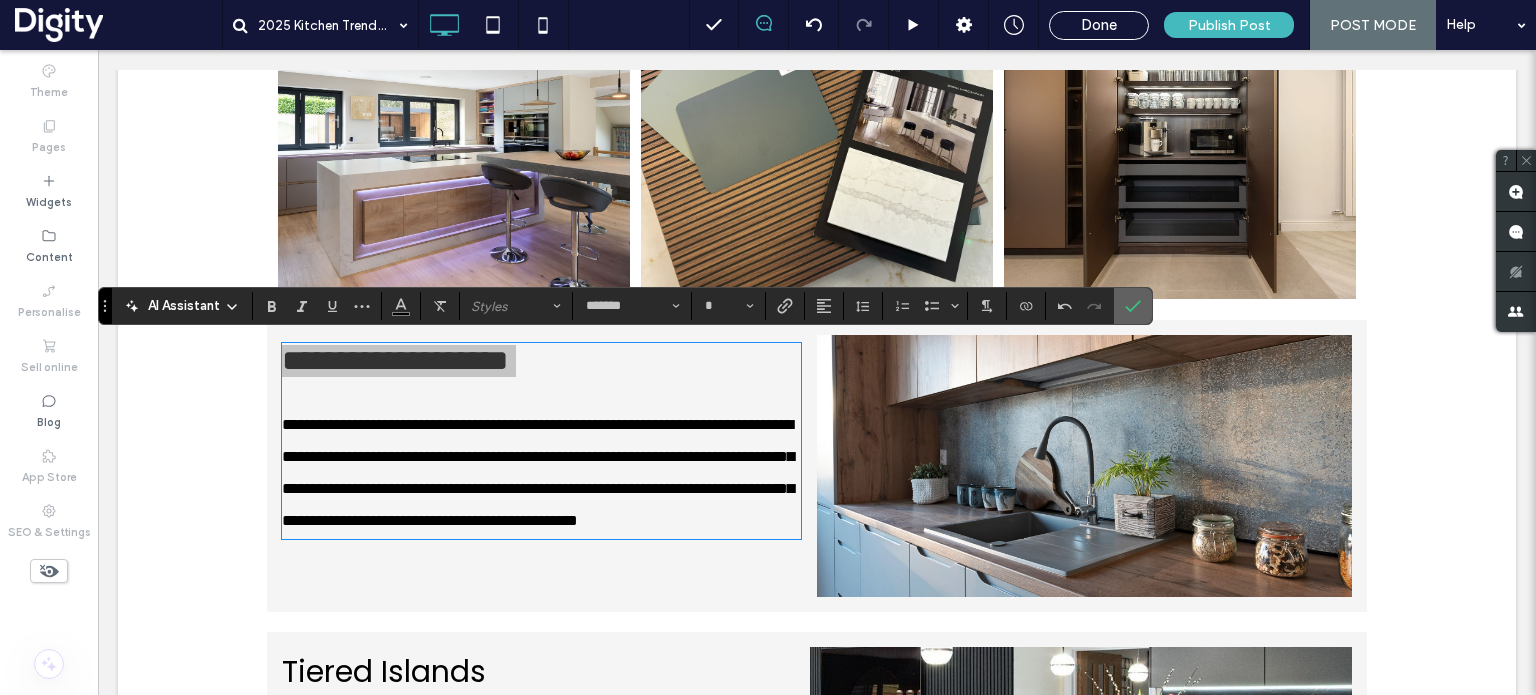 drag, startPoint x: 1130, startPoint y: 305, endPoint x: 818, endPoint y: 292, distance: 312.27072 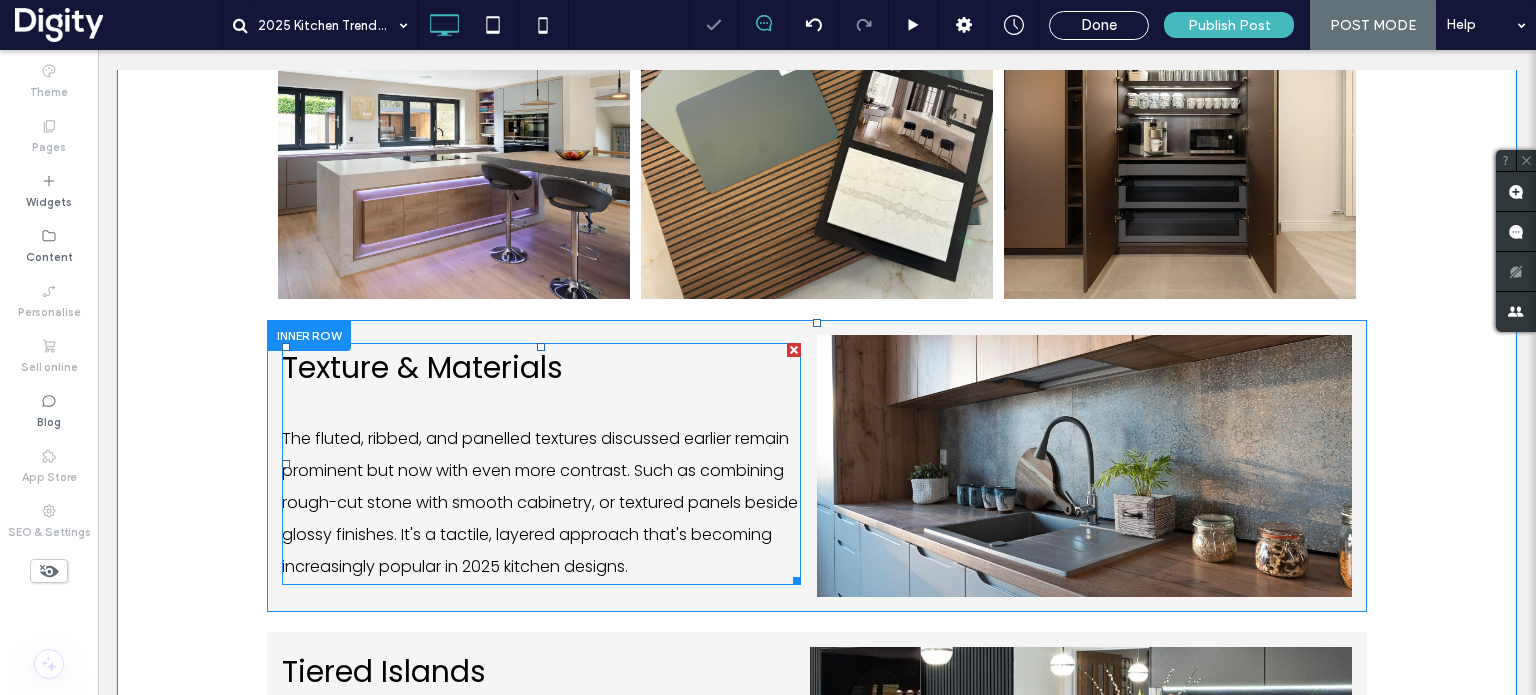 click on "﻿" at bounding box center (541, 407) 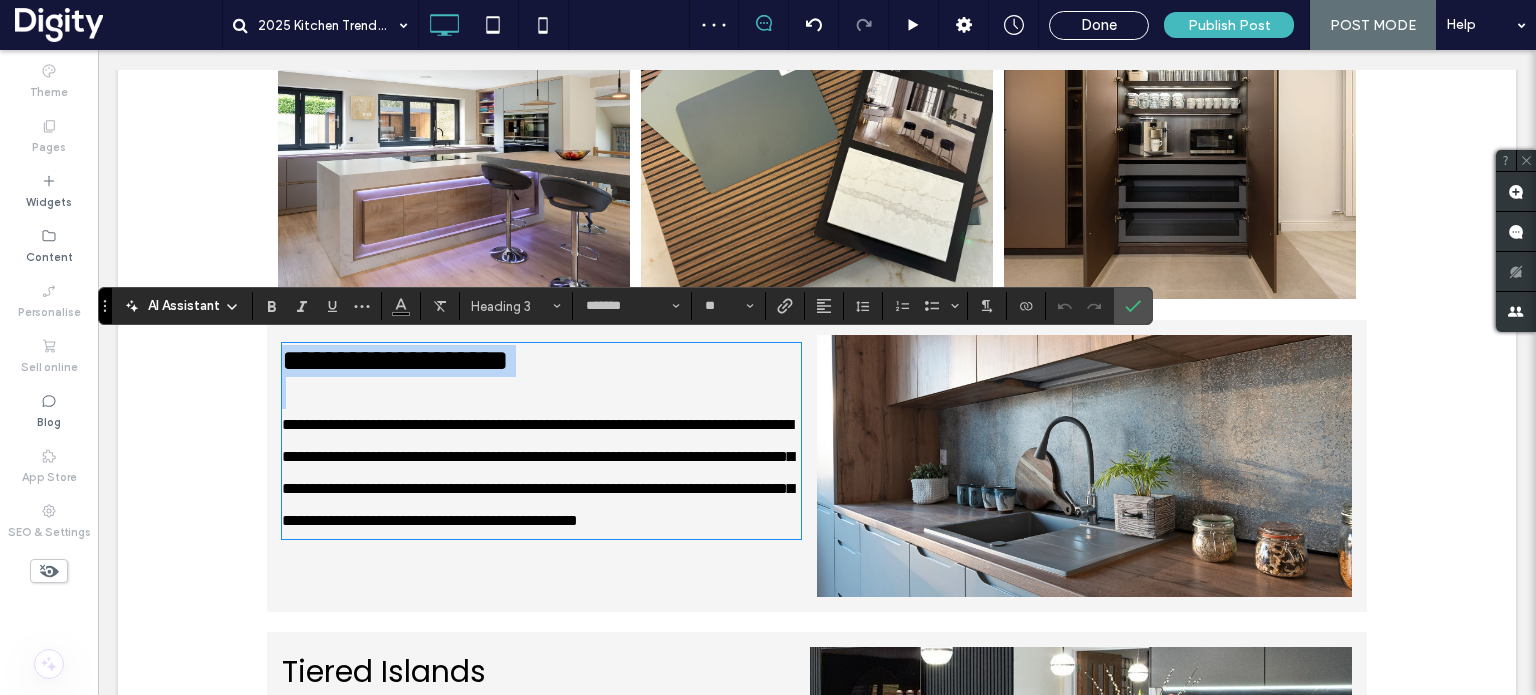 click on "**********" at bounding box center [538, 472] 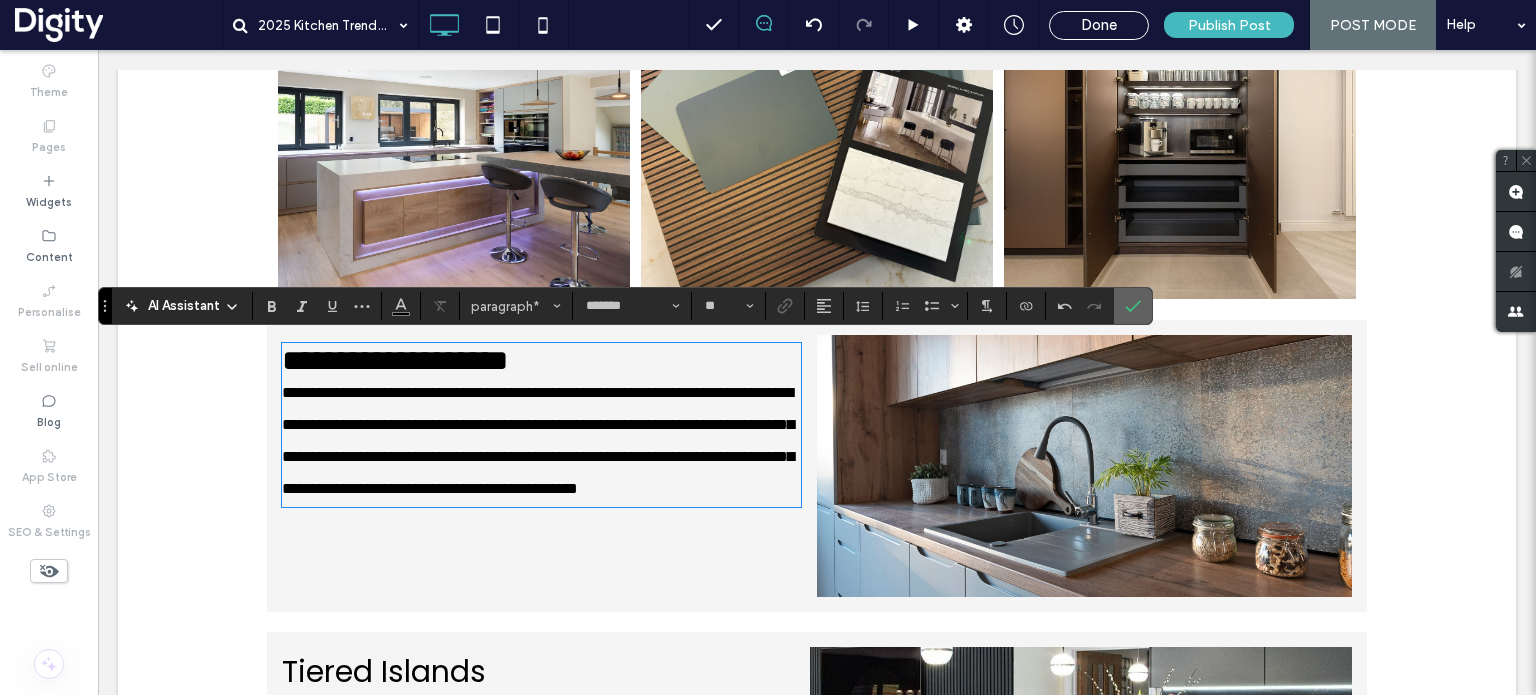 click 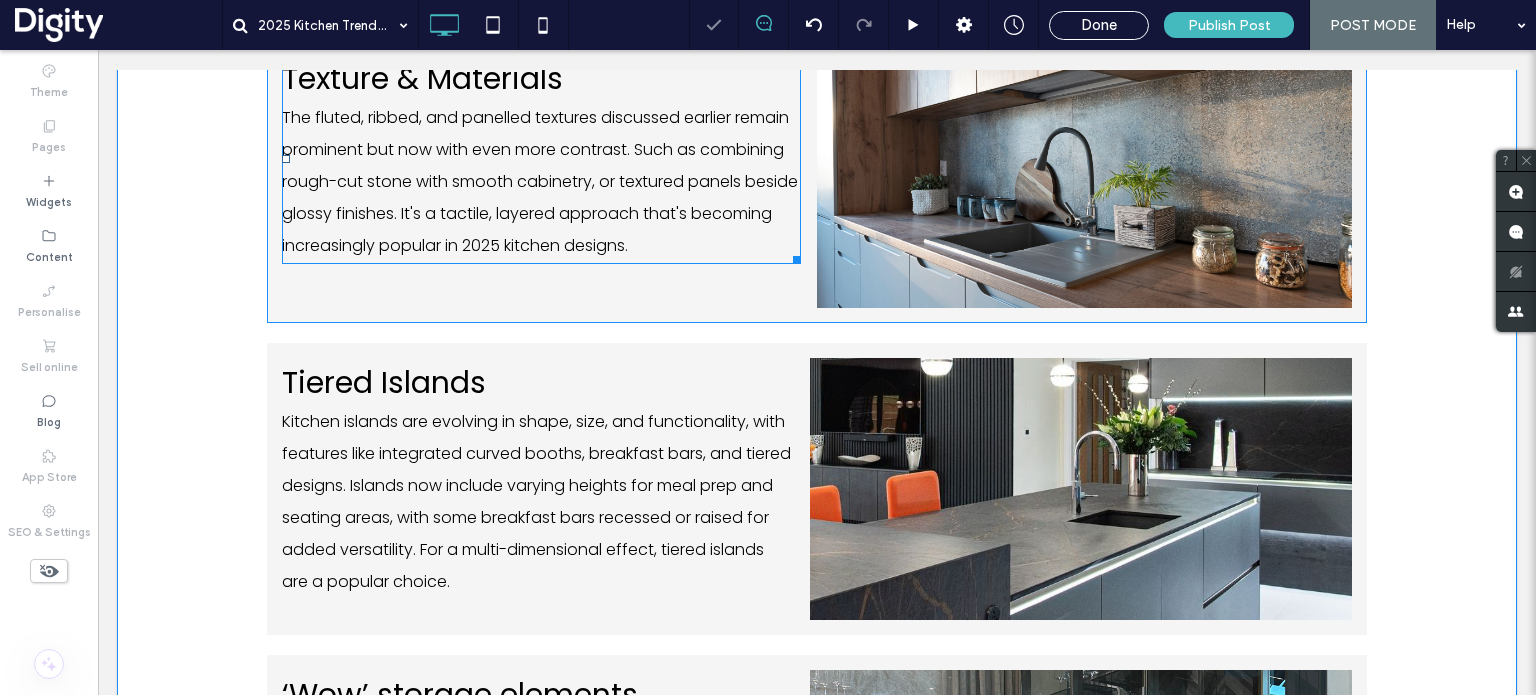 scroll, scrollTop: 928, scrollLeft: 0, axis: vertical 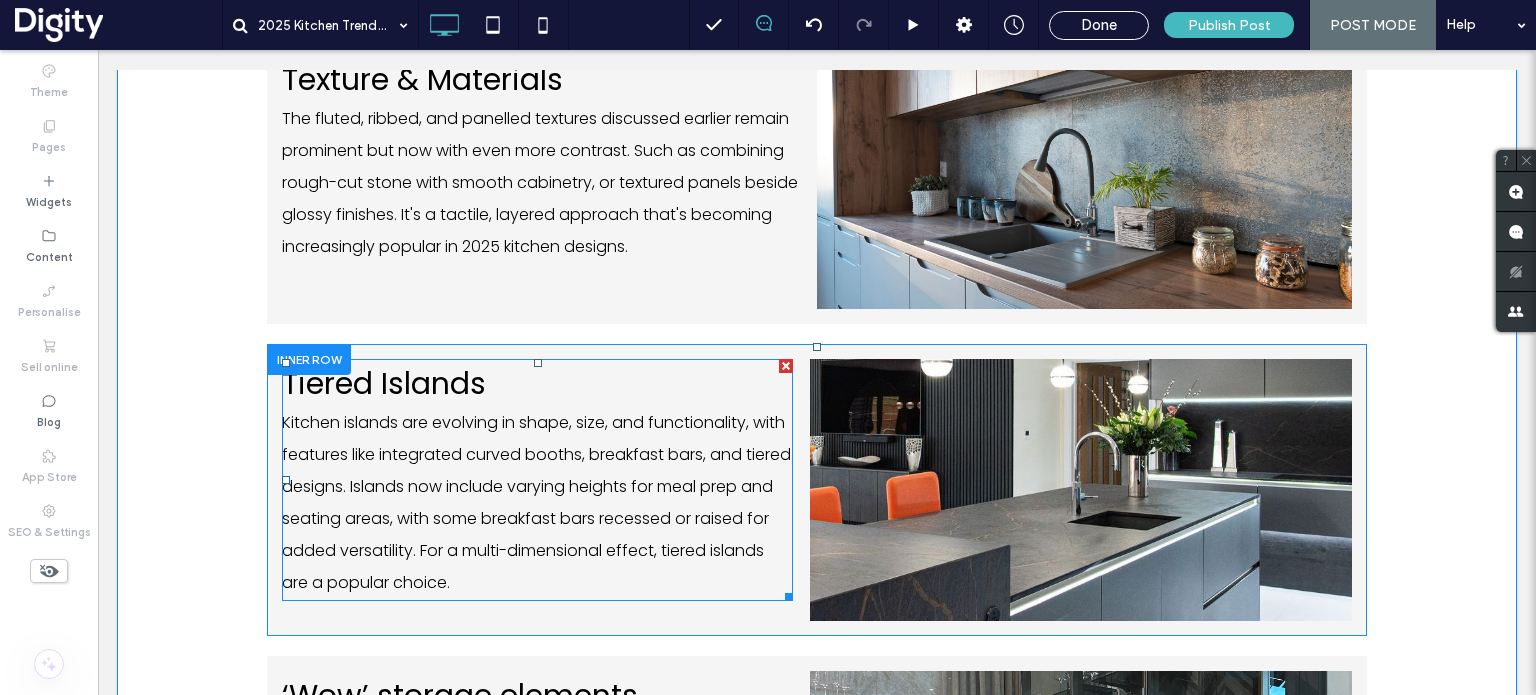 click on "Tiered Islands" at bounding box center (384, 383) 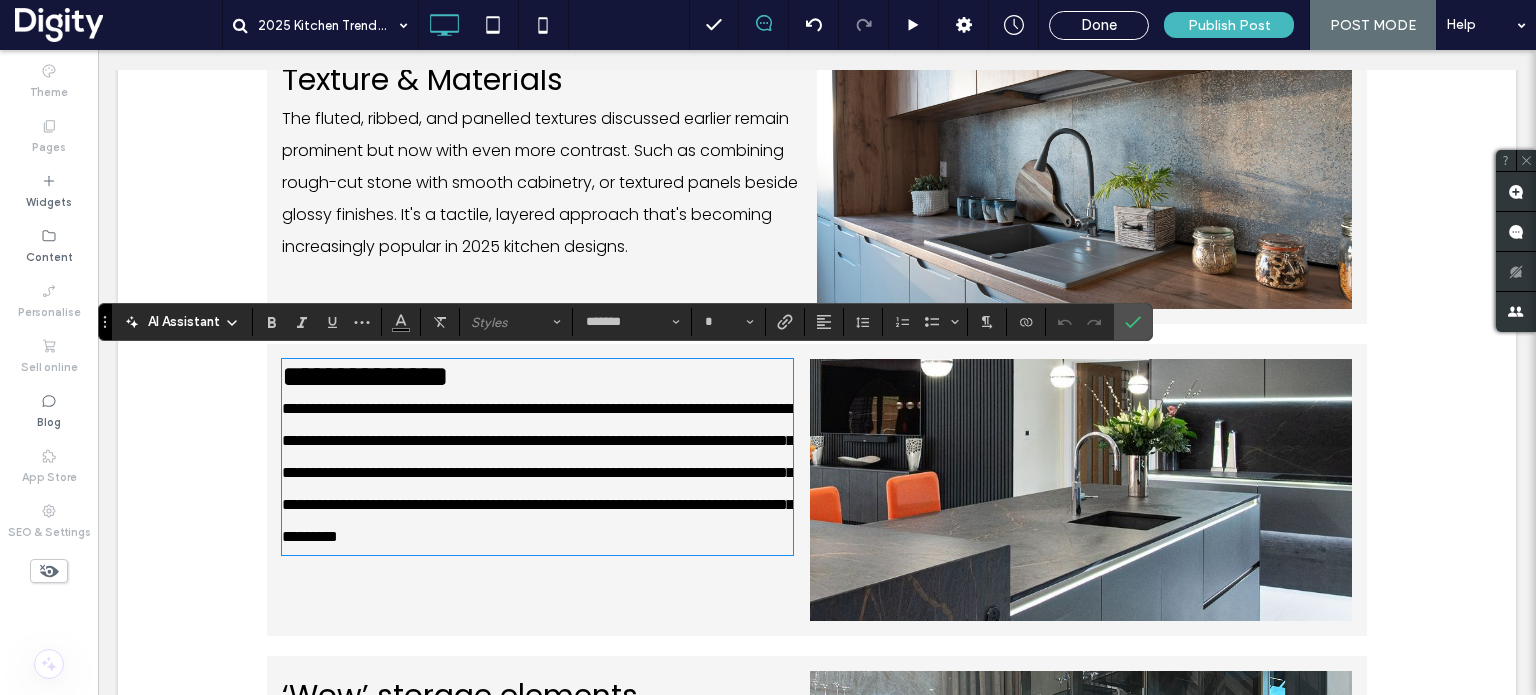 type on "**" 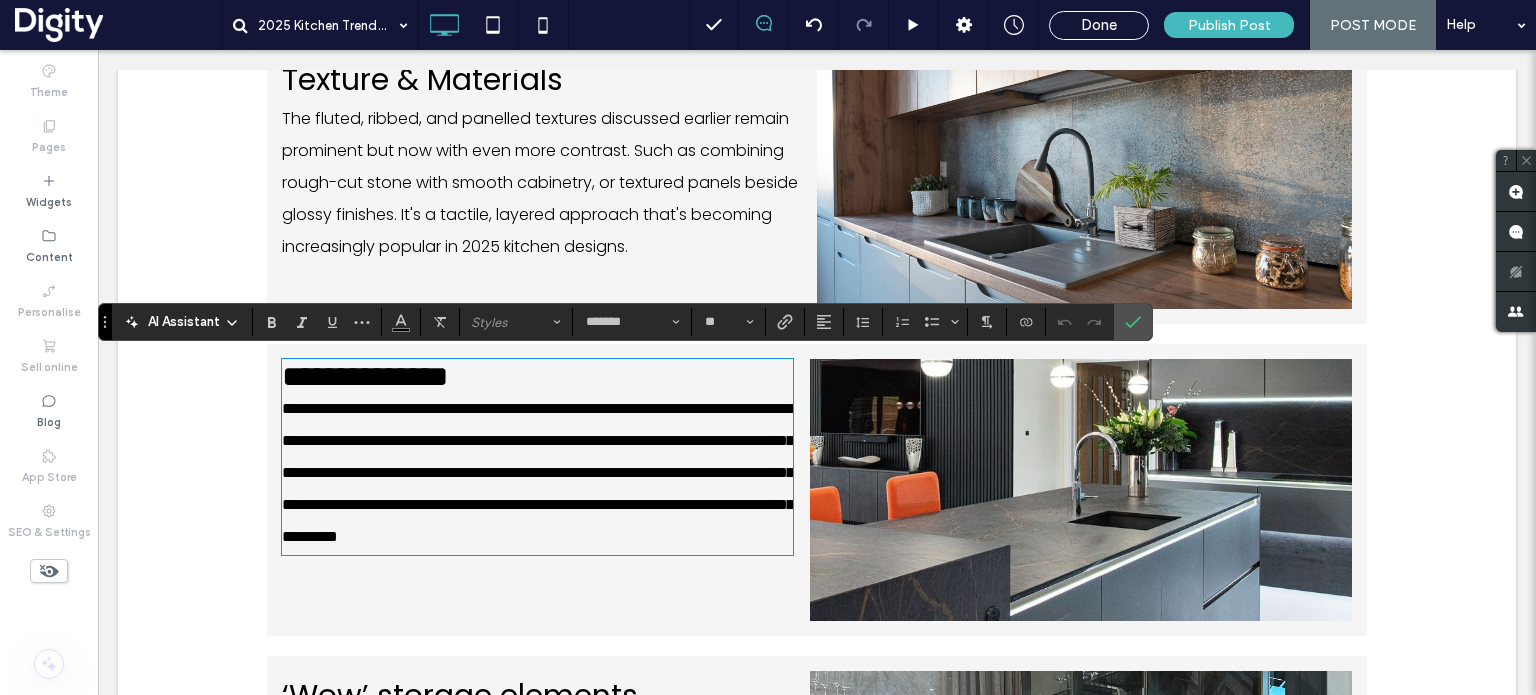 click on "**********" at bounding box center (365, 376) 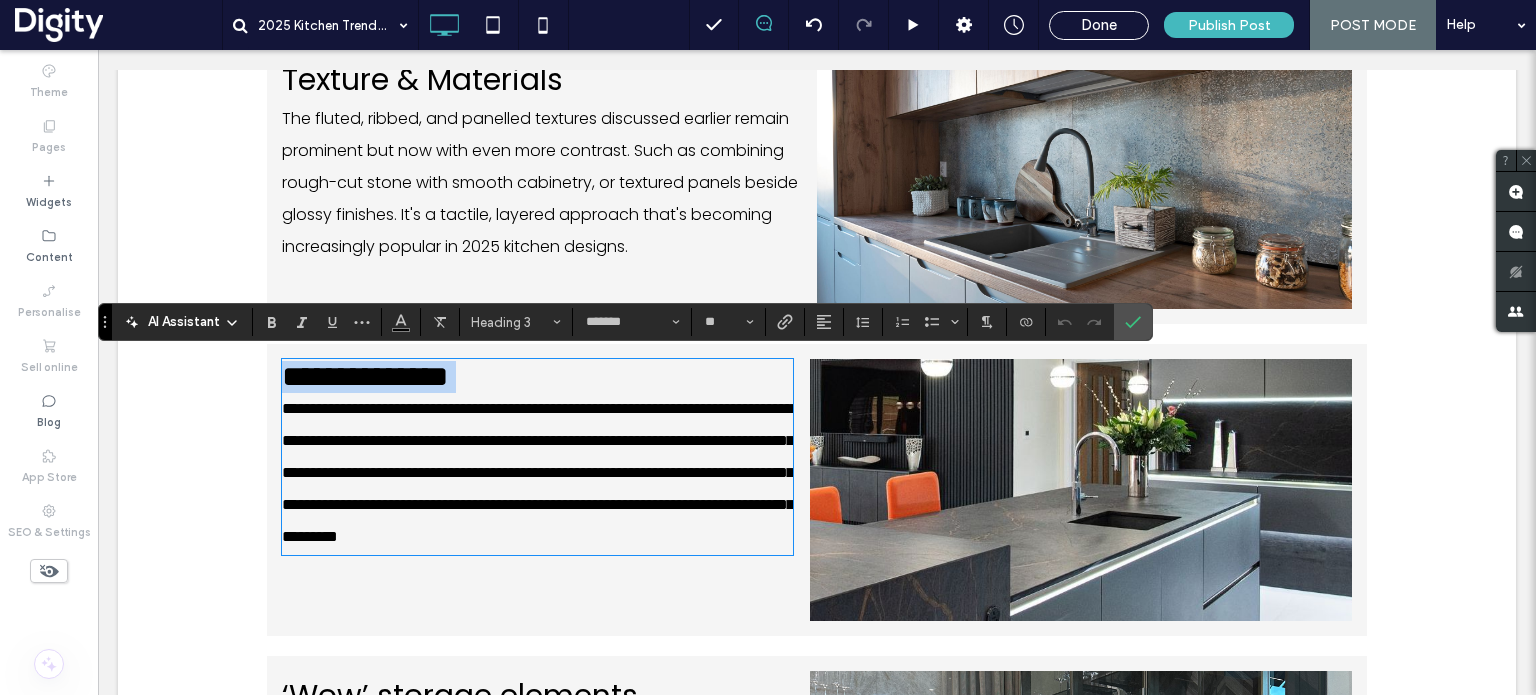 click on "**********" at bounding box center [365, 376] 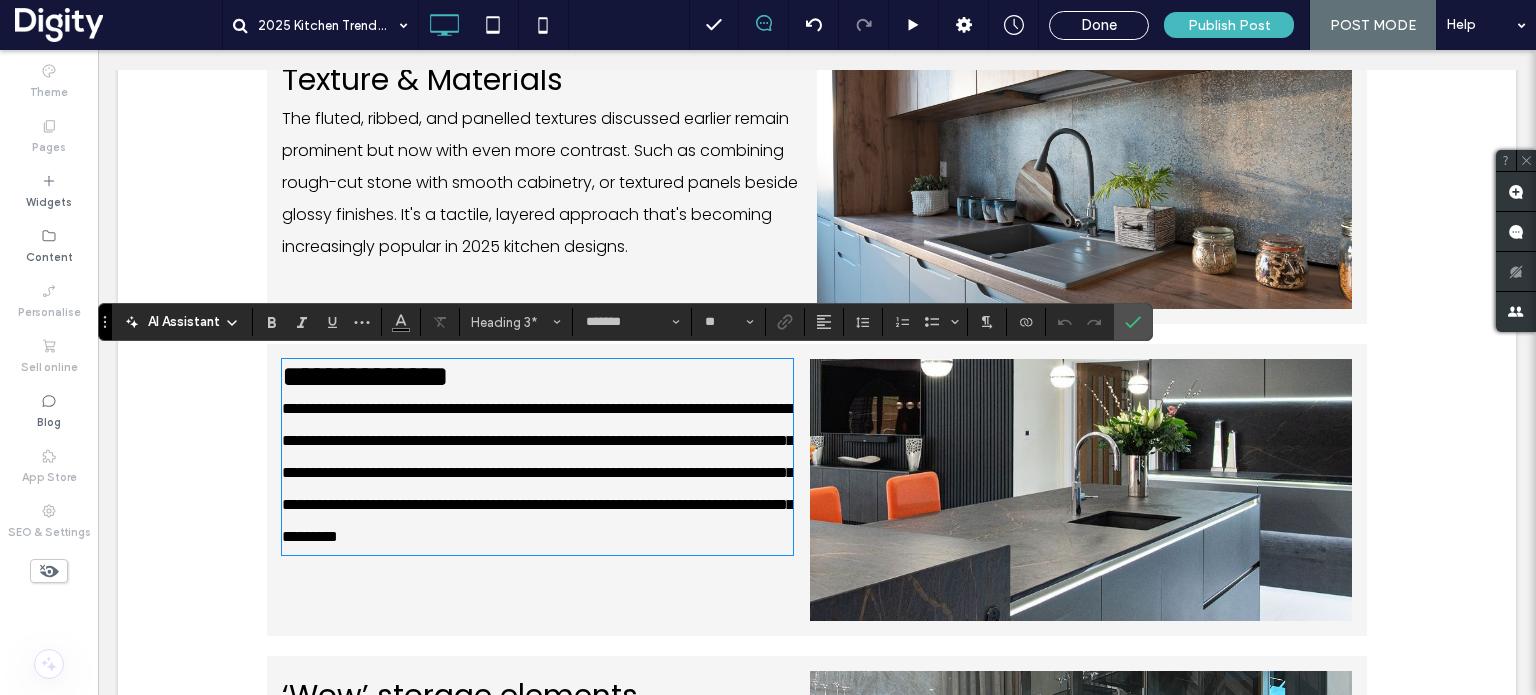 click on "**********" at bounding box center [365, 376] 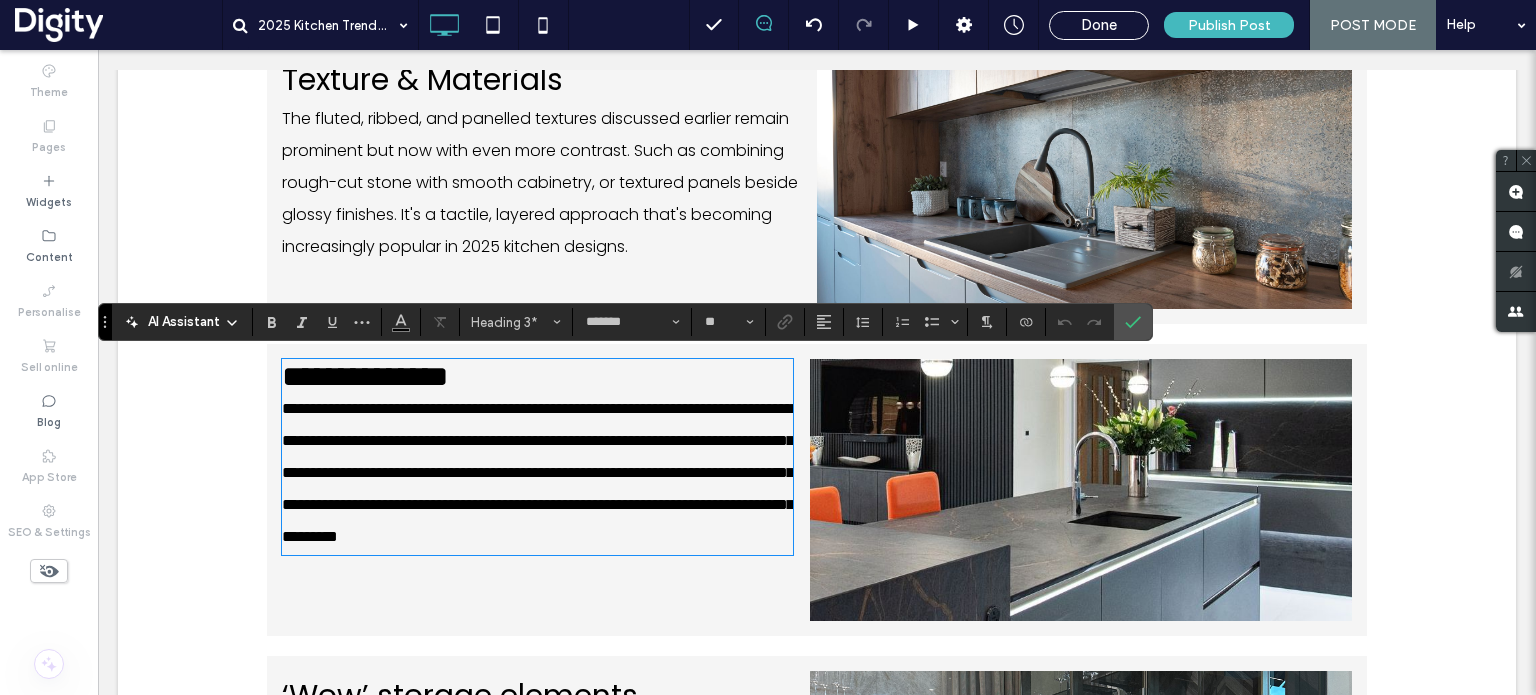 type 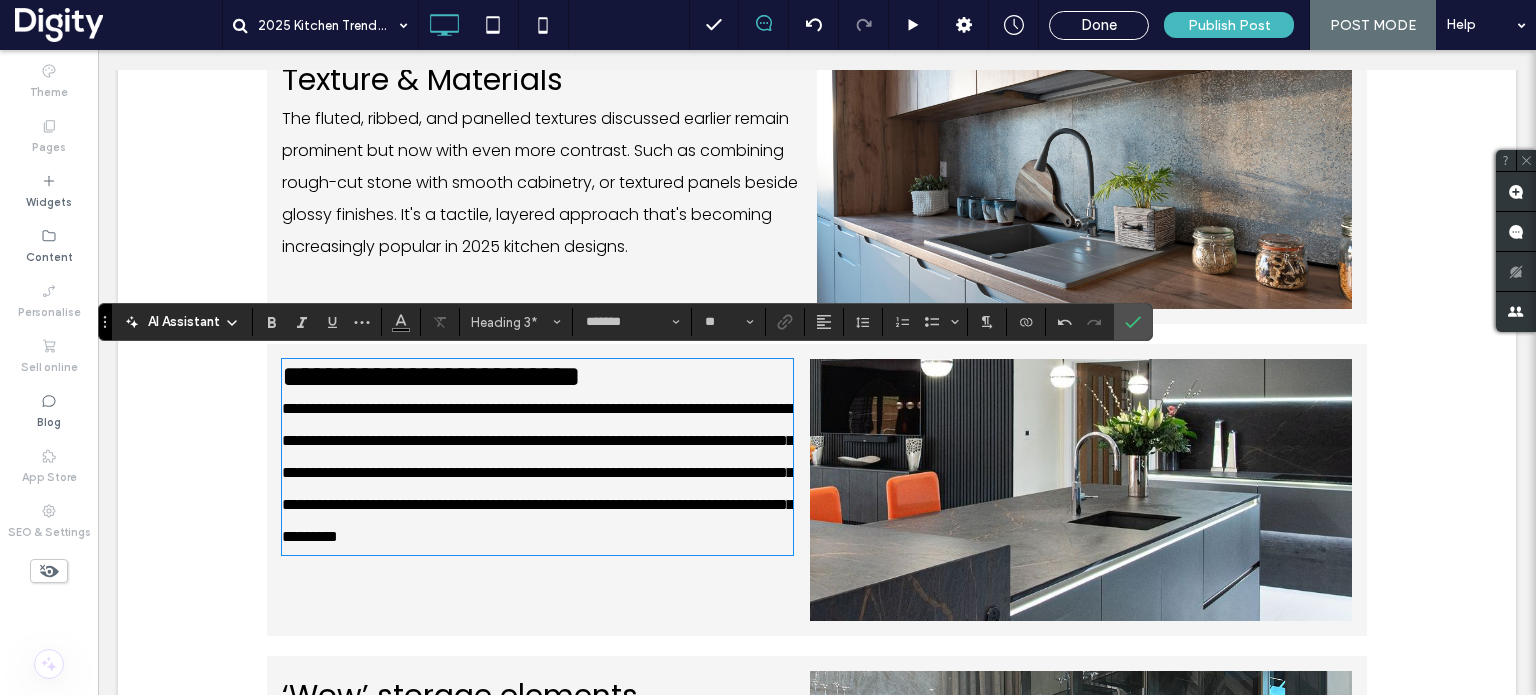 click on "**********" at bounding box center (431, 376) 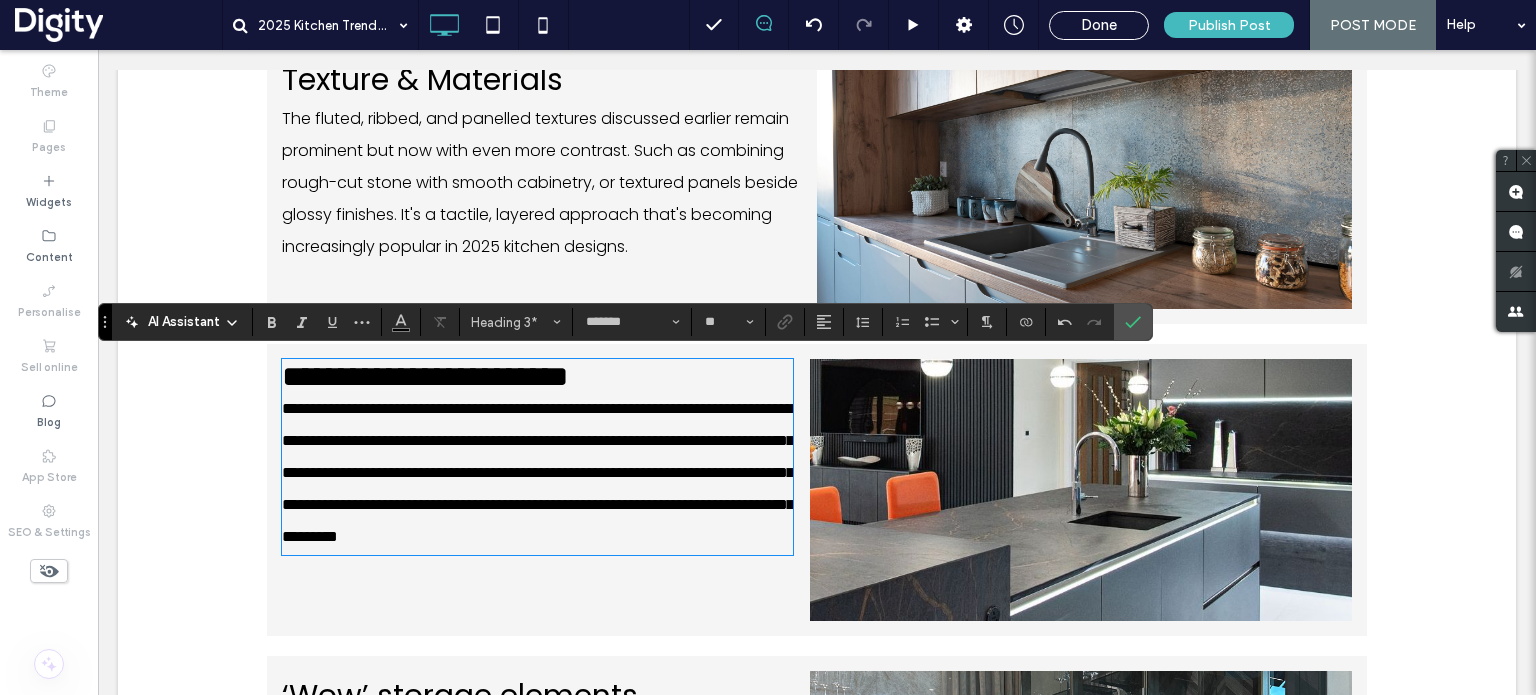 type on "**" 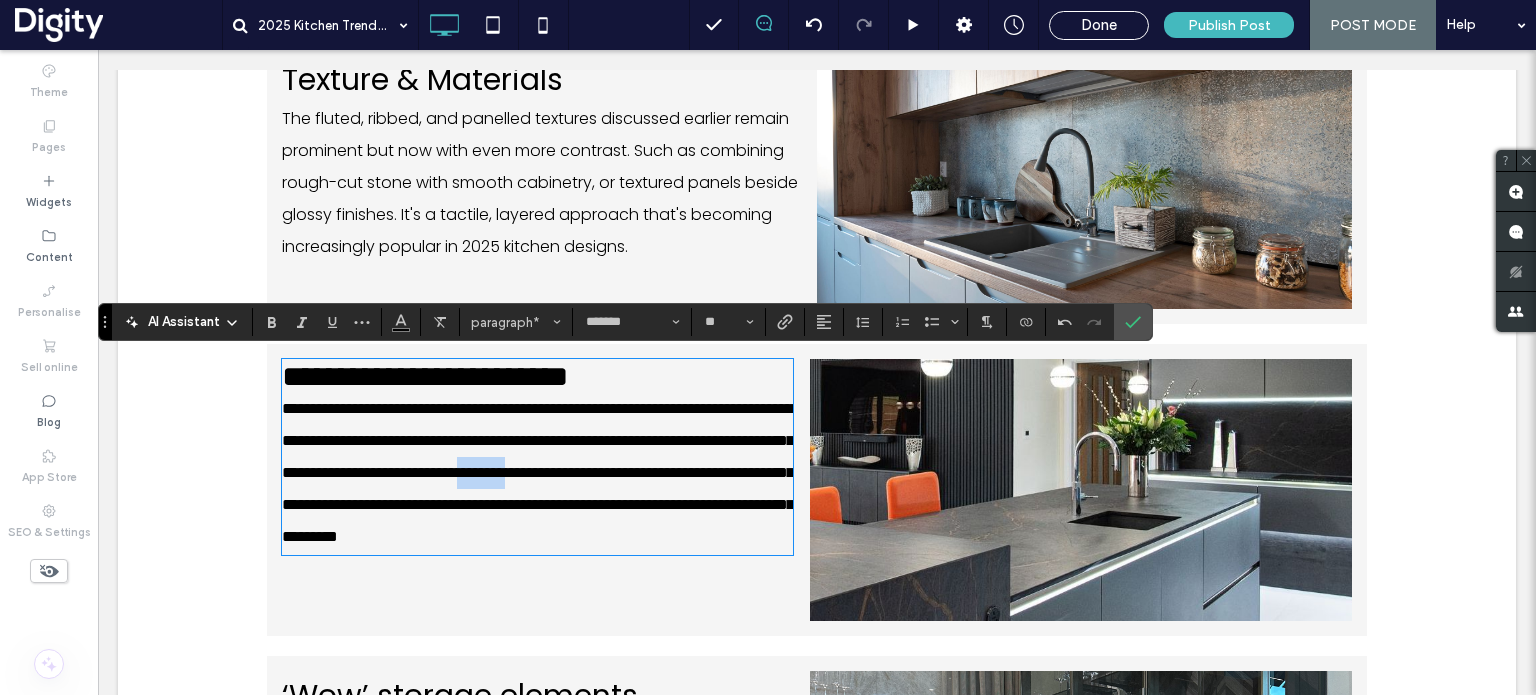 click on "**********" at bounding box center (538, 472) 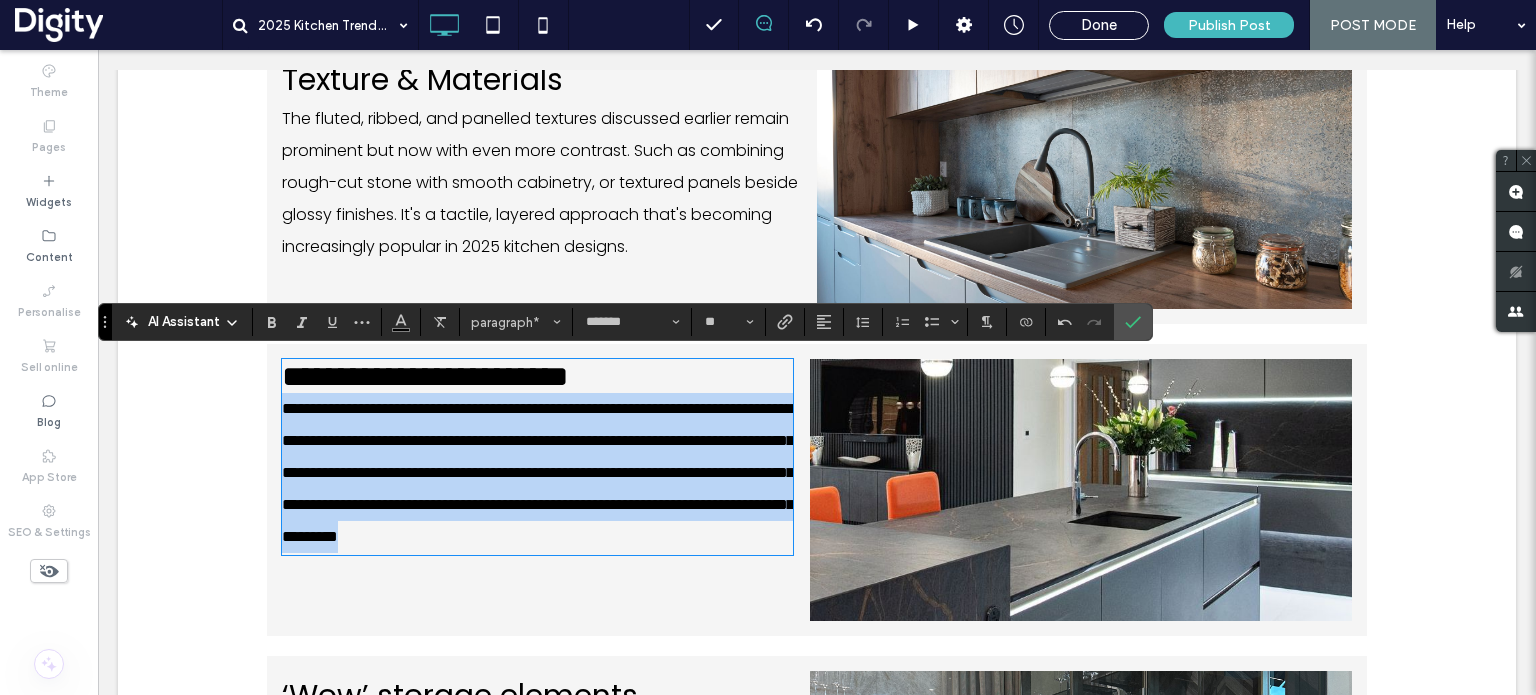 click on "**********" at bounding box center [538, 472] 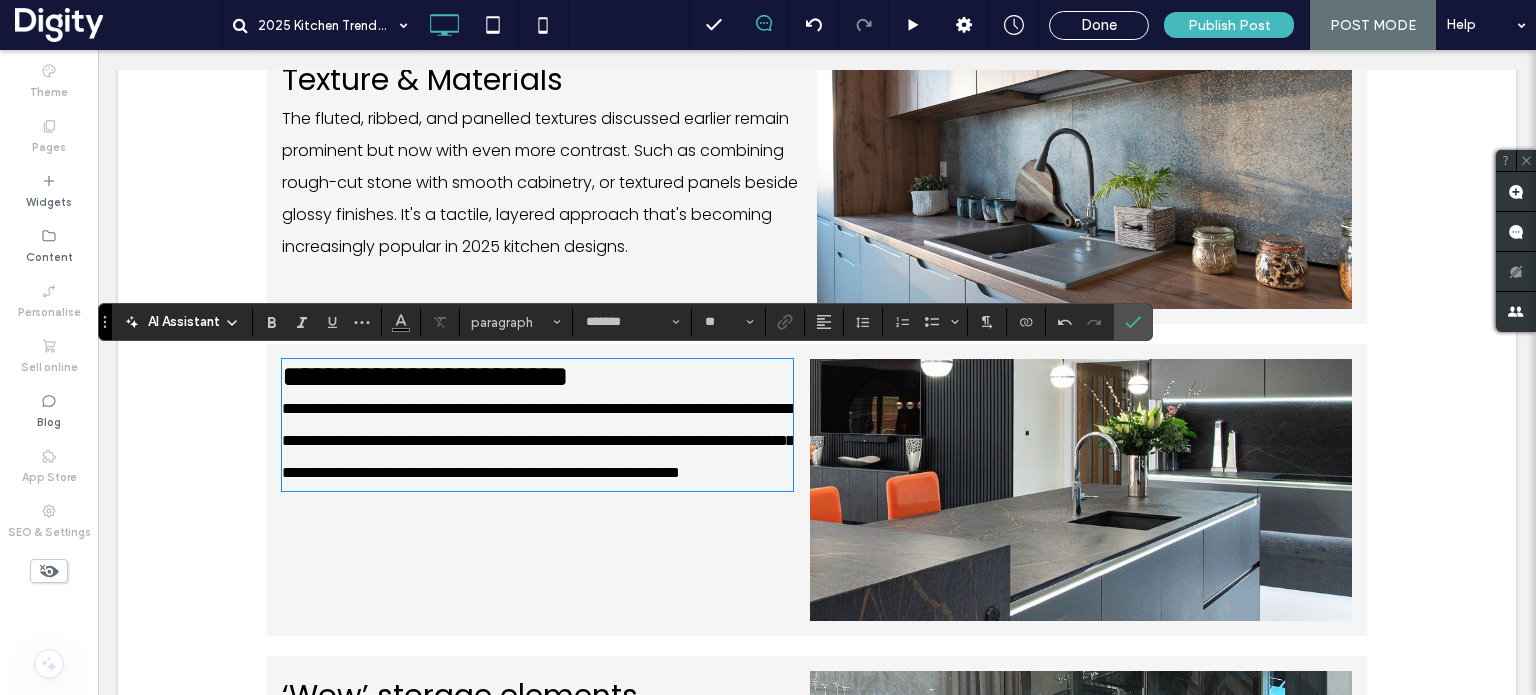 scroll, scrollTop: 0, scrollLeft: 0, axis: both 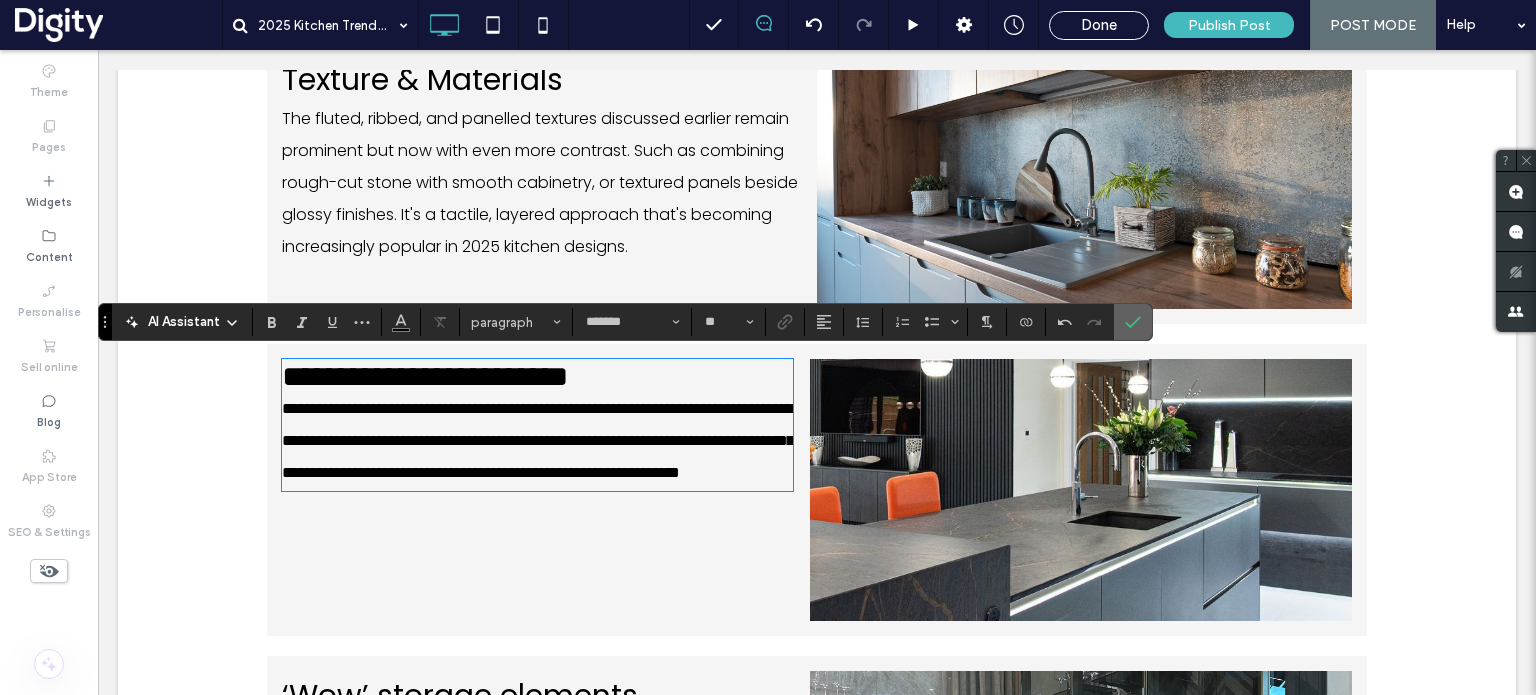 click 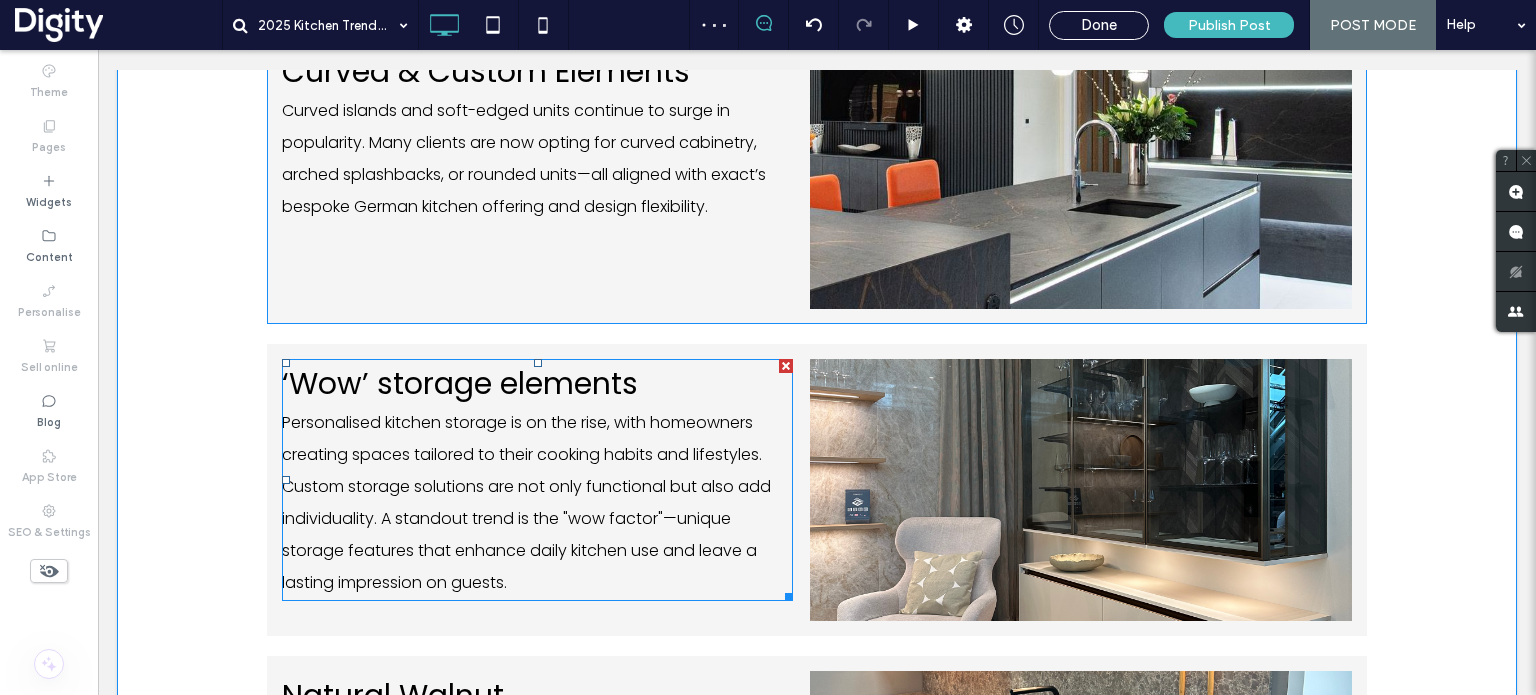 scroll, scrollTop: 1241, scrollLeft: 0, axis: vertical 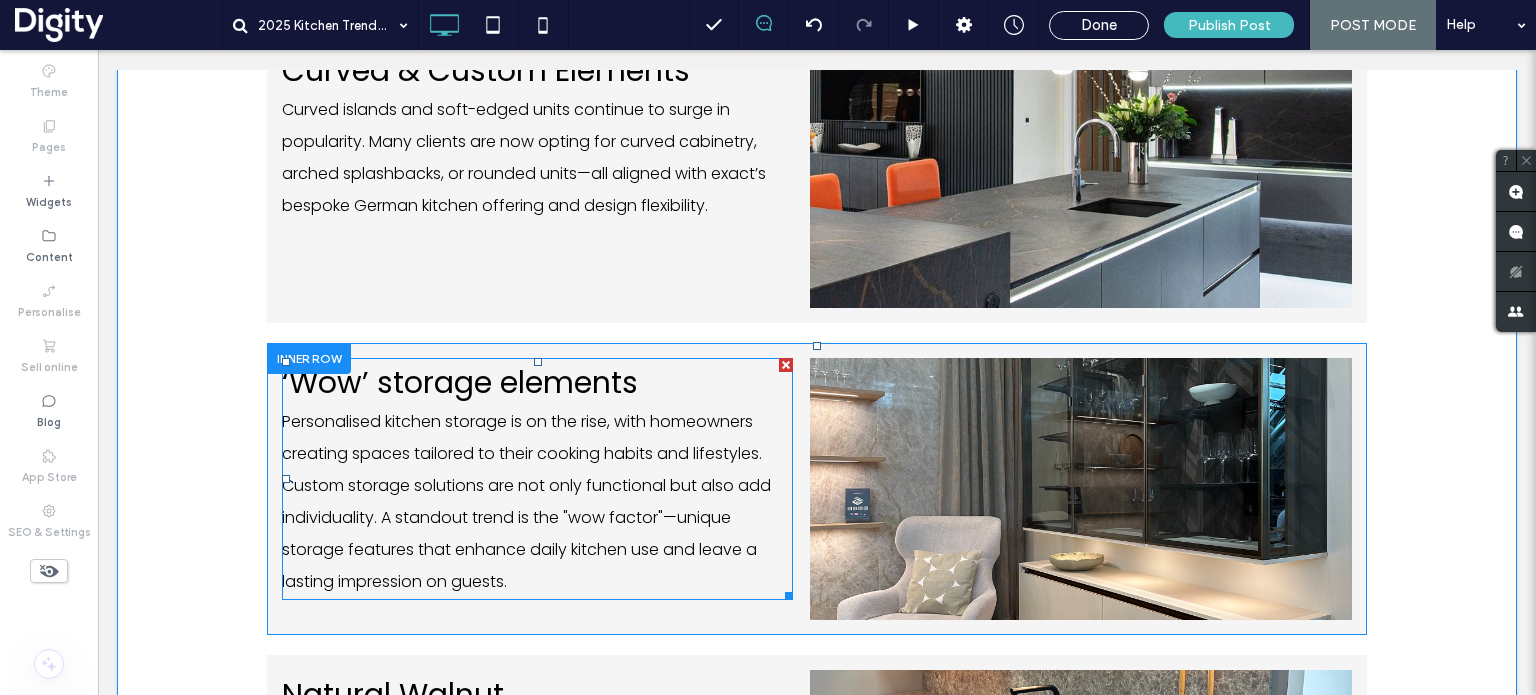 click on "‘Wow’ storage elements" at bounding box center [460, 382] 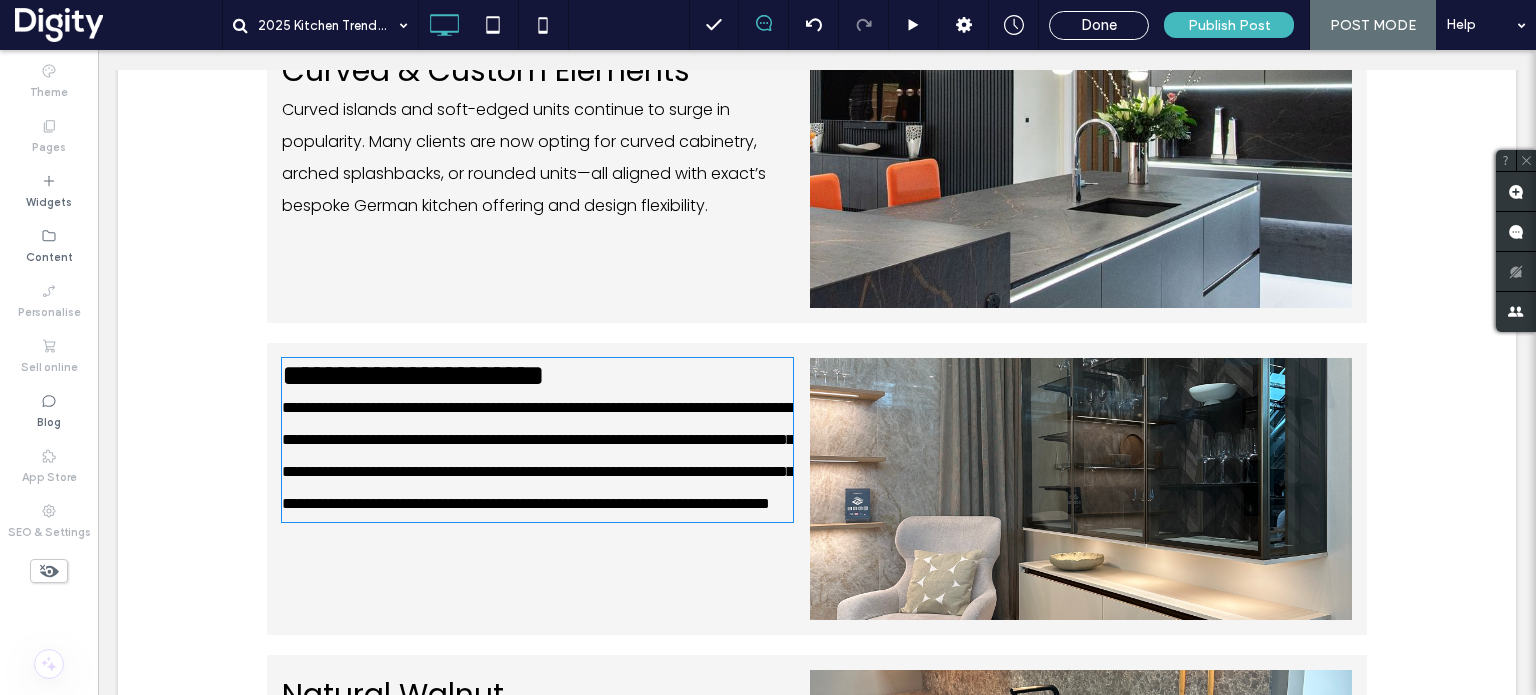 type on "*******" 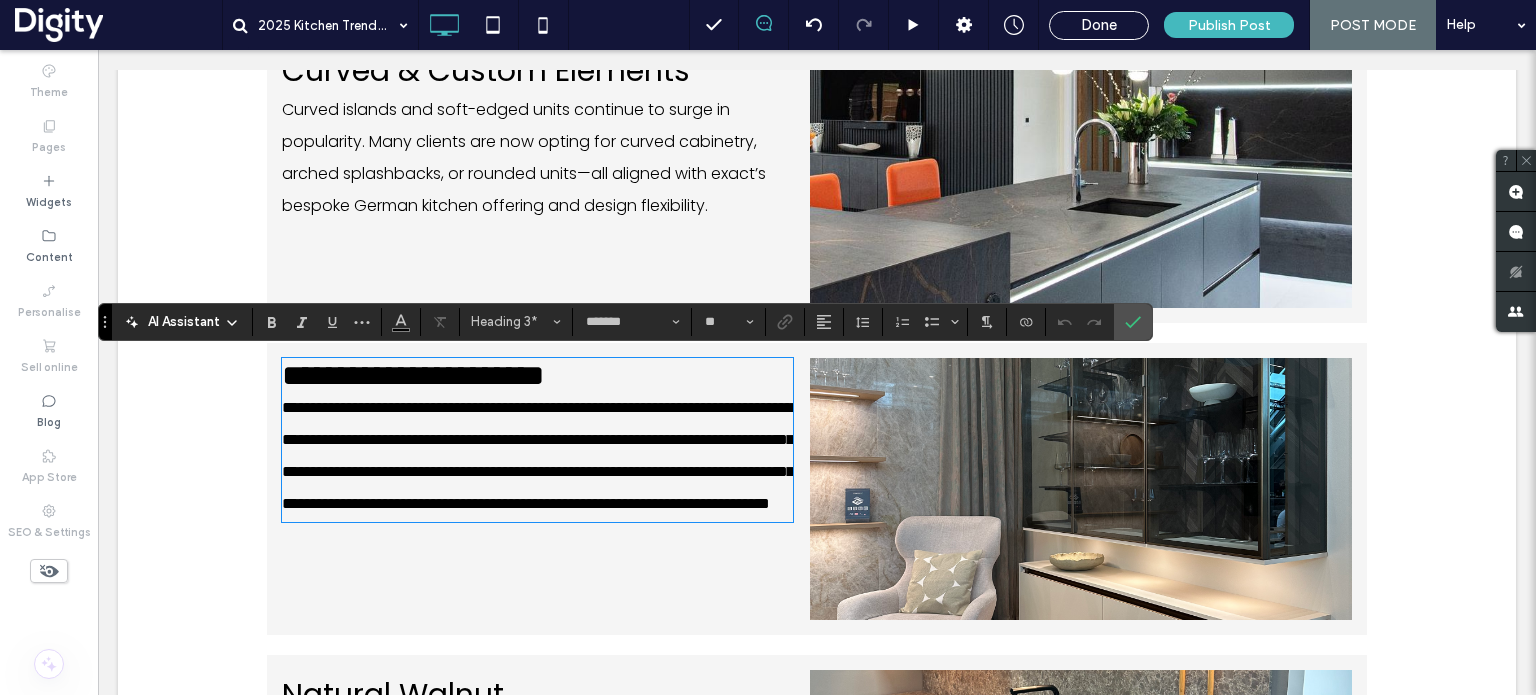 click on "**********" at bounding box center [413, 375] 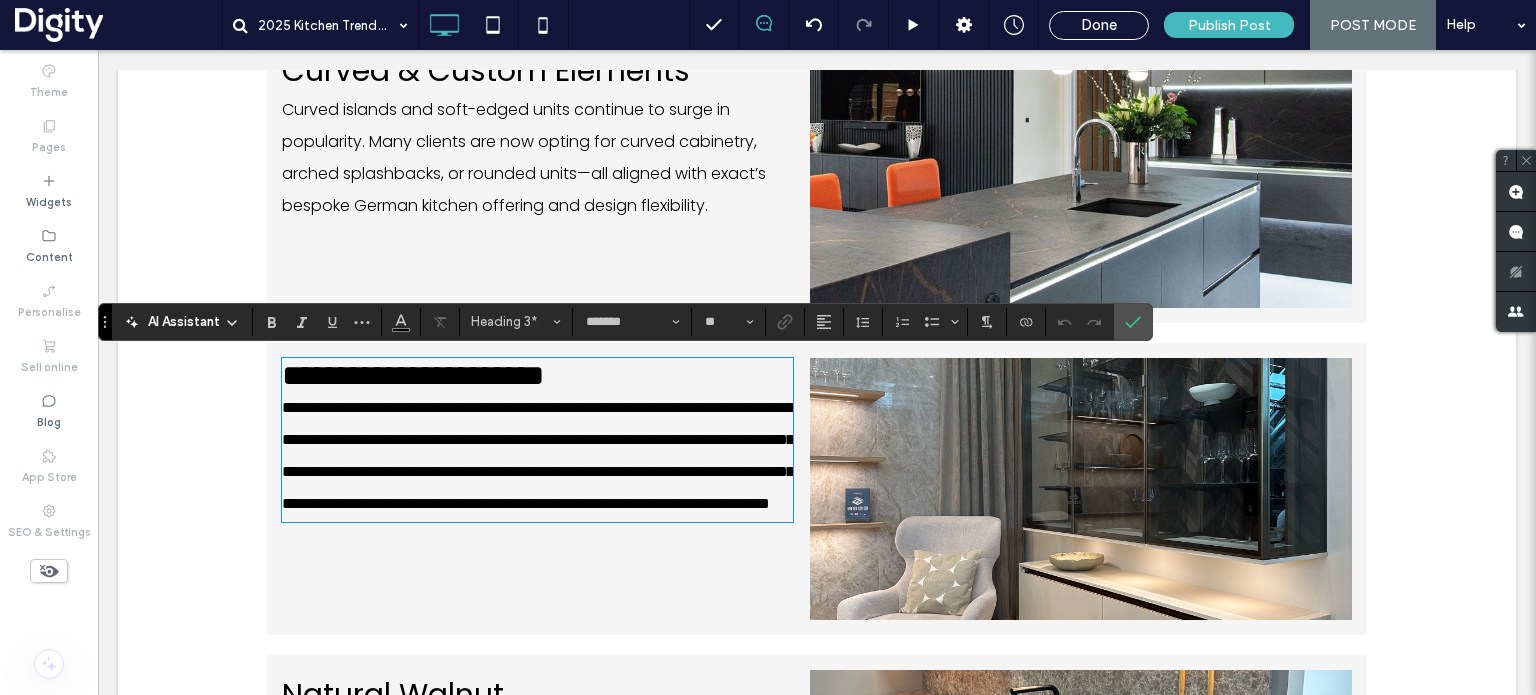 type 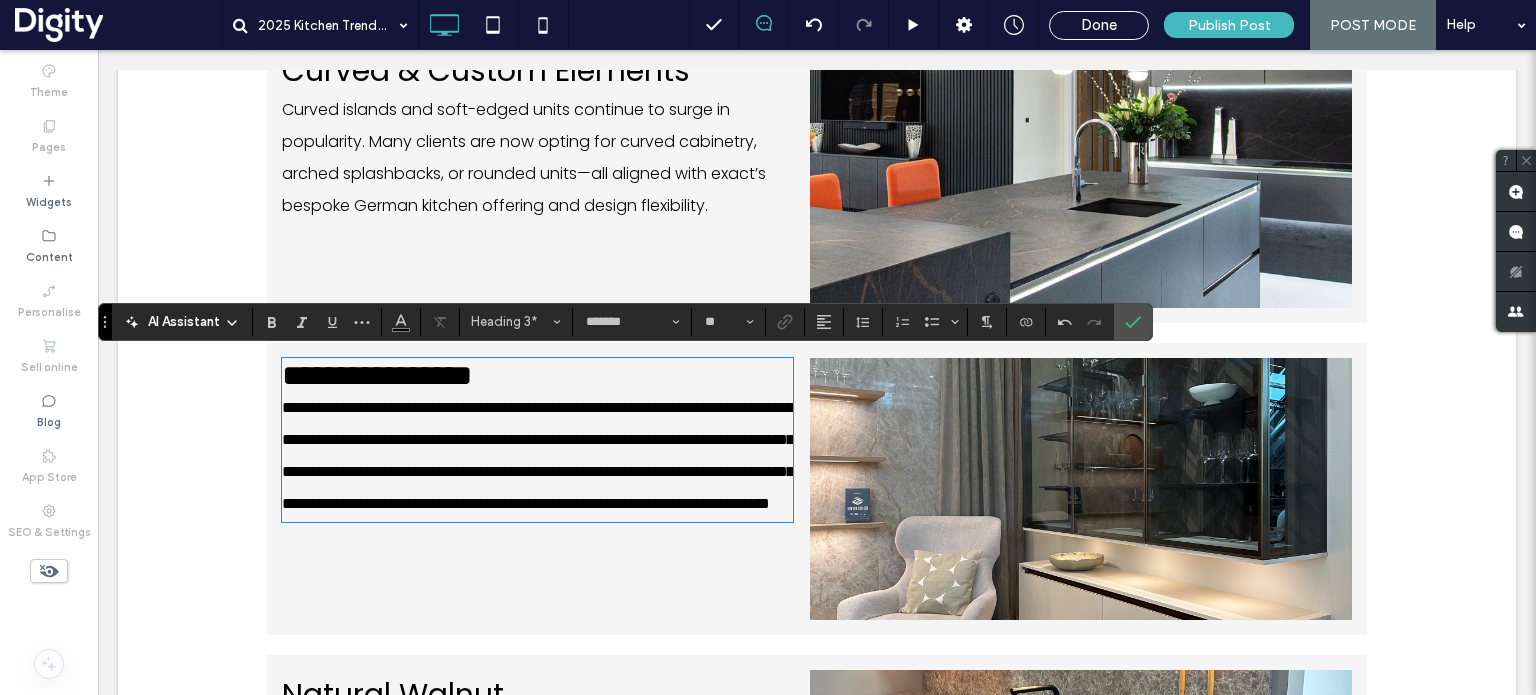 click on "**********" at bounding box center (377, 375) 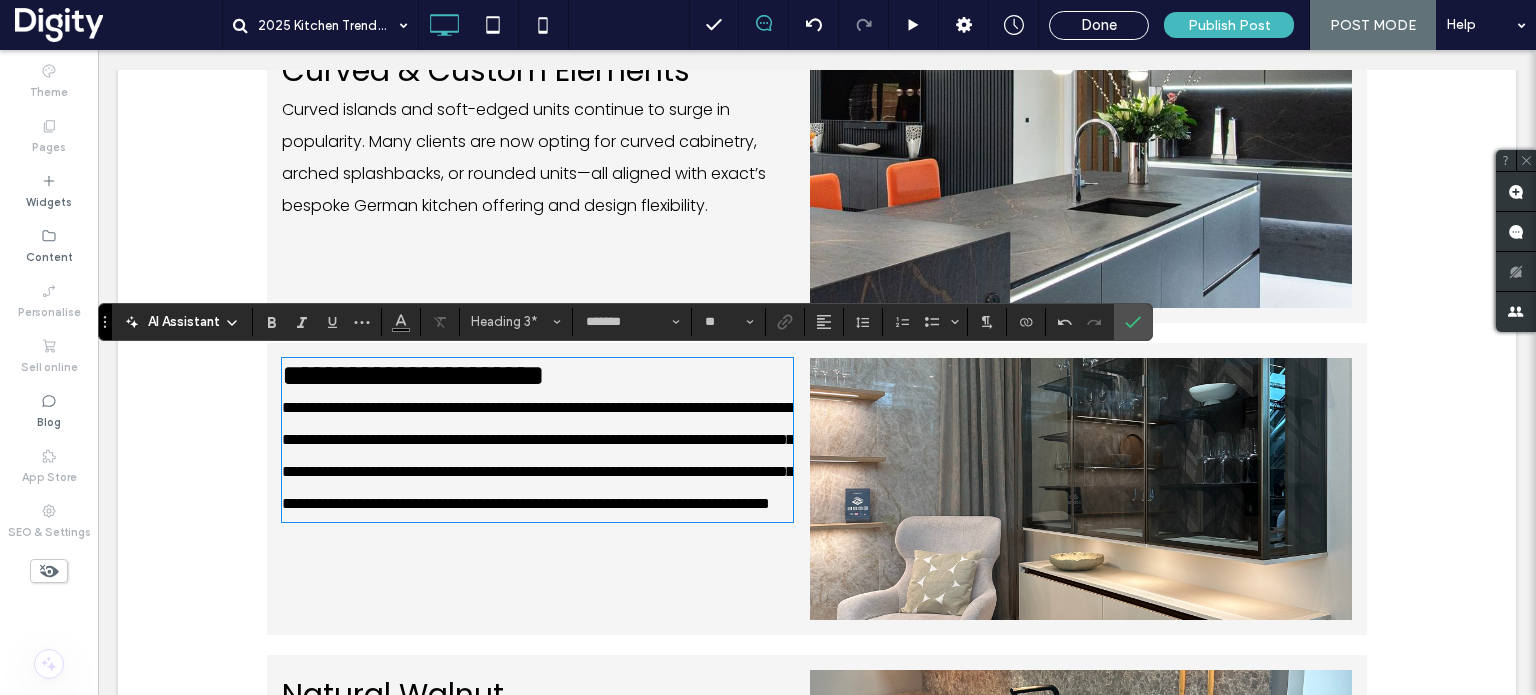 type on "**" 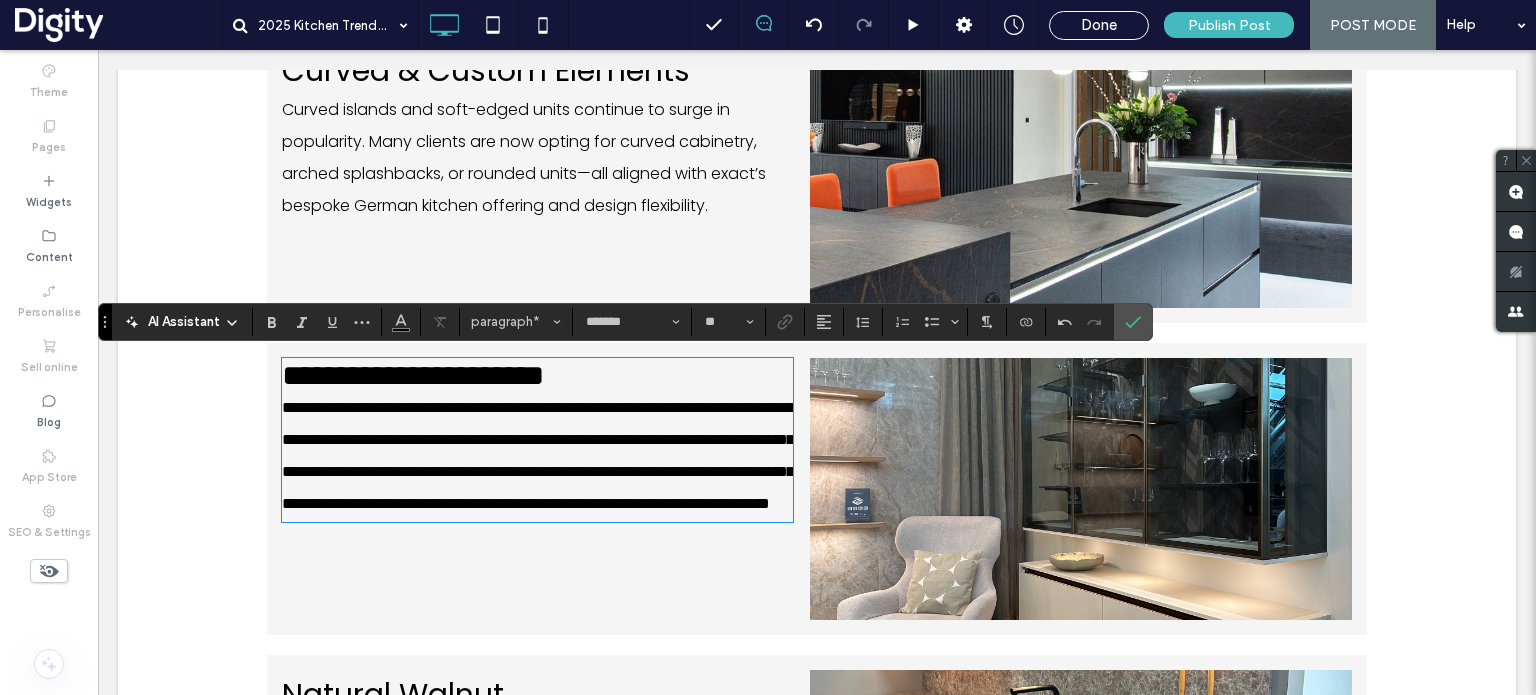 click on "**********" at bounding box center (538, 455) 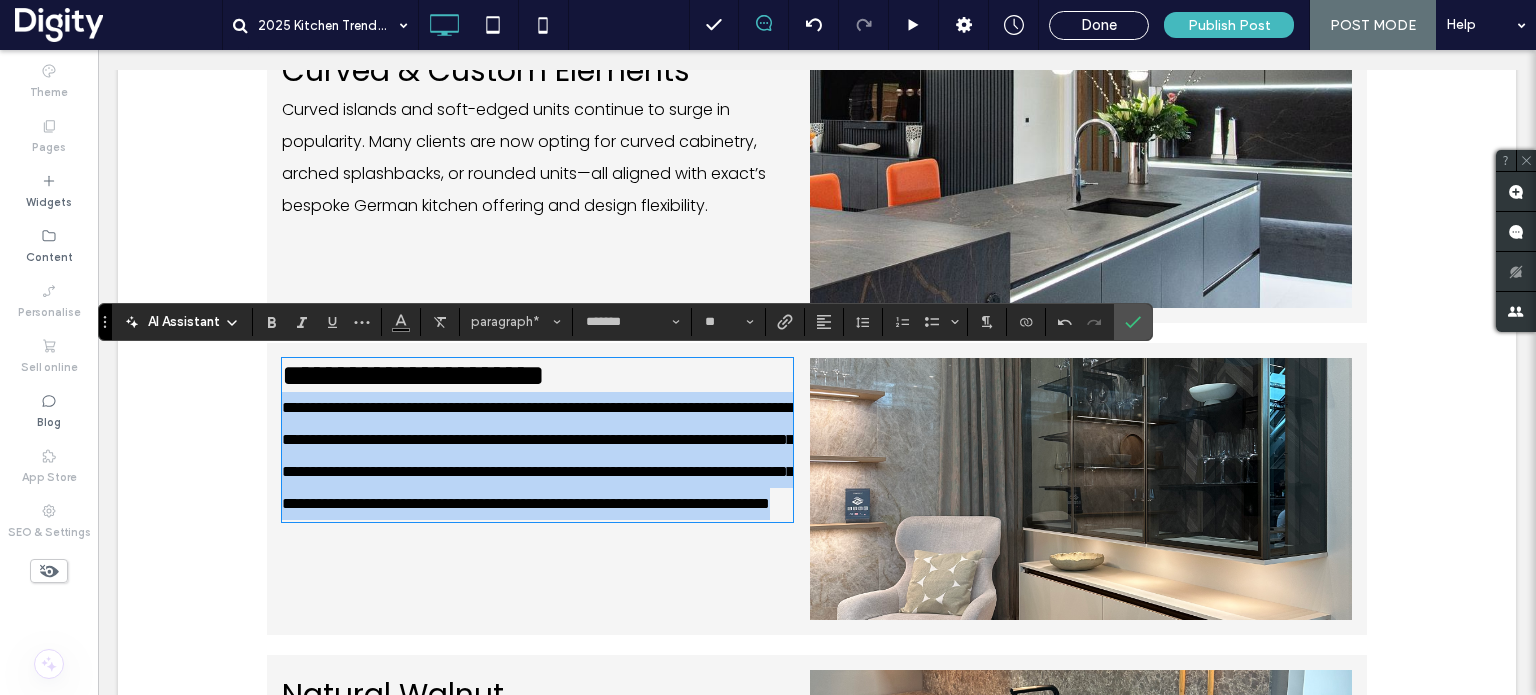 click on "**********" at bounding box center (538, 455) 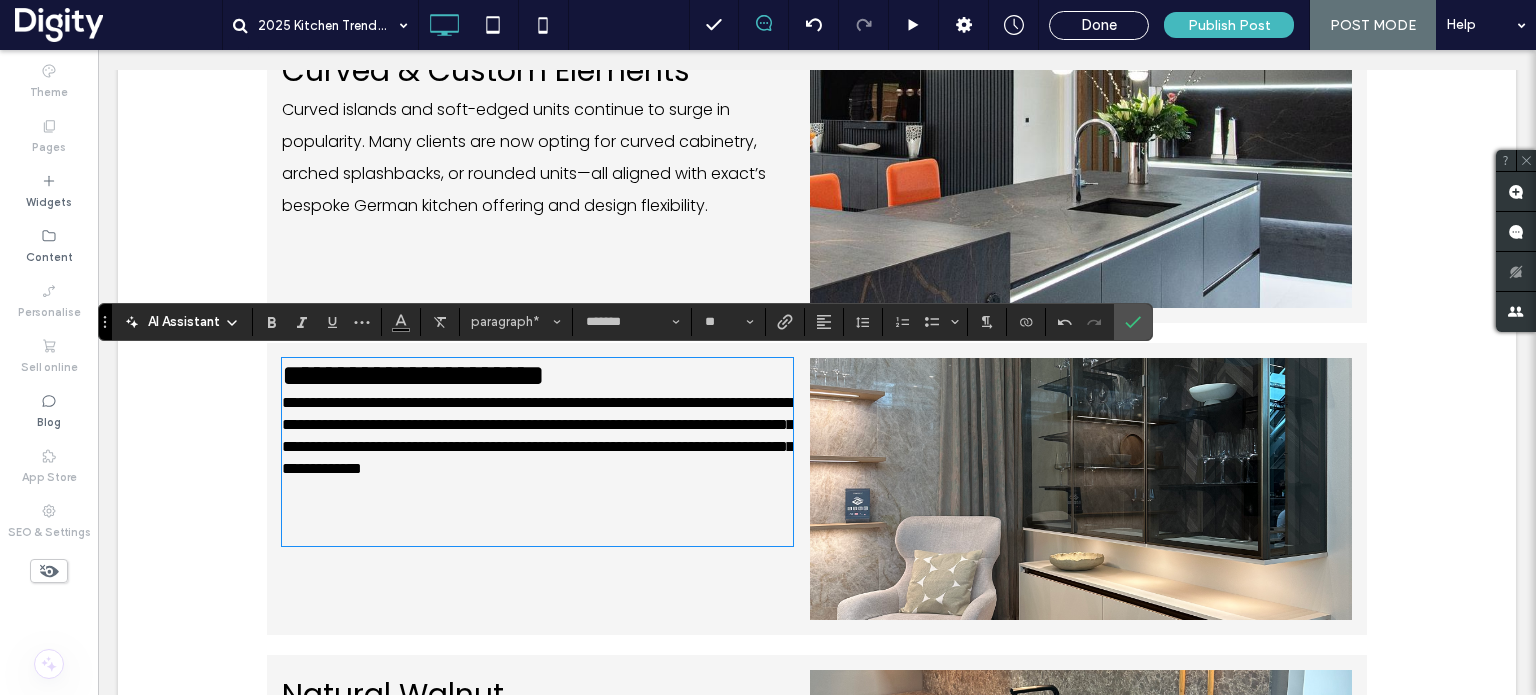 scroll, scrollTop: 0, scrollLeft: 0, axis: both 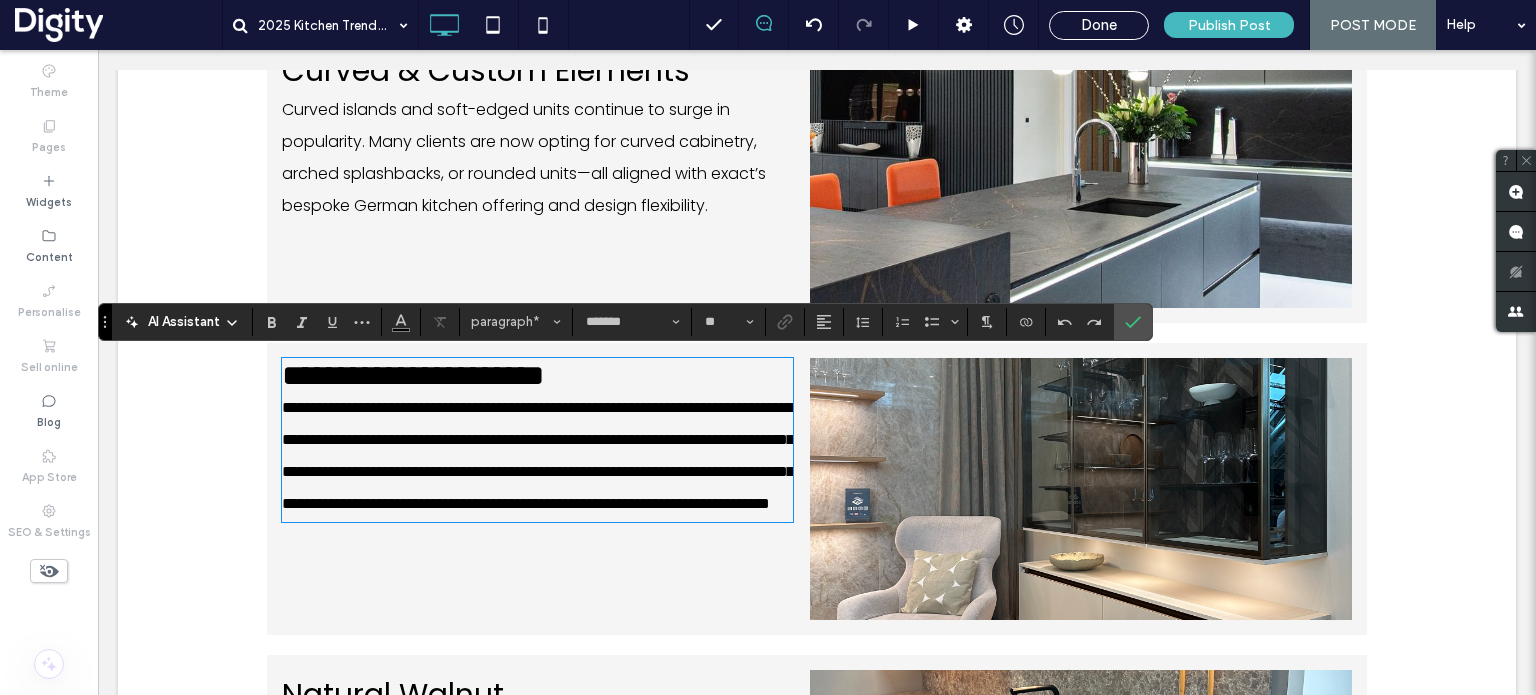 click on "**********" at bounding box center [538, 455] 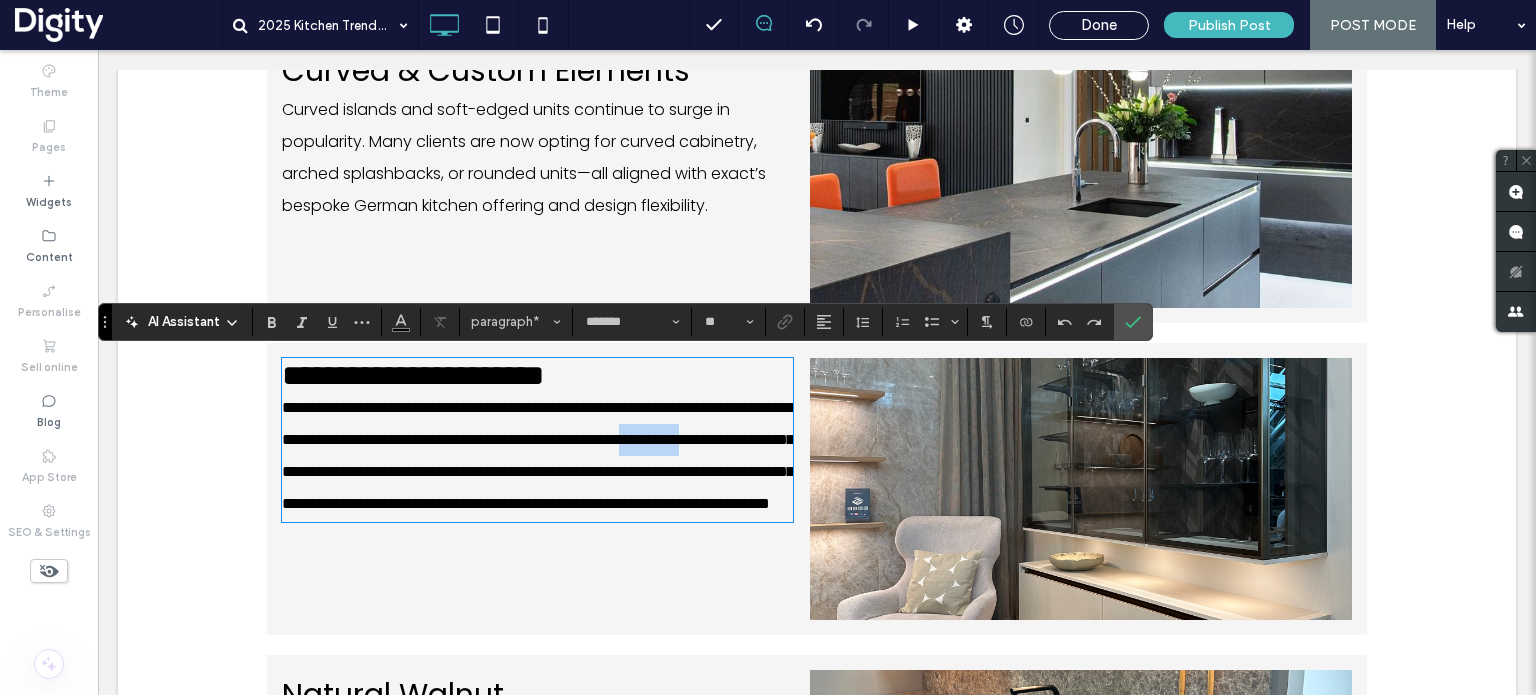 click on "**********" at bounding box center [538, 455] 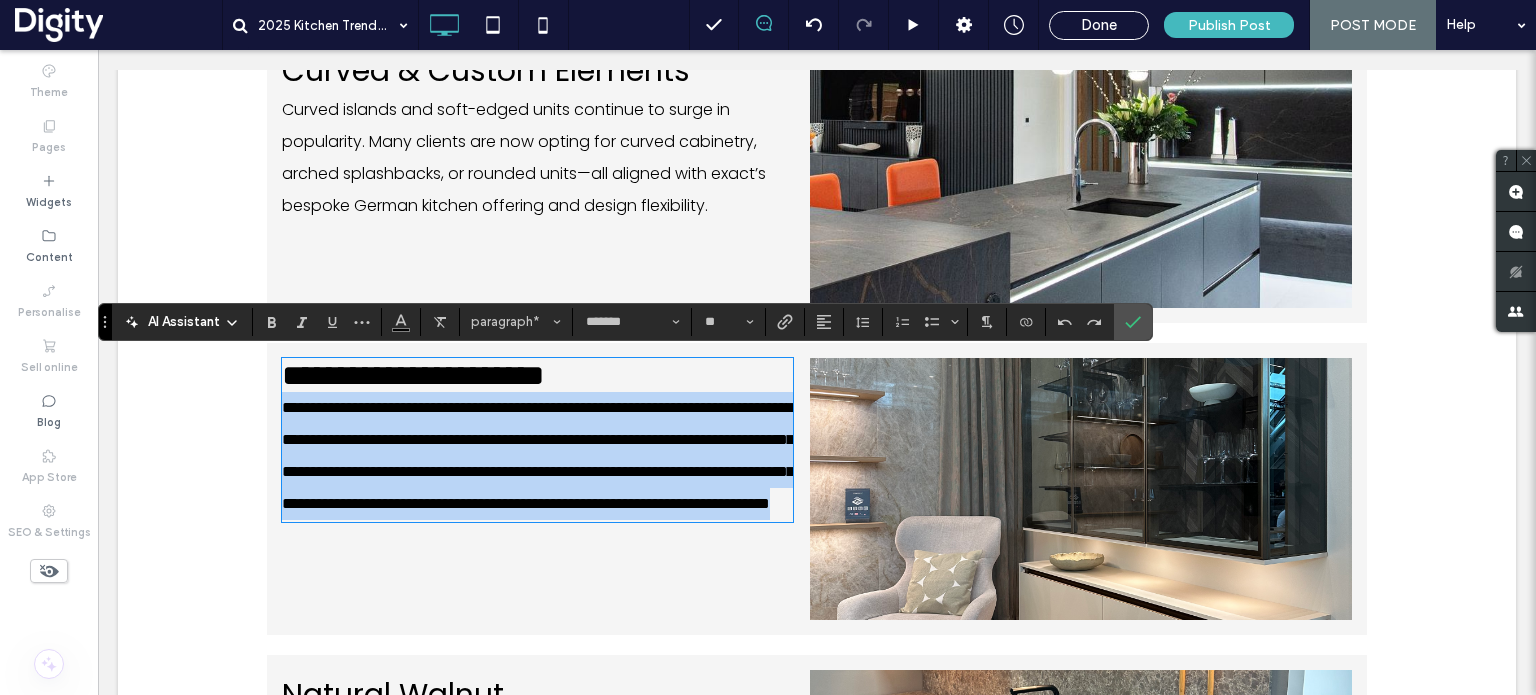 click on "**********" at bounding box center [538, 455] 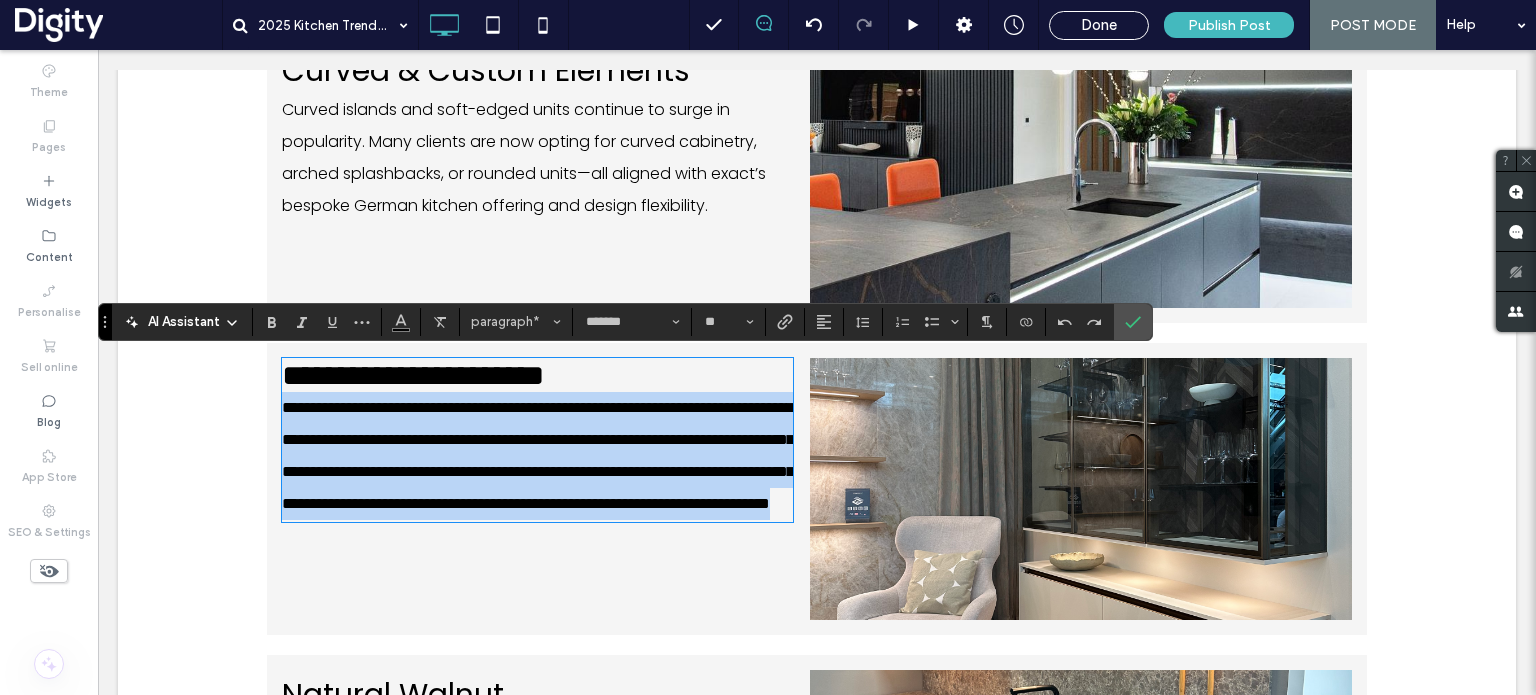 scroll, scrollTop: 0, scrollLeft: 0, axis: both 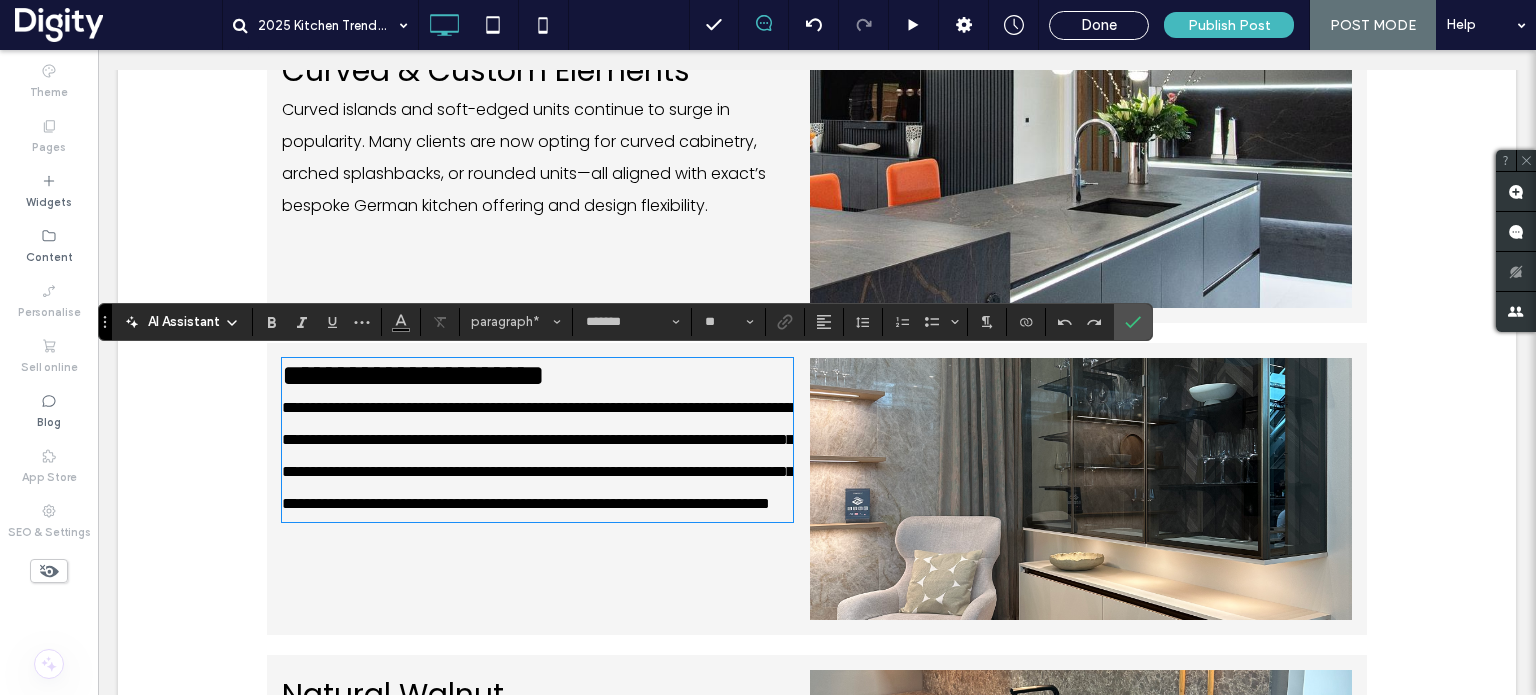 click on "**********" at bounding box center [537, 456] 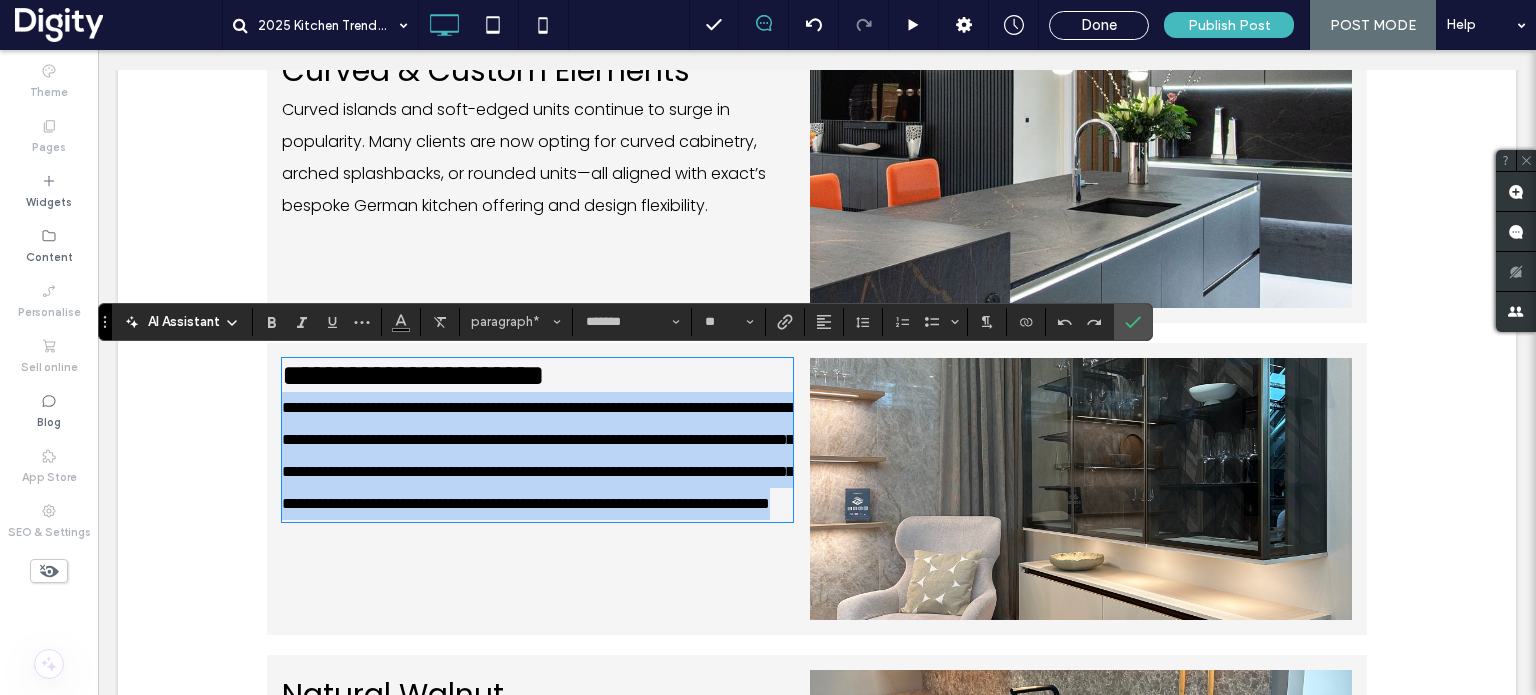 click on "**********" at bounding box center (537, 456) 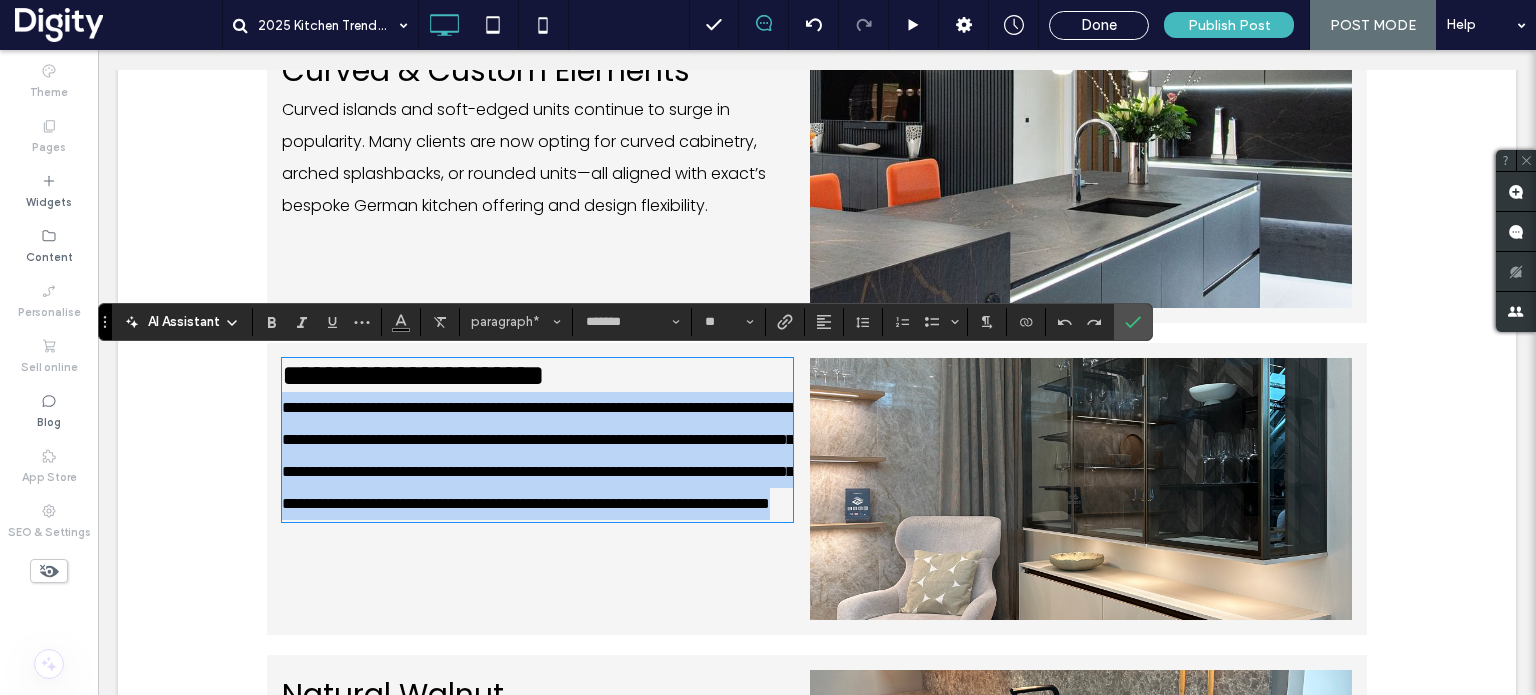 click on "**********" at bounding box center (537, 456) 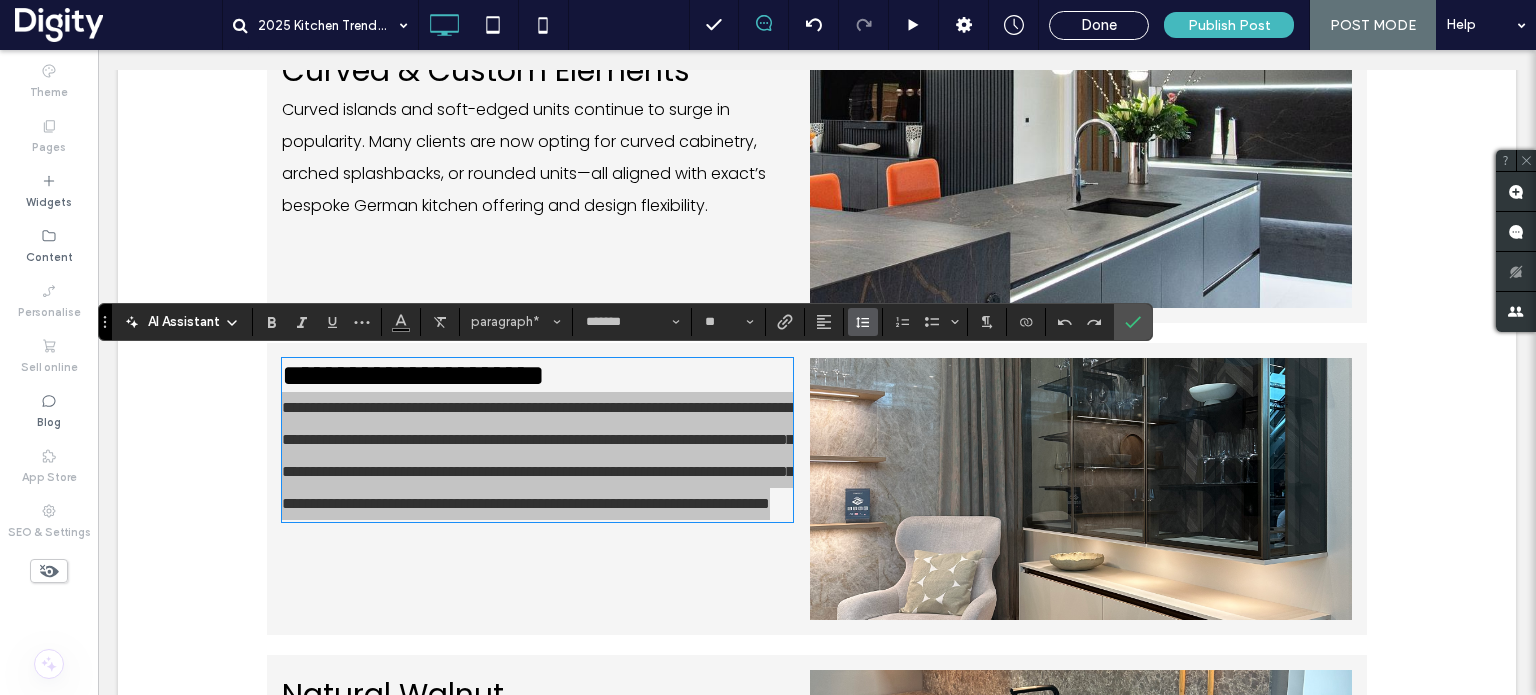 click 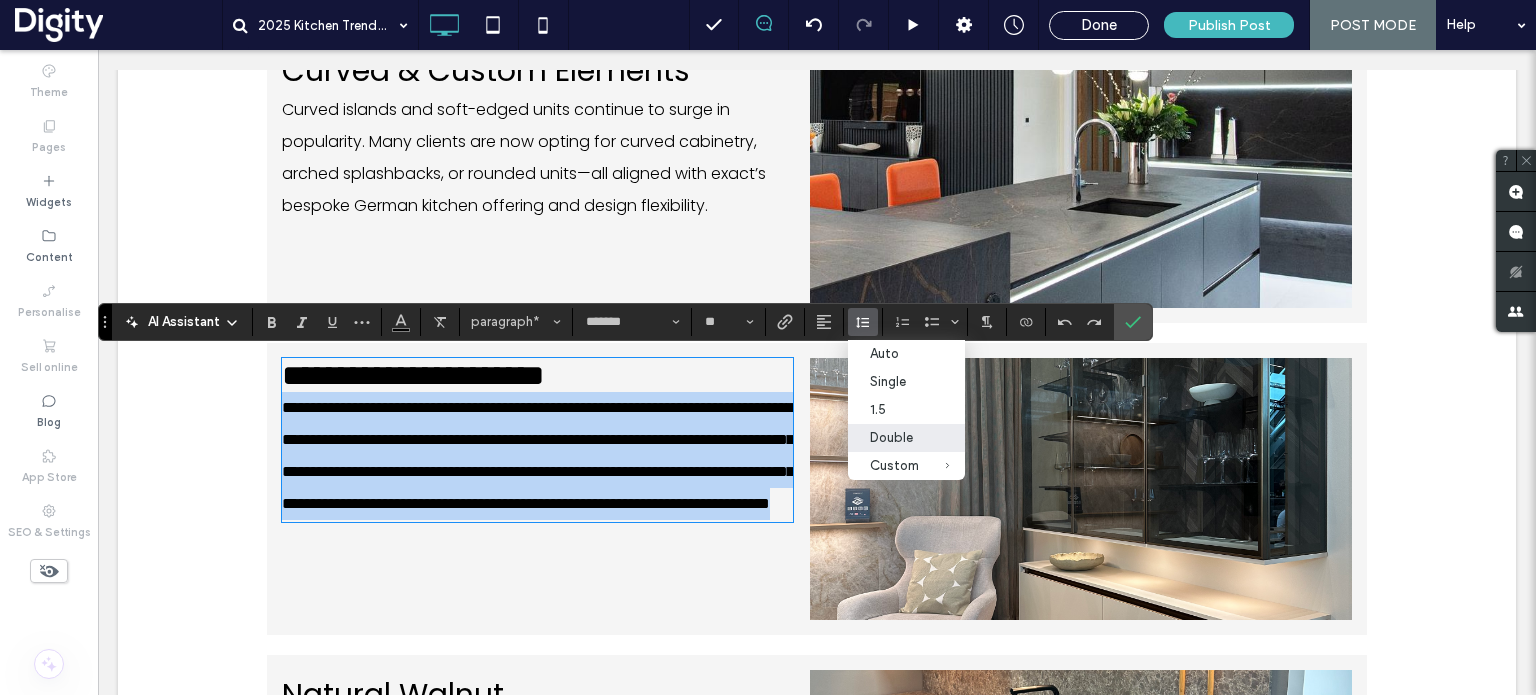 click on "**********" at bounding box center (538, 455) 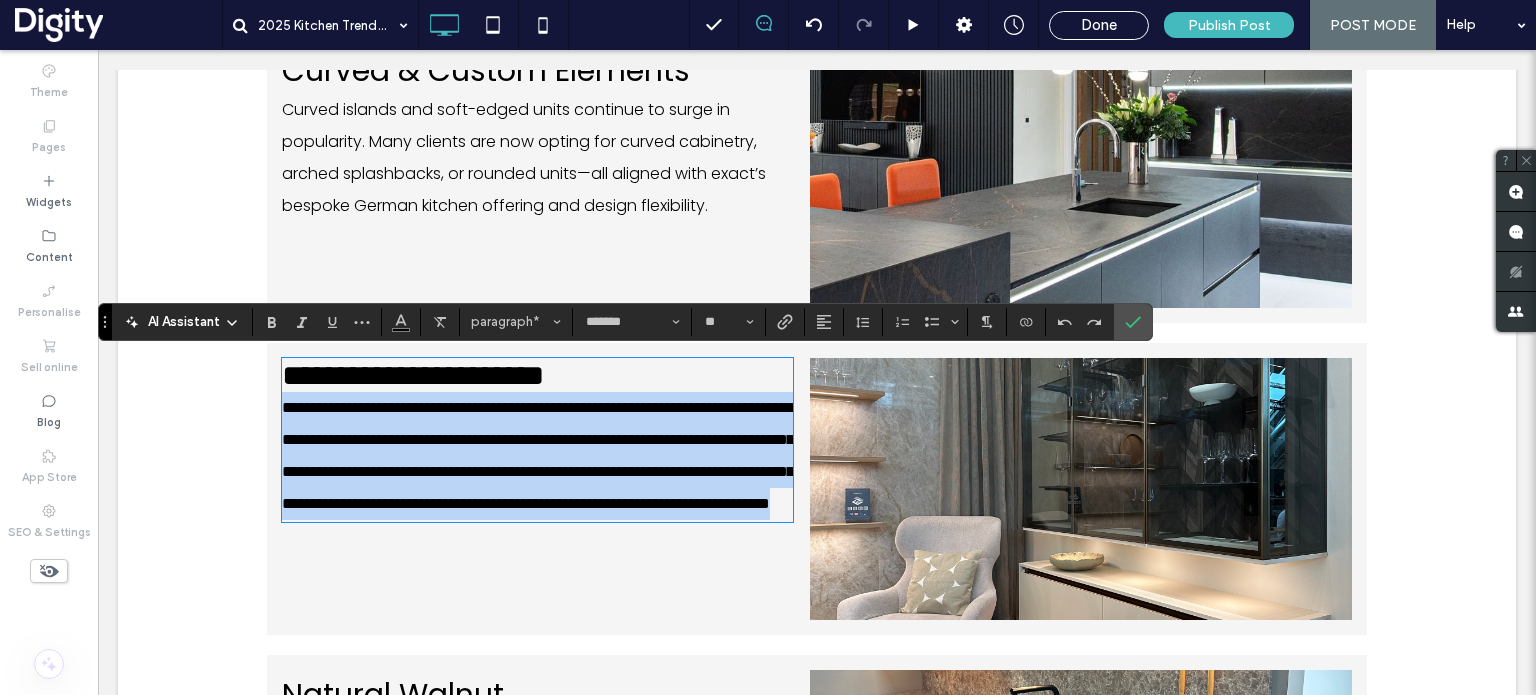 scroll, scrollTop: 0, scrollLeft: 0, axis: both 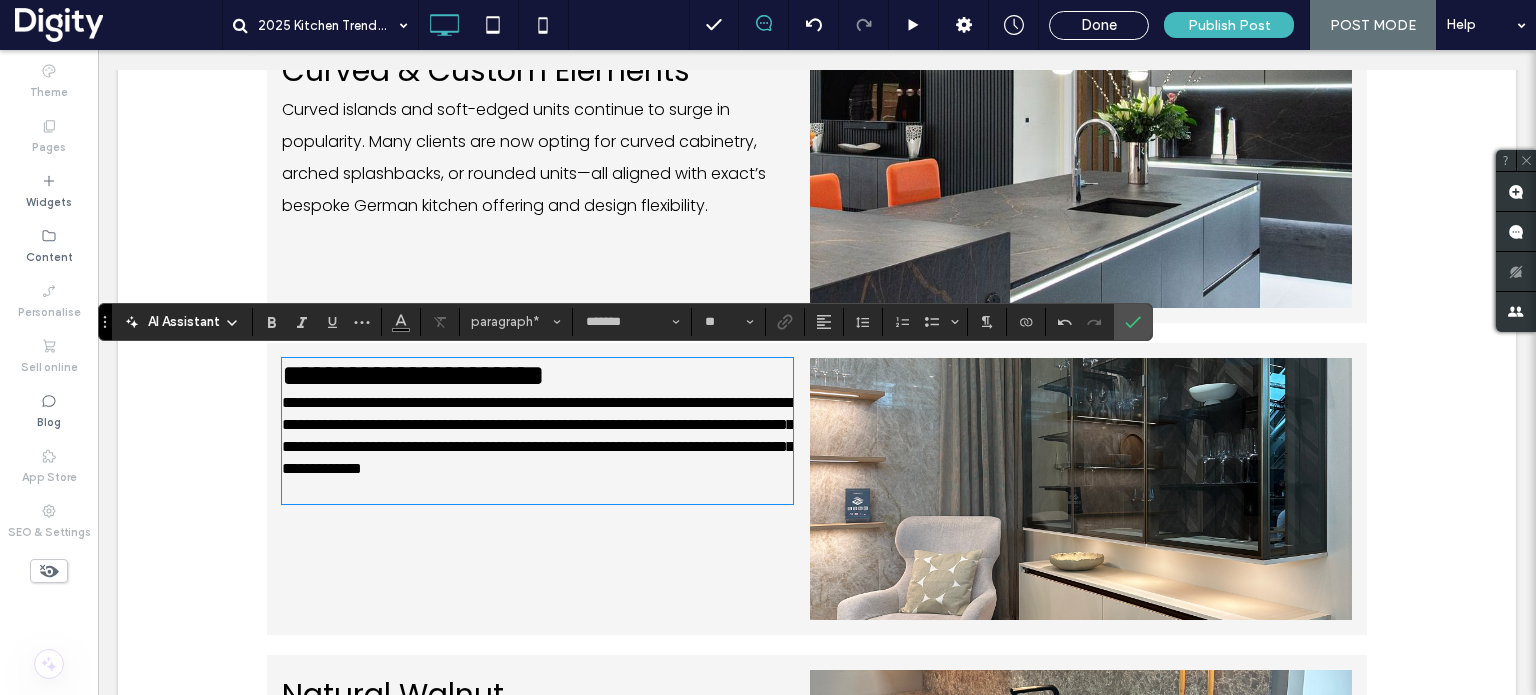 click on "**********" at bounding box center [537, 447] 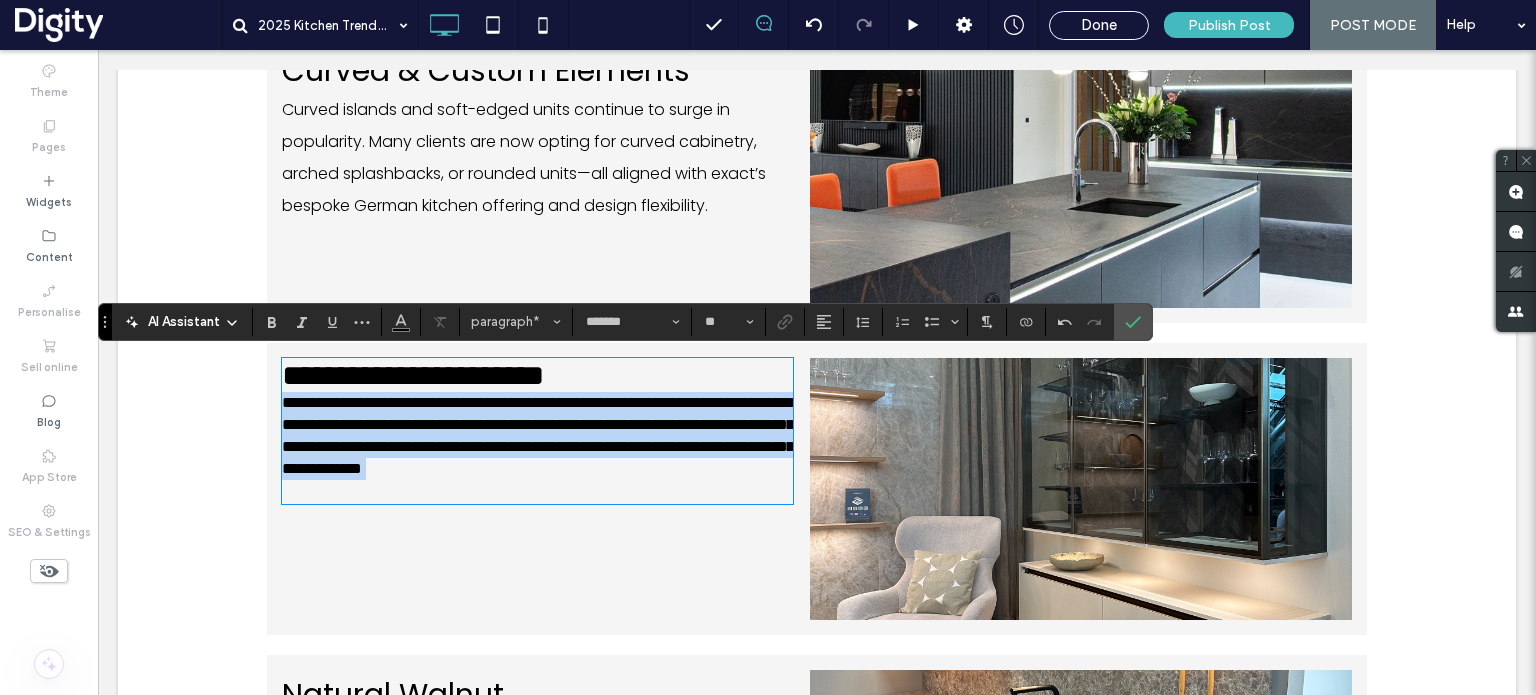 click on "**********" at bounding box center (537, 447) 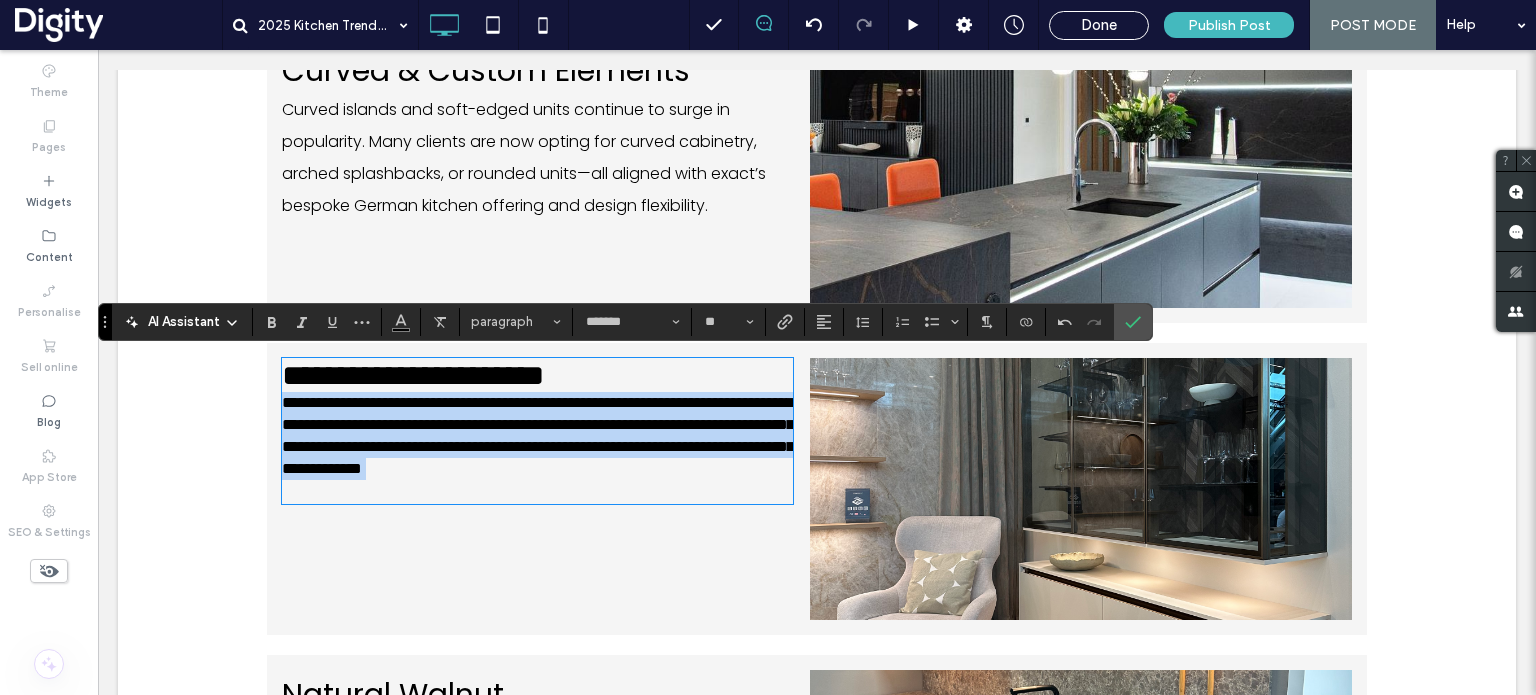 click on "**********" at bounding box center (537, 447) 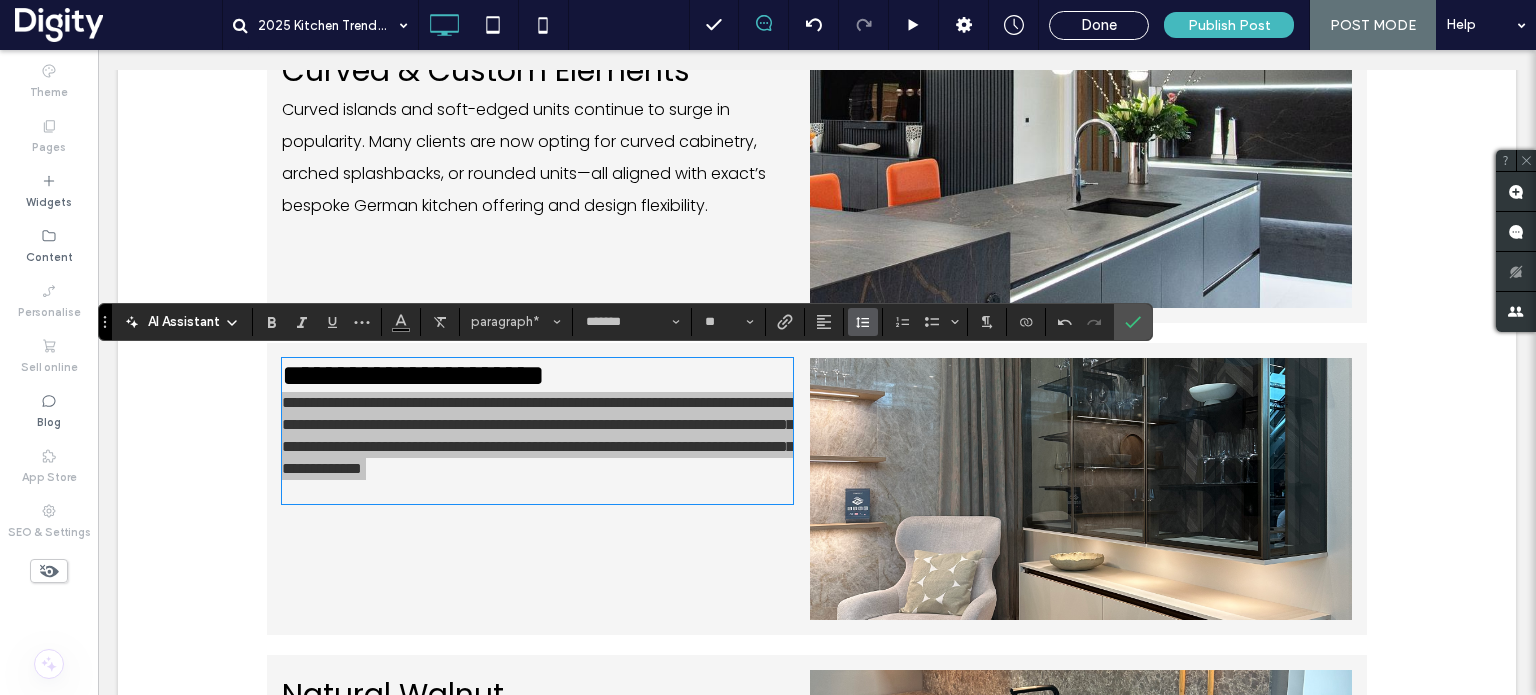 click at bounding box center [863, 322] 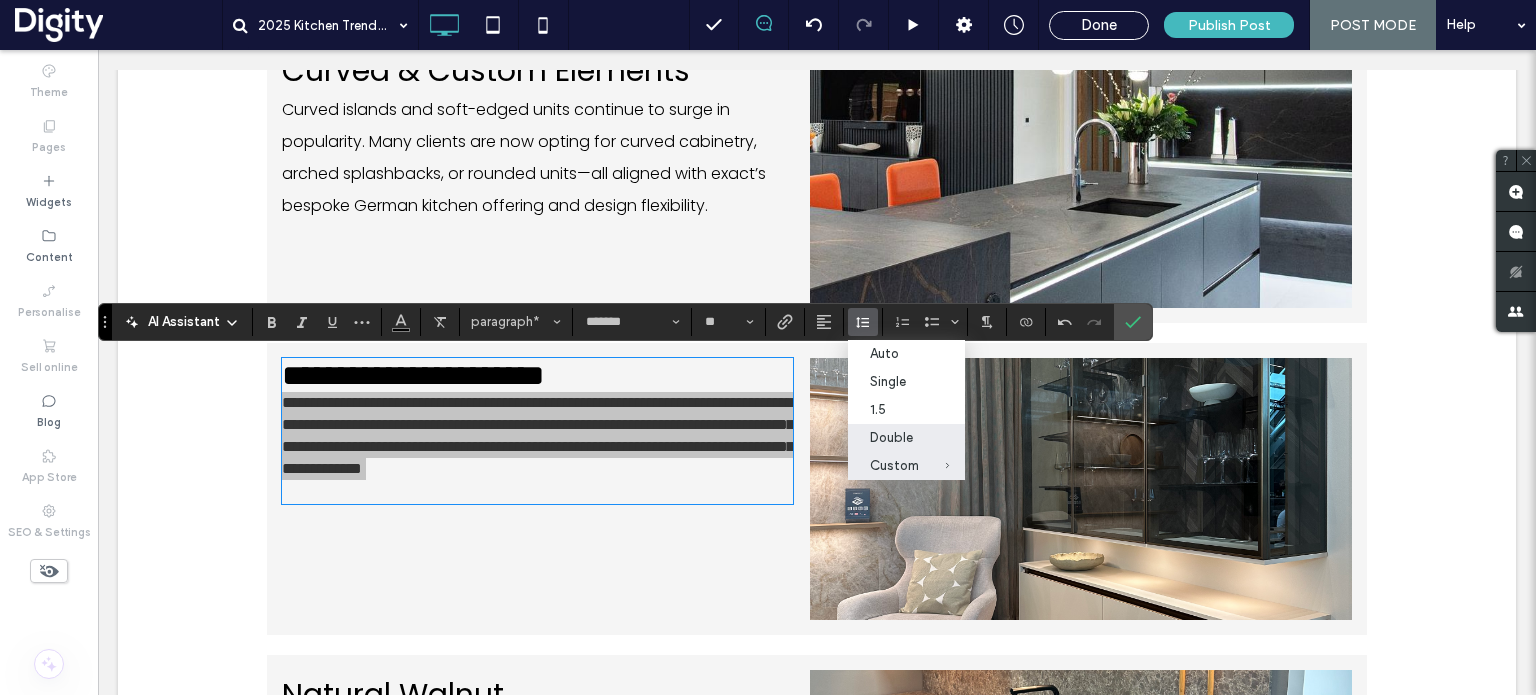 click on "Double" at bounding box center (906, 438) 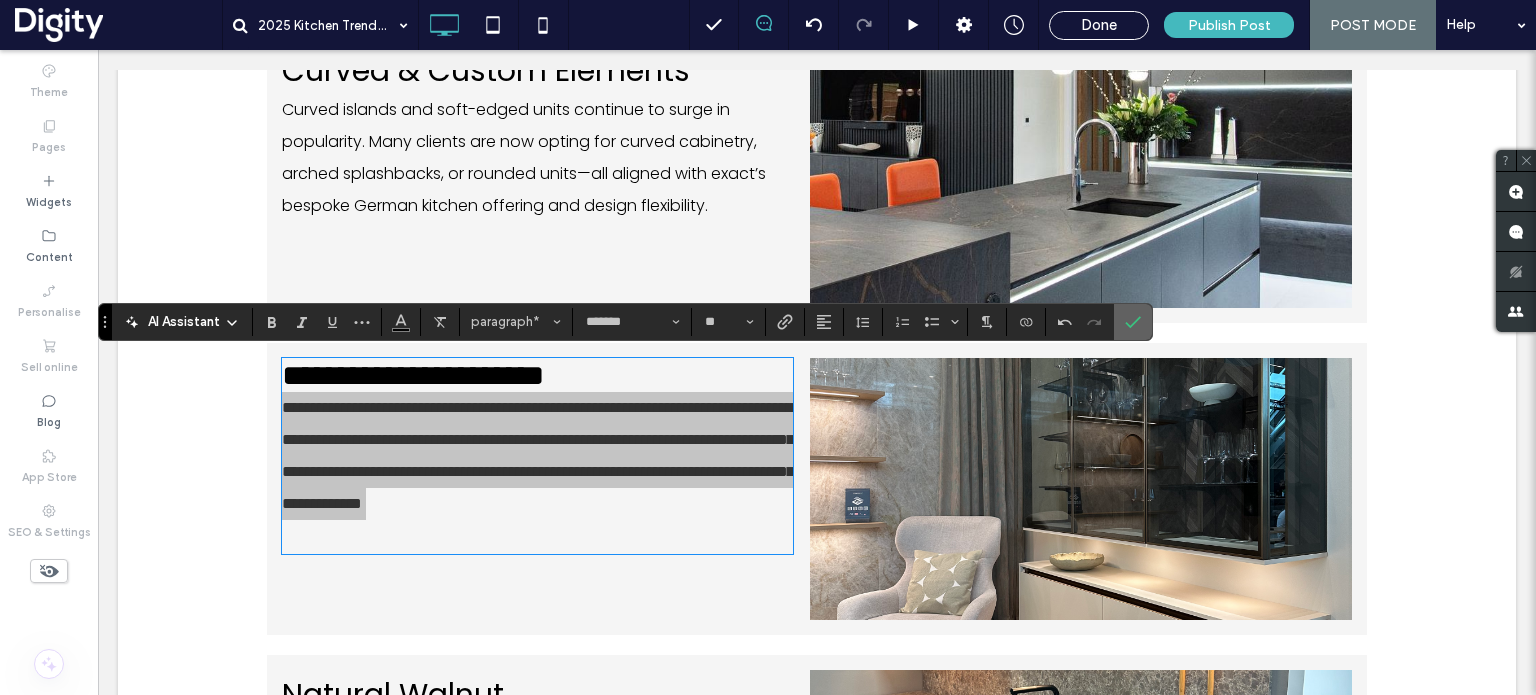 click 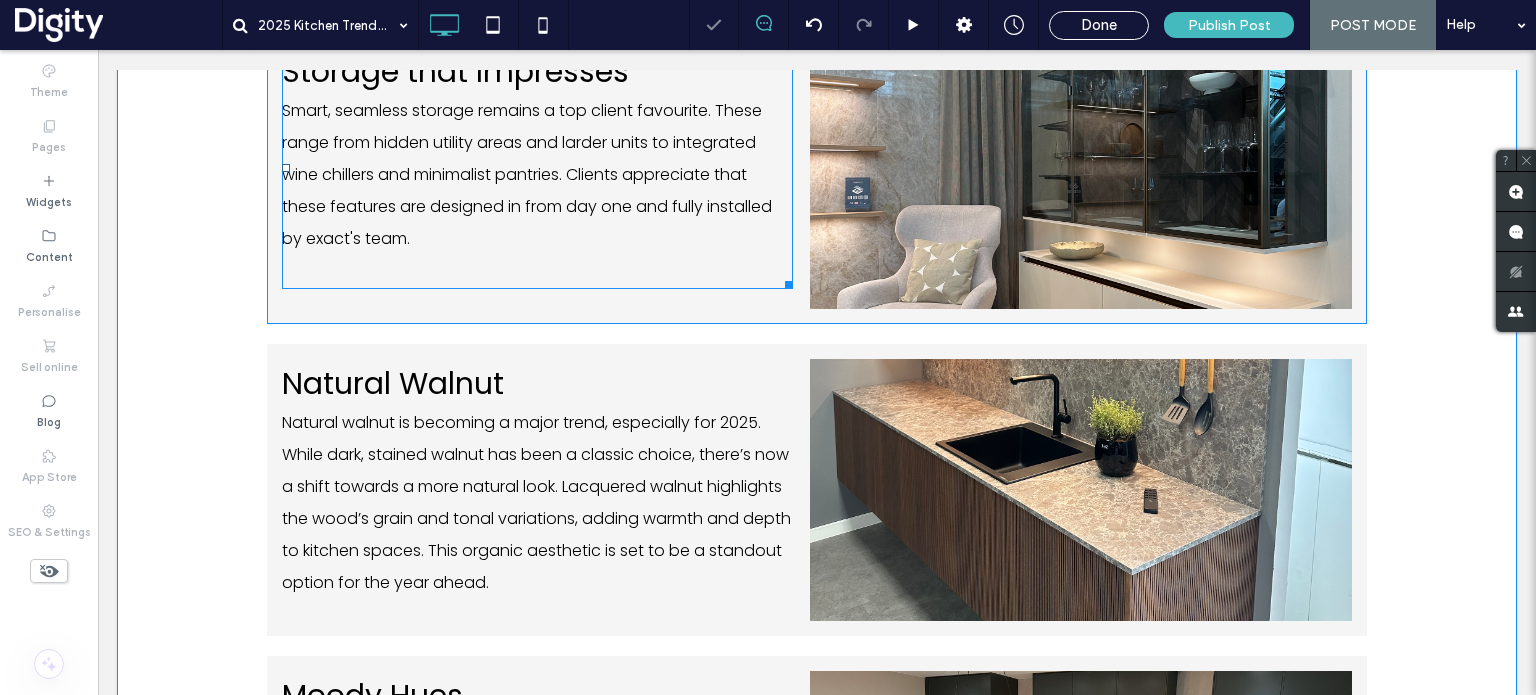 scroll, scrollTop: 1560, scrollLeft: 0, axis: vertical 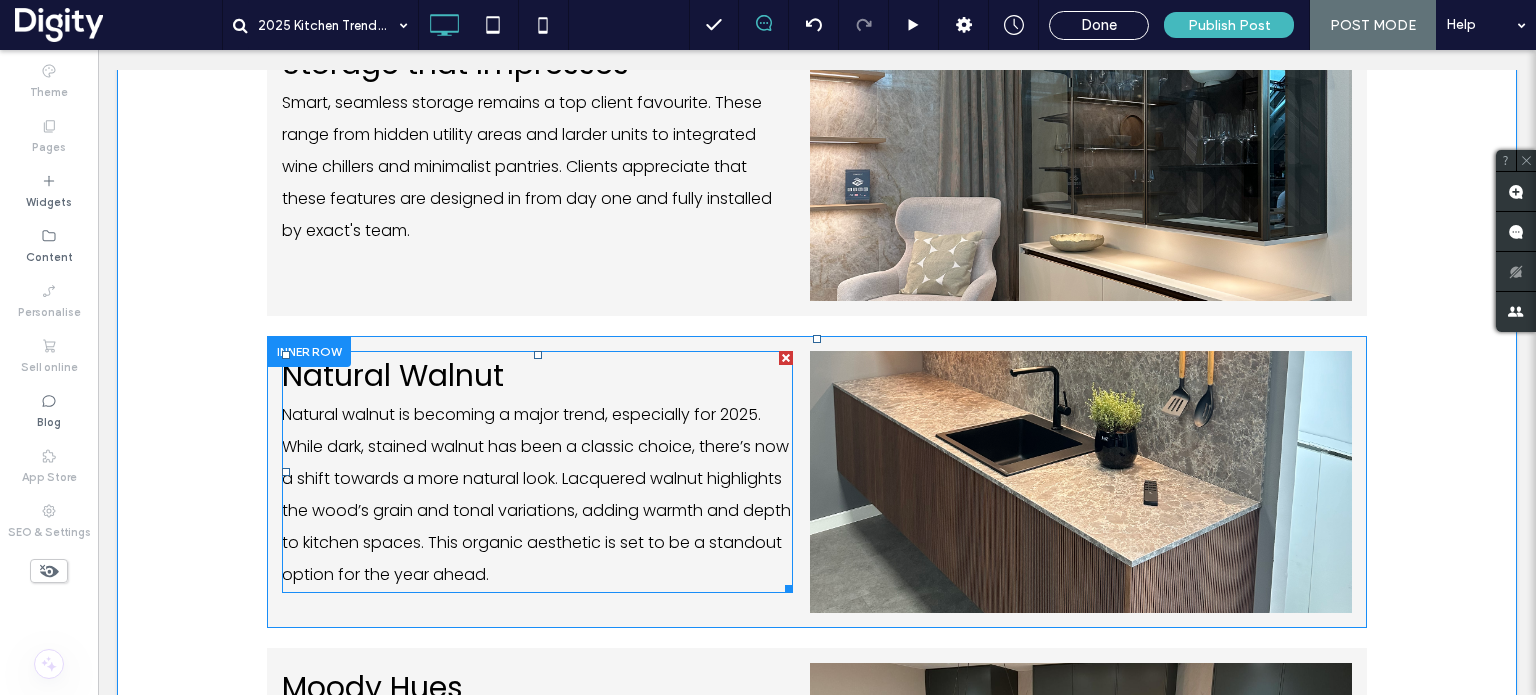 click on "Natural Walnut" at bounding box center (393, 375) 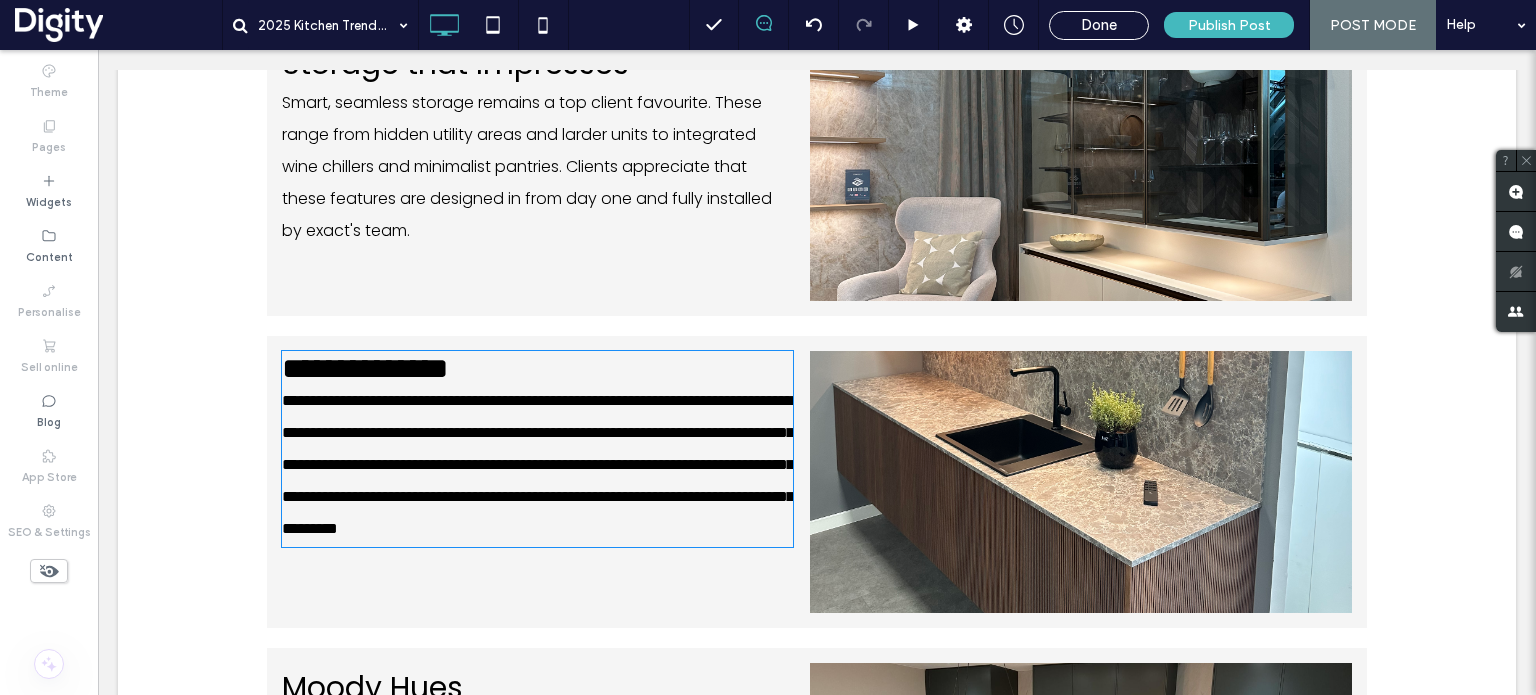 type on "*******" 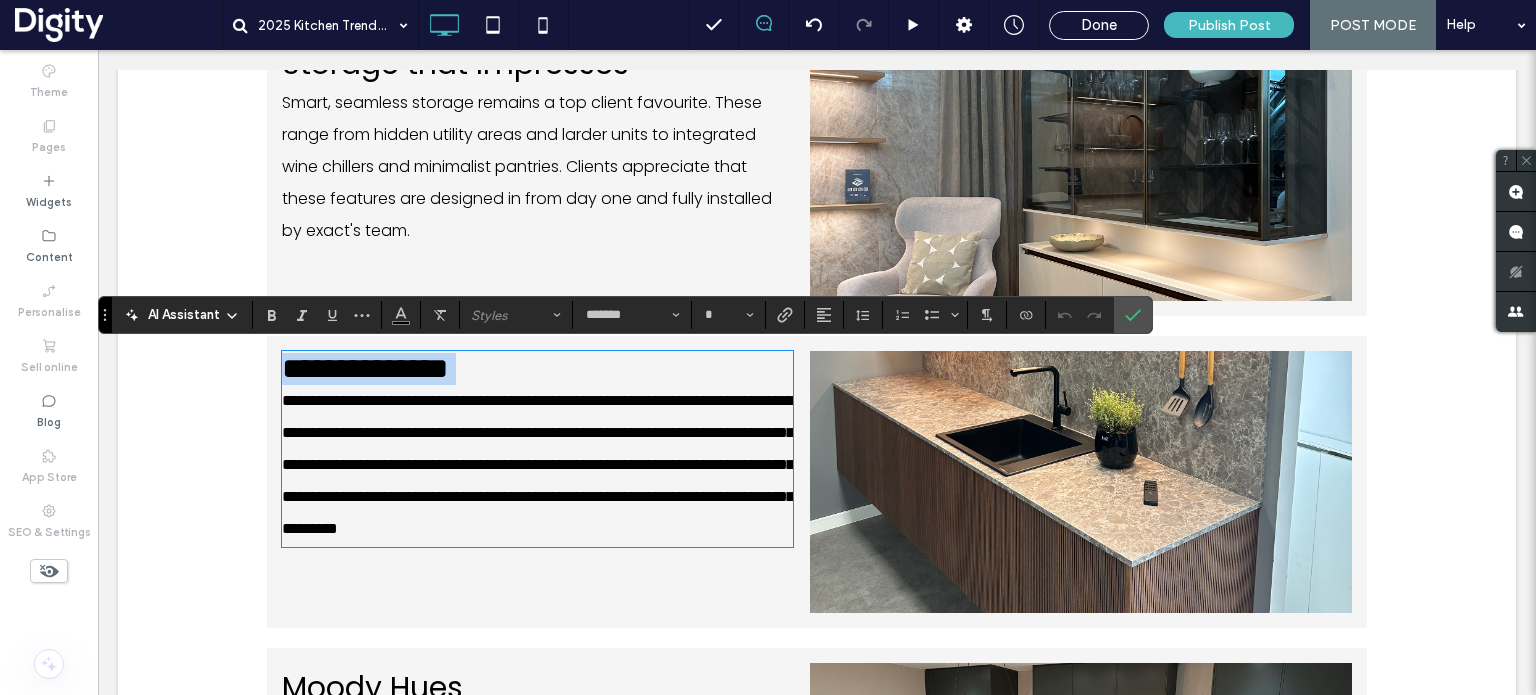 click on "**********" at bounding box center [365, 368] 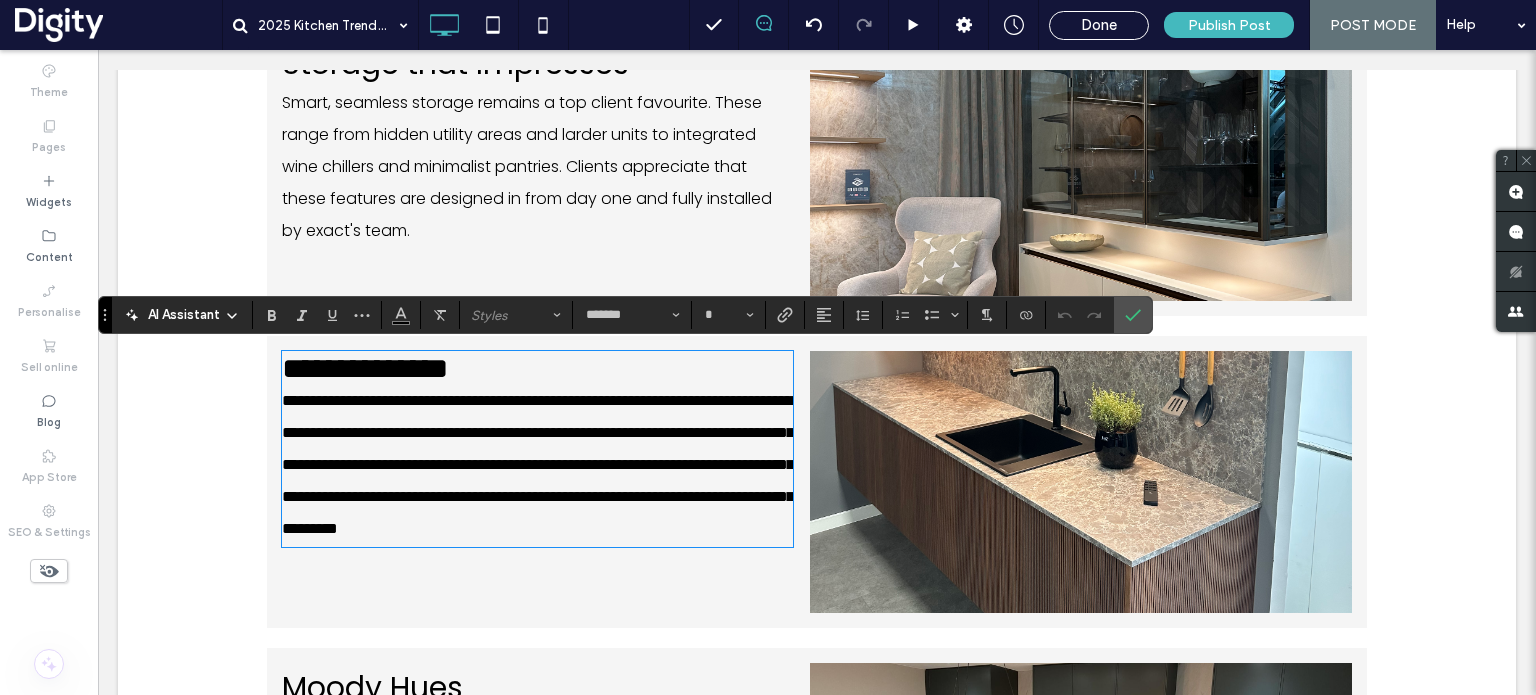type on "**" 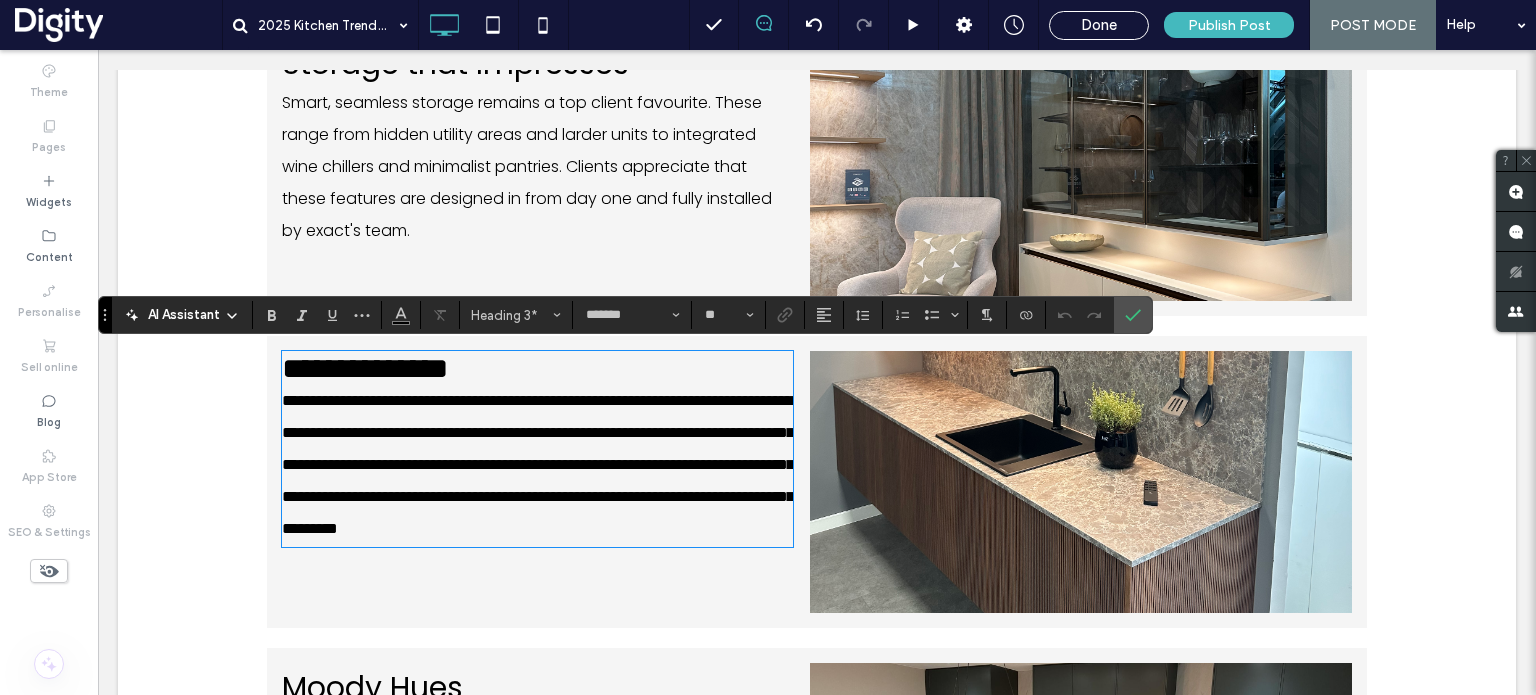type 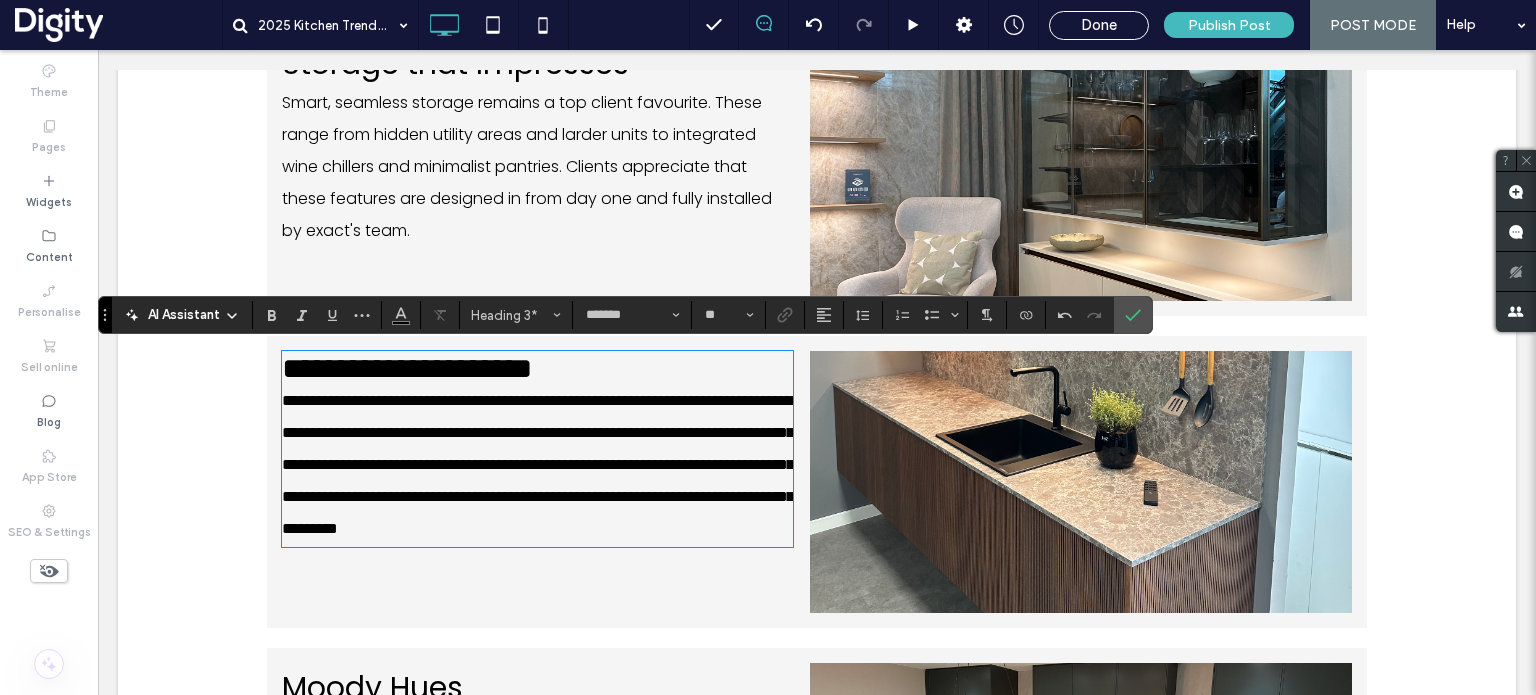 click on "**********" at bounding box center [407, 368] 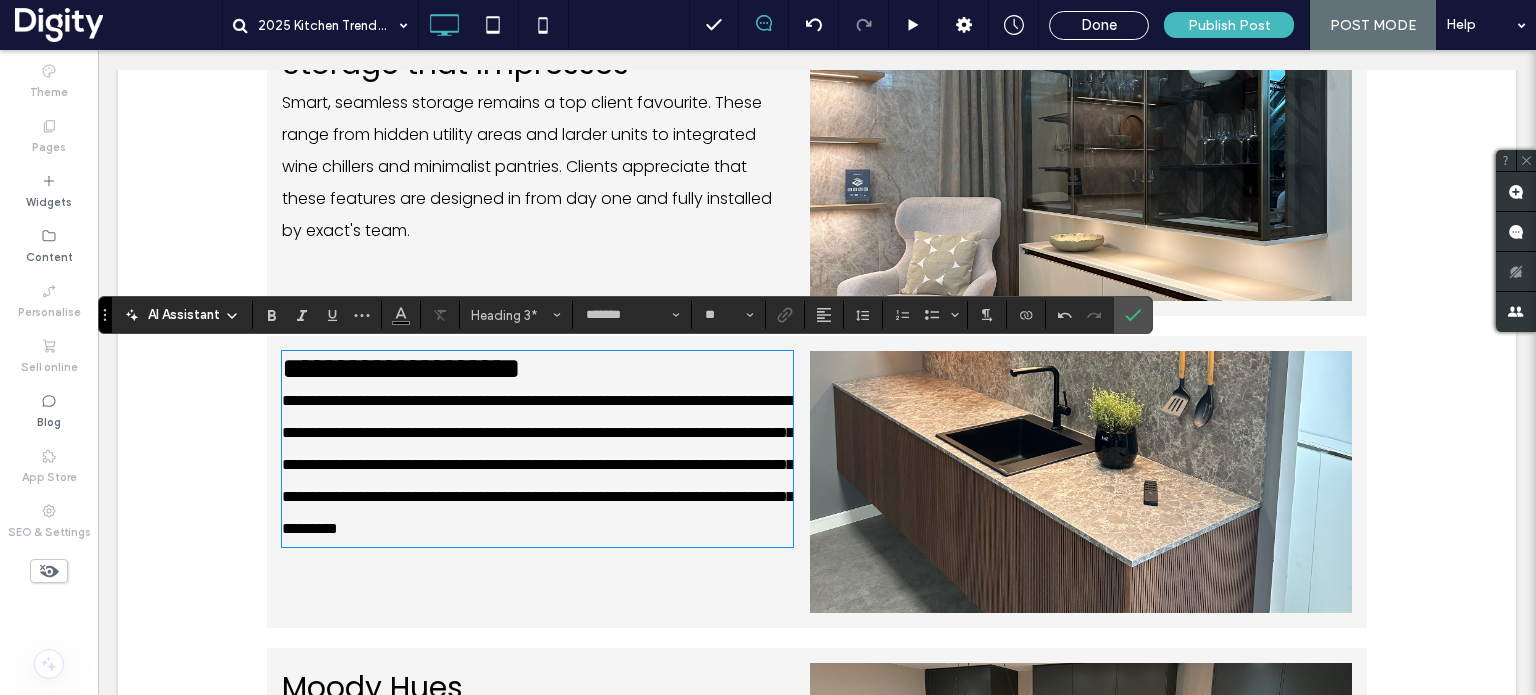click on "**********" at bounding box center (538, 464) 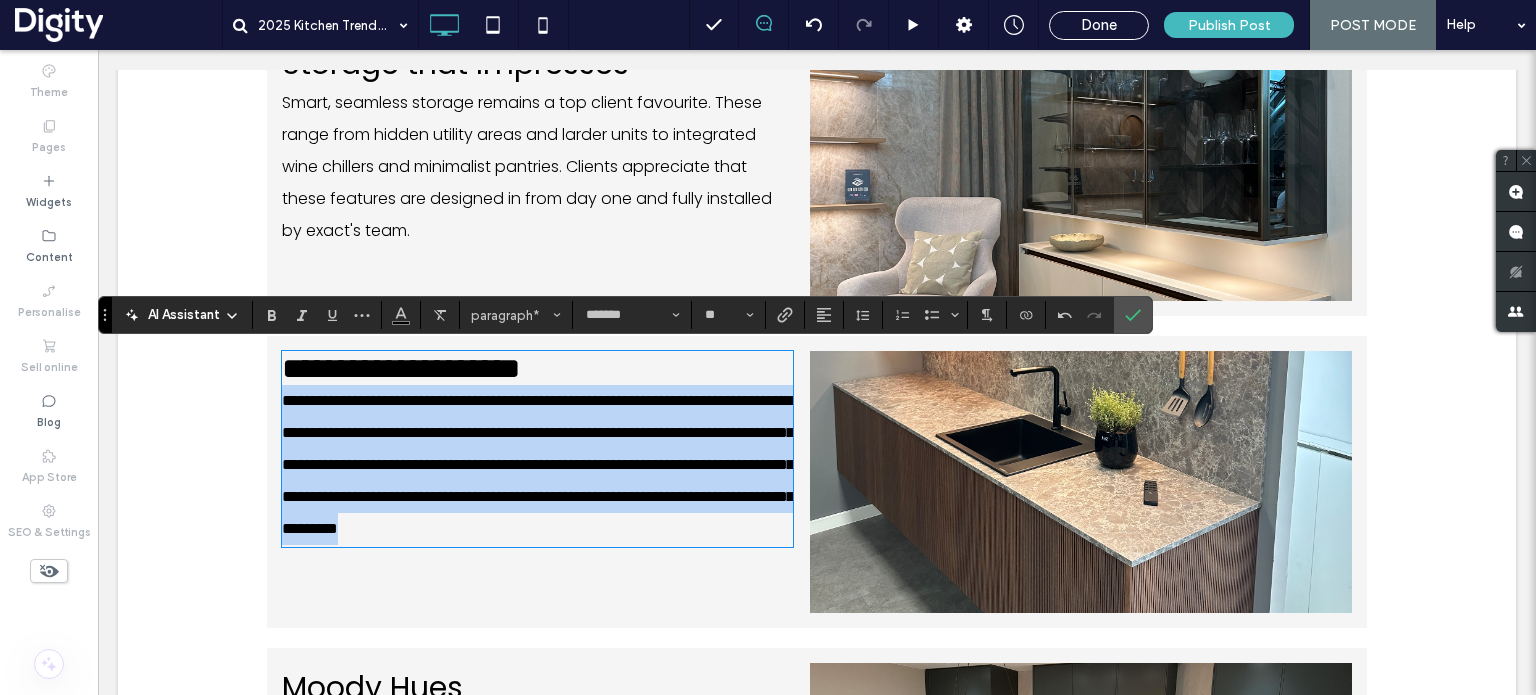 click on "**********" at bounding box center (538, 464) 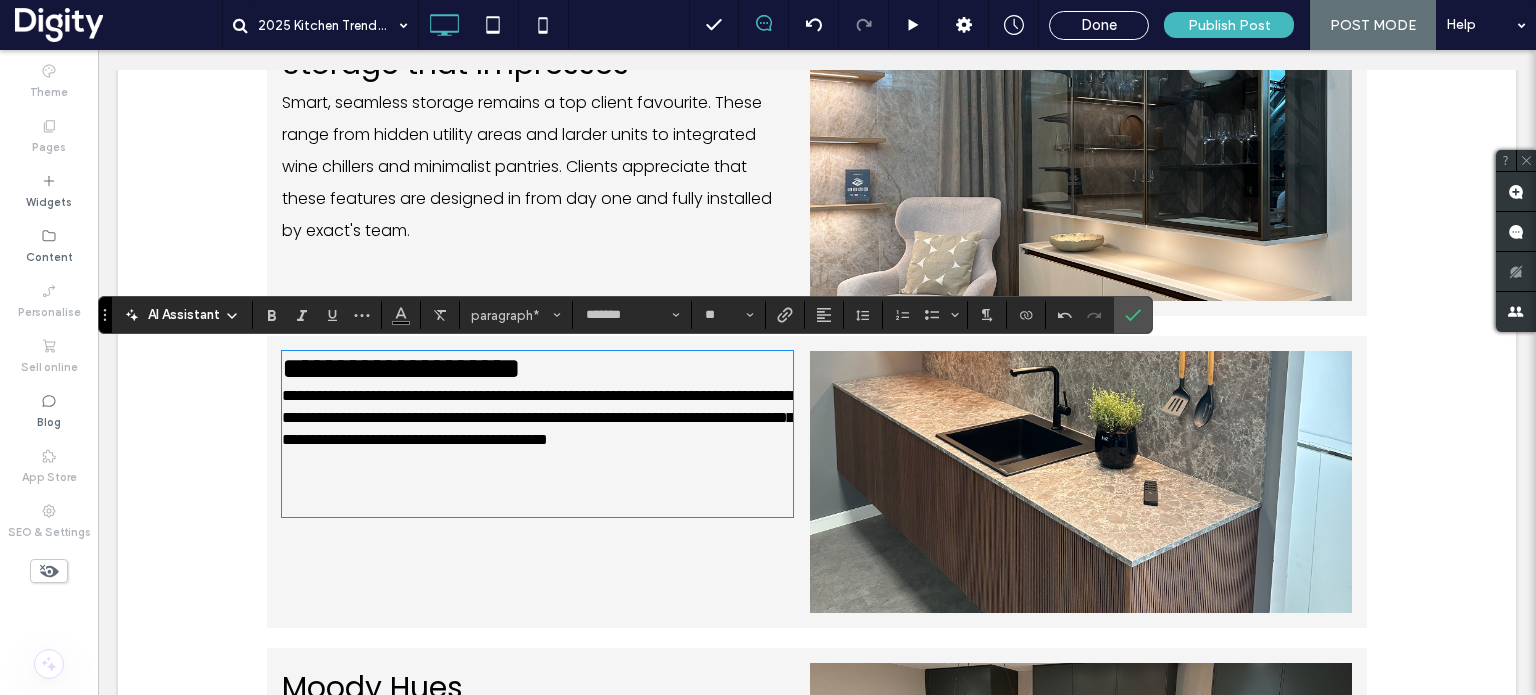 scroll, scrollTop: 0, scrollLeft: 0, axis: both 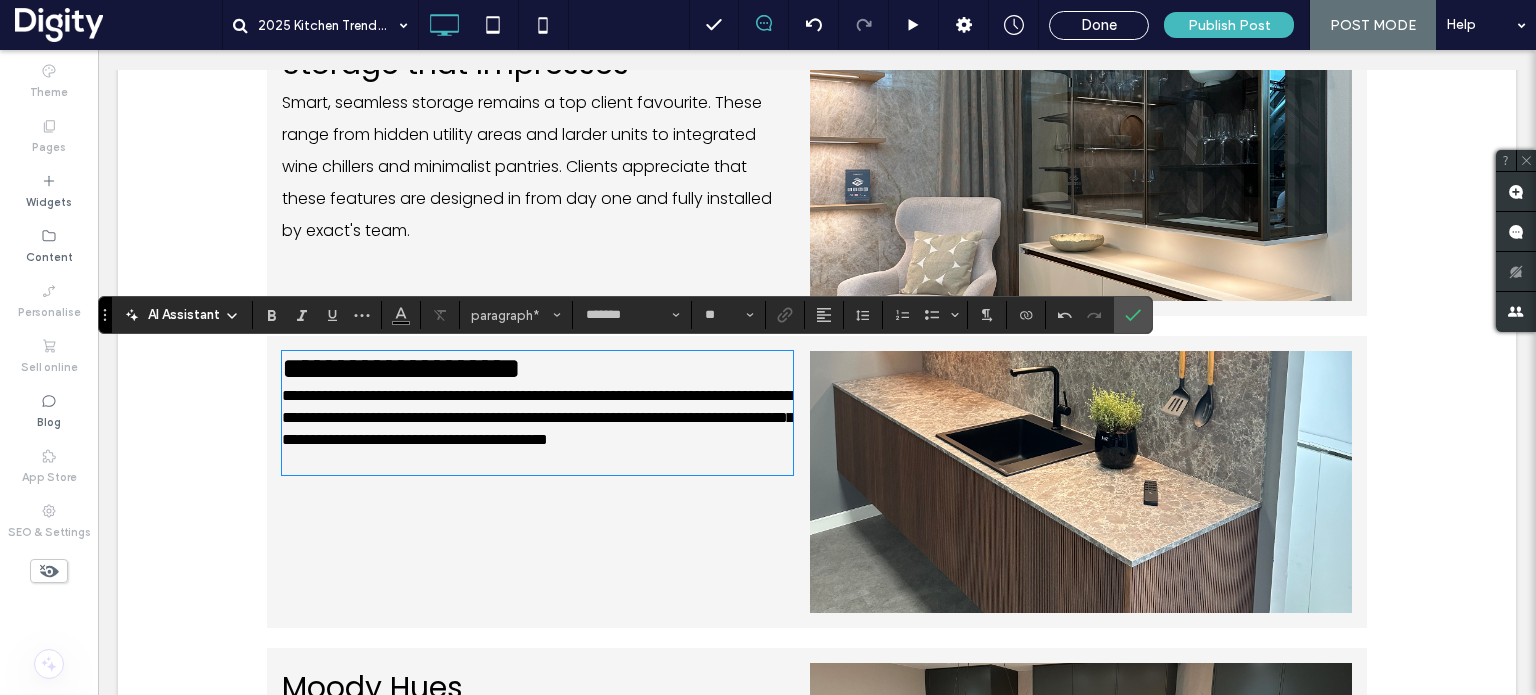 click on "**********" at bounding box center (537, 429) 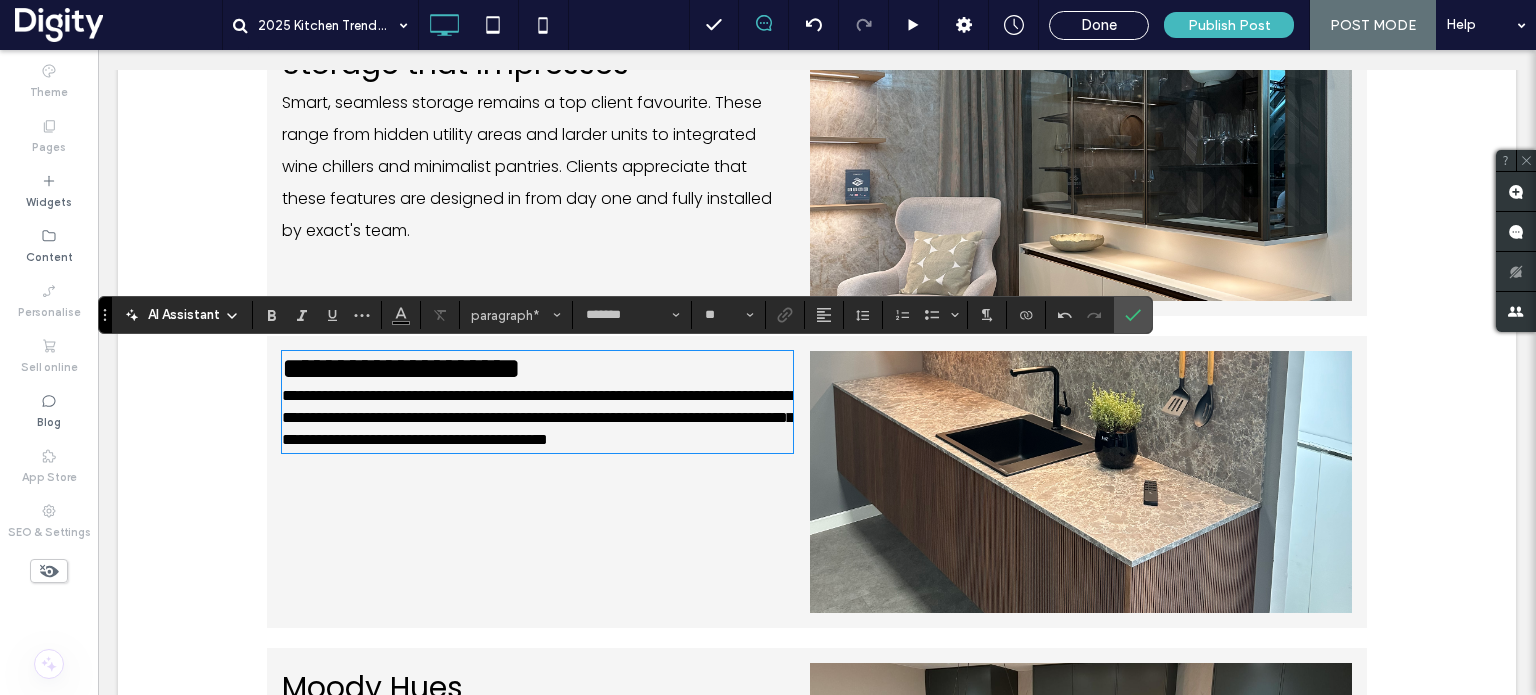 click on "**********" at bounding box center [538, 417] 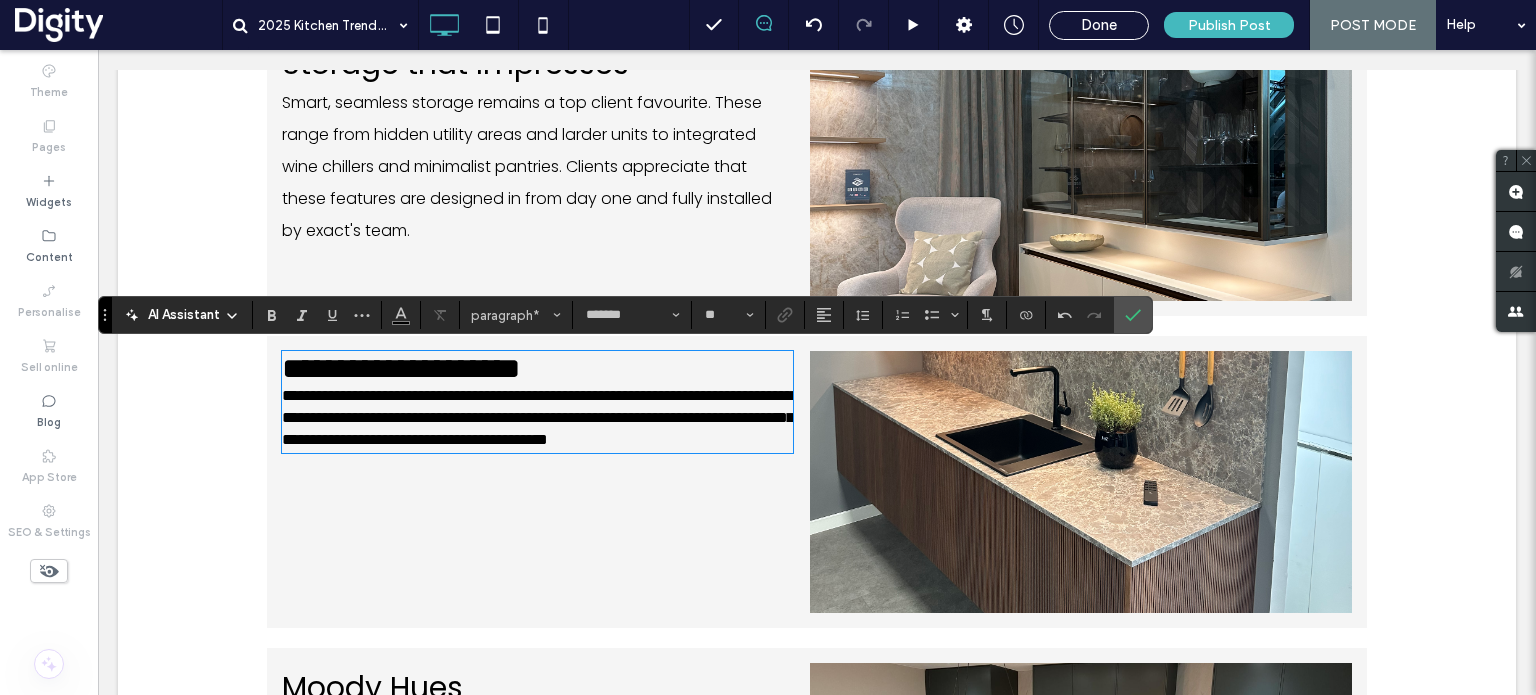 click on "**********" at bounding box center [538, 417] 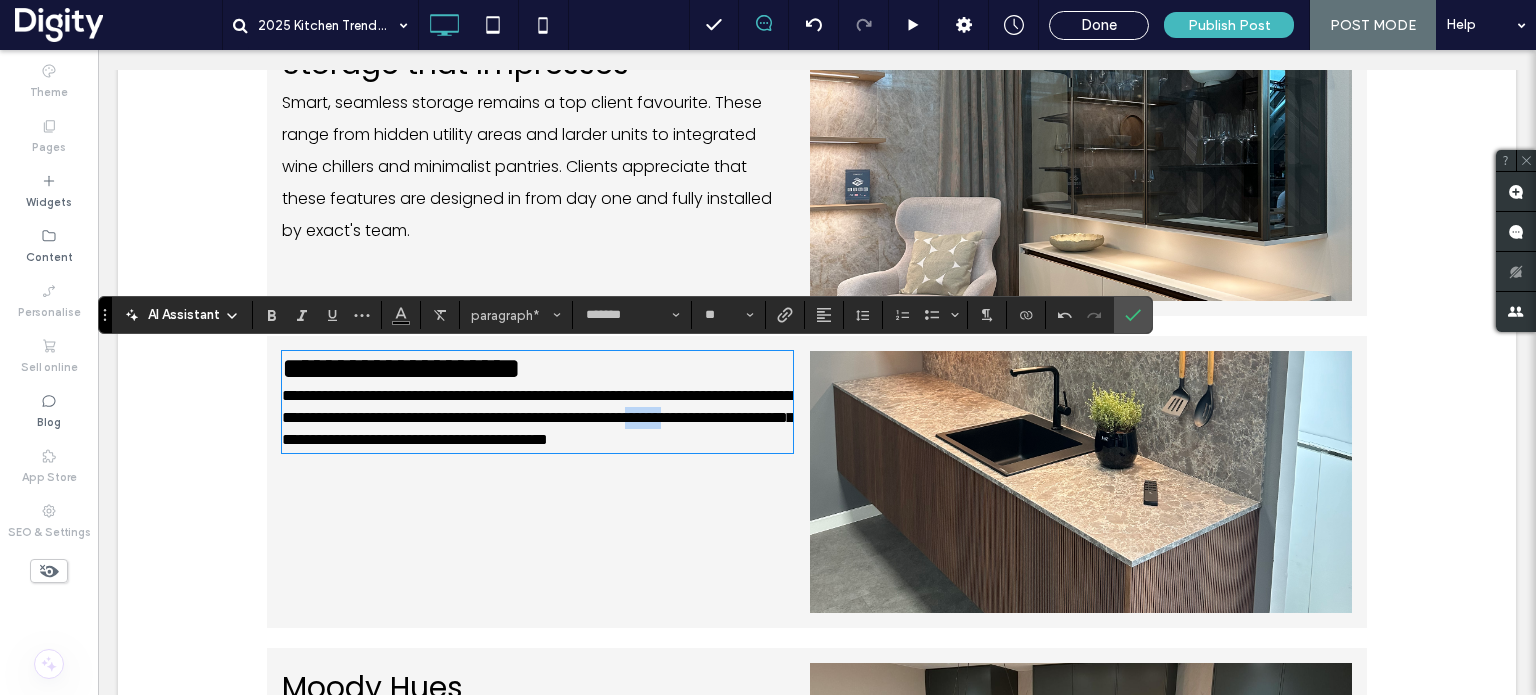 click on "**********" at bounding box center (538, 417) 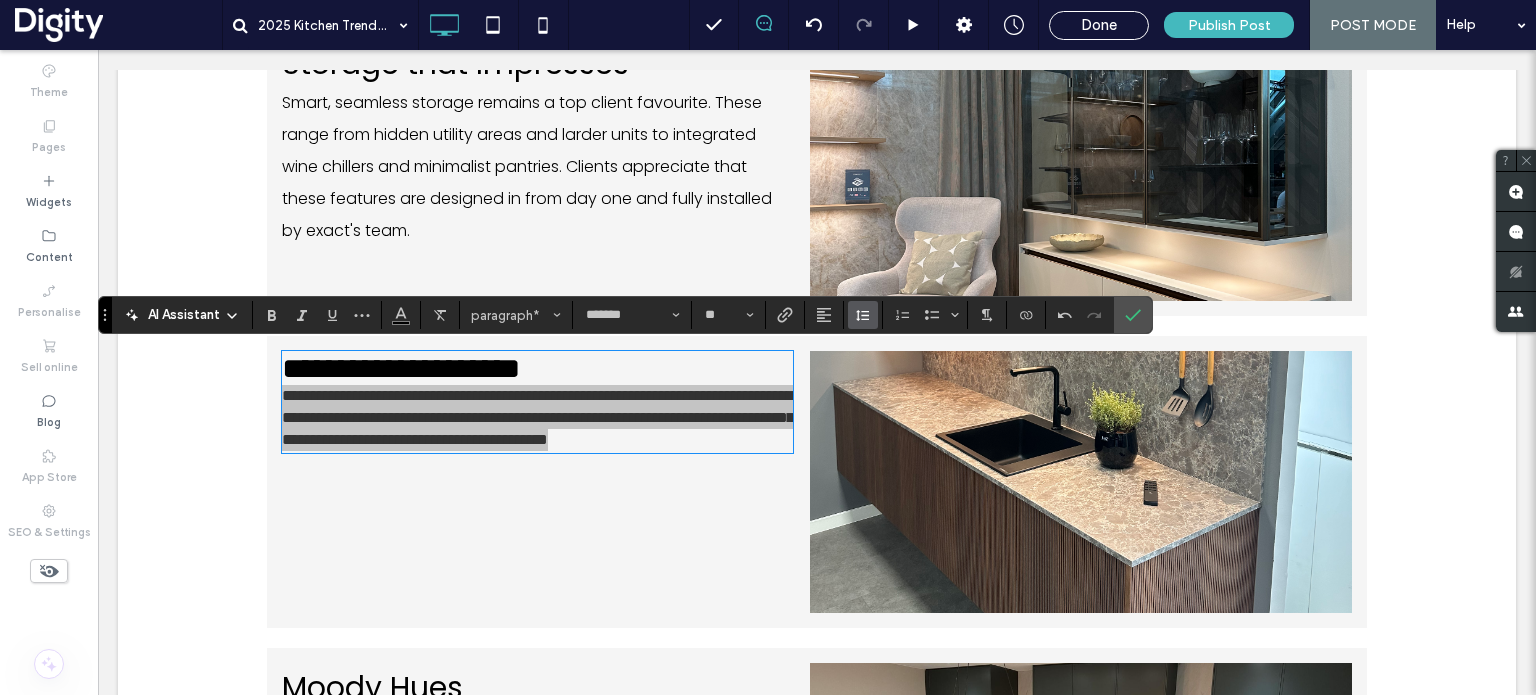 click 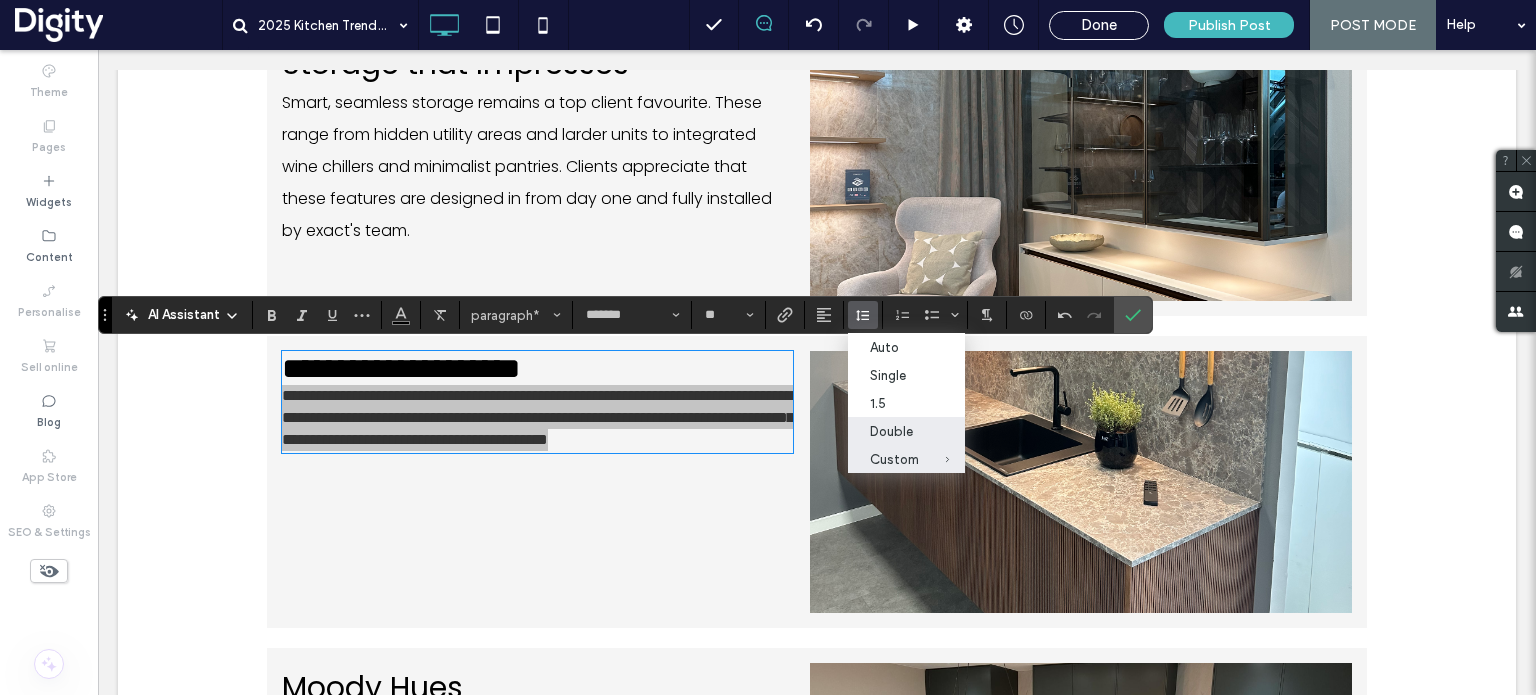click on "Double" at bounding box center [894, 431] 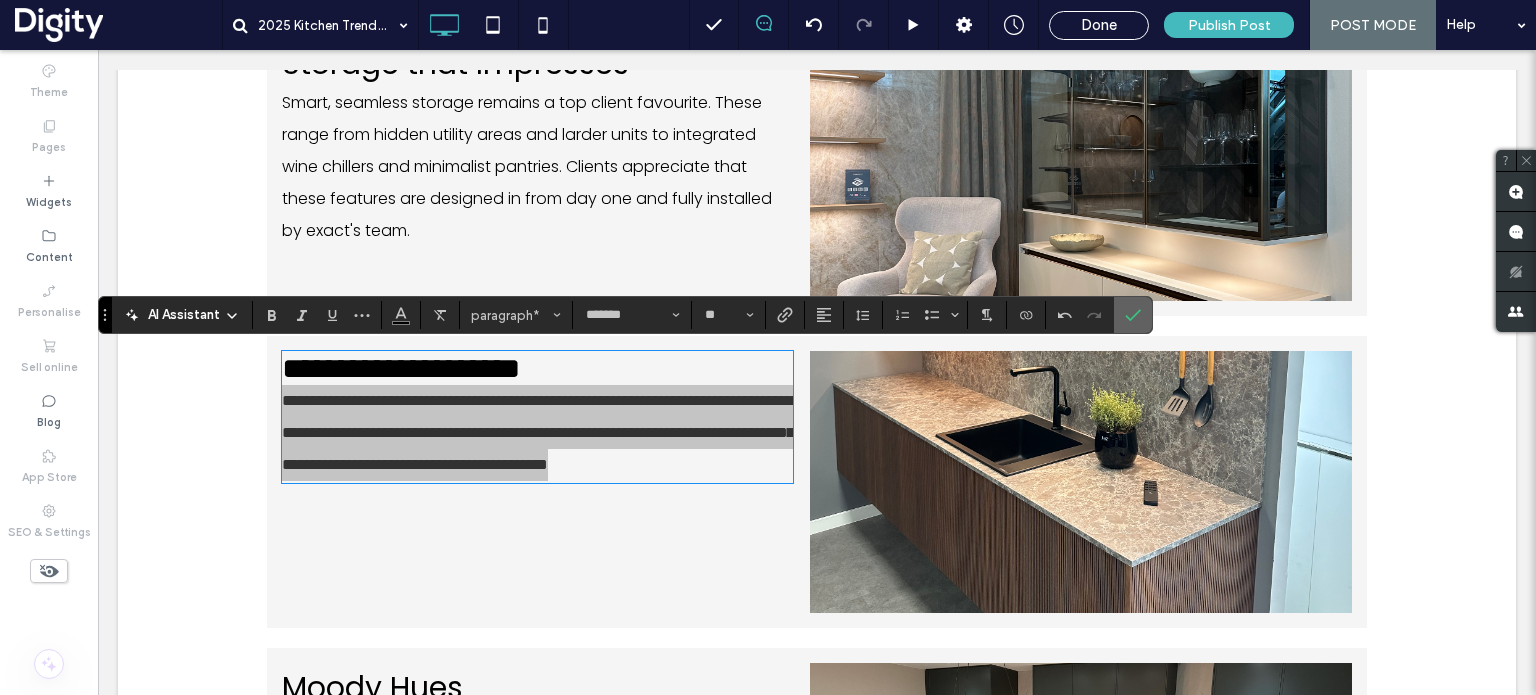 click at bounding box center (1129, 315) 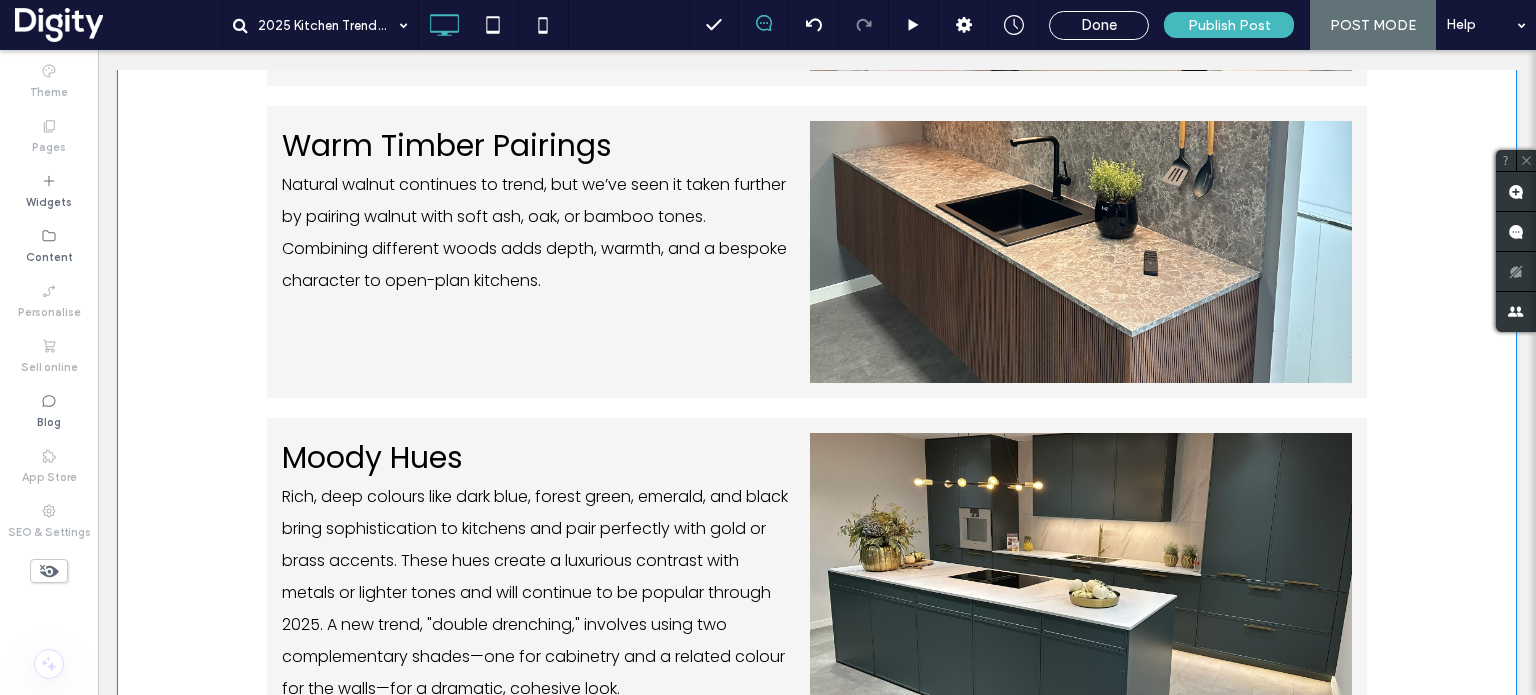 scroll, scrollTop: 1762, scrollLeft: 0, axis: vertical 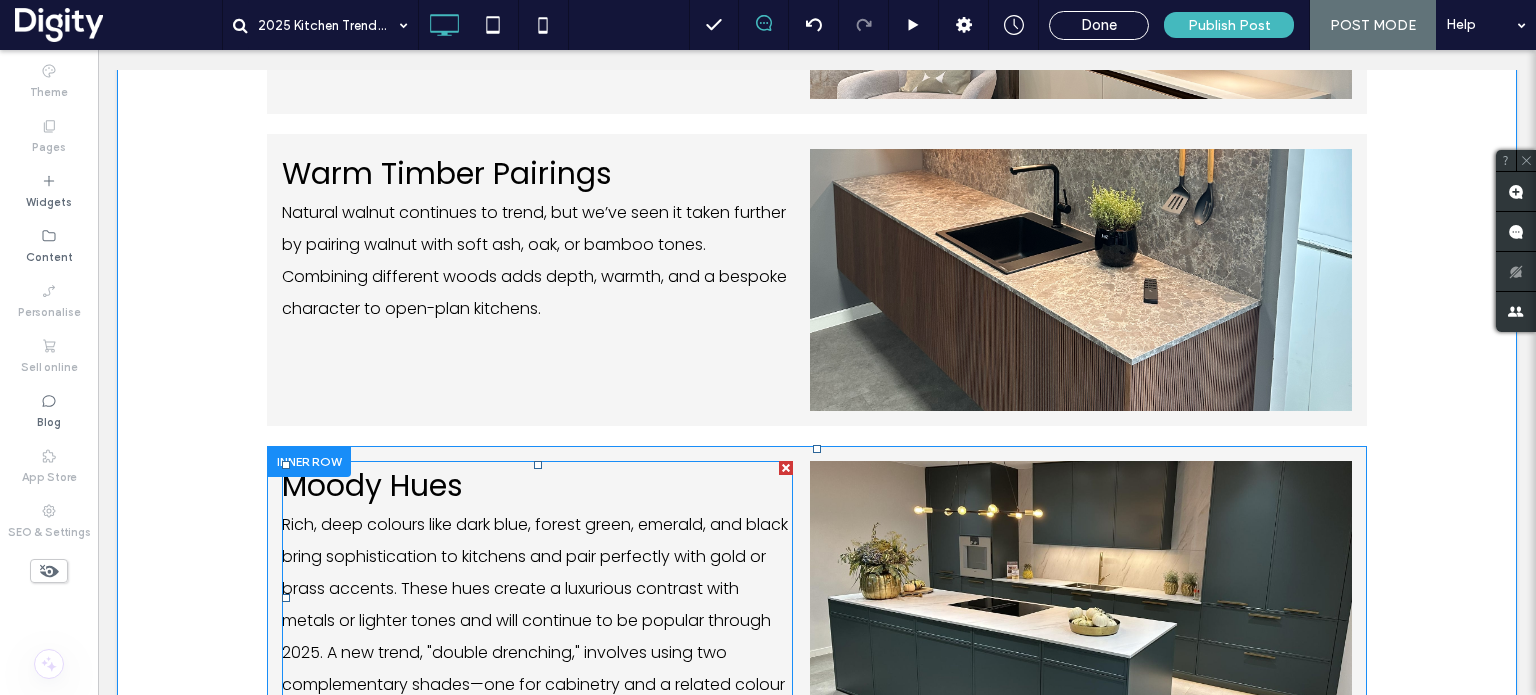 click on "Moody Hues" at bounding box center (372, 485) 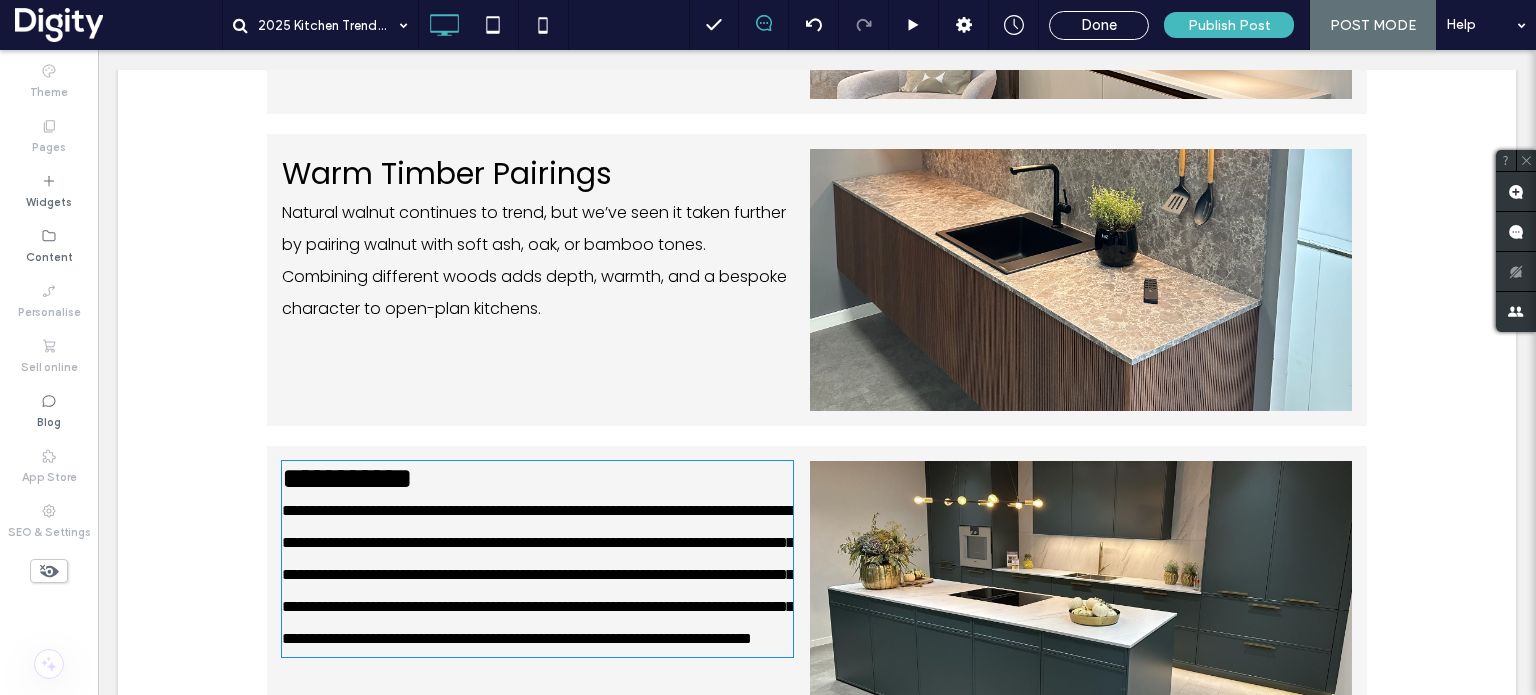 click on "**********" at bounding box center (537, 575) 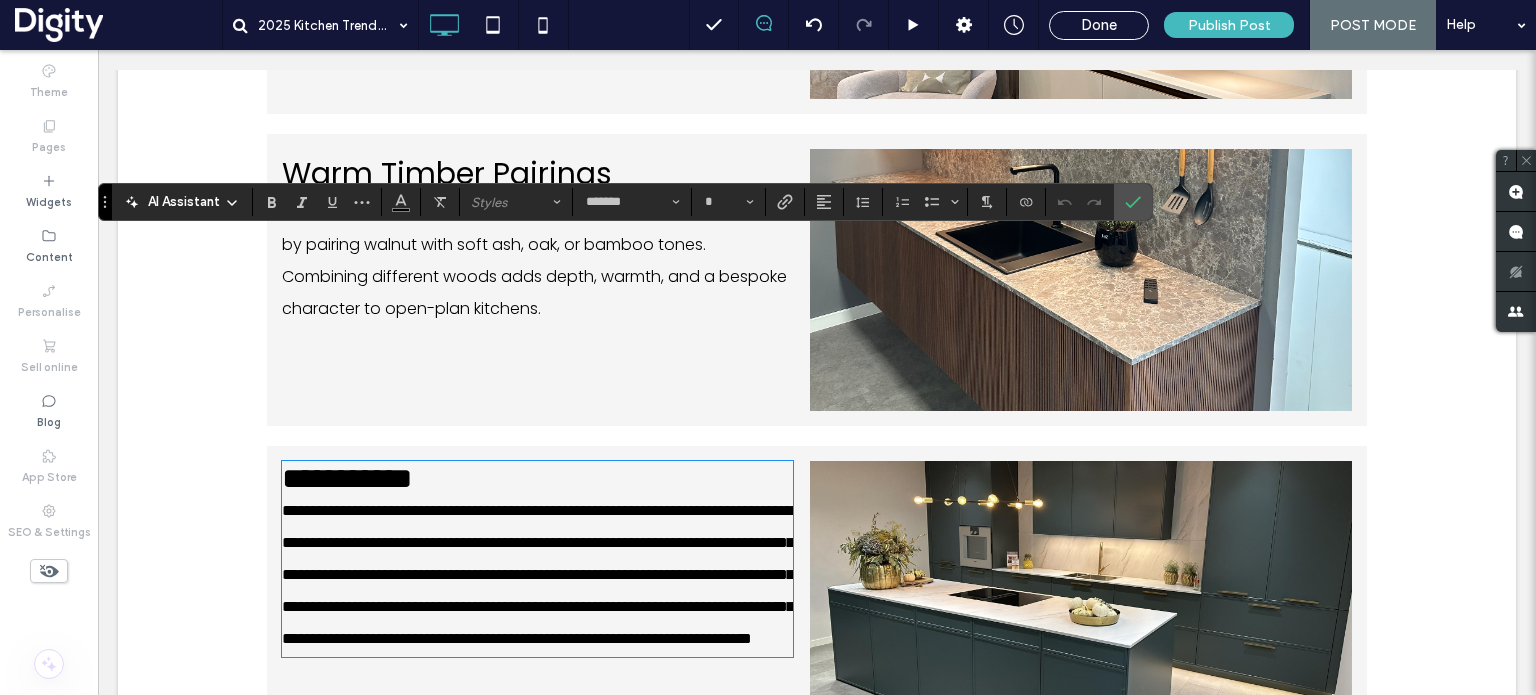 scroll, scrollTop: 1984, scrollLeft: 0, axis: vertical 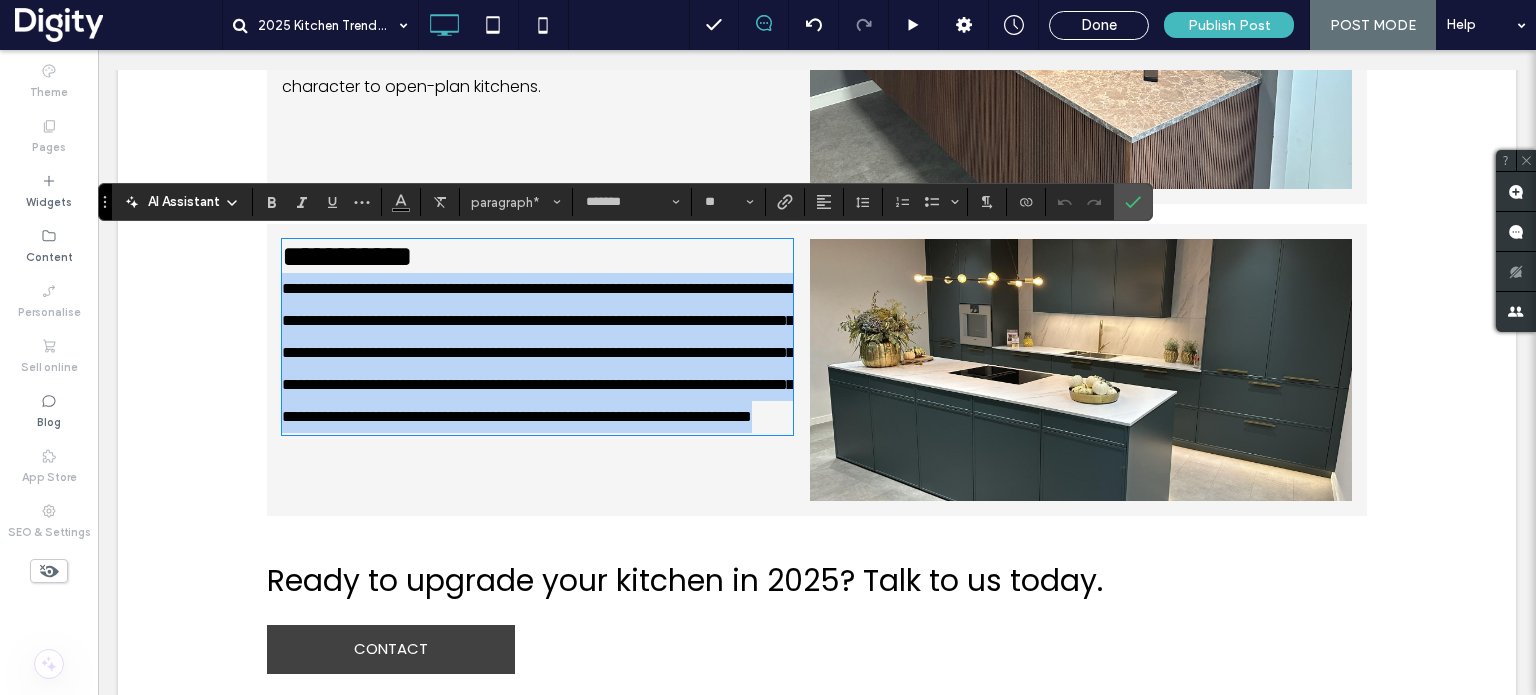 type on "**" 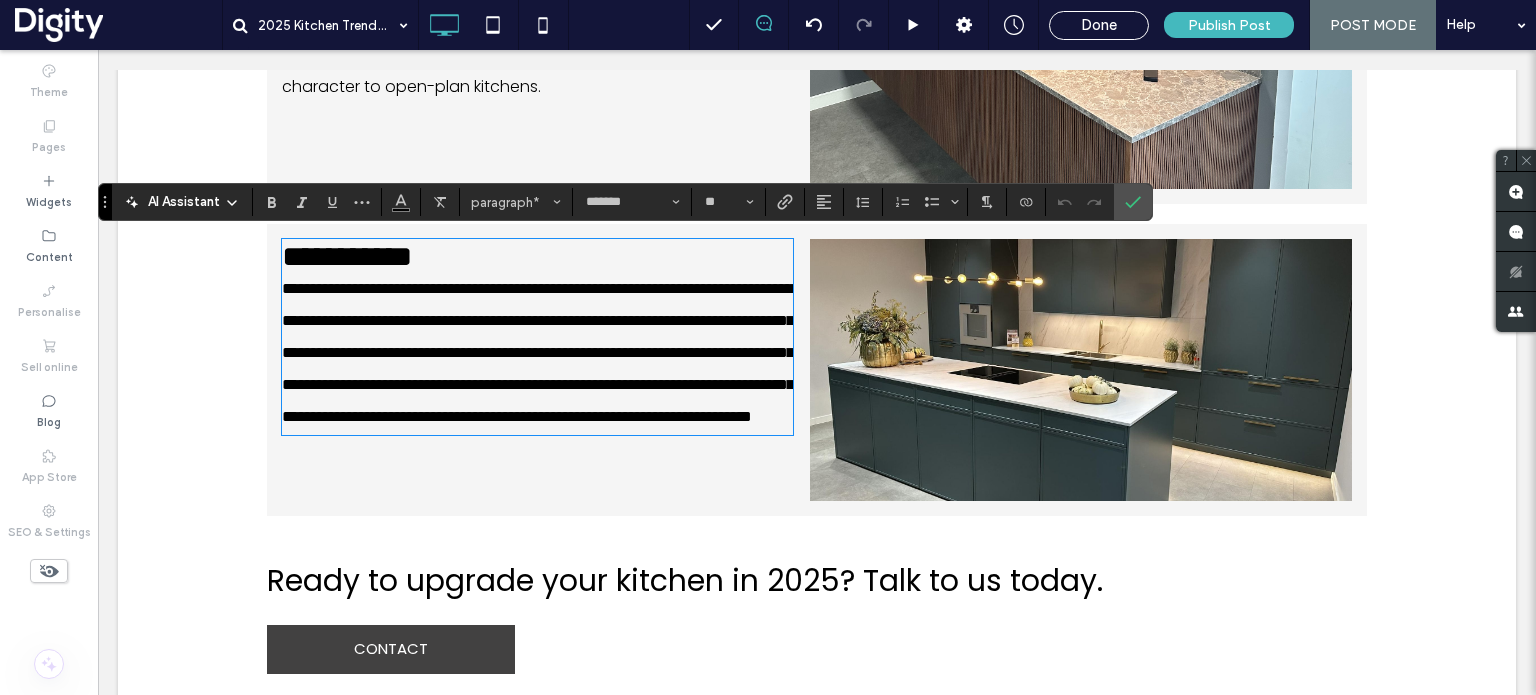 click on "**********" at bounding box center (347, 256) 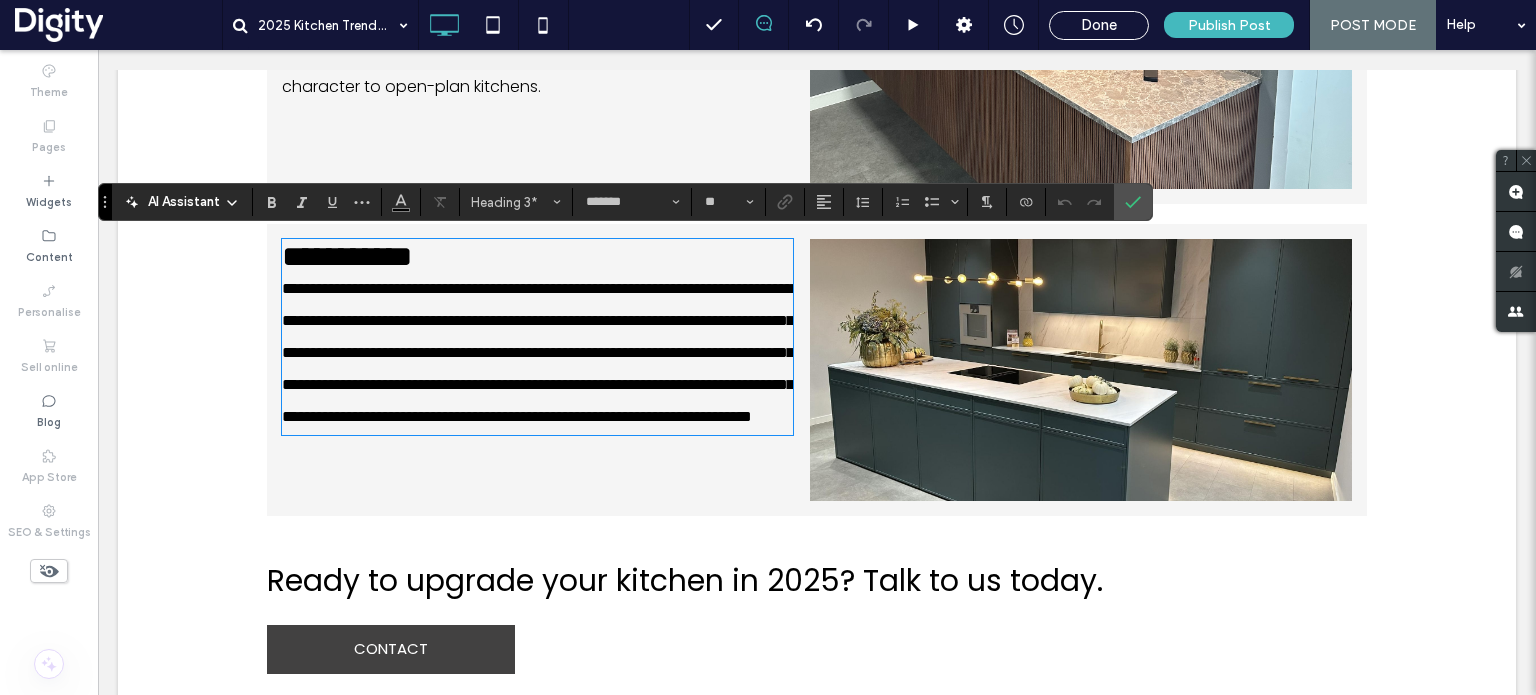 click on "**********" at bounding box center [347, 256] 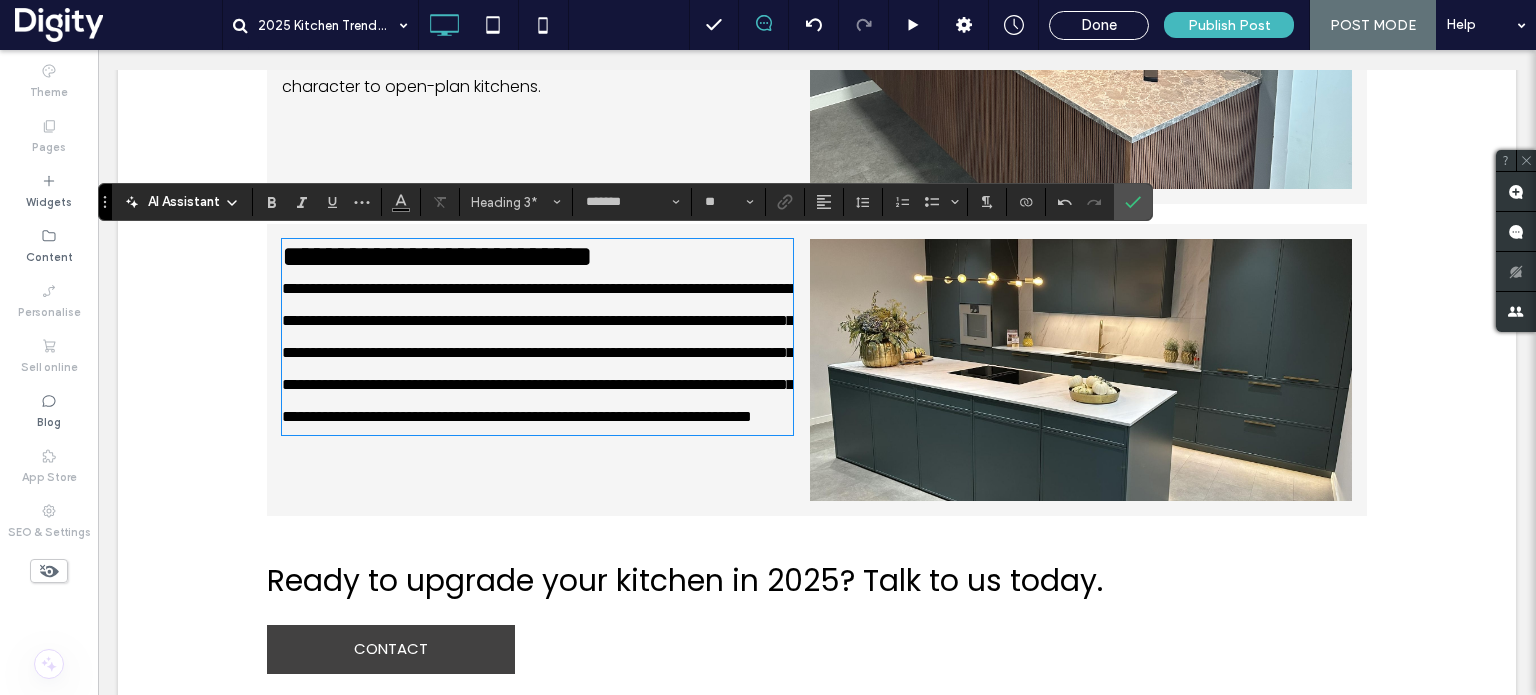 click on "**********" at bounding box center (437, 256) 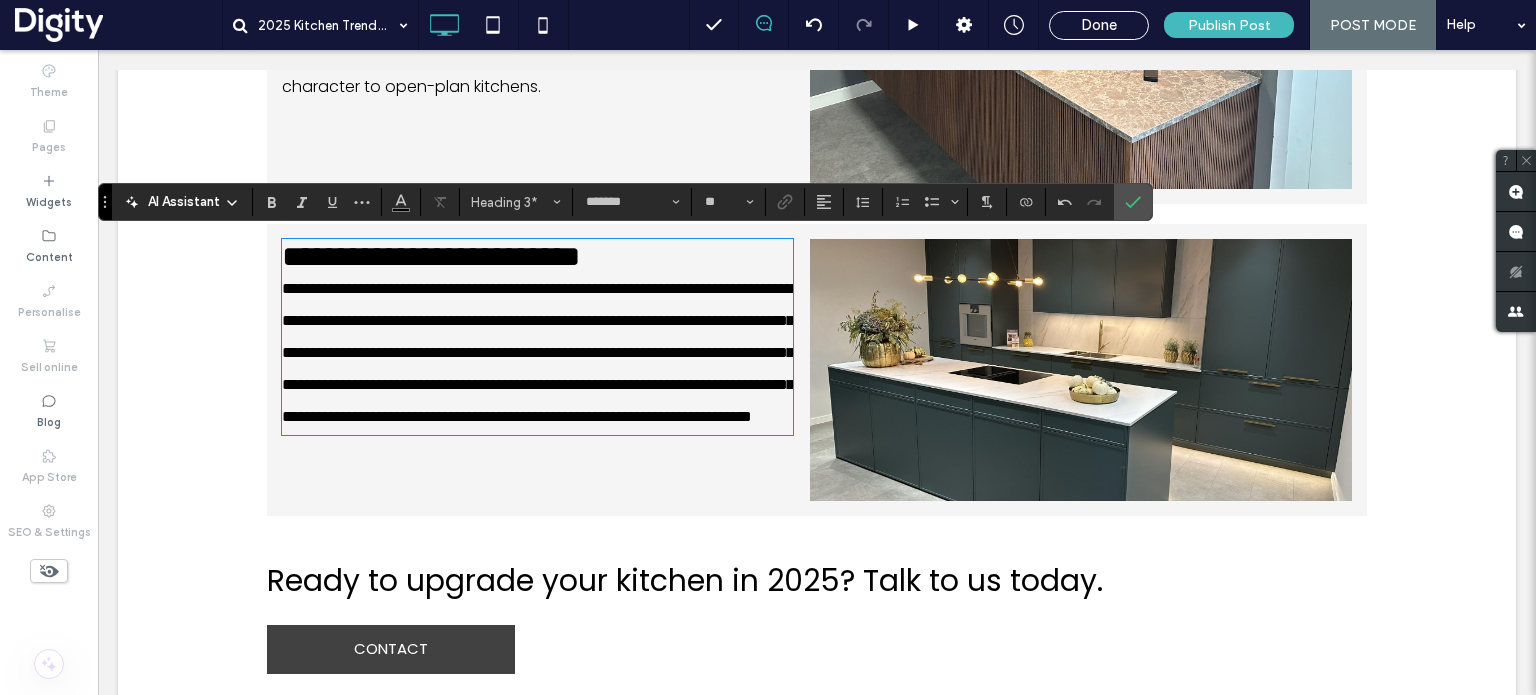 click on "**********" at bounding box center [537, 353] 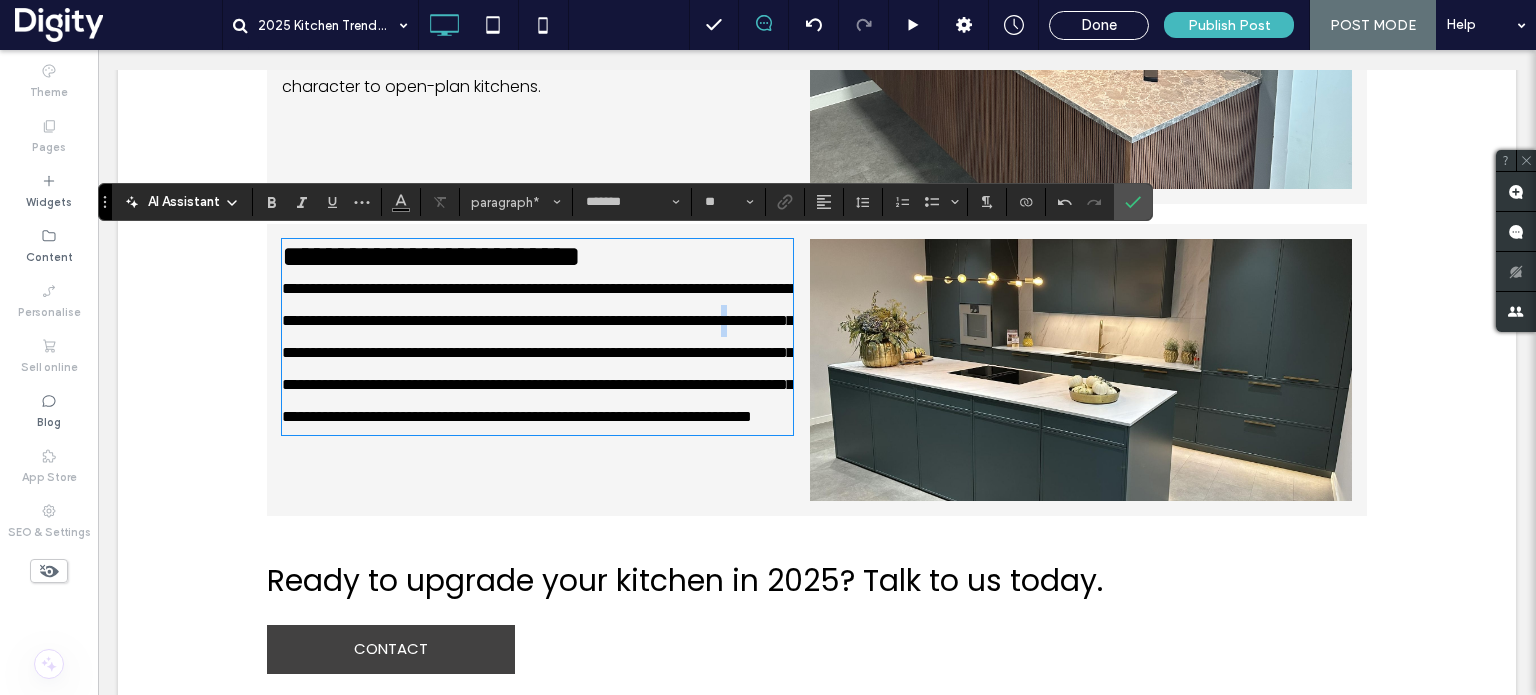 click on "**********" at bounding box center (537, 353) 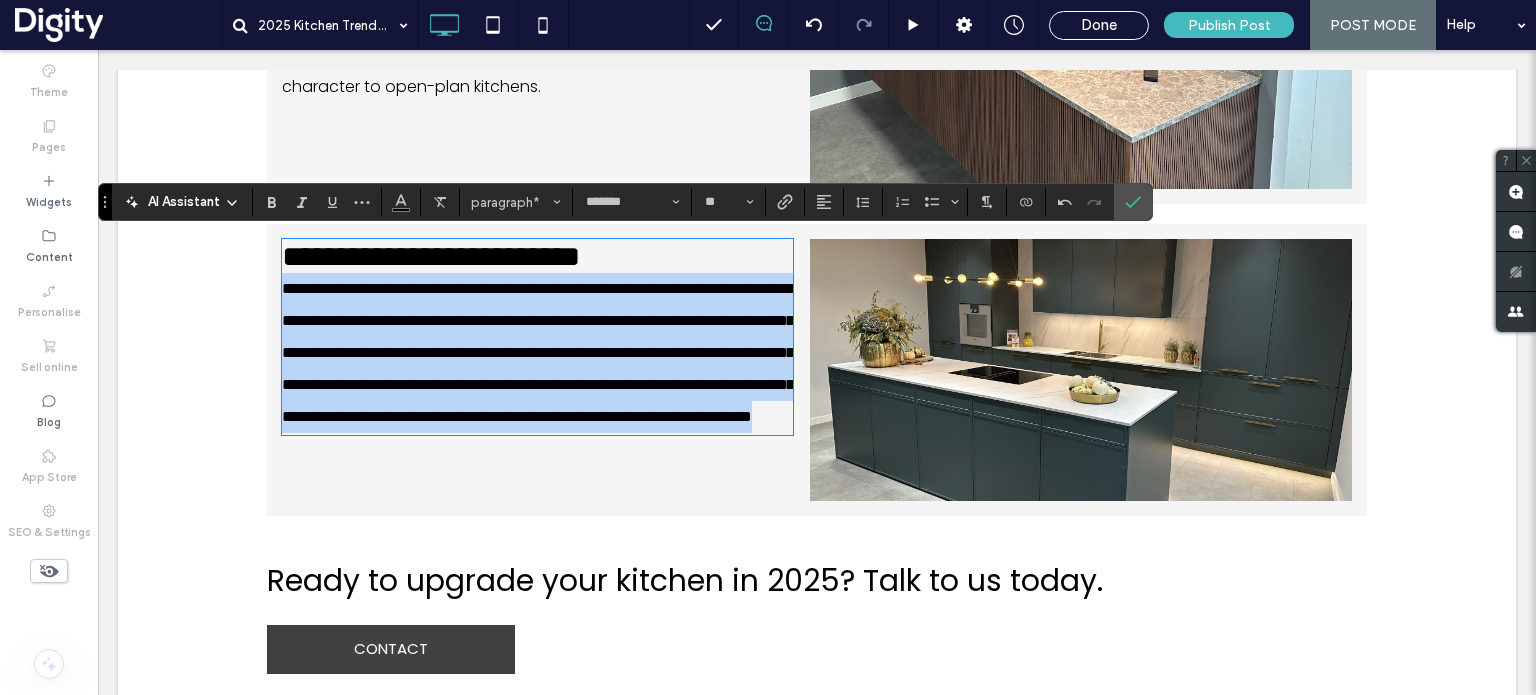 click on "**********" at bounding box center (537, 353) 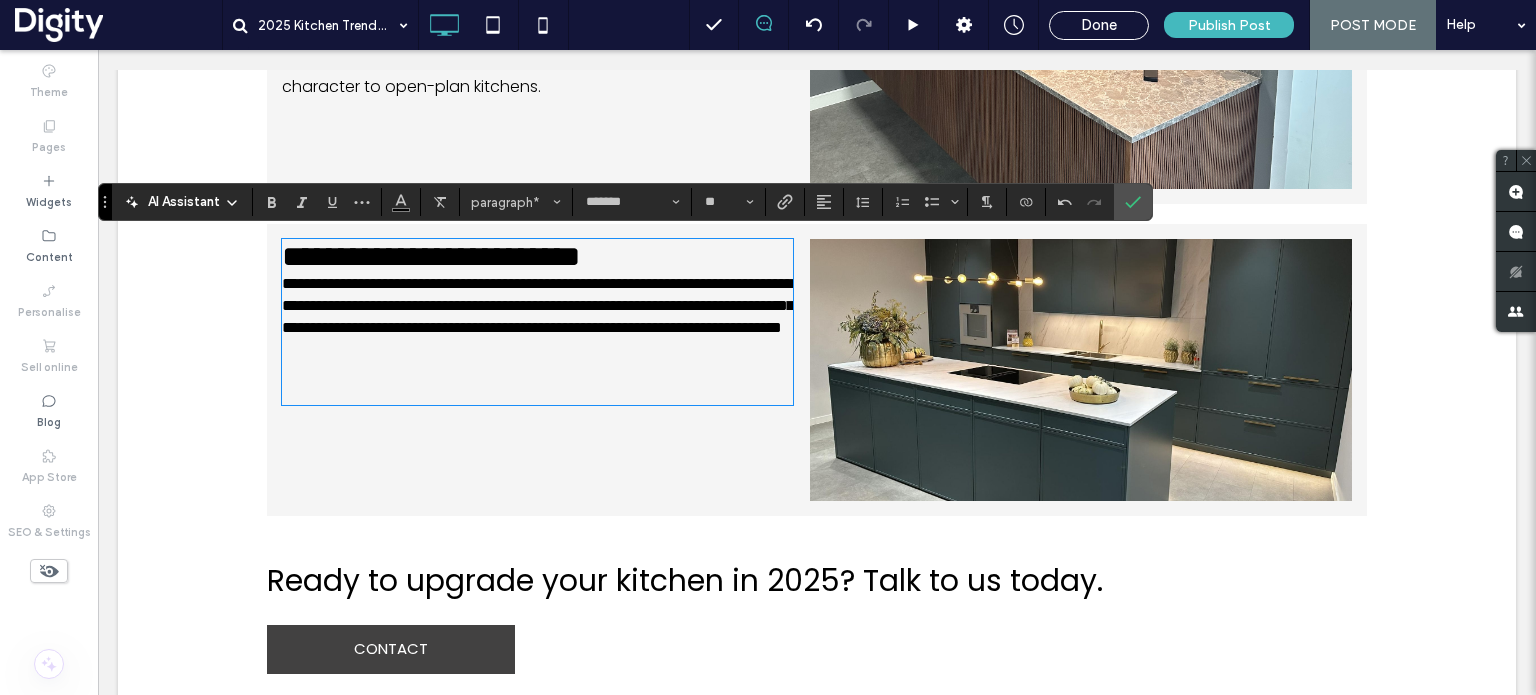 scroll, scrollTop: 0, scrollLeft: 0, axis: both 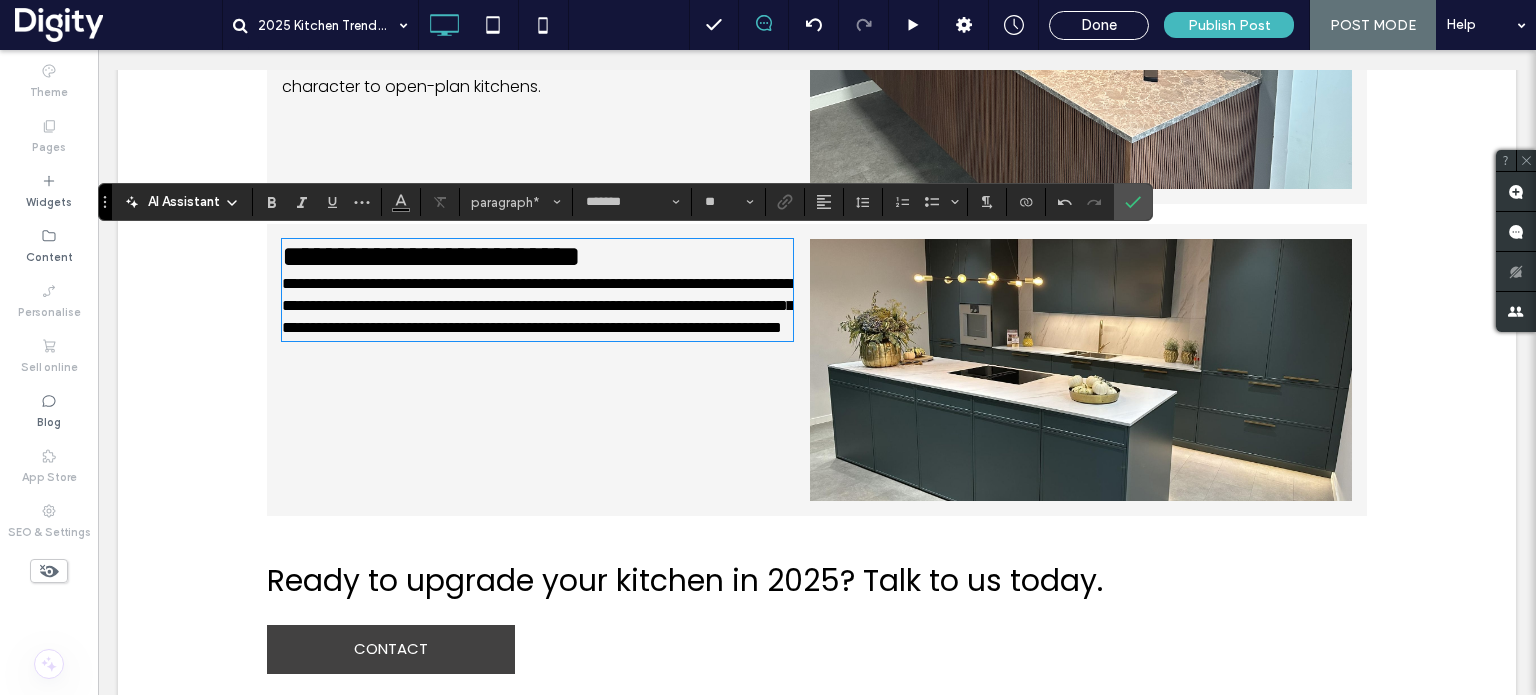 click on "**********" at bounding box center (538, 305) 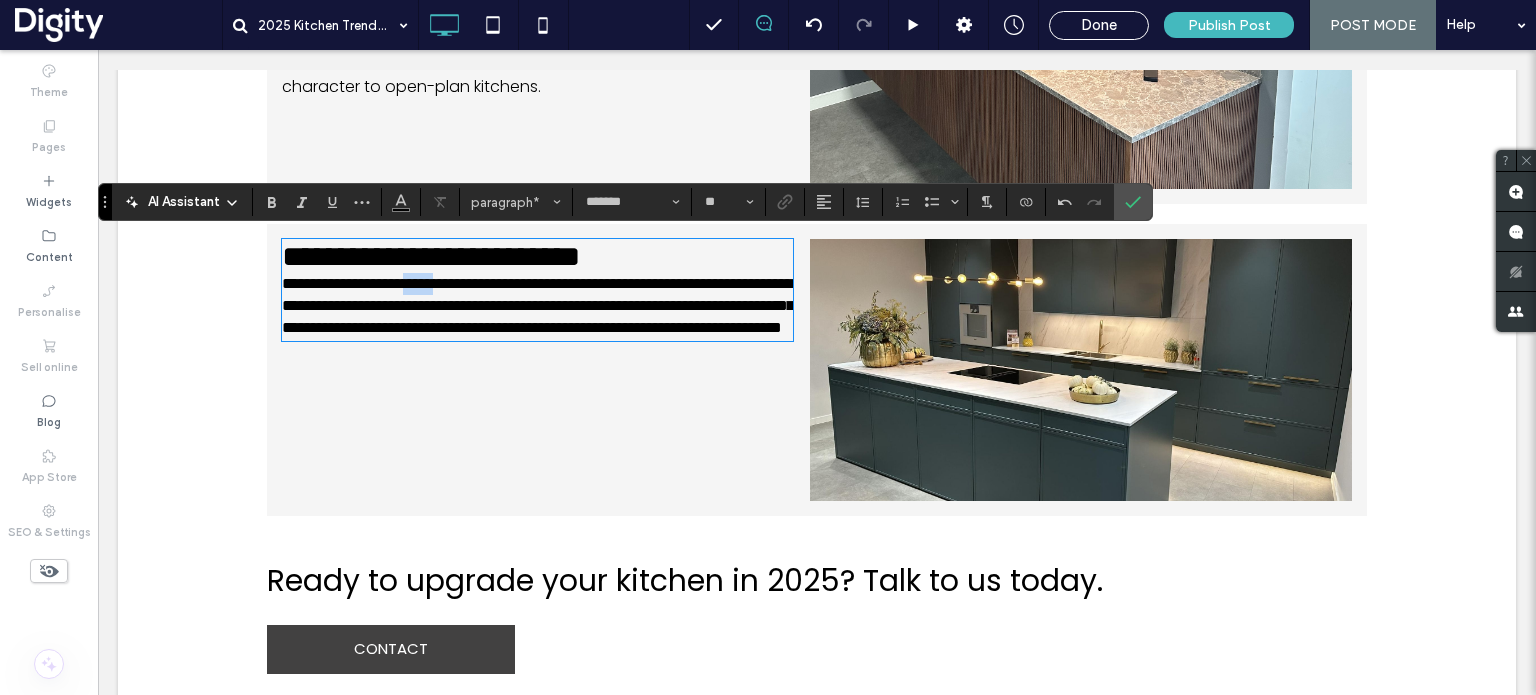 click on "**********" at bounding box center (538, 305) 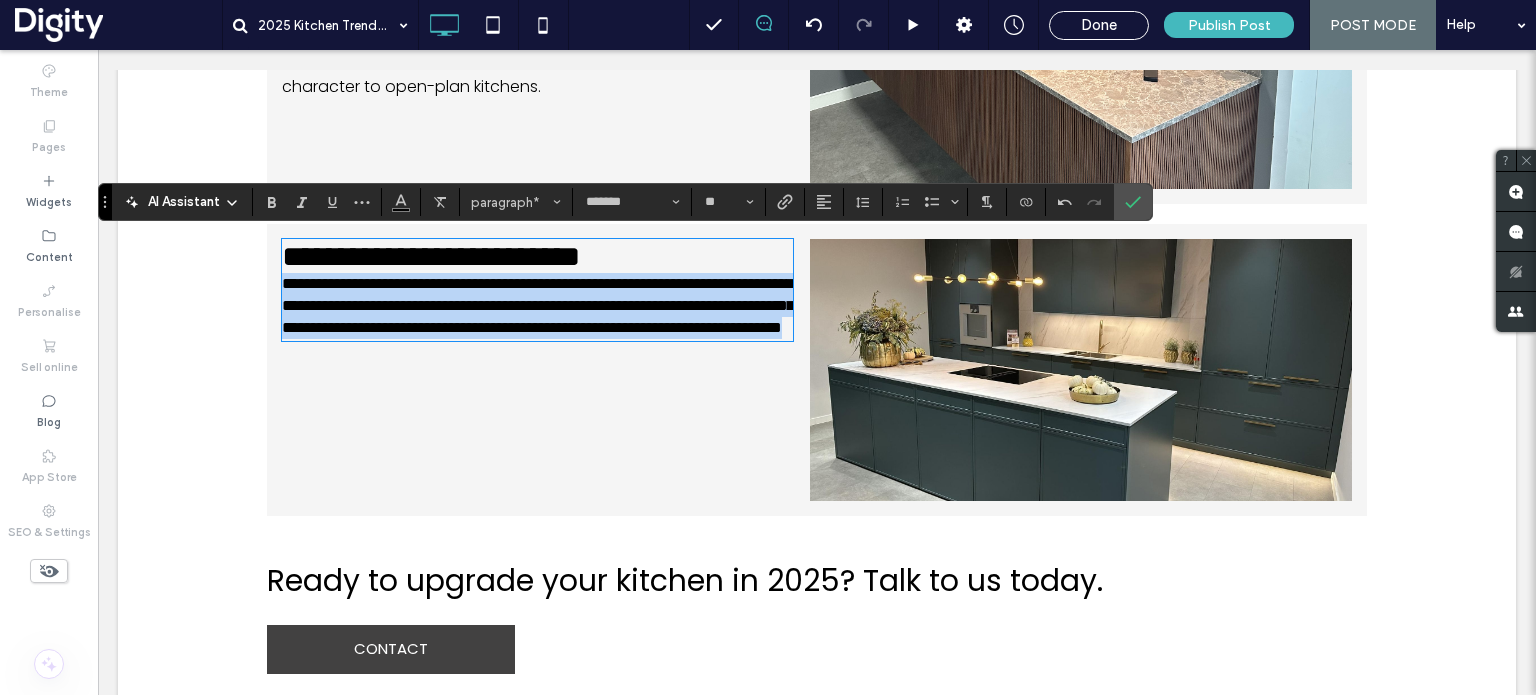 click on "**********" at bounding box center (538, 305) 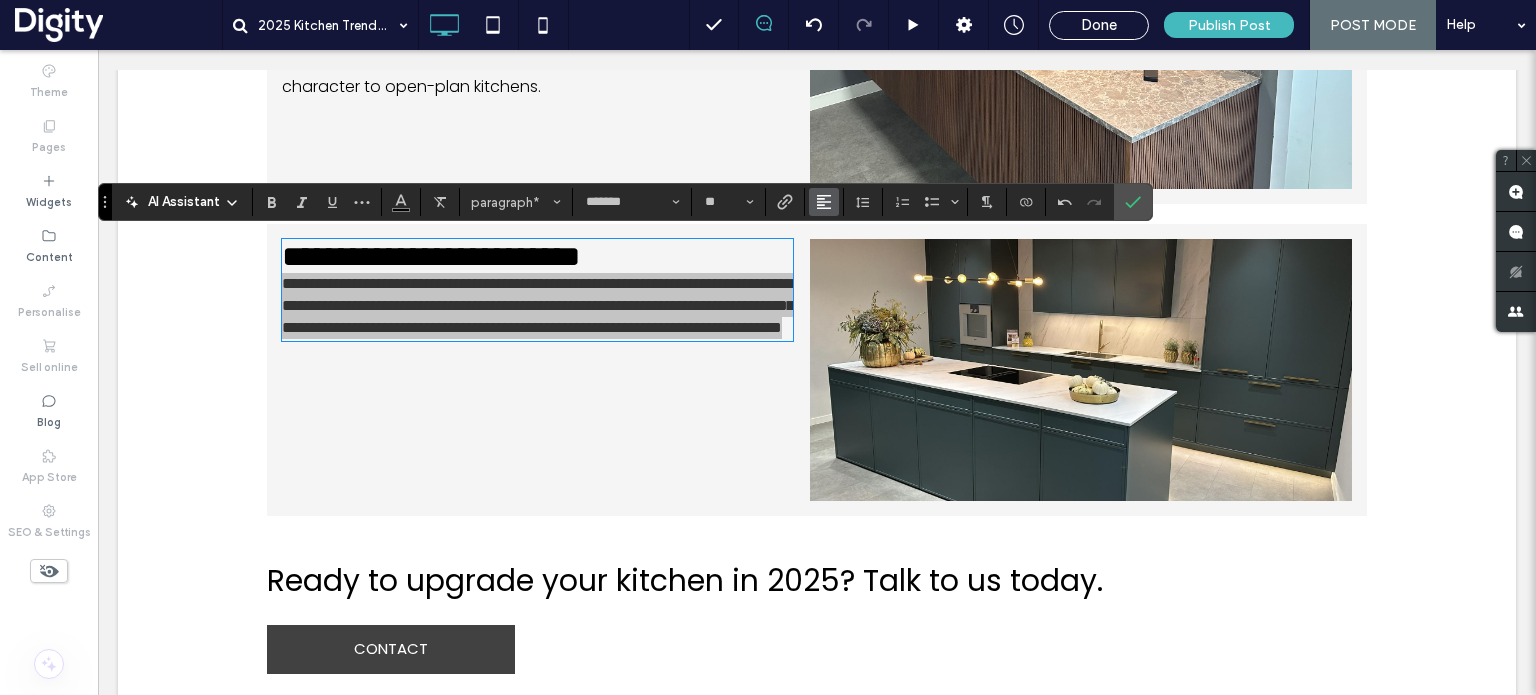 click 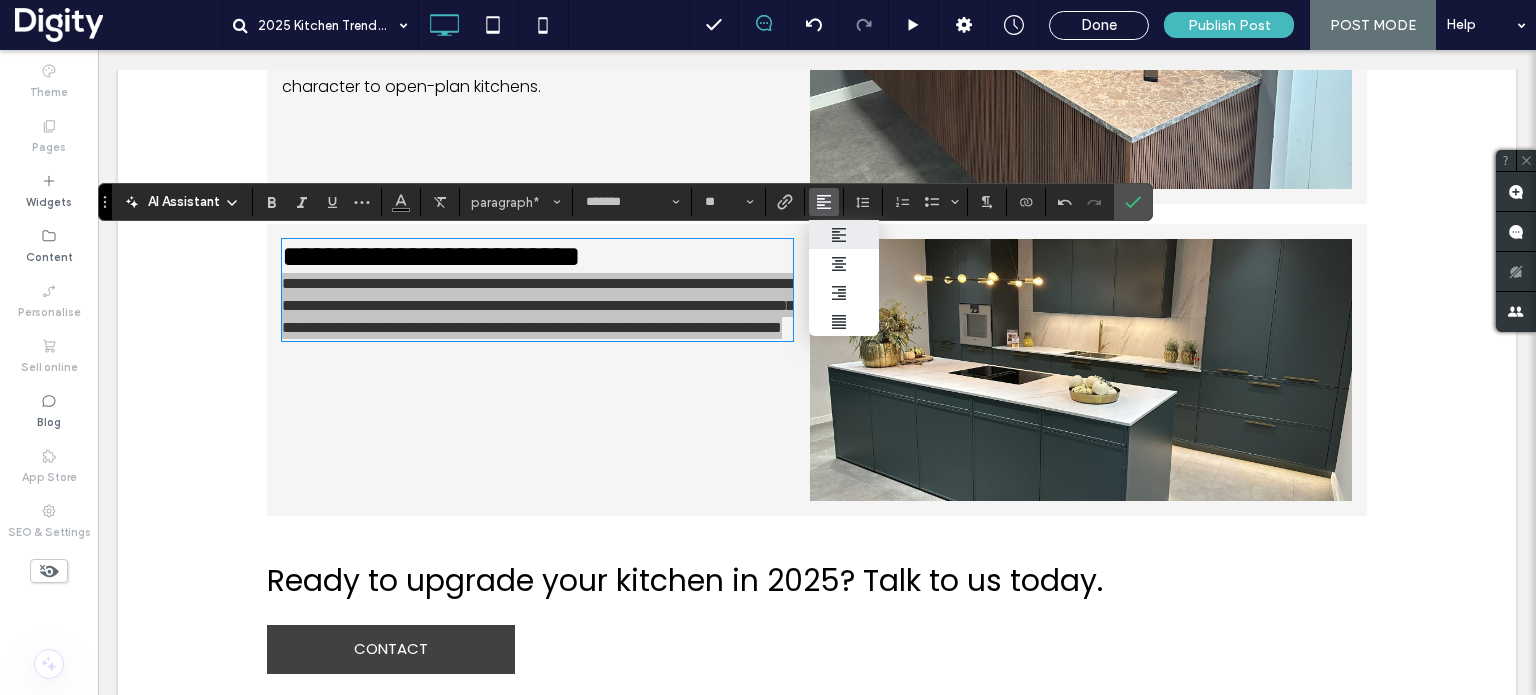 click at bounding box center (863, 202) 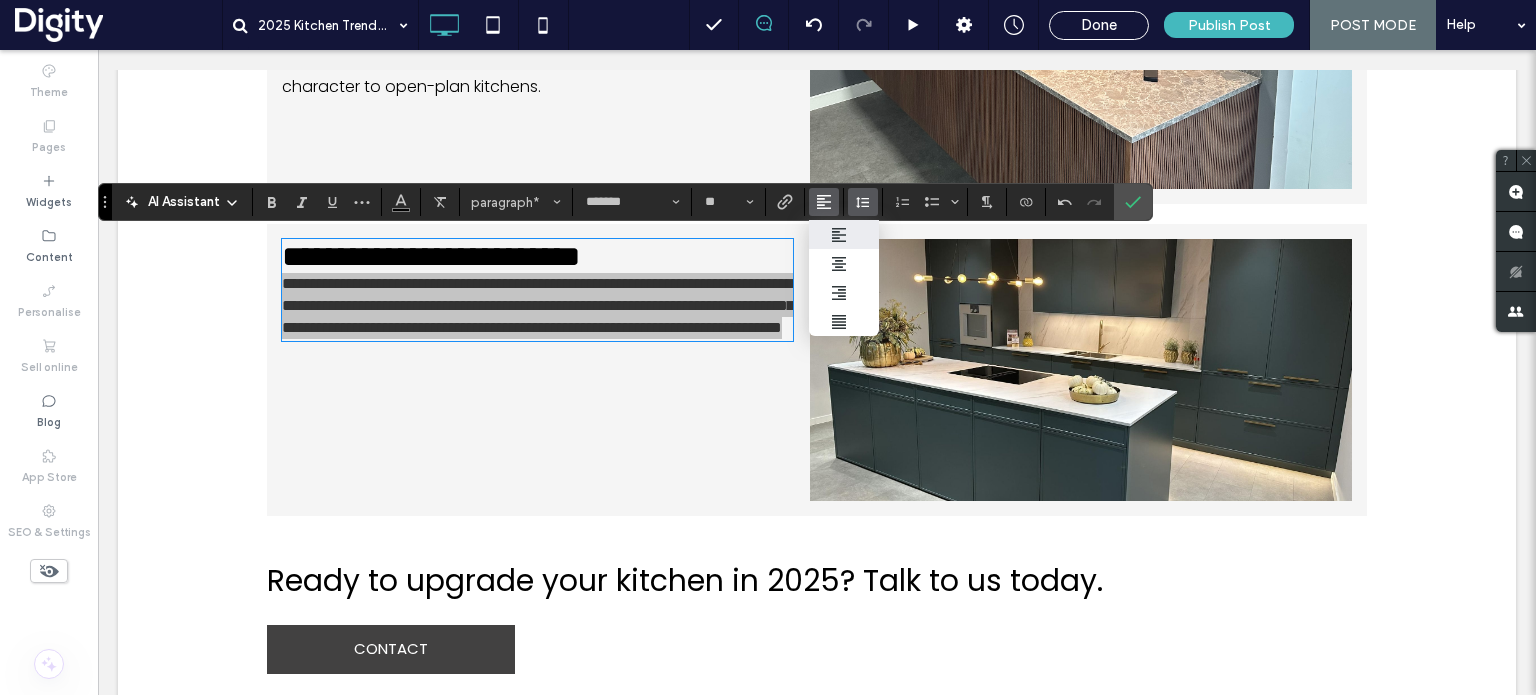 click 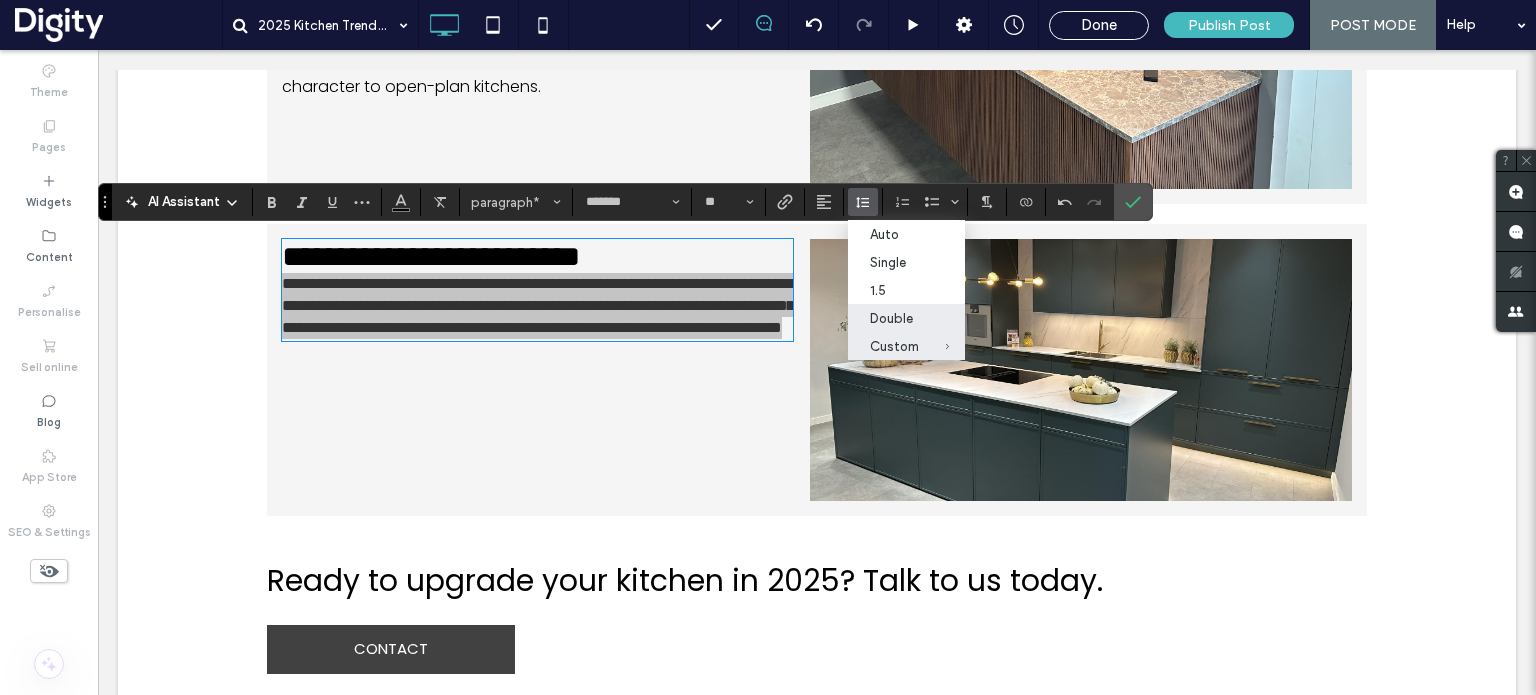click on "Double" at bounding box center (906, 318) 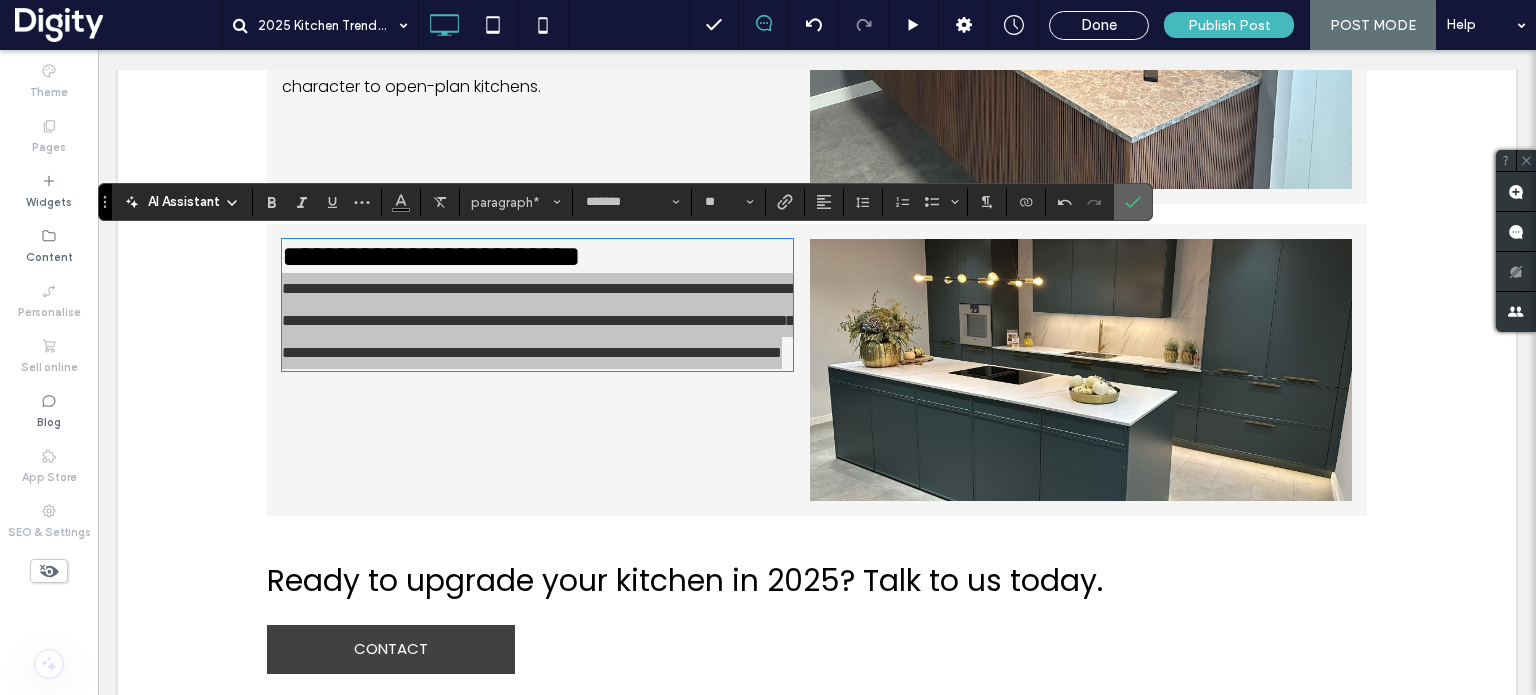 click at bounding box center [1133, 202] 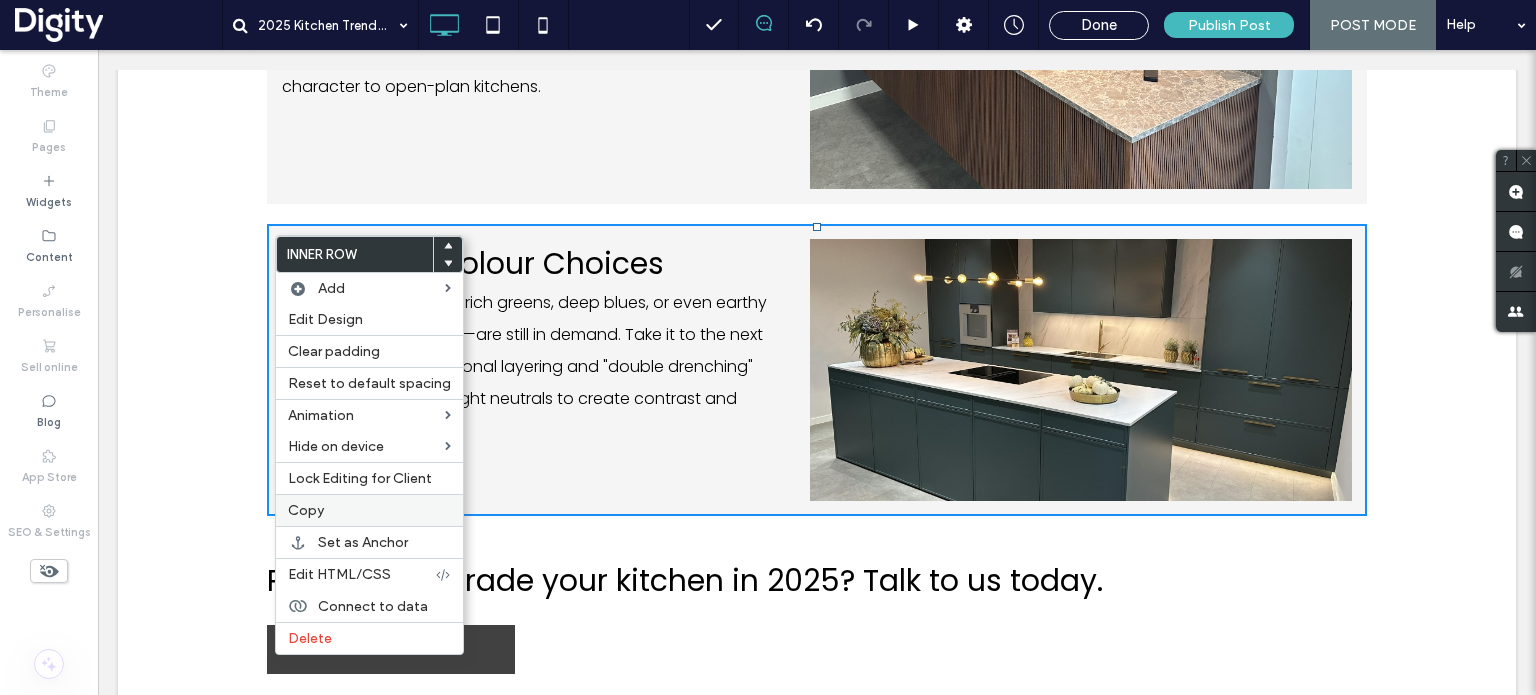 click on "Copy" at bounding box center [306, 510] 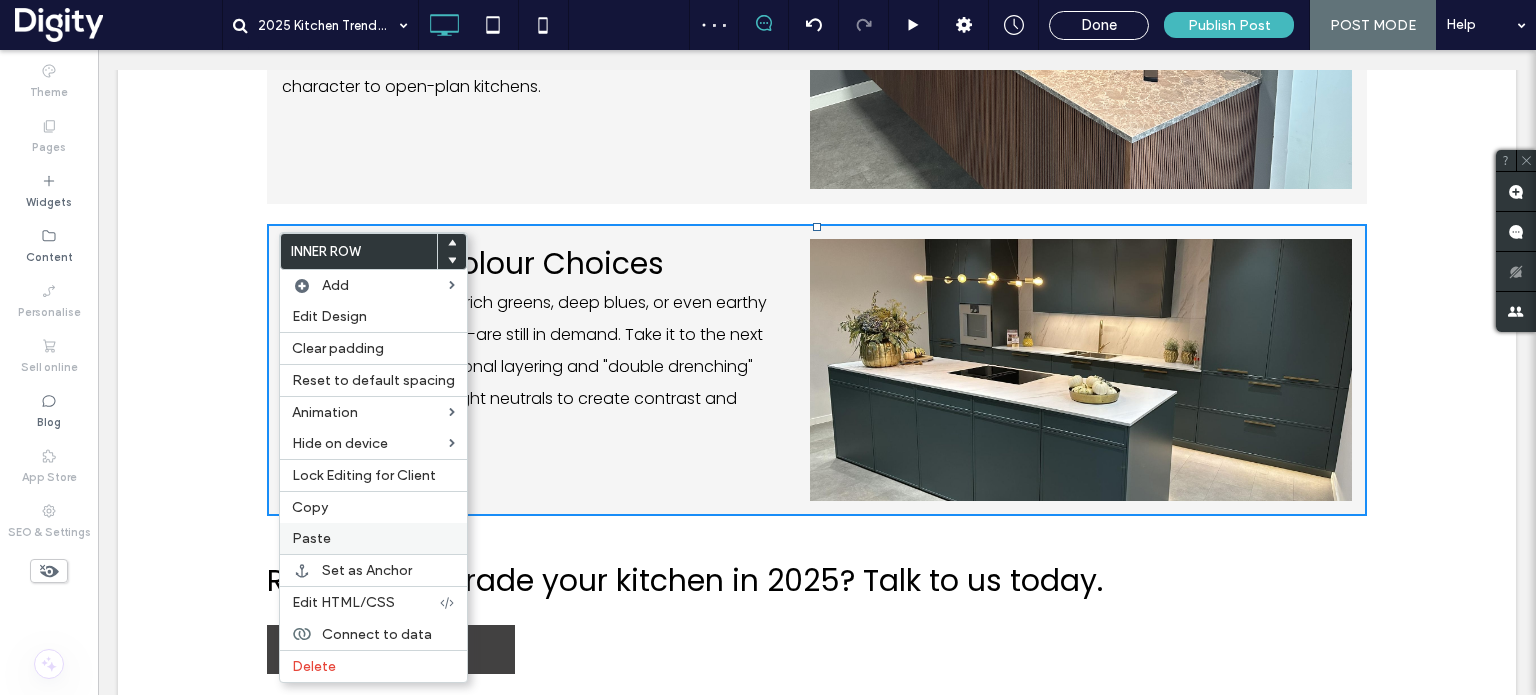click on "Paste" at bounding box center [373, 538] 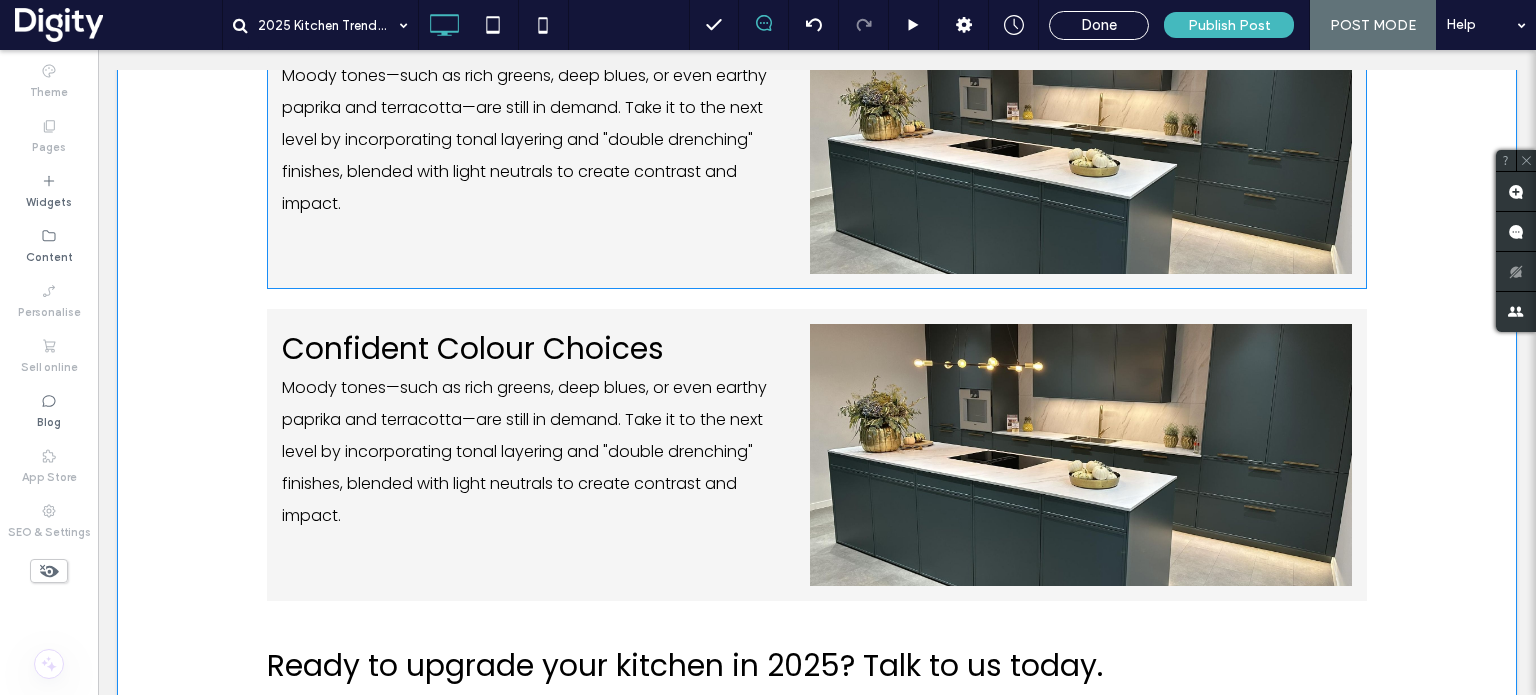 scroll, scrollTop: 2234, scrollLeft: 0, axis: vertical 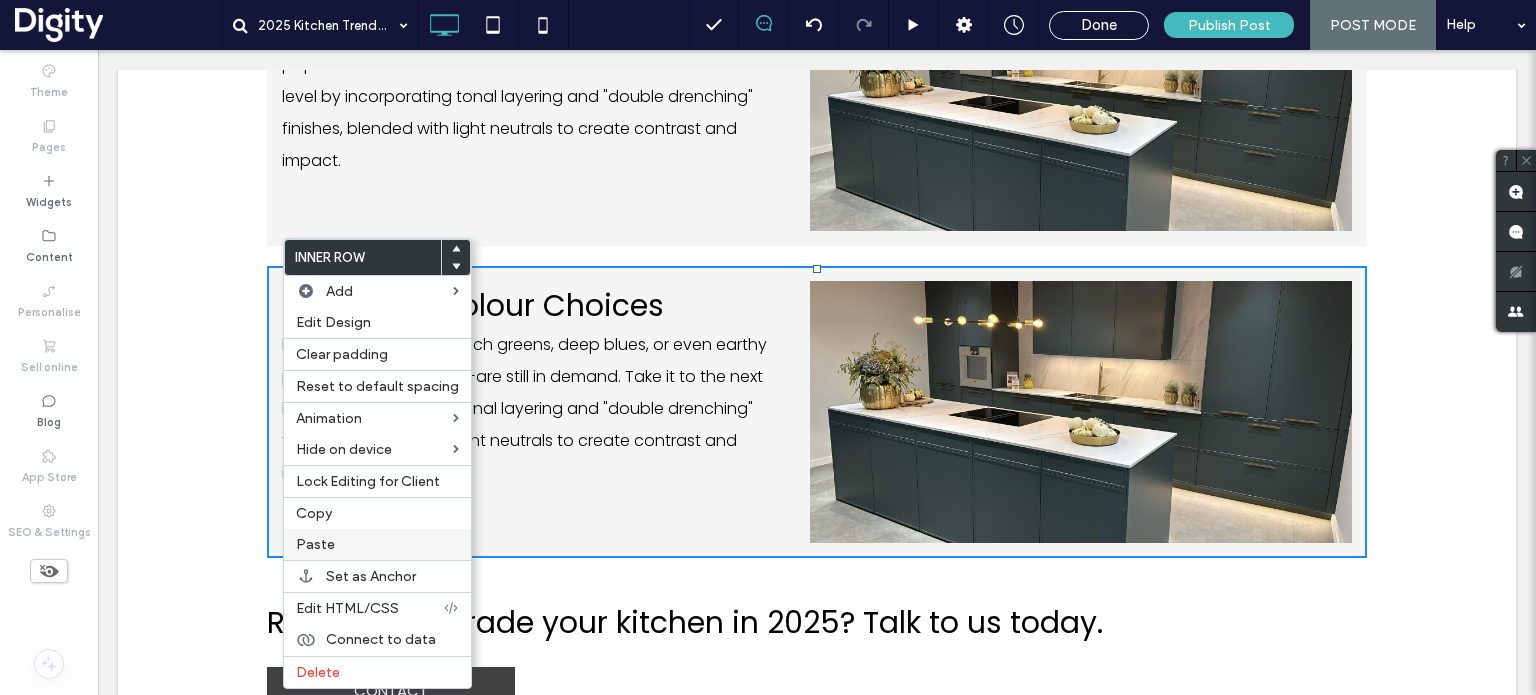 click on "Paste" at bounding box center [377, 544] 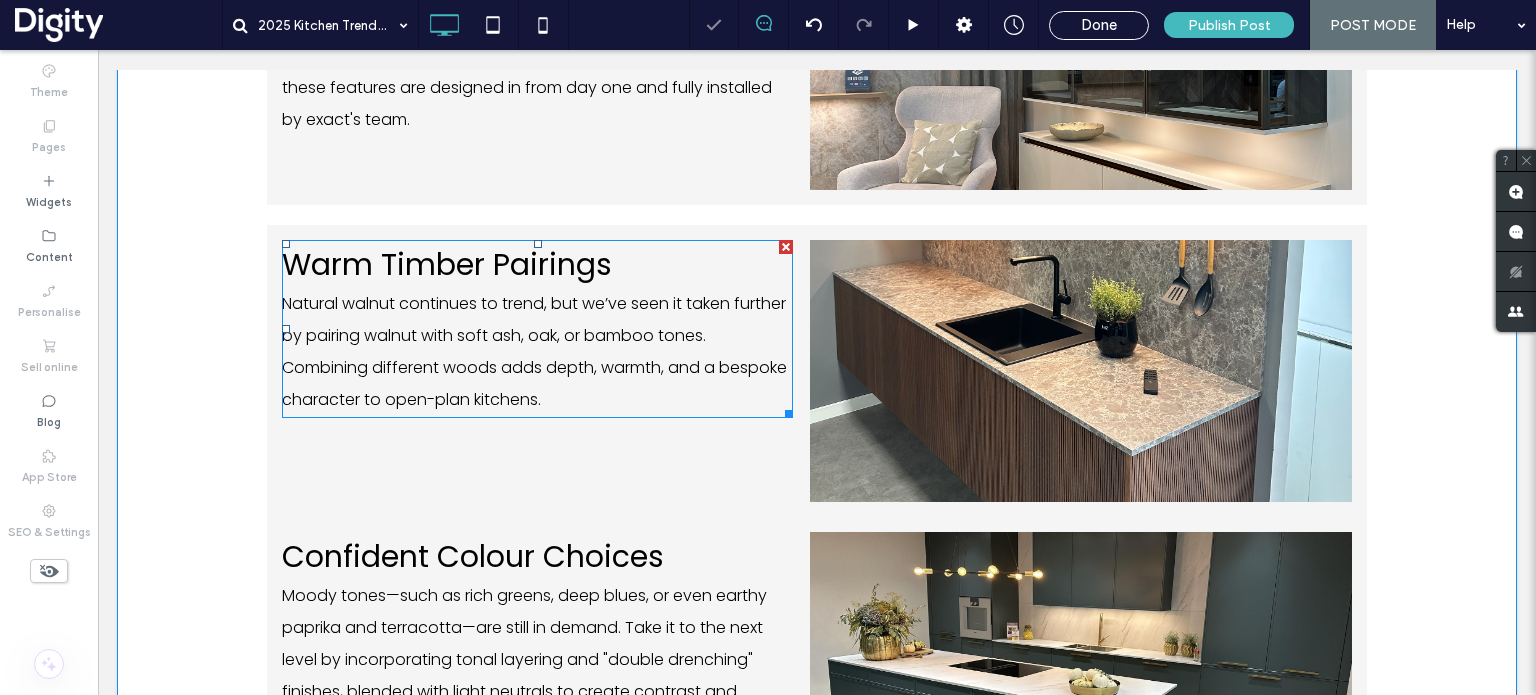 scroll, scrollTop: 1498, scrollLeft: 0, axis: vertical 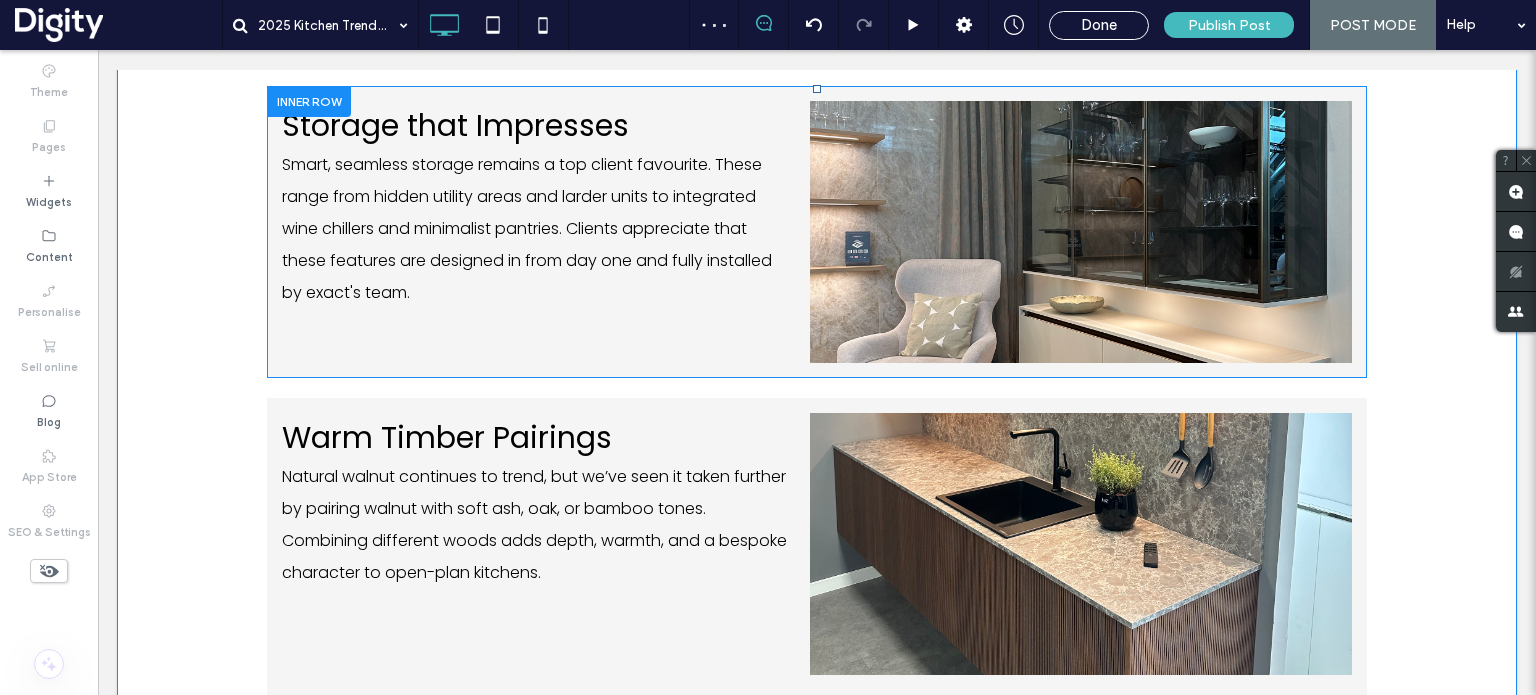 click on "Storage that Impresses Smart, seamless storage remains a top client favourite. These range from hidden utility areas and larder units to integrated wine chillers and minimalist pantries. Clients appreciate that these features are designed in from day one and fully installed by exact's team.
Click To Paste" at bounding box center (538, 232) 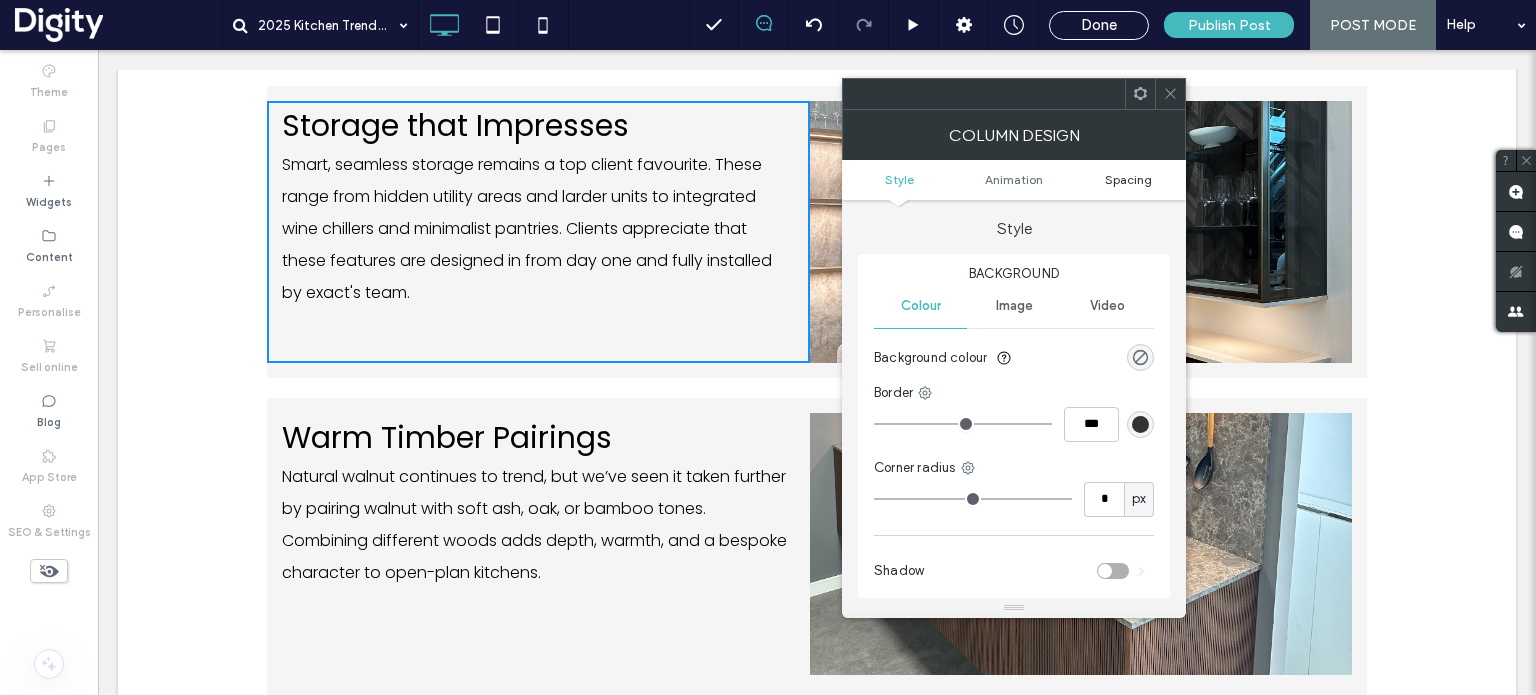 click on "Spacing" at bounding box center [1128, 179] 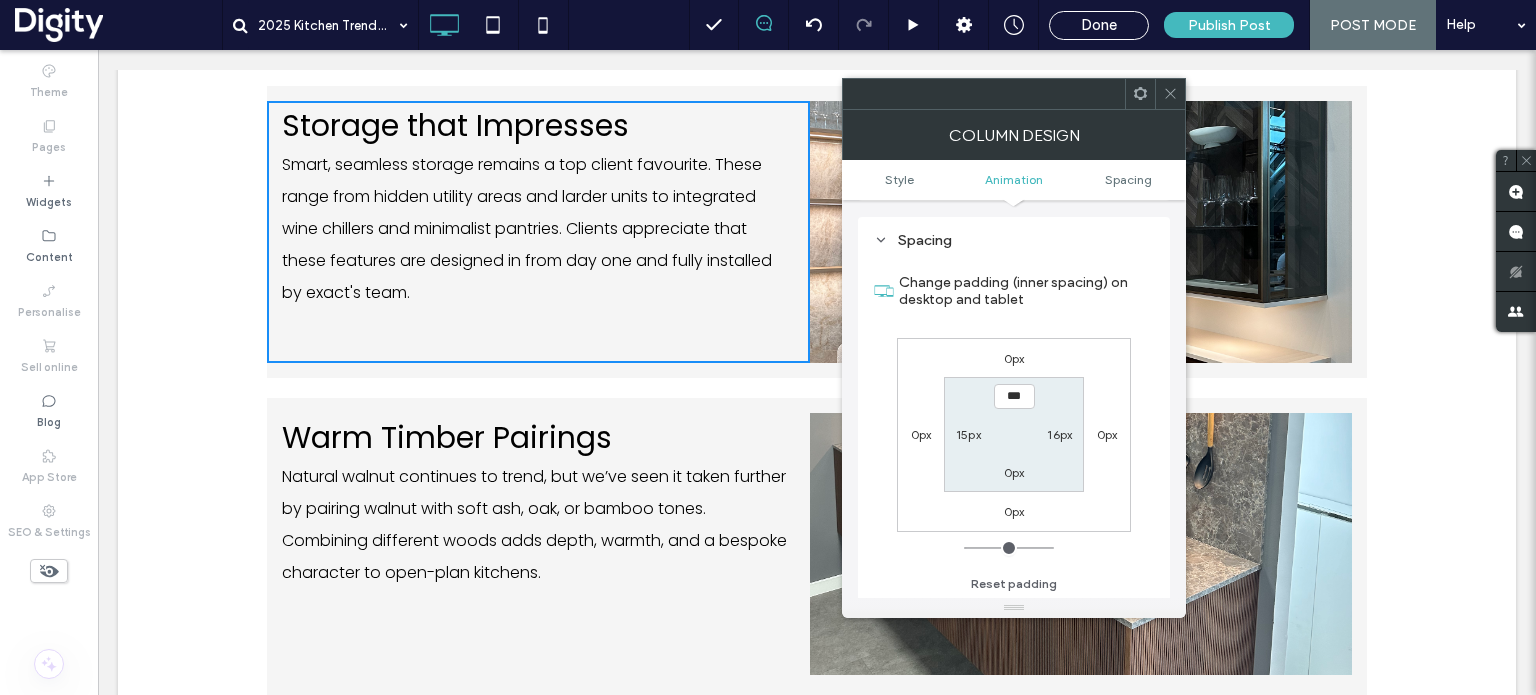 scroll, scrollTop: 468, scrollLeft: 0, axis: vertical 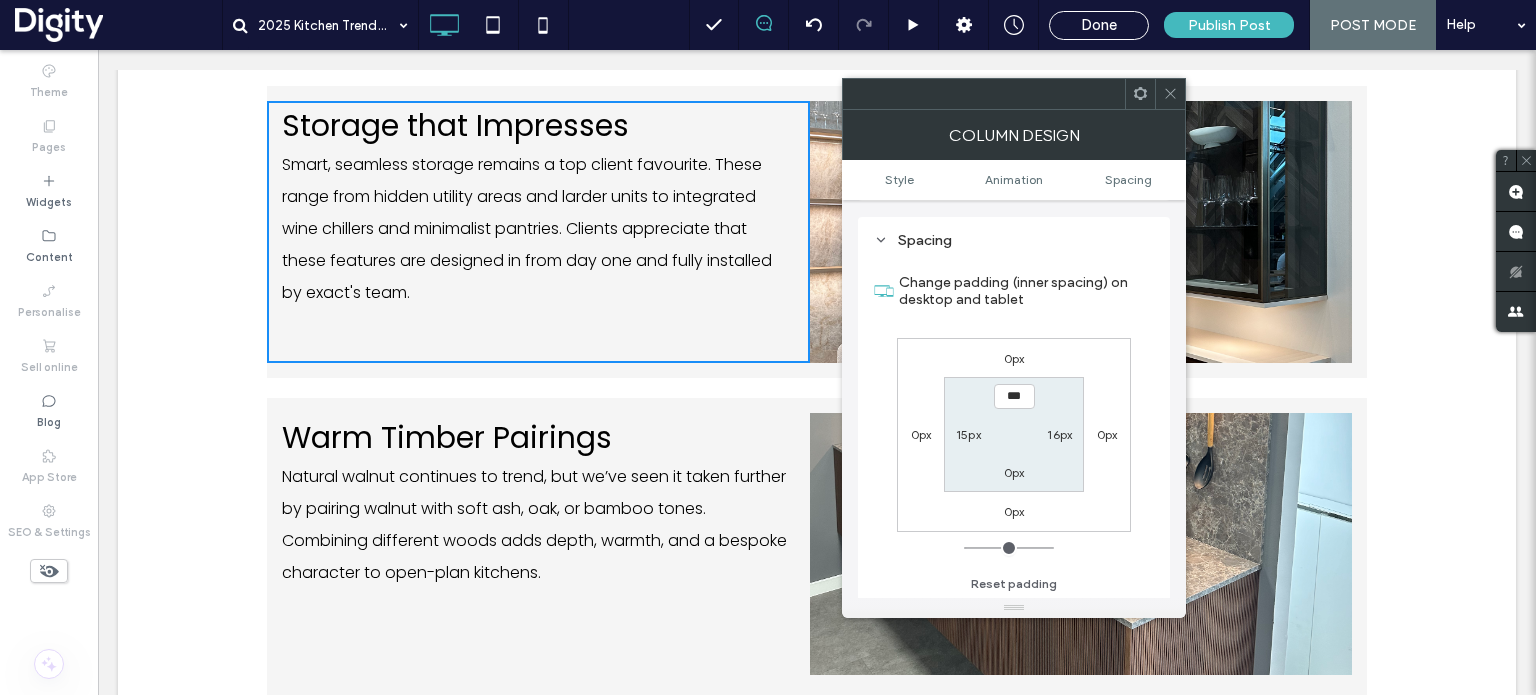 click 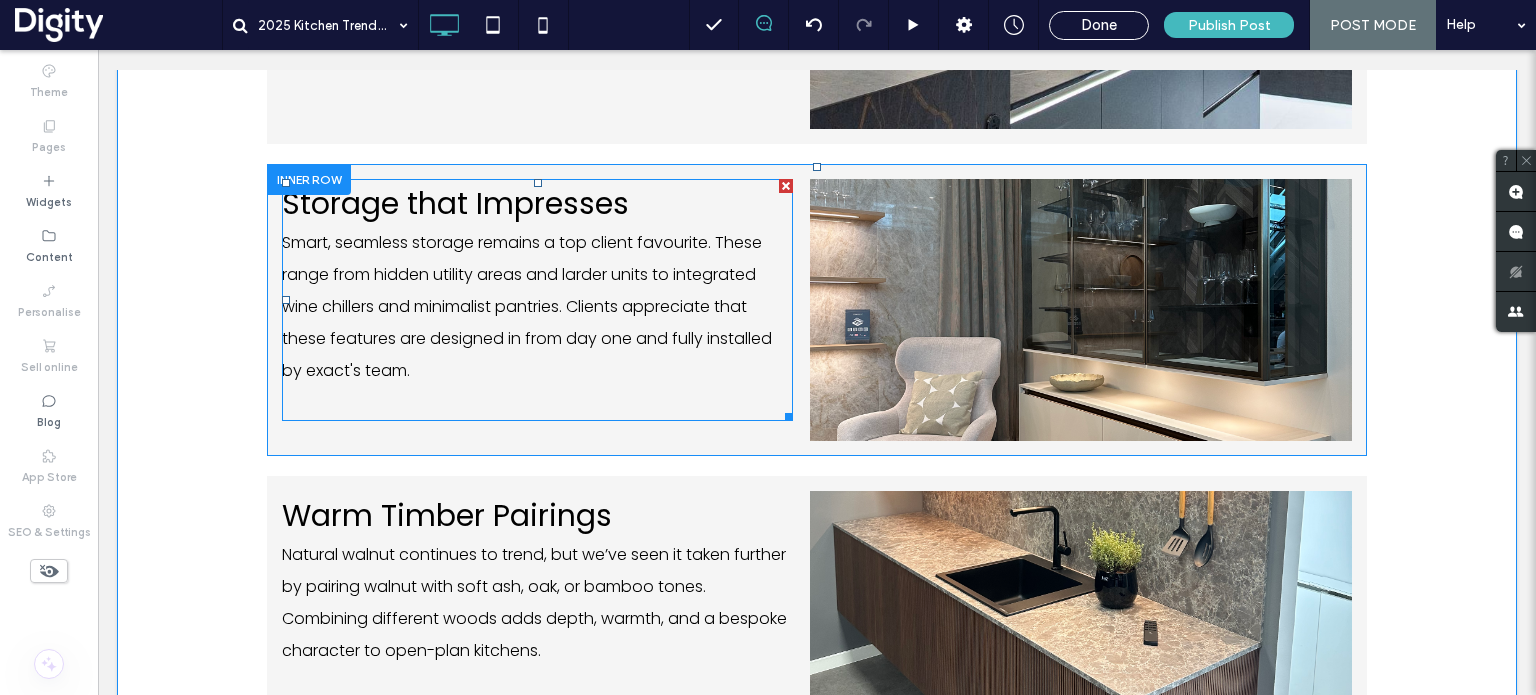 scroll, scrollTop: 1422, scrollLeft: 0, axis: vertical 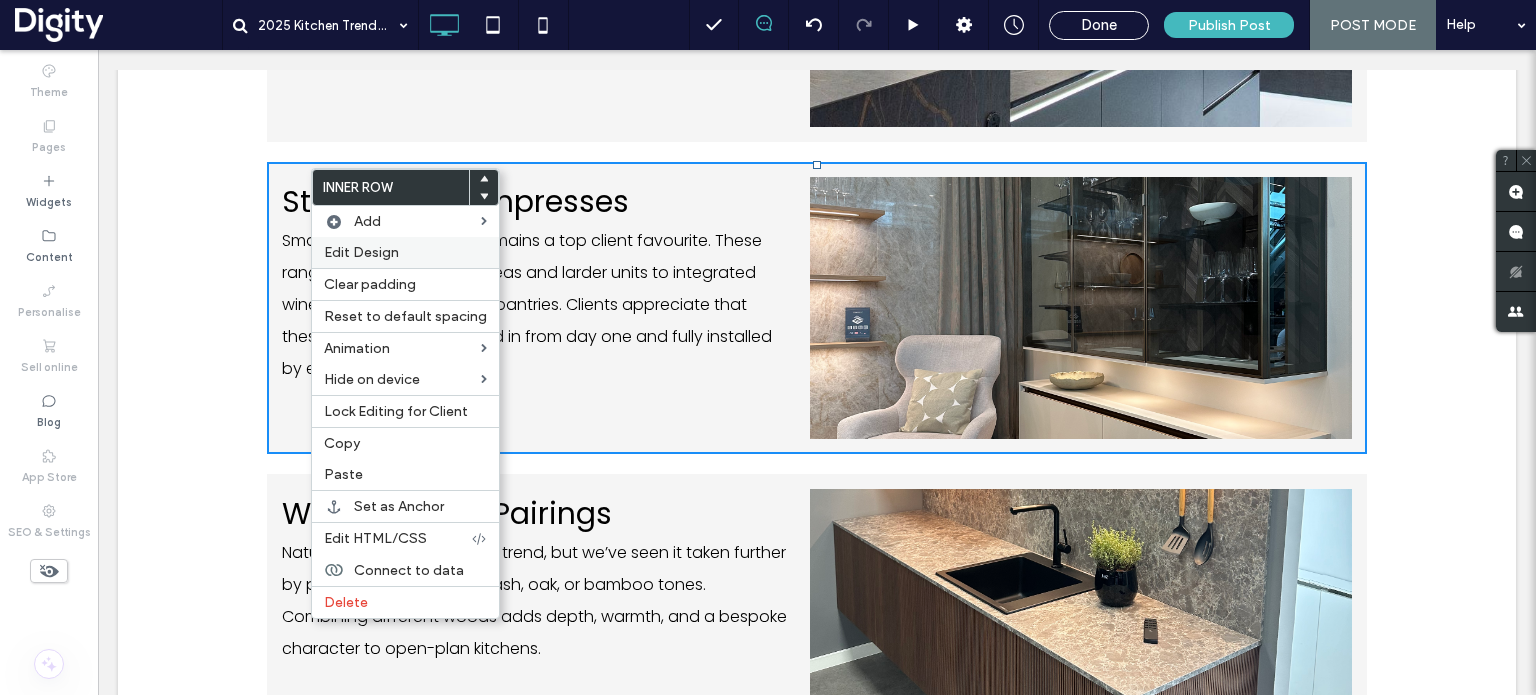 click on "Edit Design" at bounding box center (405, 252) 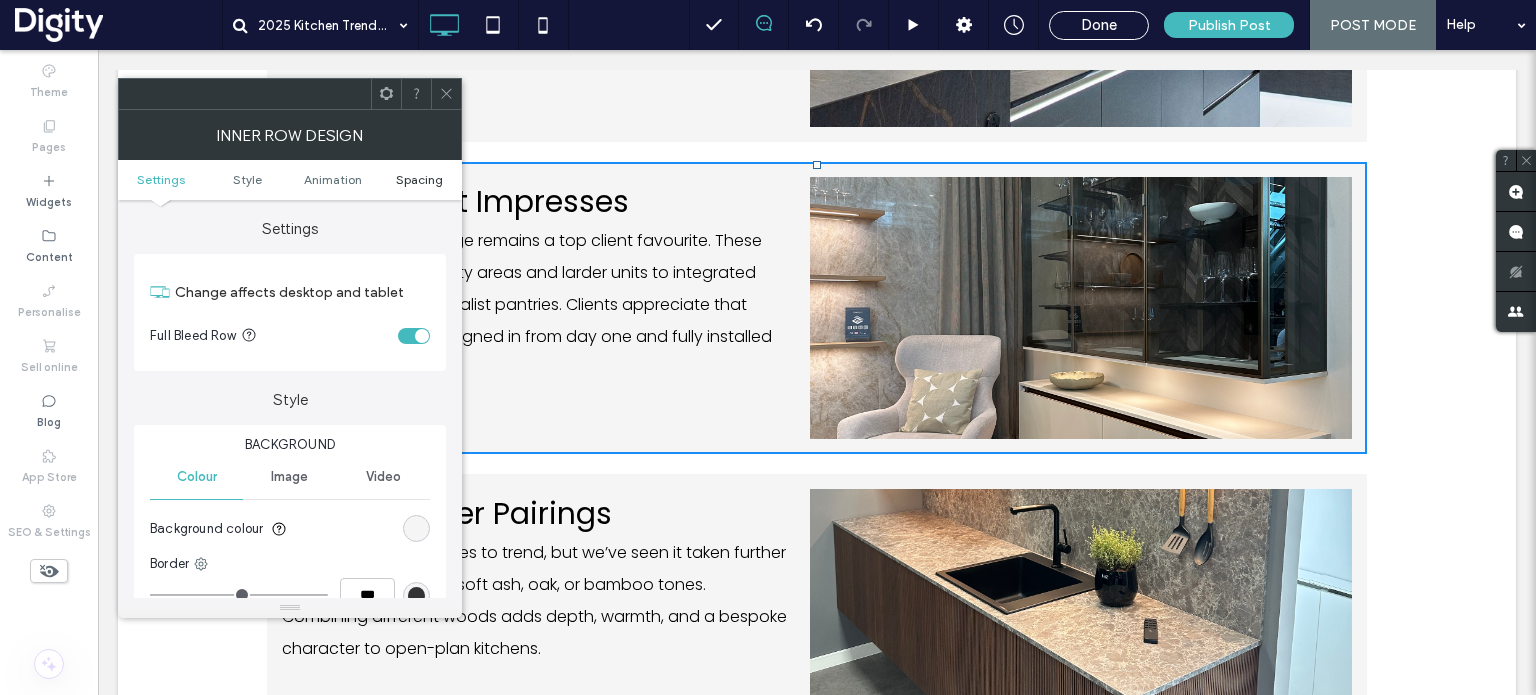 click on "Spacing" at bounding box center (419, 179) 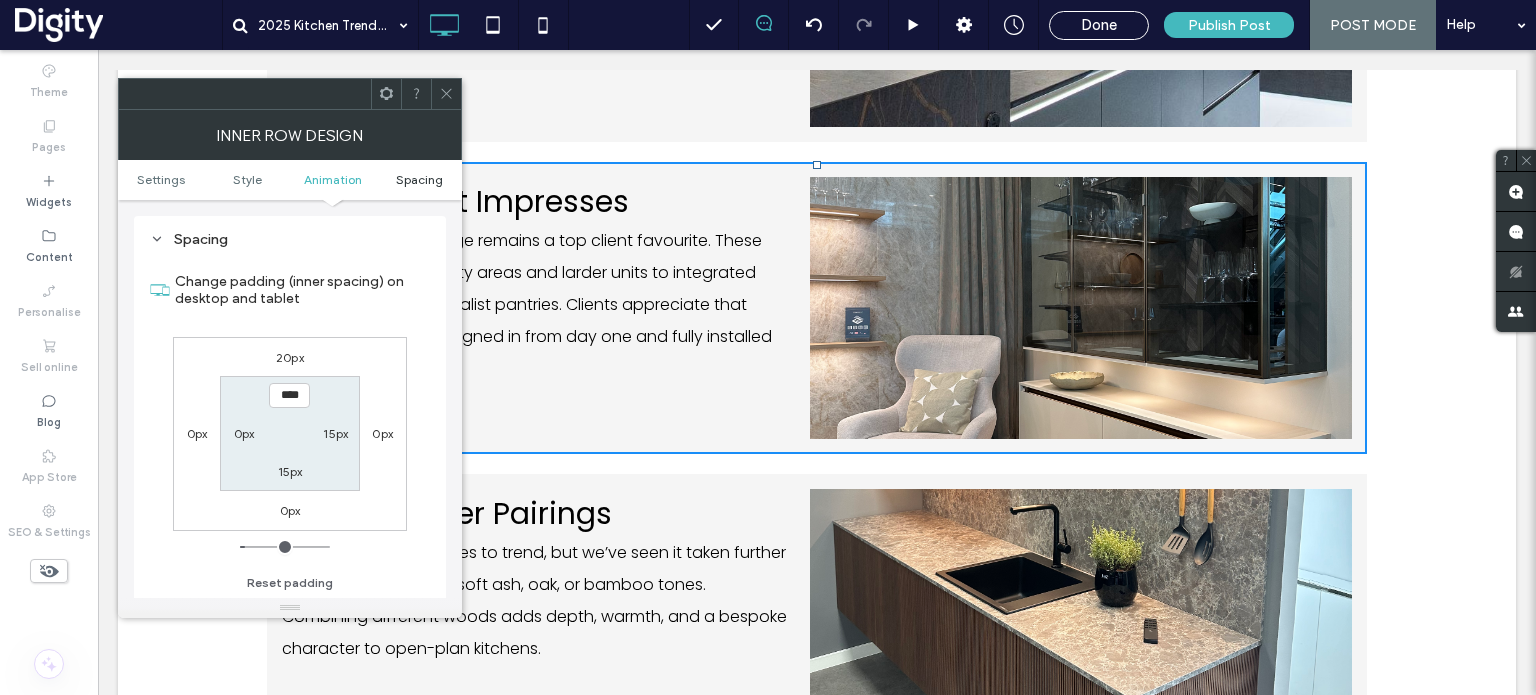 scroll, scrollTop: 640, scrollLeft: 0, axis: vertical 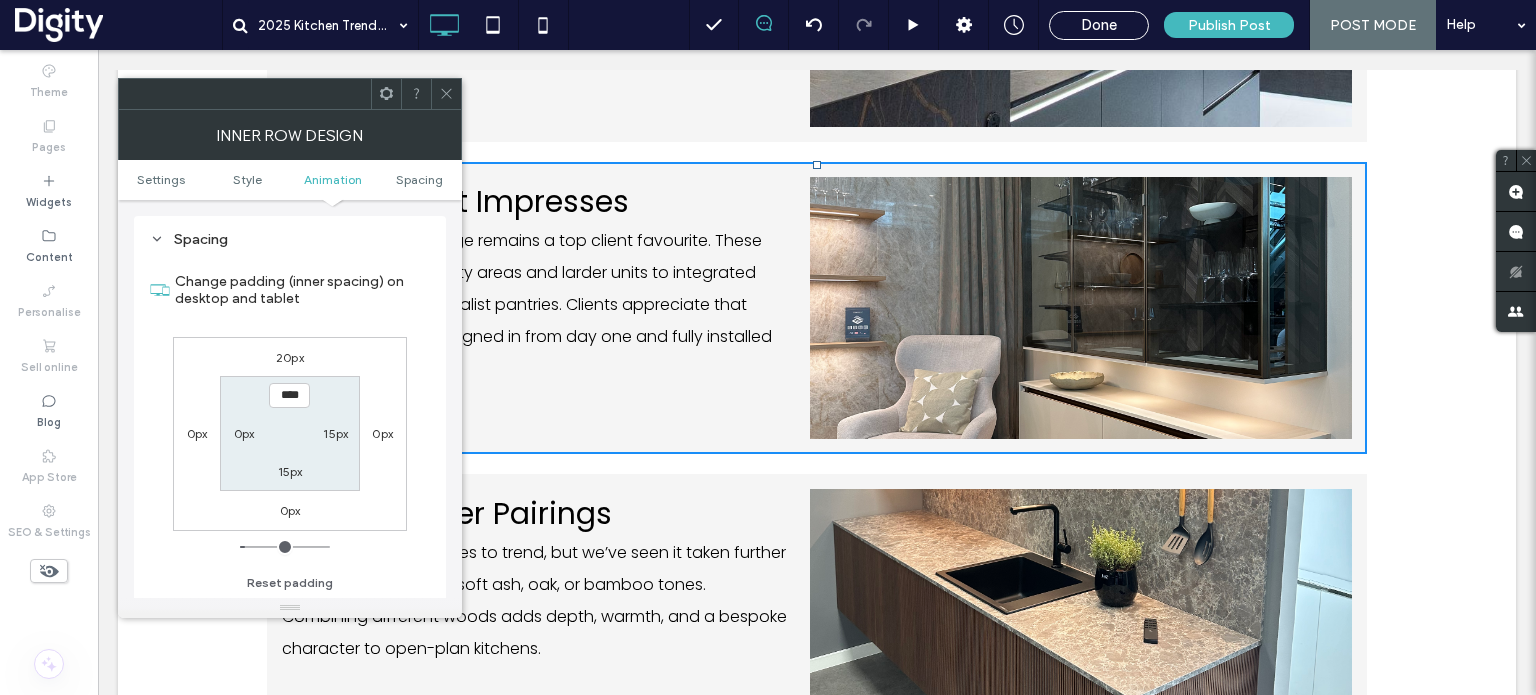 click 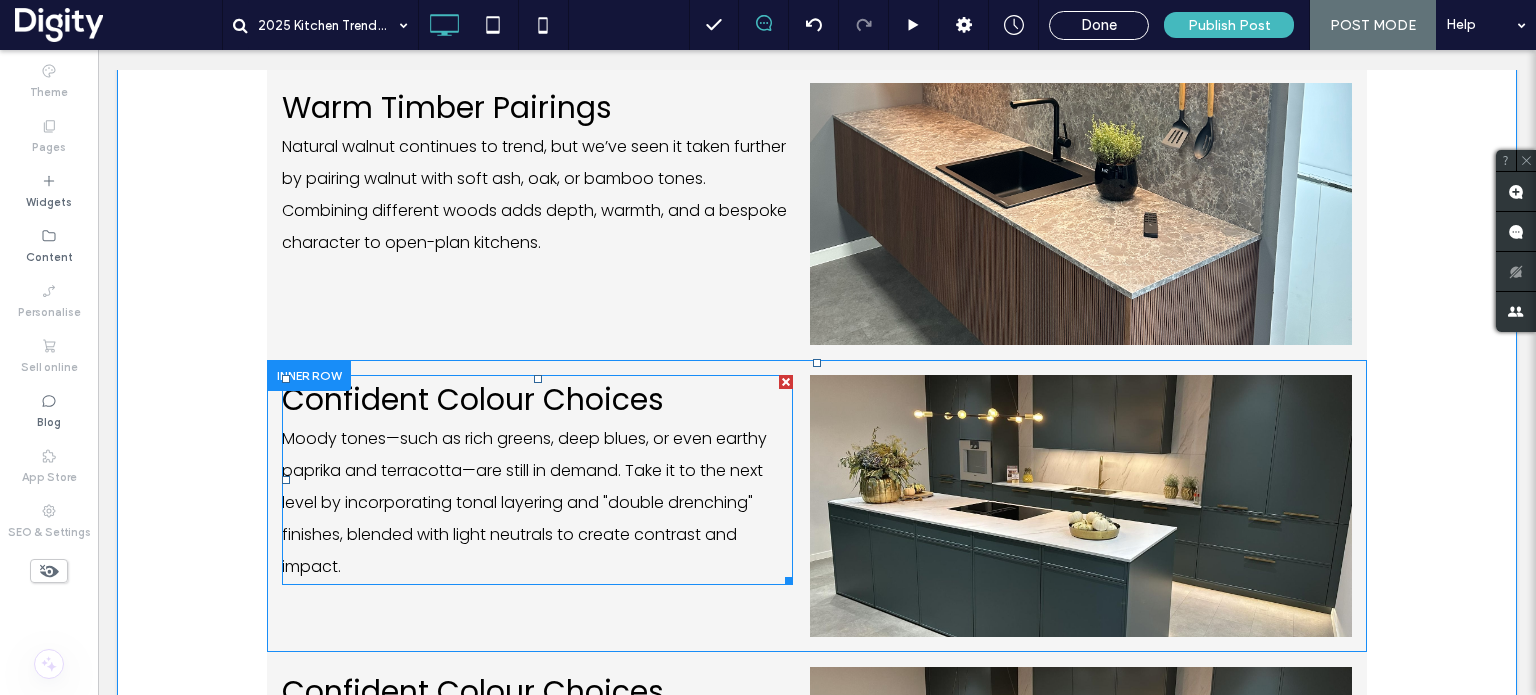 scroll, scrollTop: 1828, scrollLeft: 0, axis: vertical 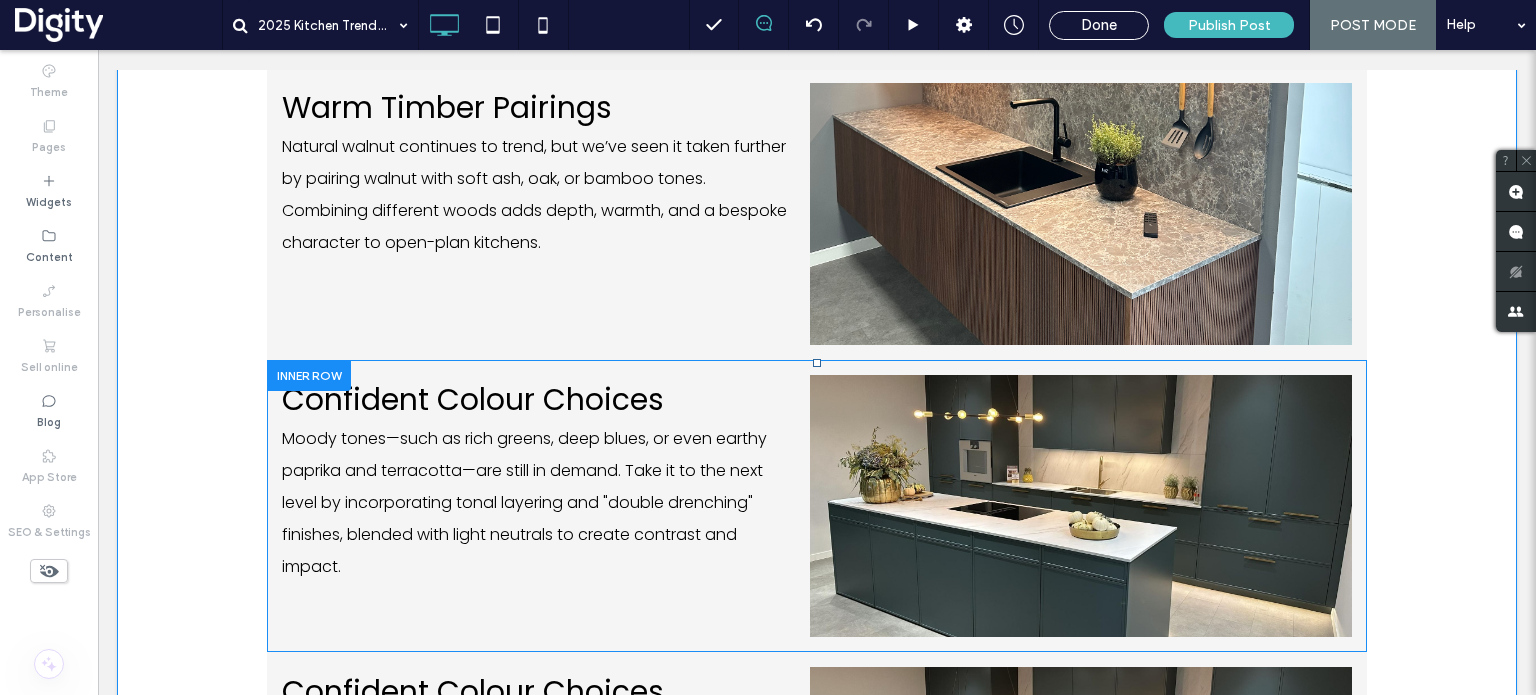 click on "Confident Colour Choices
Moody tones—such as rich greens, deep blues, or even earthy paprika and terracotta—are still in demand. Take it to the next level by incorporating tonal layering and "double drenching" finishes, blended with light neutrals to create contrast and impact.
Click To Paste     Click To Paste" at bounding box center (538, 506) 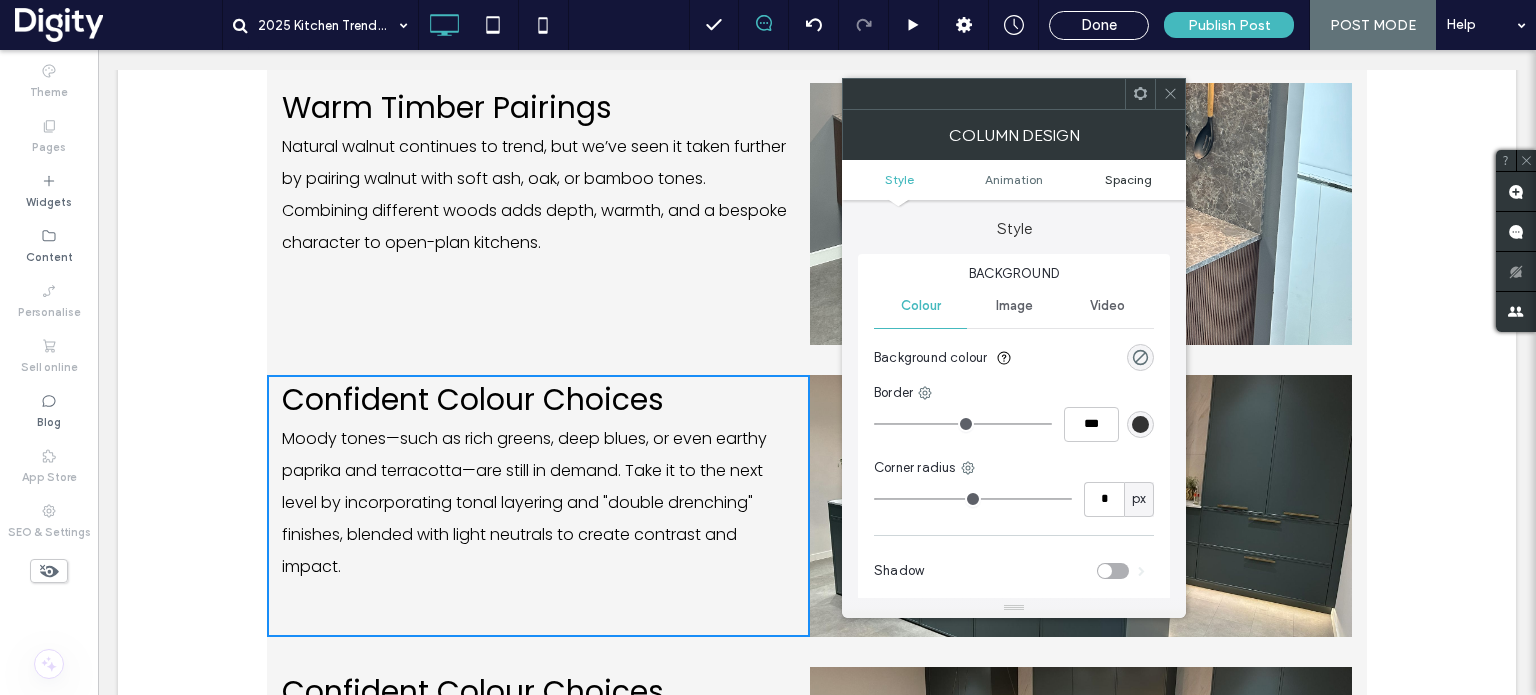 click on "Spacing" at bounding box center (1128, 179) 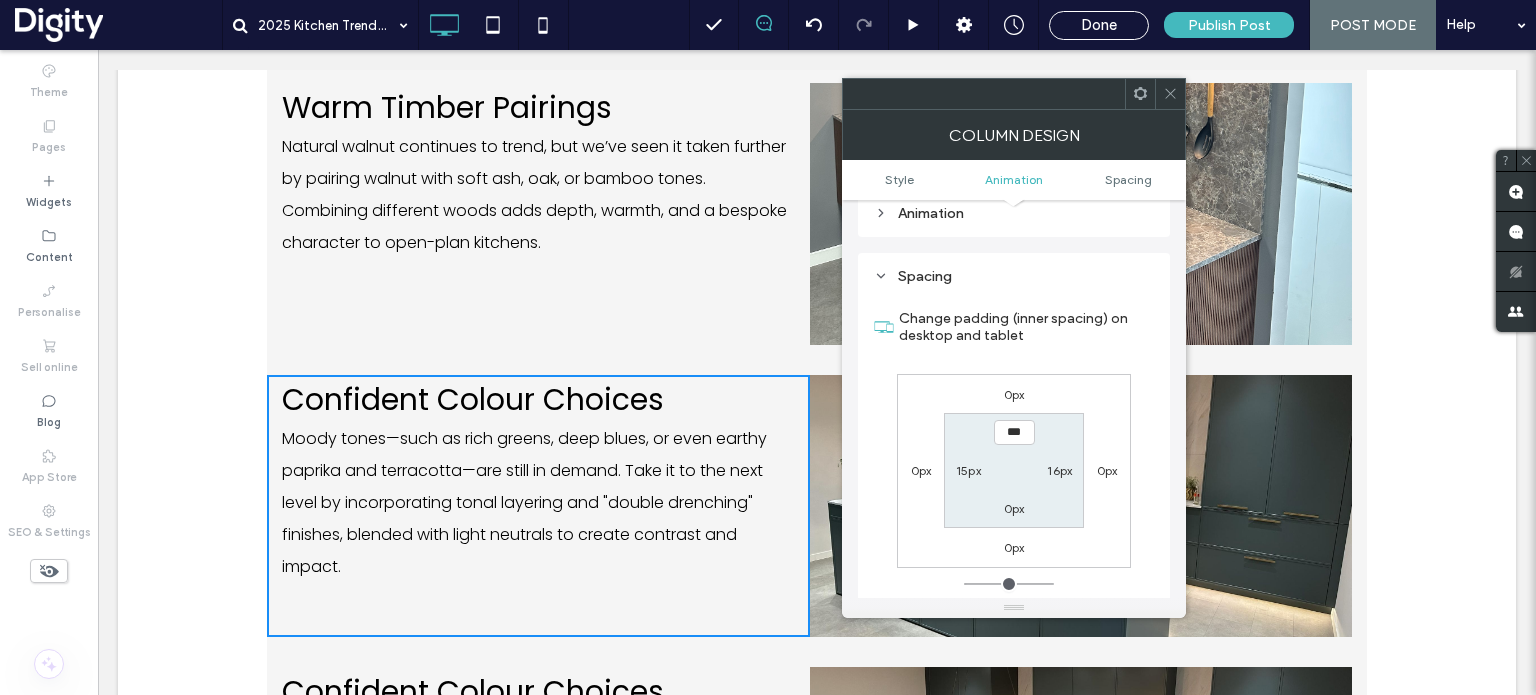 scroll, scrollTop: 468, scrollLeft: 0, axis: vertical 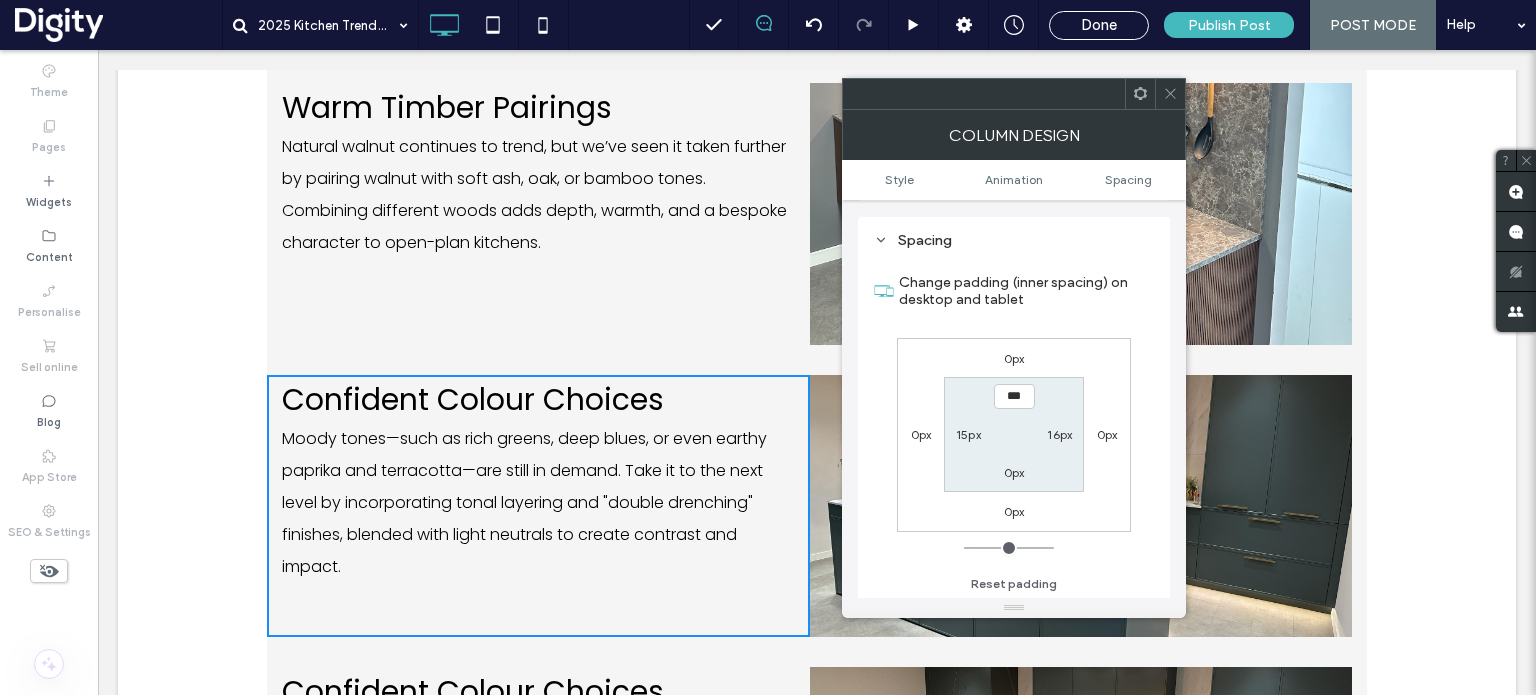 click 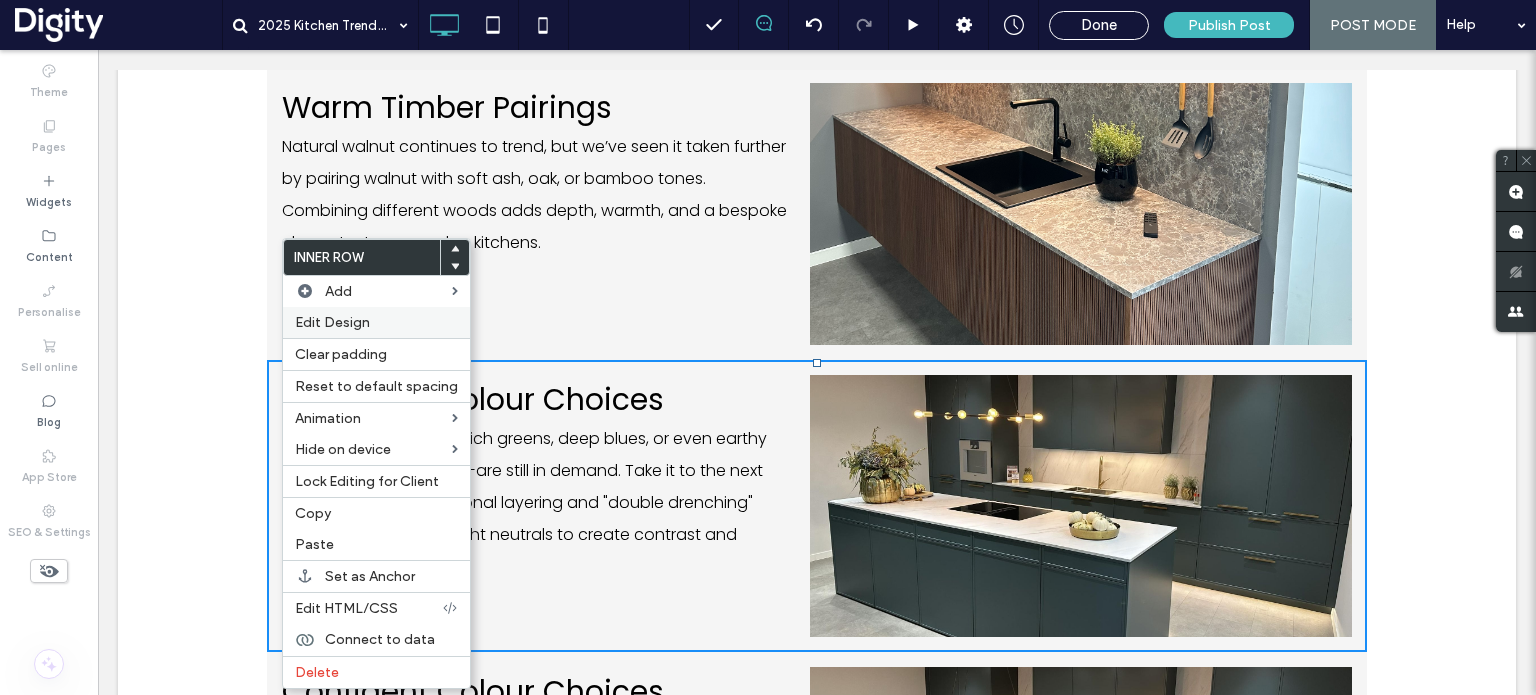 click on "Edit Design" at bounding box center (332, 322) 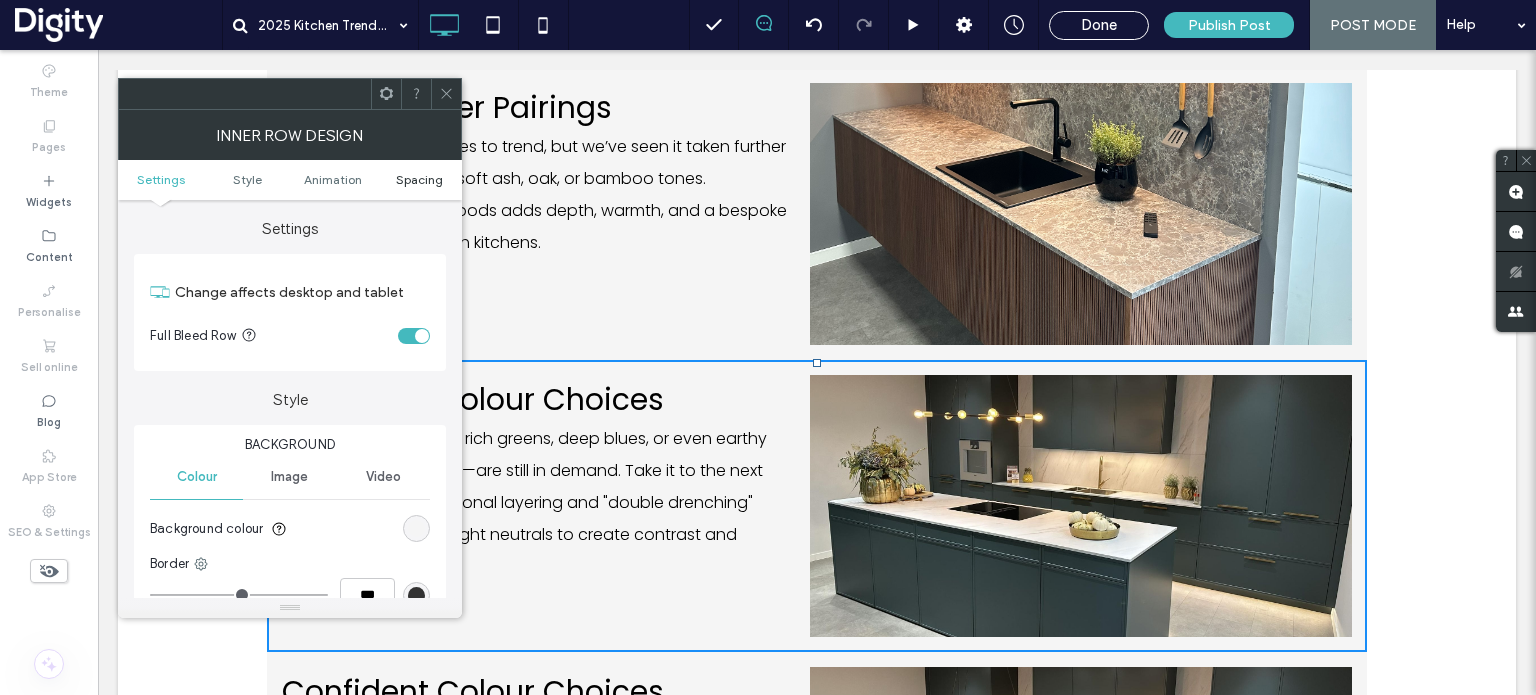 click on "Spacing" at bounding box center [419, 179] 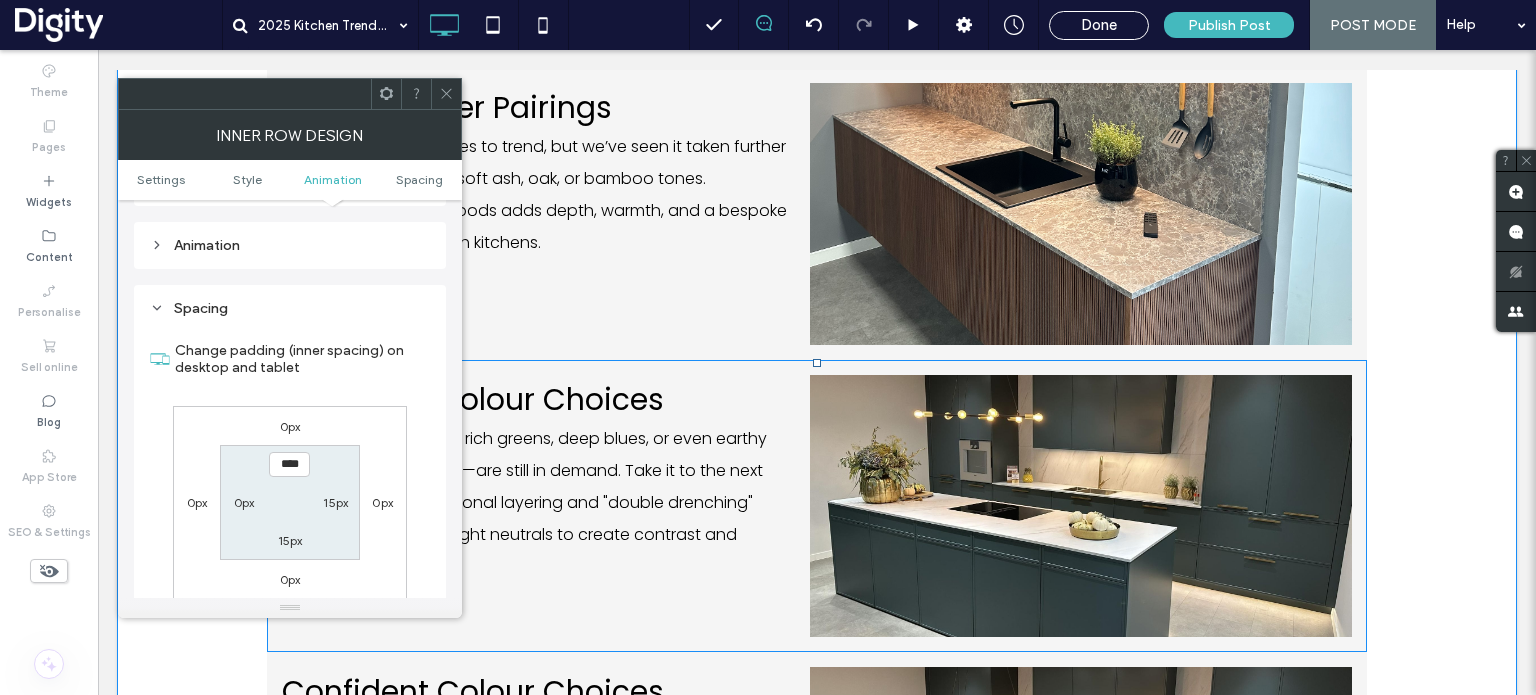 scroll, scrollTop: 640, scrollLeft: 0, axis: vertical 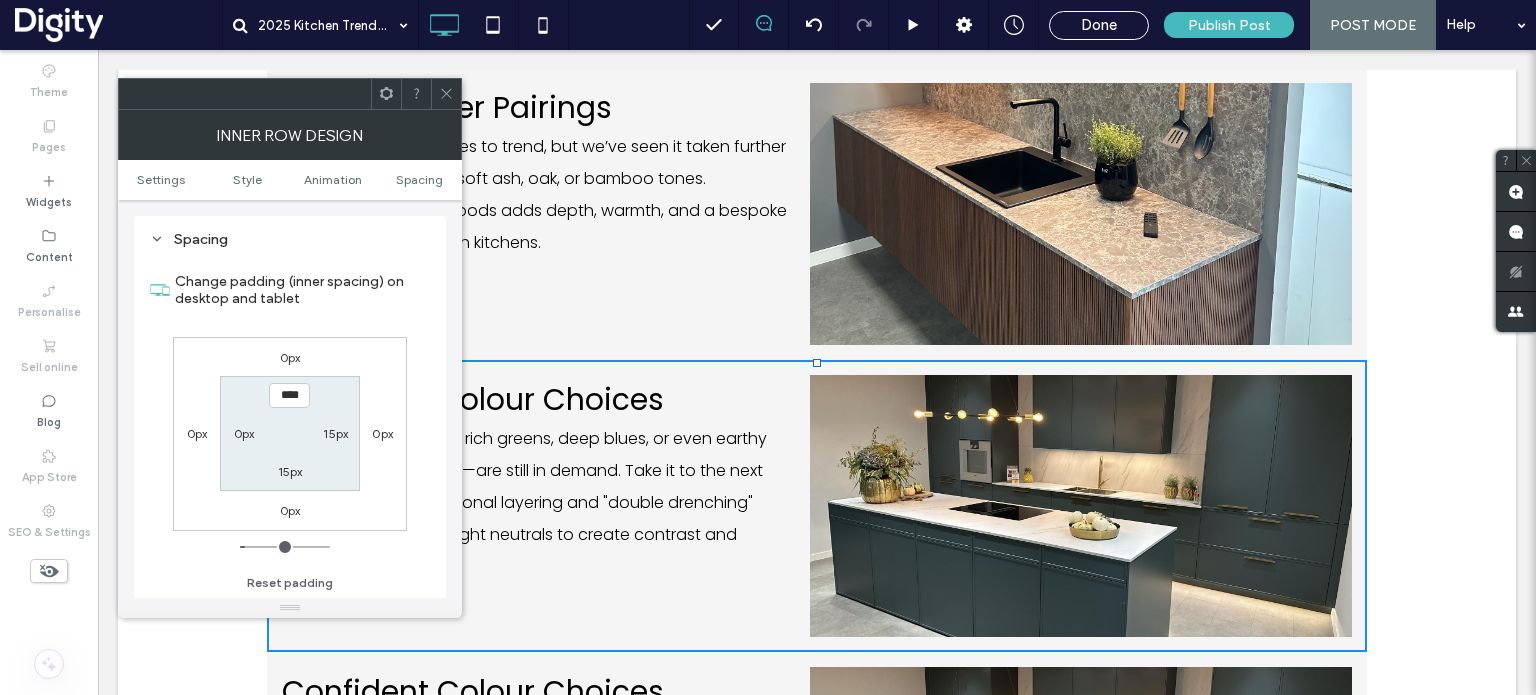 click on "0px" at bounding box center [290, 357] 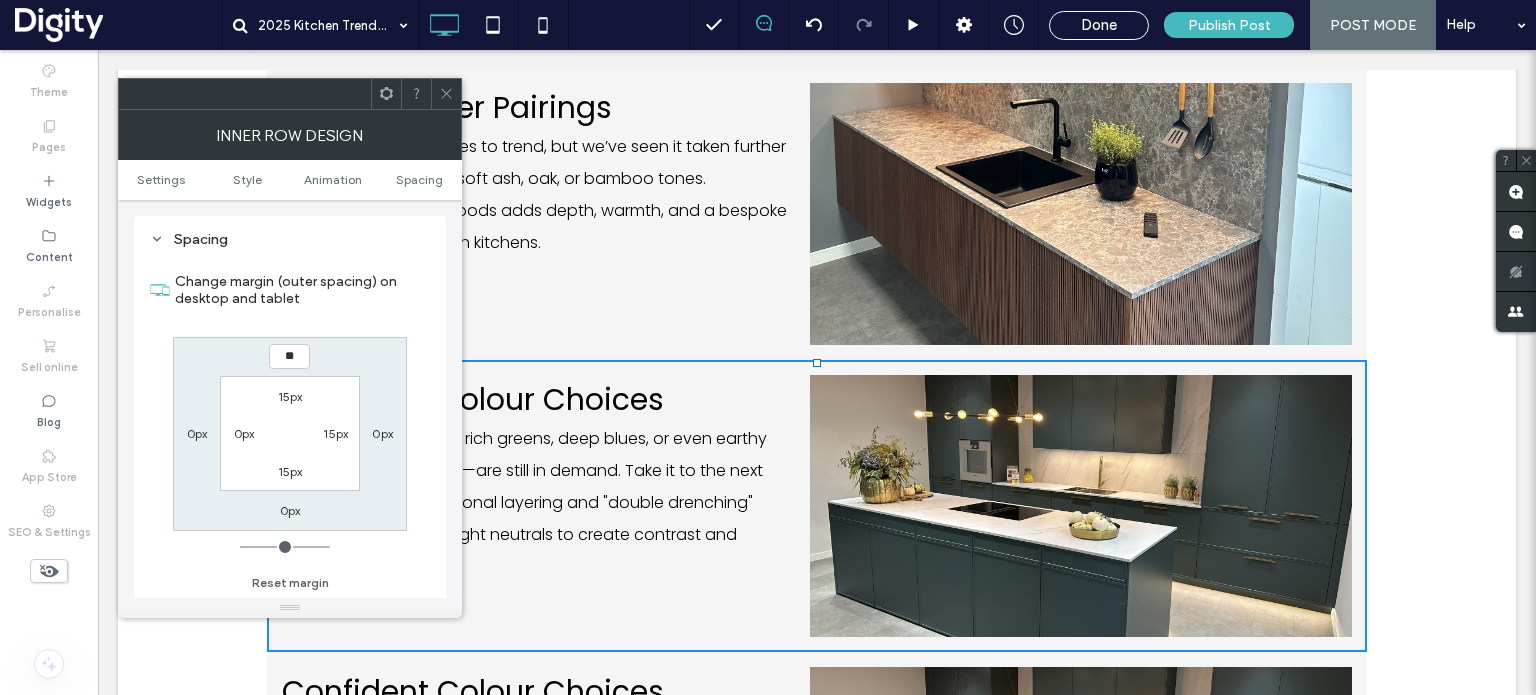 type on "**" 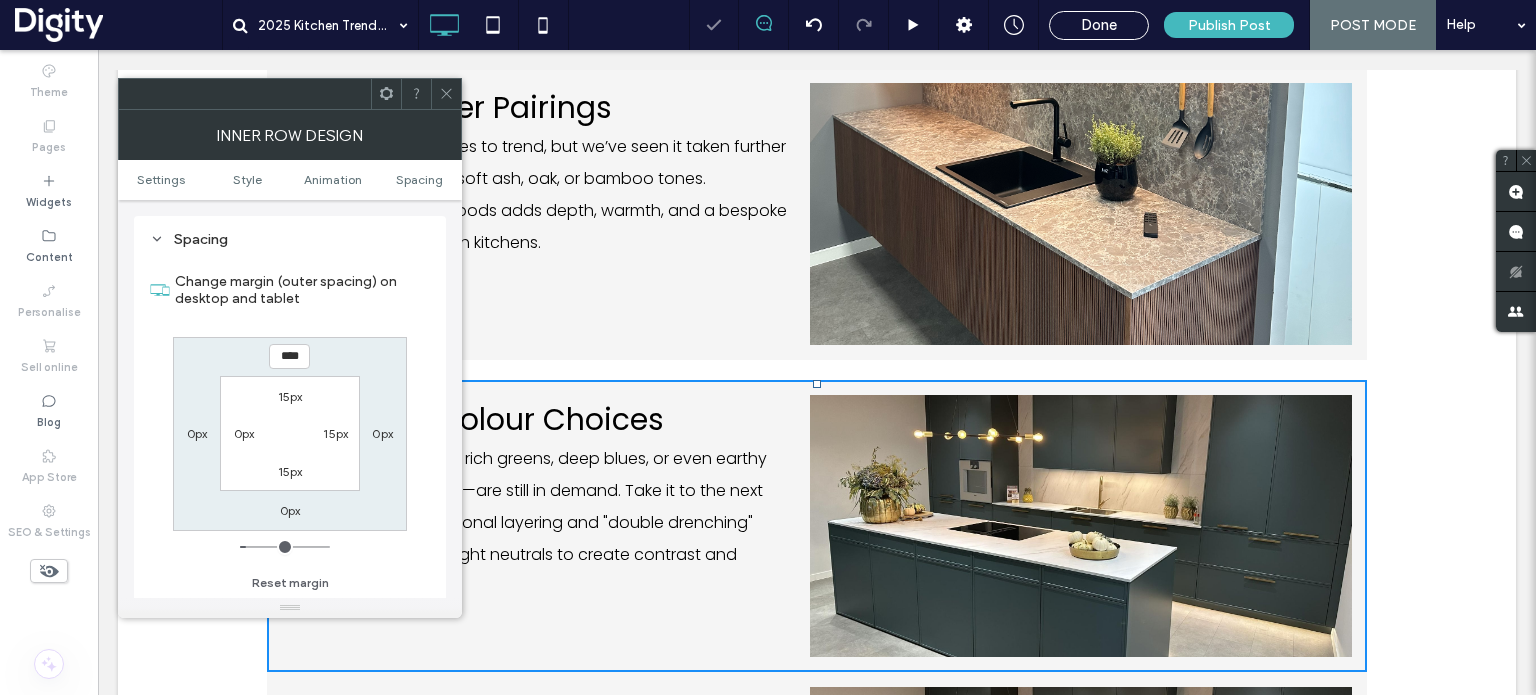click at bounding box center (446, 94) 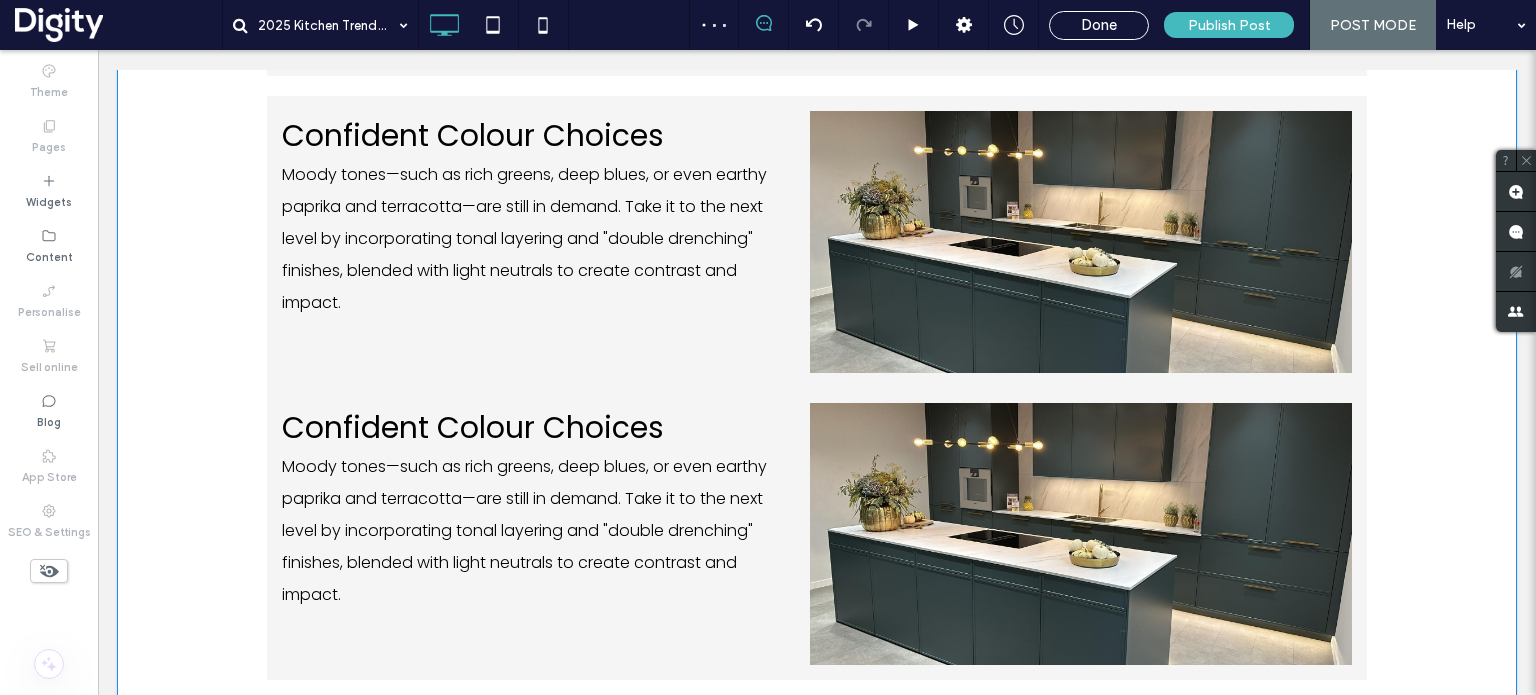 scroll, scrollTop: 2112, scrollLeft: 0, axis: vertical 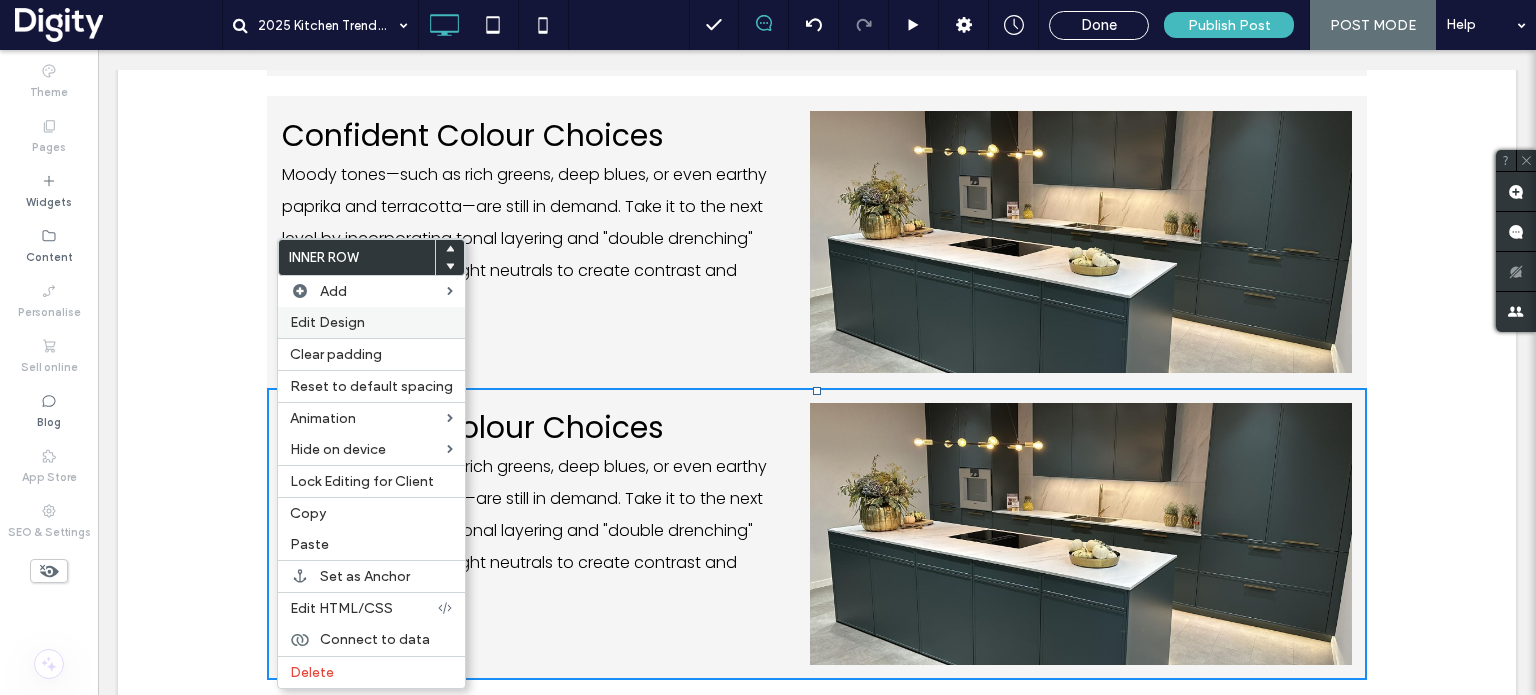 click on "Edit Design" at bounding box center (327, 322) 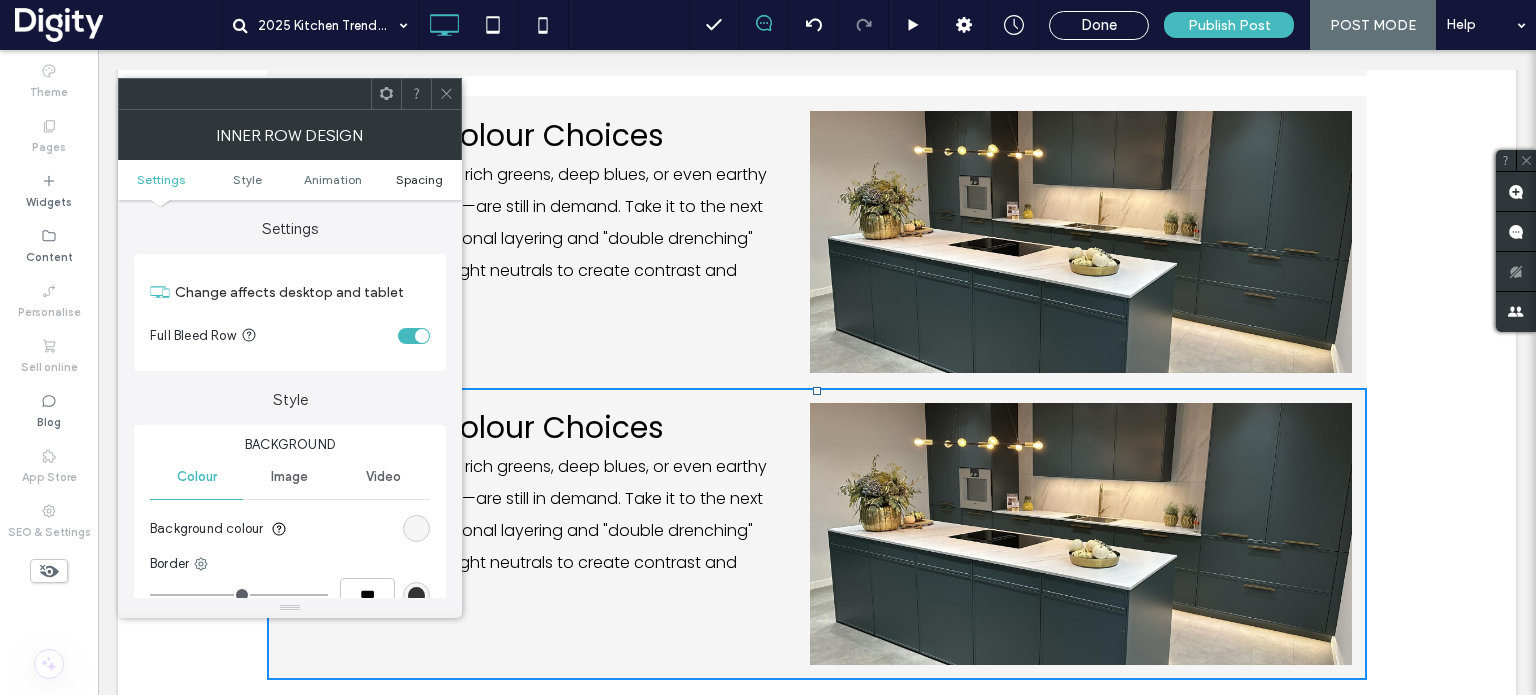 click on "Spacing" at bounding box center (419, 179) 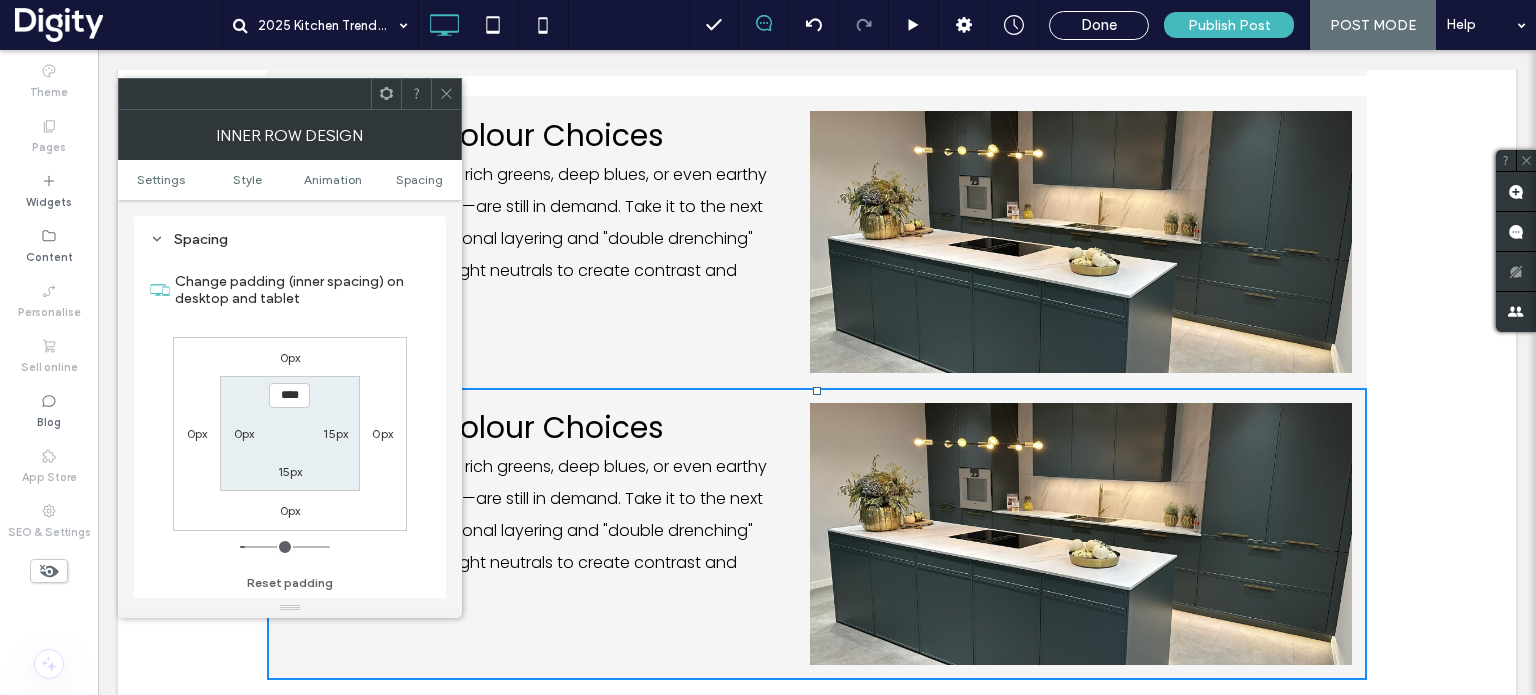 scroll, scrollTop: 640, scrollLeft: 0, axis: vertical 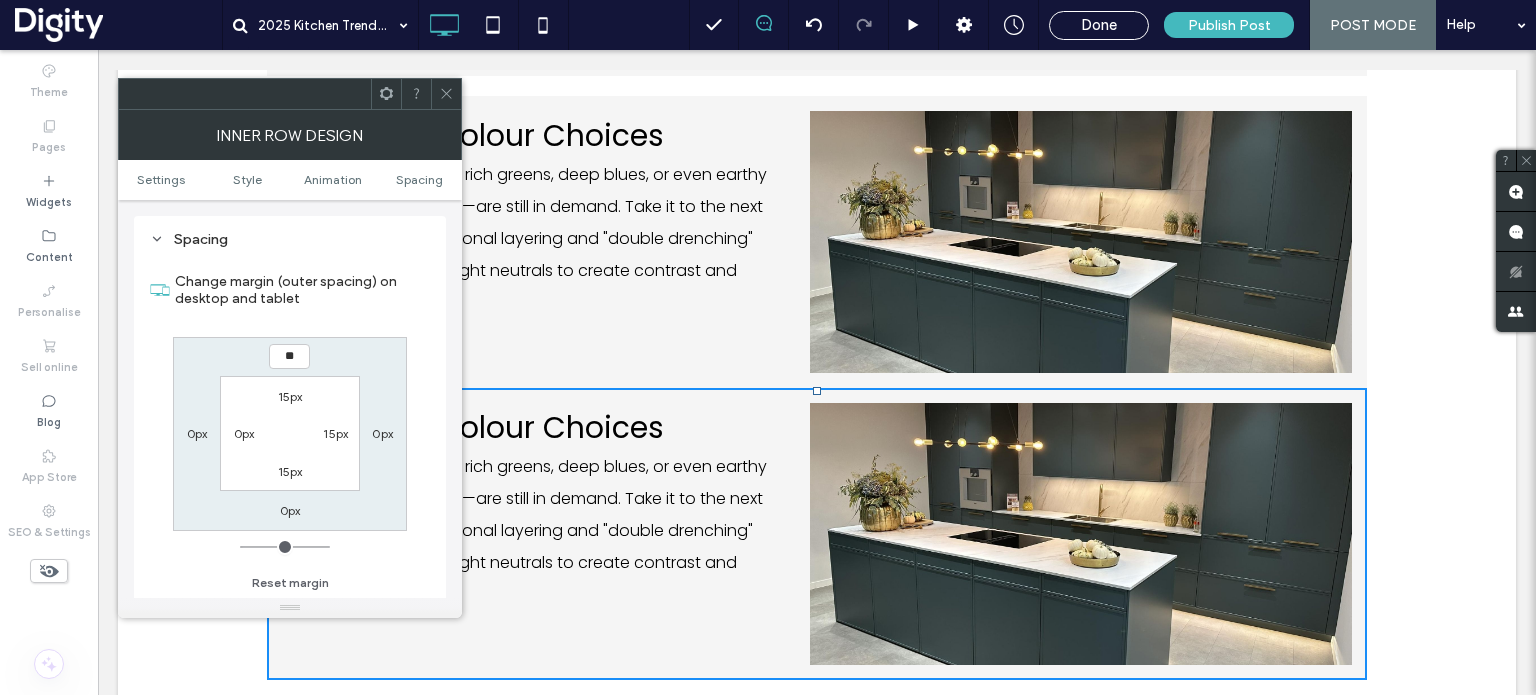 type on "**" 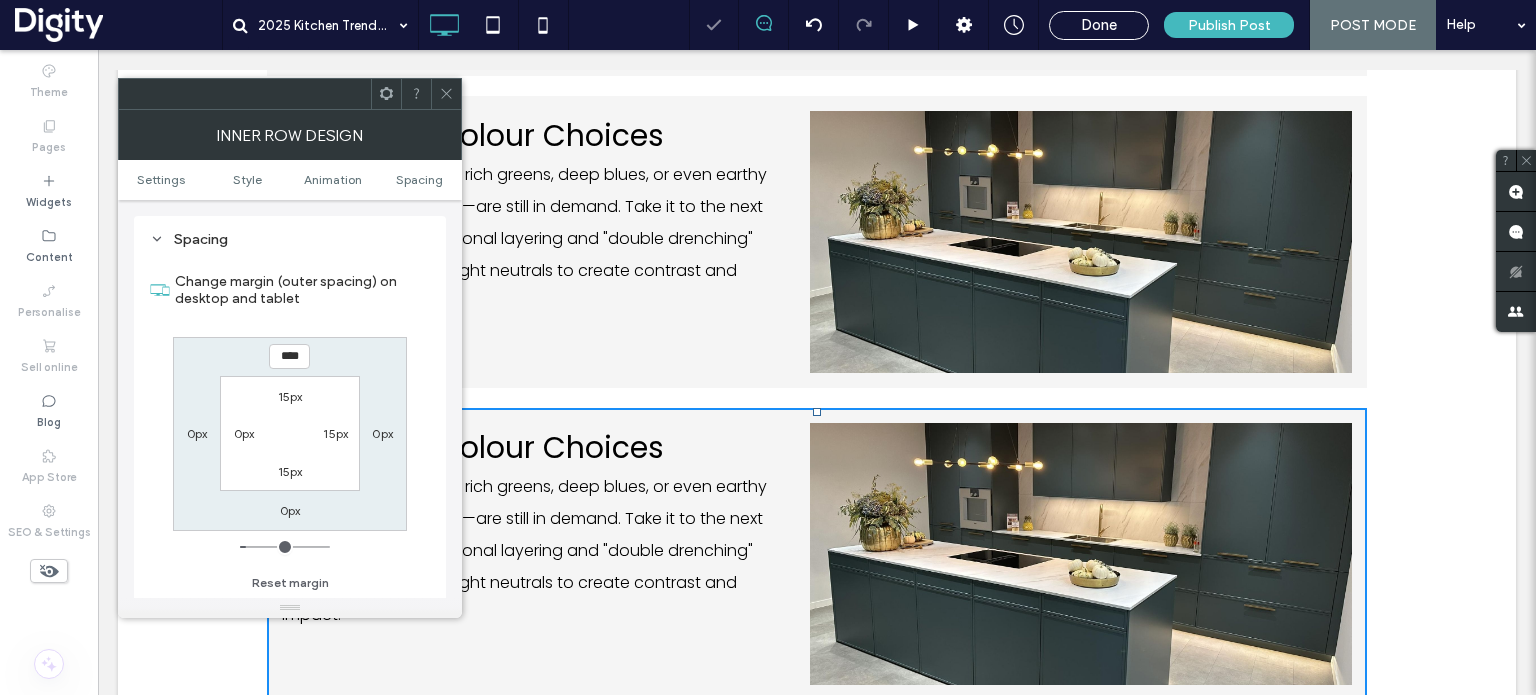 click 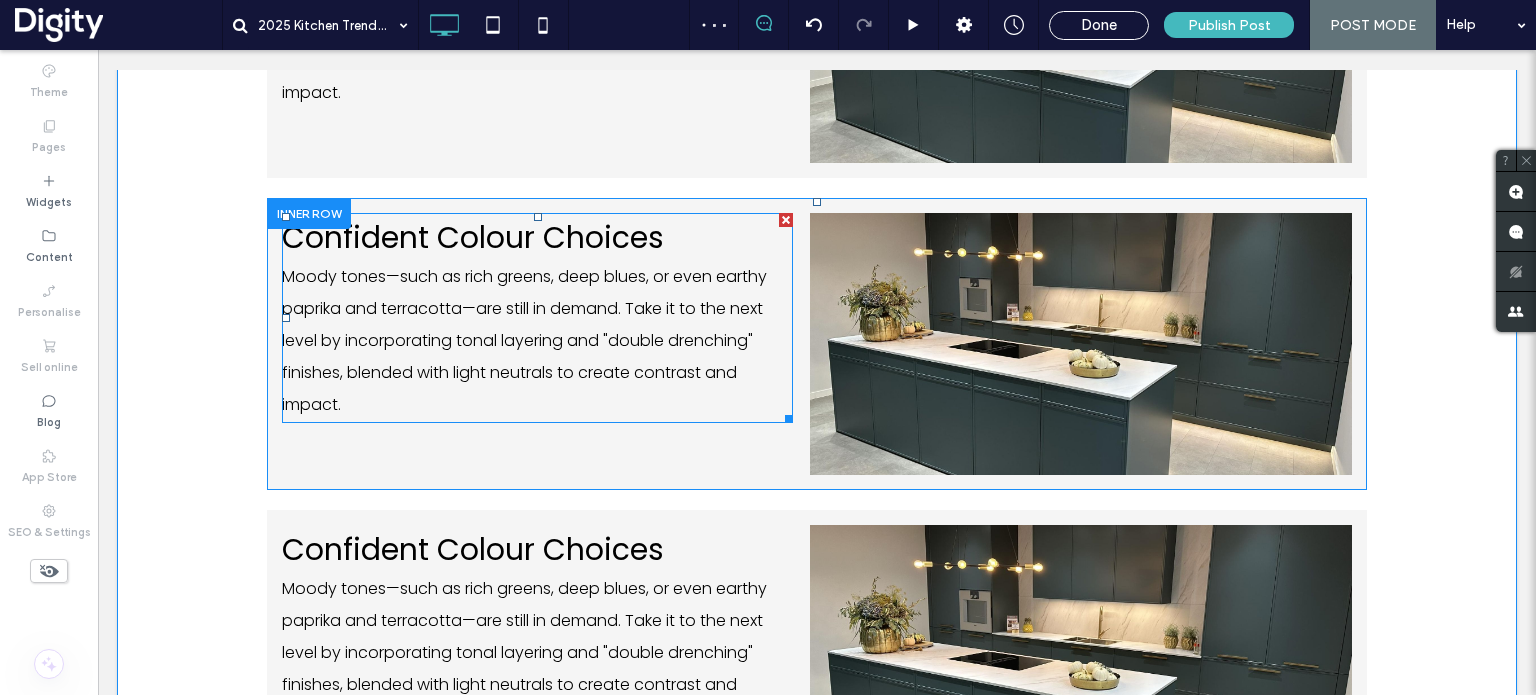 scroll, scrollTop: 2319, scrollLeft: 0, axis: vertical 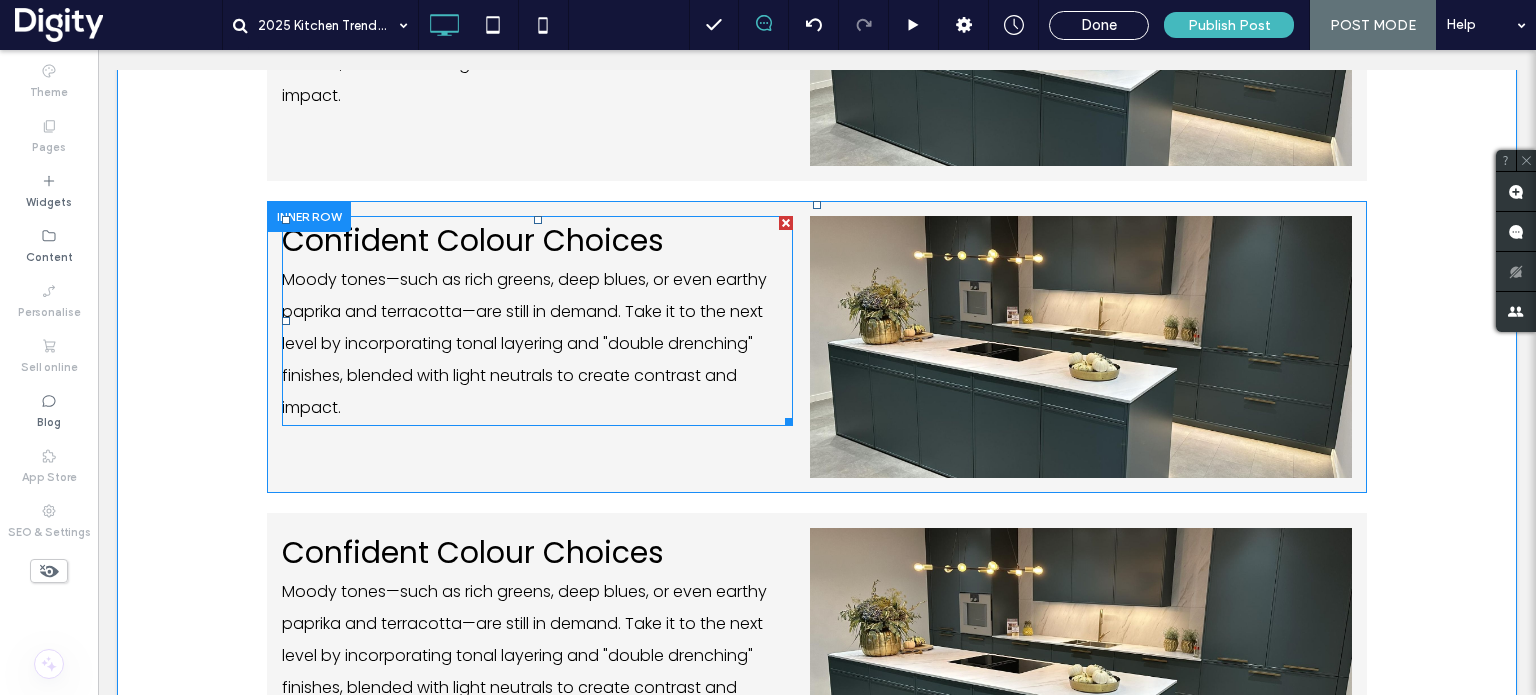 click on "Confident Colour Choices" at bounding box center (473, 240) 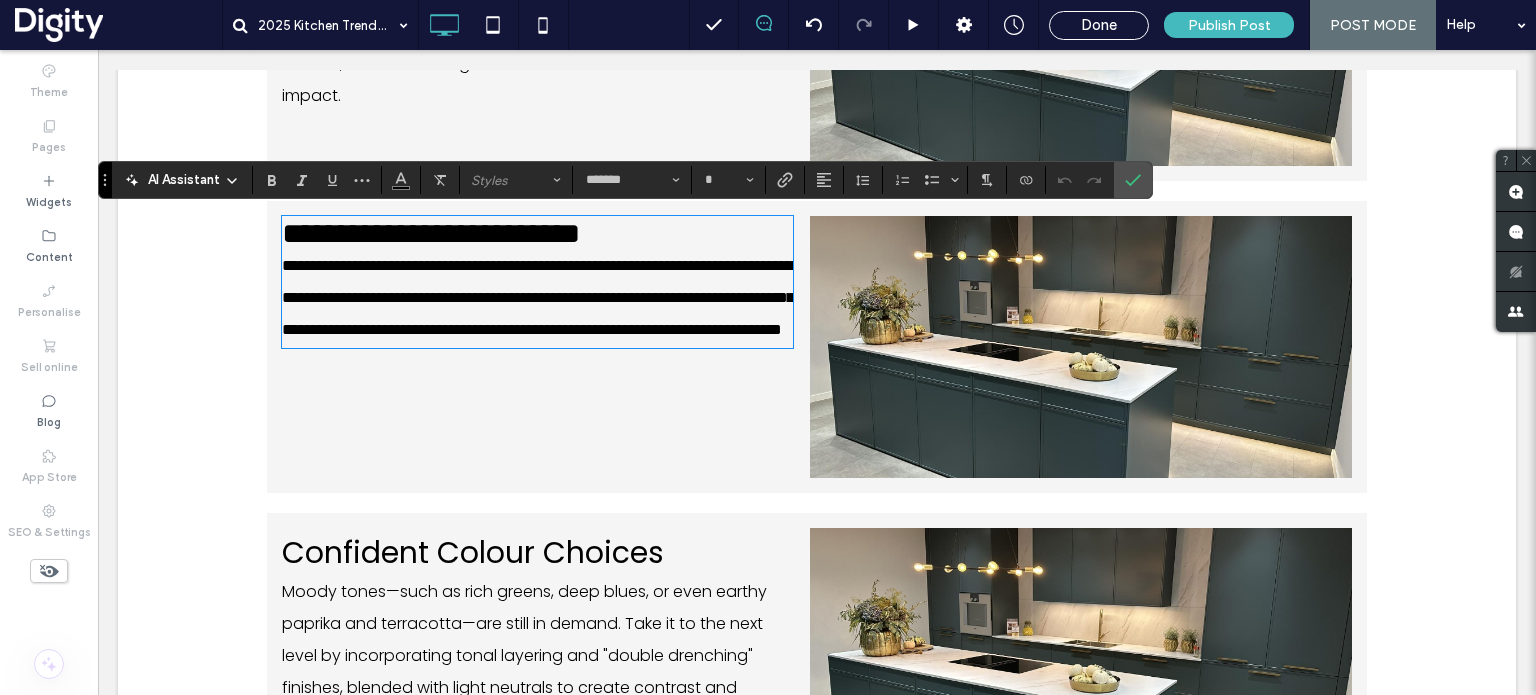 click on "**********" at bounding box center (431, 233) 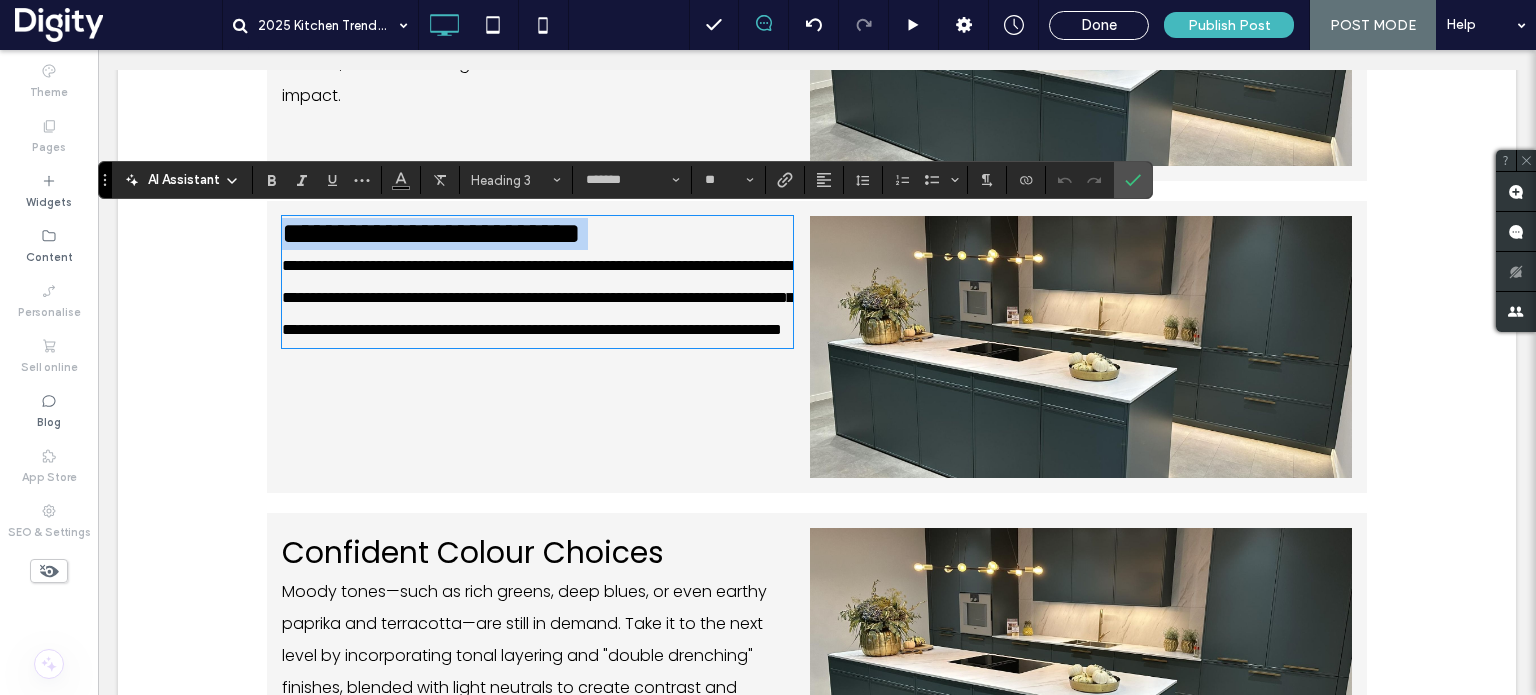 type 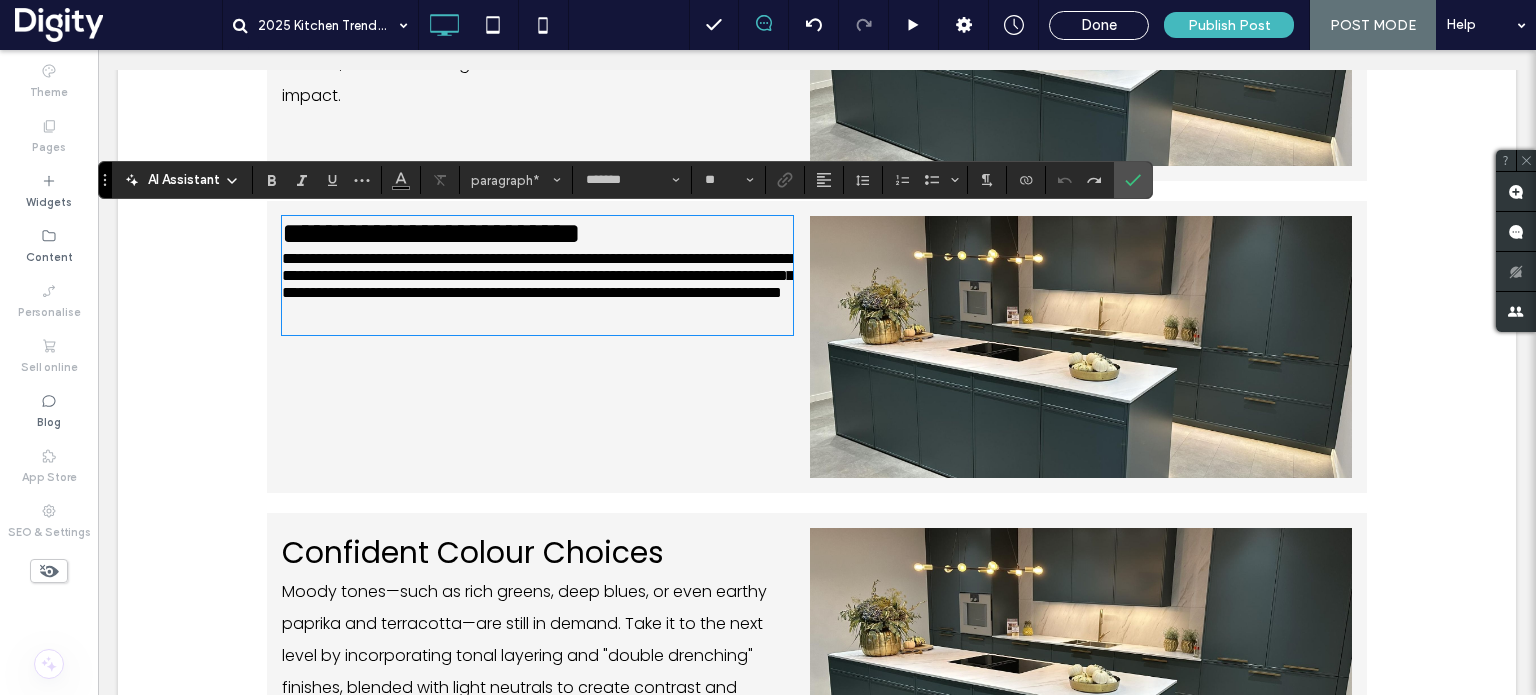 click on "**********" at bounding box center [431, 233] 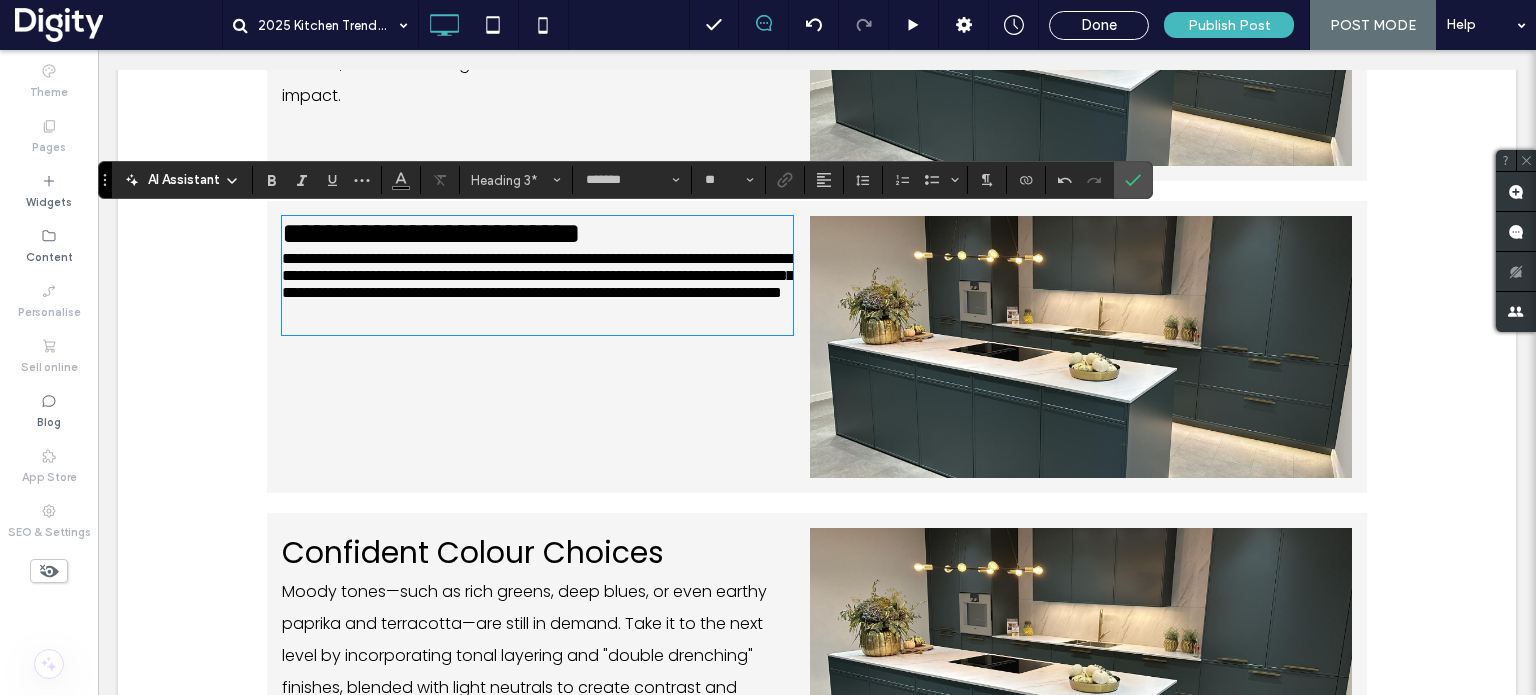 click on "**********" at bounding box center (431, 233) 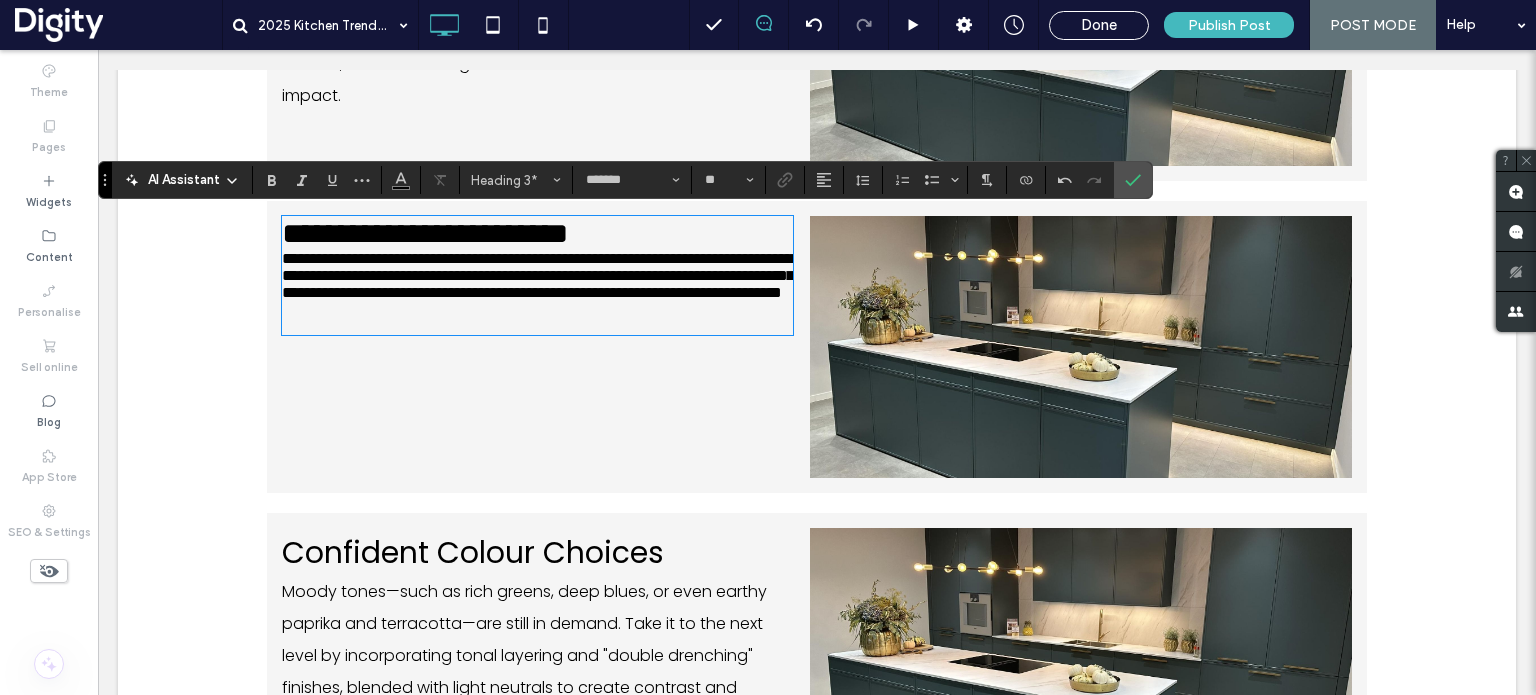 type on "**" 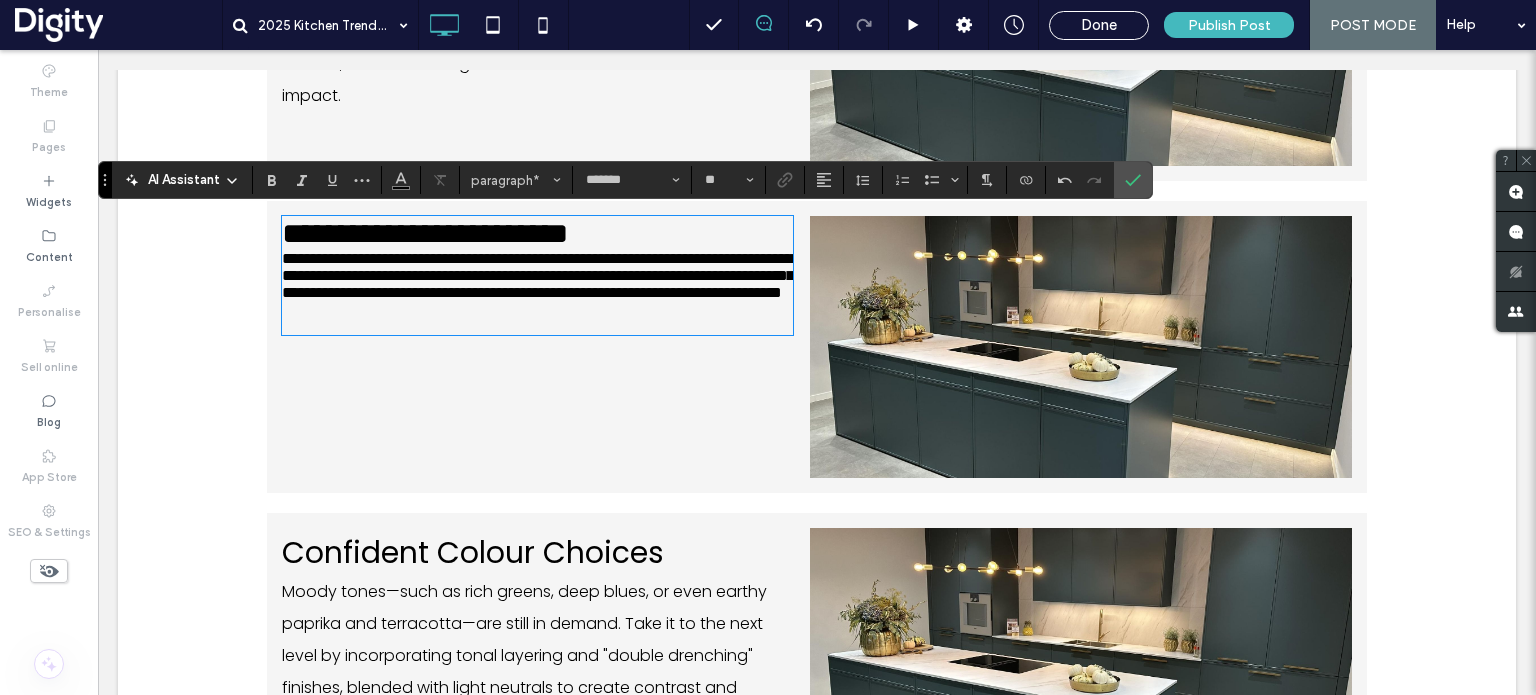 click on "**********" at bounding box center (538, 275) 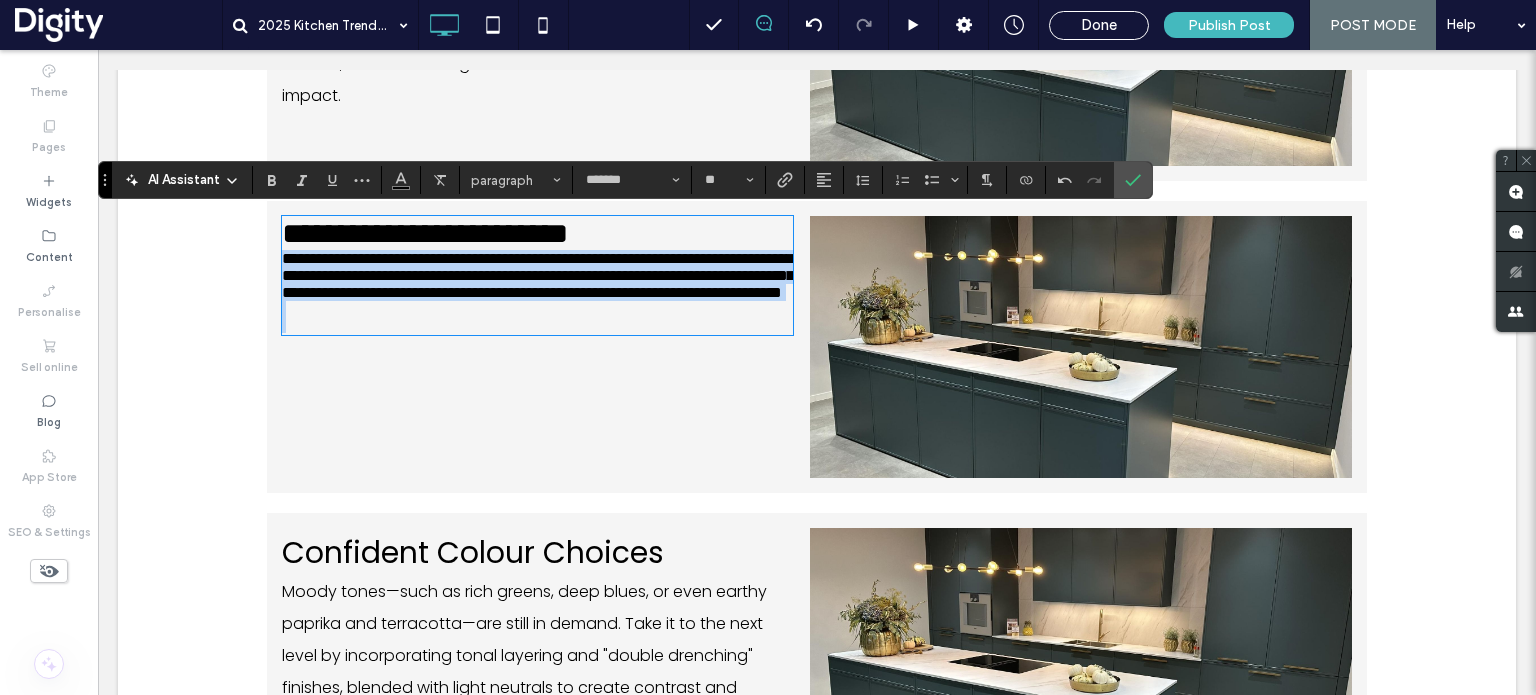 click on "**********" at bounding box center [538, 275] 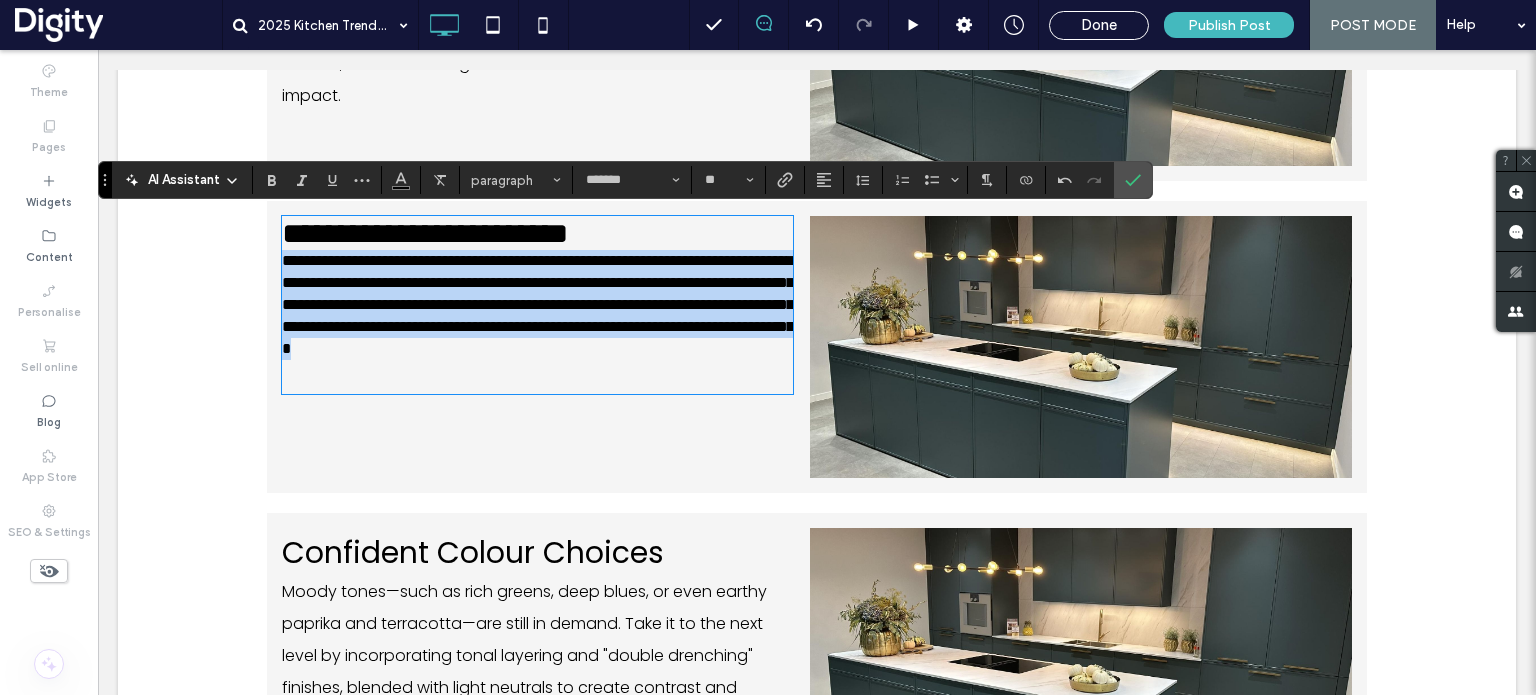 scroll, scrollTop: 0, scrollLeft: 0, axis: both 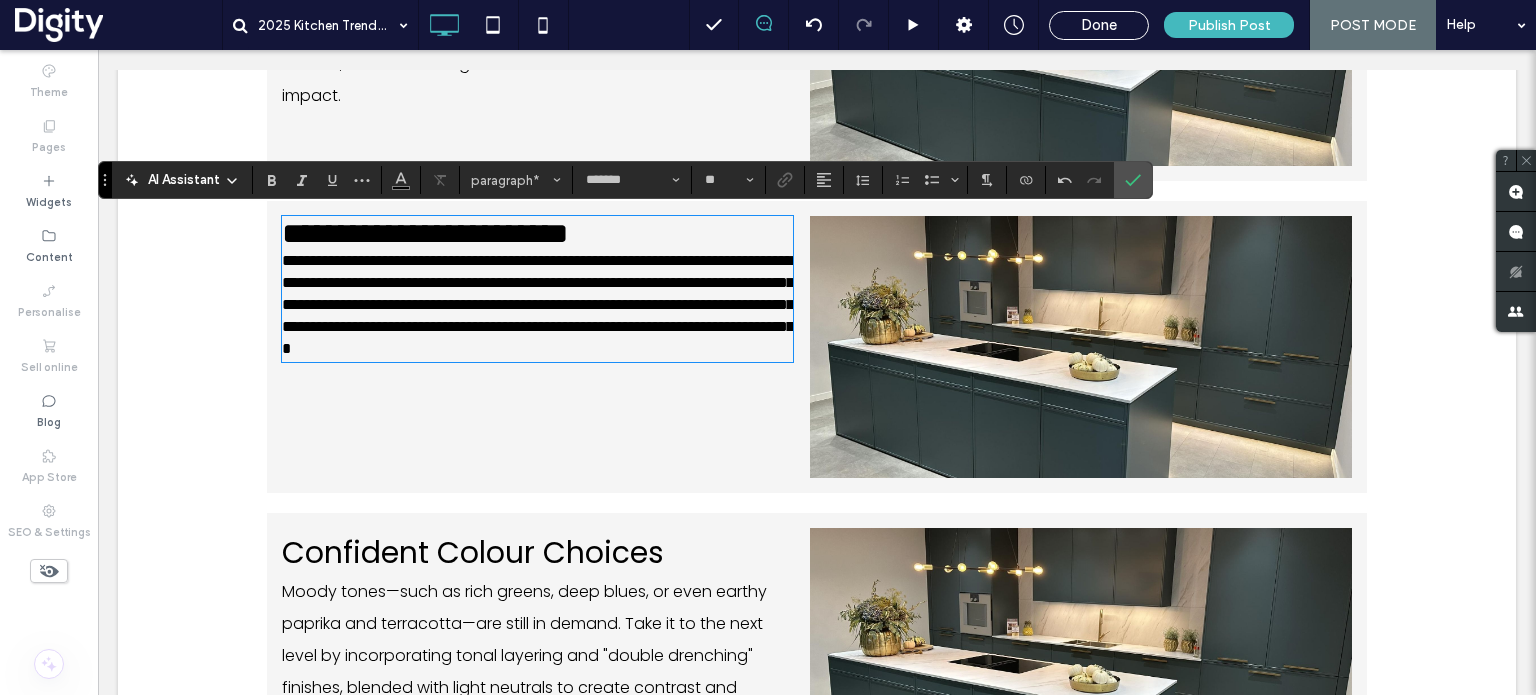 click on "**********" at bounding box center [541, 304] 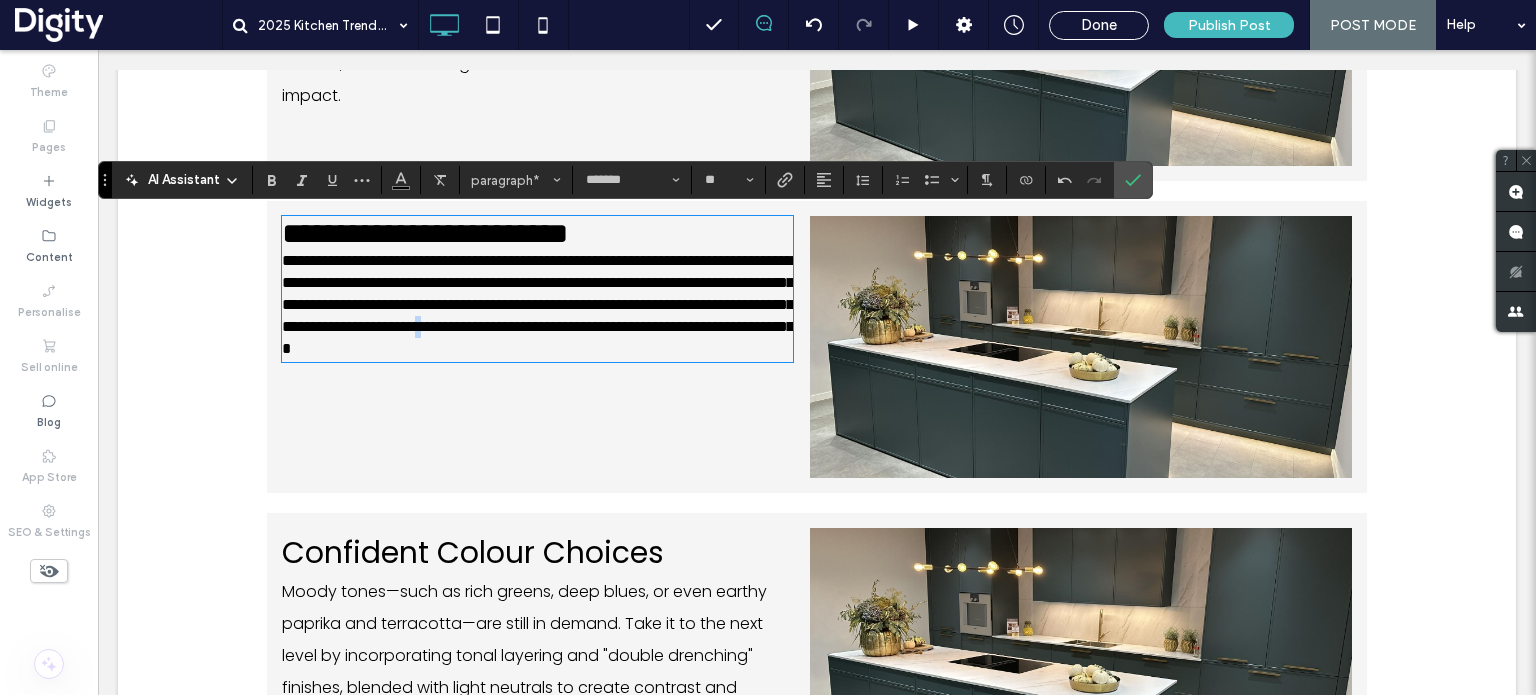 click on "**********" at bounding box center [541, 304] 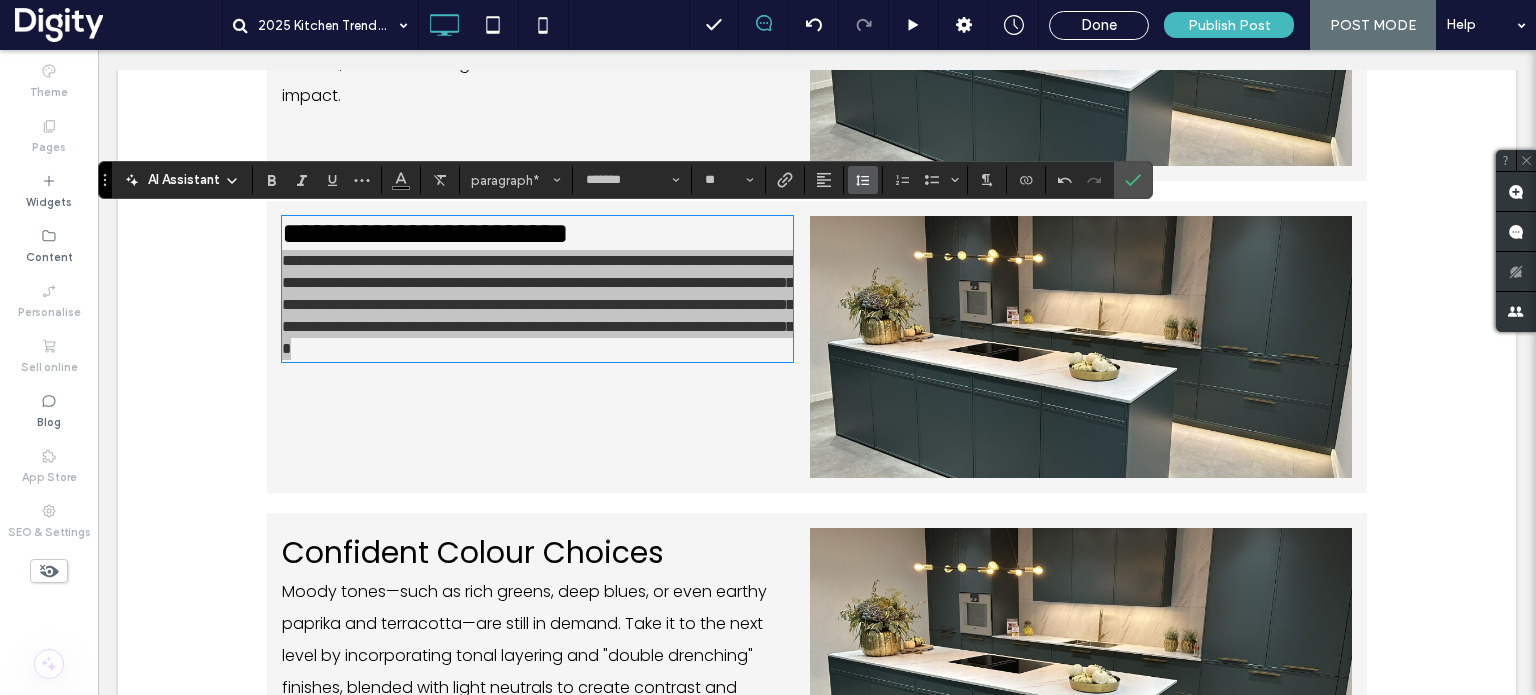 click at bounding box center [863, 180] 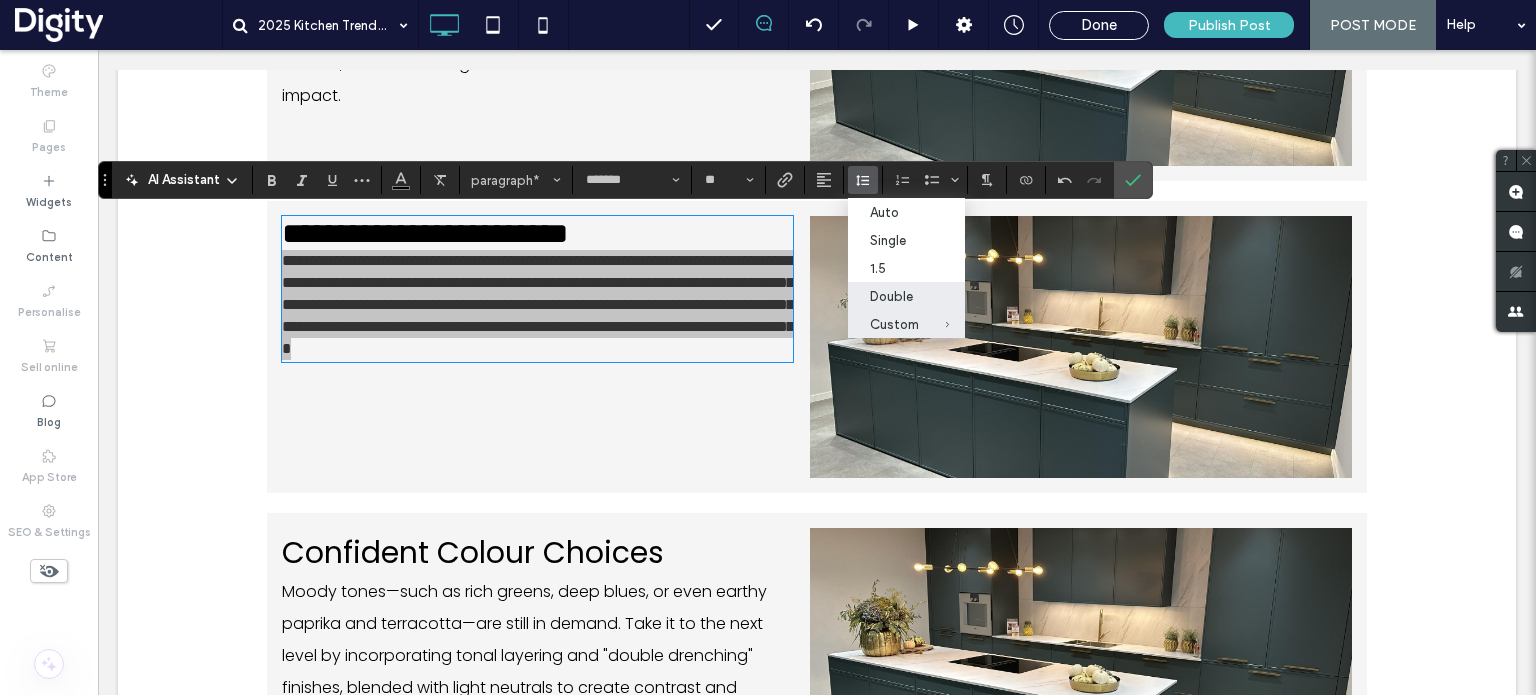 click on "Double" at bounding box center [894, 296] 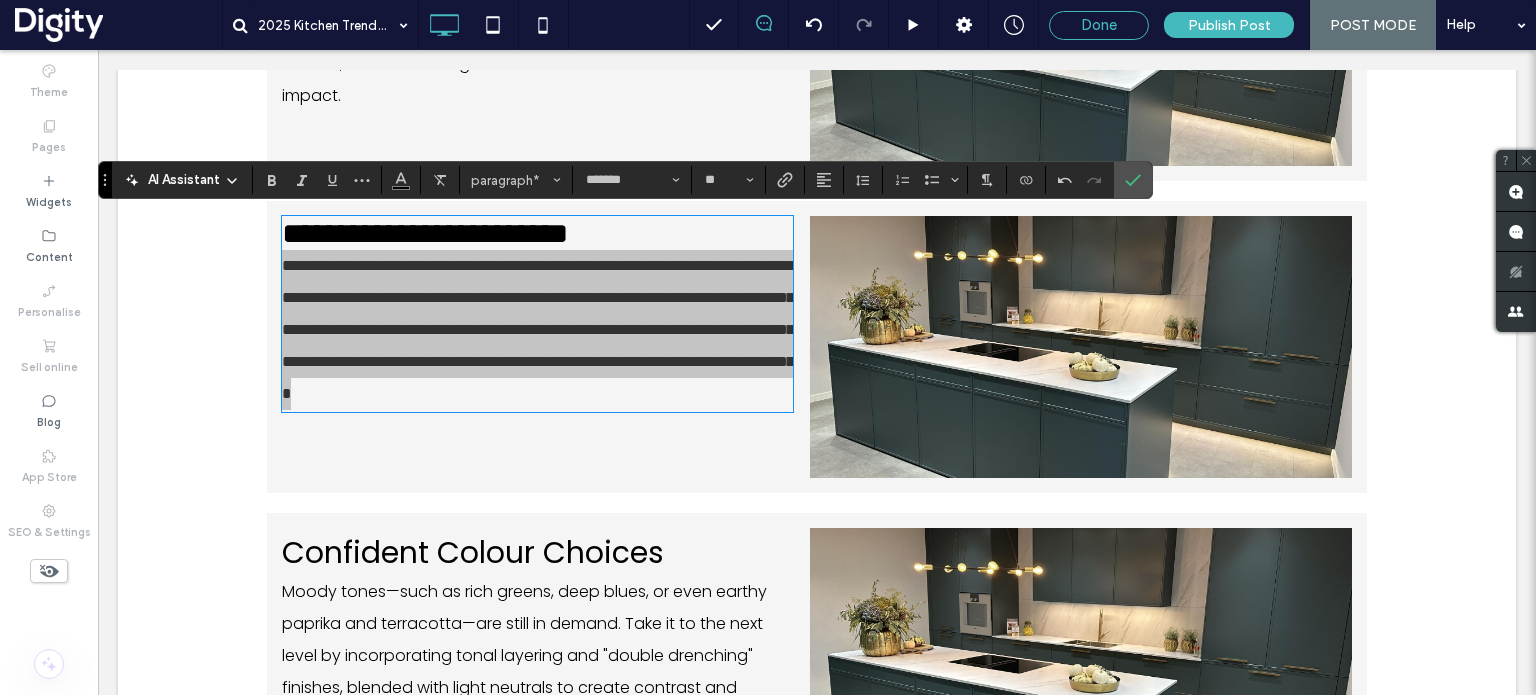 click on "Done" at bounding box center [1099, 25] 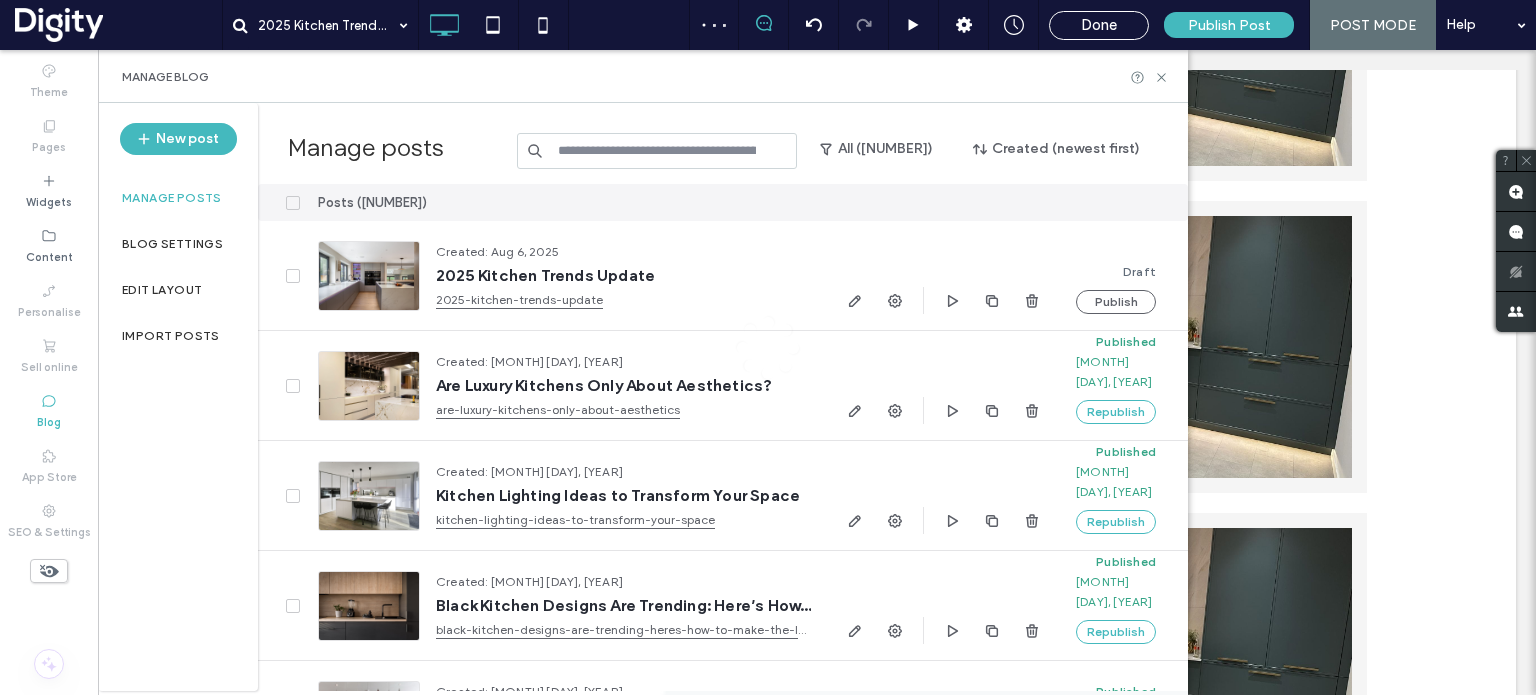 click at bounding box center [768, 347] 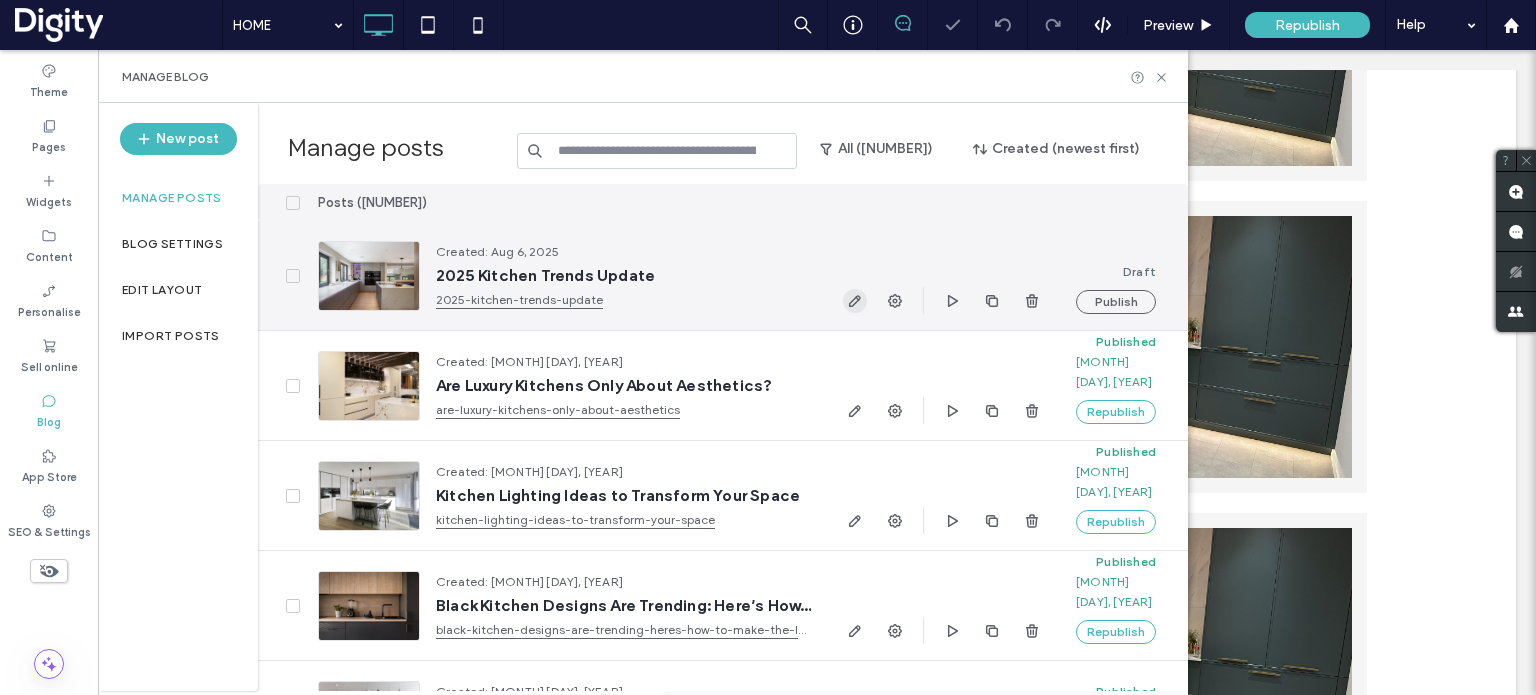 click 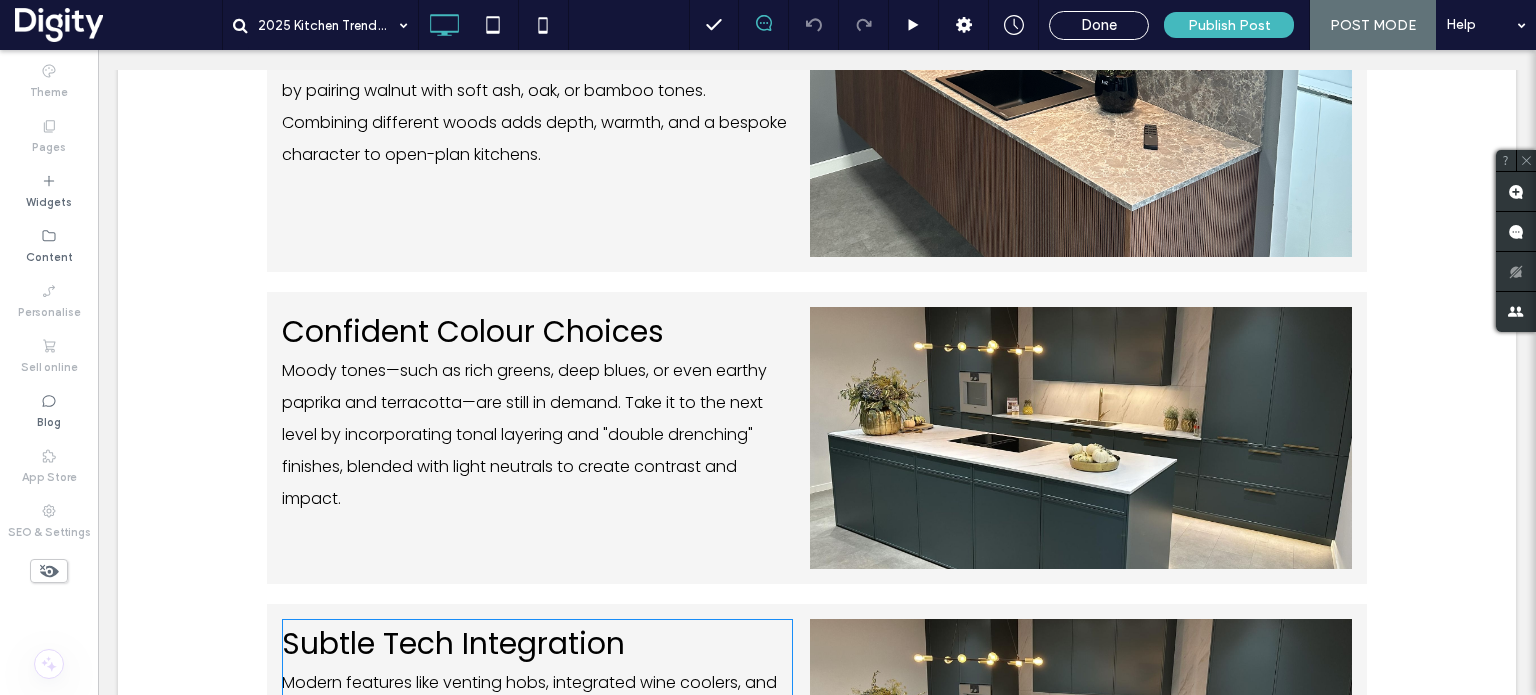scroll, scrollTop: 0, scrollLeft: 0, axis: both 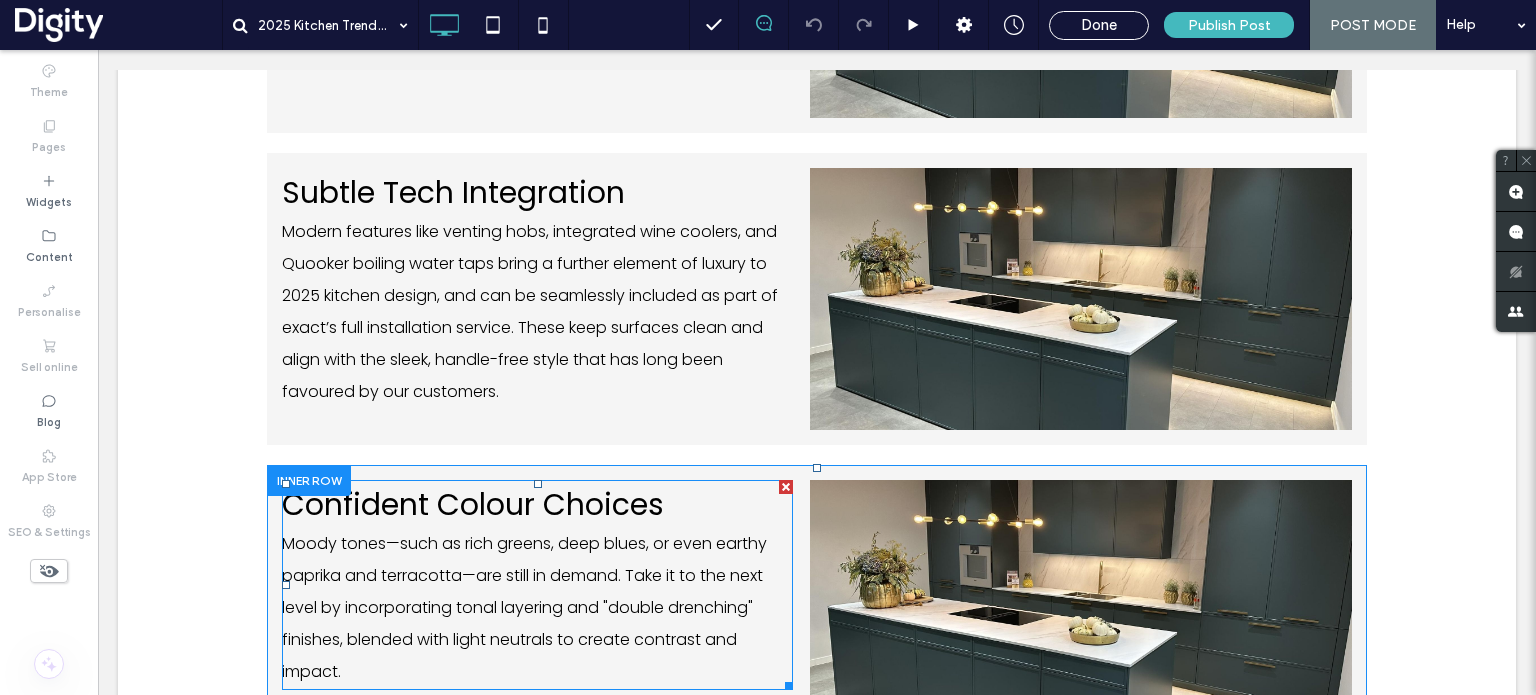 click on "Confident Colour Choices" at bounding box center (473, 504) 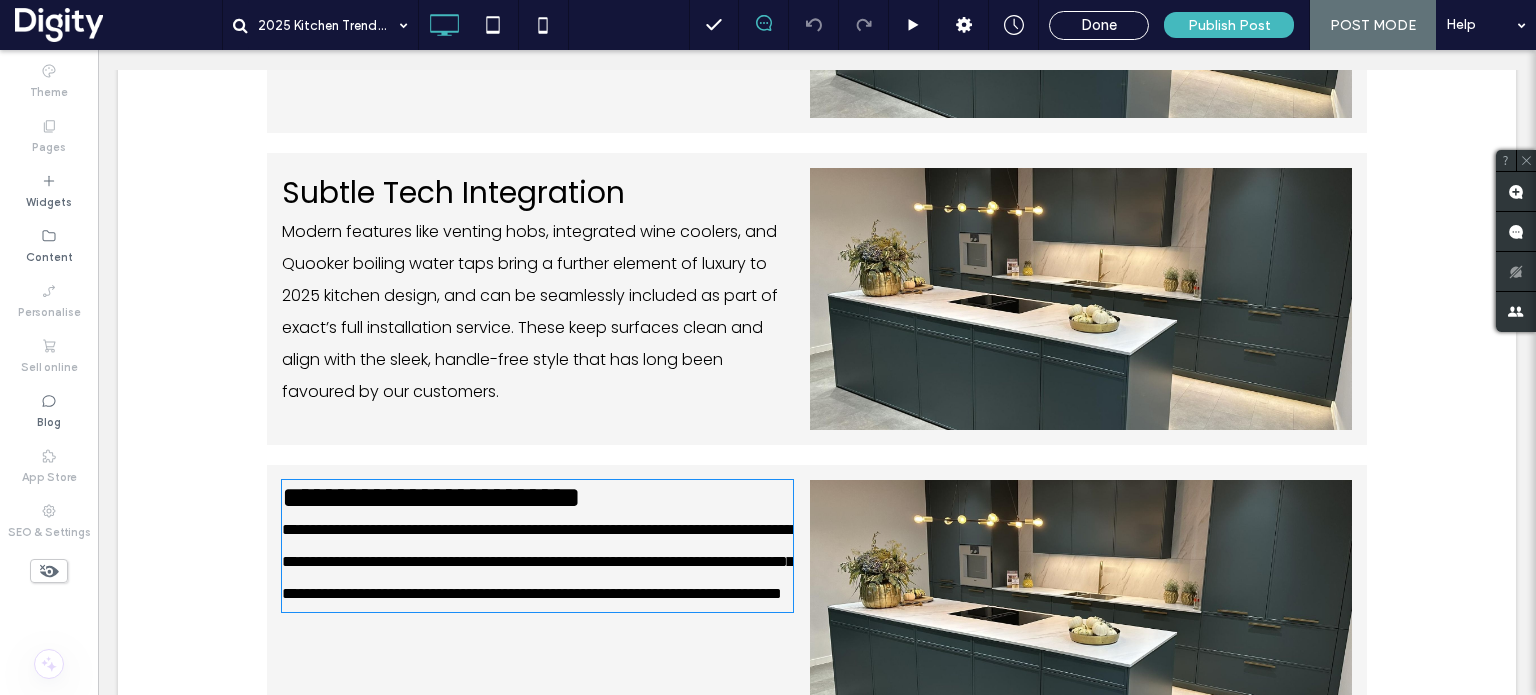 type on "*******" 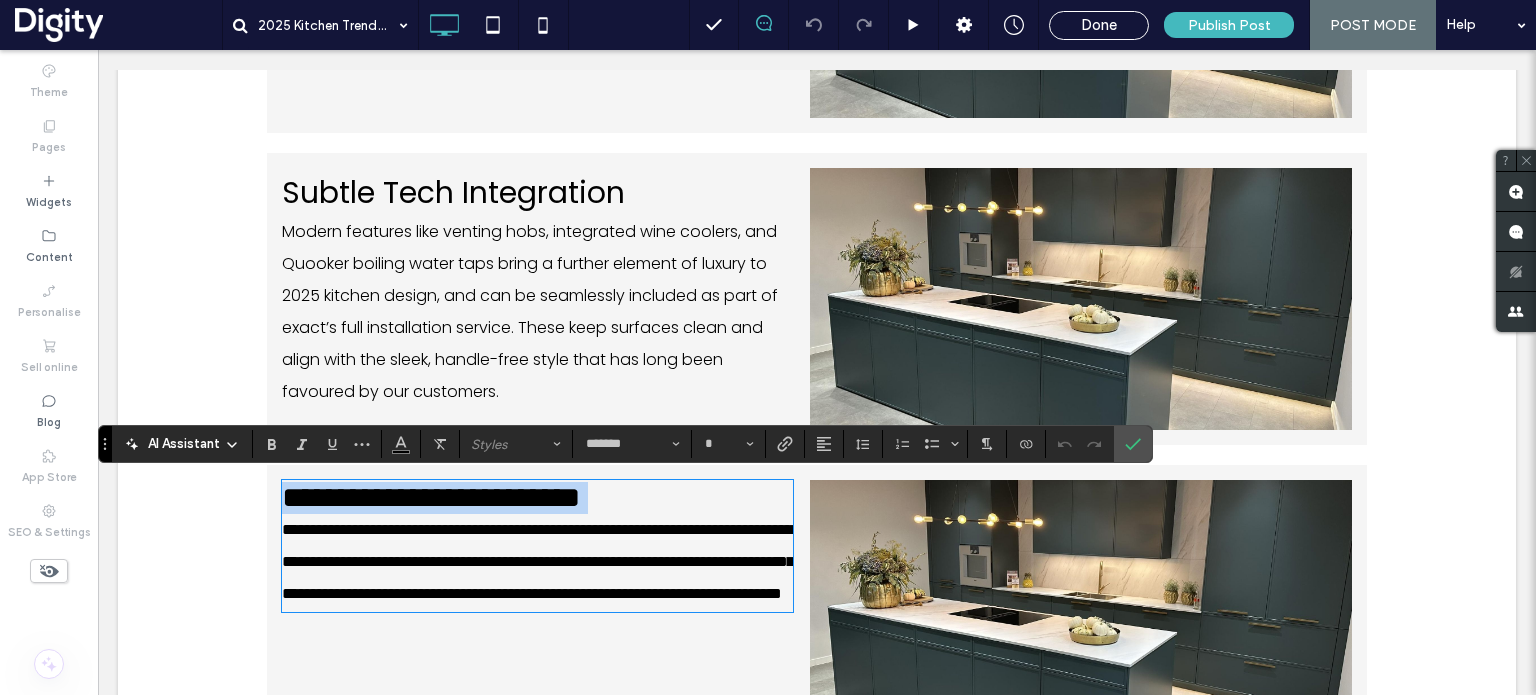 click on "**********" at bounding box center (431, 497) 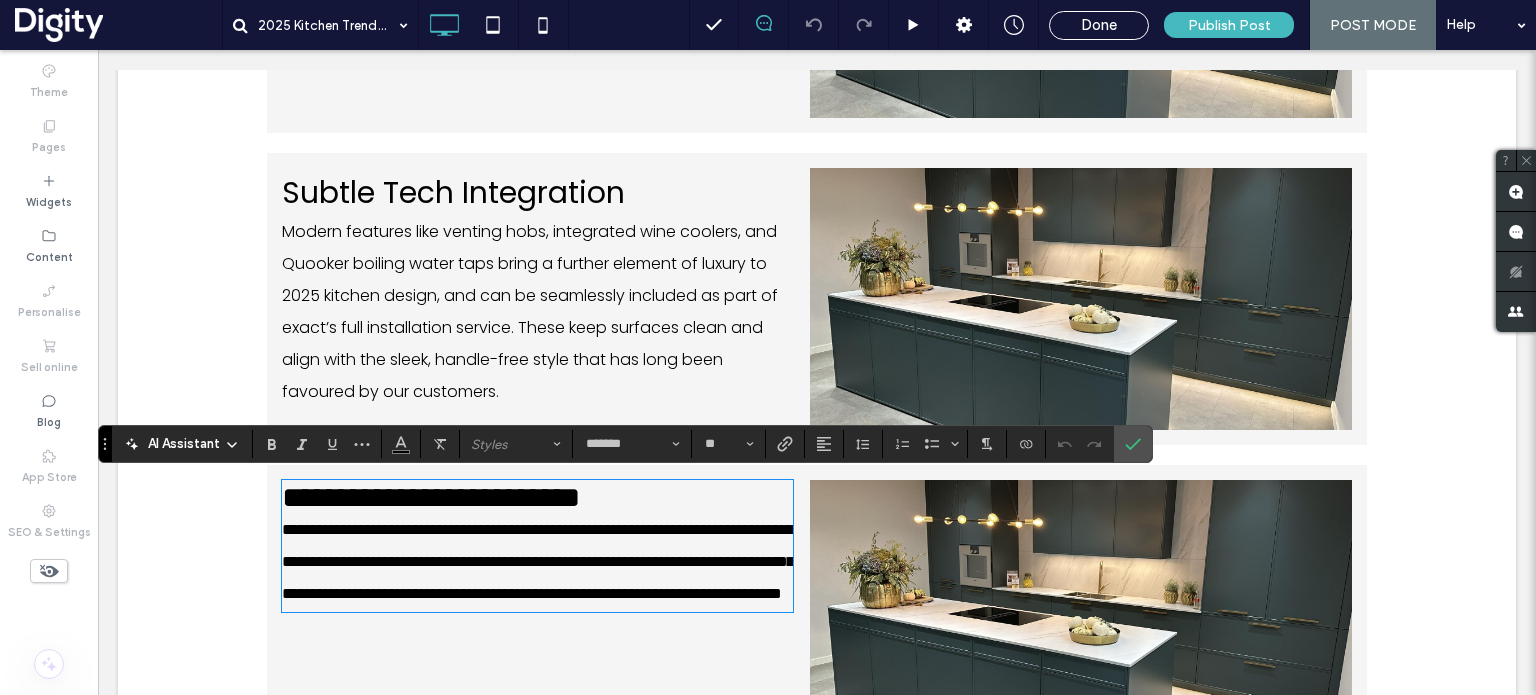 click on "**********" at bounding box center (431, 497) 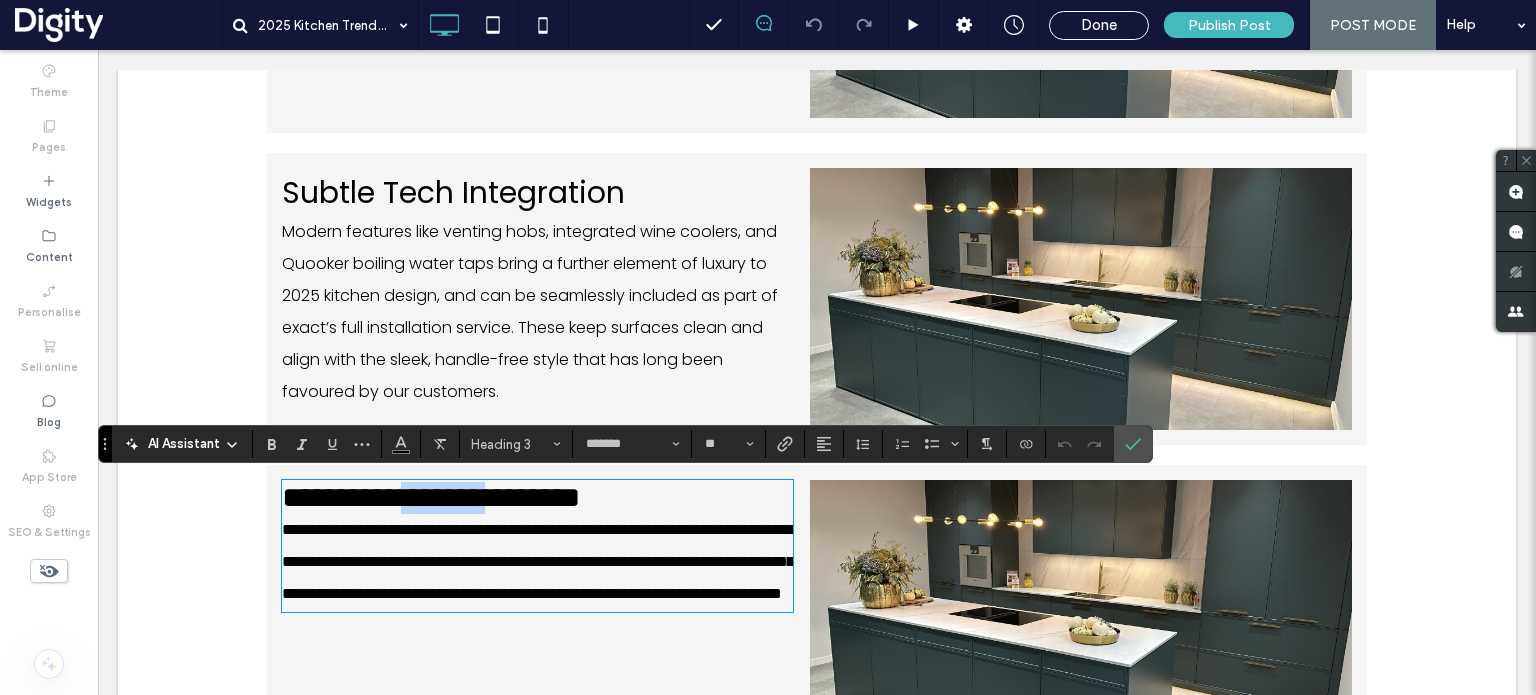 click on "**********" at bounding box center [431, 497] 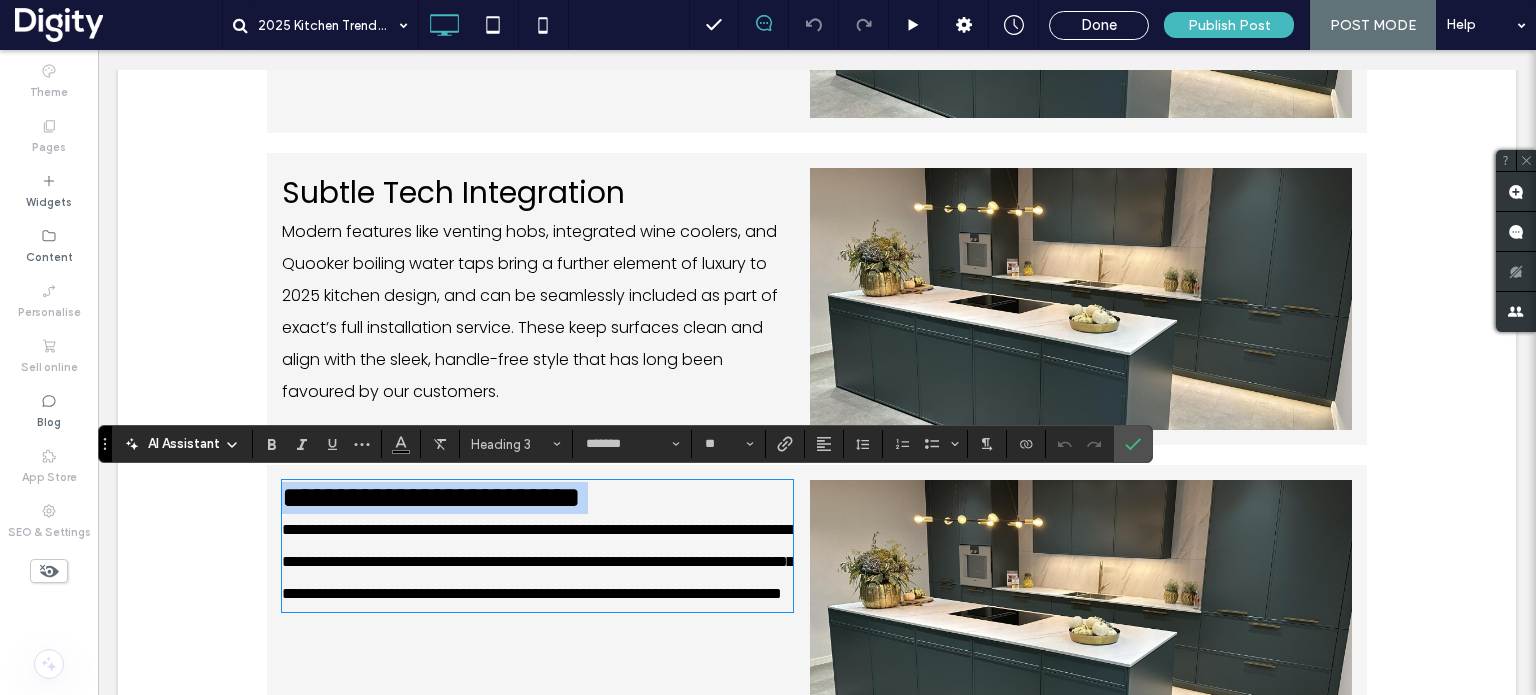 click on "**********" at bounding box center (431, 497) 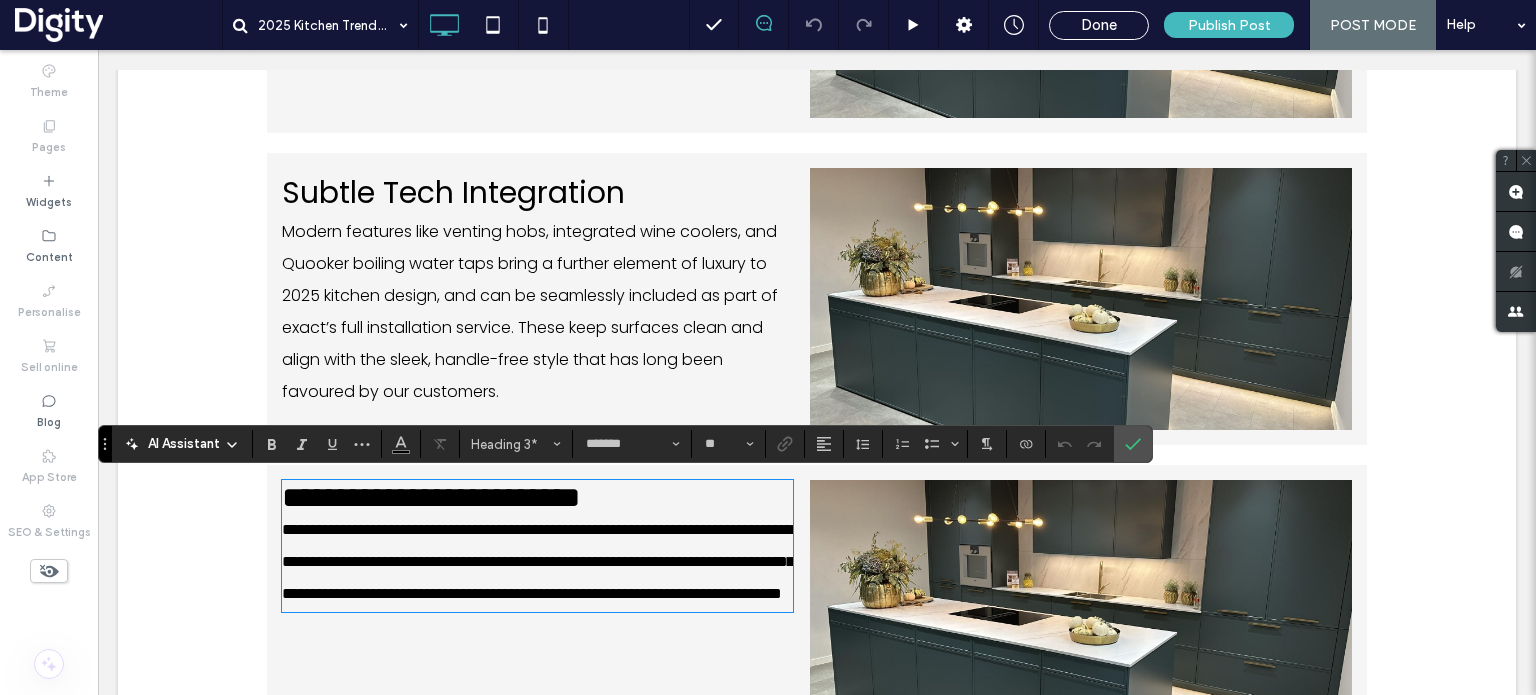 click on "**********" at bounding box center (431, 497) 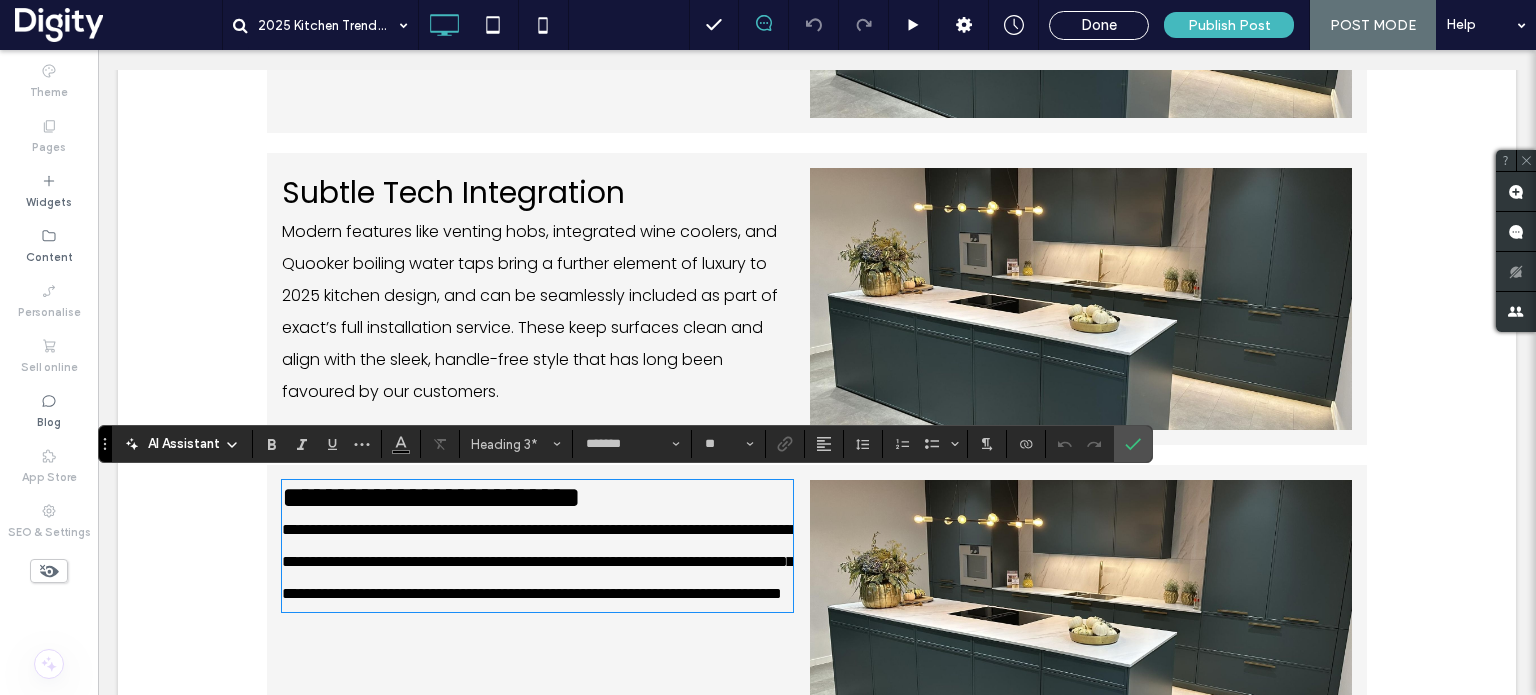 type 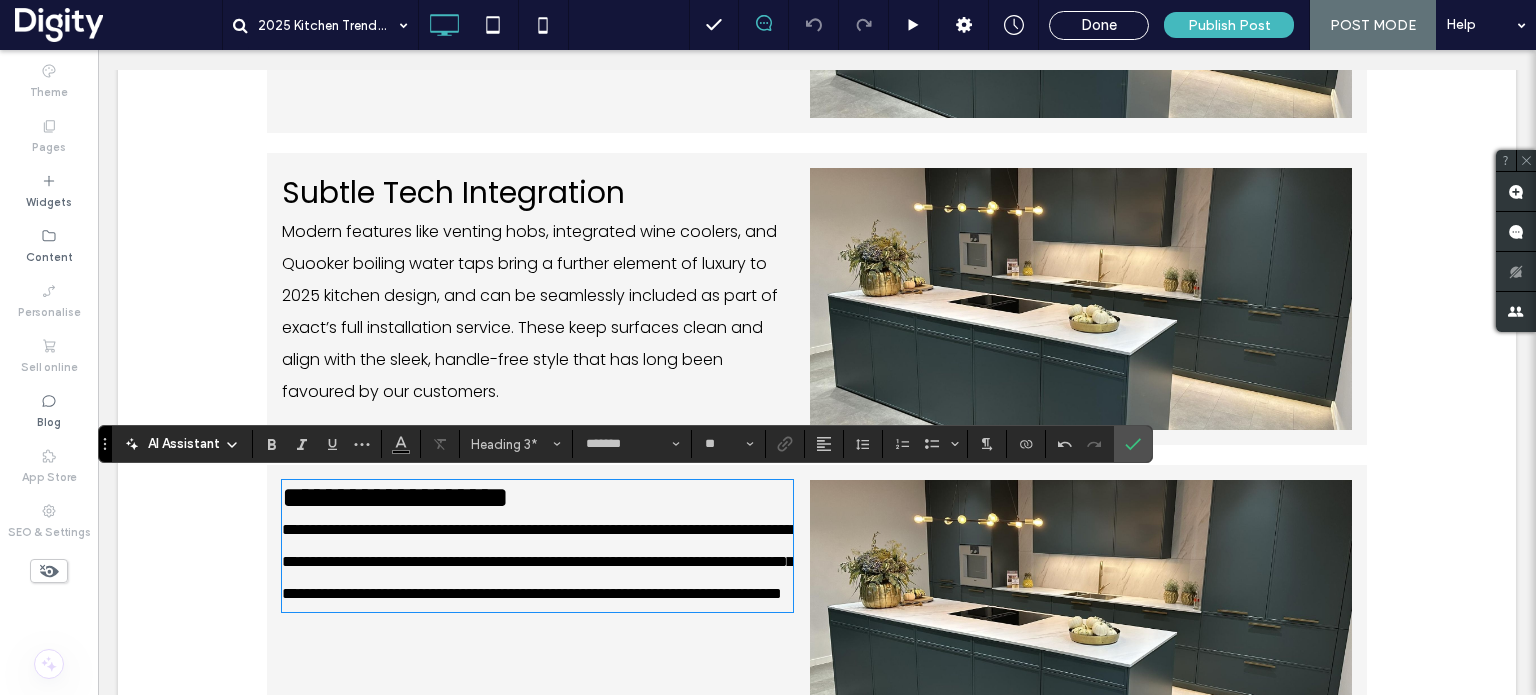click on "**********" at bounding box center [395, 497] 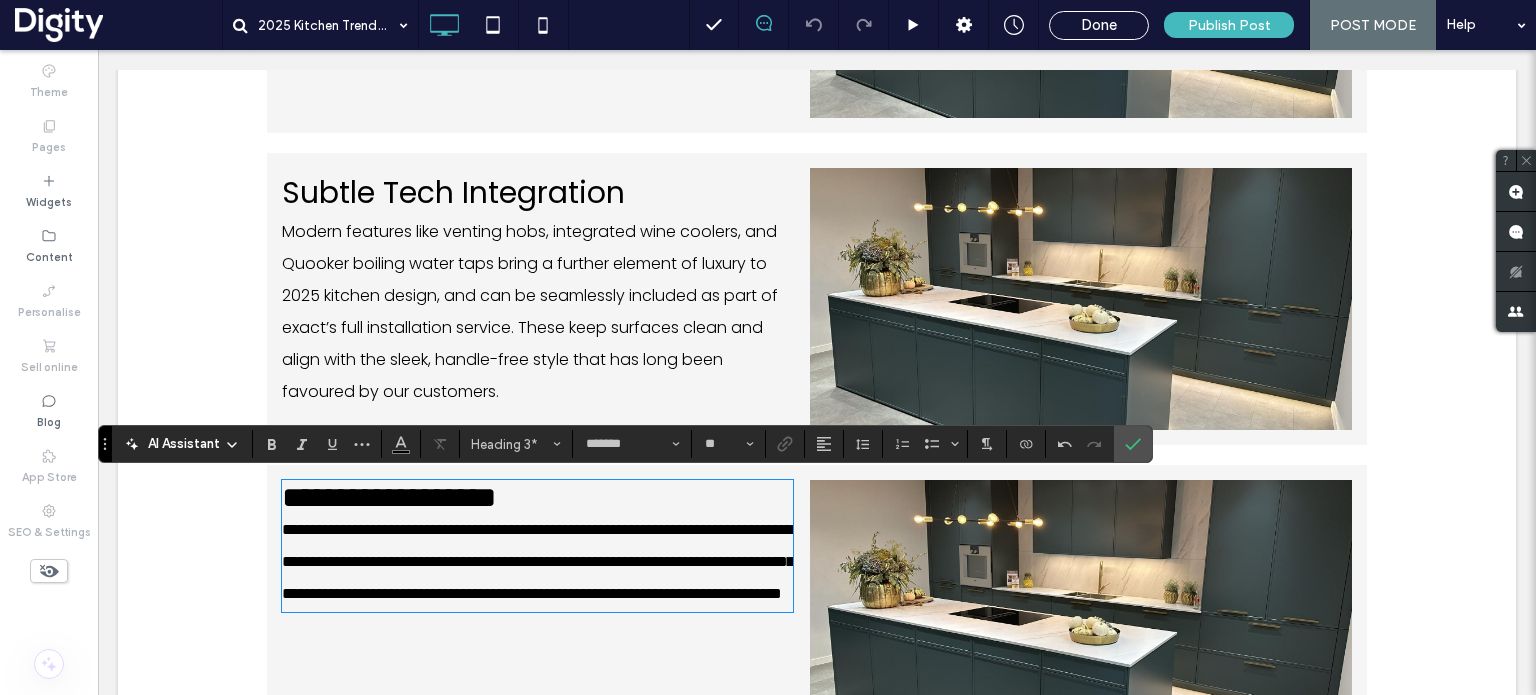 click on "**********" at bounding box center [537, 562] 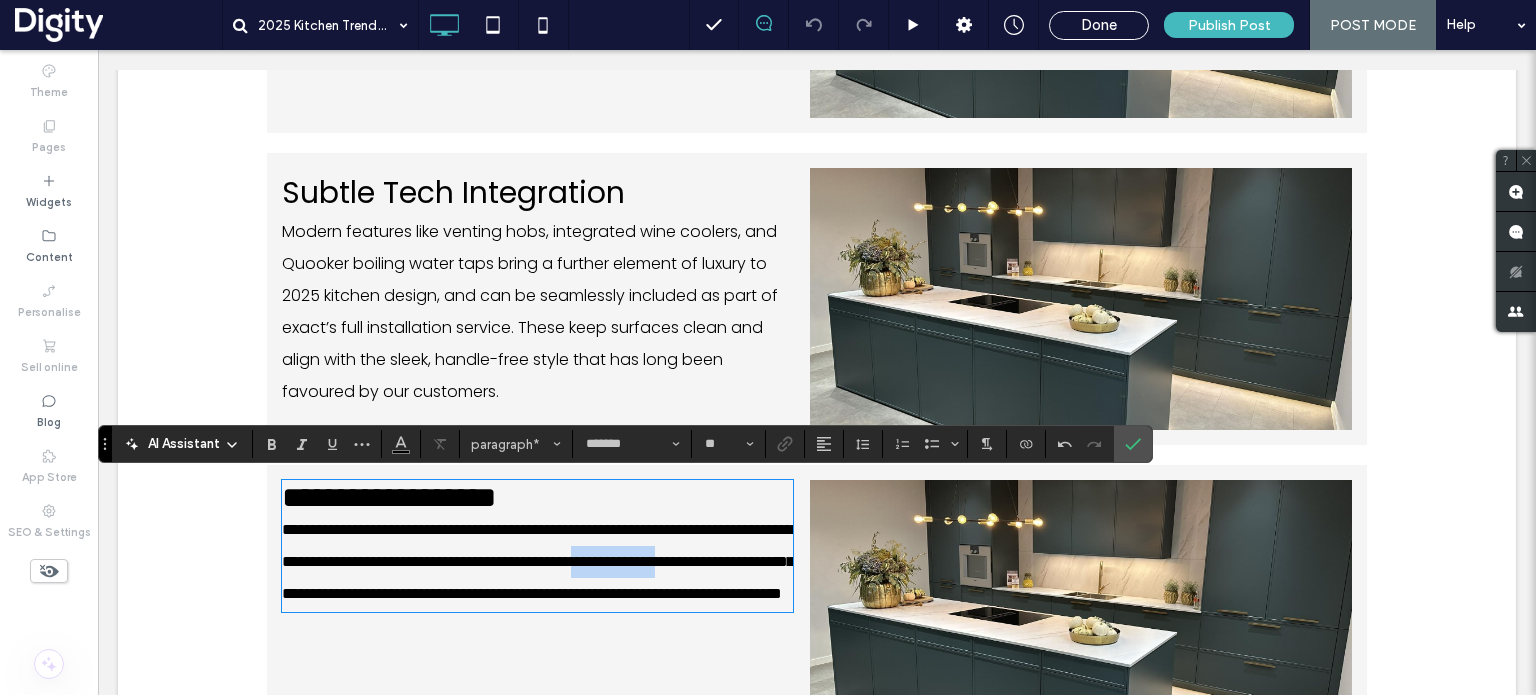 click on "**********" at bounding box center (537, 562) 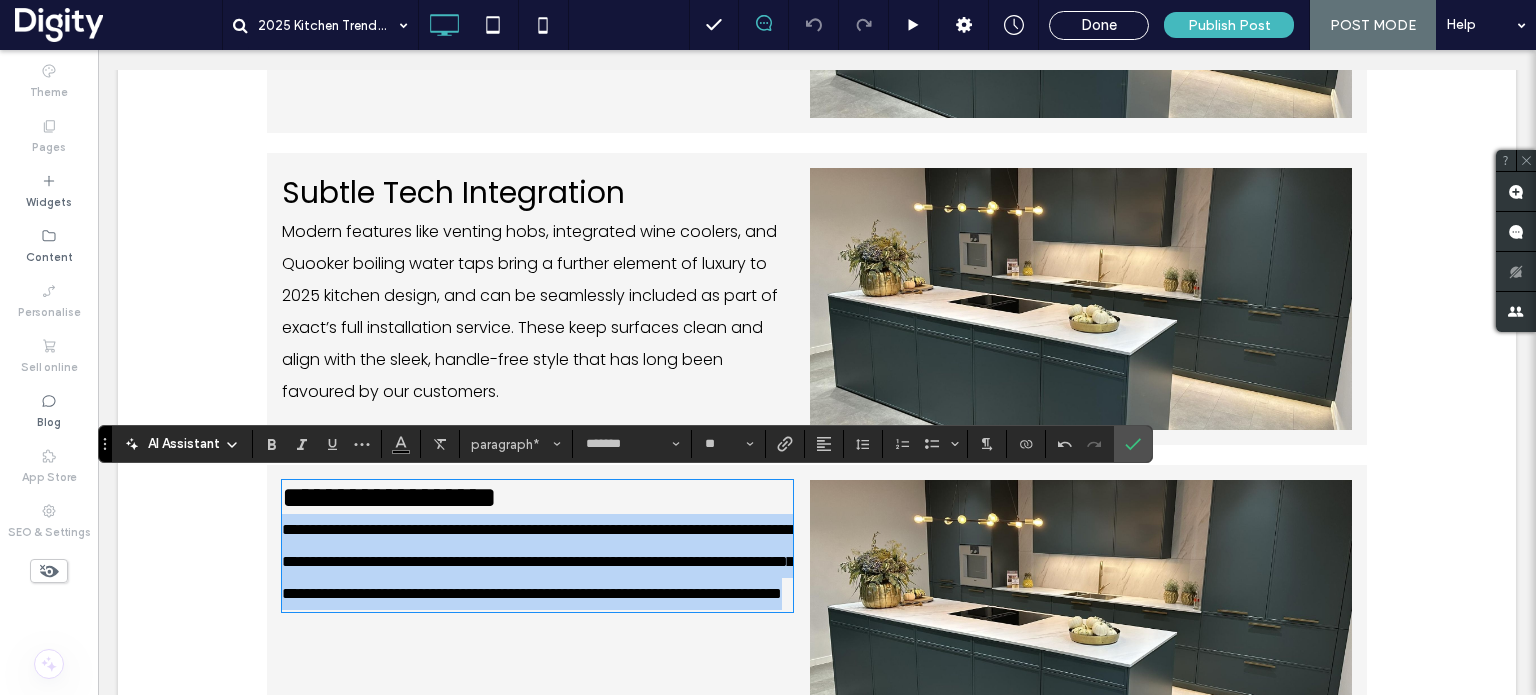 click on "**********" at bounding box center [537, 562] 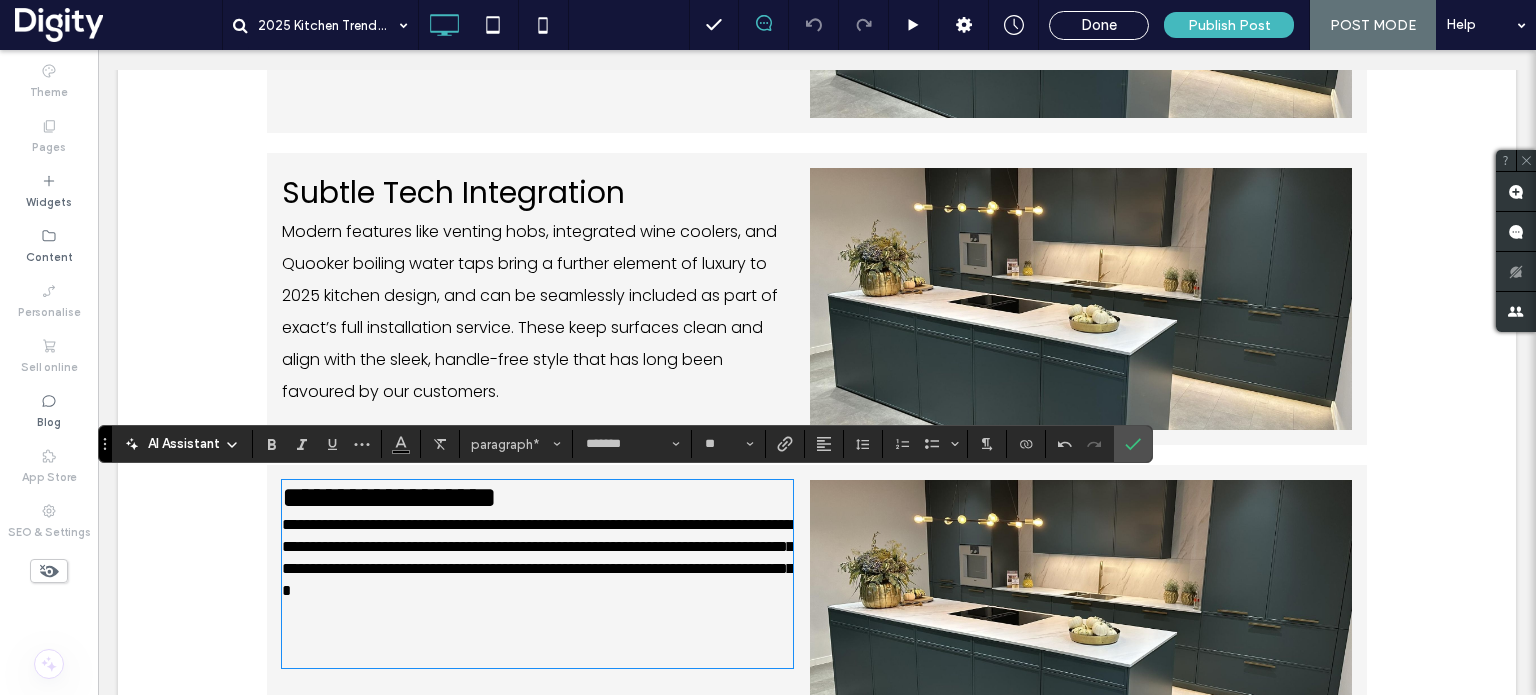 scroll, scrollTop: 0, scrollLeft: 0, axis: both 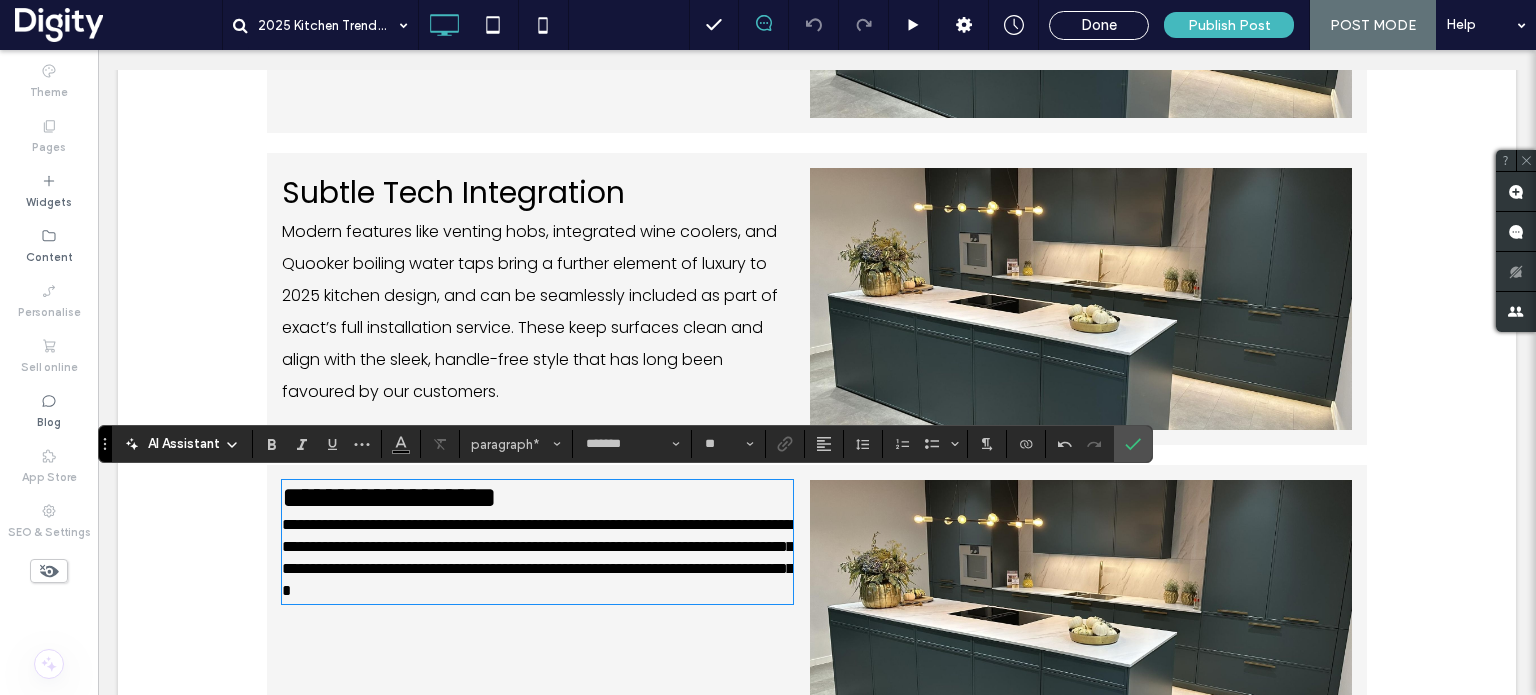 click on "**********" at bounding box center [541, 557] 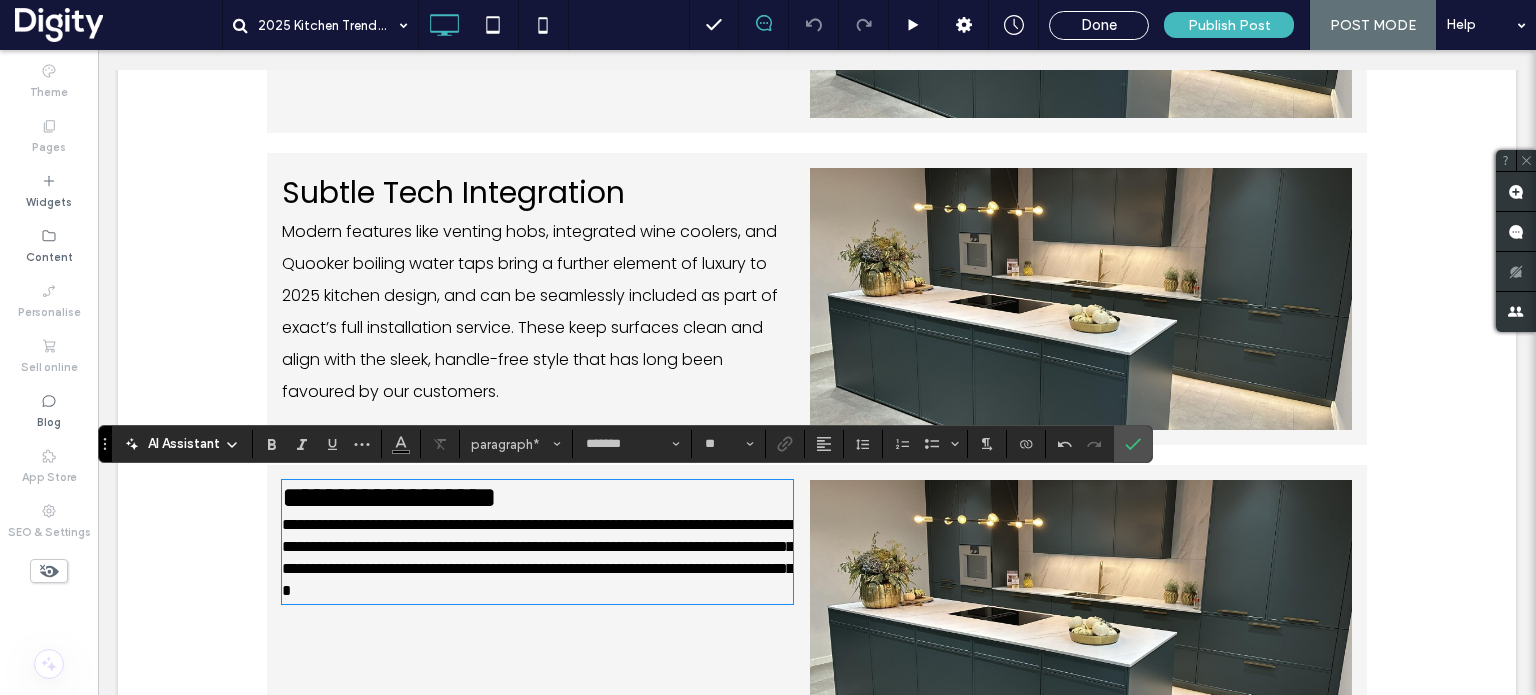 click on "**********" at bounding box center (541, 557) 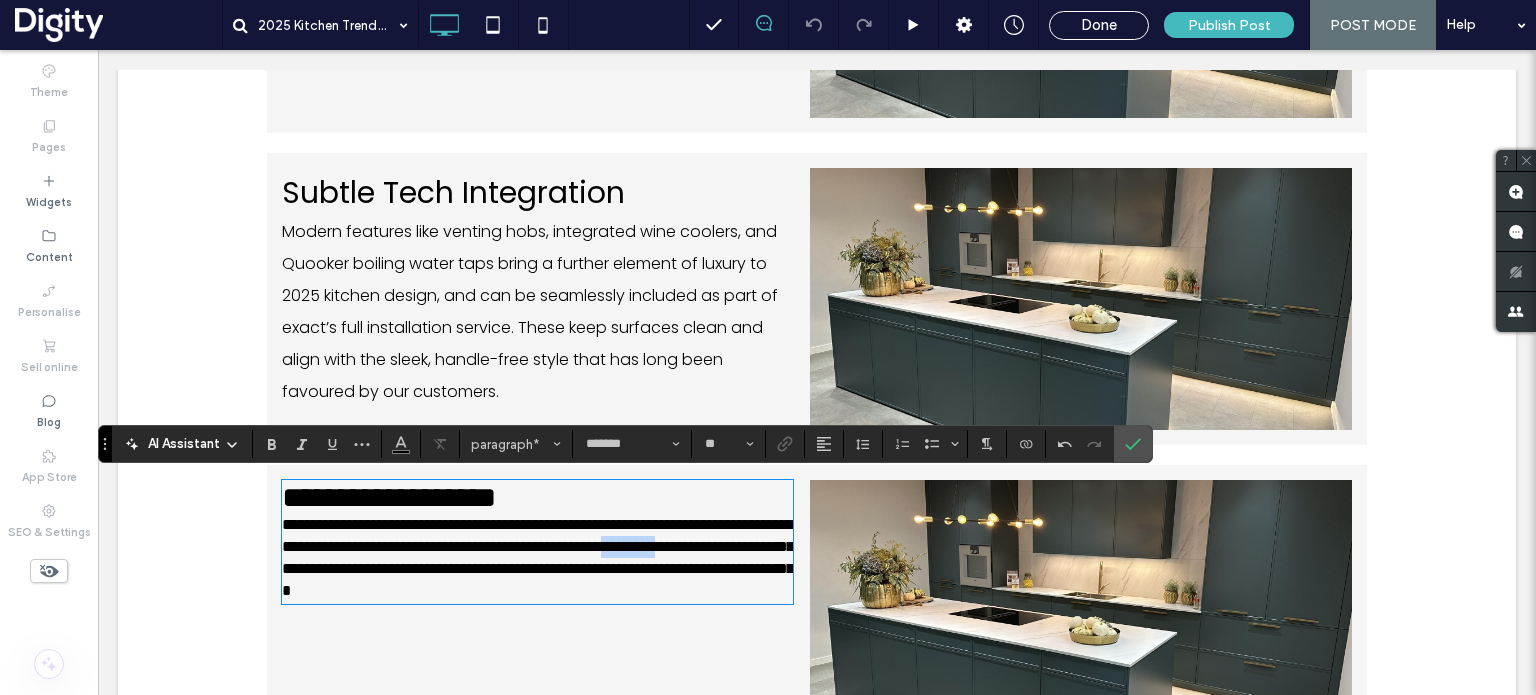 click on "**********" at bounding box center [541, 557] 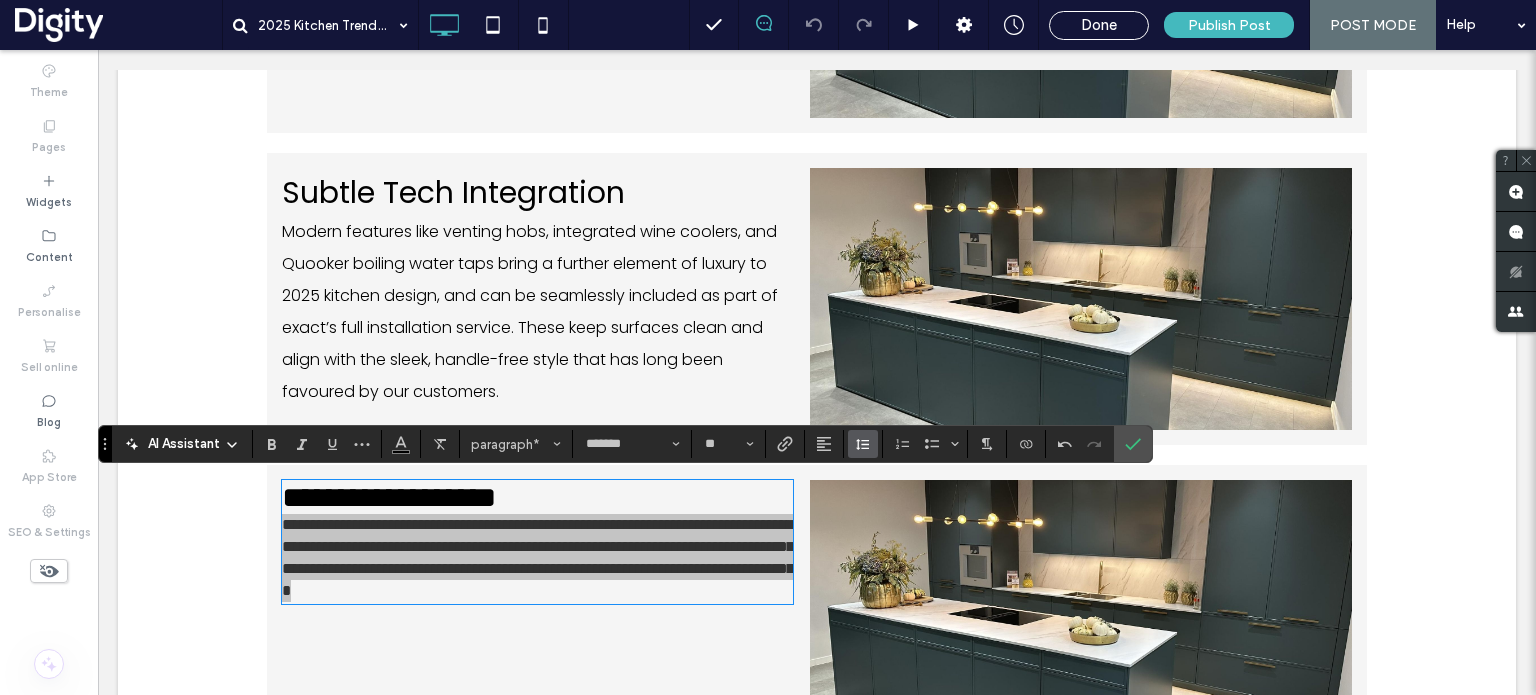 click 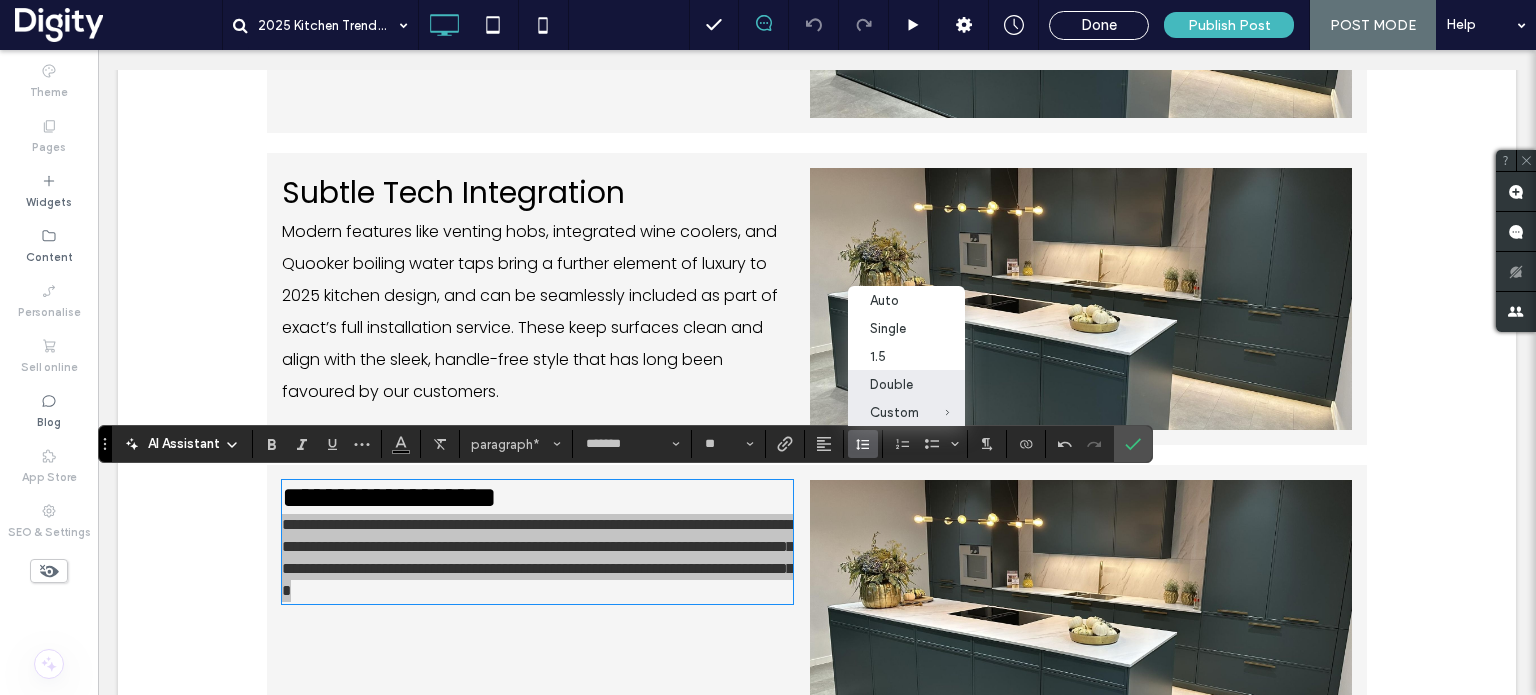 click on "Double" at bounding box center (906, 384) 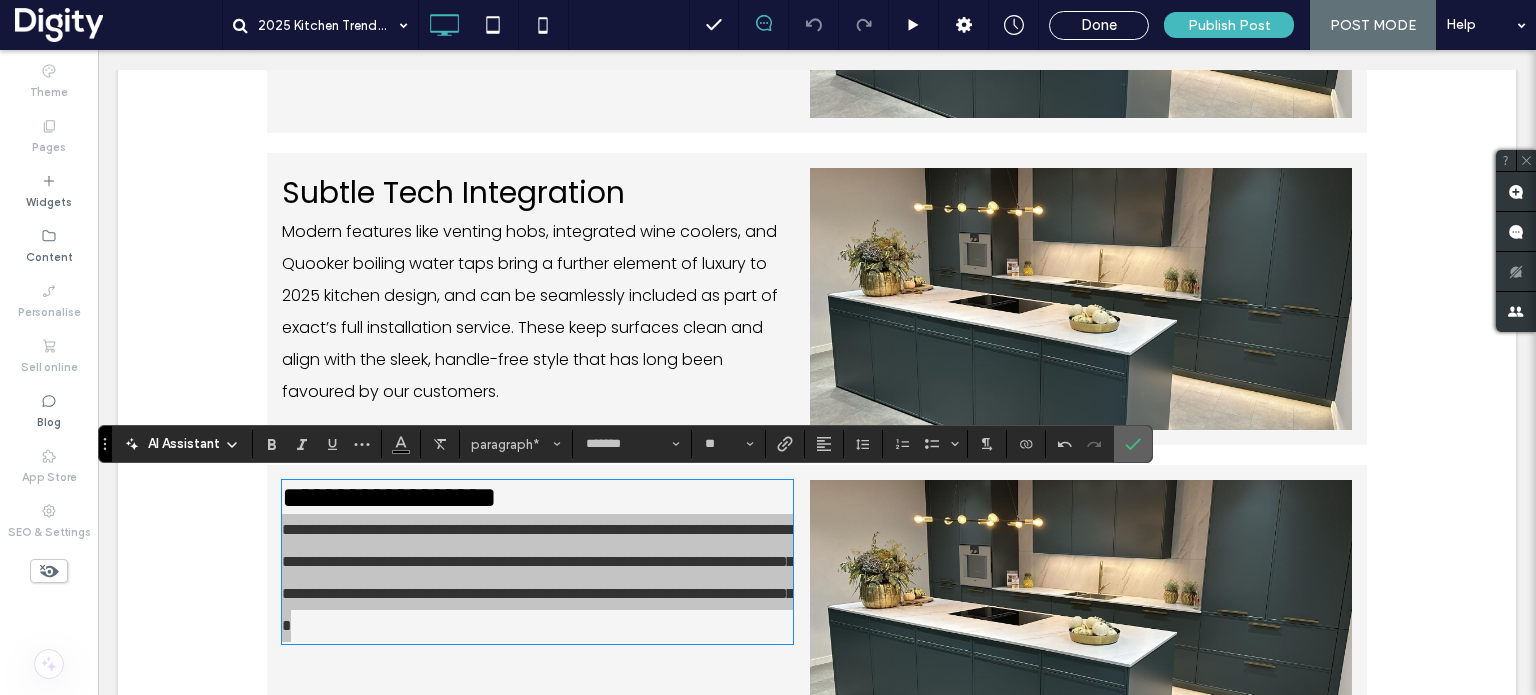 click 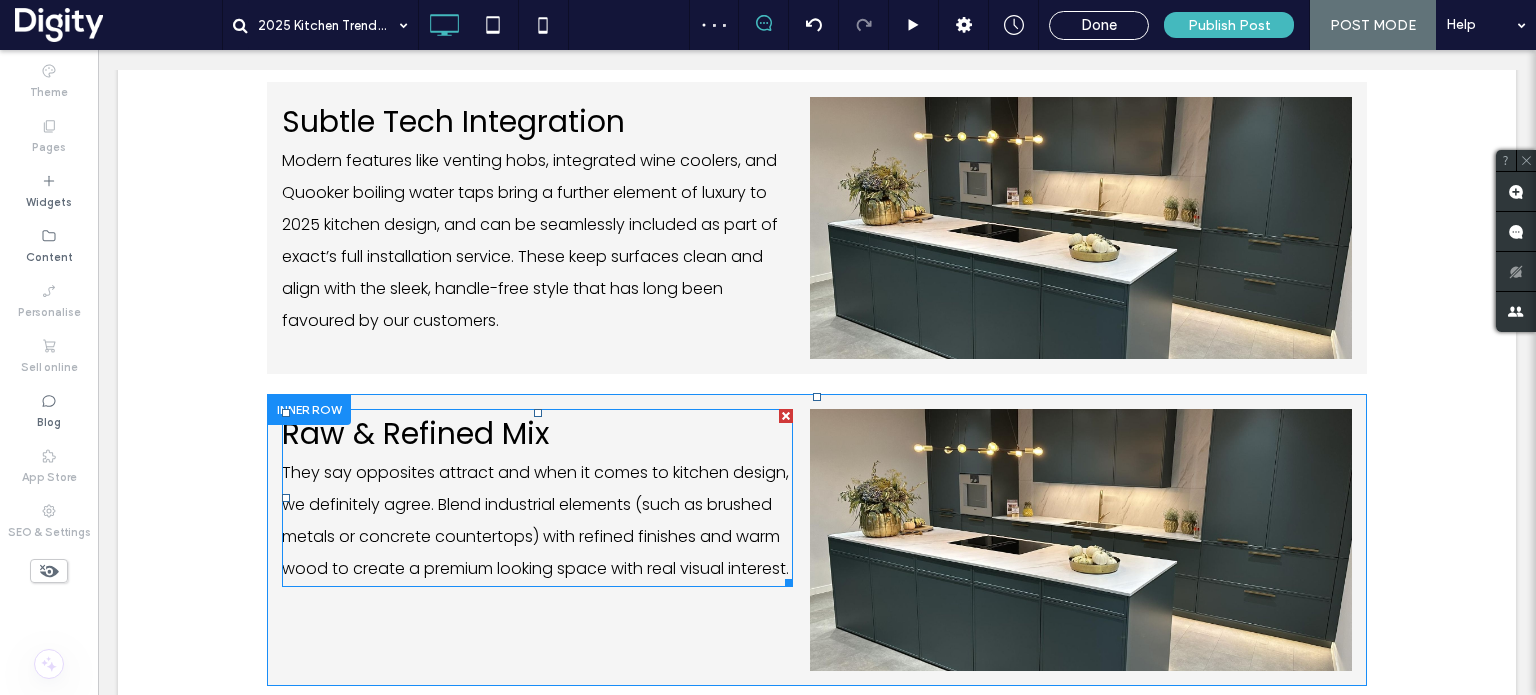 scroll, scrollTop: 2642, scrollLeft: 0, axis: vertical 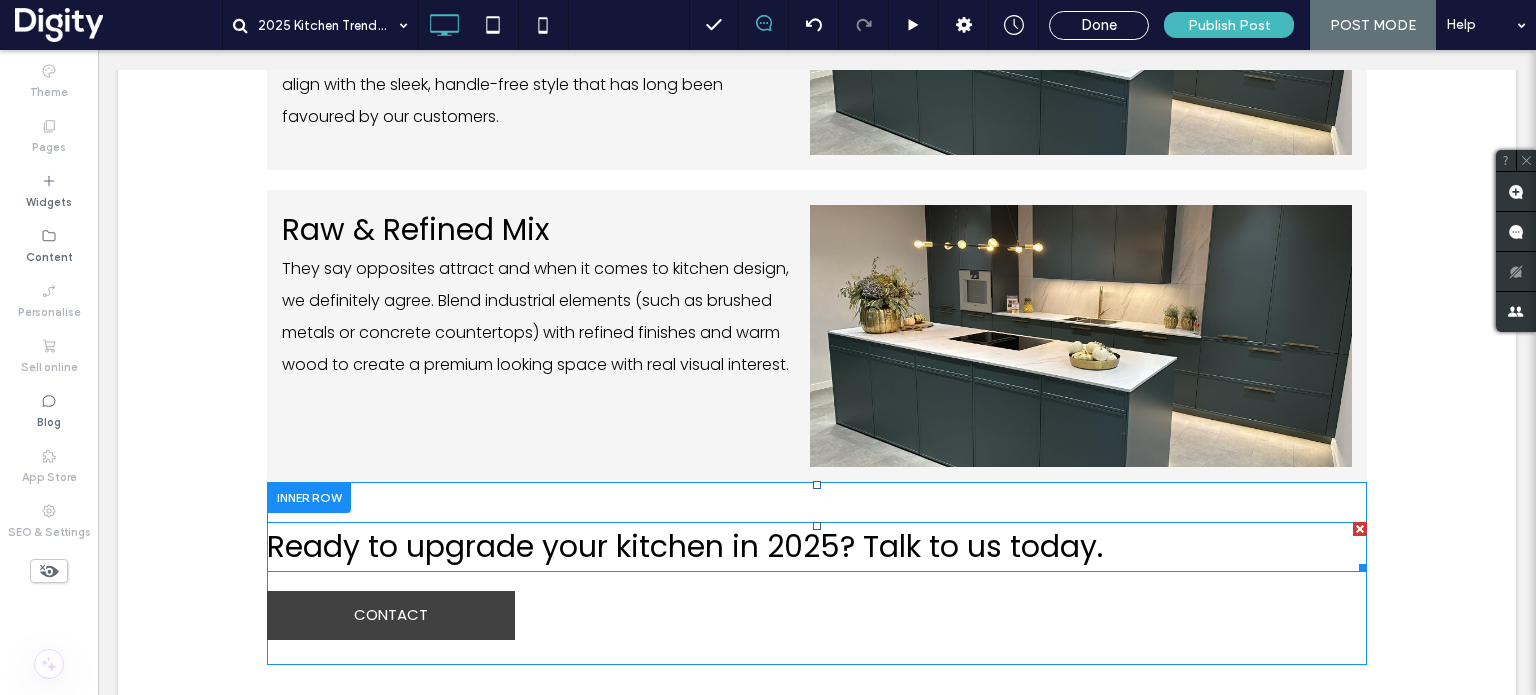 click on "Ready to upgrade your kitchen in 2025? Talk to us today." at bounding box center [685, 546] 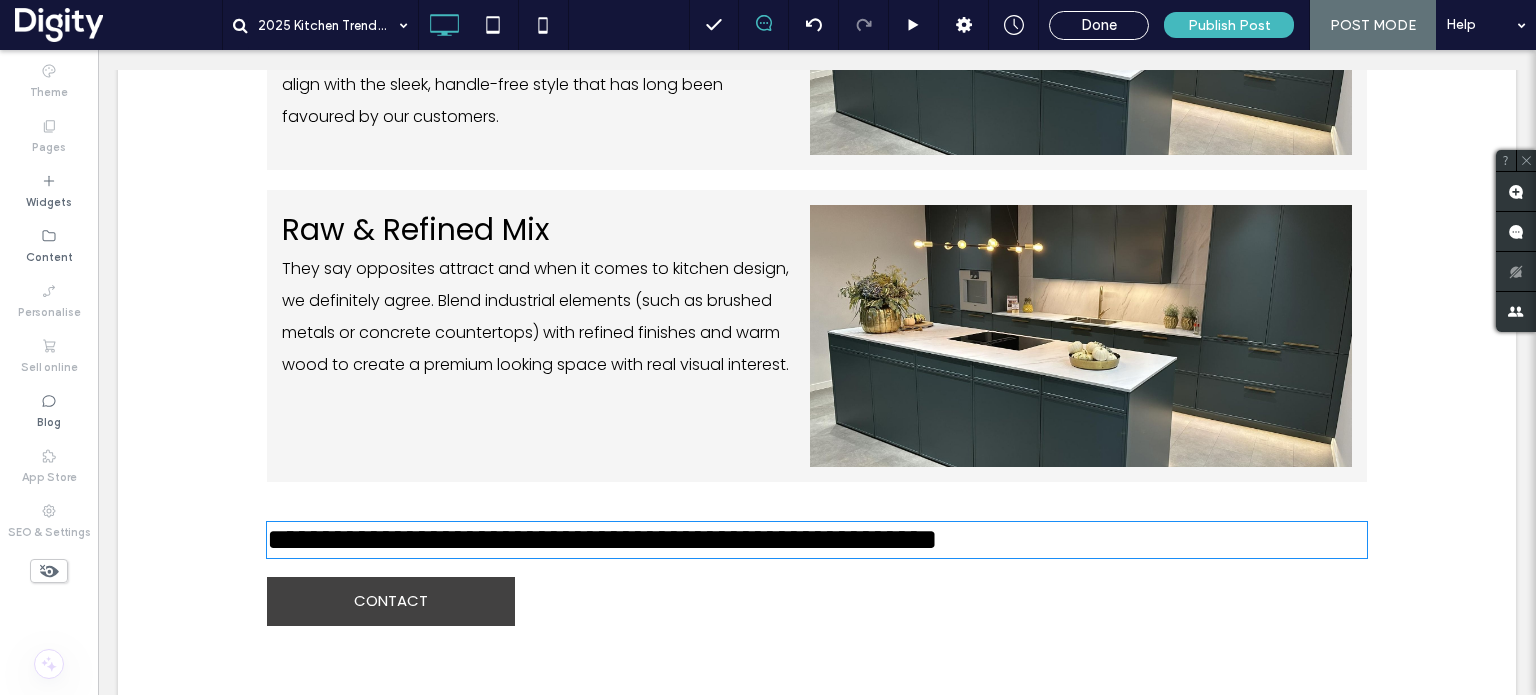 type on "*******" 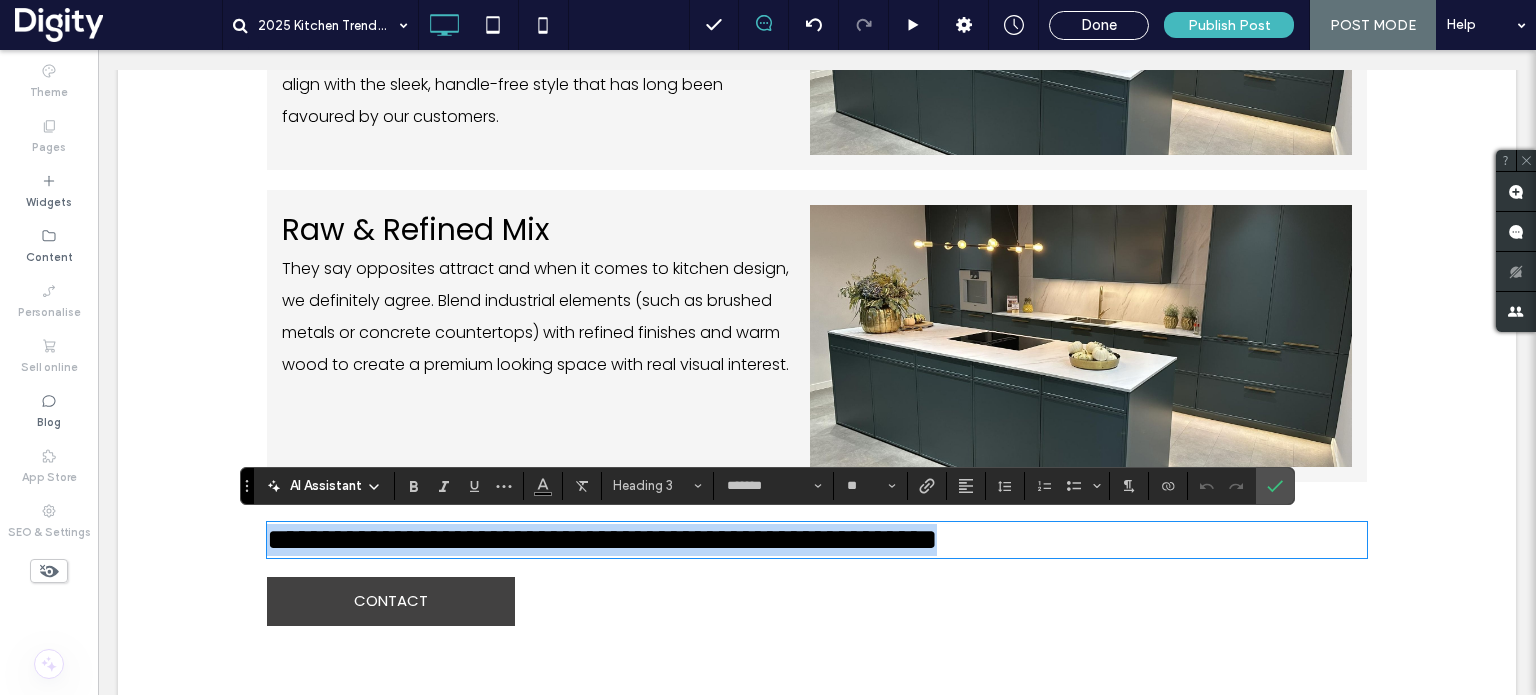 type 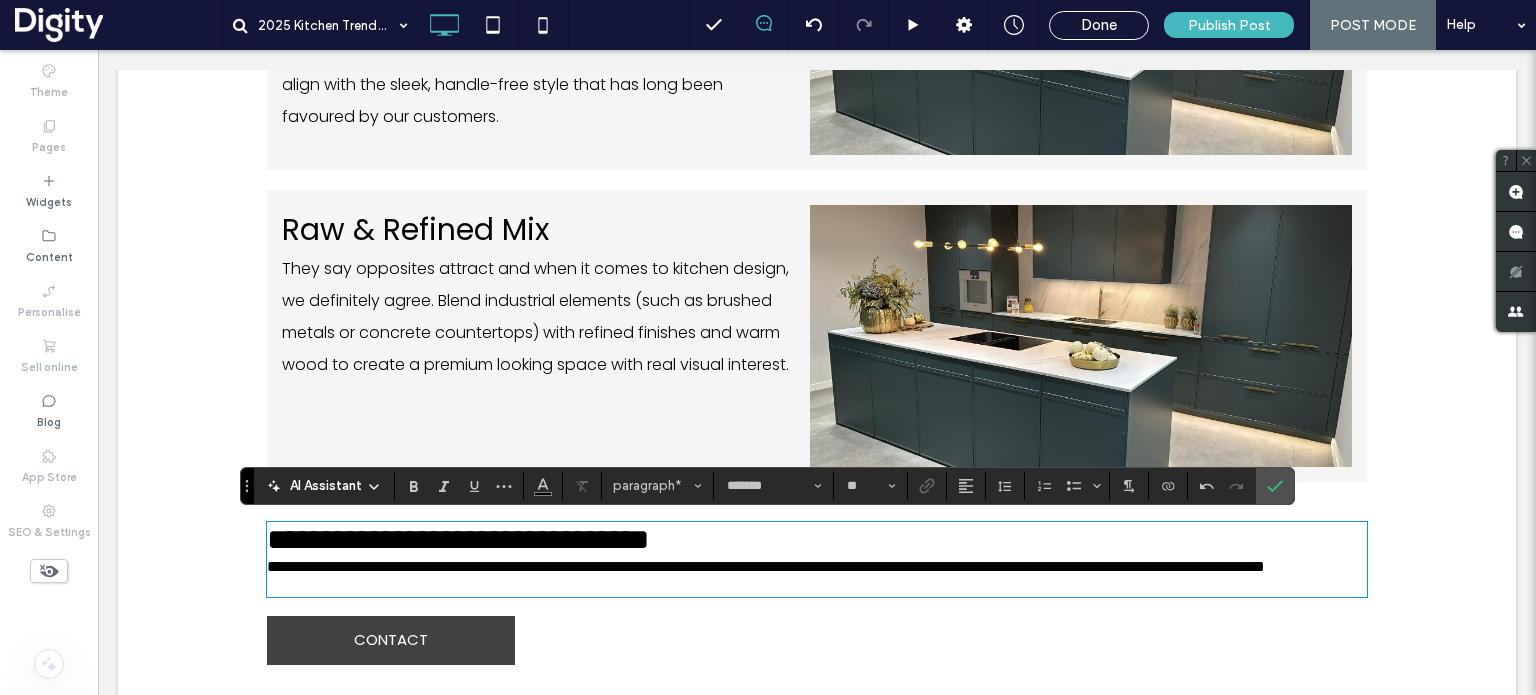 scroll, scrollTop: 0, scrollLeft: 0, axis: both 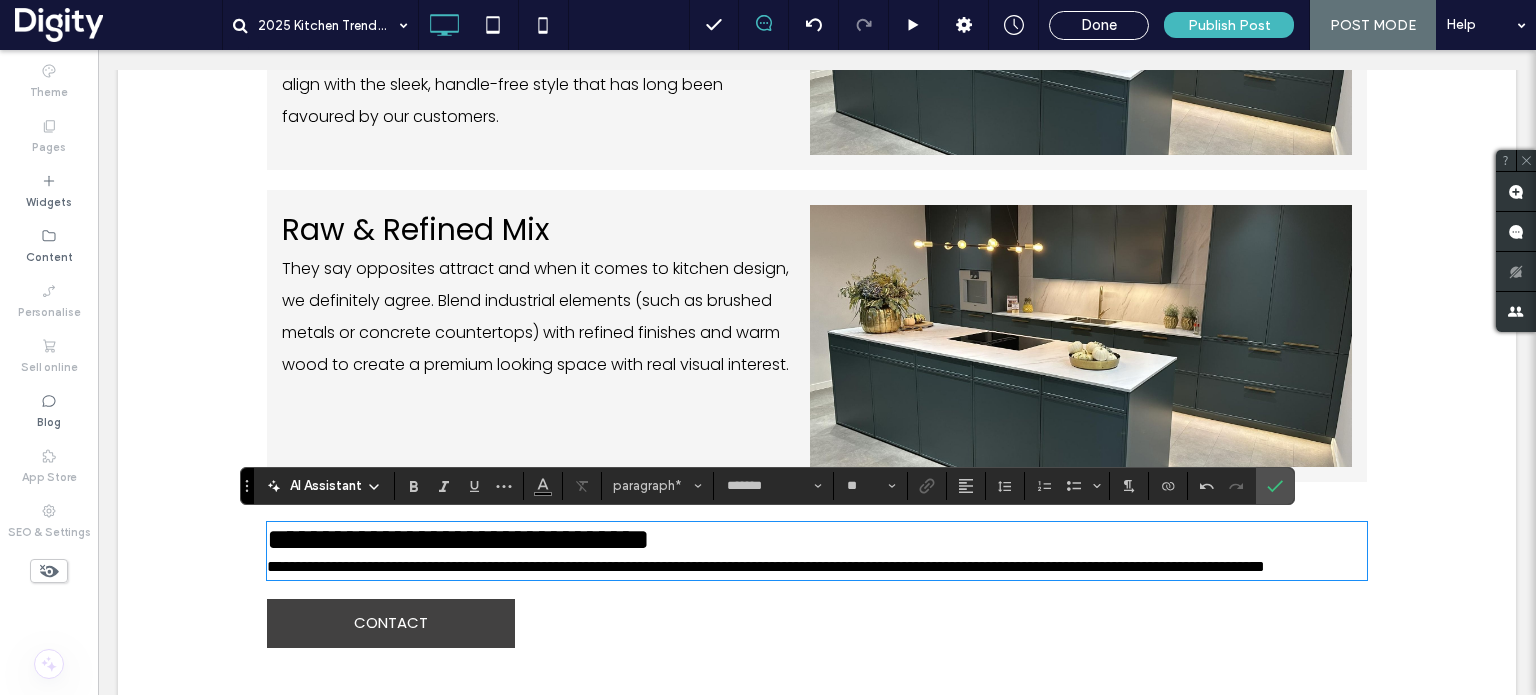 click on "Which Kitchen Trends are Evolving, and What’s Here to Stay?
This is paragraph text. Click it or hit the Manage Text button to change the font, colour, size, format and more. To set up site-wide paragraph and title styles, go to Site Theme.
Sands of Time
Stark beauty of desolate dunes
Button
Faces of Humanity
Portraits of people from around the globe
Button
Nature's Symphony
Breathtaking colors of our planet
Button
Click To Paste
Texture & Materials
The fluted, ribbed, and panelled textures discussed earlier remain prominent but now with even more contrast. Such as combining rough-cut stone with smooth cabinetry, or textured panels beside glossy finishes. It's a tactile, layered approach that's becoming increasingly popular in 2025 kitchen designs.
Click To Paste
Click To Paste" at bounding box center [817, -718] 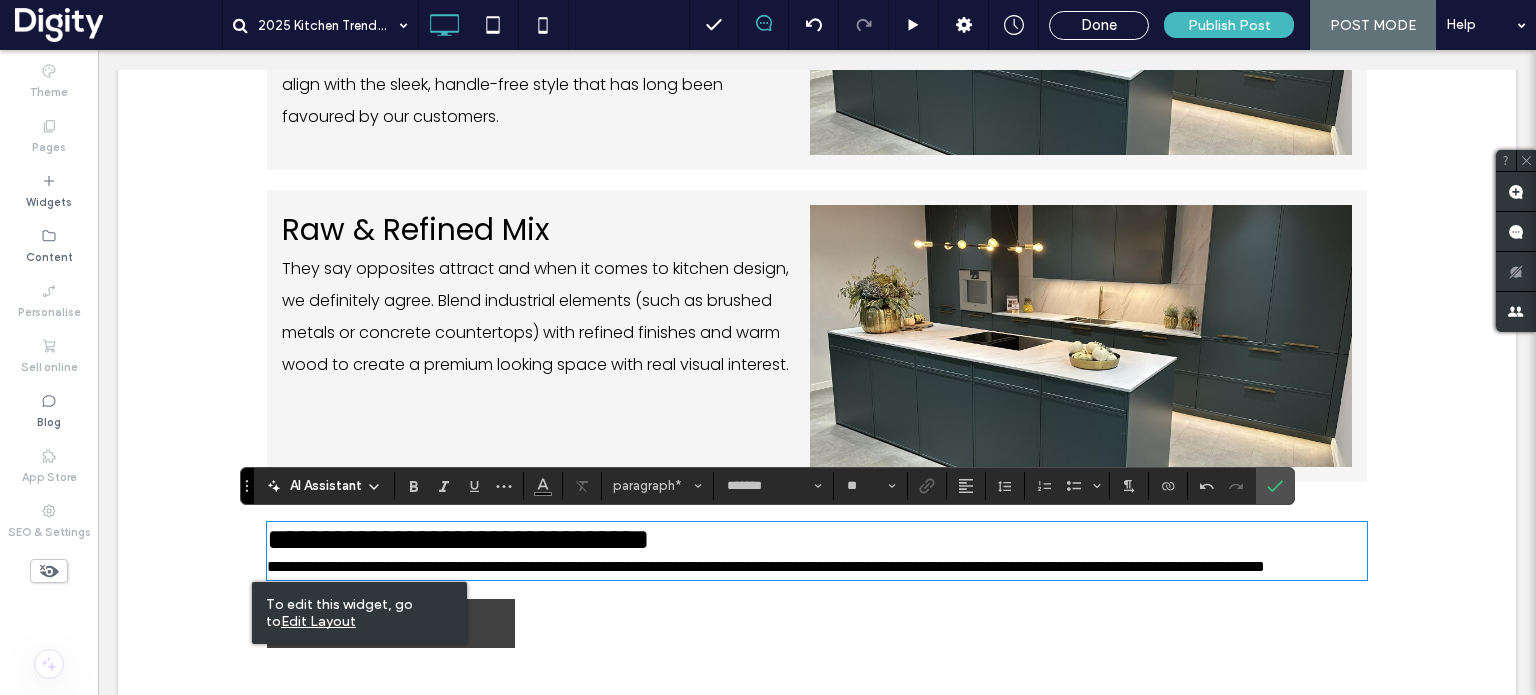 click on "**********" at bounding box center (458, 539) 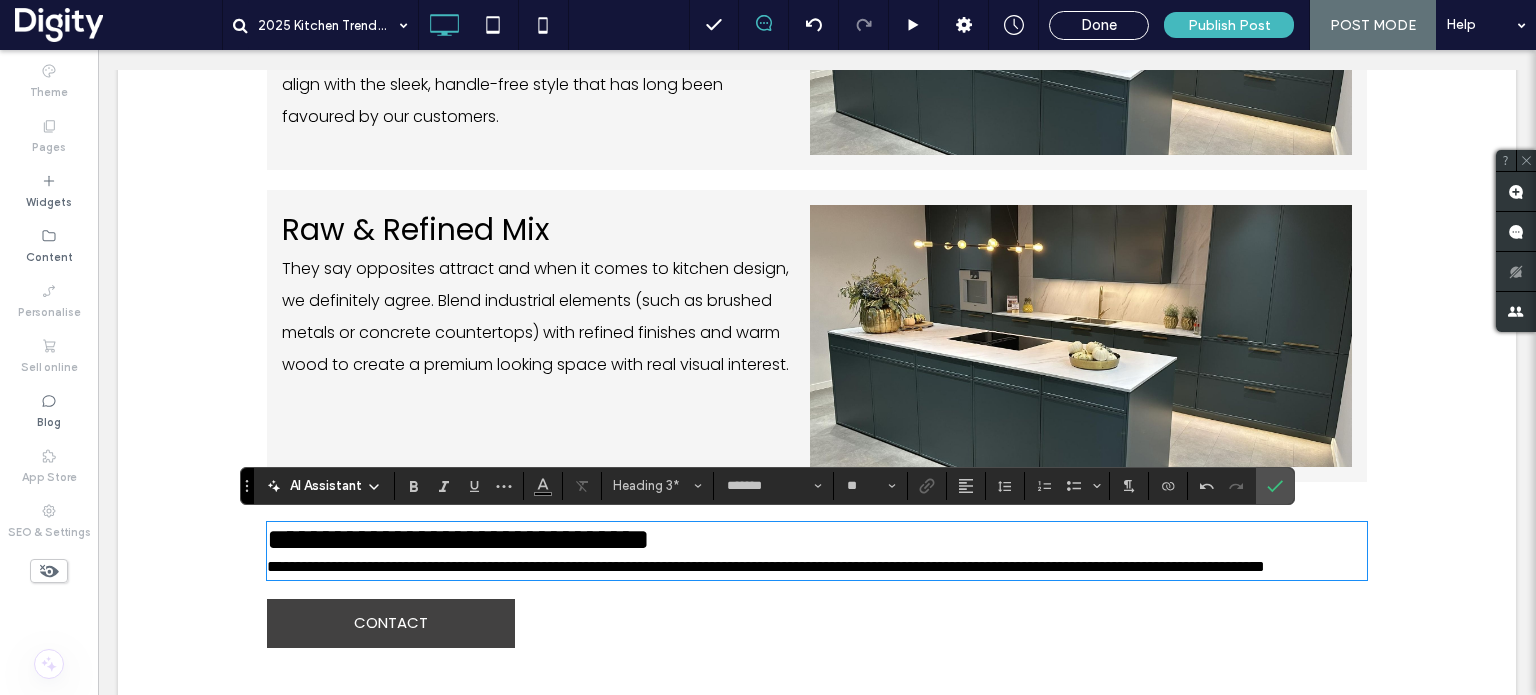 type on "**" 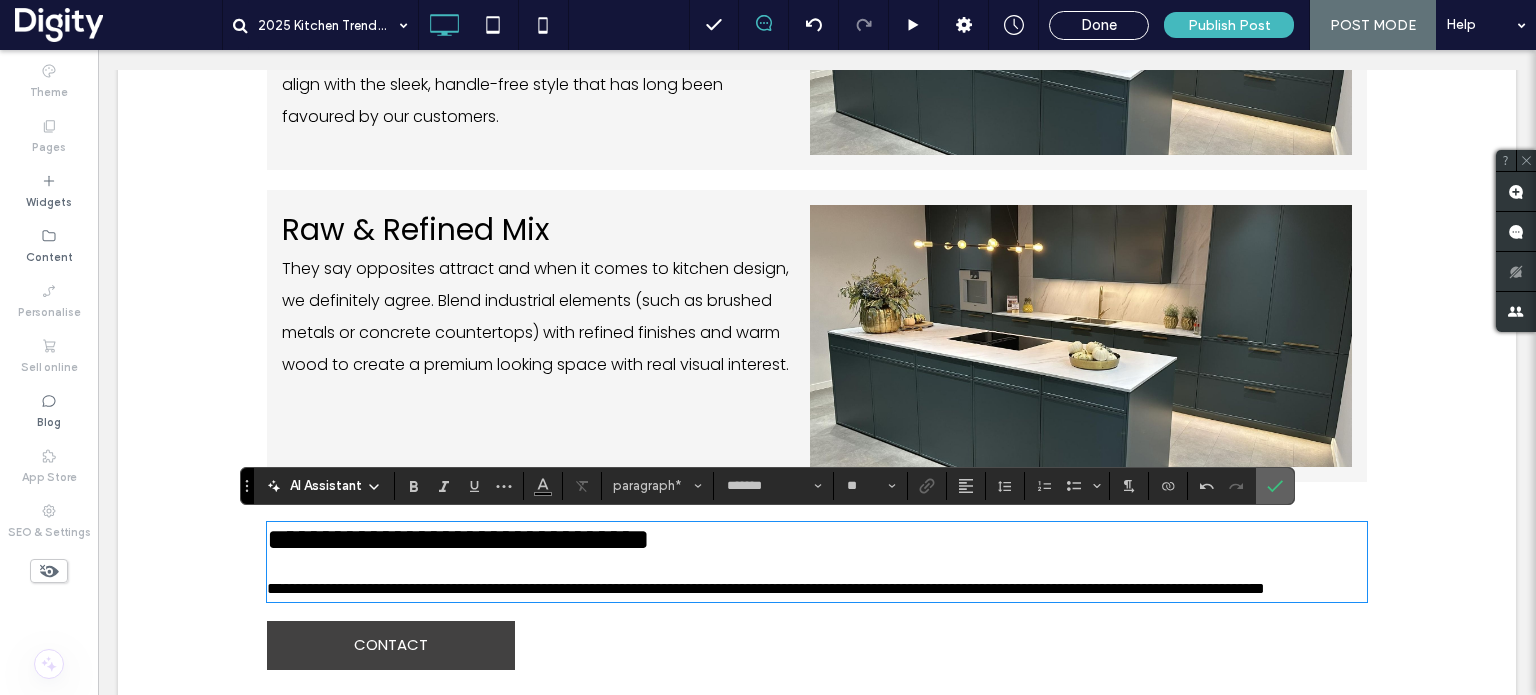 click 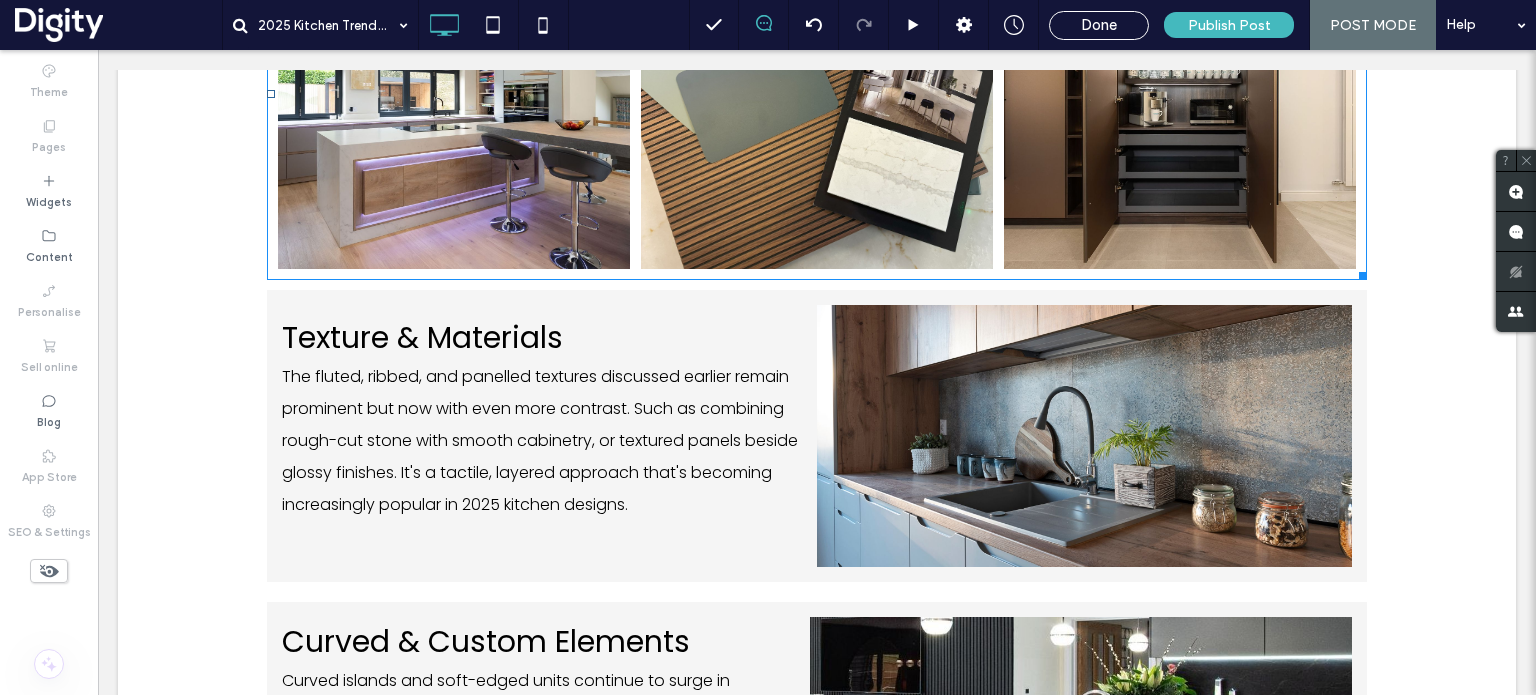 scroll, scrollTop: 676, scrollLeft: 0, axis: vertical 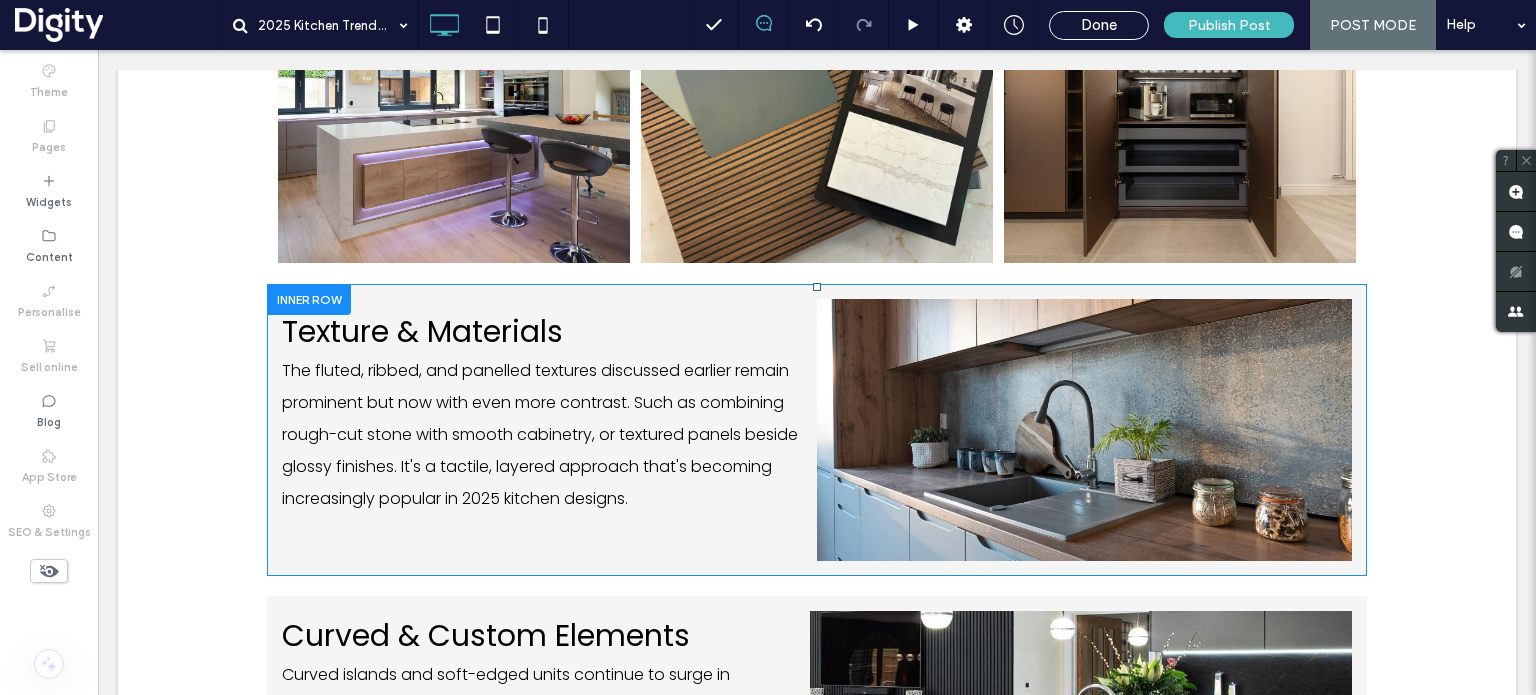 click on "Click To Paste" at bounding box center (1084, 430) 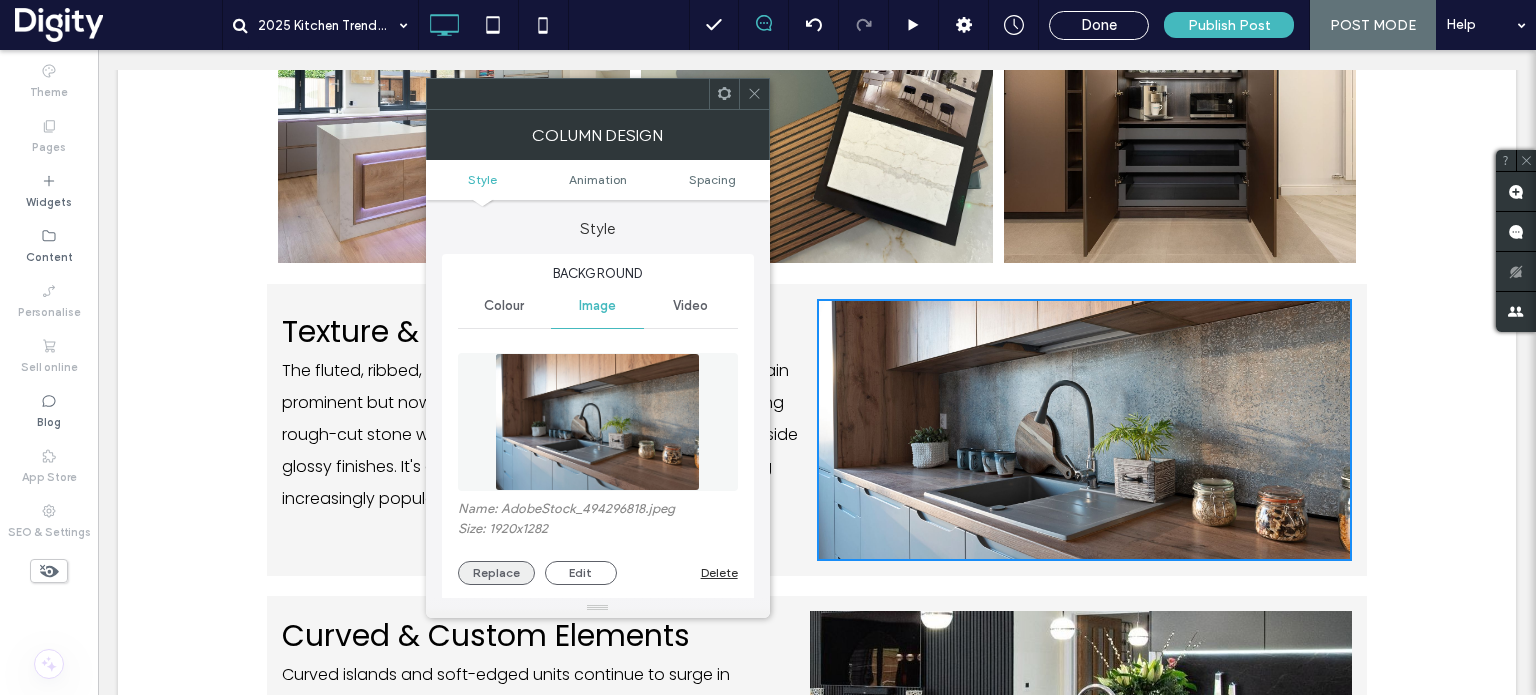 click on "Replace" at bounding box center (496, 573) 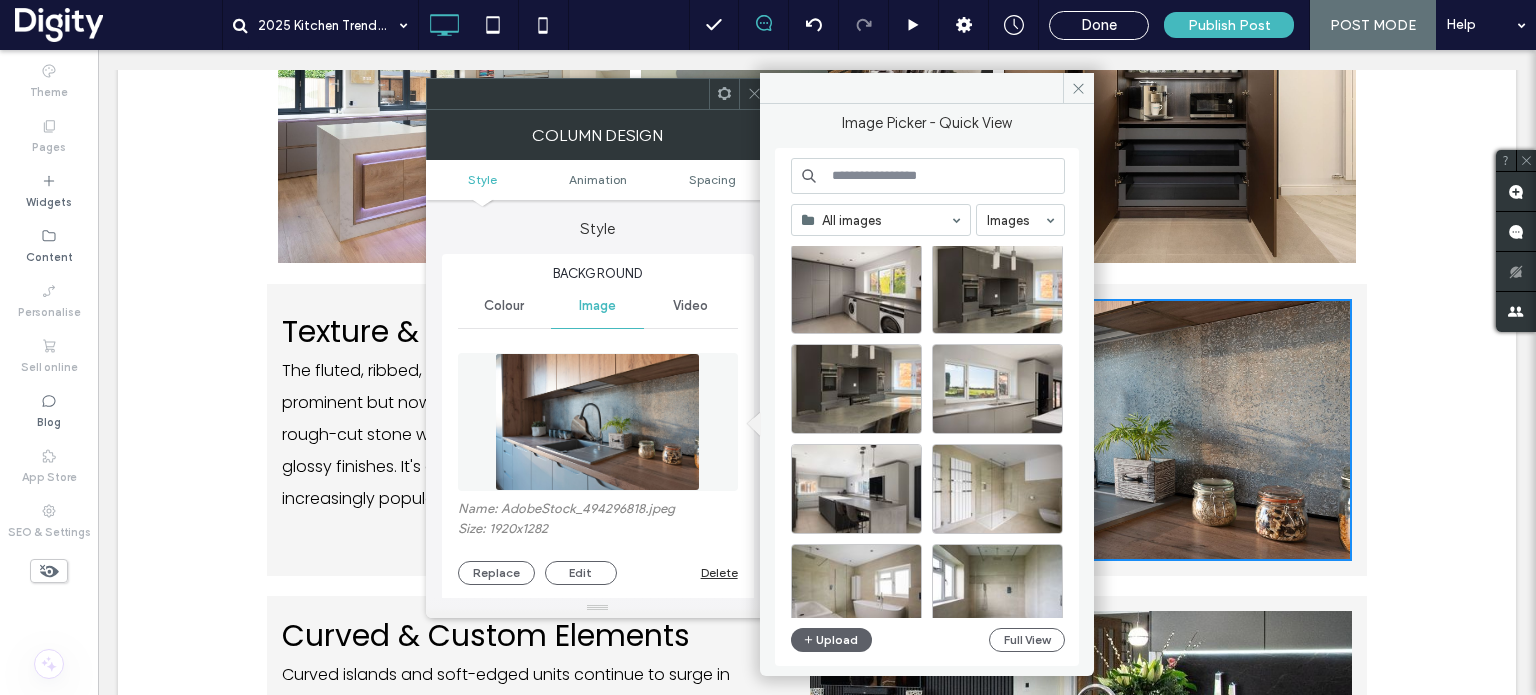 scroll, scrollTop: 4348, scrollLeft: 0, axis: vertical 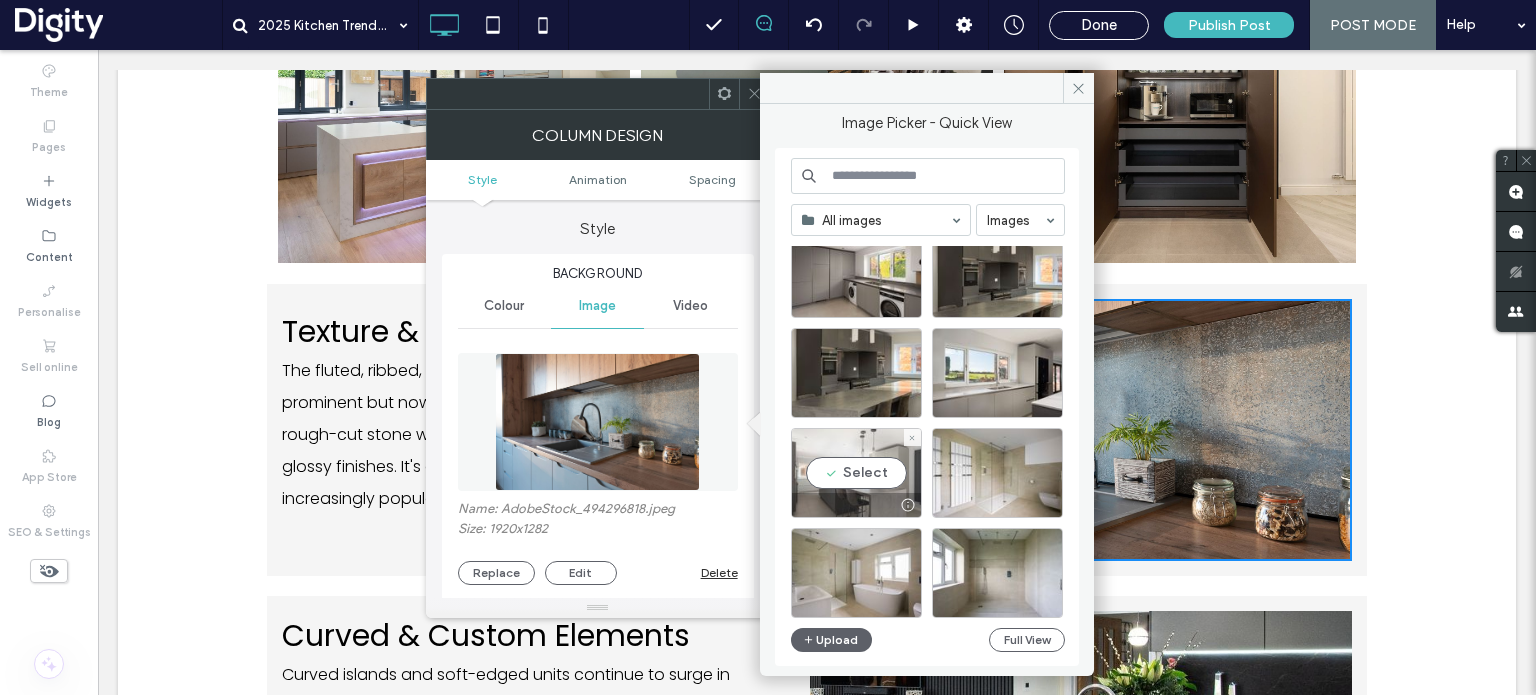 click on "Select" at bounding box center (856, 473) 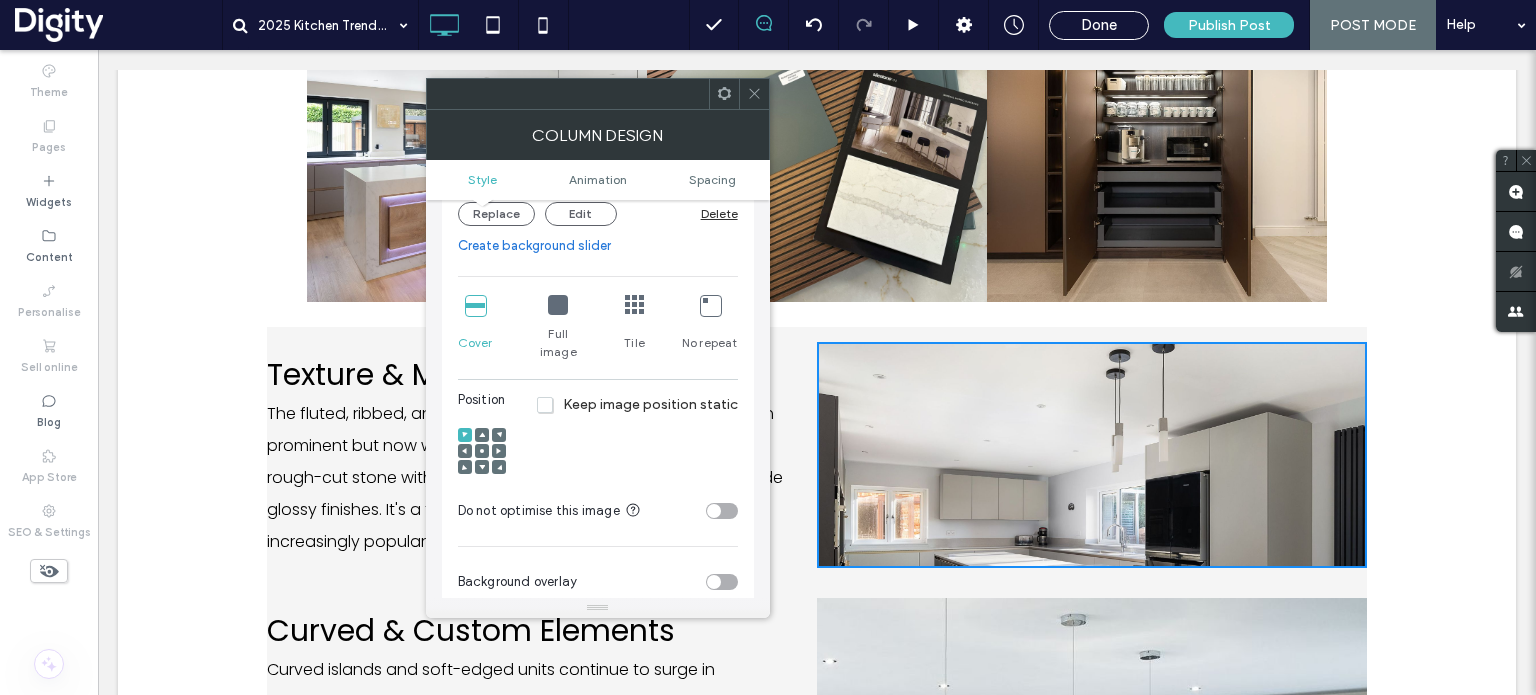 scroll, scrollTop: 375, scrollLeft: 0, axis: vertical 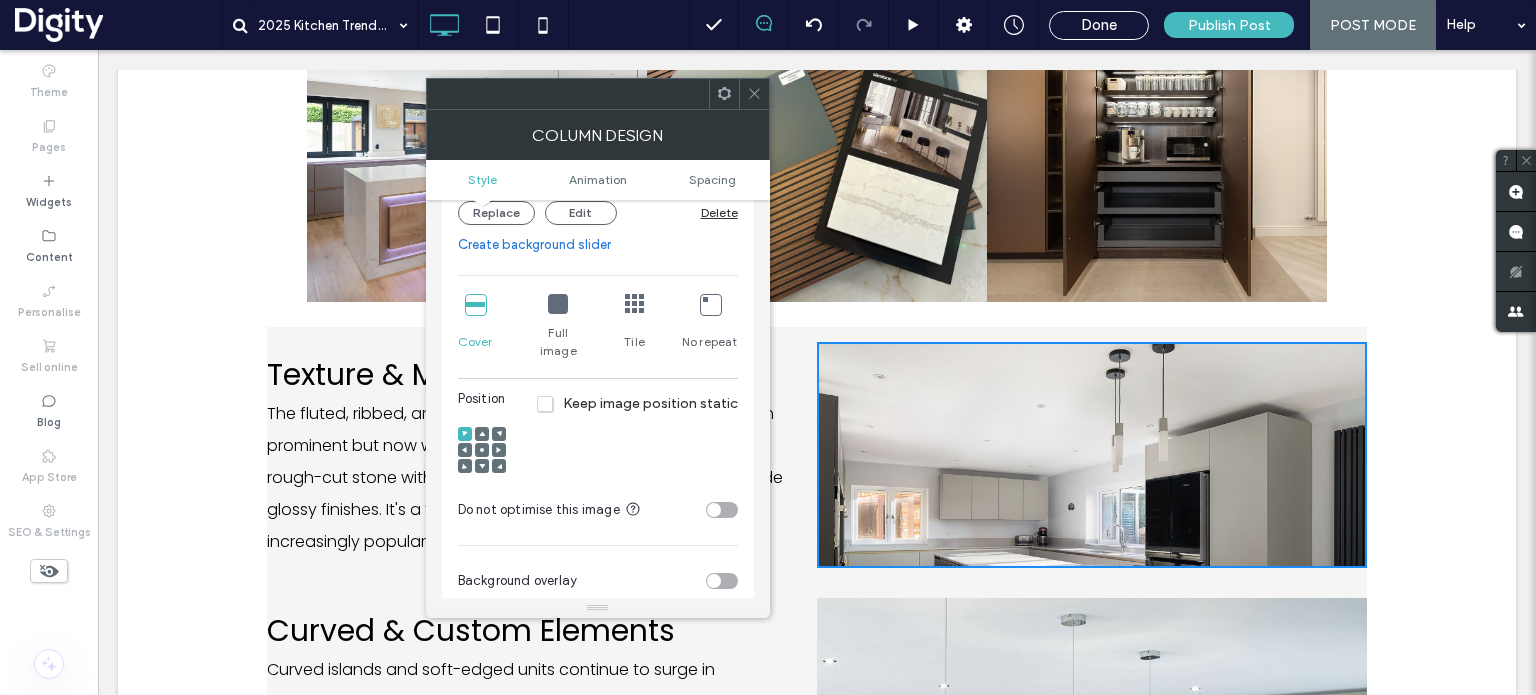 click at bounding box center [482, 450] 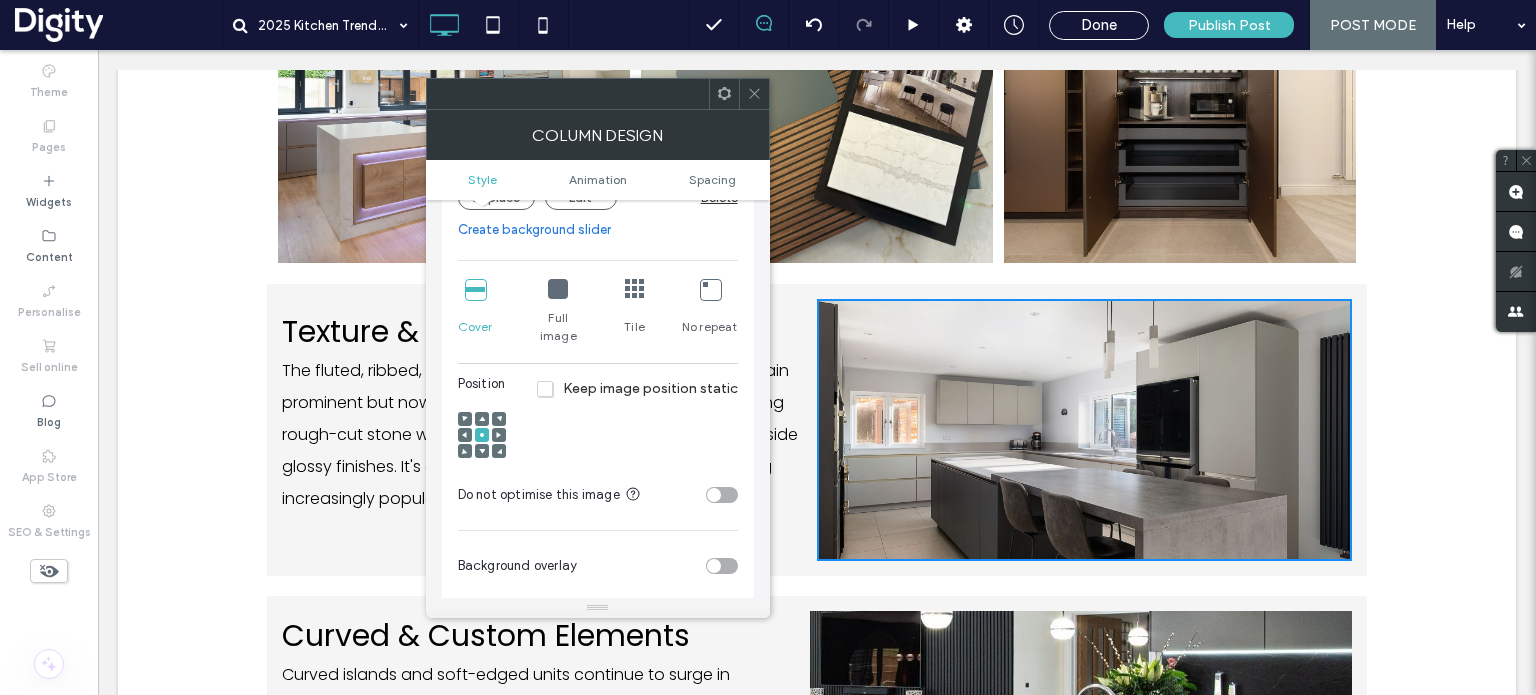 scroll, scrollTop: 370, scrollLeft: 0, axis: vertical 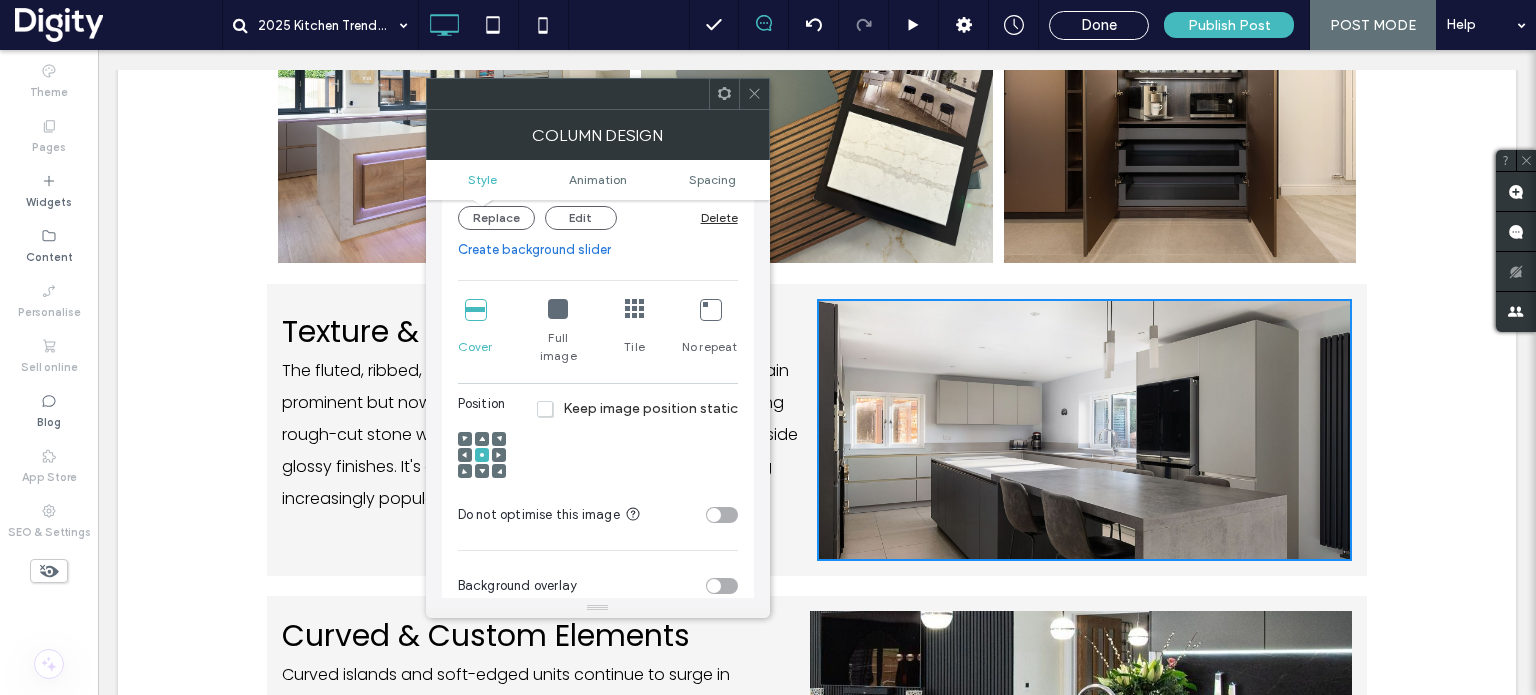 click at bounding box center (558, 309) 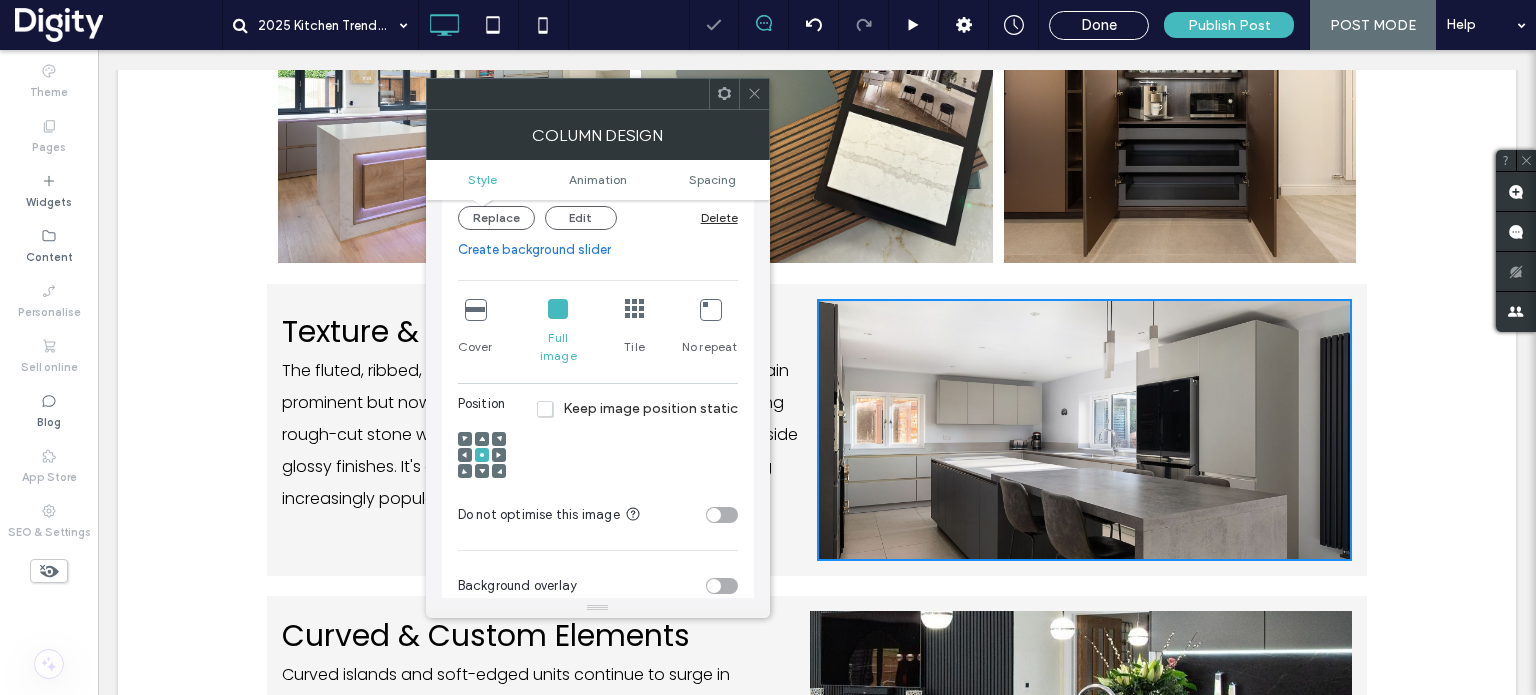 click at bounding box center [475, 309] 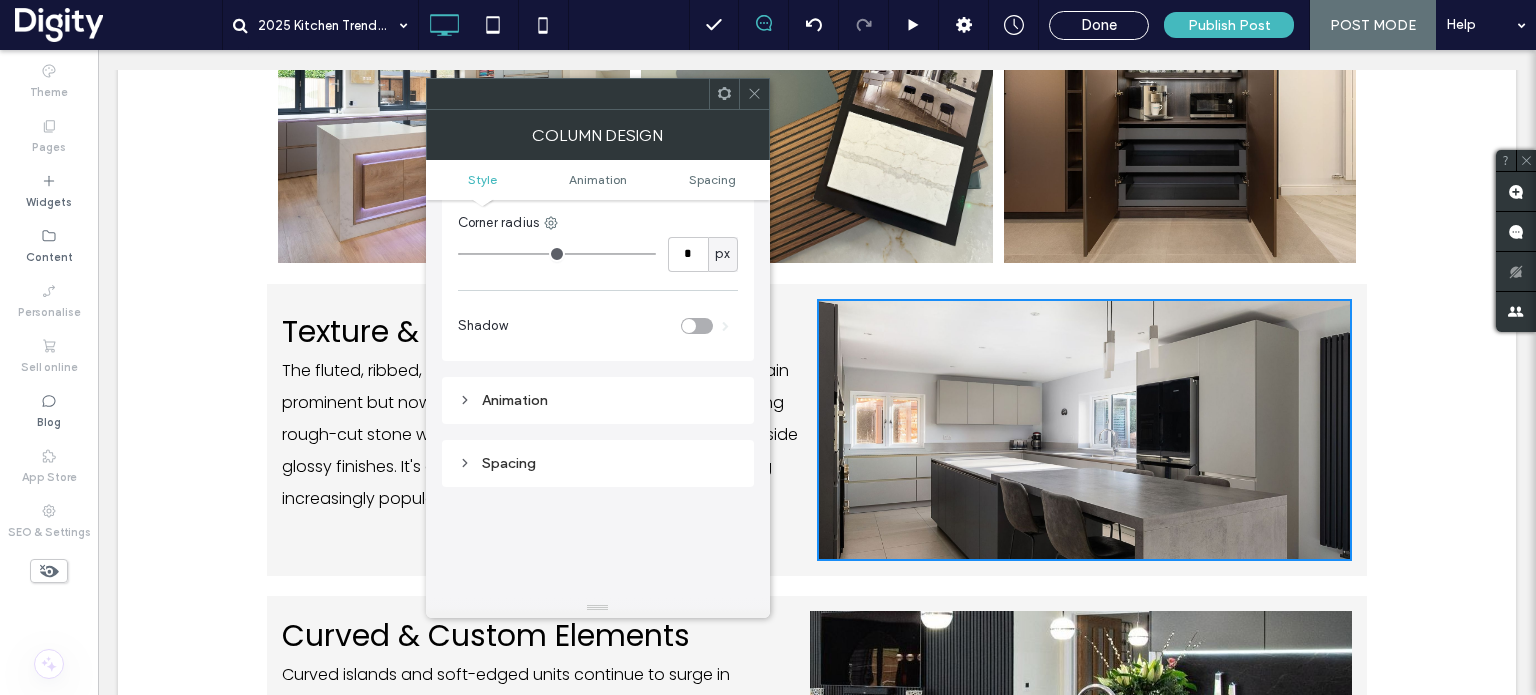 scroll, scrollTop: 895, scrollLeft: 0, axis: vertical 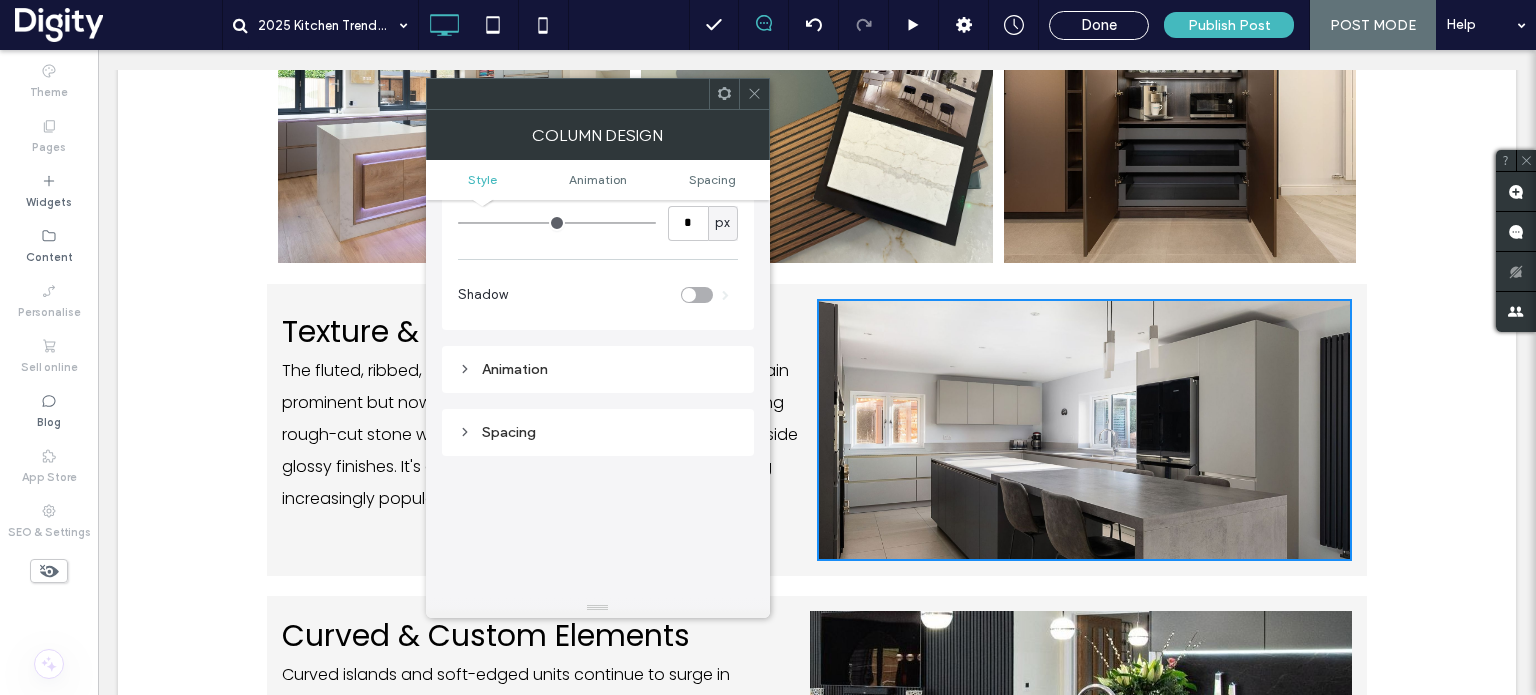 click on "Spacing" at bounding box center [598, 432] 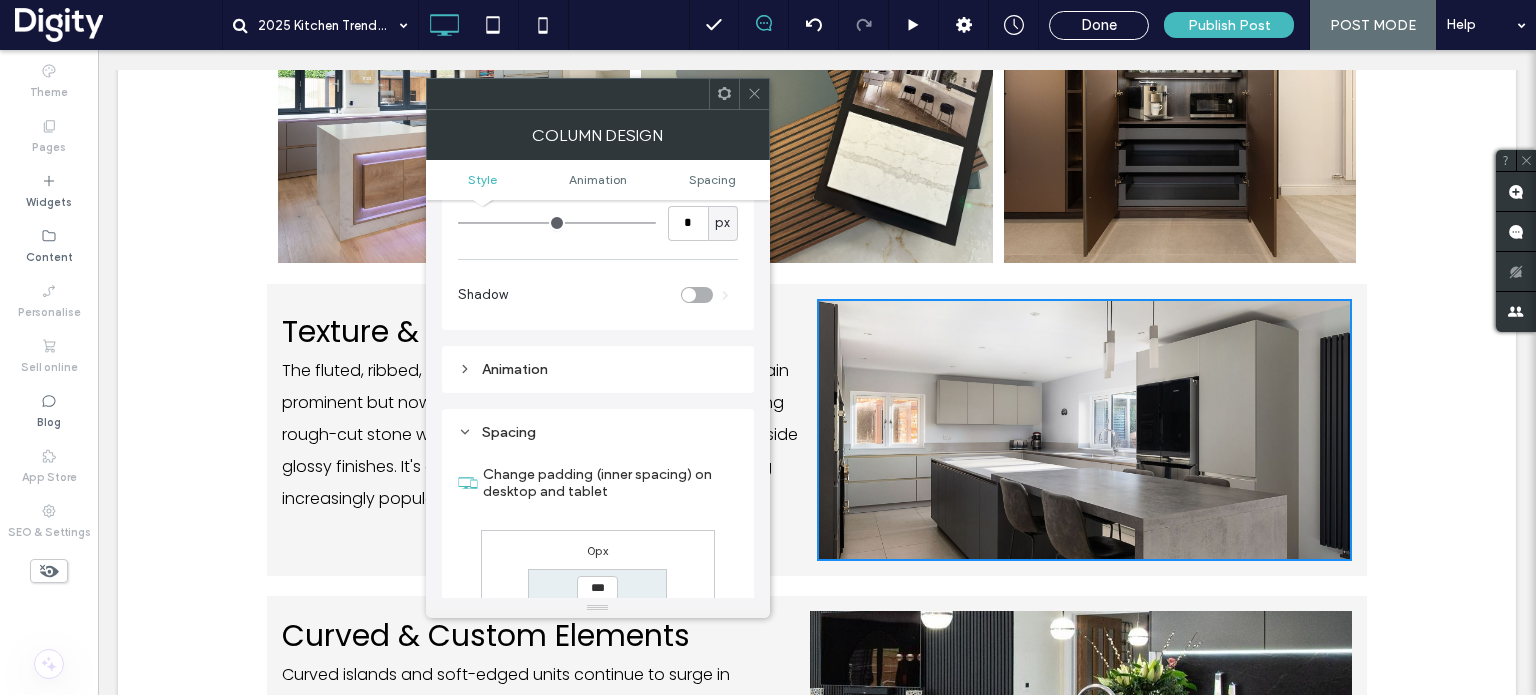 click 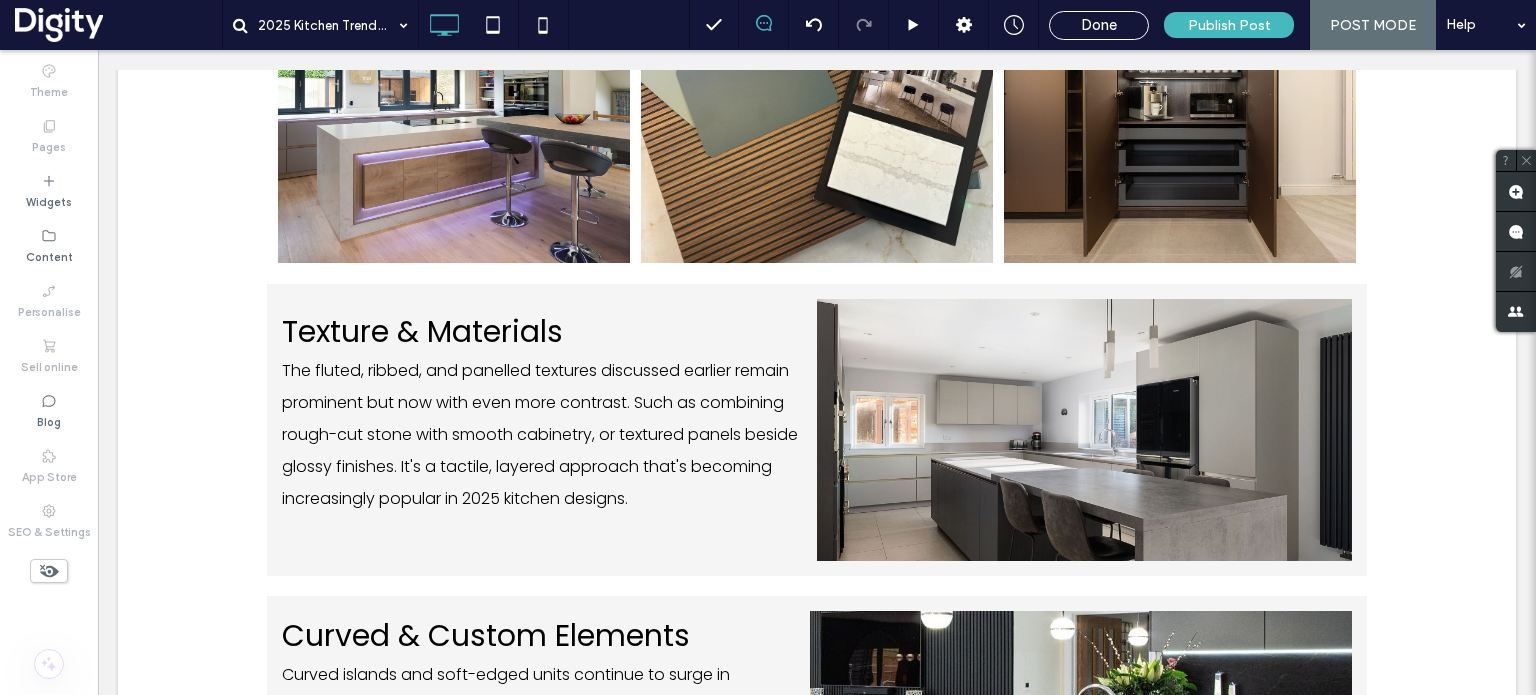 click on "Which Kitchen Trends are Evolving, and What’s Here to Stay?
This is paragraph text. Click it or hit the Manage Text button to change the font, colour, size, format and more. To set up site-wide paragraph and title styles, go to Site Theme.
Sands of Time
Stark beauty of desolate dunes
Button
Faces of Humanity
Portraits of people from around the globe
Button
Nature's Symphony
Breathtaking colors of our planet
Button
Click To Paste
Texture & Materials
The fluted, ribbed, and panelled textures discussed earlier remain prominent but now with even more contrast. Such as combining rough-cut stone with smooth cabinetry, or textured panels beside glossy finishes. It's a tactile, layered approach that's becoming increasingly popular in 2025 kitchen designs.
Click To Paste
Click To Paste" at bounding box center (817, 1277) 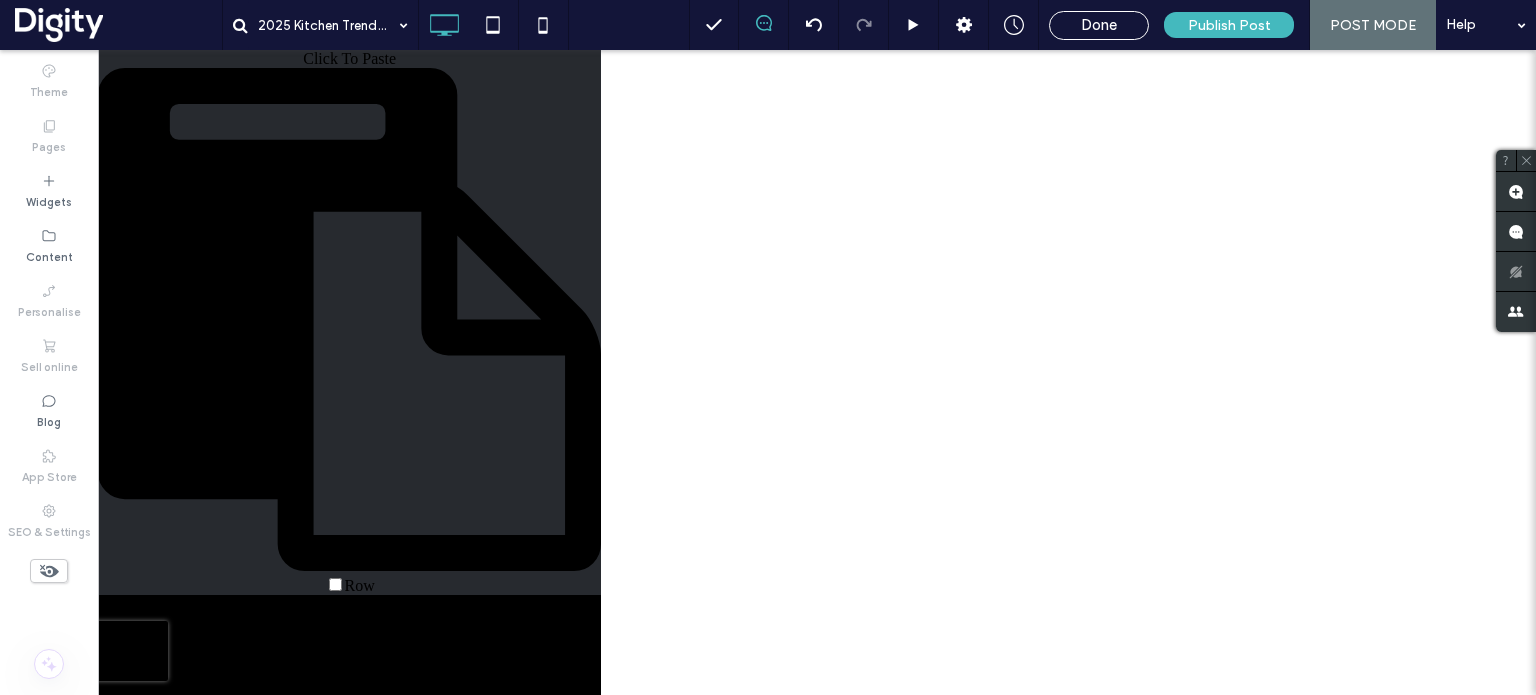 scroll, scrollTop: 676, scrollLeft: 0, axis: vertical 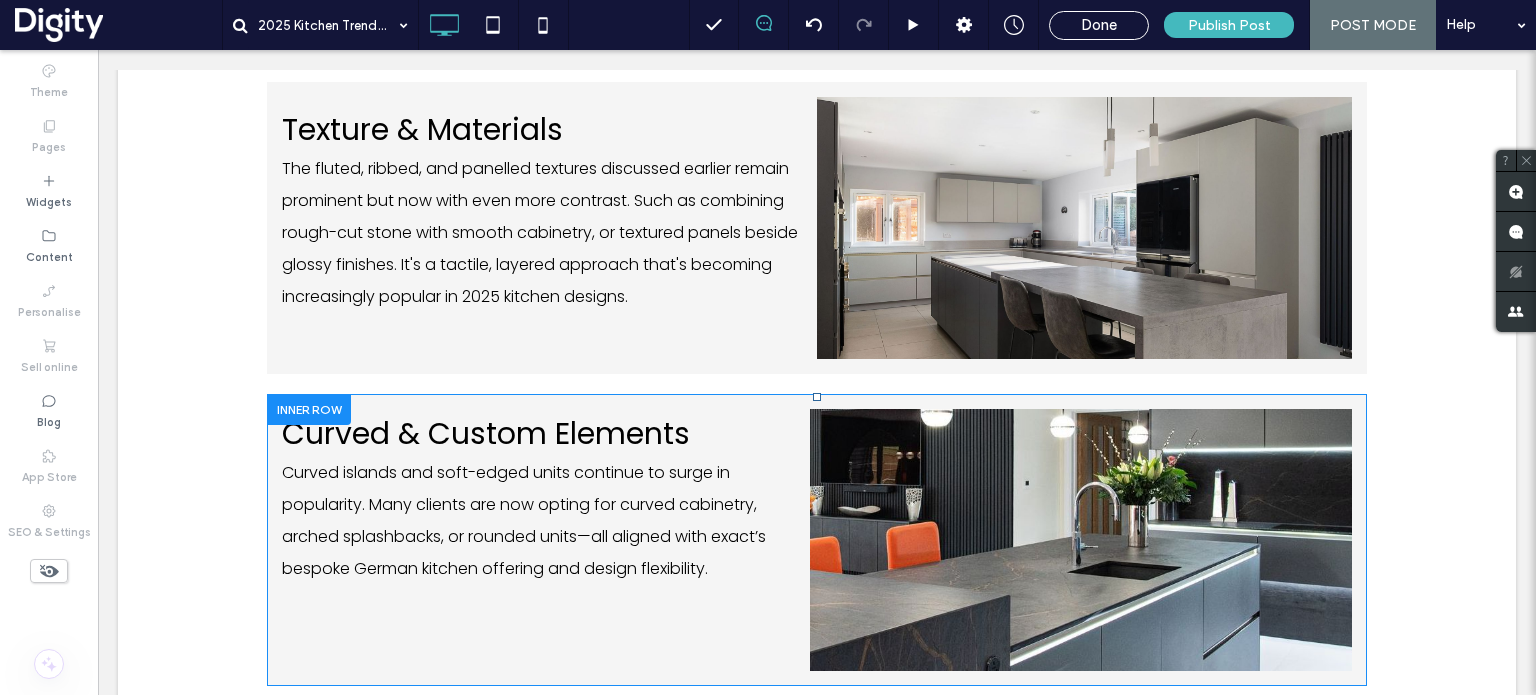 click on "Click To Paste" at bounding box center [1081, 540] 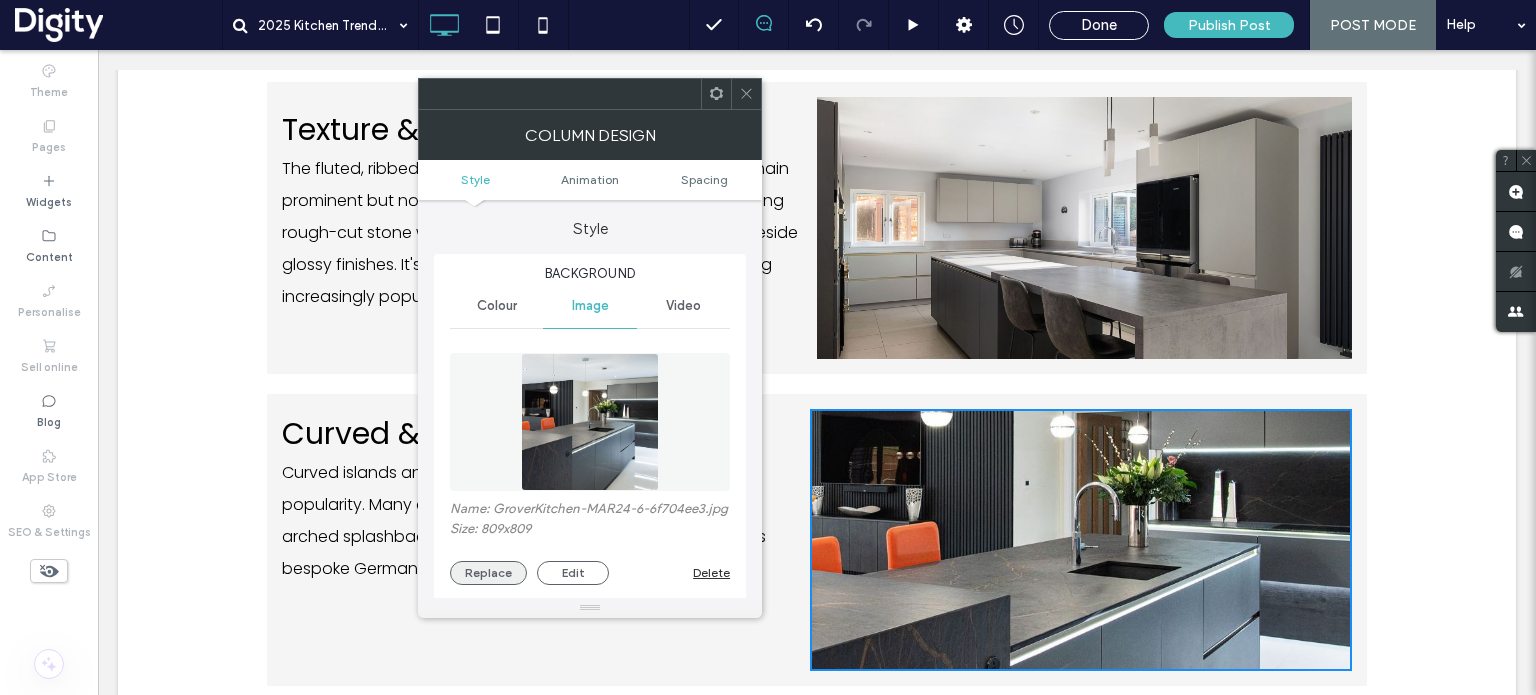 click on "Replace" at bounding box center [488, 573] 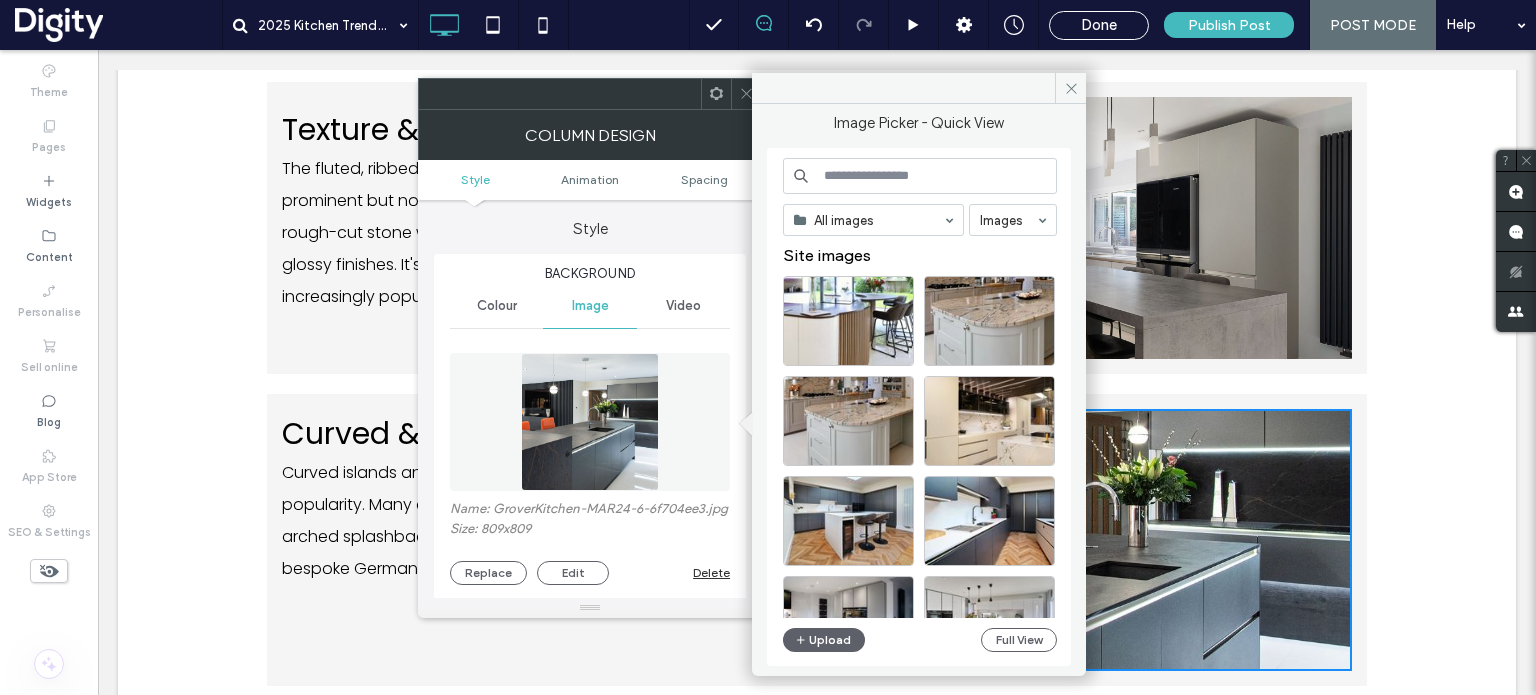 click at bounding box center [920, 176] 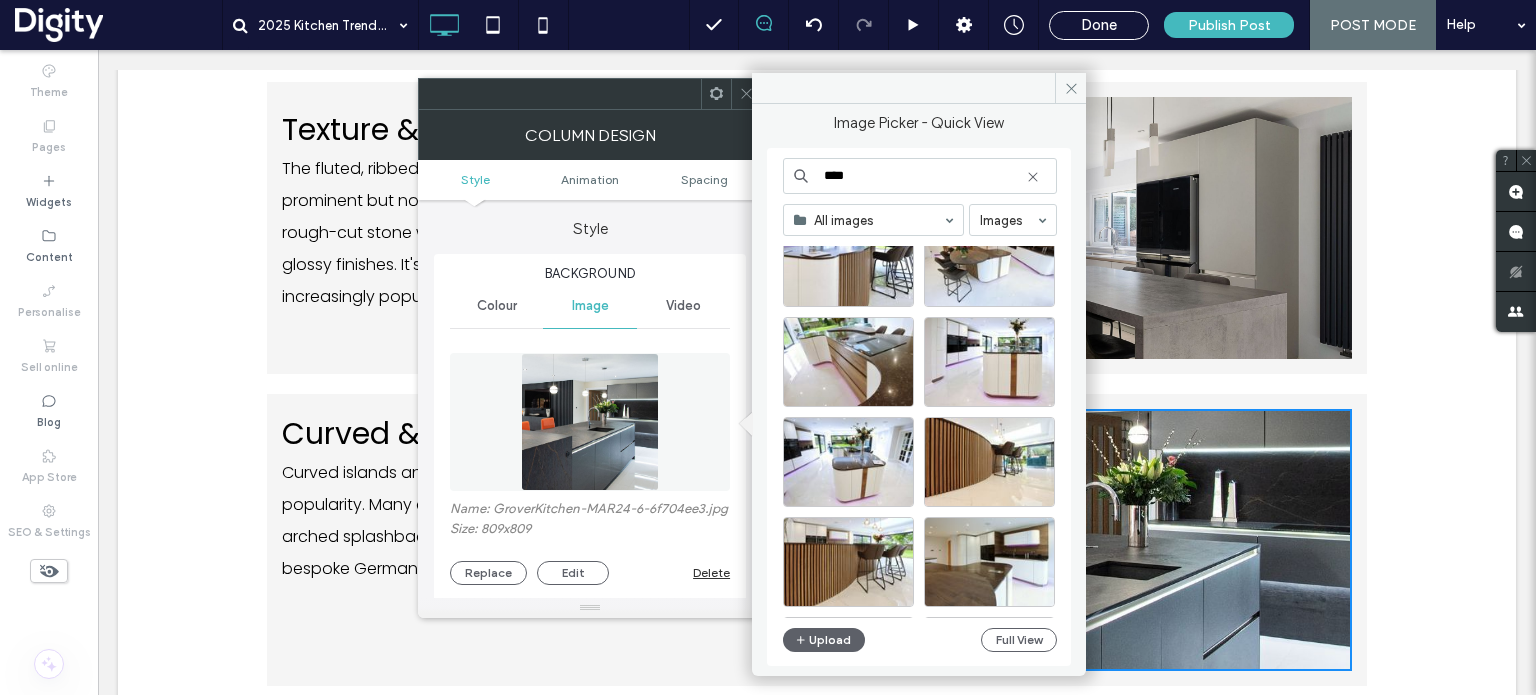 scroll, scrollTop: 80, scrollLeft: 0, axis: vertical 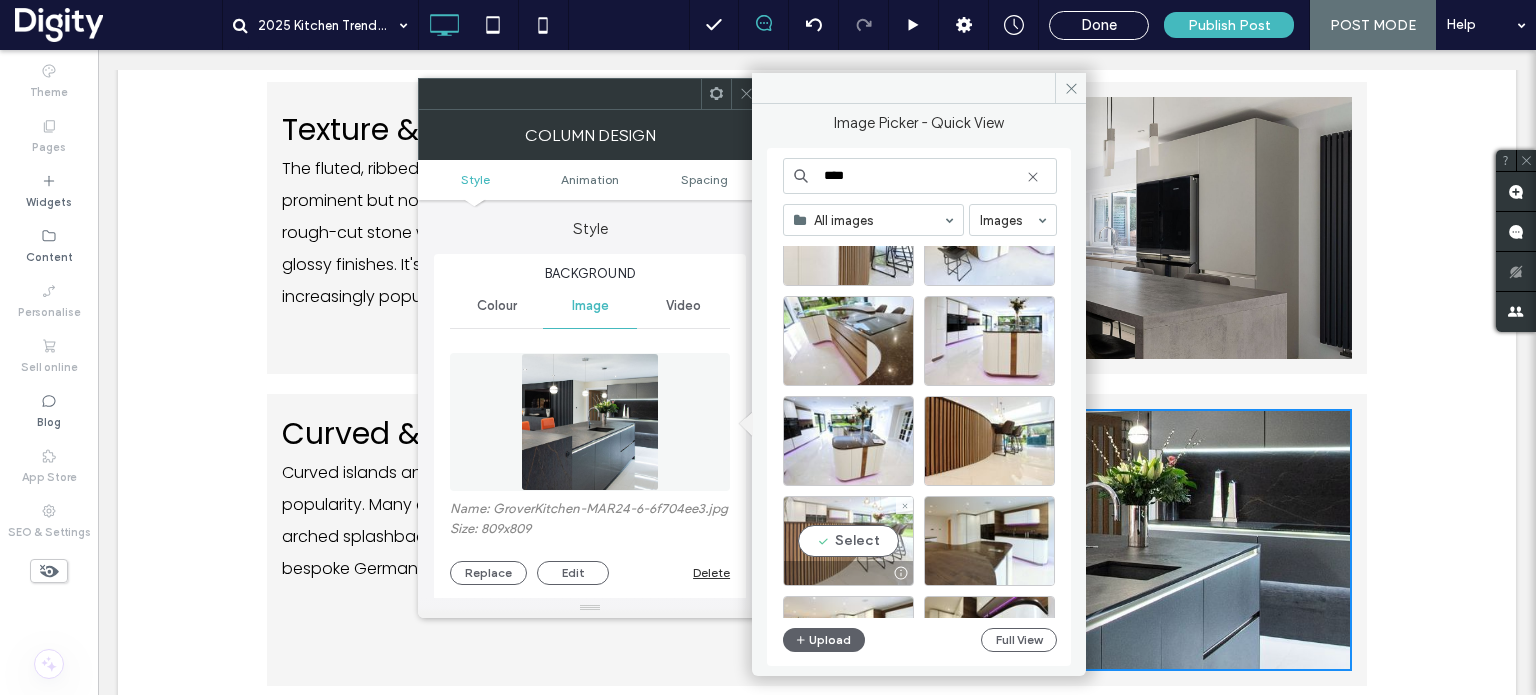 type on "****" 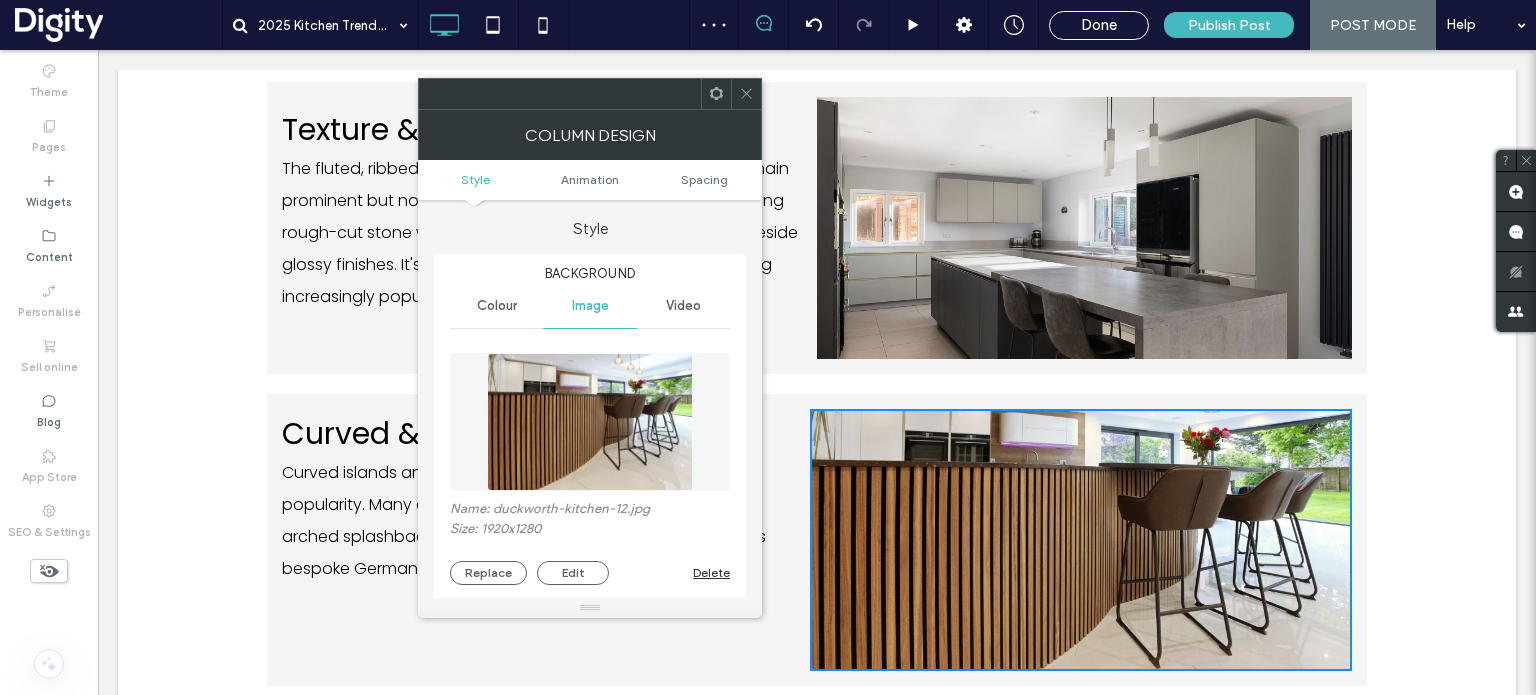 click 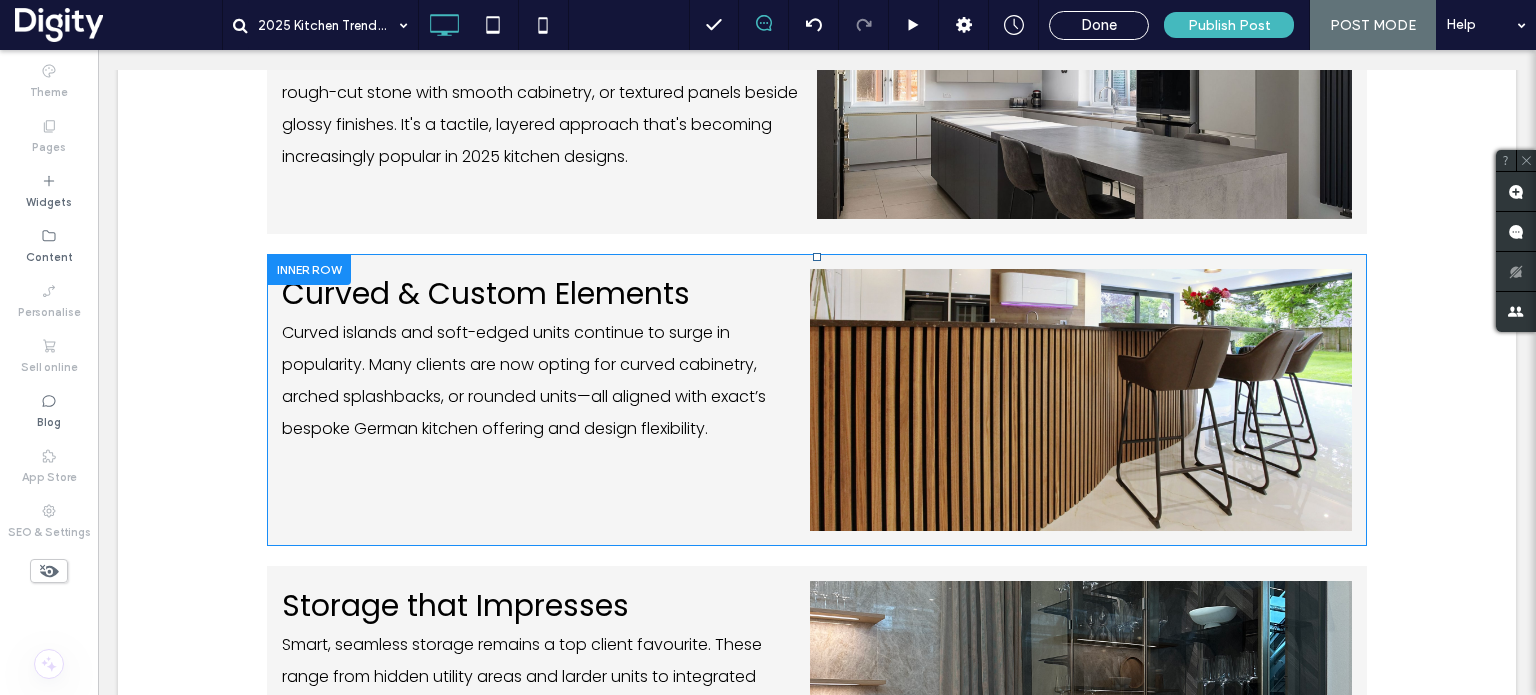 scroll, scrollTop: 1238, scrollLeft: 0, axis: vertical 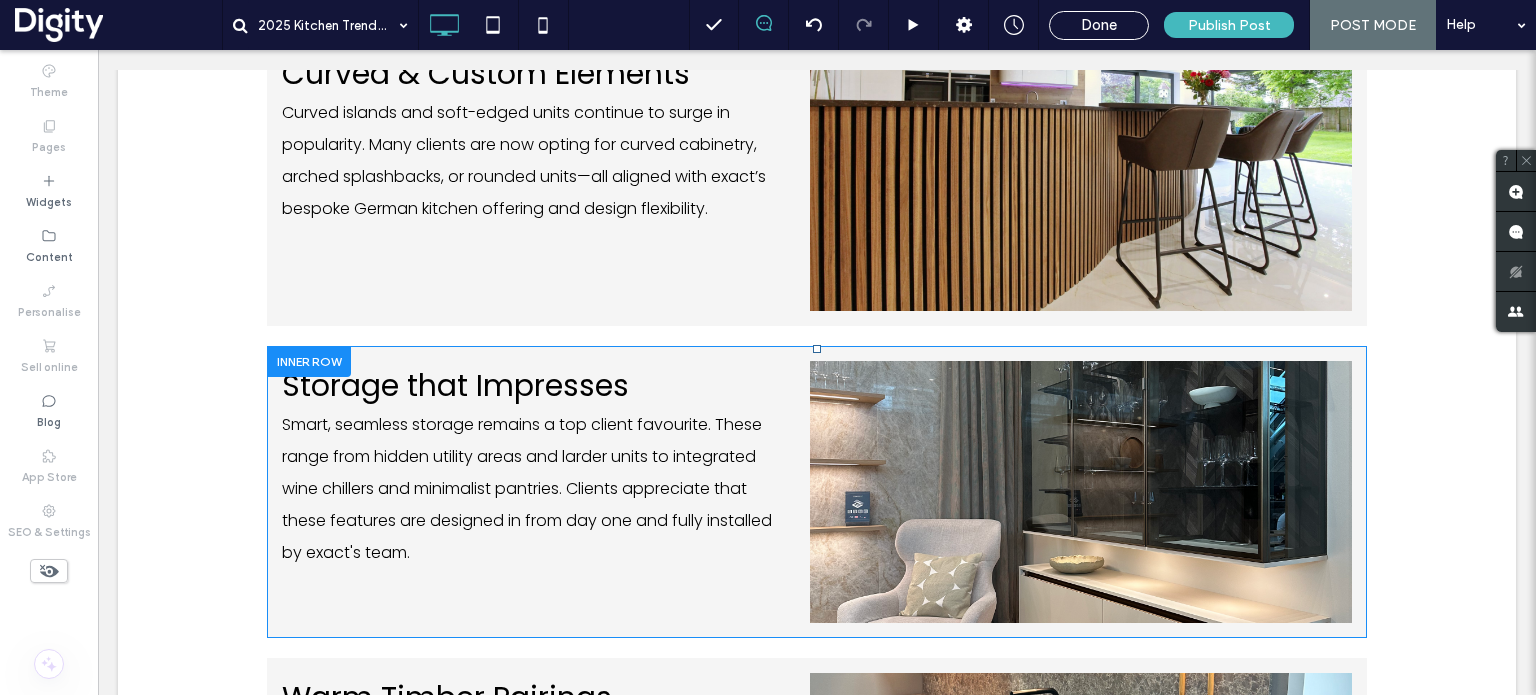 click on "Click To Paste" at bounding box center (1081, 492) 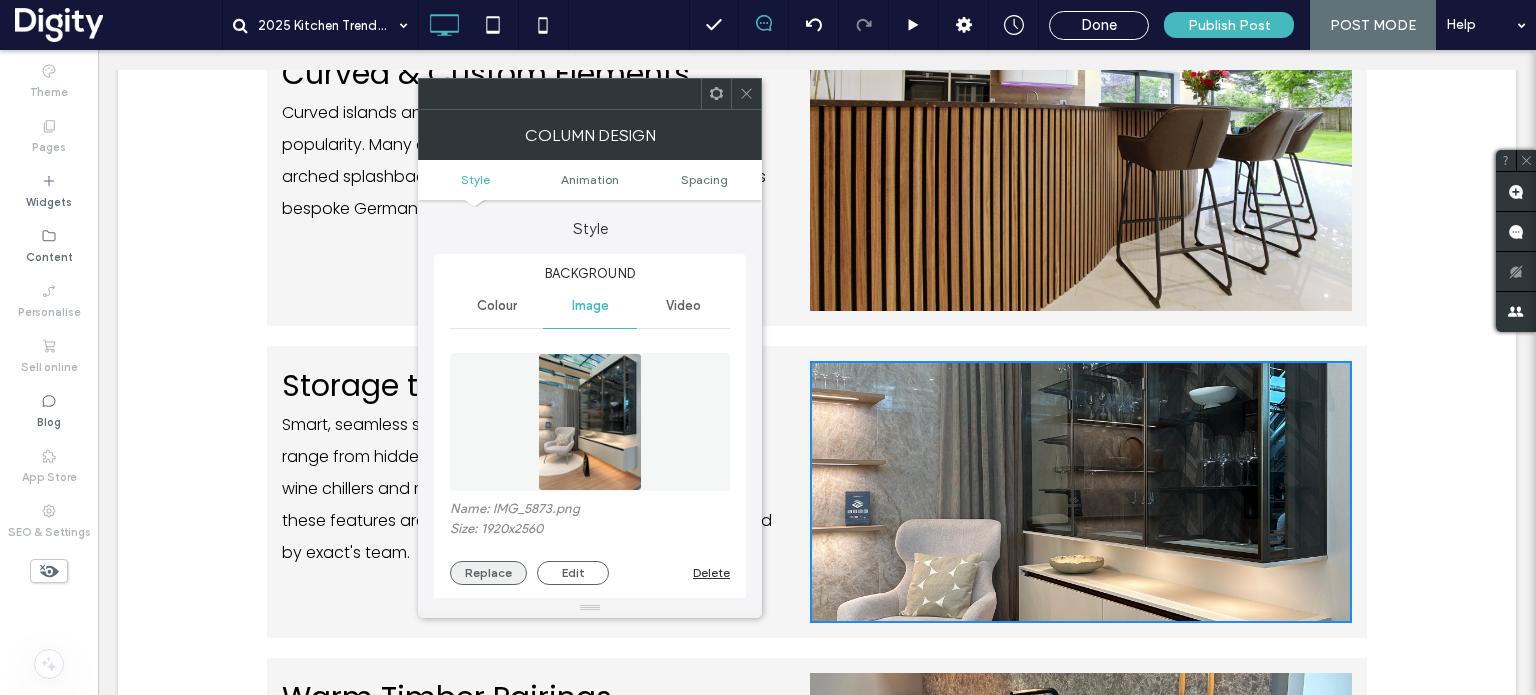 click on "Replace" at bounding box center (488, 573) 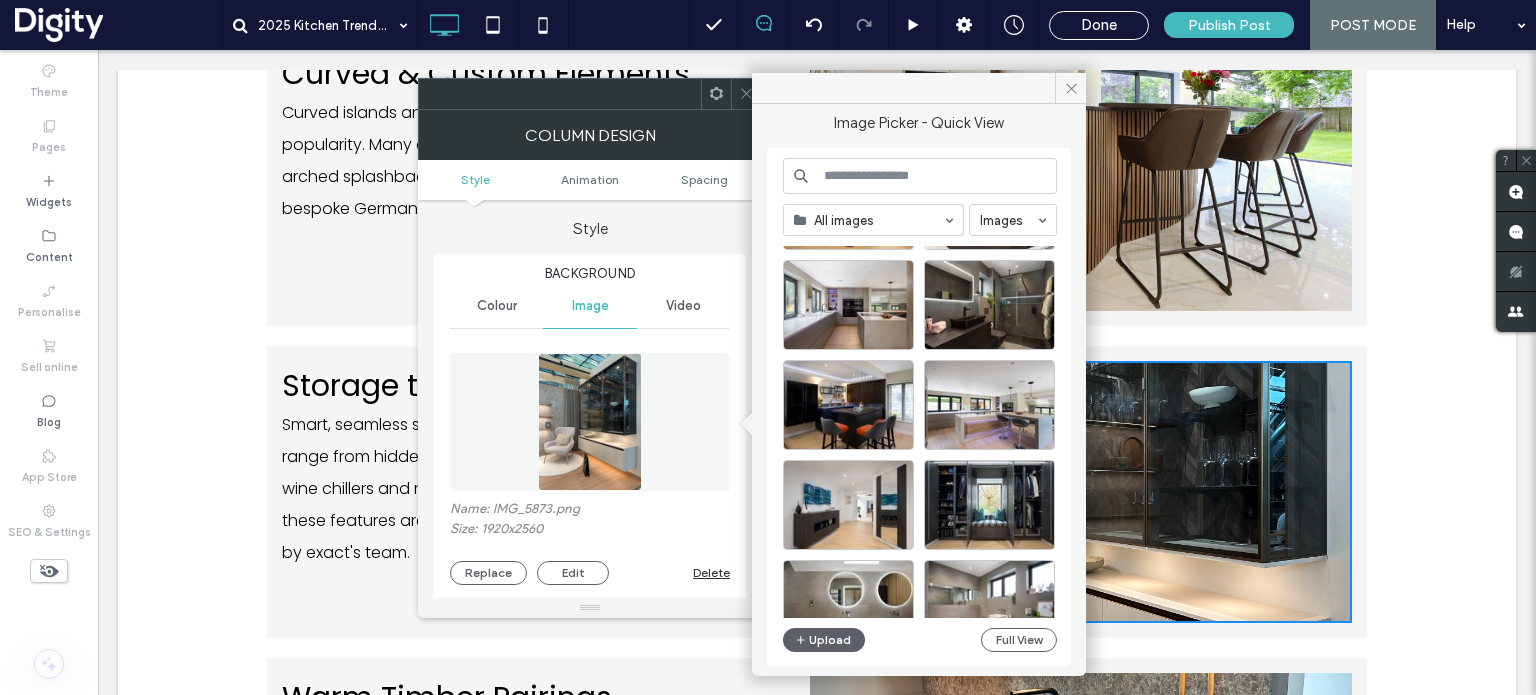 scroll, scrollTop: 2217, scrollLeft: 0, axis: vertical 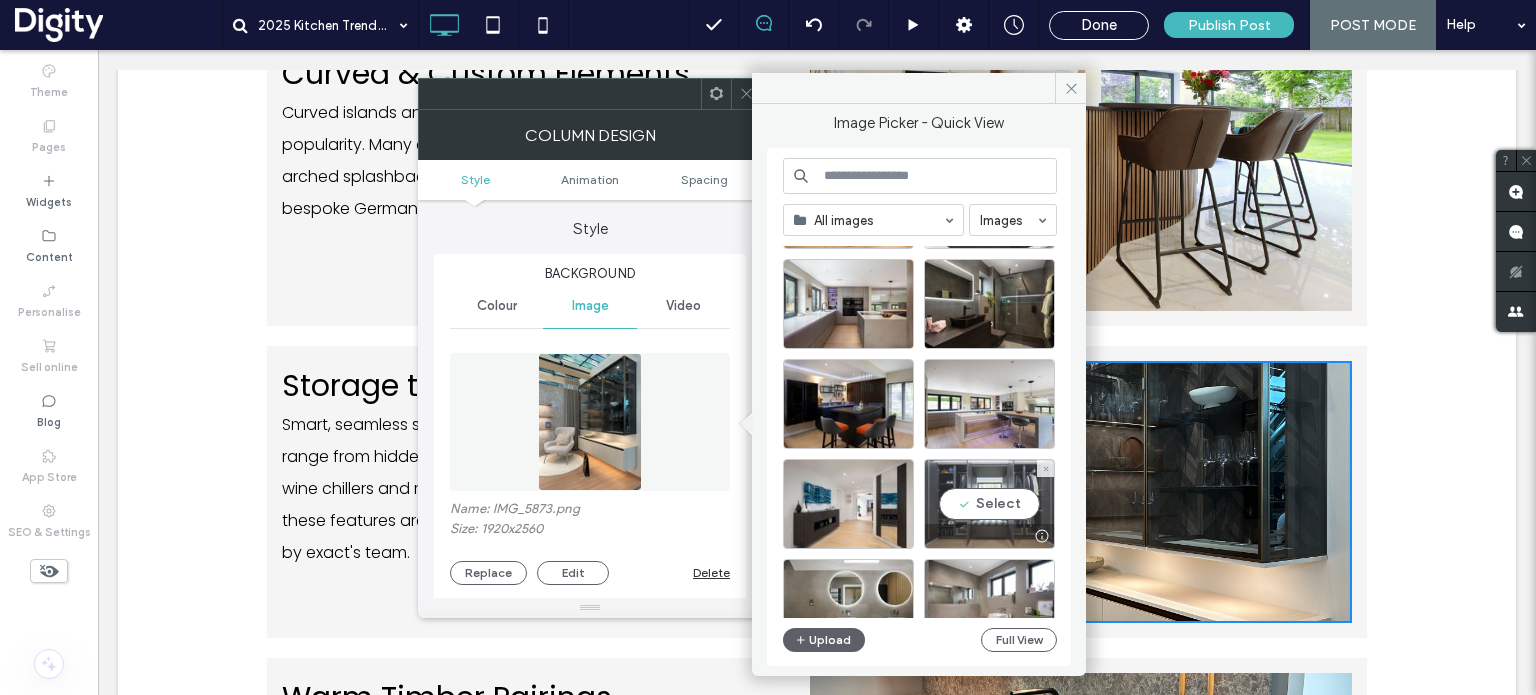 click on "Select" at bounding box center [989, 504] 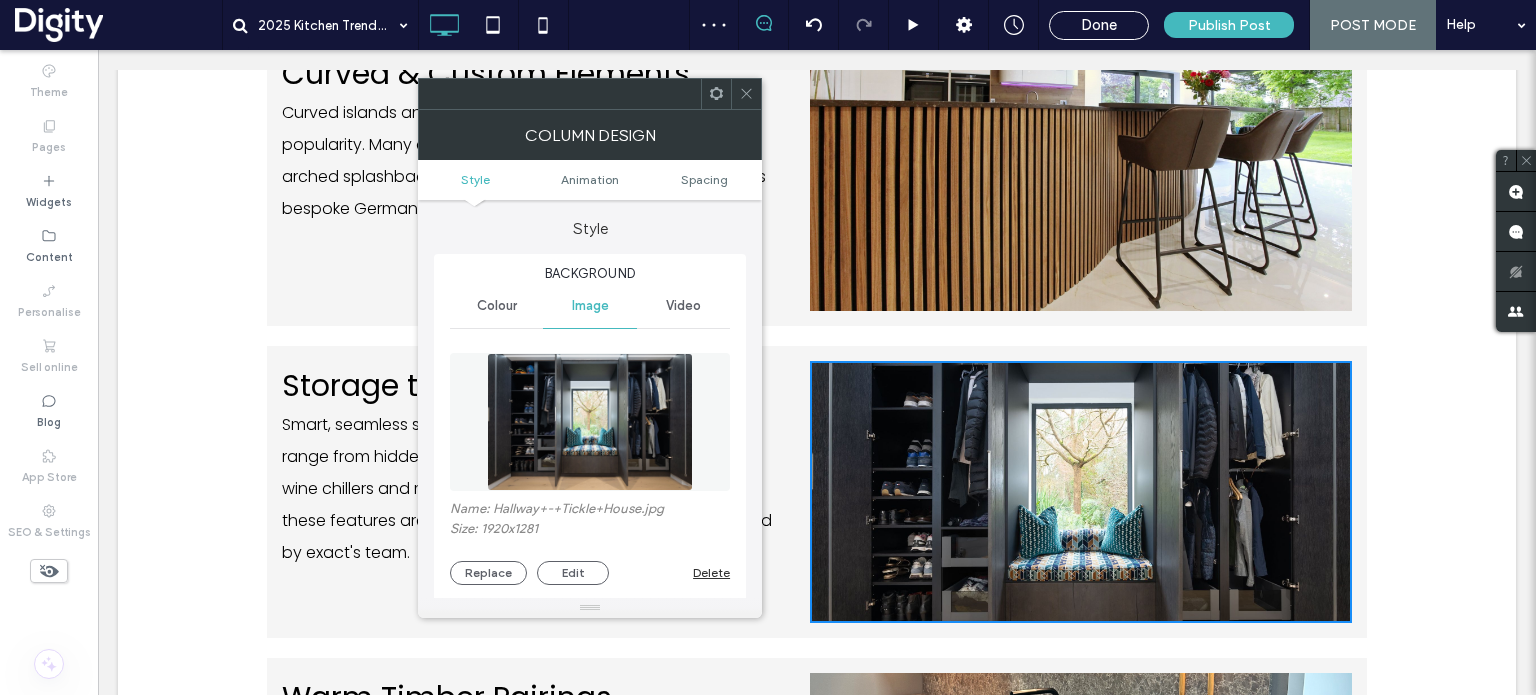 click 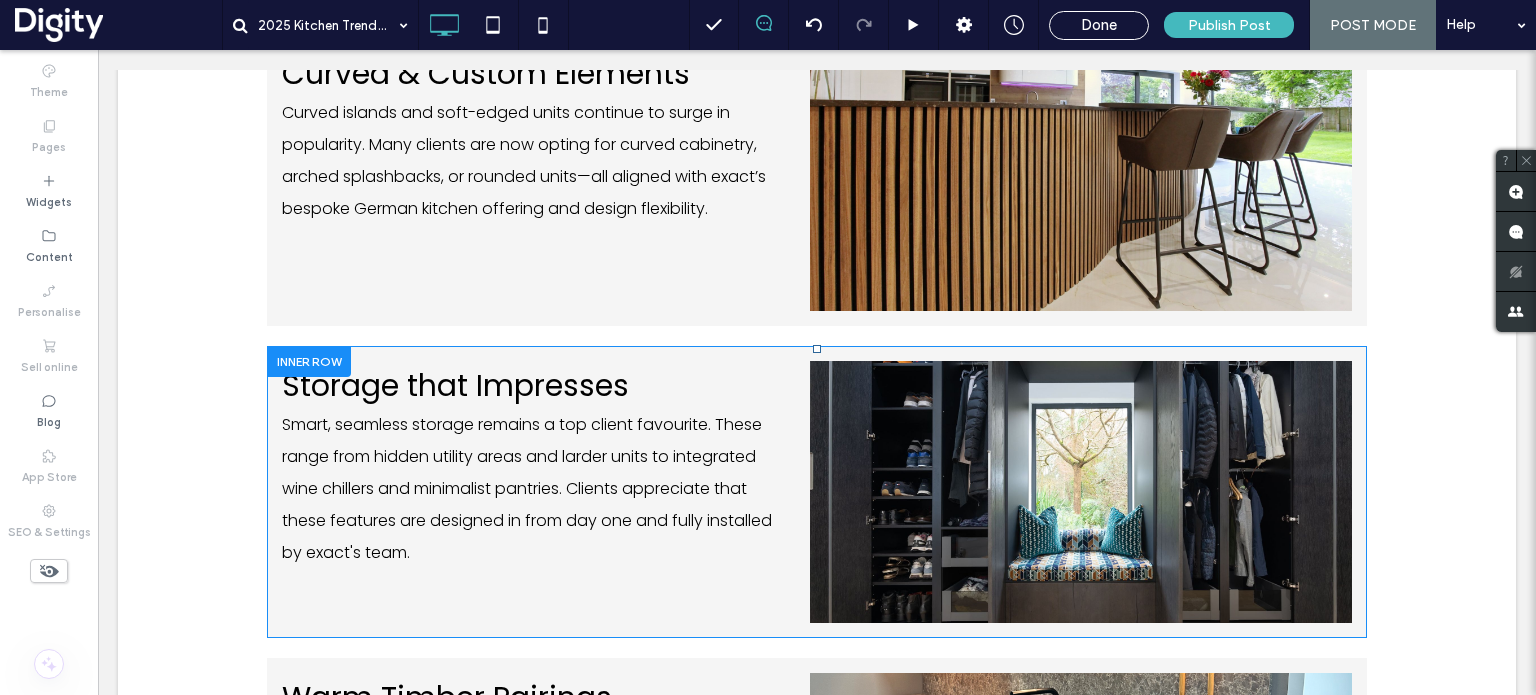 click on "Click To Paste" at bounding box center [1081, 492] 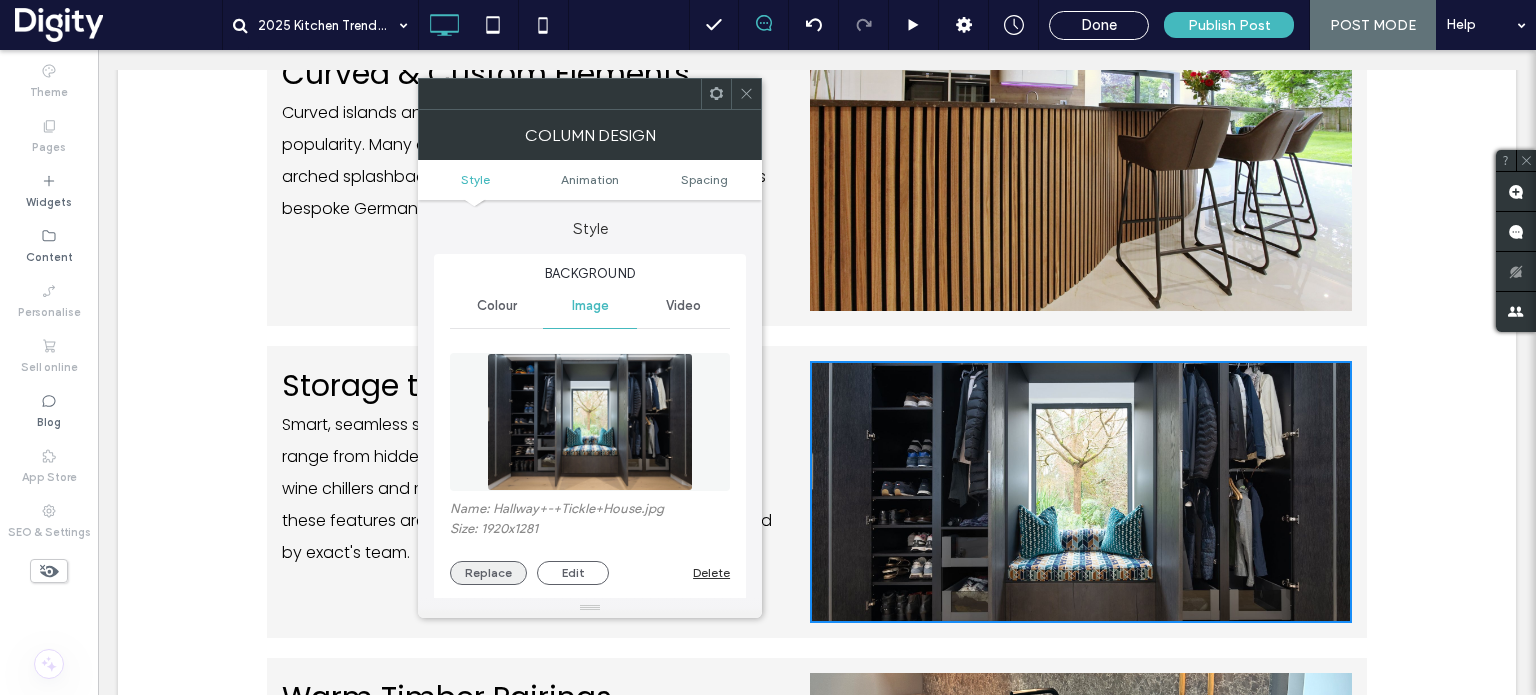click on "Replace" at bounding box center [488, 573] 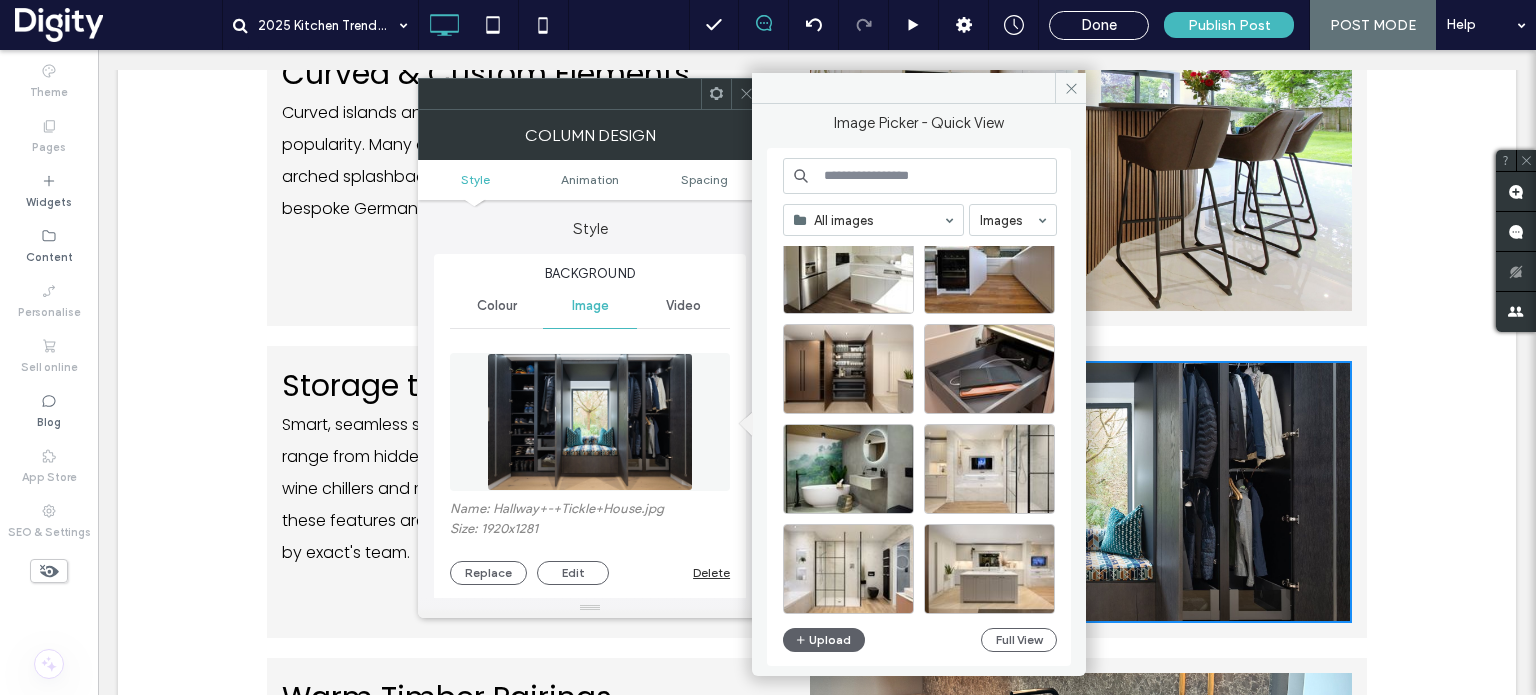 scroll, scrollTop: 9533, scrollLeft: 0, axis: vertical 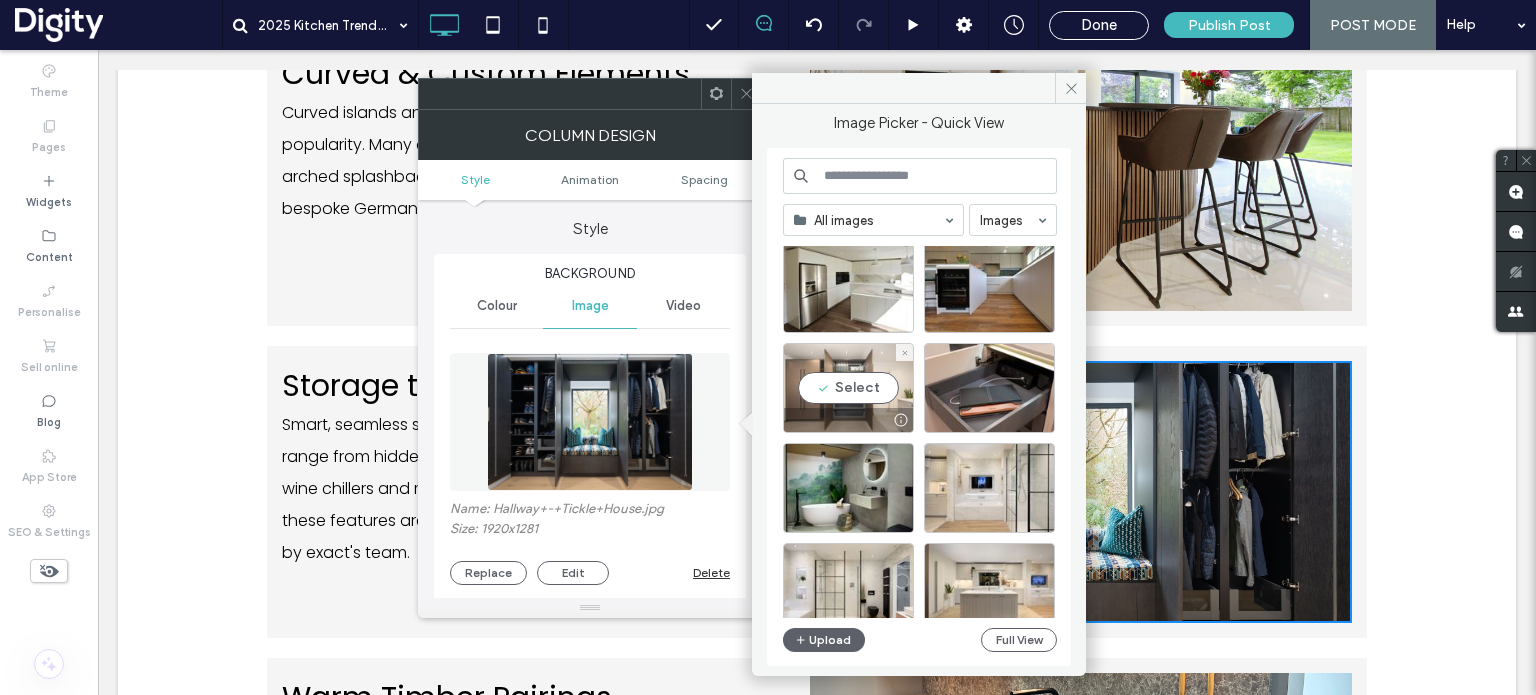click on "Select" at bounding box center [848, 388] 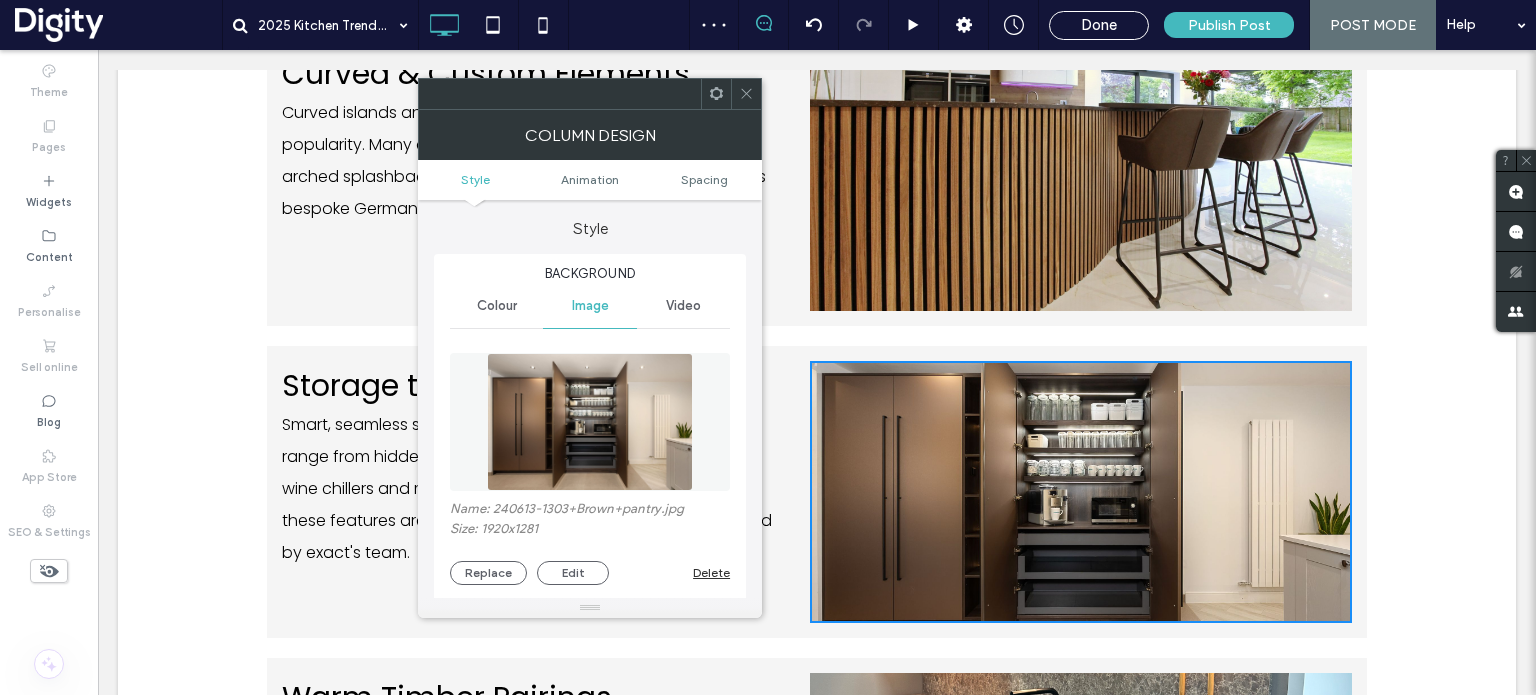 click at bounding box center [746, 94] 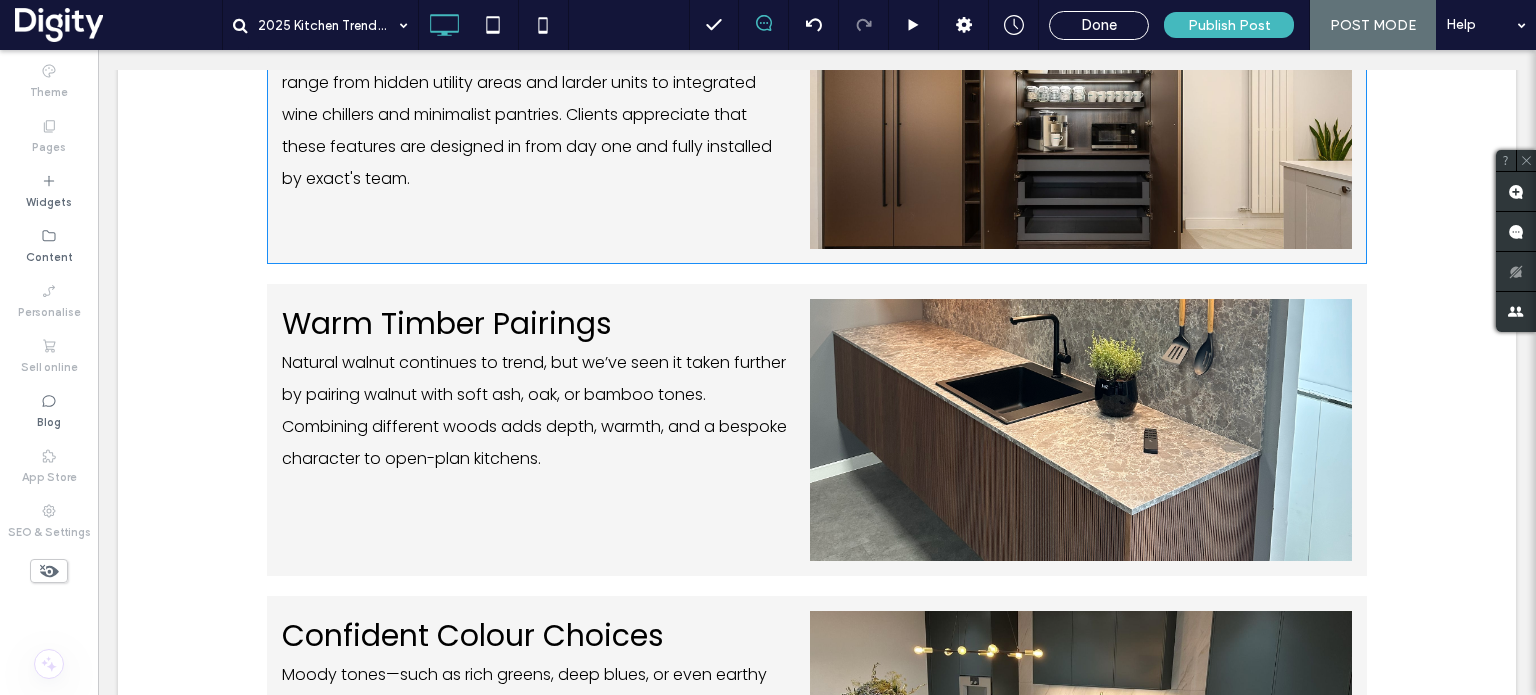 scroll, scrollTop: 1664, scrollLeft: 0, axis: vertical 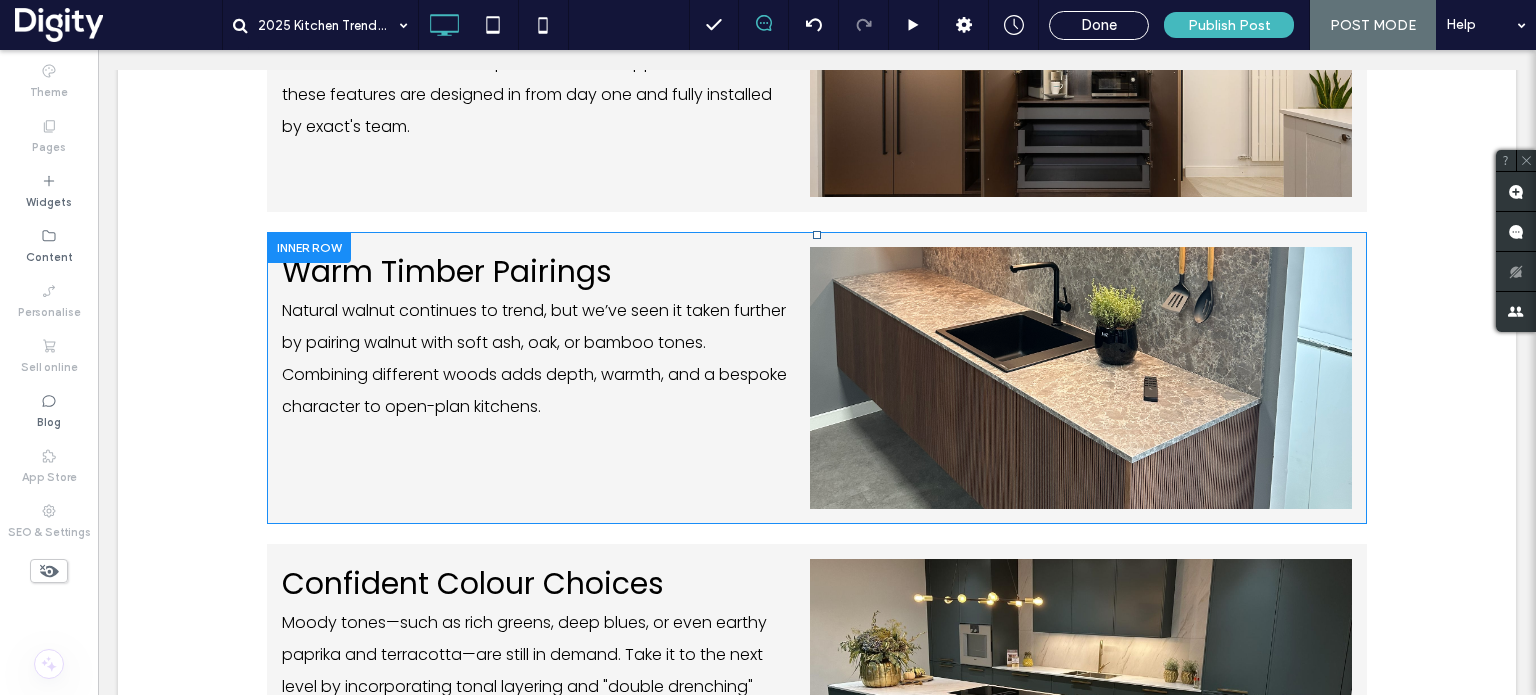 click on "Click To Paste" at bounding box center (1081, 378) 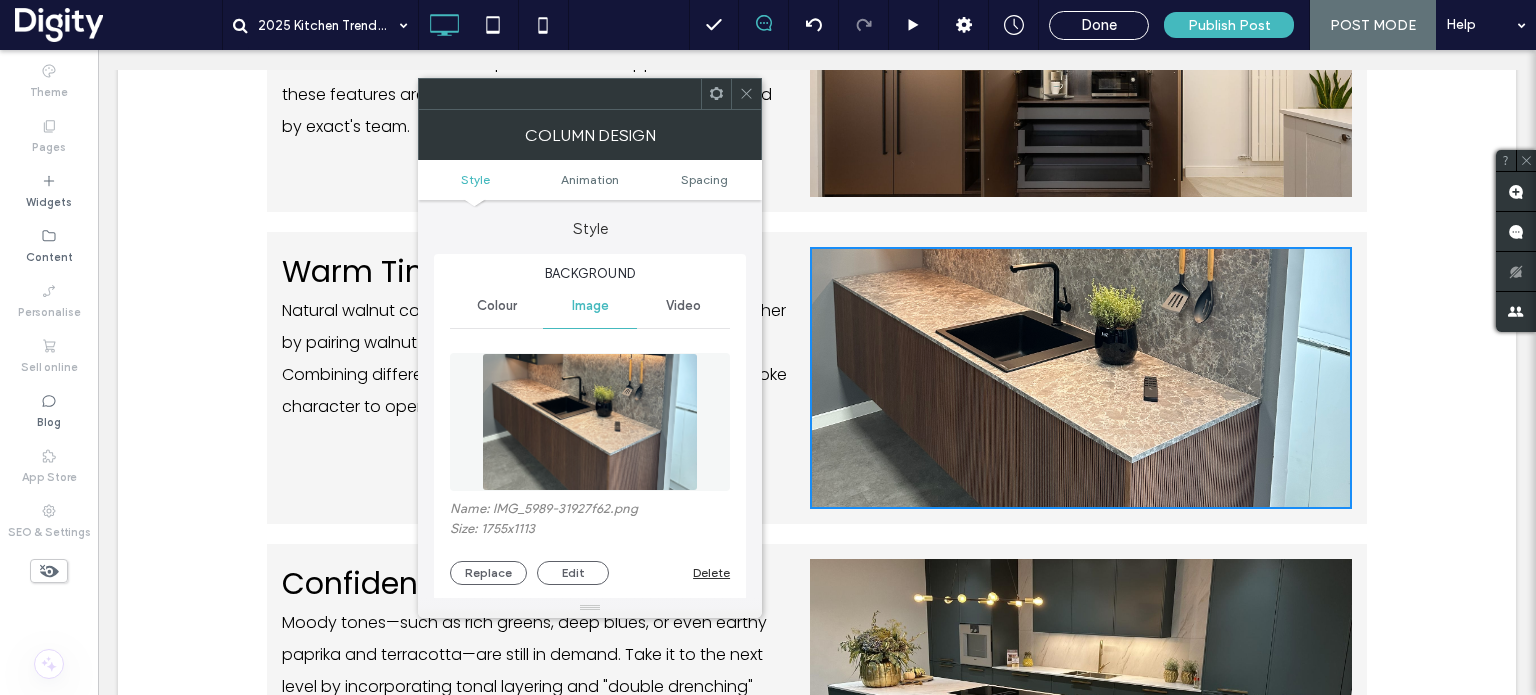 click on "Warm Timber Pairings
Natural walnut continues to trend, but we’ve seen it taken further by pairing walnut with soft ash, oak, or bamboo tones. Combining different woods adds depth, warmth, and a bespoke character to open-plan kitchens.
Click To Paste" at bounding box center [538, 378] 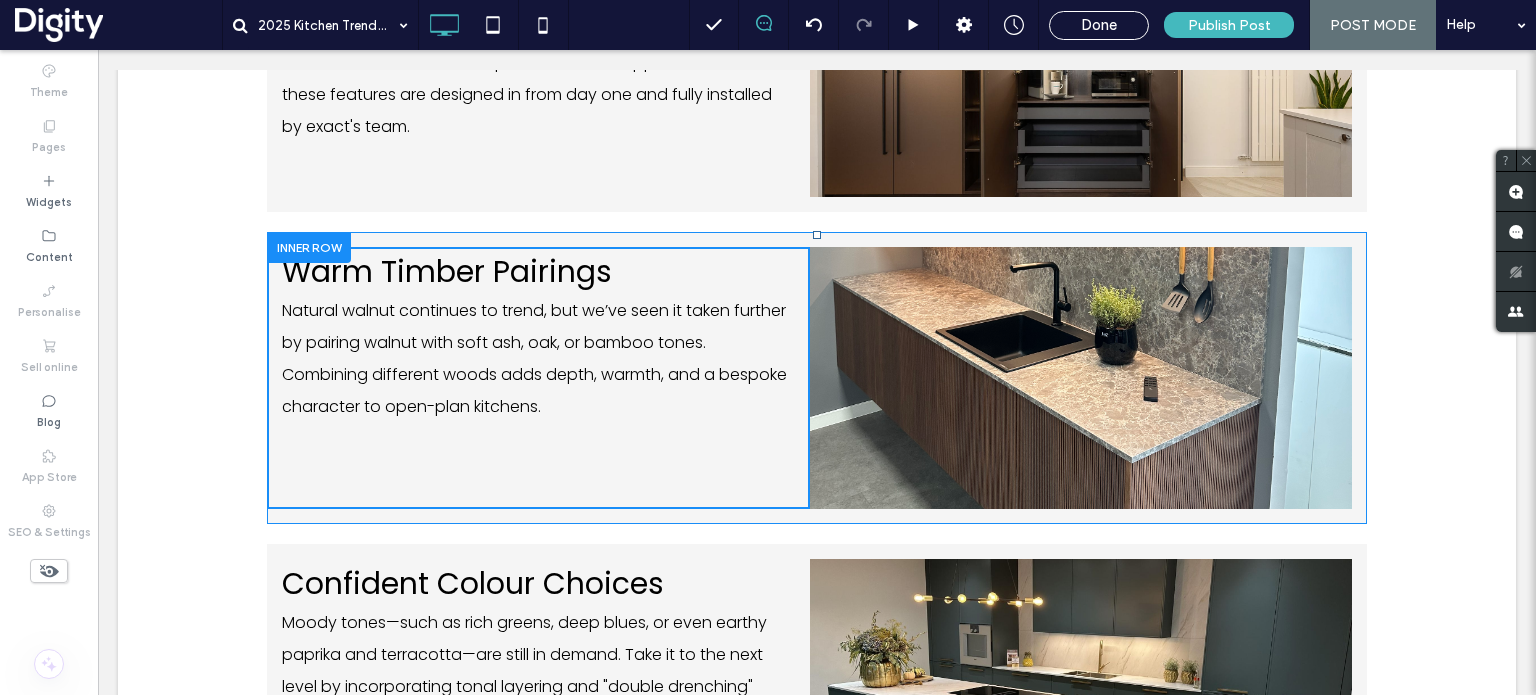 click on "Click To Paste" at bounding box center (1081, 378) 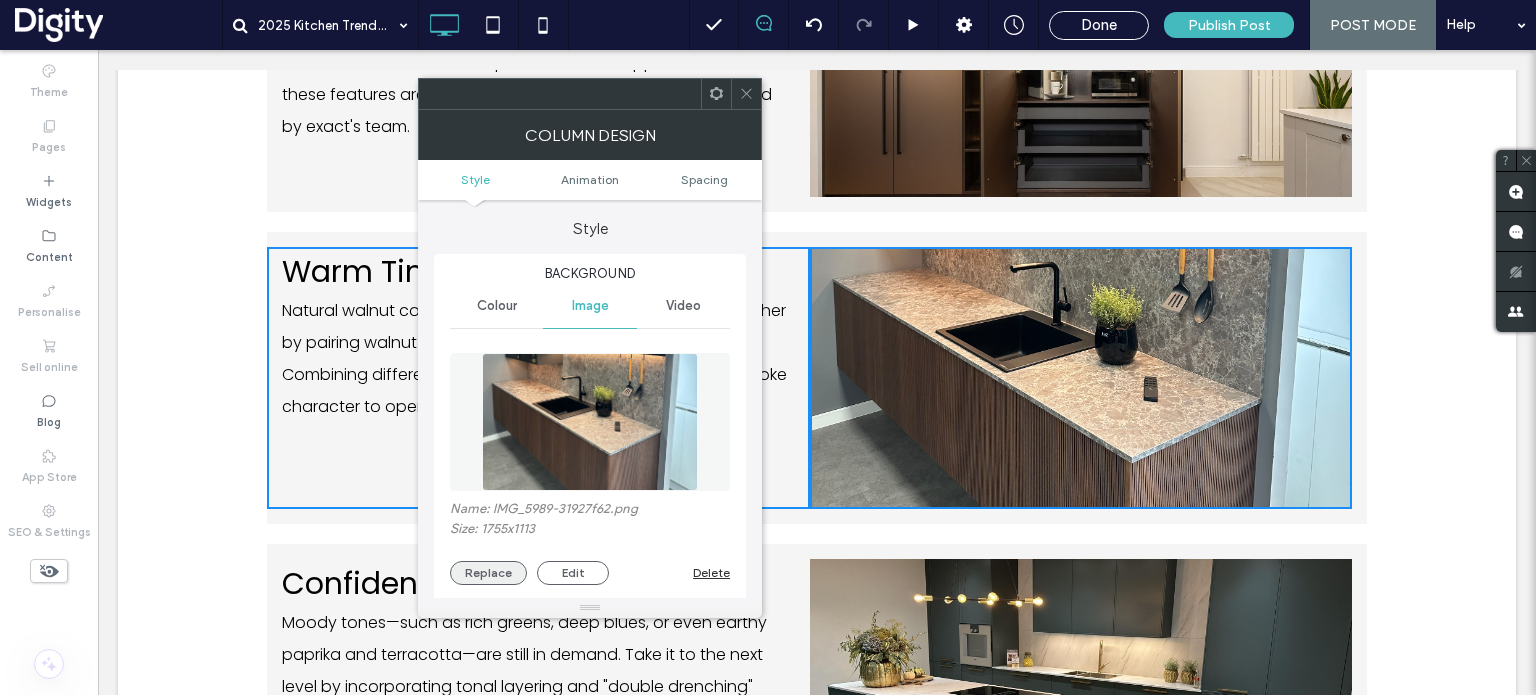 click on "Replace" at bounding box center [488, 573] 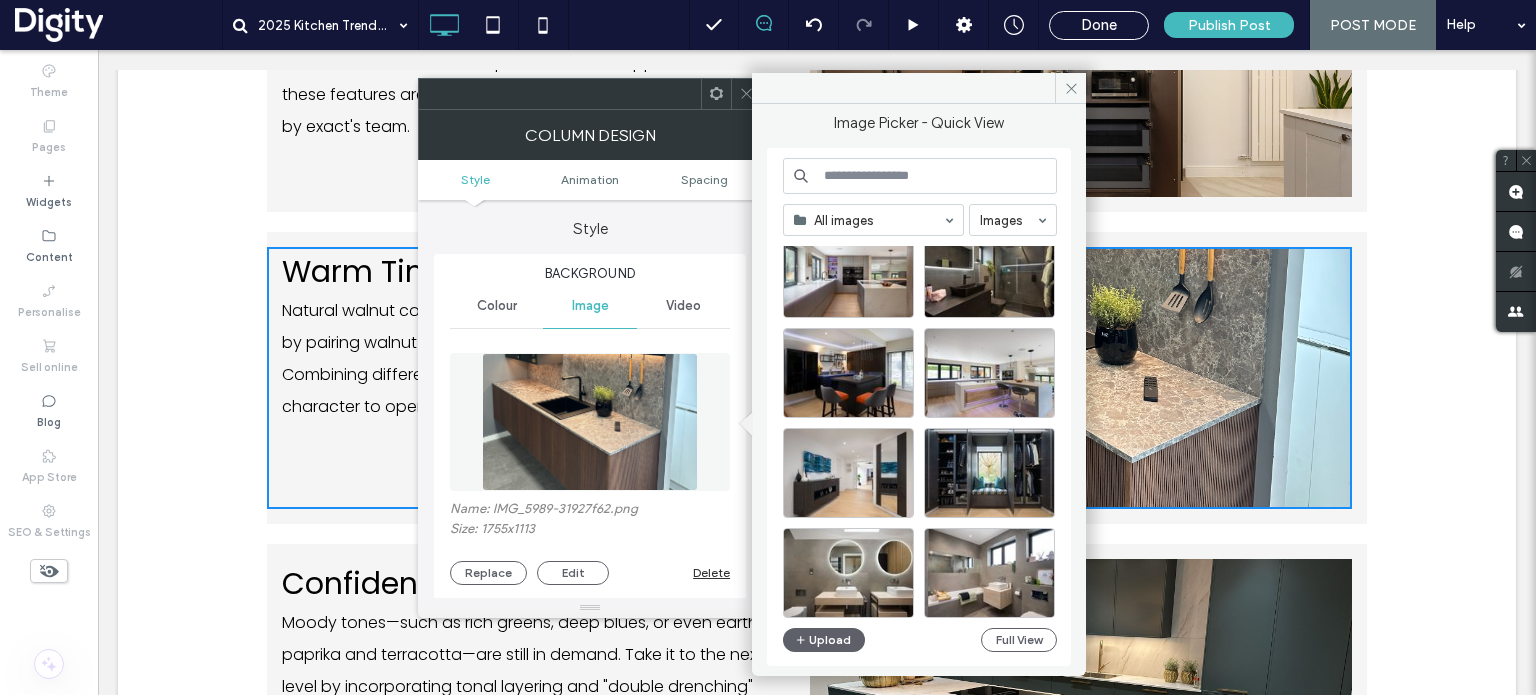 scroll, scrollTop: 2268, scrollLeft: 0, axis: vertical 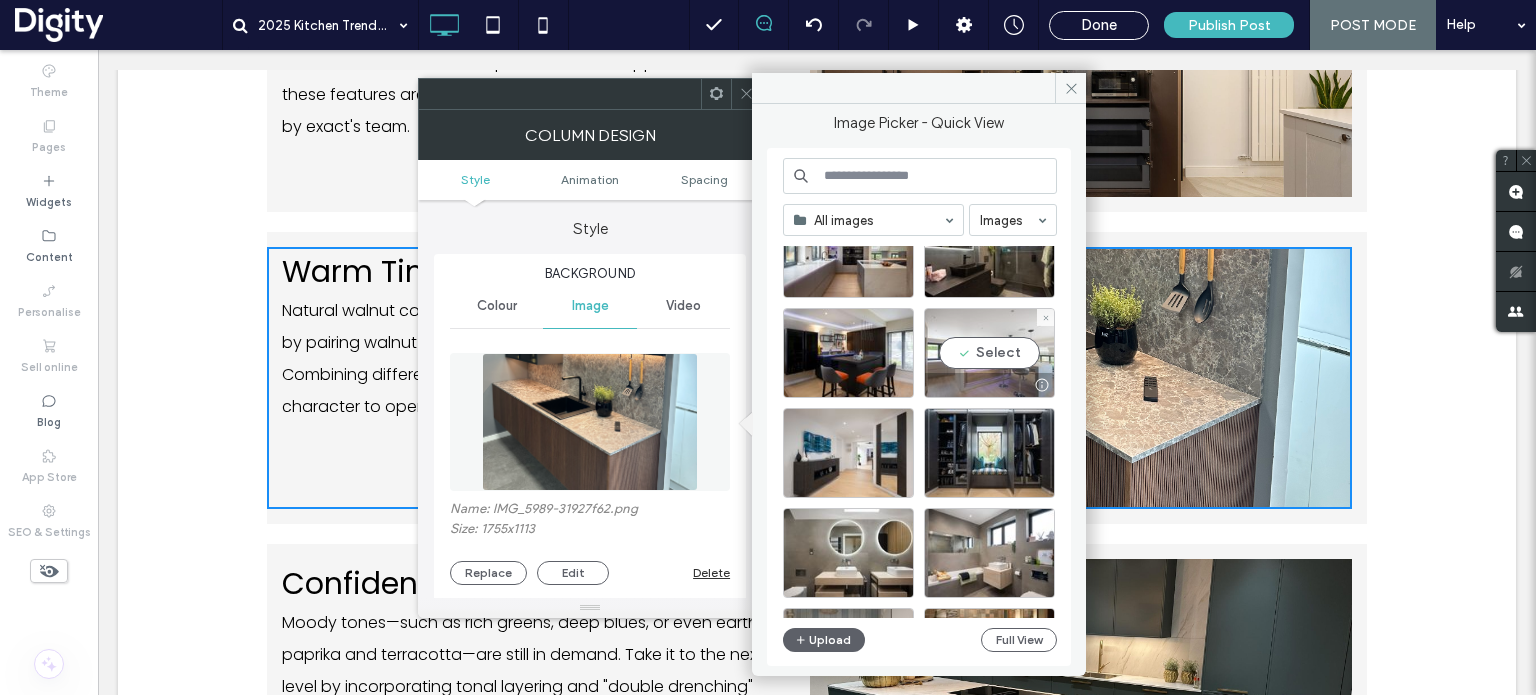 click on "Select" at bounding box center (989, 353) 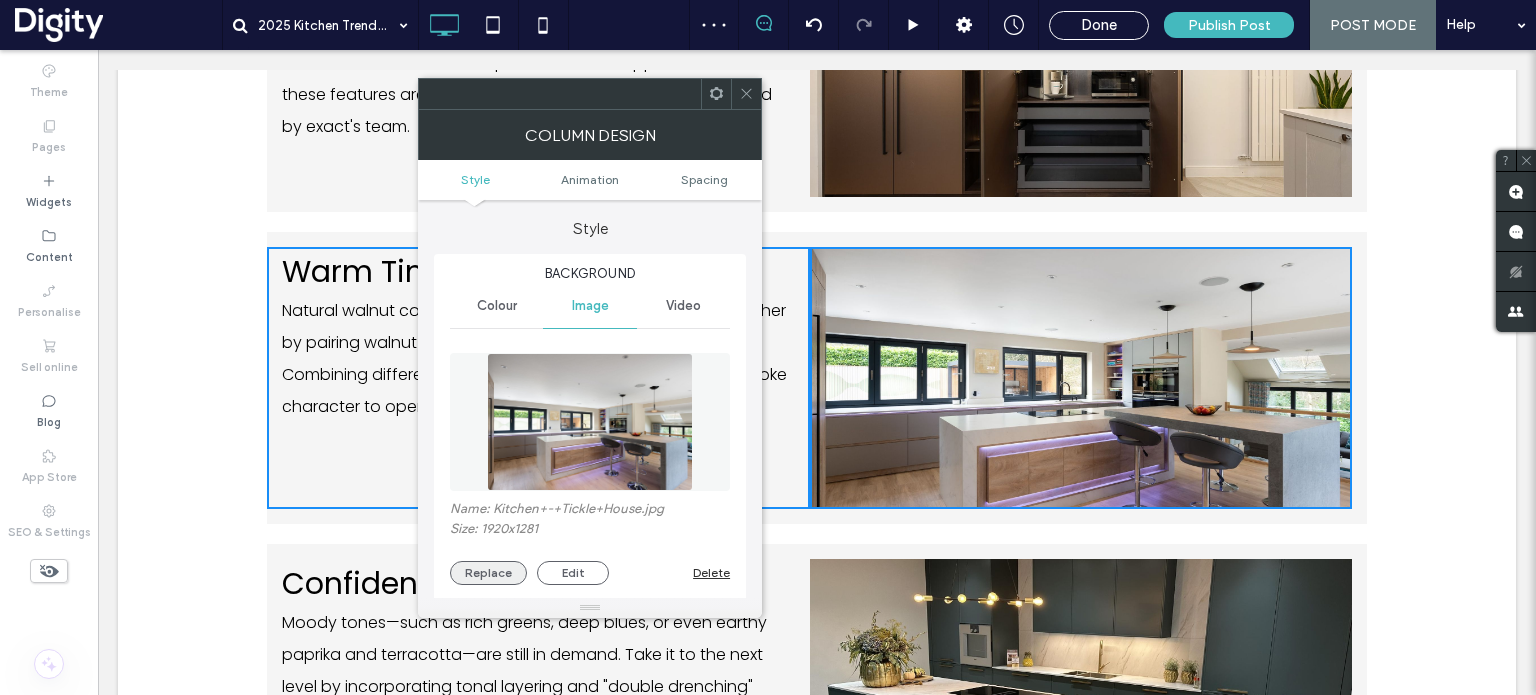 click on "Replace" at bounding box center (488, 573) 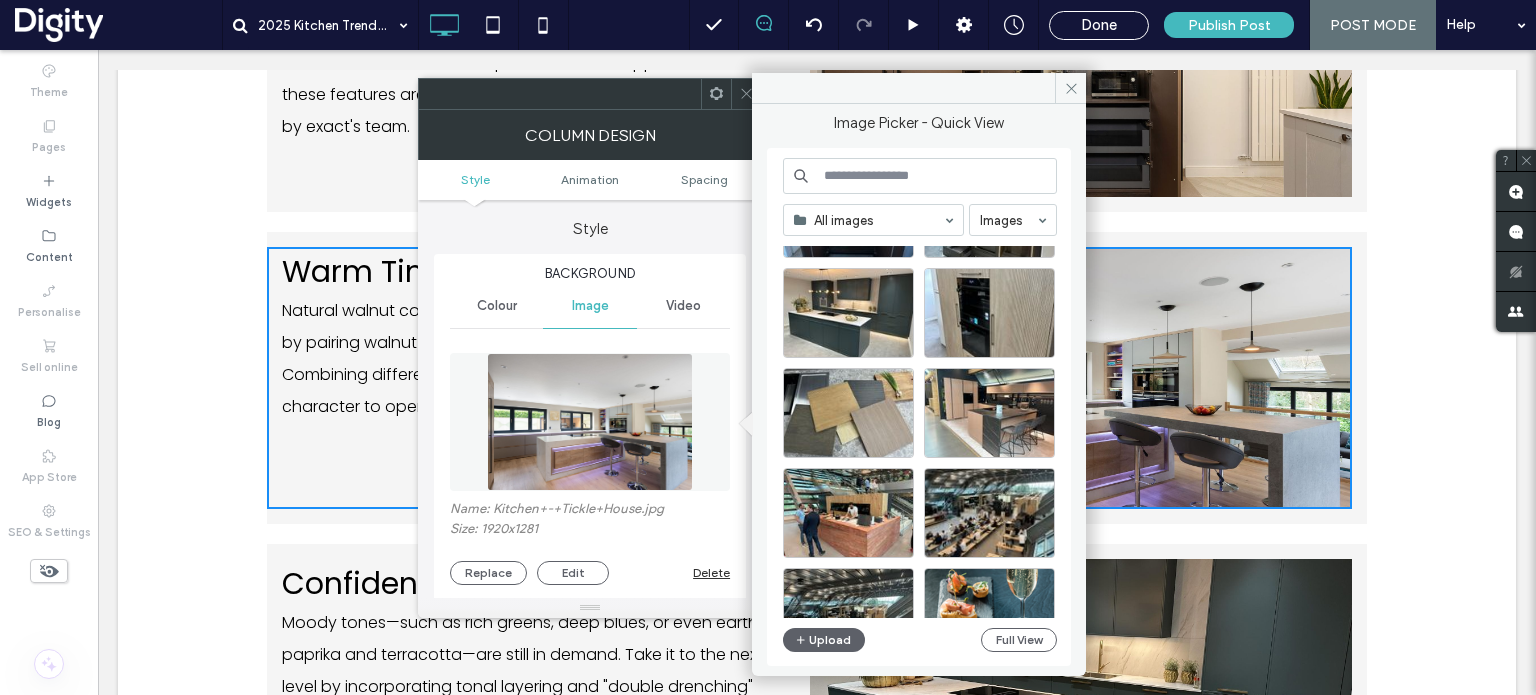 scroll, scrollTop: 7401, scrollLeft: 0, axis: vertical 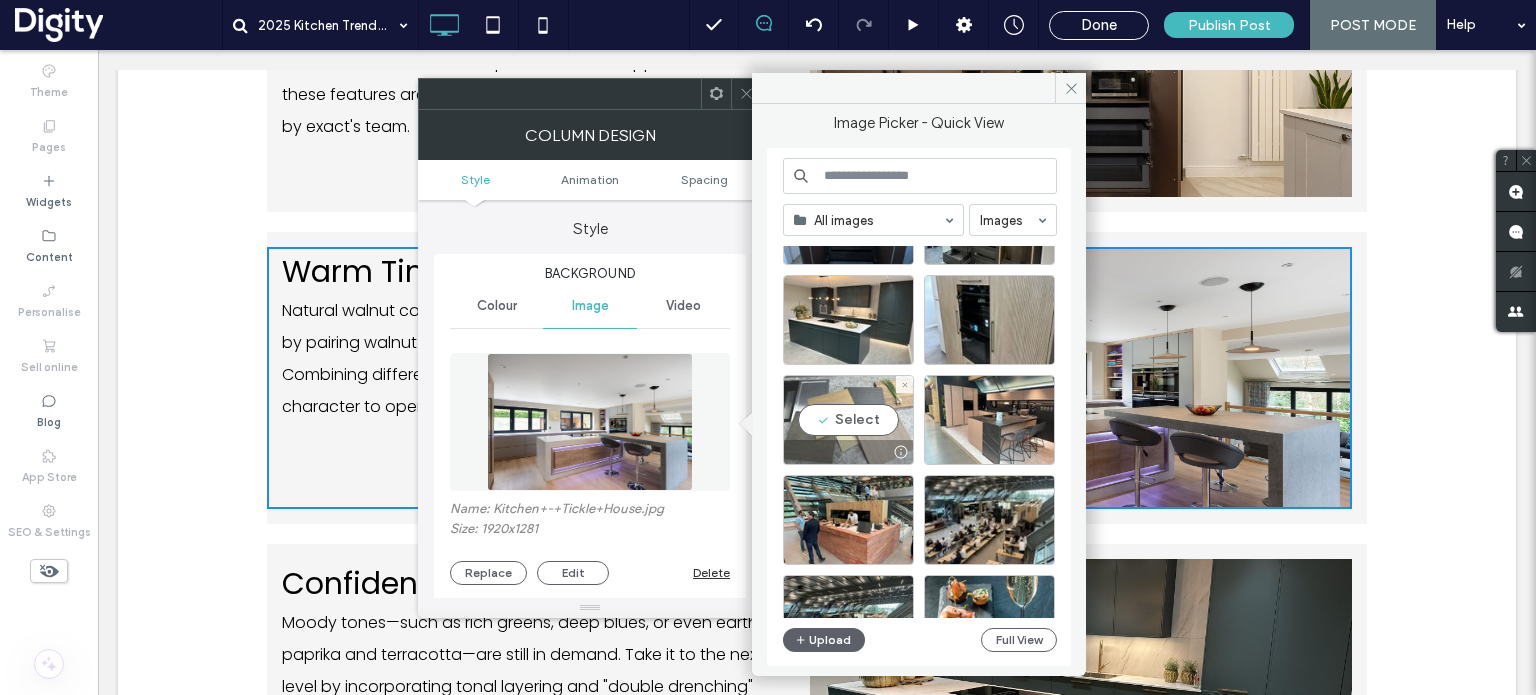 click on "Select" at bounding box center (848, 420) 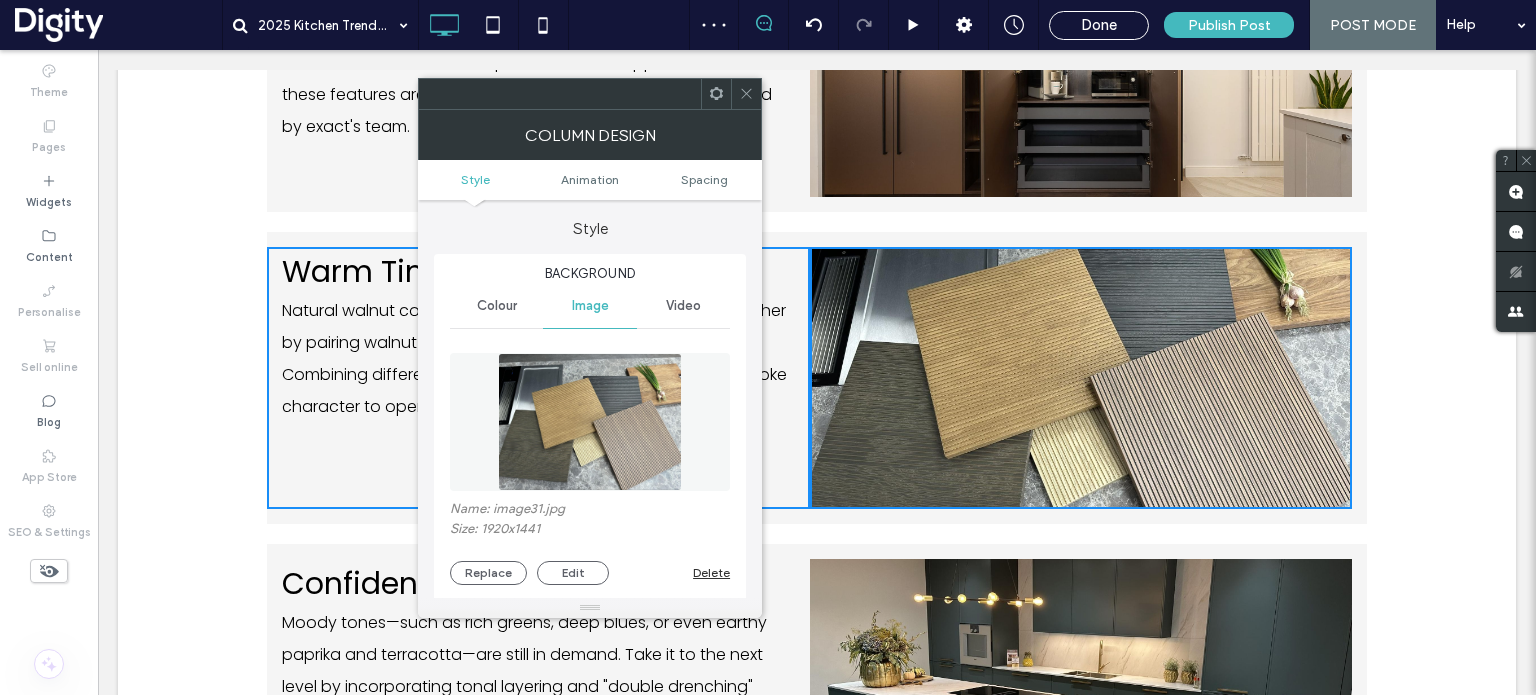 click at bounding box center [746, 94] 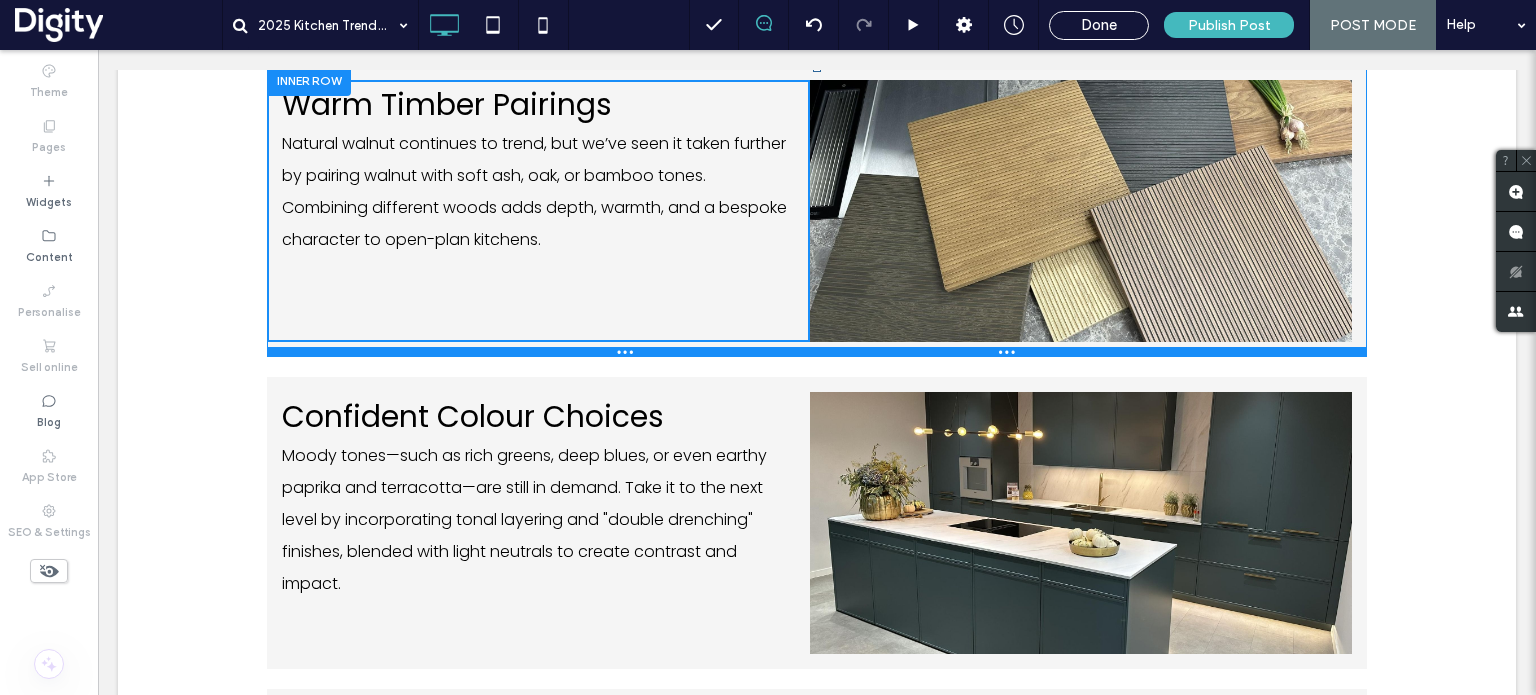 scroll, scrollTop: 1830, scrollLeft: 0, axis: vertical 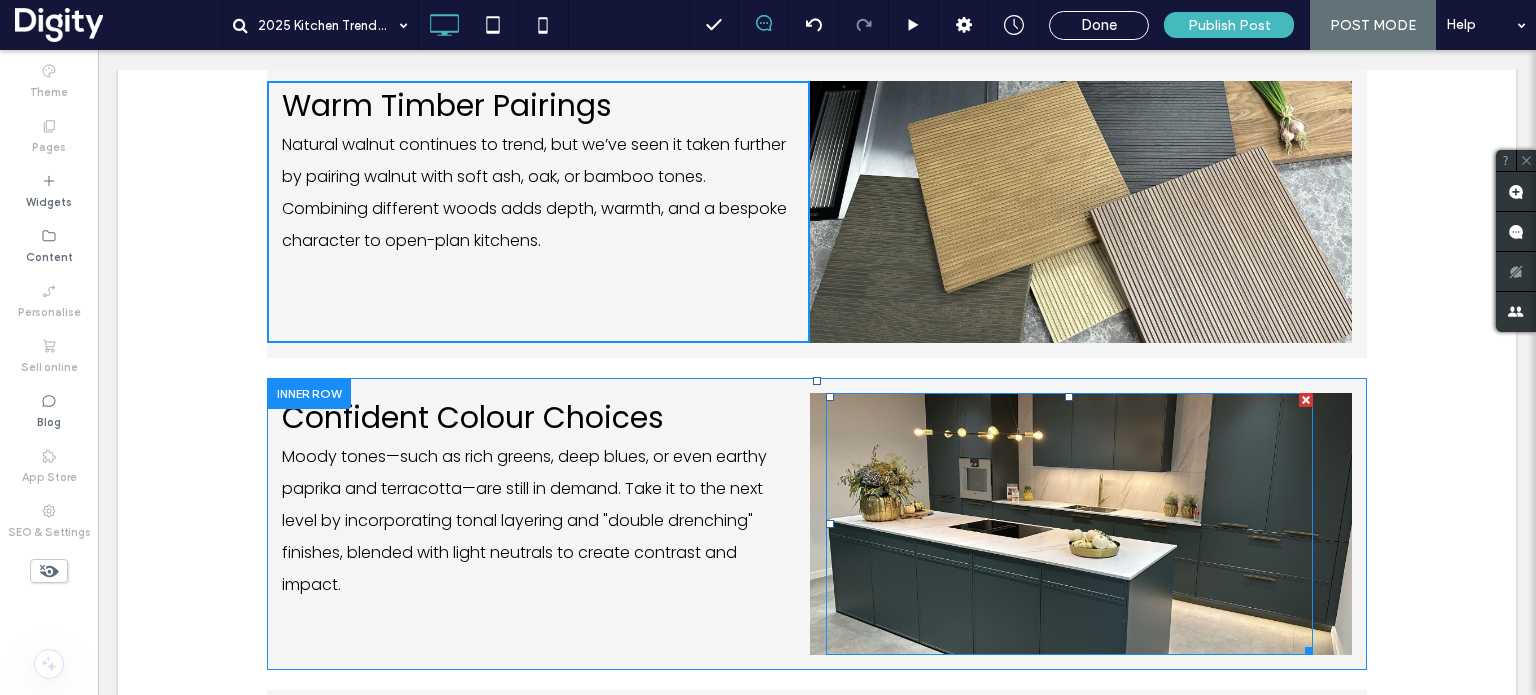 click at bounding box center (1069, 524) 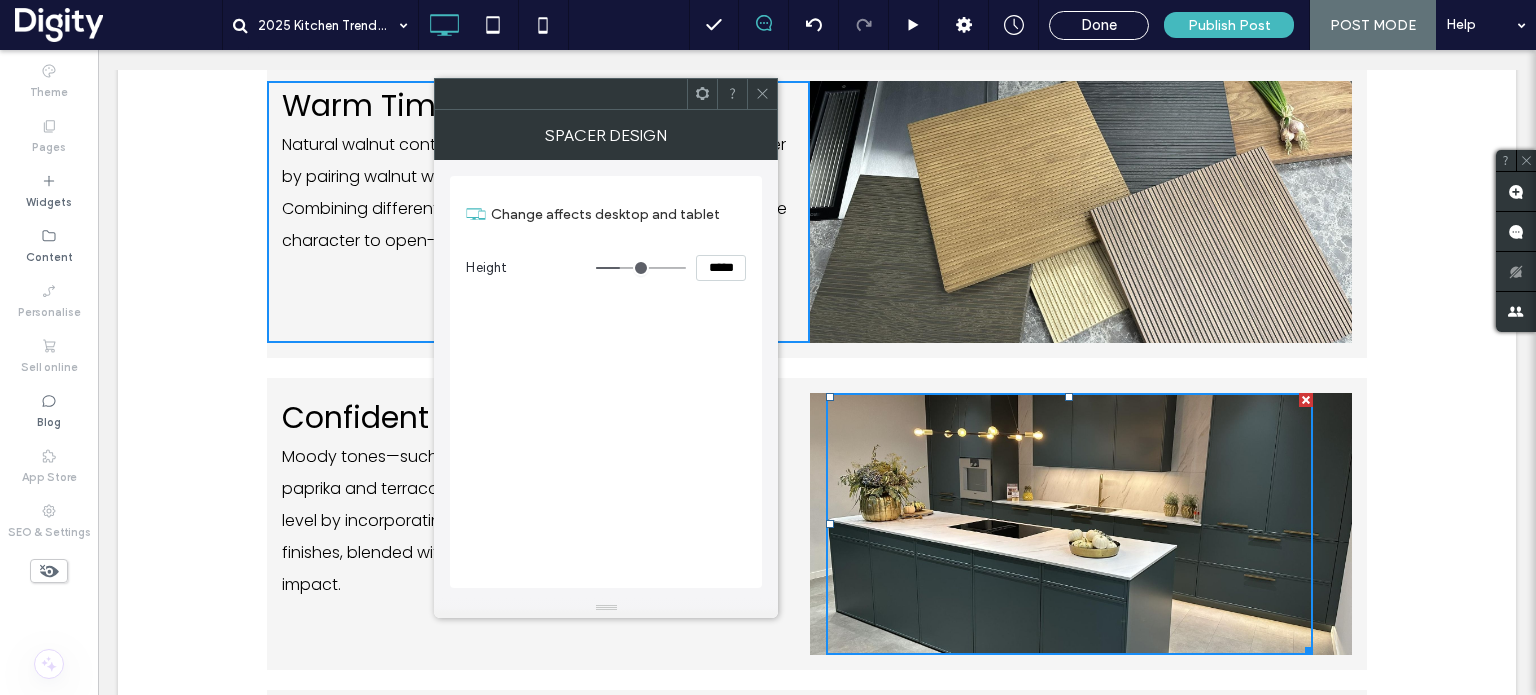 click at bounding box center (1069, 524) 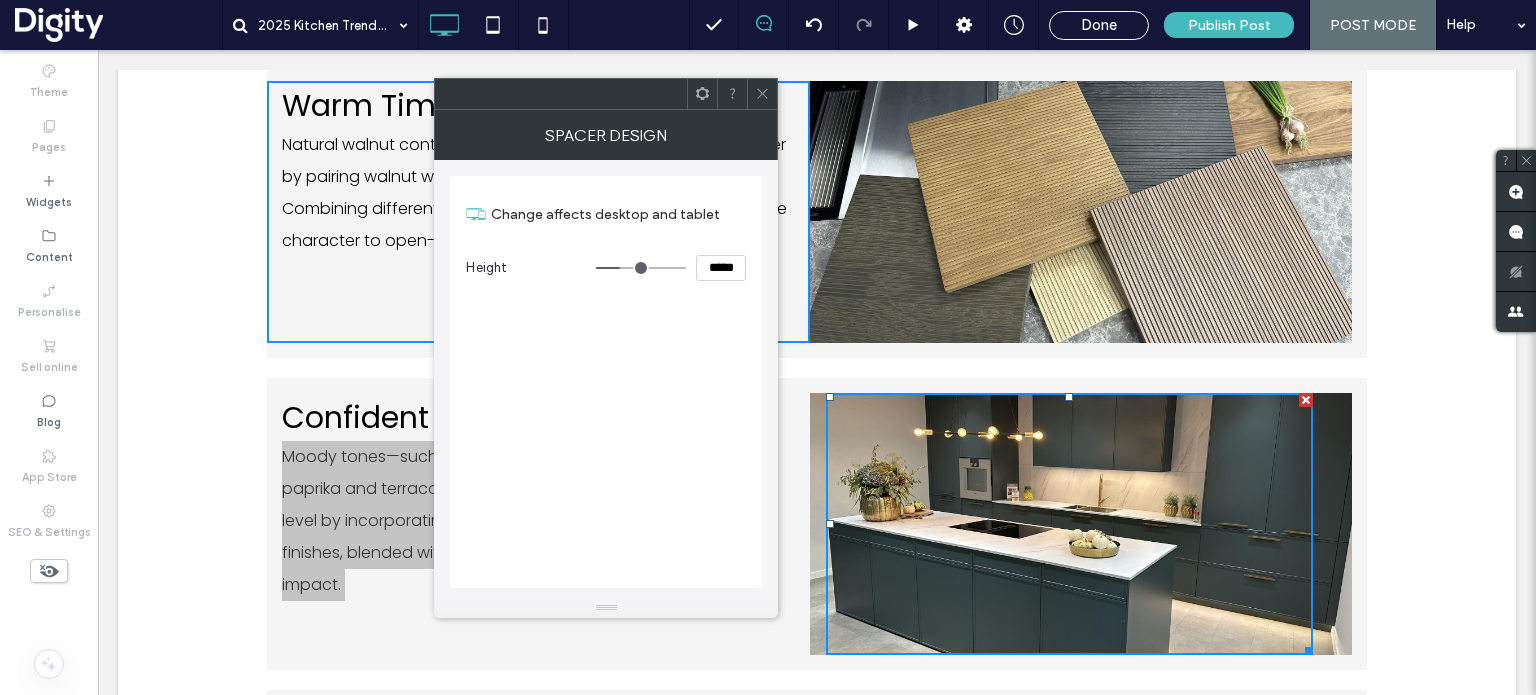 click 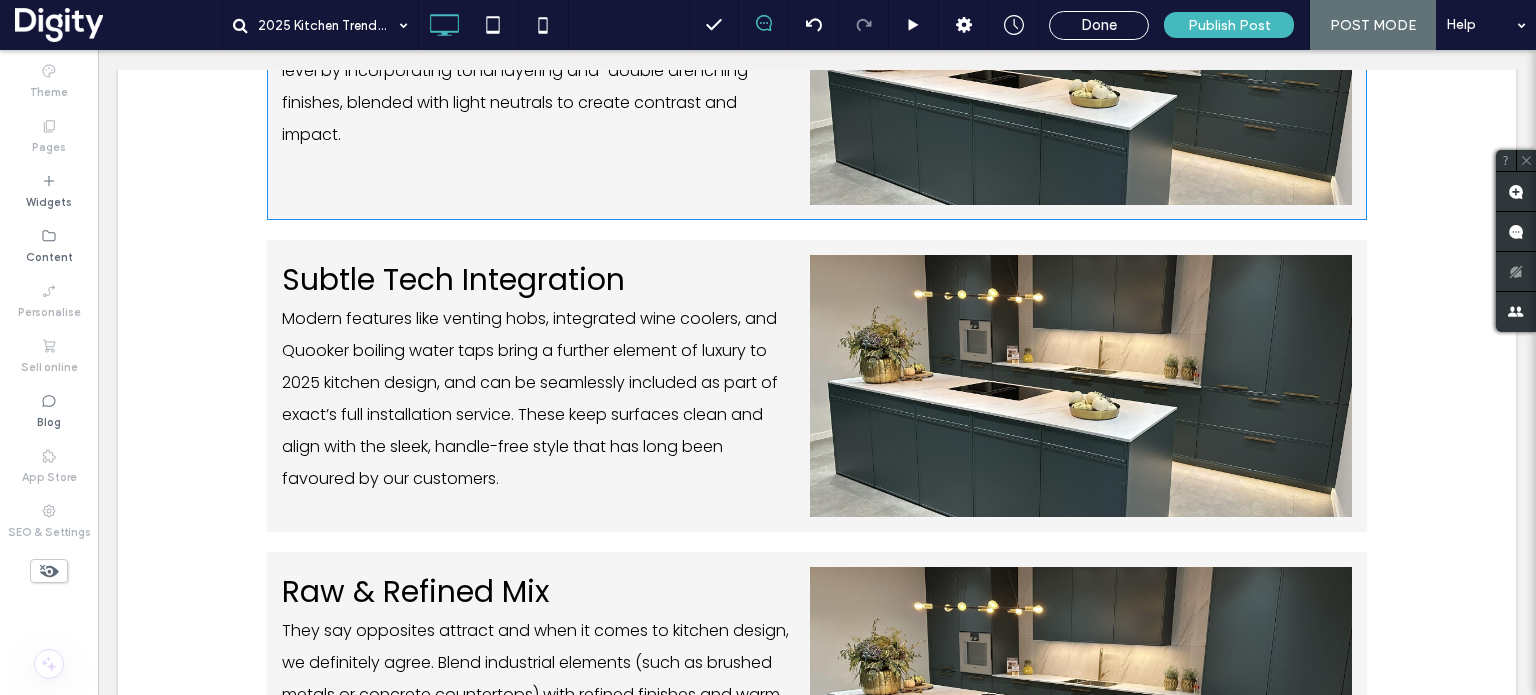 scroll, scrollTop: 2311, scrollLeft: 0, axis: vertical 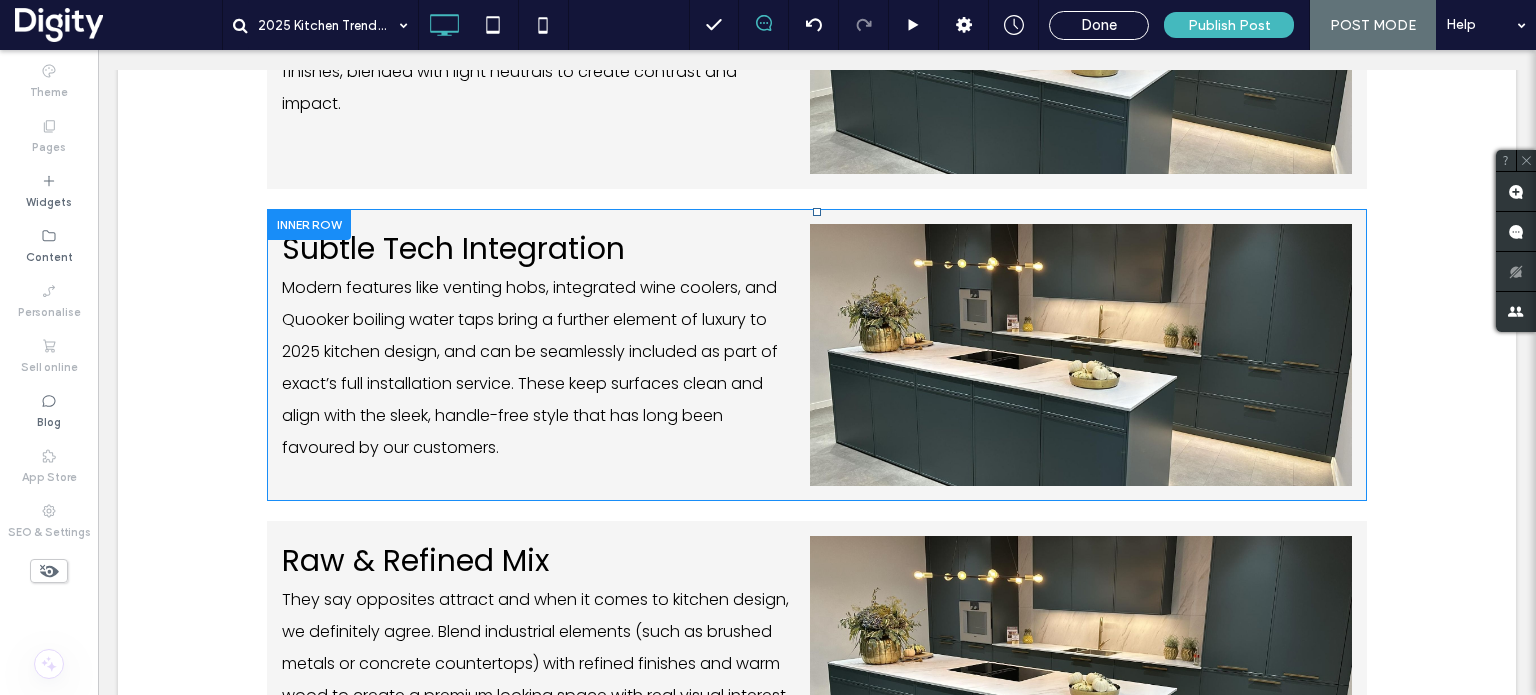 click on "Click To Paste" at bounding box center (1081, 355) 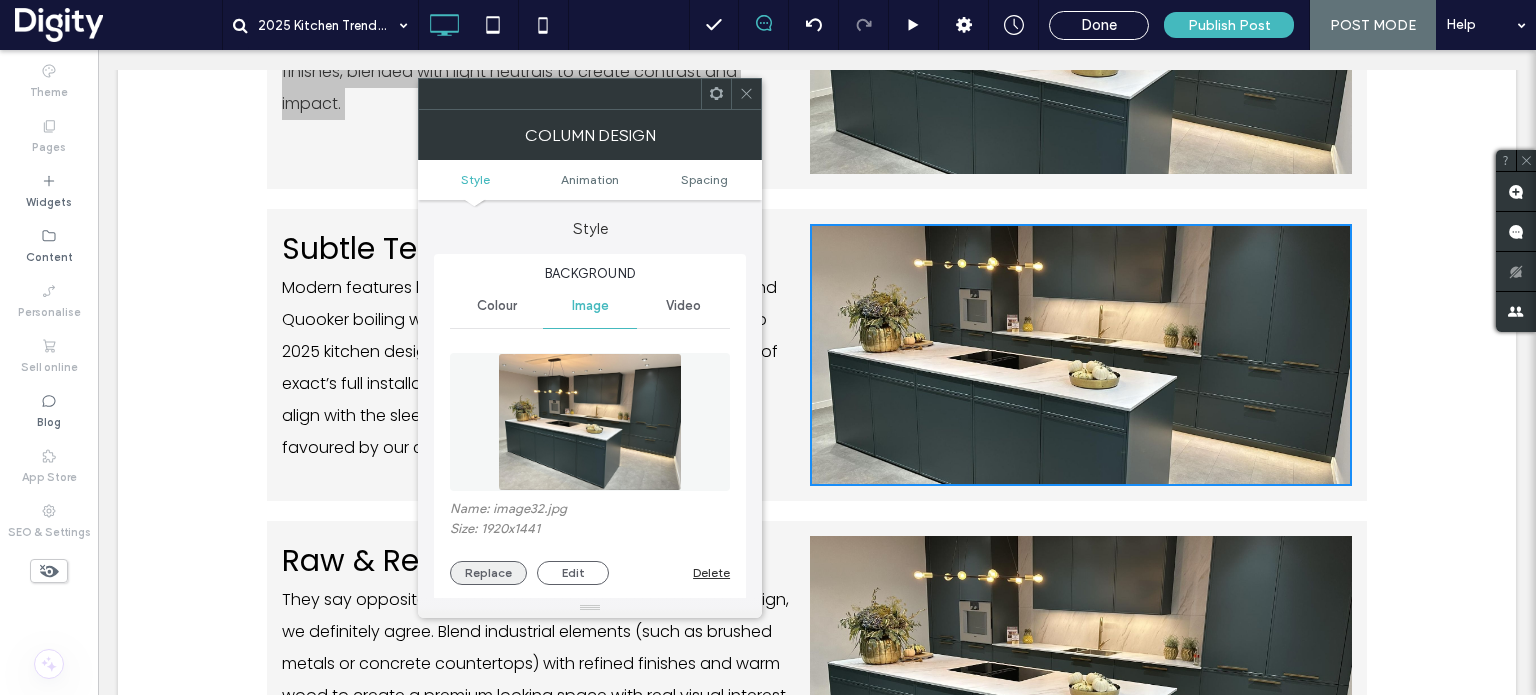 click on "Replace" at bounding box center (488, 573) 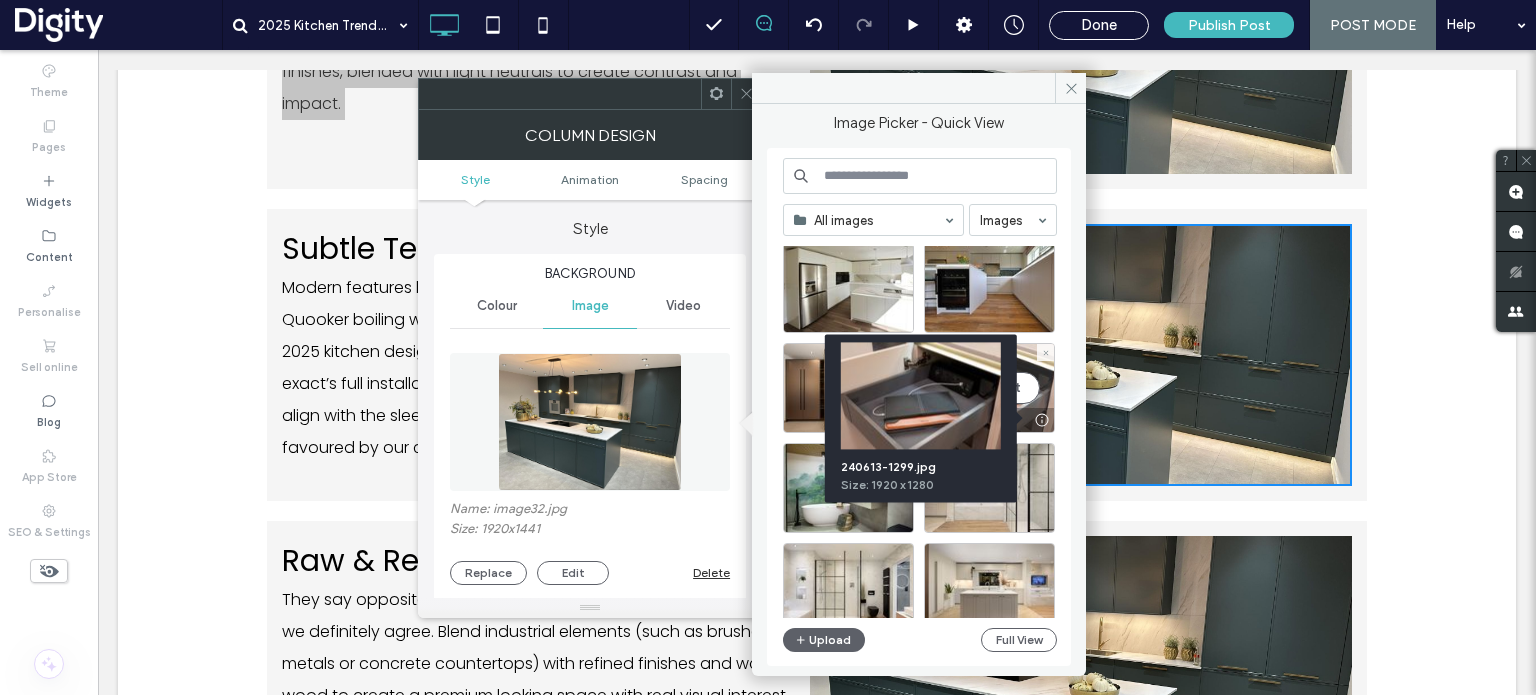 scroll, scrollTop: 9532, scrollLeft: 0, axis: vertical 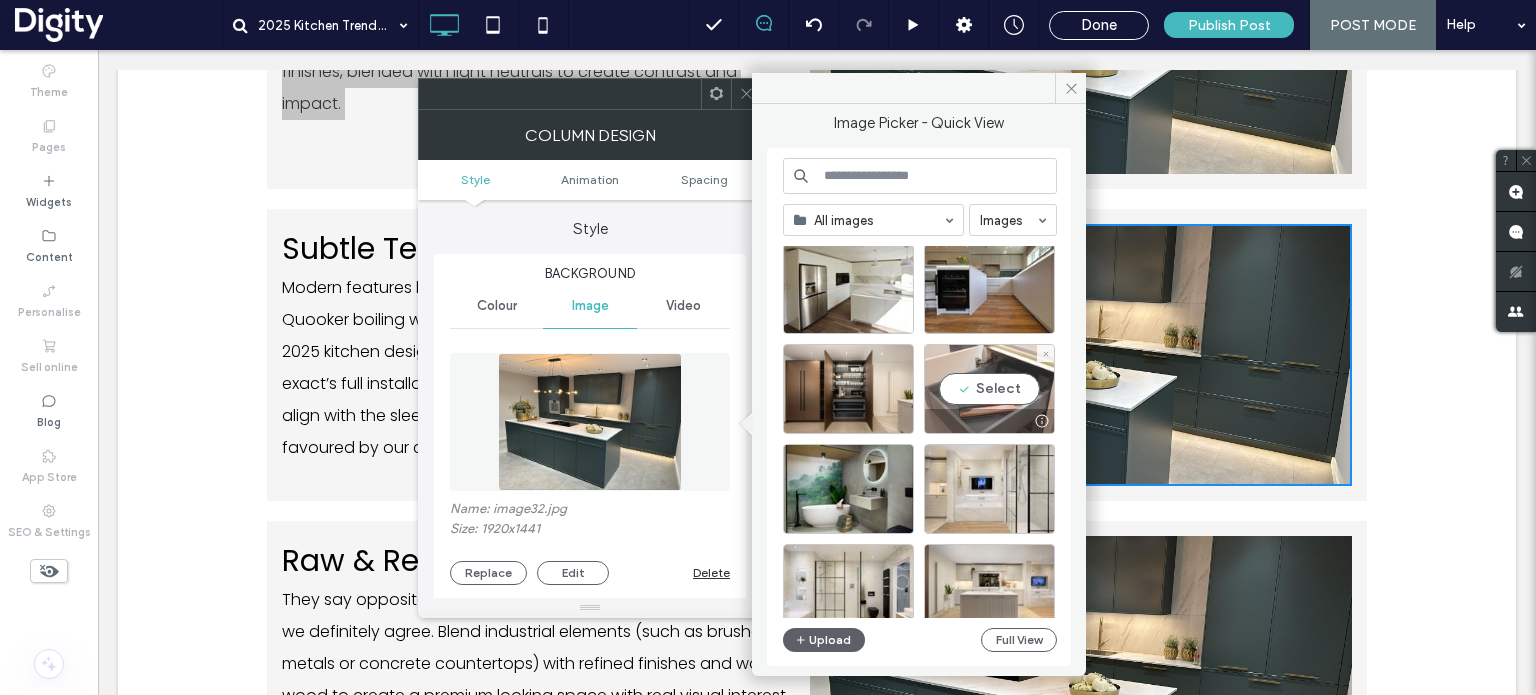 click on "Select" at bounding box center (989, 389) 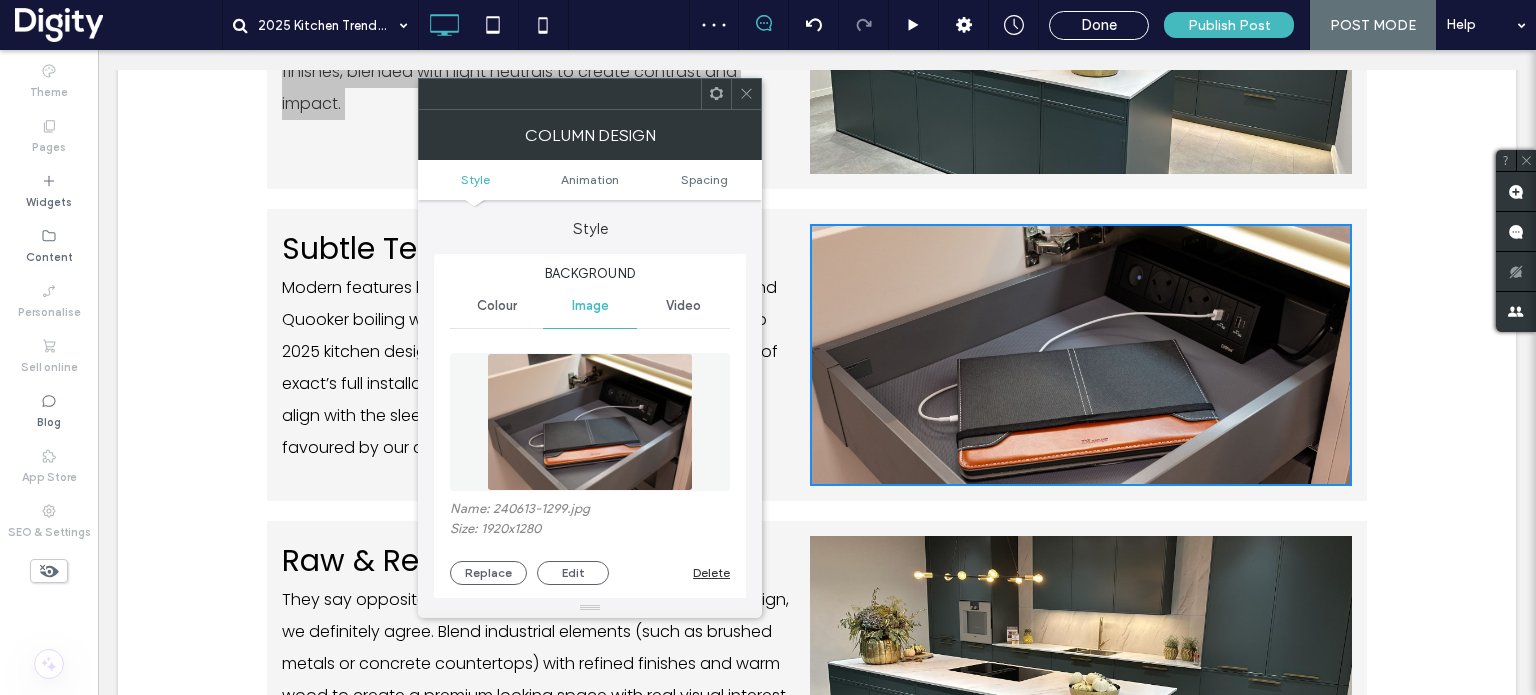 click 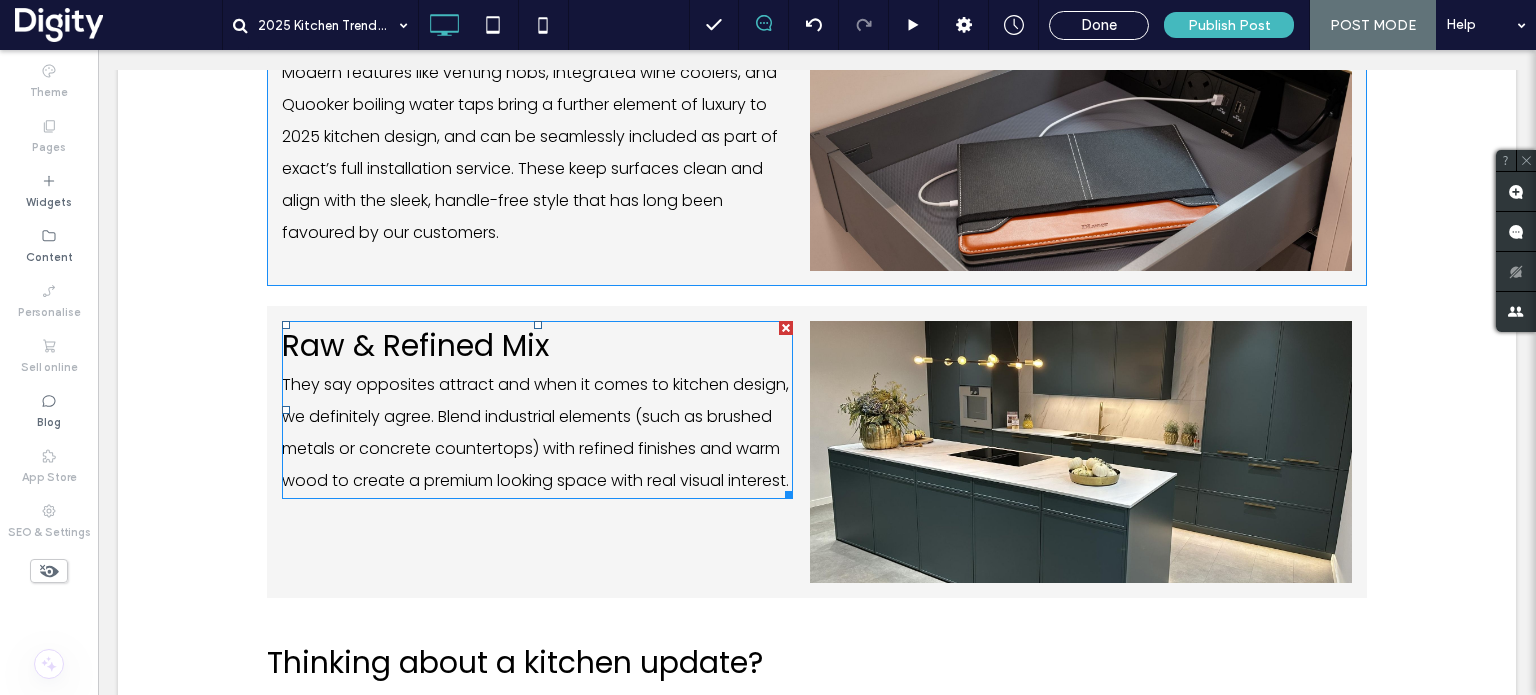 scroll, scrollTop: 2527, scrollLeft: 0, axis: vertical 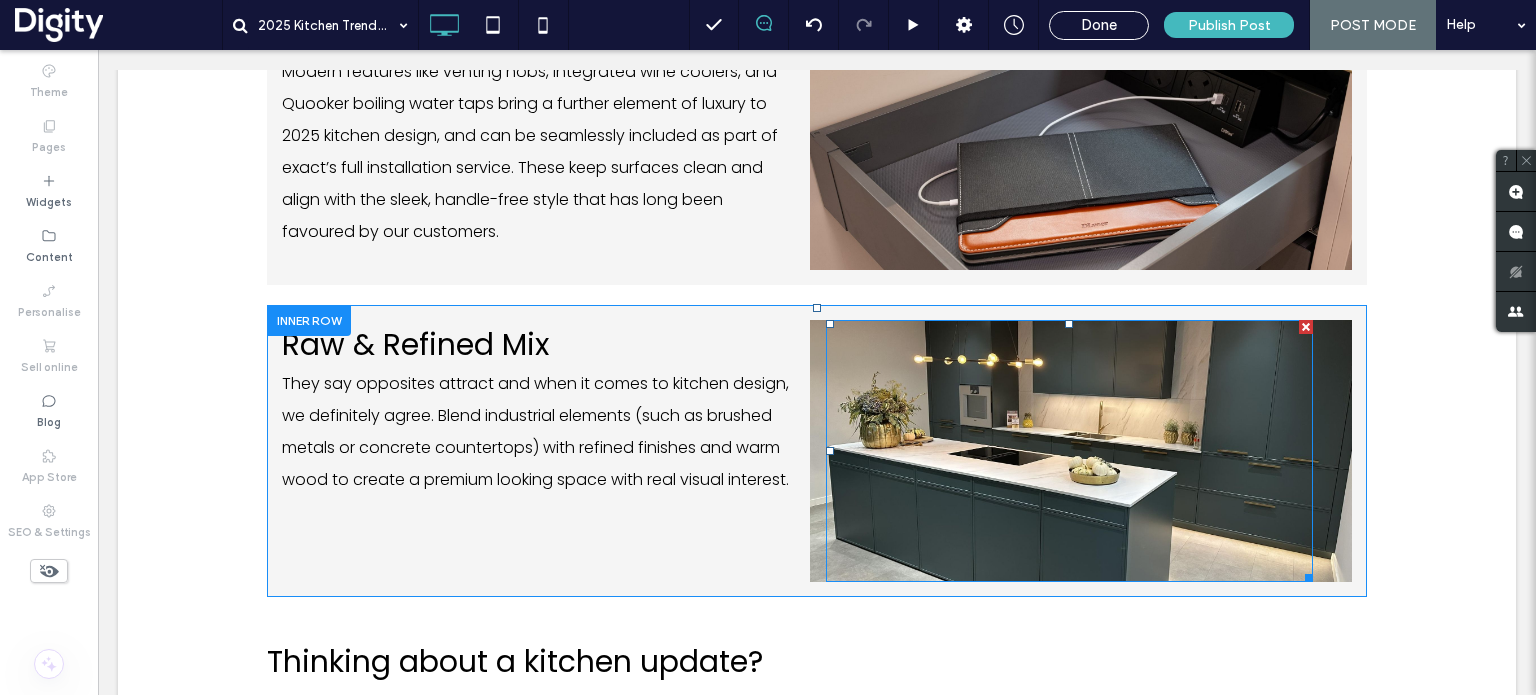 click at bounding box center (1069, 451) 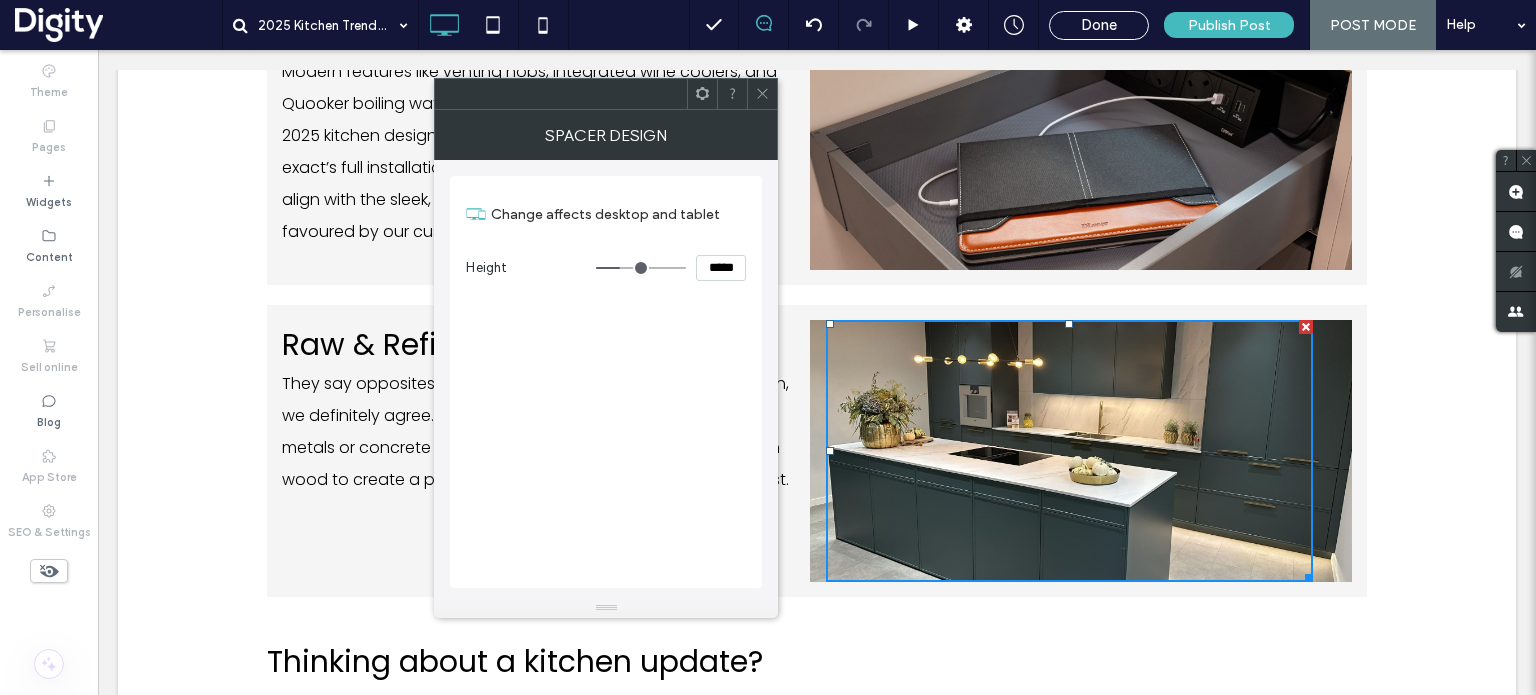 click 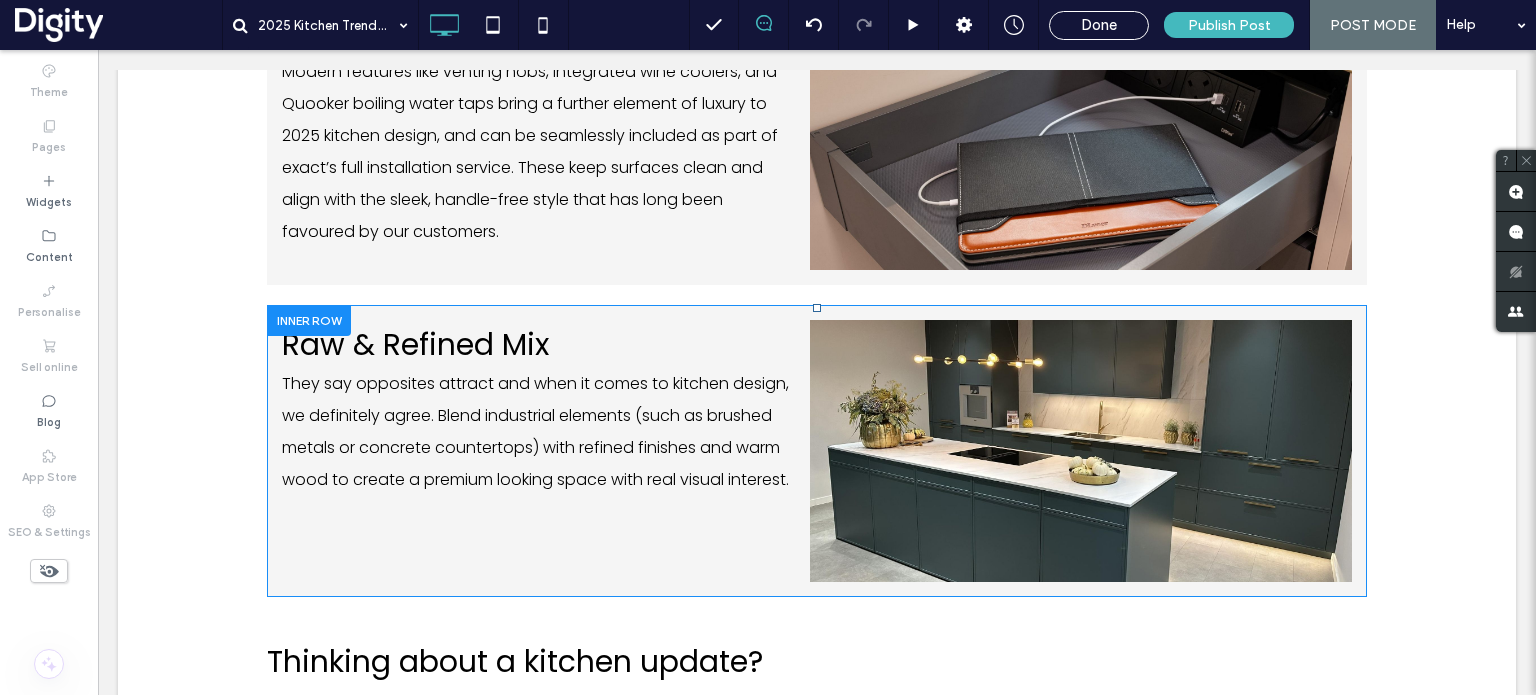 click on "Click To Paste" at bounding box center [1081, 451] 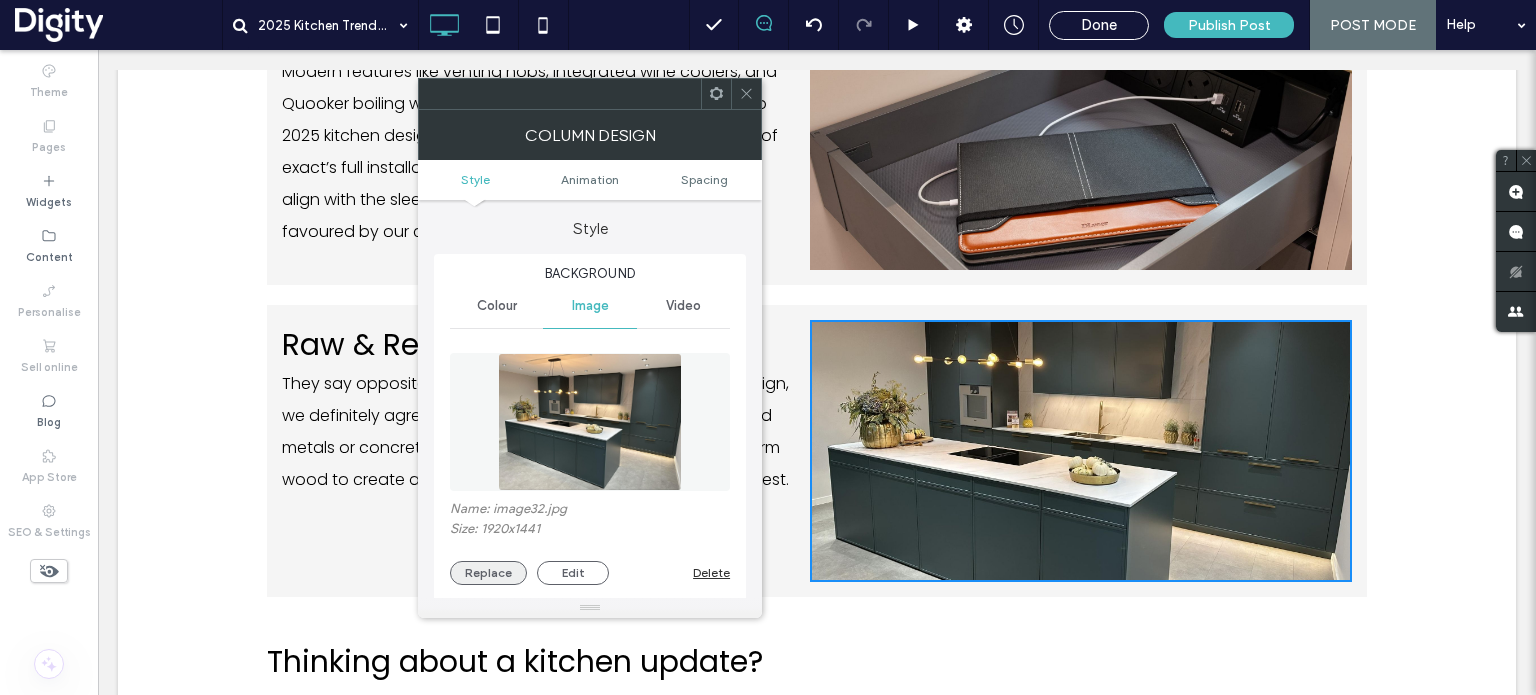 click on "Replace" at bounding box center [488, 573] 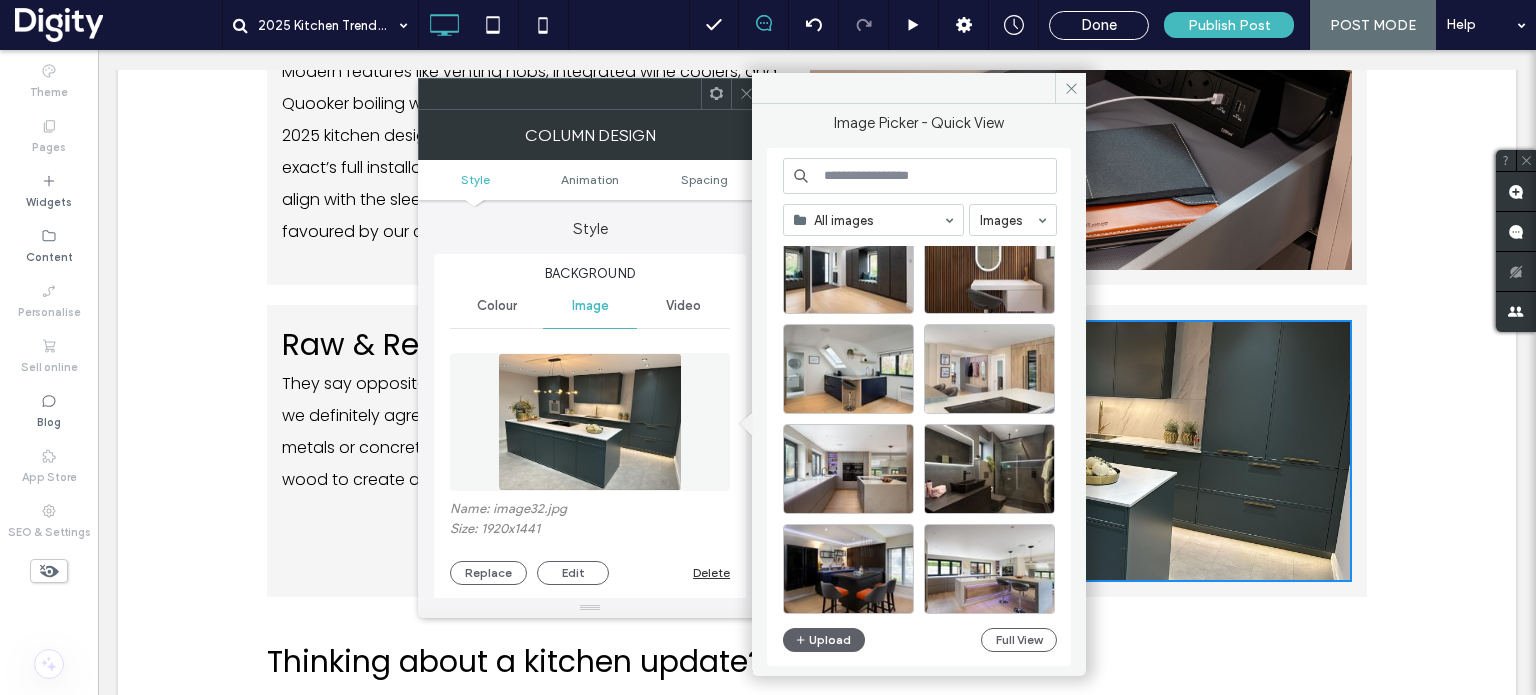 scroll, scrollTop: 2054, scrollLeft: 0, axis: vertical 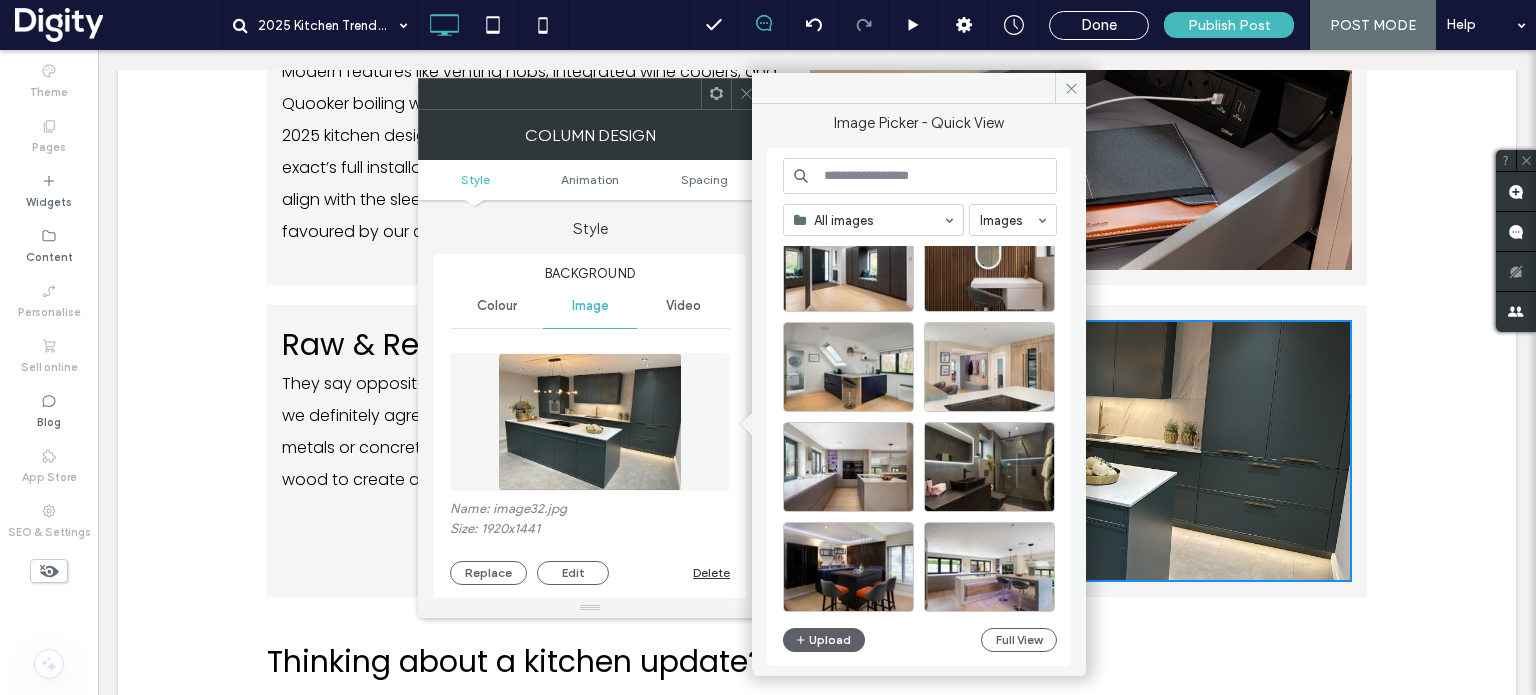 click at bounding box center (920, 176) 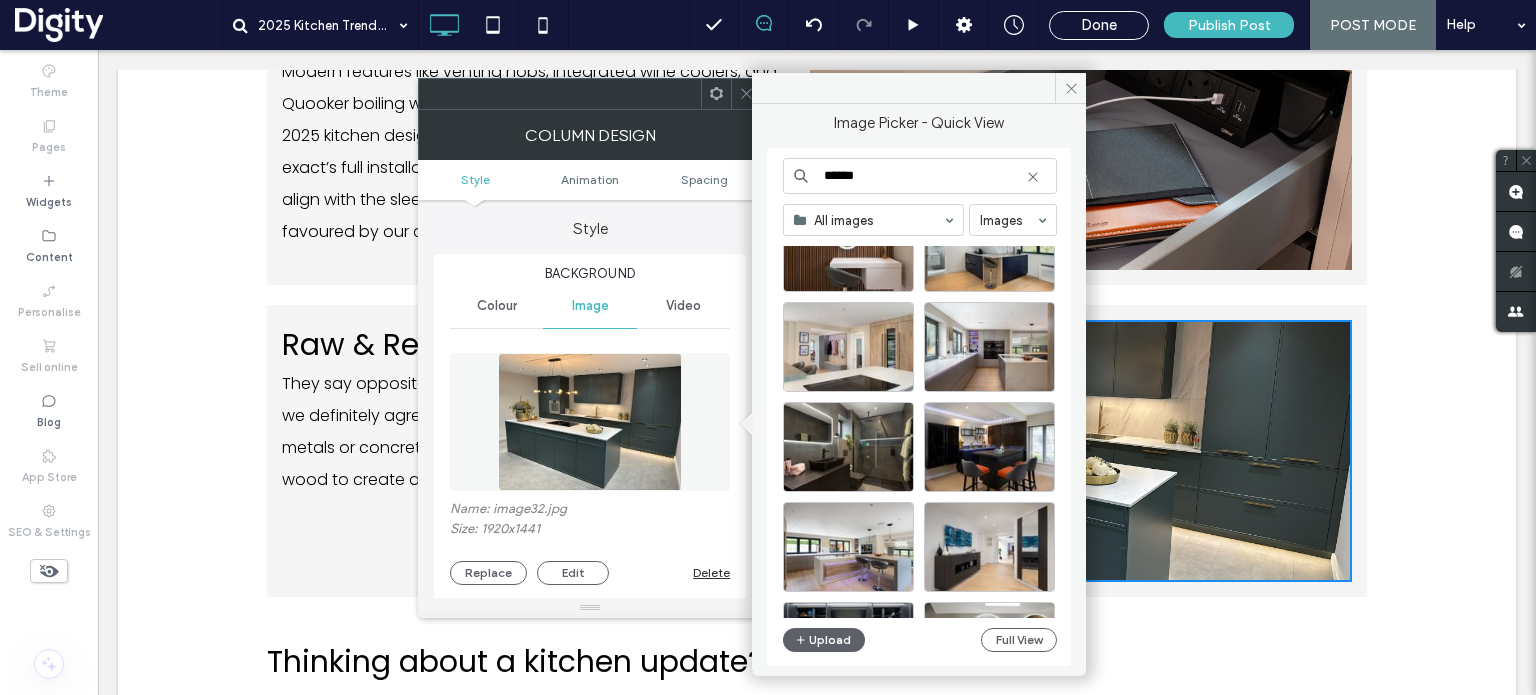 scroll, scrollTop: 375, scrollLeft: 0, axis: vertical 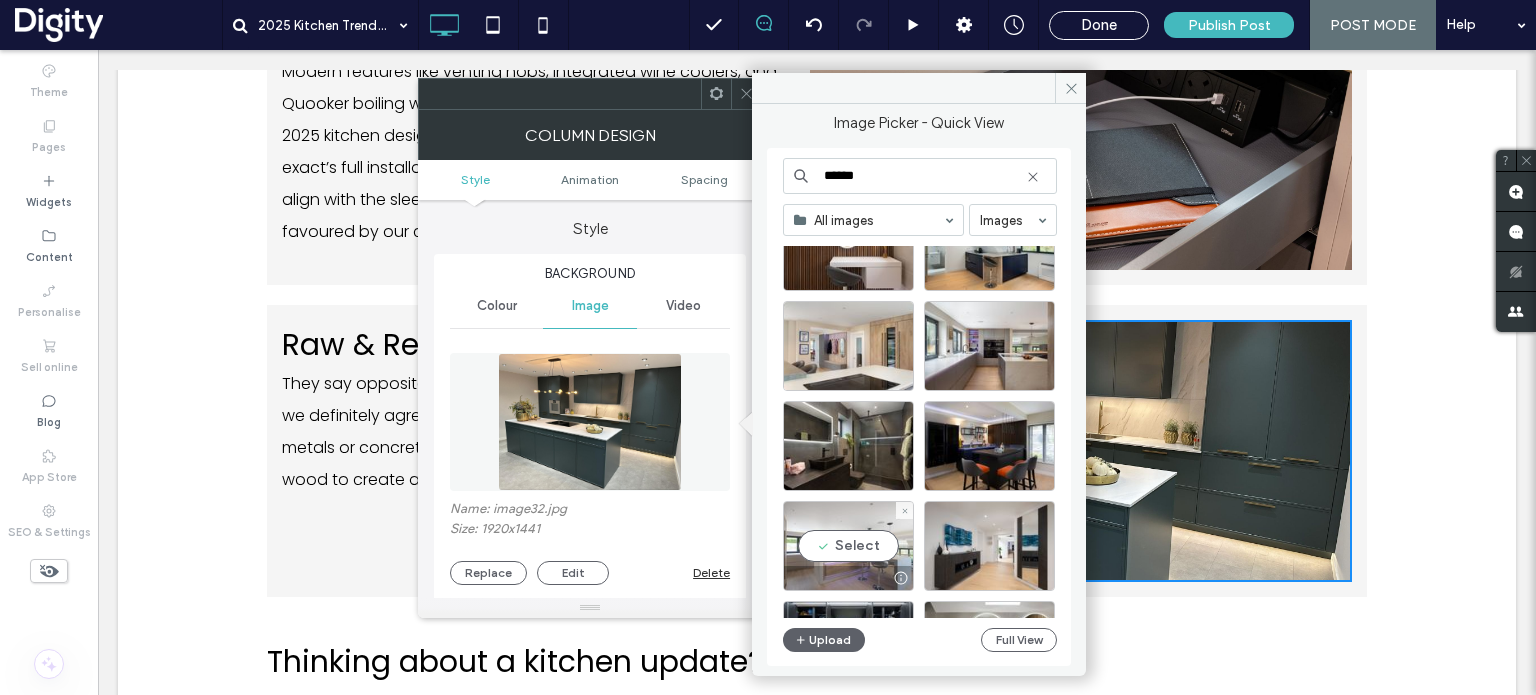 type on "******" 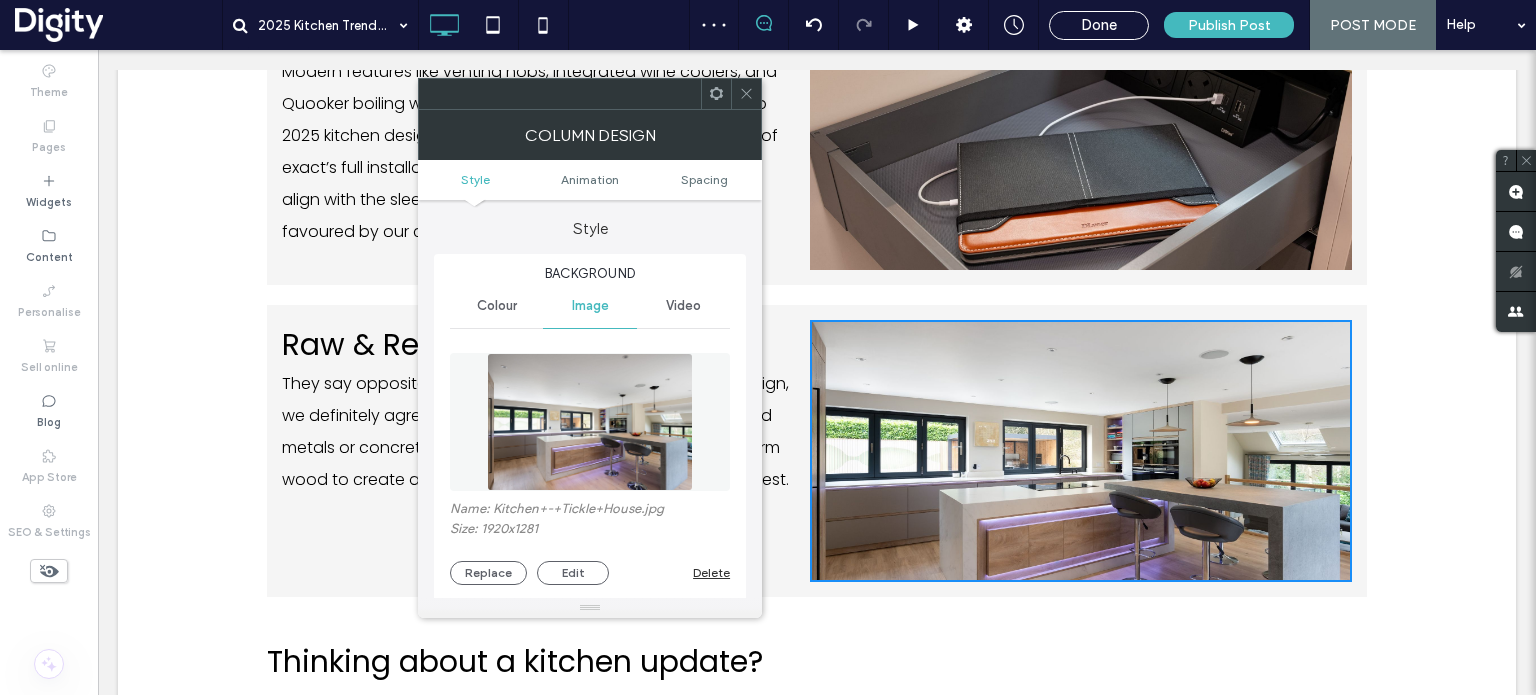 click at bounding box center [1069, 451] 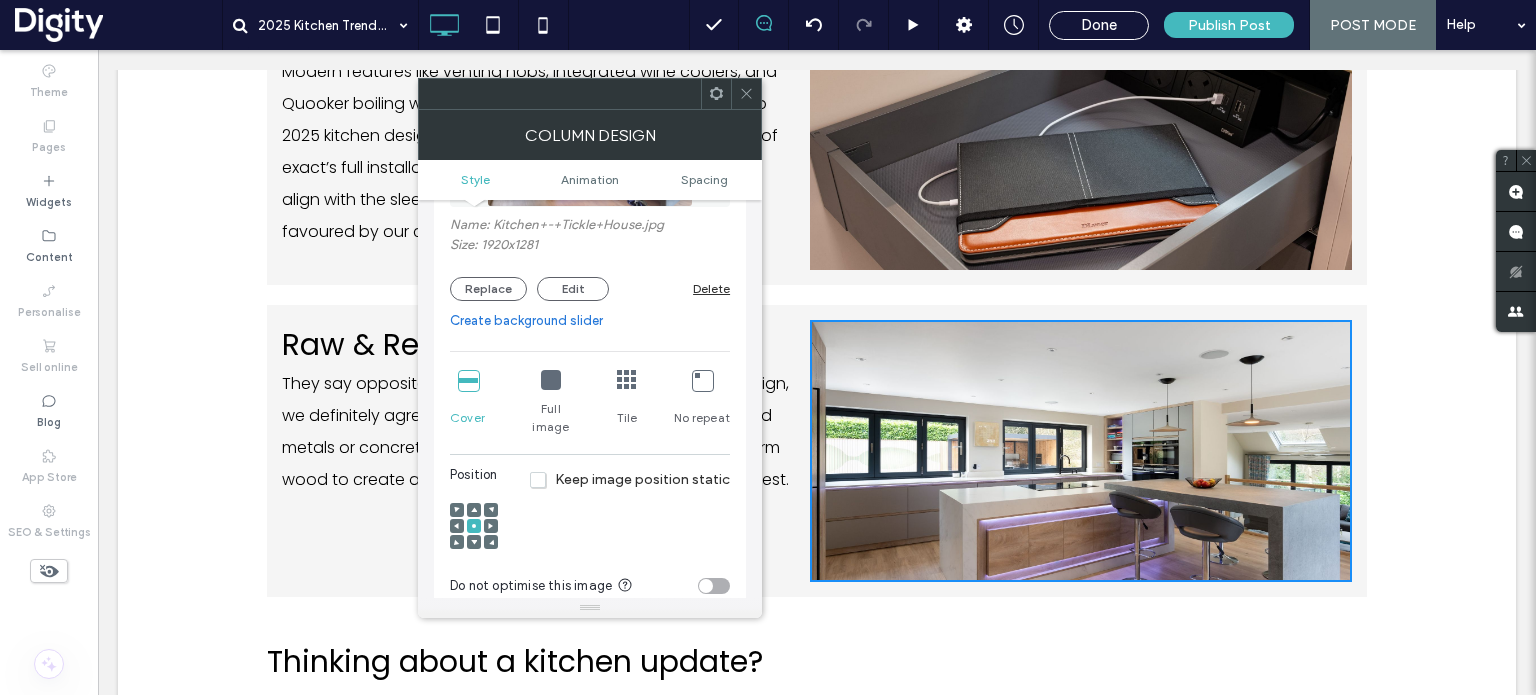 scroll, scrollTop: 296, scrollLeft: 0, axis: vertical 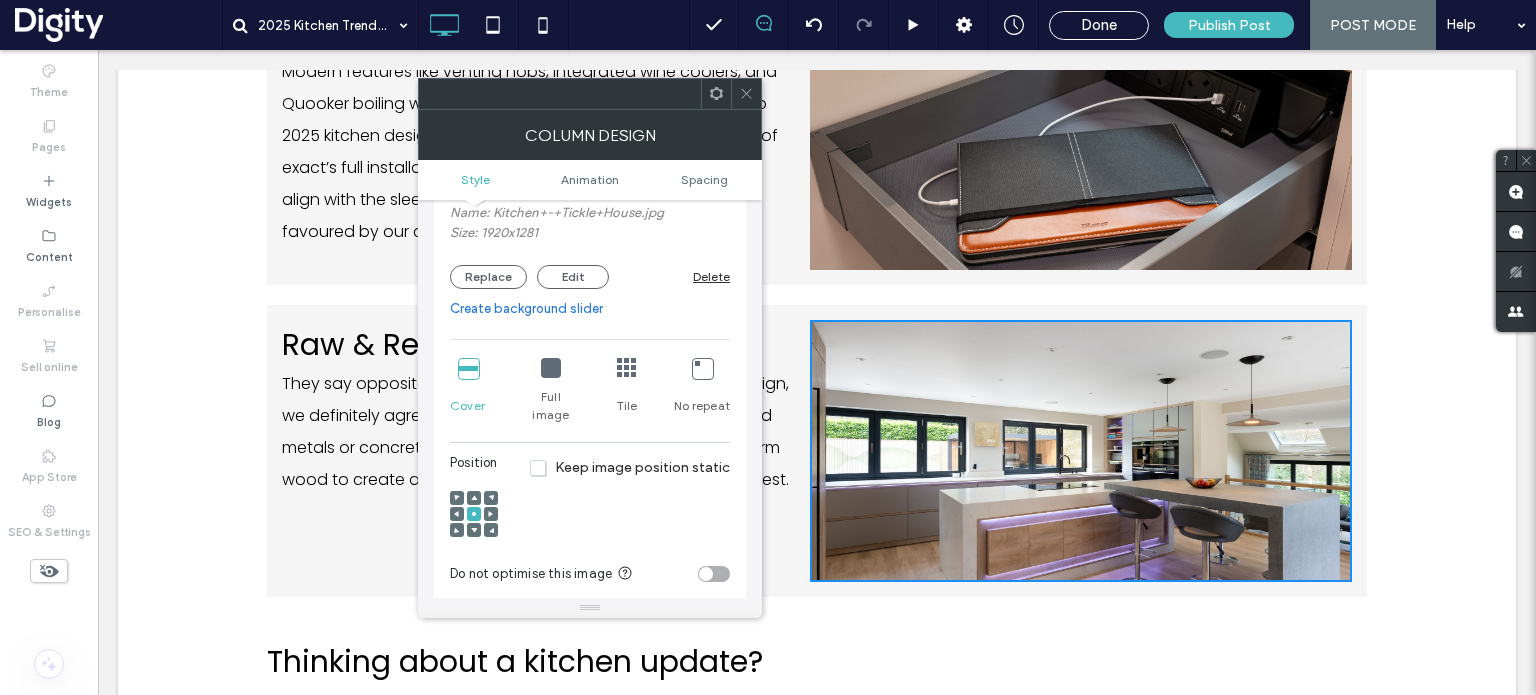 click 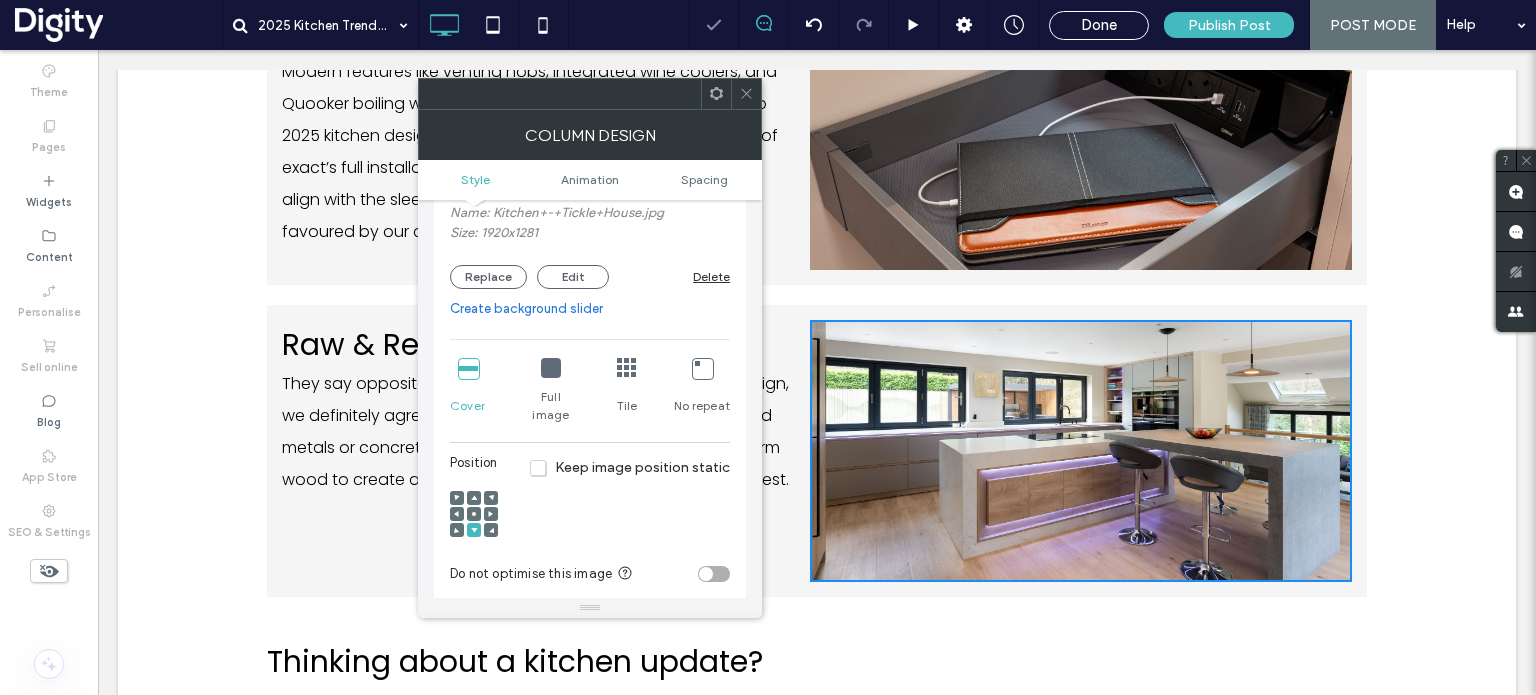 click 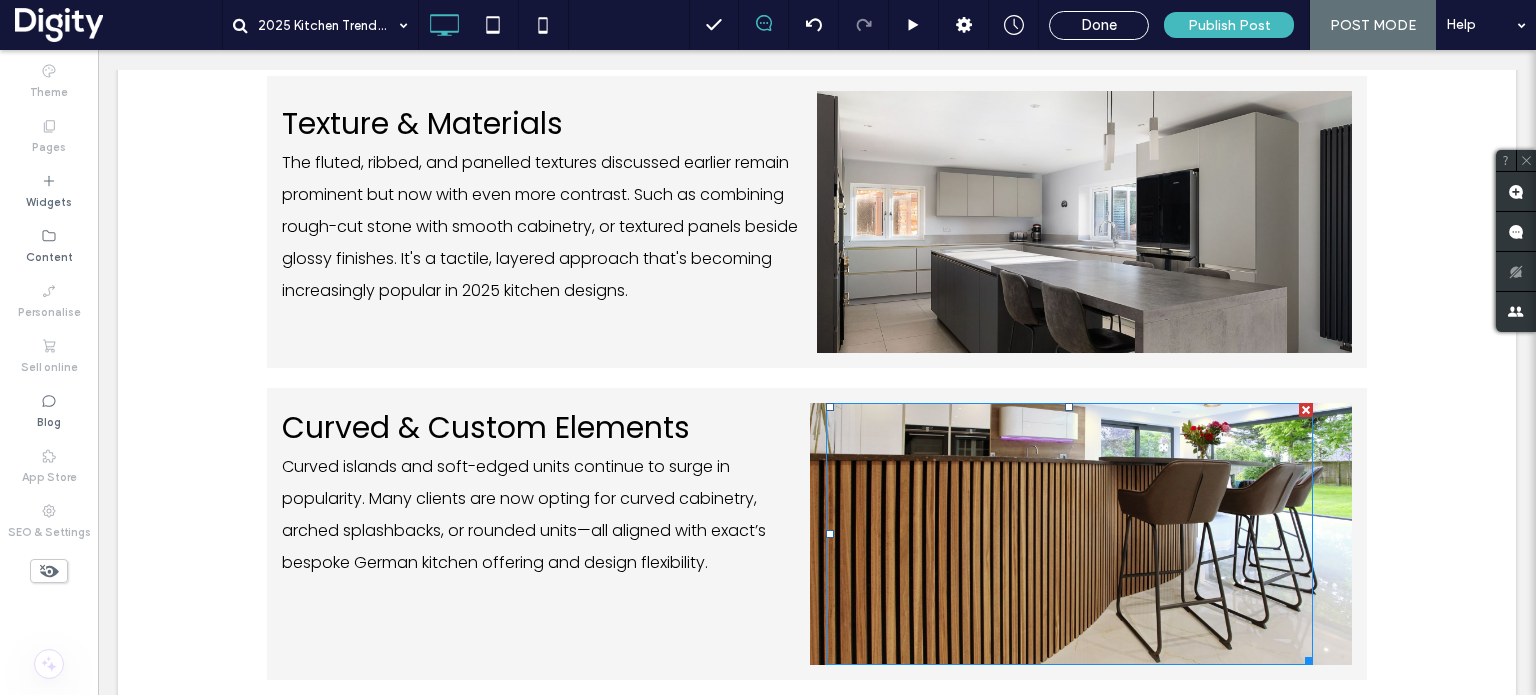 scroll, scrollTop: 907, scrollLeft: 0, axis: vertical 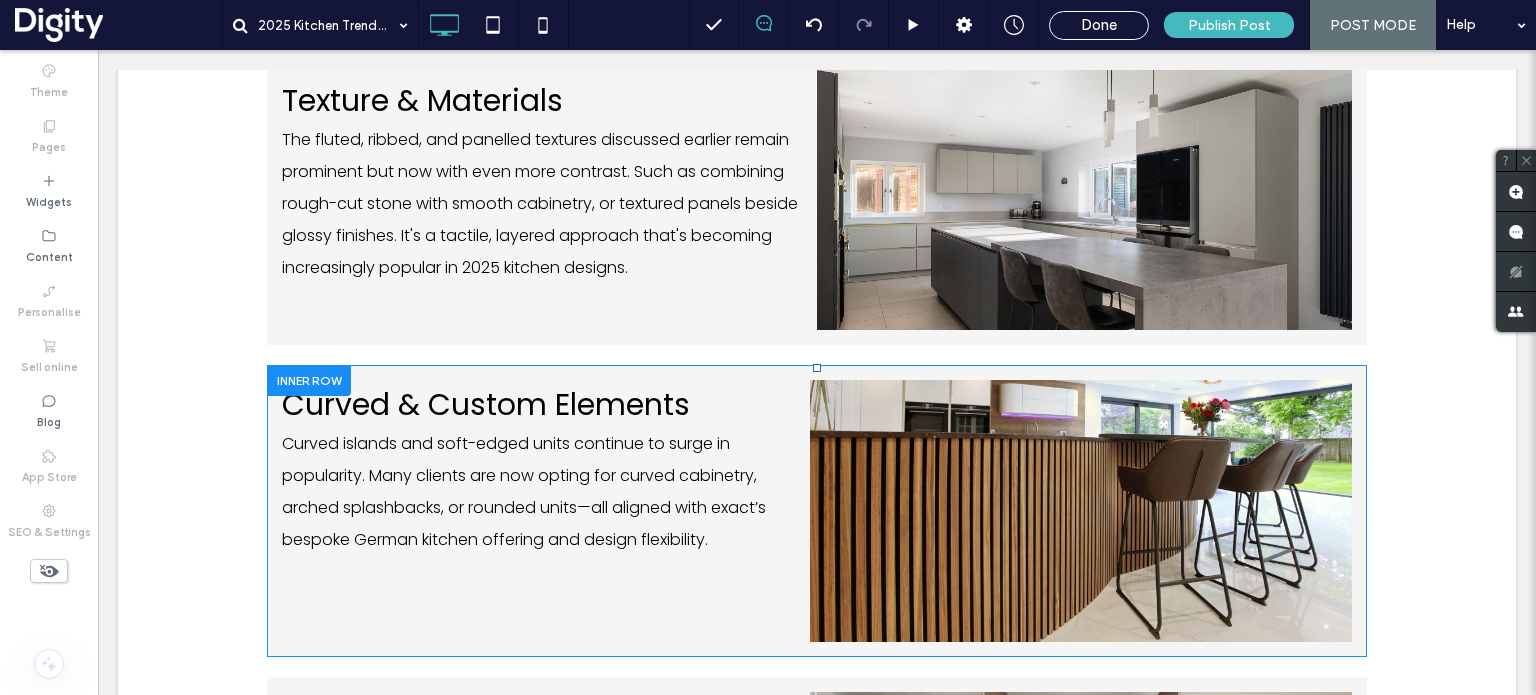 click on "Click To Paste" at bounding box center (1081, 511) 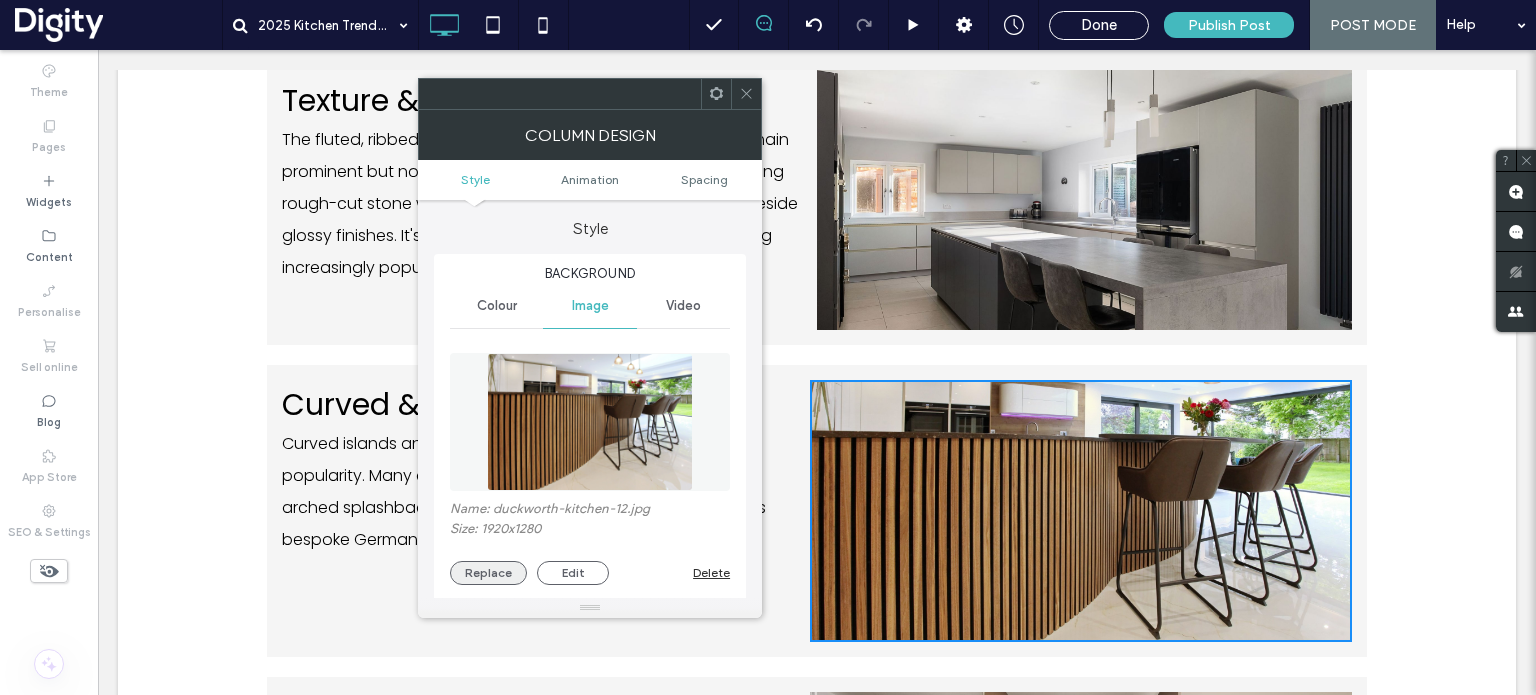 click on "Replace" at bounding box center (488, 573) 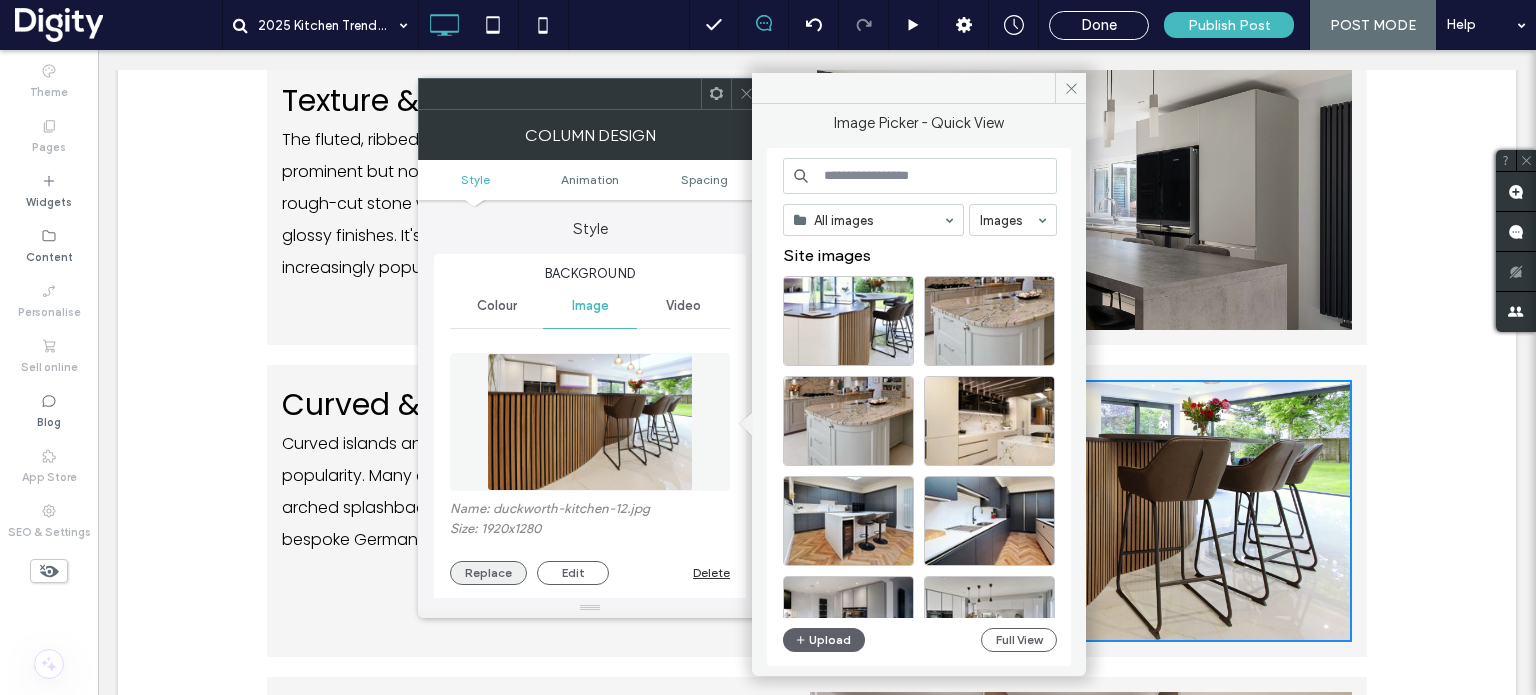 type 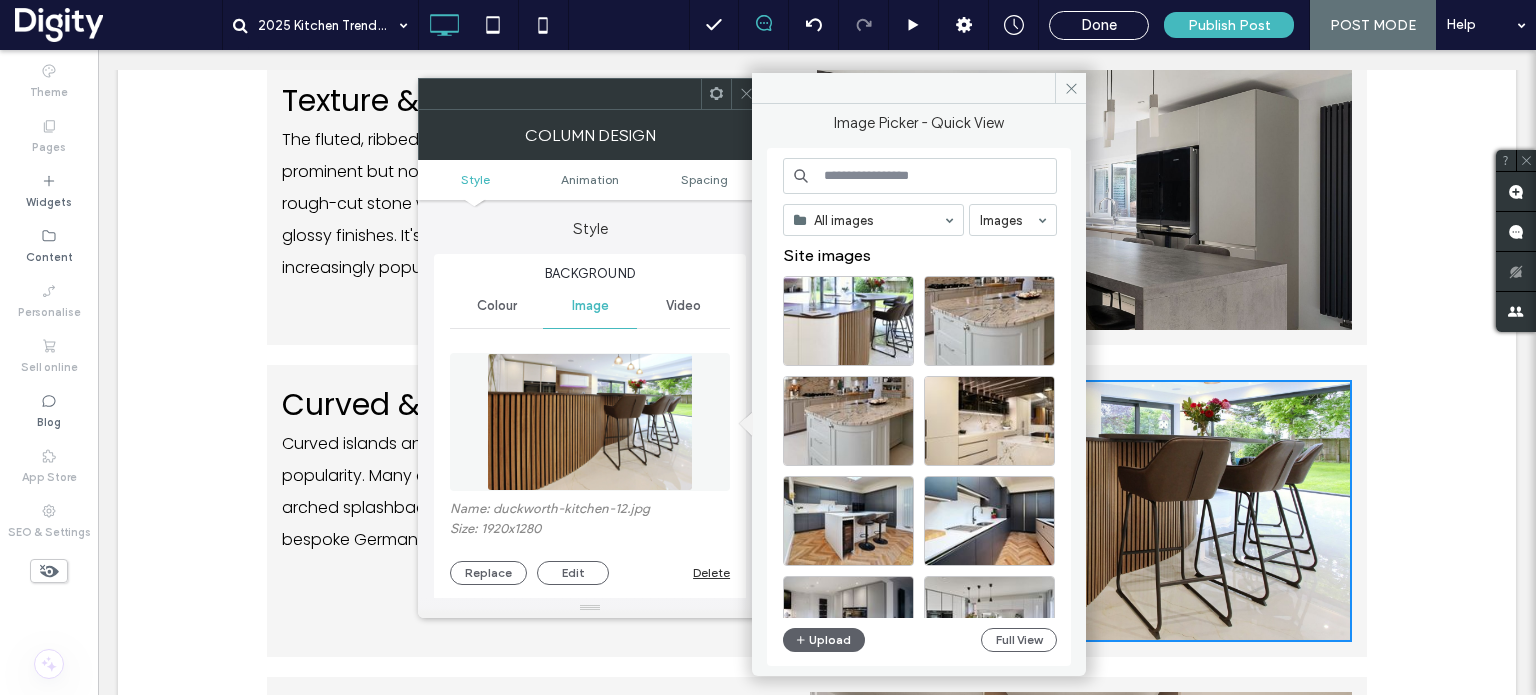 click at bounding box center [920, 176] 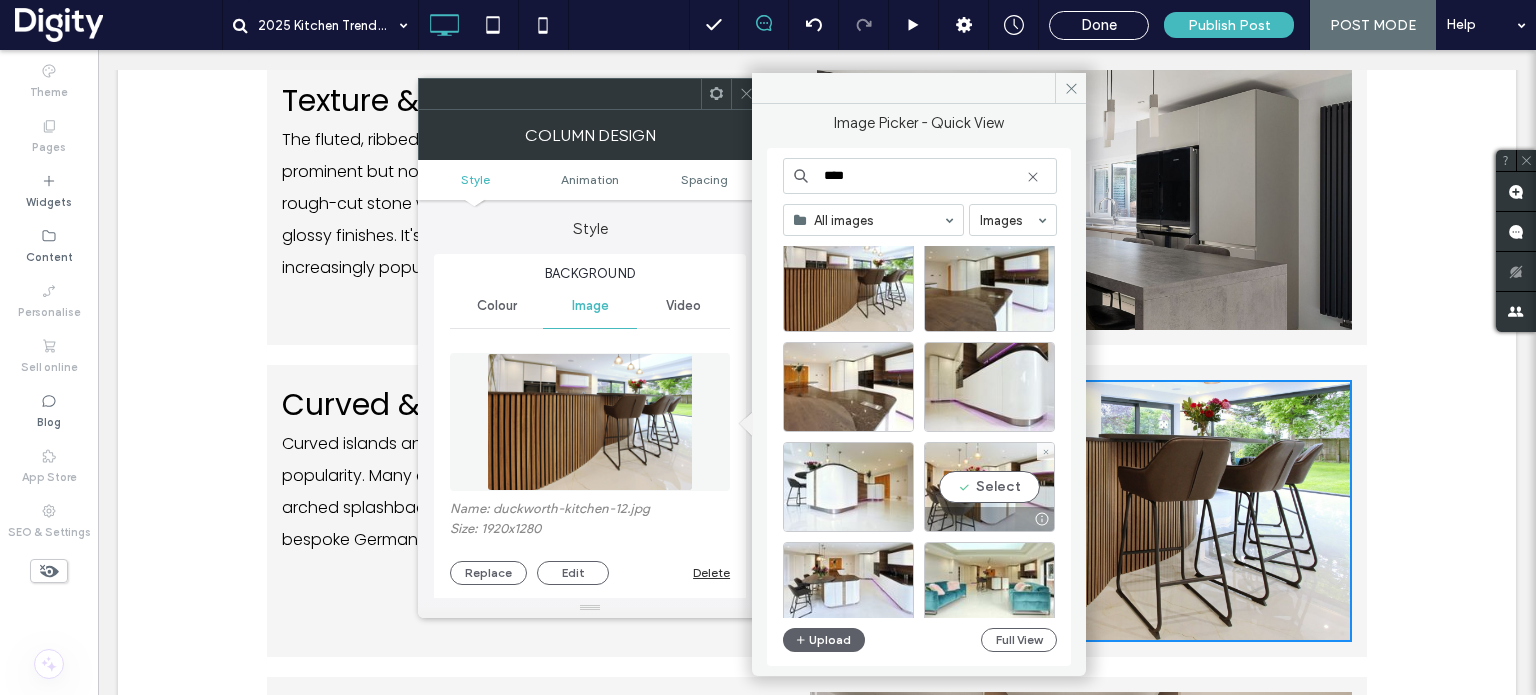 scroll, scrollTop: 332, scrollLeft: 0, axis: vertical 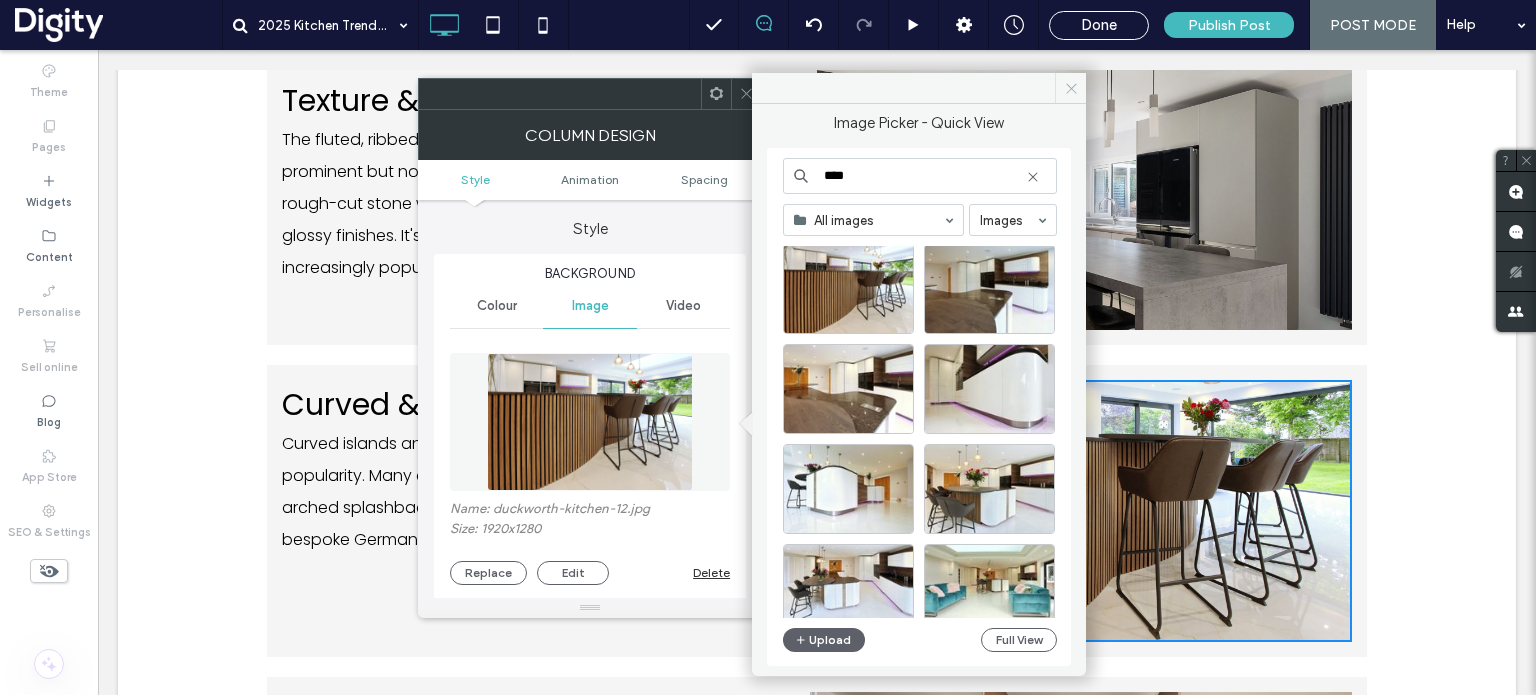 type on "****" 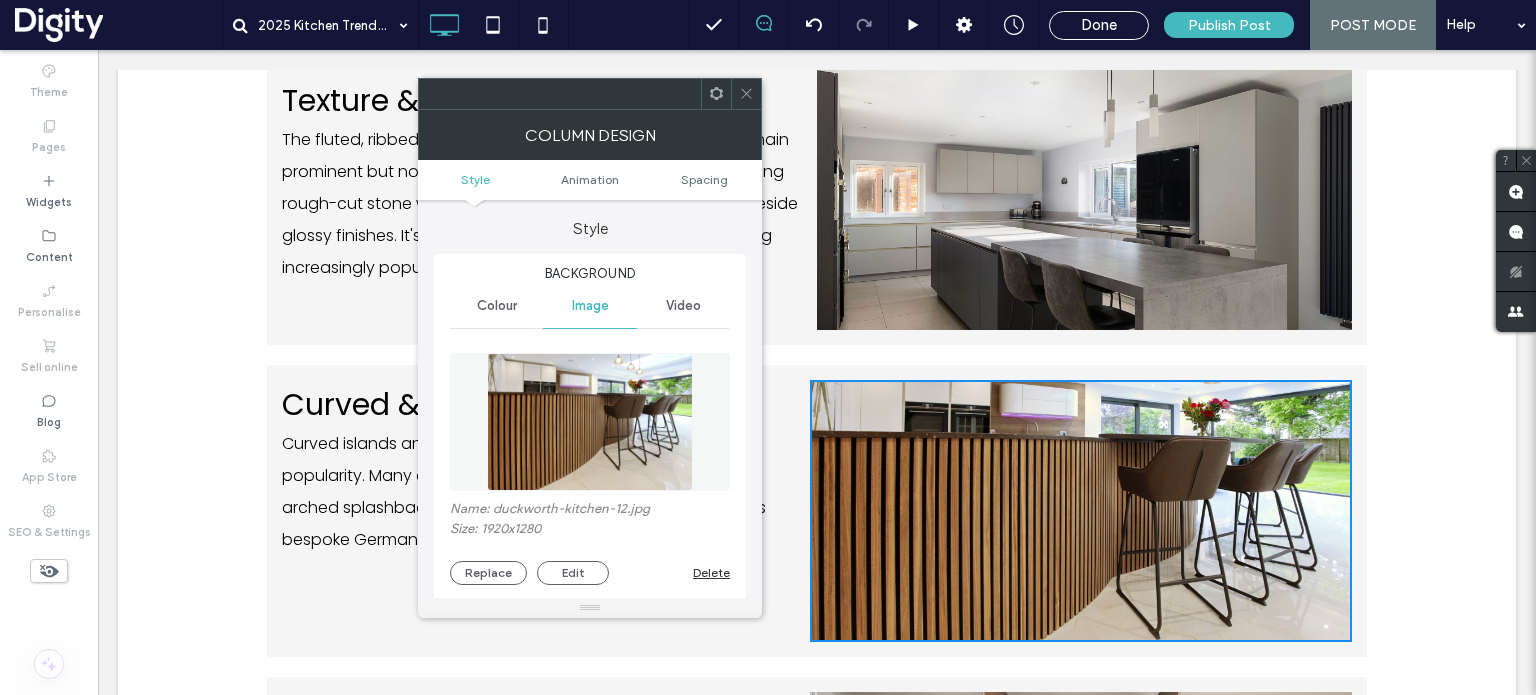 click 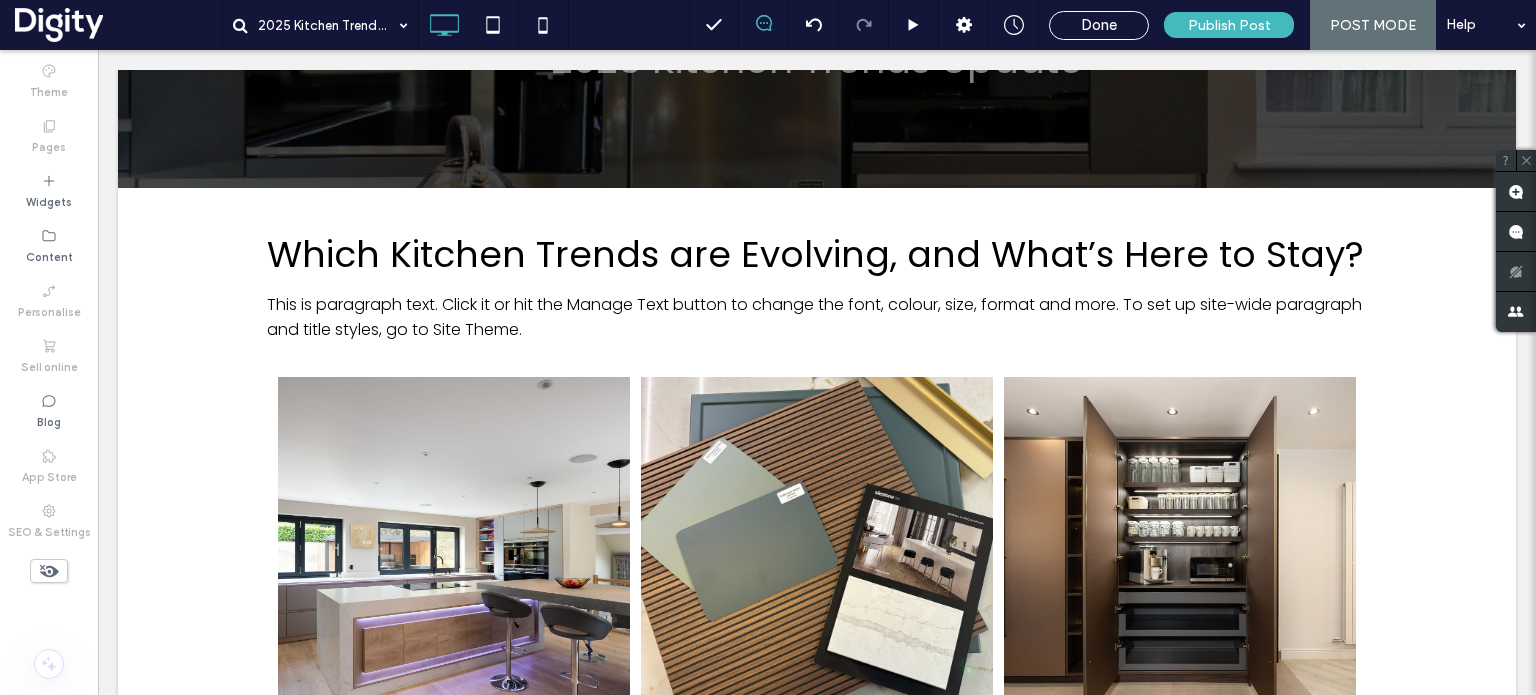scroll, scrollTop: 0, scrollLeft: 0, axis: both 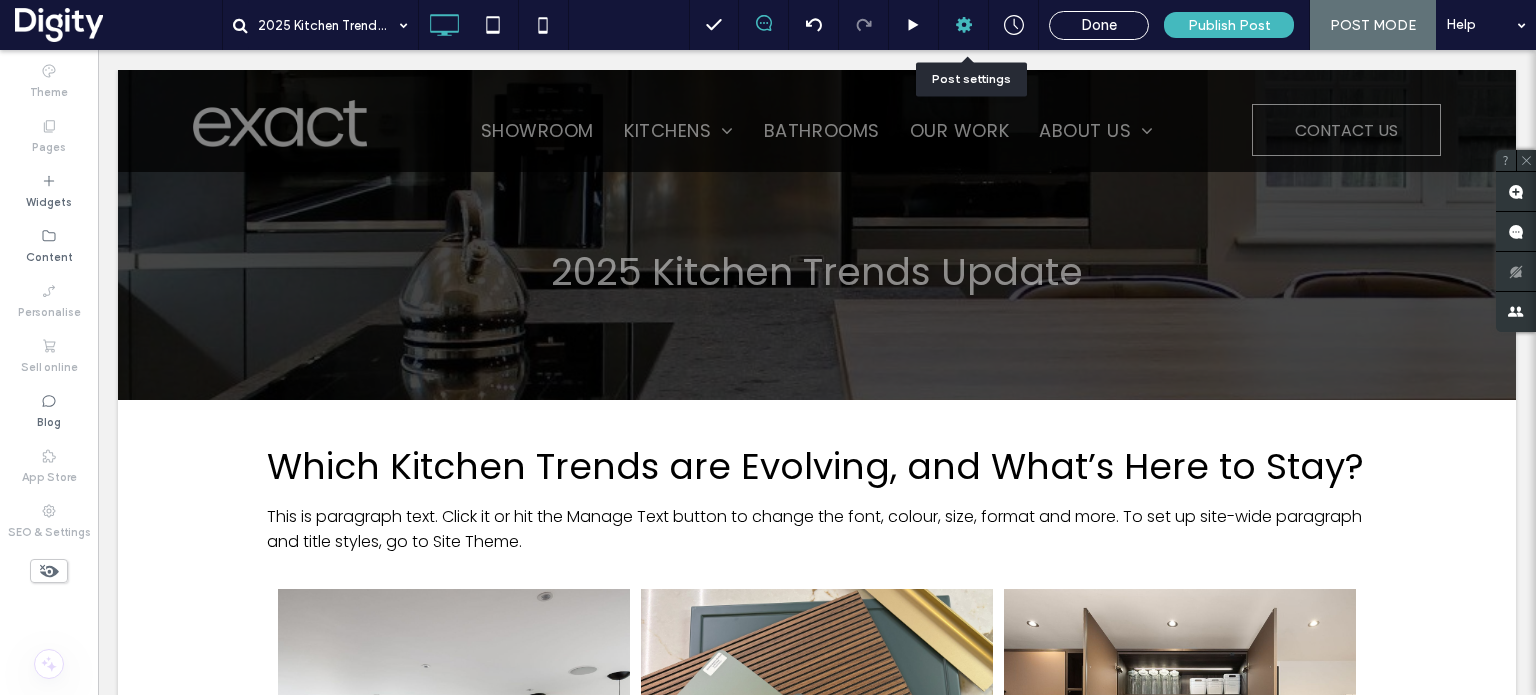 click at bounding box center [963, 25] 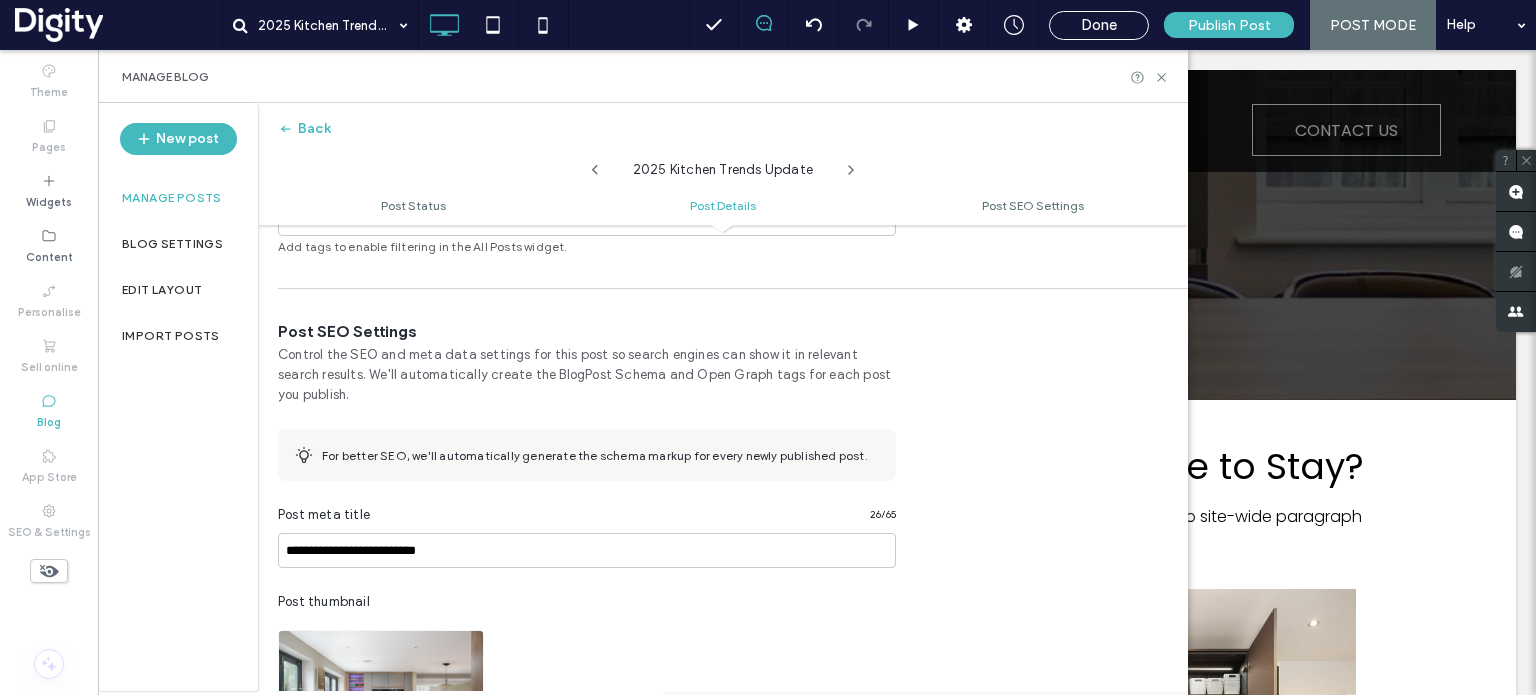 scroll, scrollTop: 789, scrollLeft: 0, axis: vertical 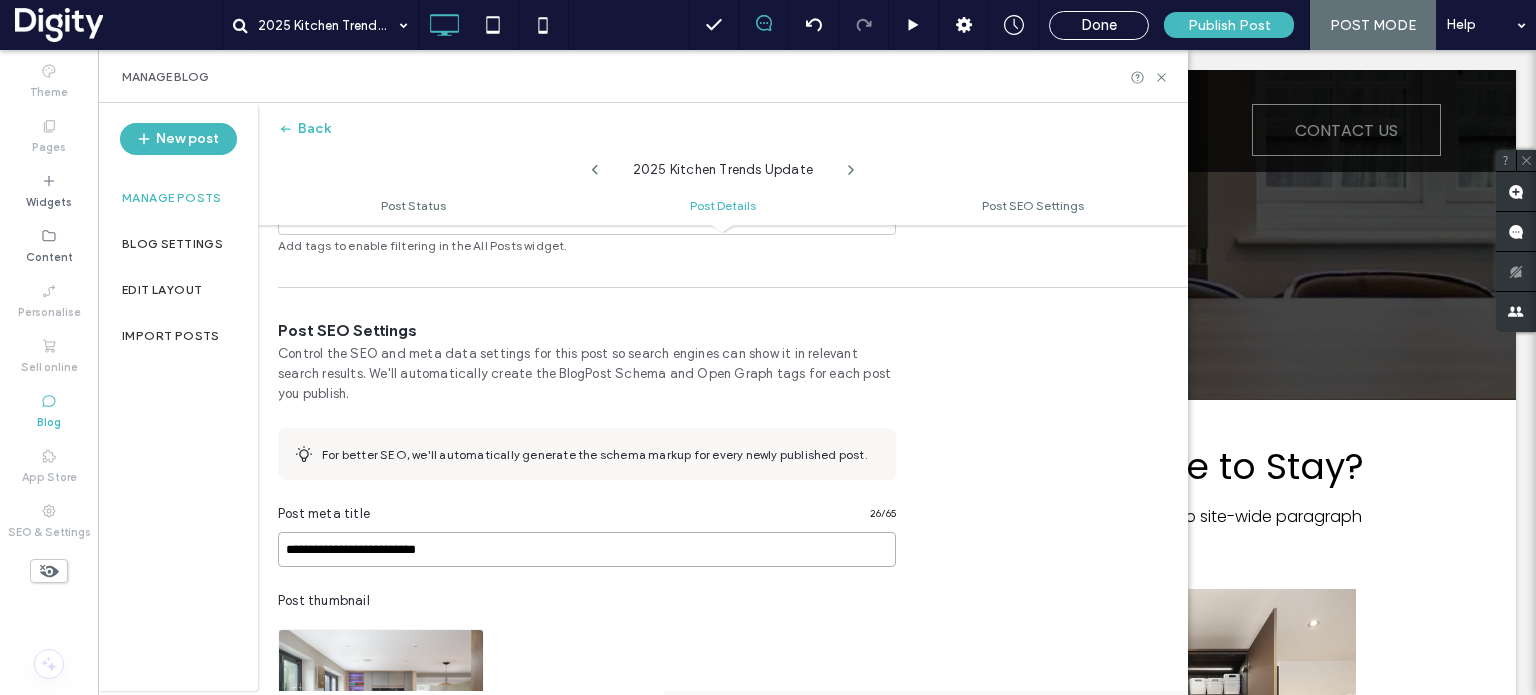 click on "**********" at bounding box center (587, 549) 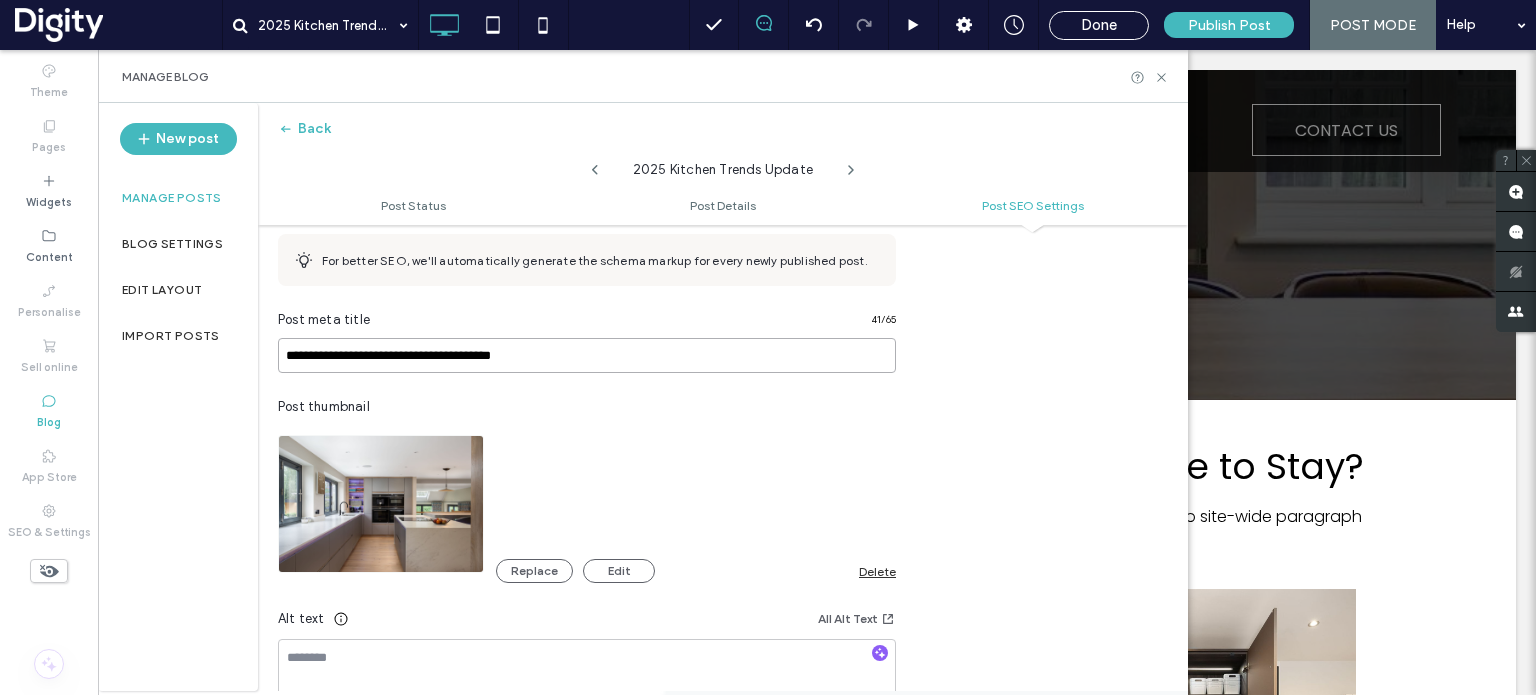 scroll, scrollTop: 1032, scrollLeft: 0, axis: vertical 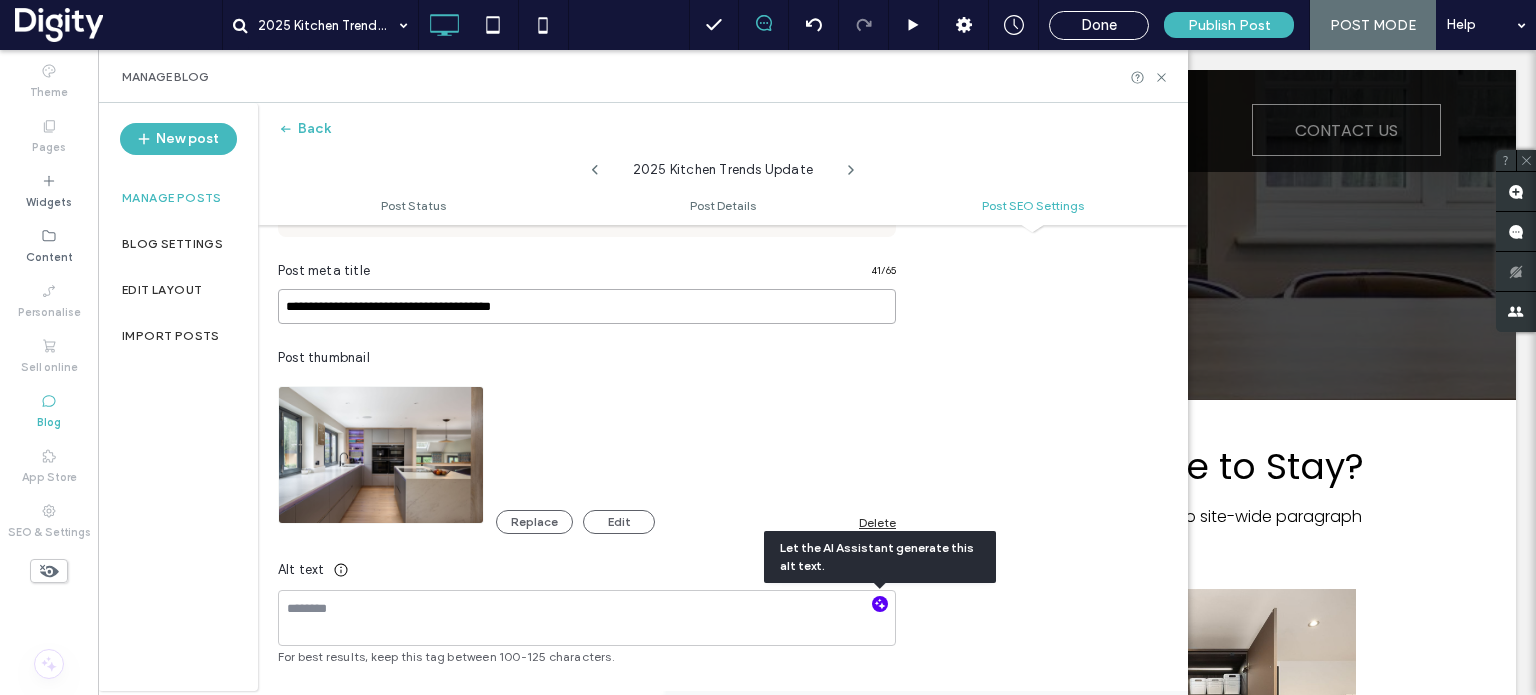 type on "**********" 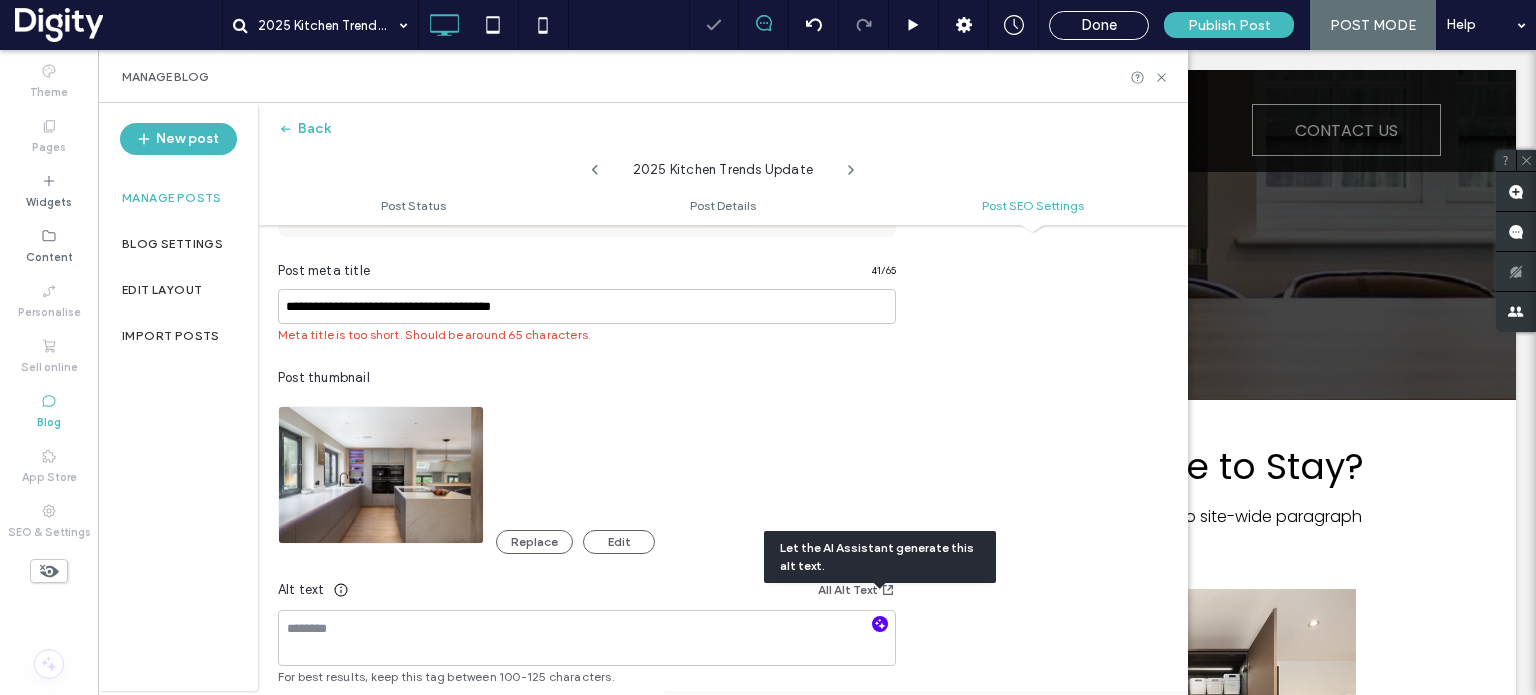 click on "Alt text All Alt Text For best results, keep this tag between 100-125 characters." at bounding box center (587, 632) 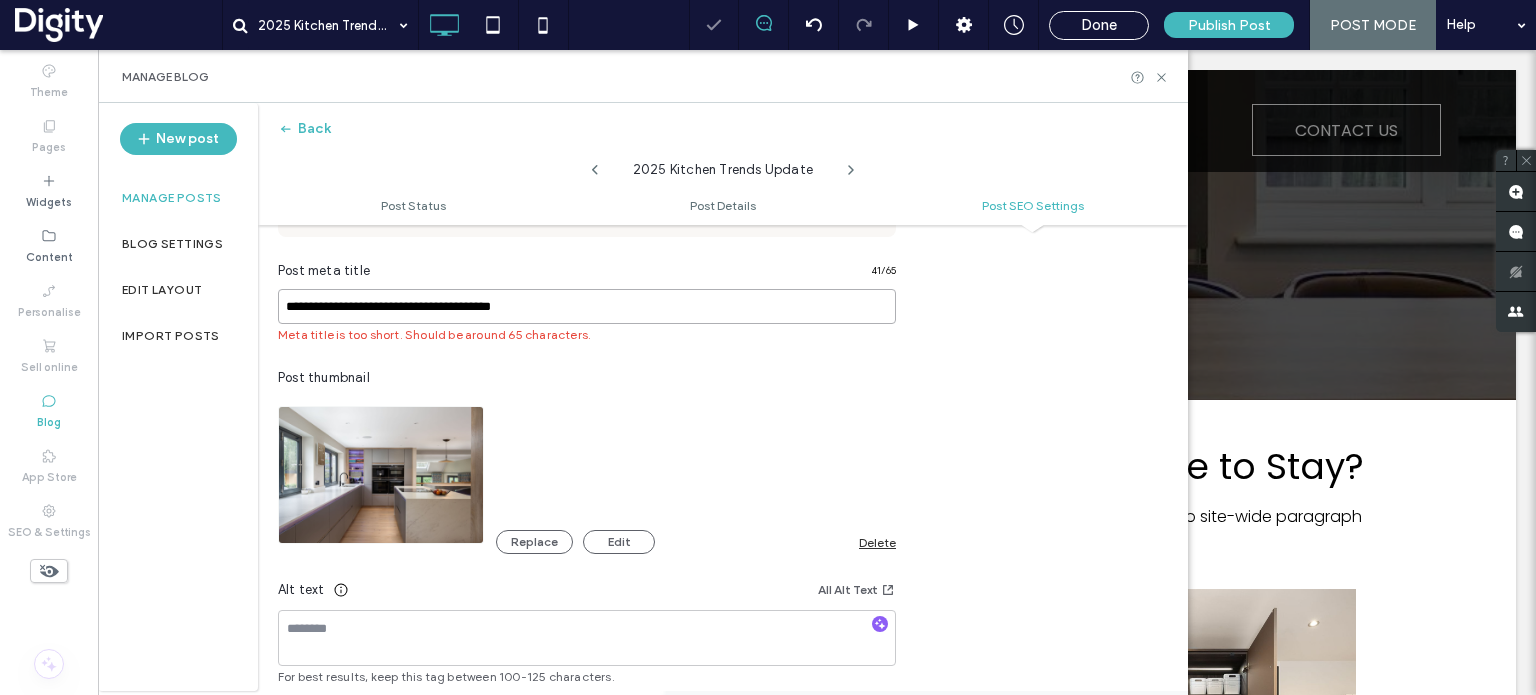 click on "**********" at bounding box center (587, 306) 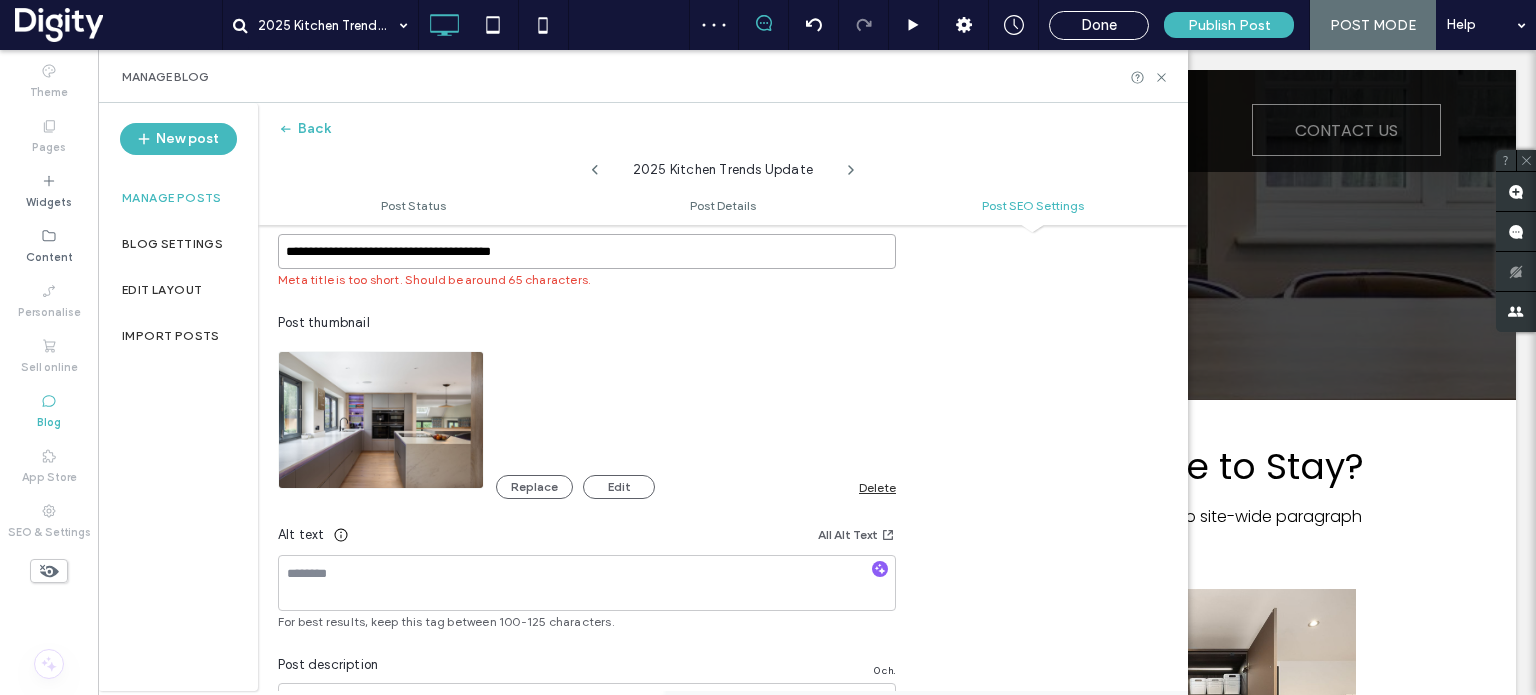 scroll, scrollTop: 1088, scrollLeft: 0, axis: vertical 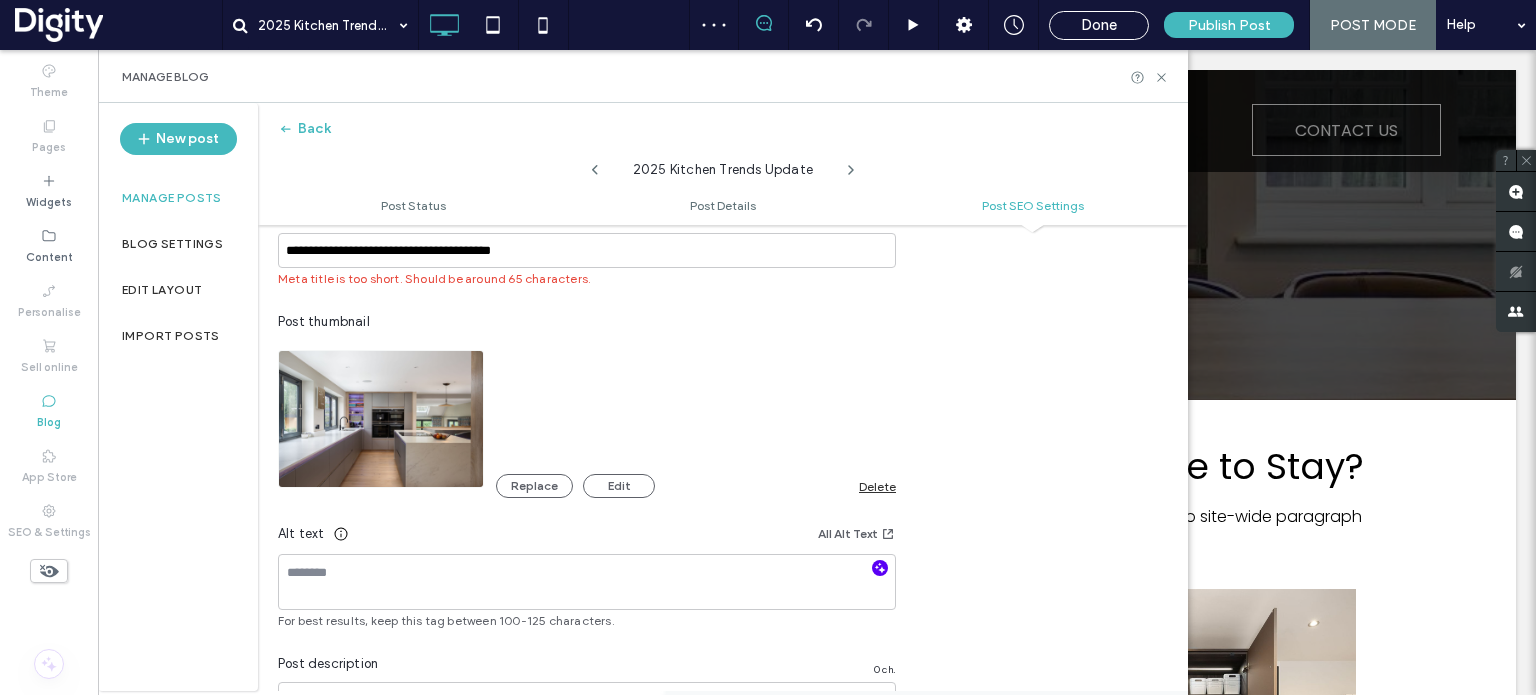 click 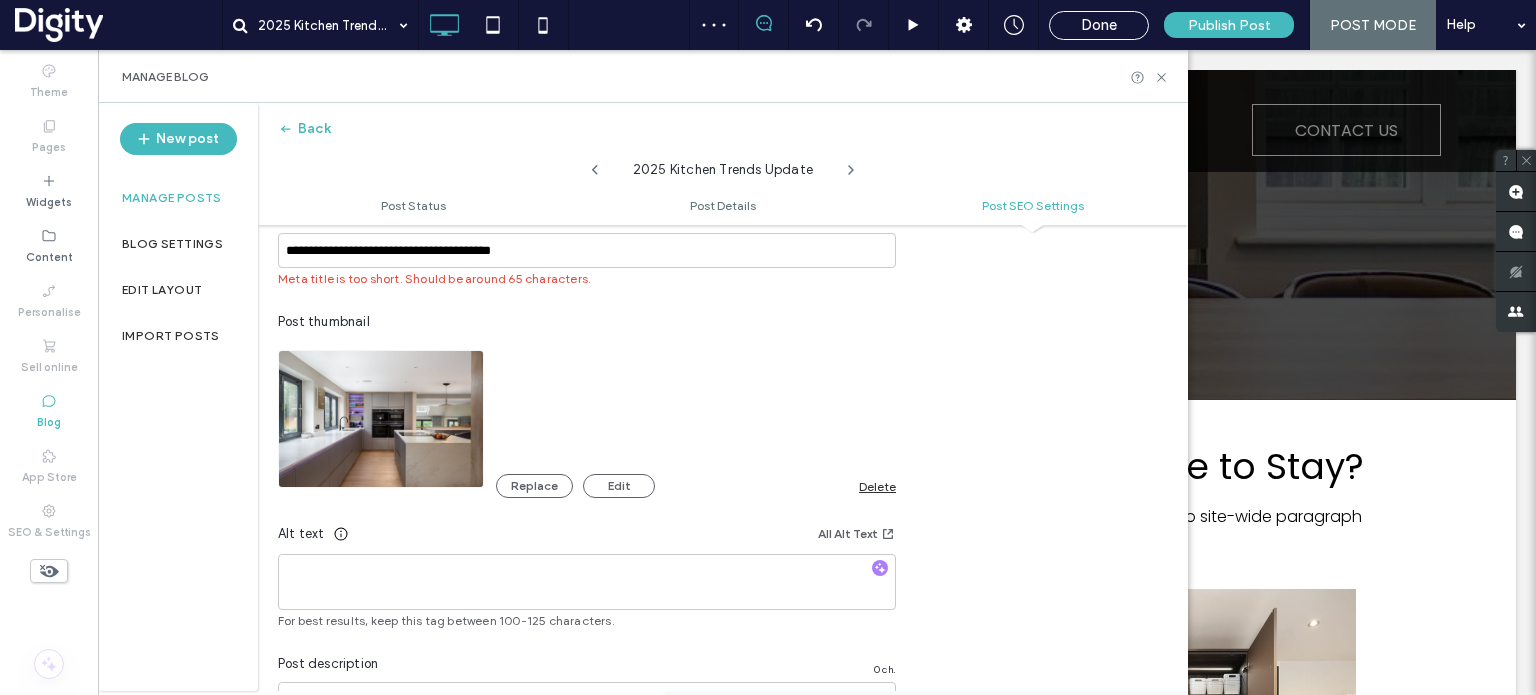 type on "**********" 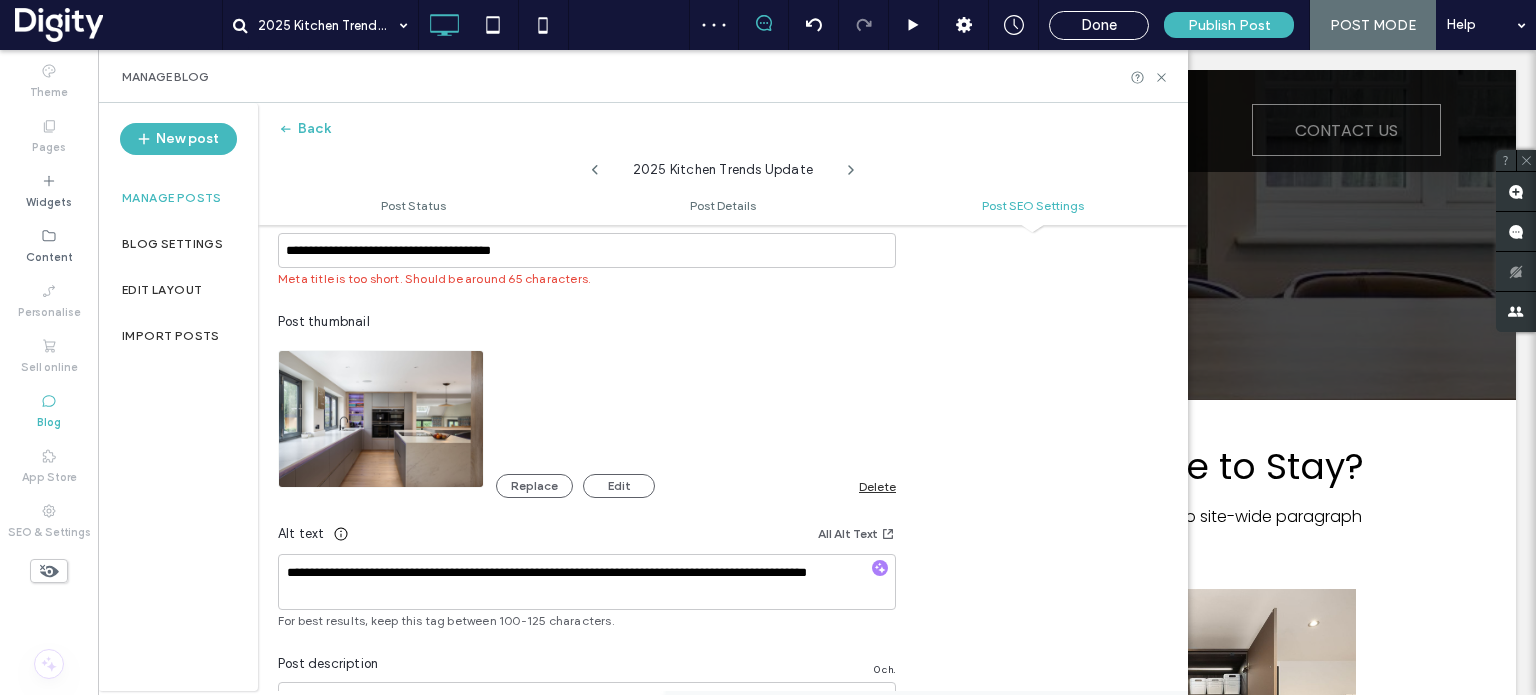 click at bounding box center [768, 347] 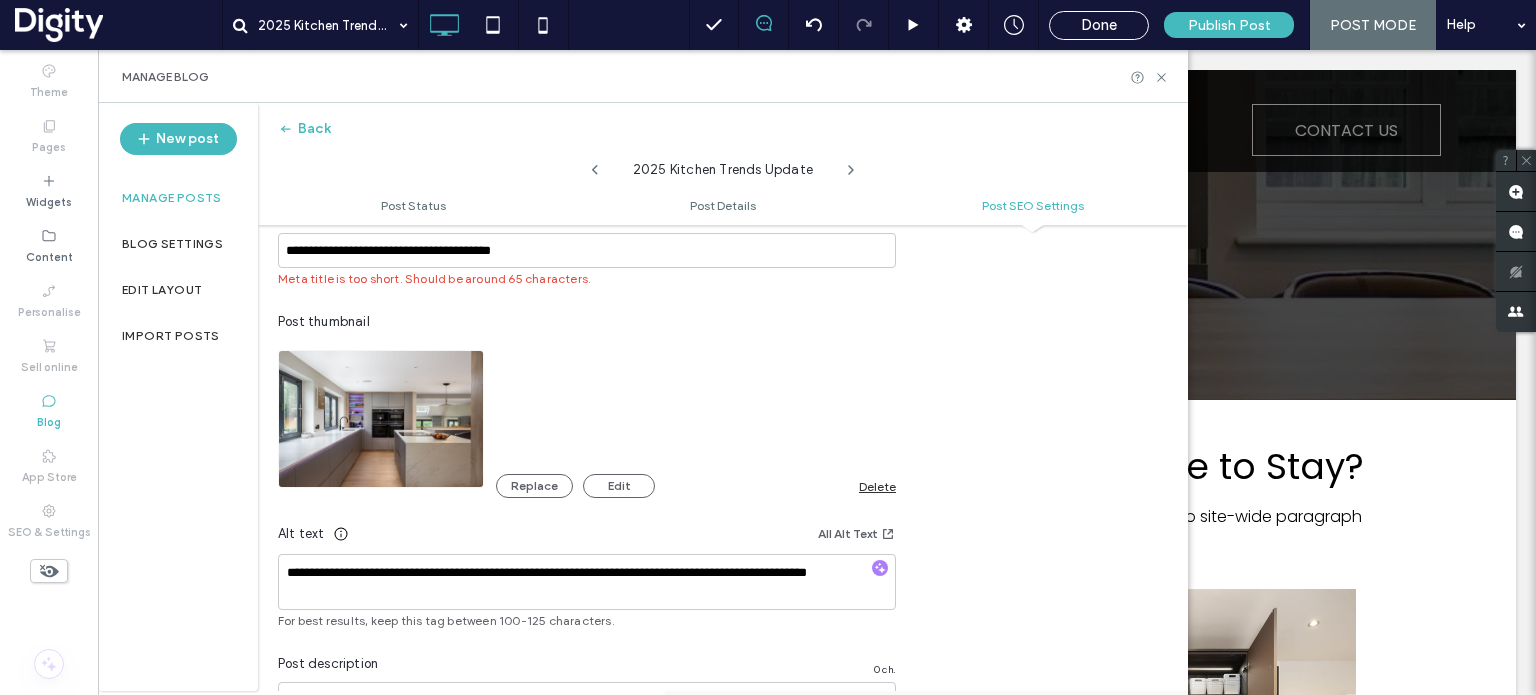 click at bounding box center (768, 347) 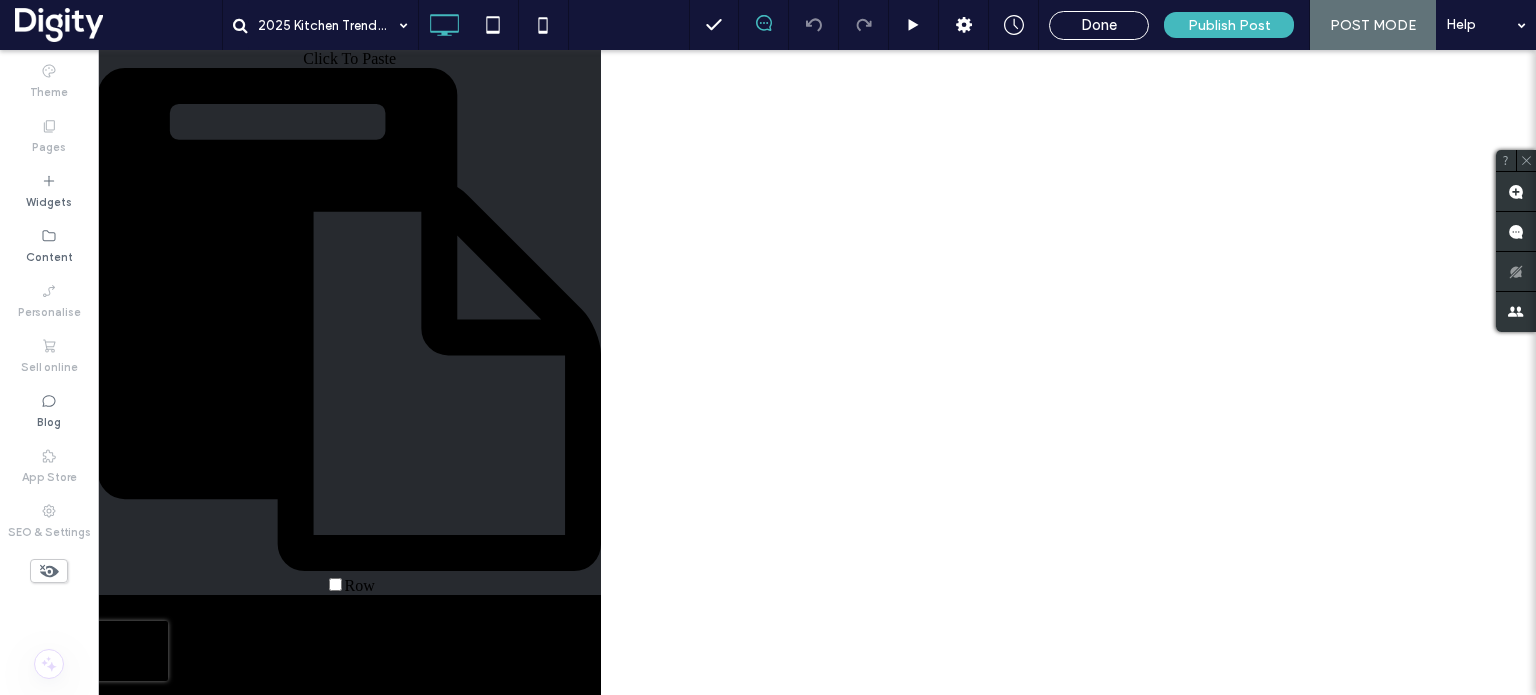 scroll, scrollTop: 0, scrollLeft: 0, axis: both 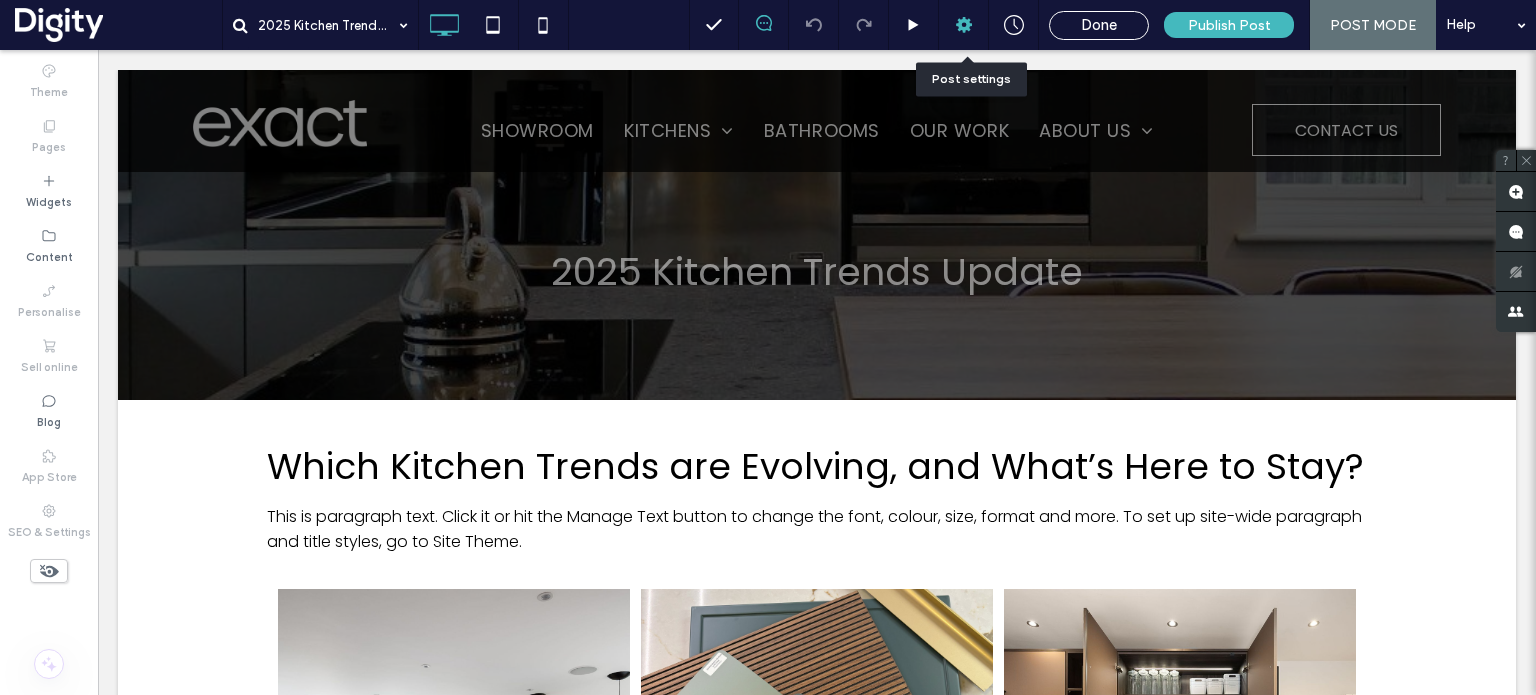 click 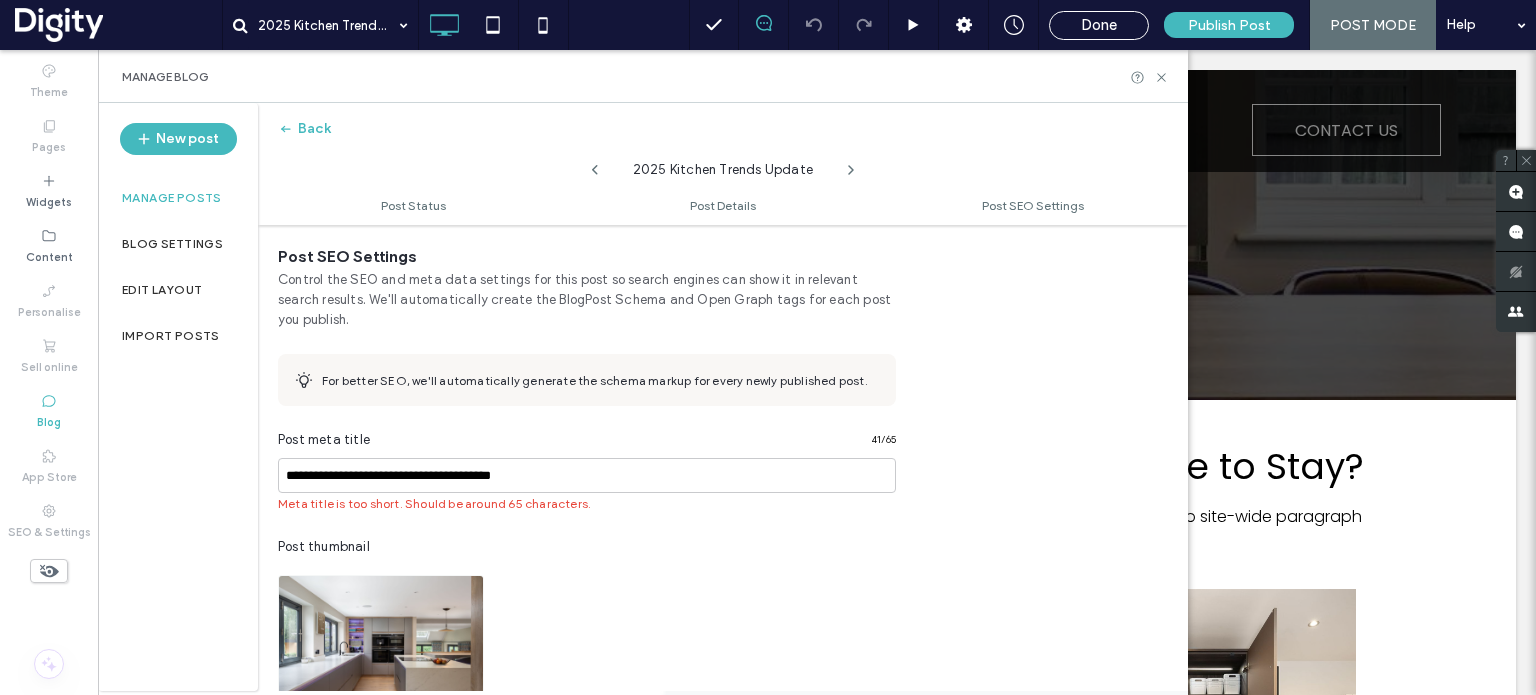 scroll, scrollTop: 865, scrollLeft: 0, axis: vertical 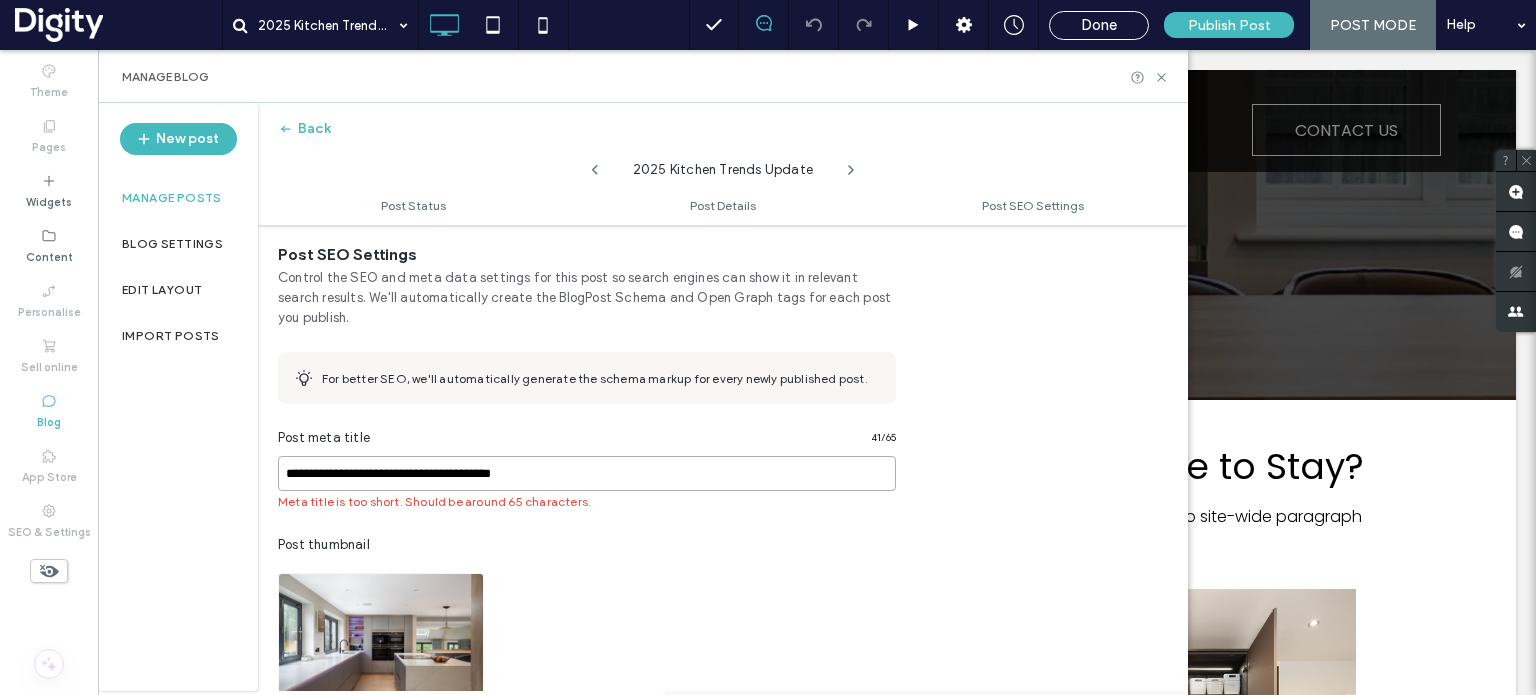 click on "**********" at bounding box center [587, 473] 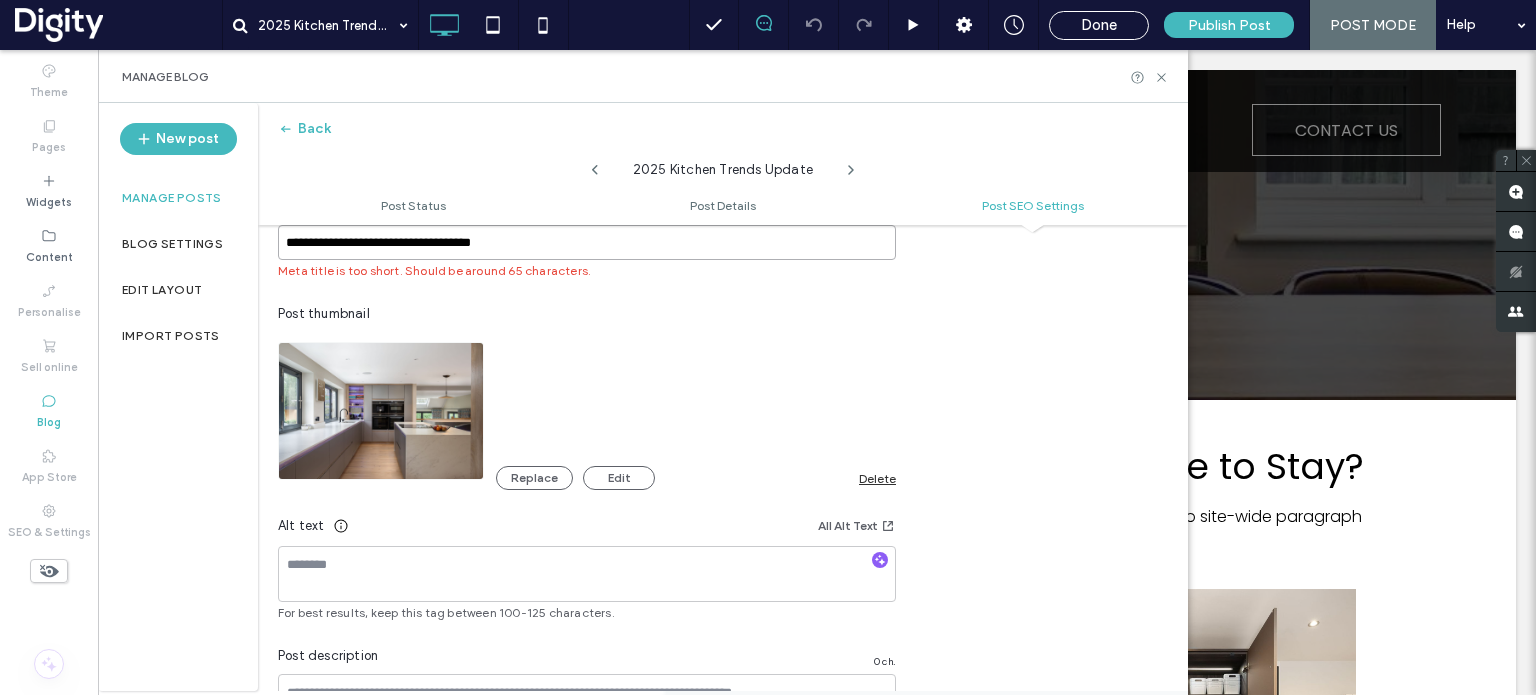 scroll, scrollTop: 1060, scrollLeft: 0, axis: vertical 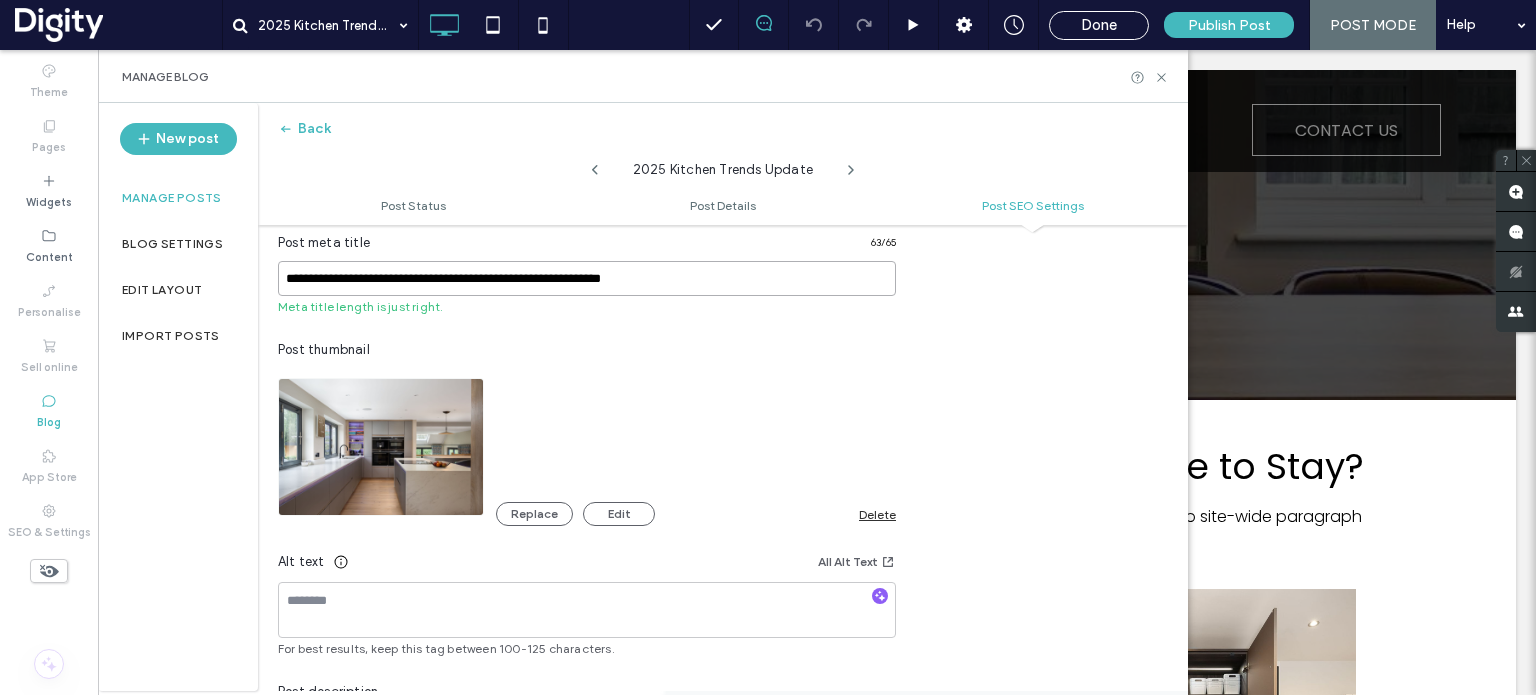 type on "**********" 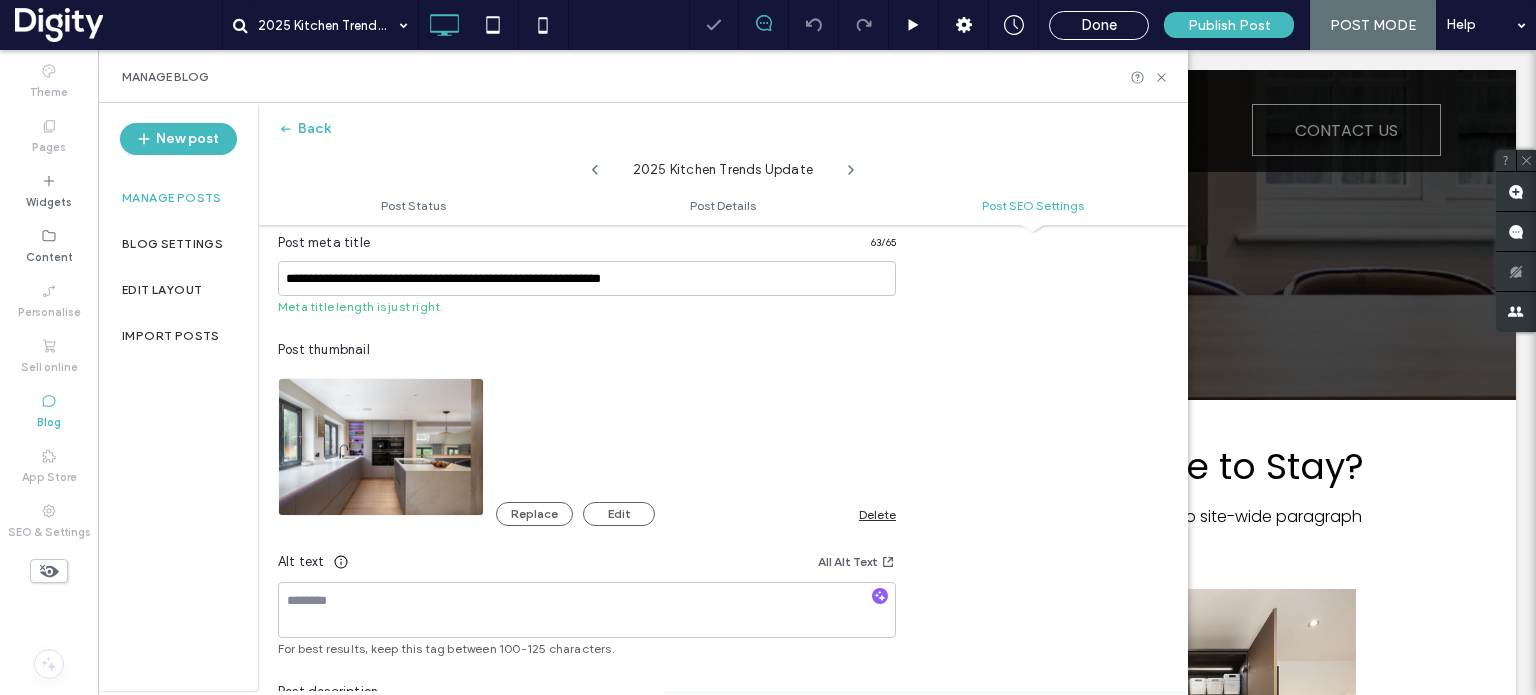 click on "Post thumbnail" at bounding box center [587, 350] 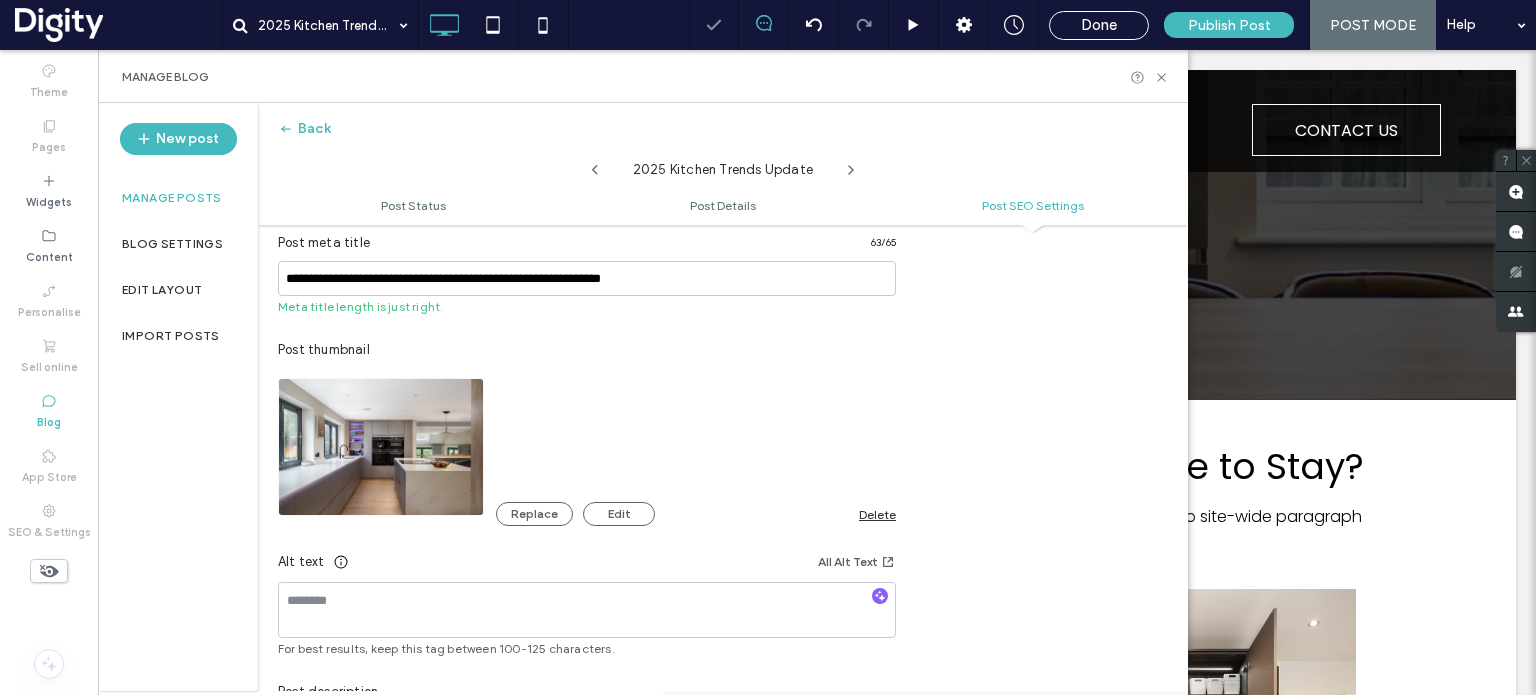 scroll, scrollTop: 0, scrollLeft: 0, axis: both 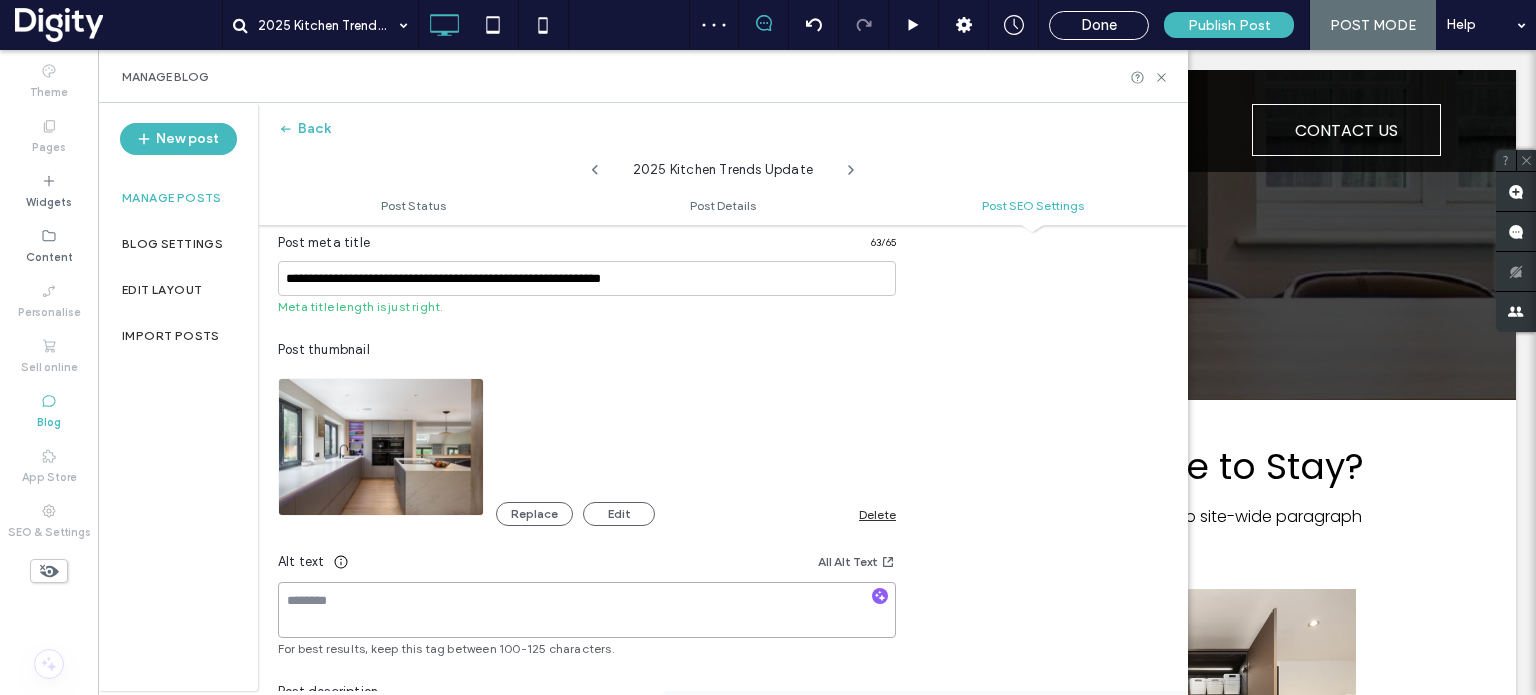 click at bounding box center [587, 610] 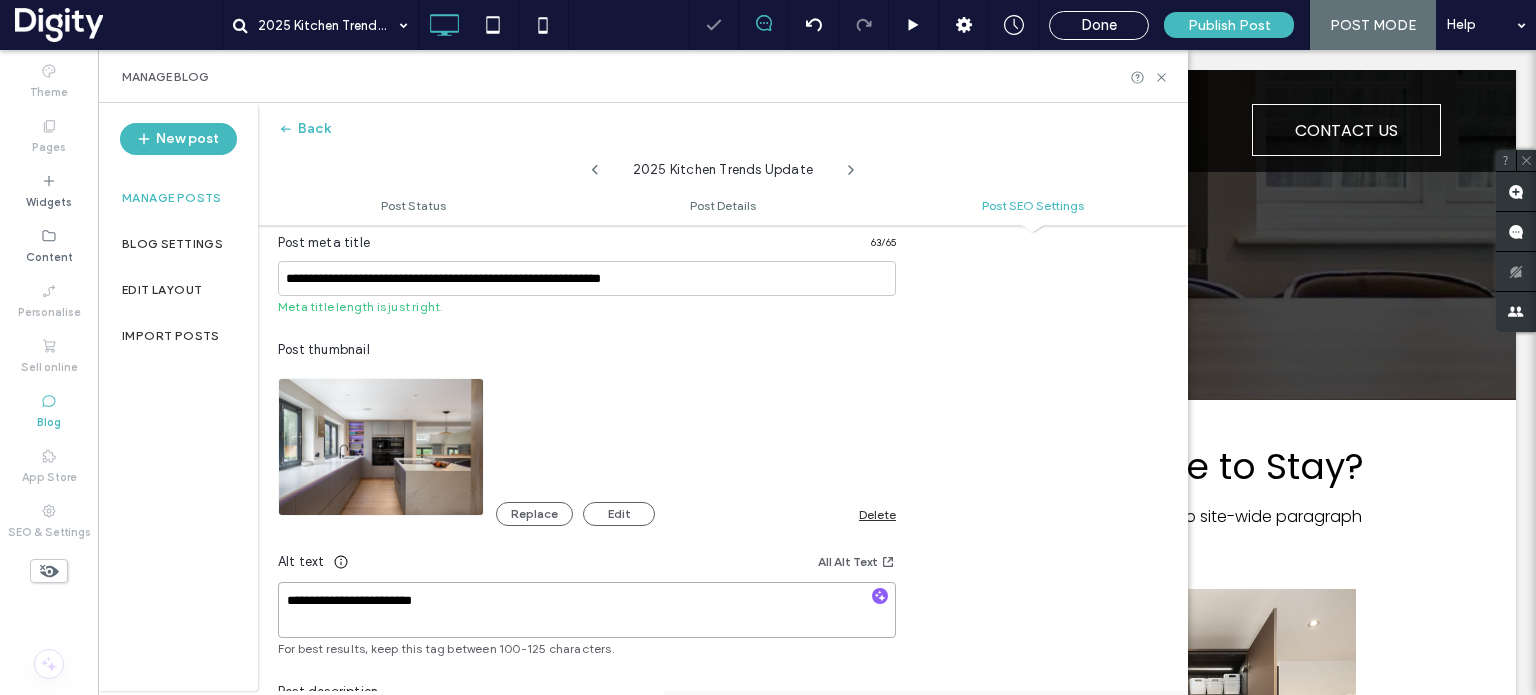 scroll, scrollTop: 0, scrollLeft: 0, axis: both 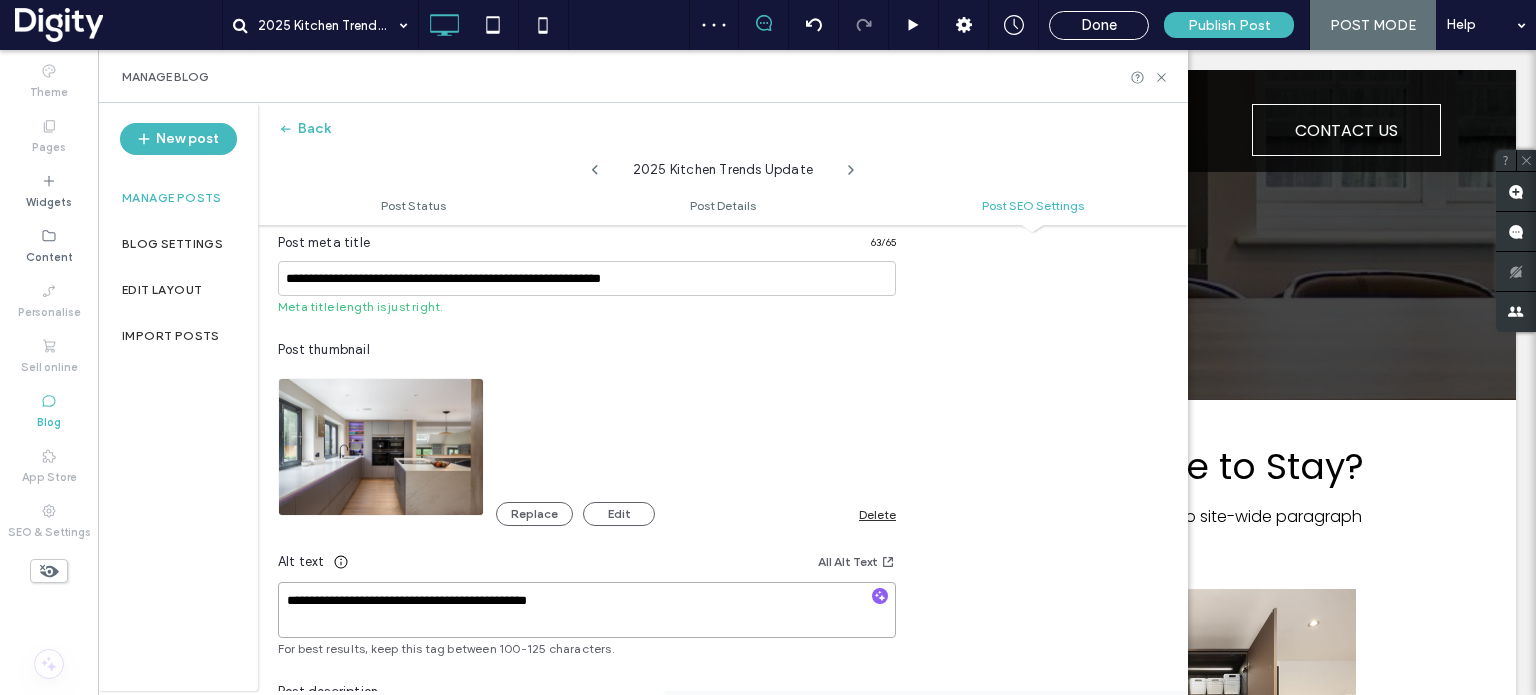 click on "**********" at bounding box center (587, 610) 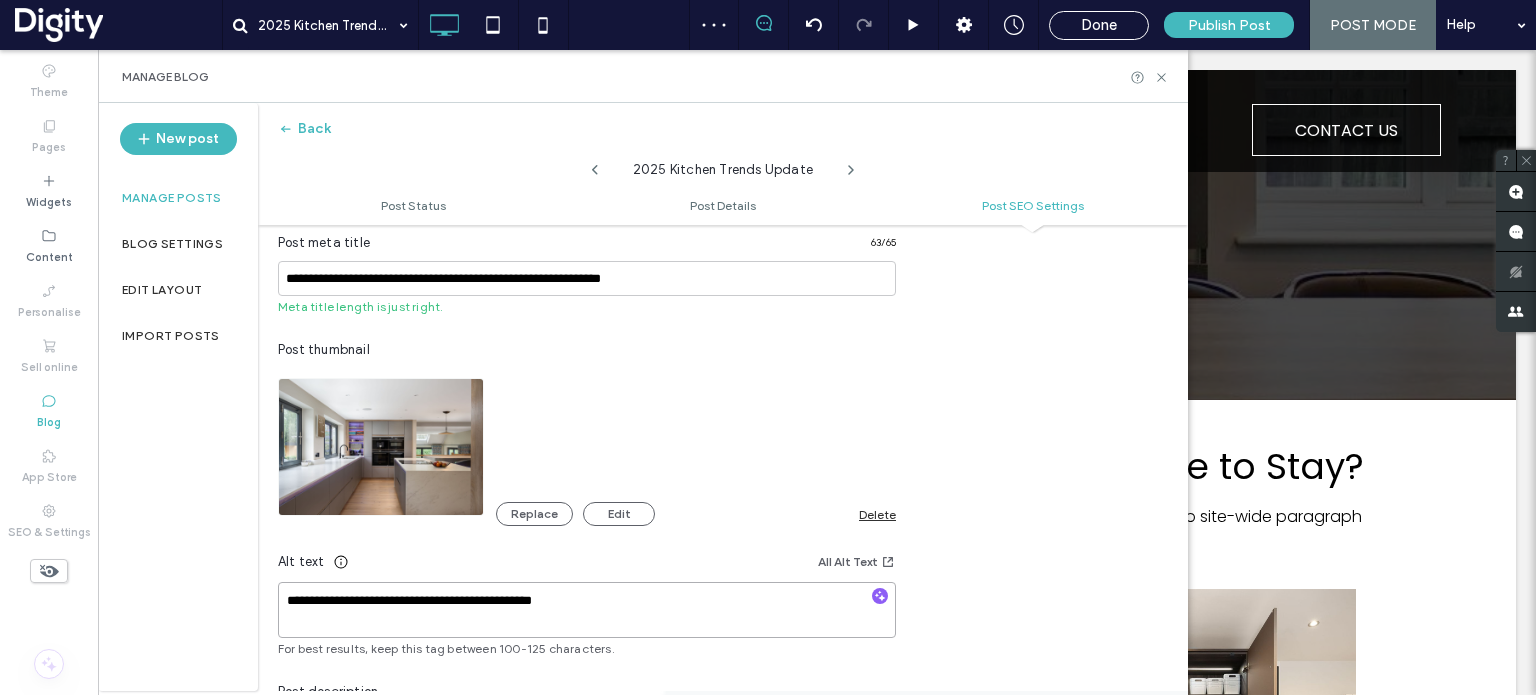 scroll, scrollTop: 0, scrollLeft: 0, axis: both 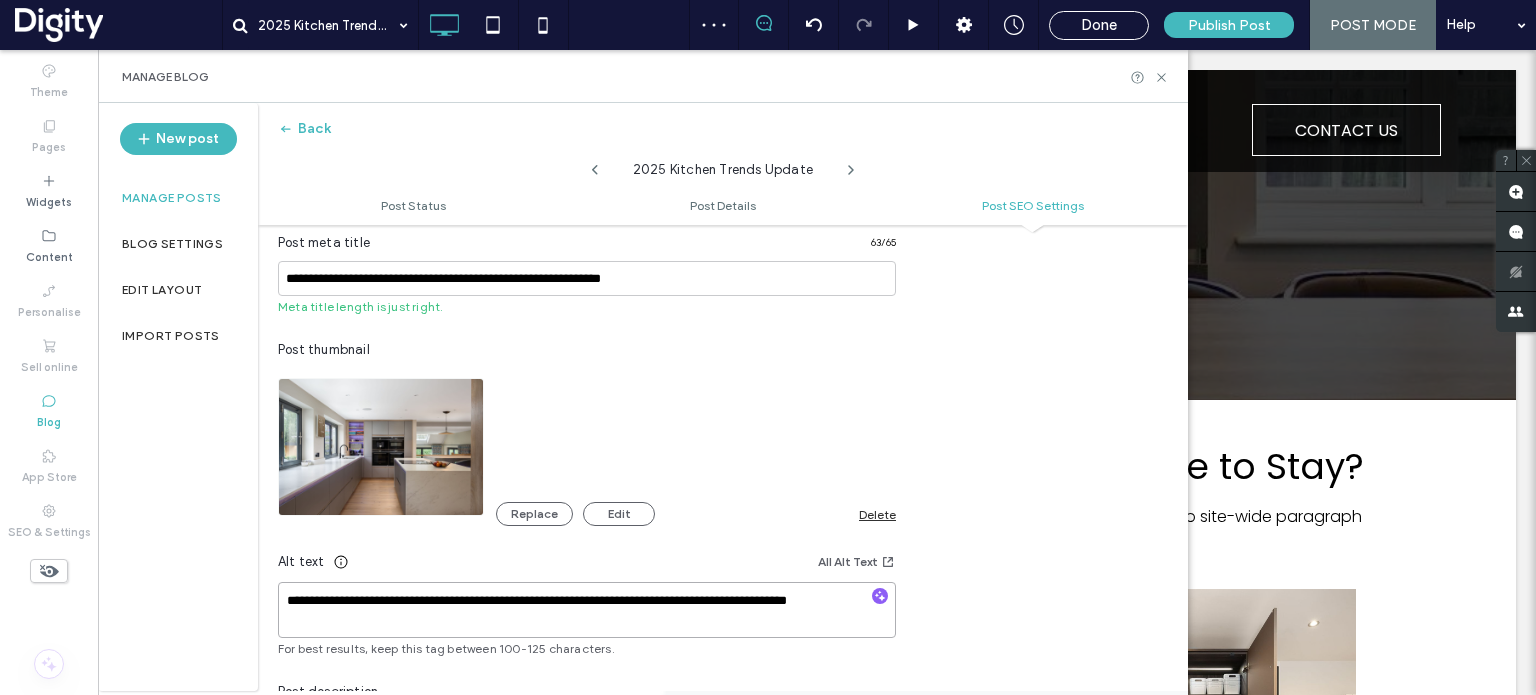click on "**********" at bounding box center (587, 610) 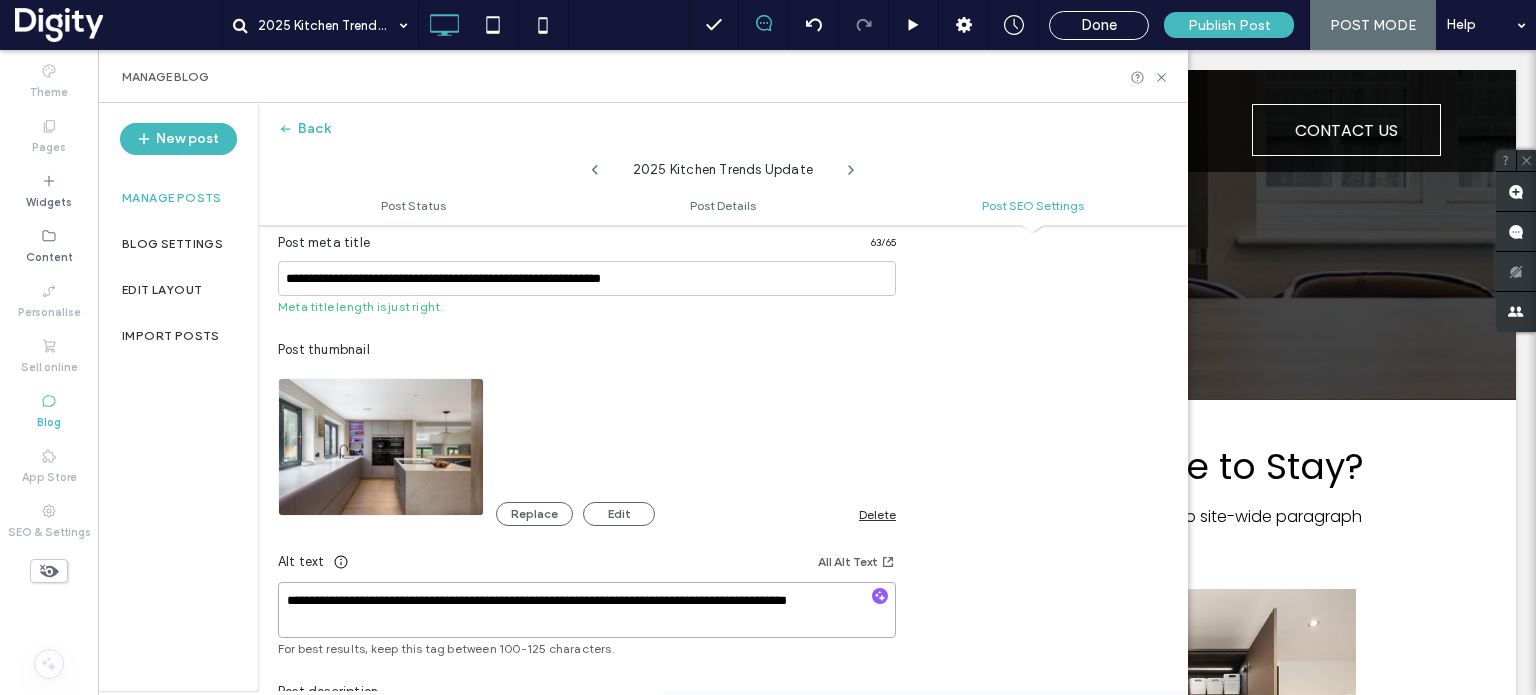 click on "**********" at bounding box center [587, 610] 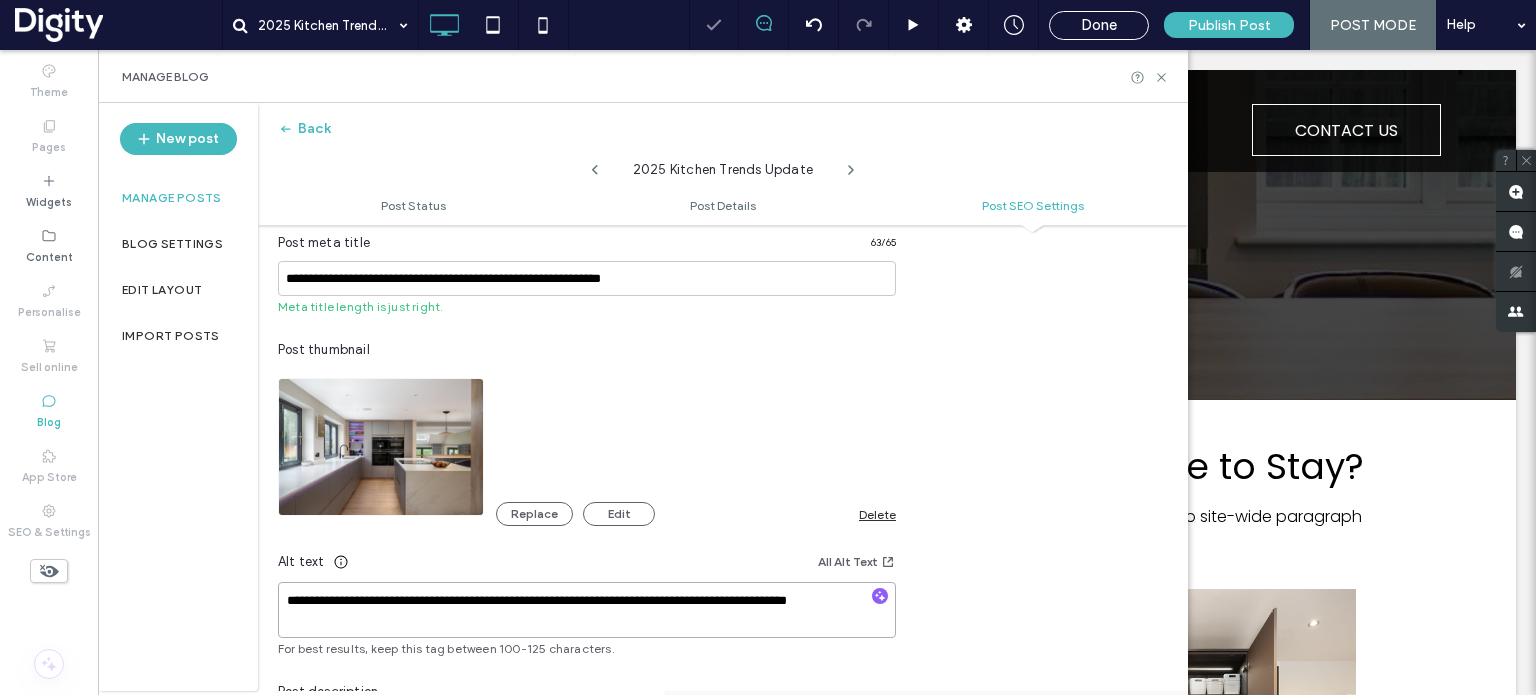 scroll, scrollTop: 0, scrollLeft: 0, axis: both 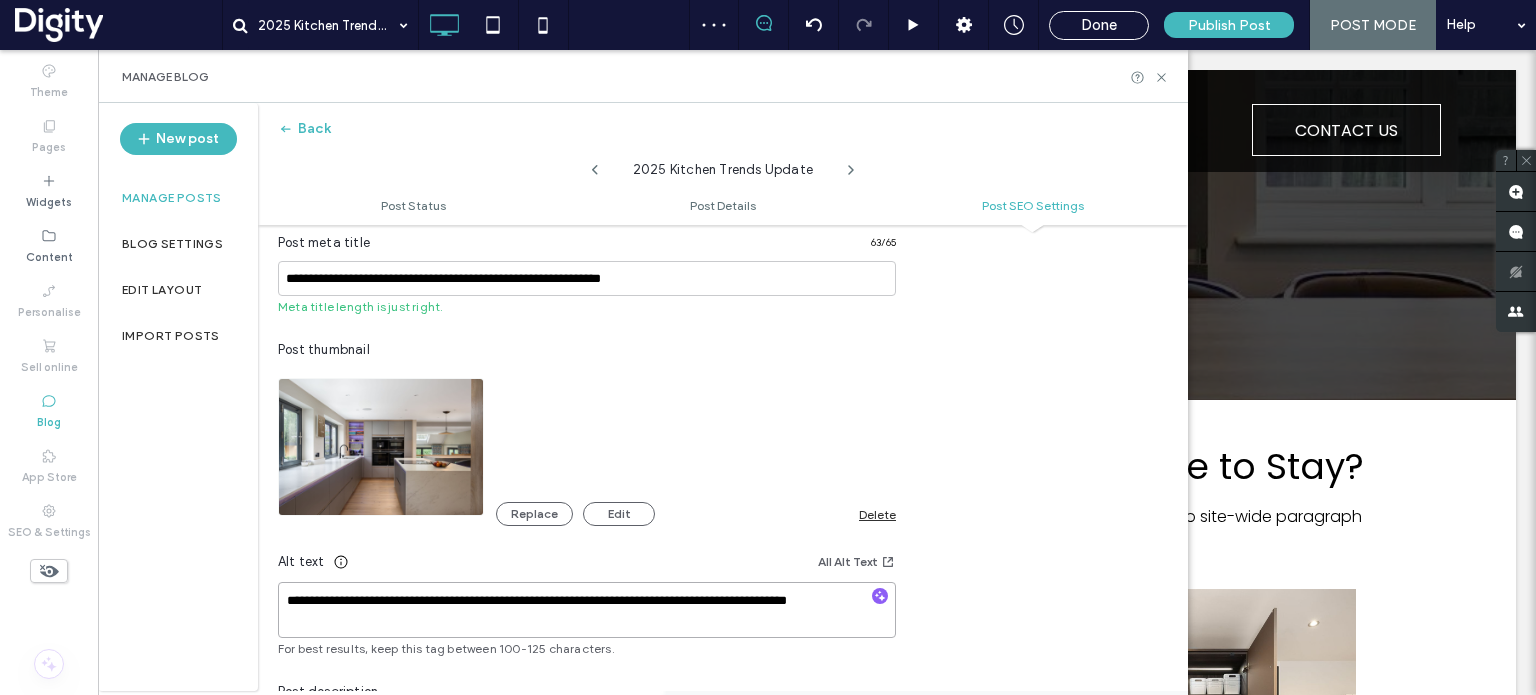 click on "**********" at bounding box center (587, 610) 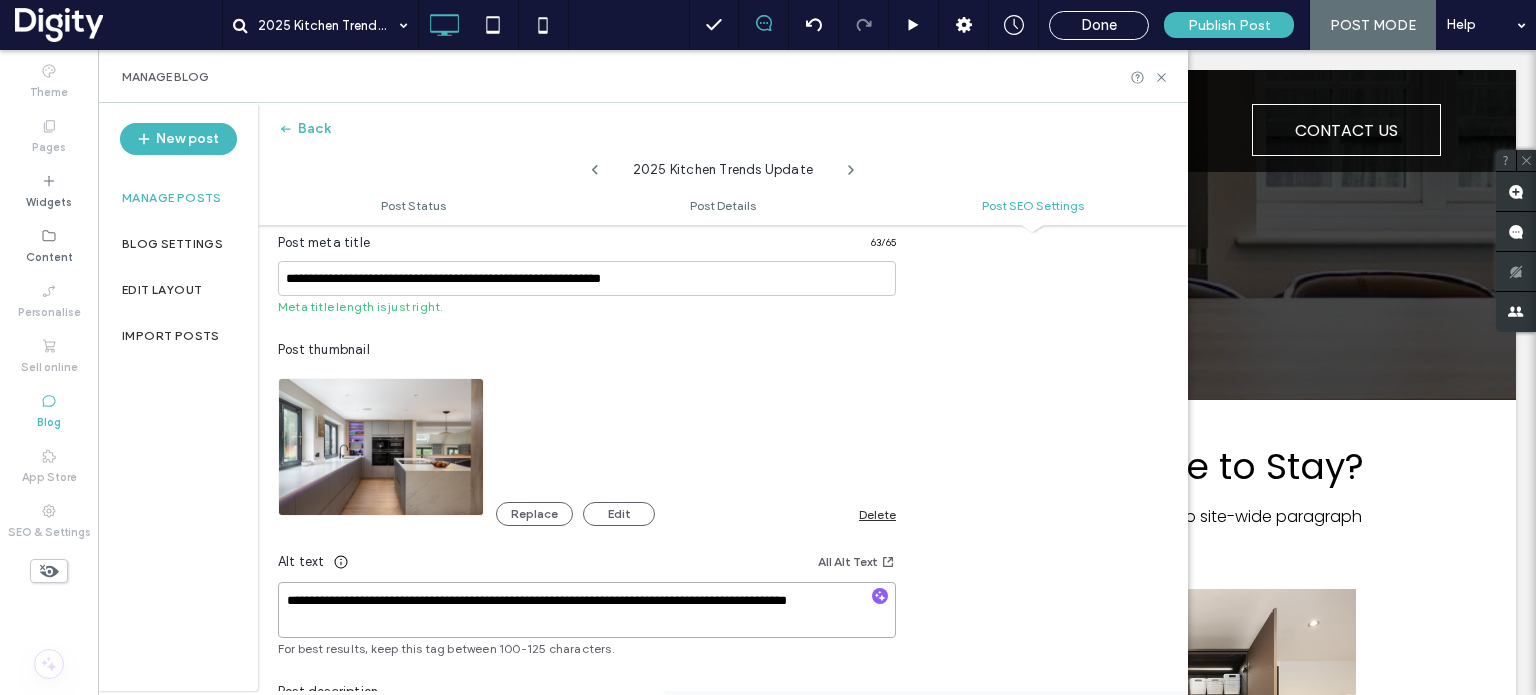 click on "**********" at bounding box center (587, 610) 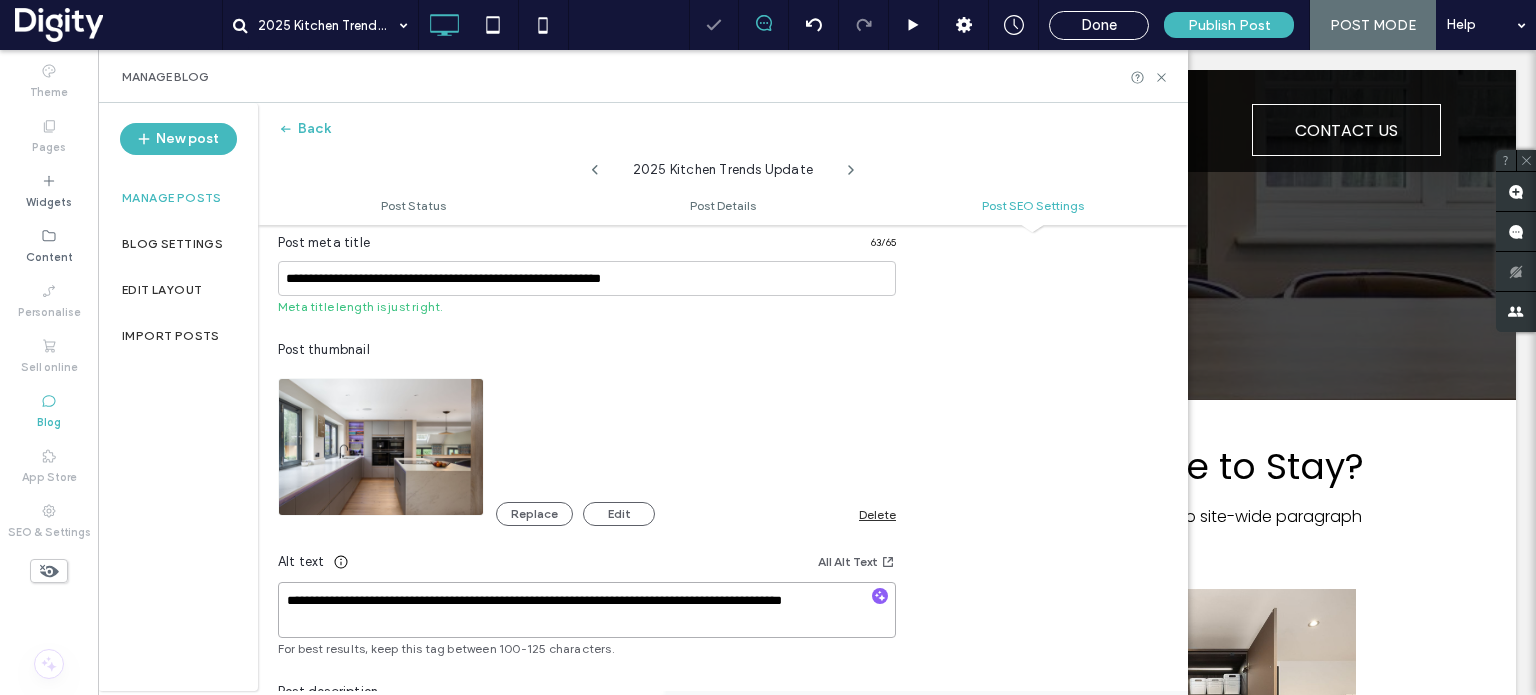 scroll, scrollTop: 0, scrollLeft: 0, axis: both 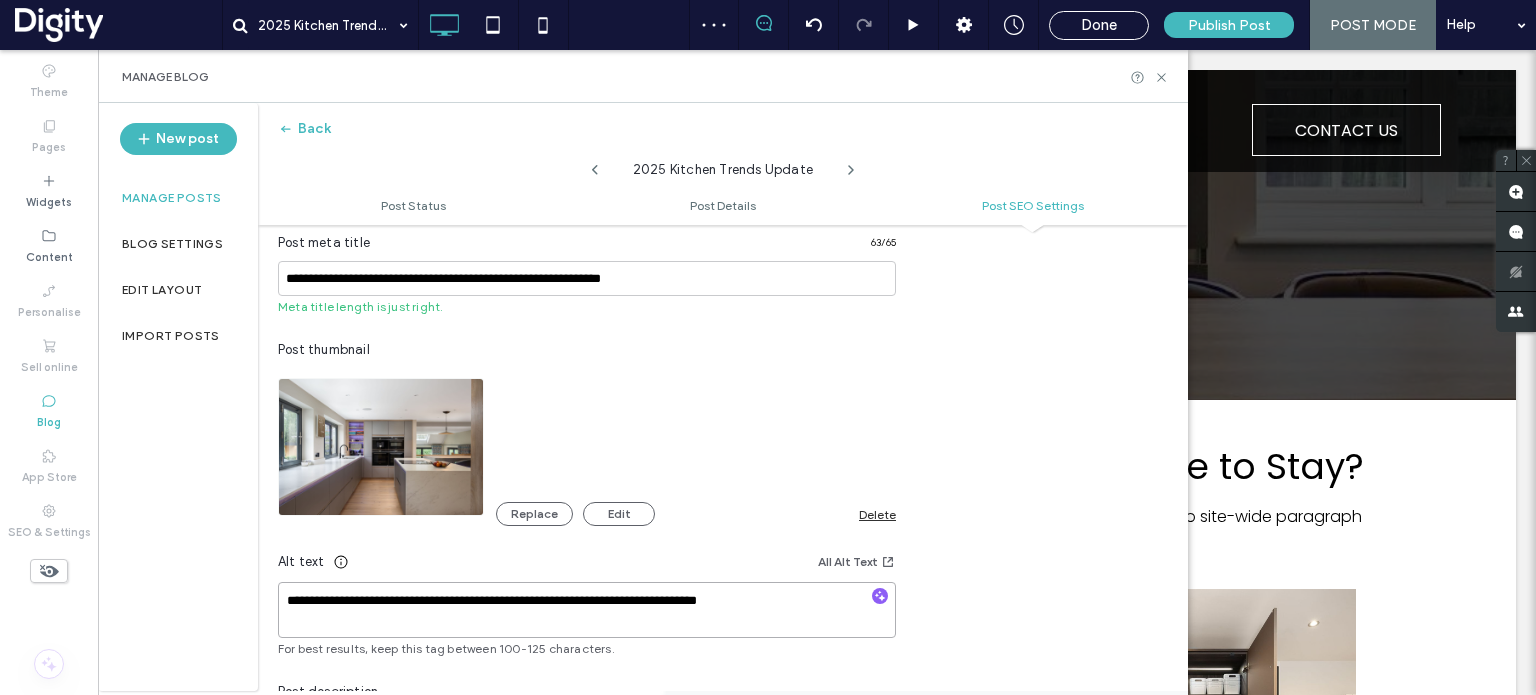 click on "**********" at bounding box center (587, 610) 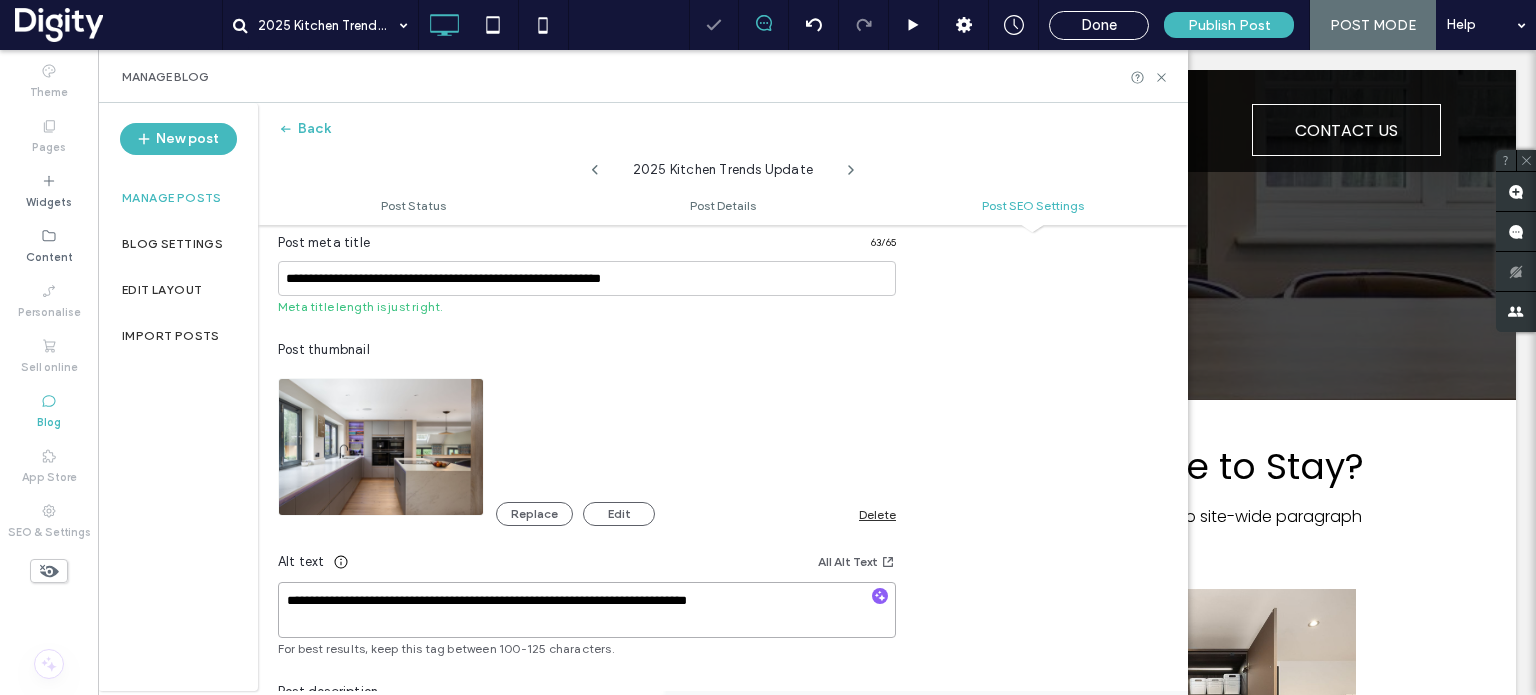 scroll, scrollTop: 0, scrollLeft: 0, axis: both 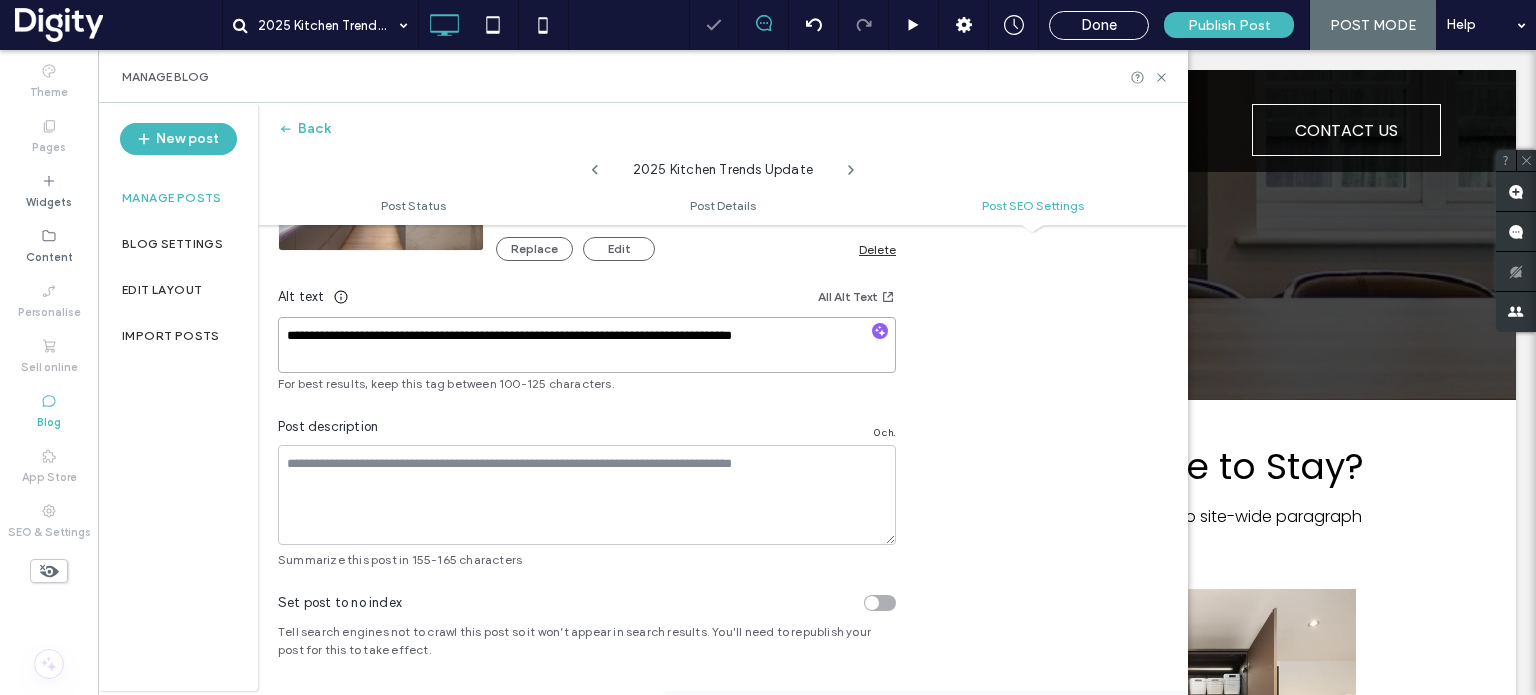 type on "**********" 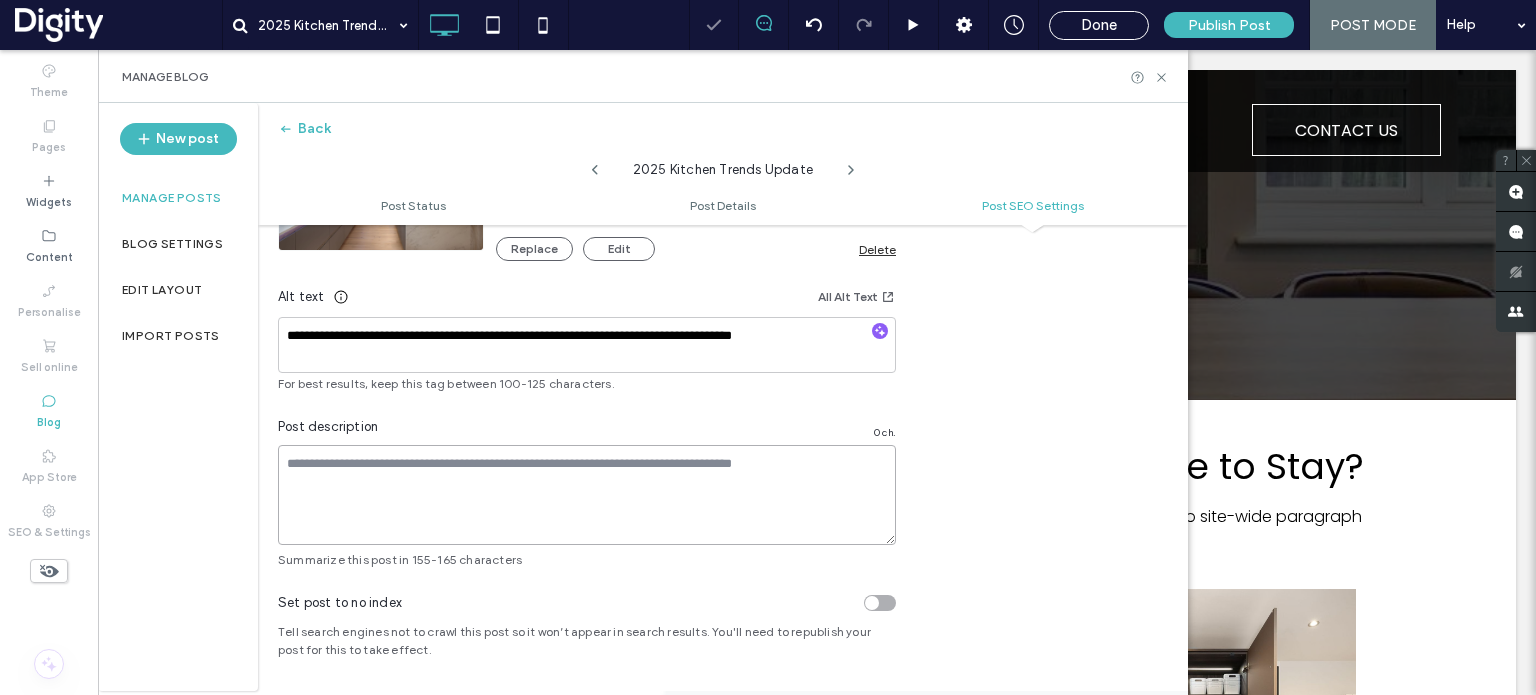 click at bounding box center [587, 495] 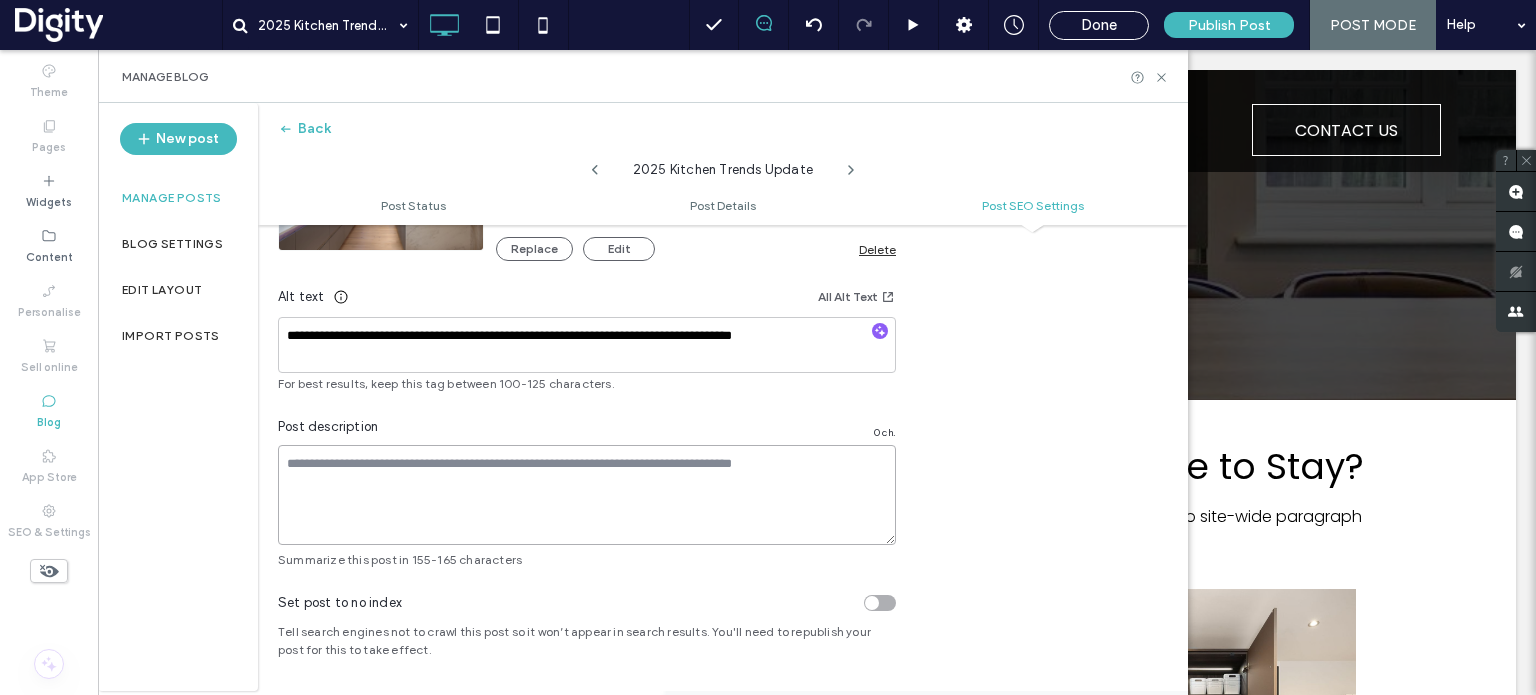 scroll, scrollTop: 1324, scrollLeft: 0, axis: vertical 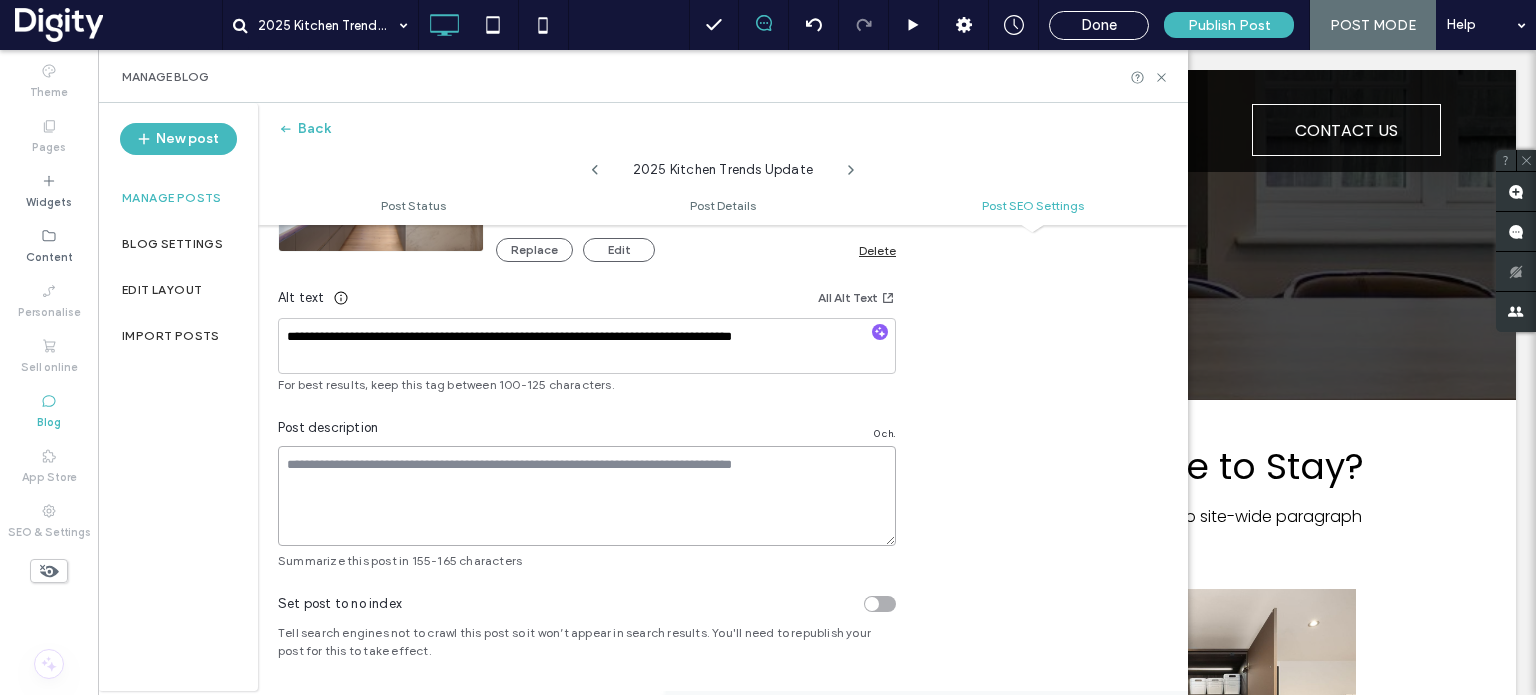 type on "*" 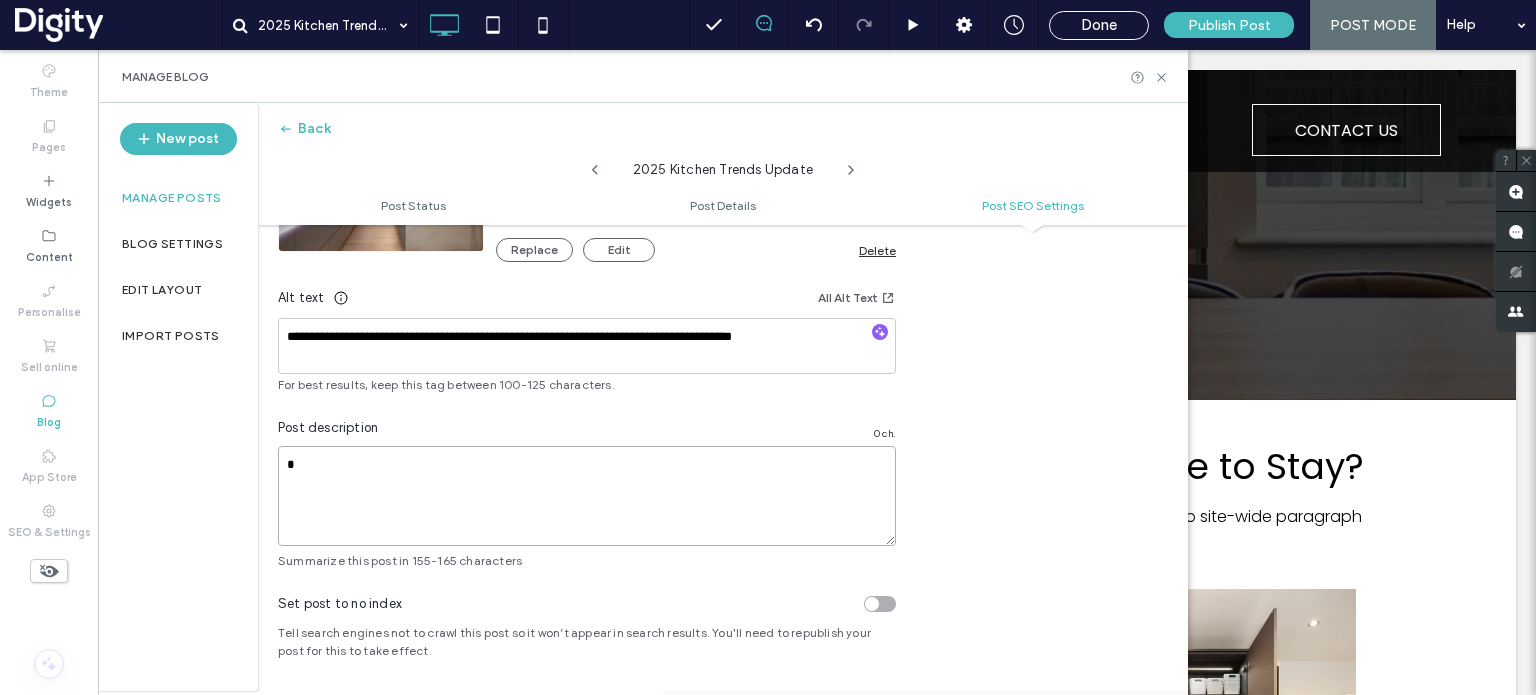 type on "**********" 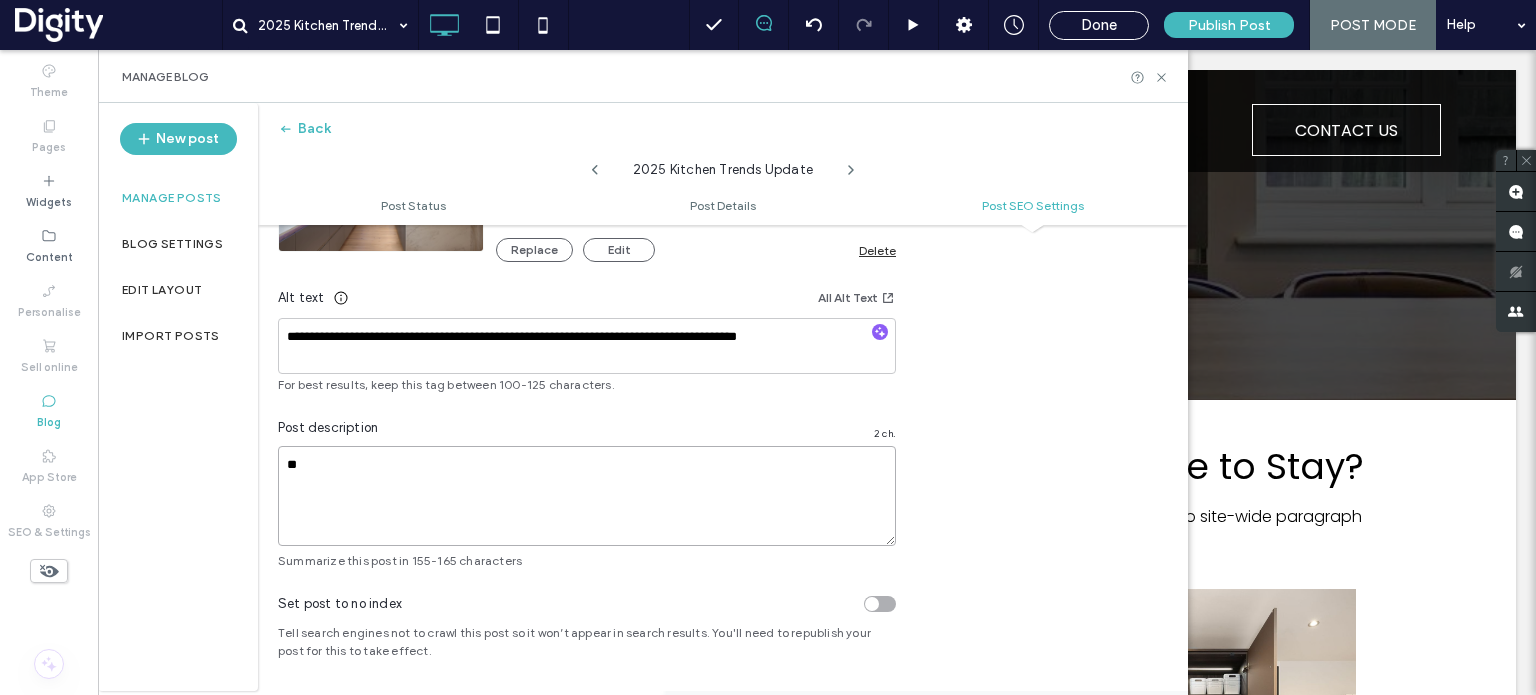 type on "*" 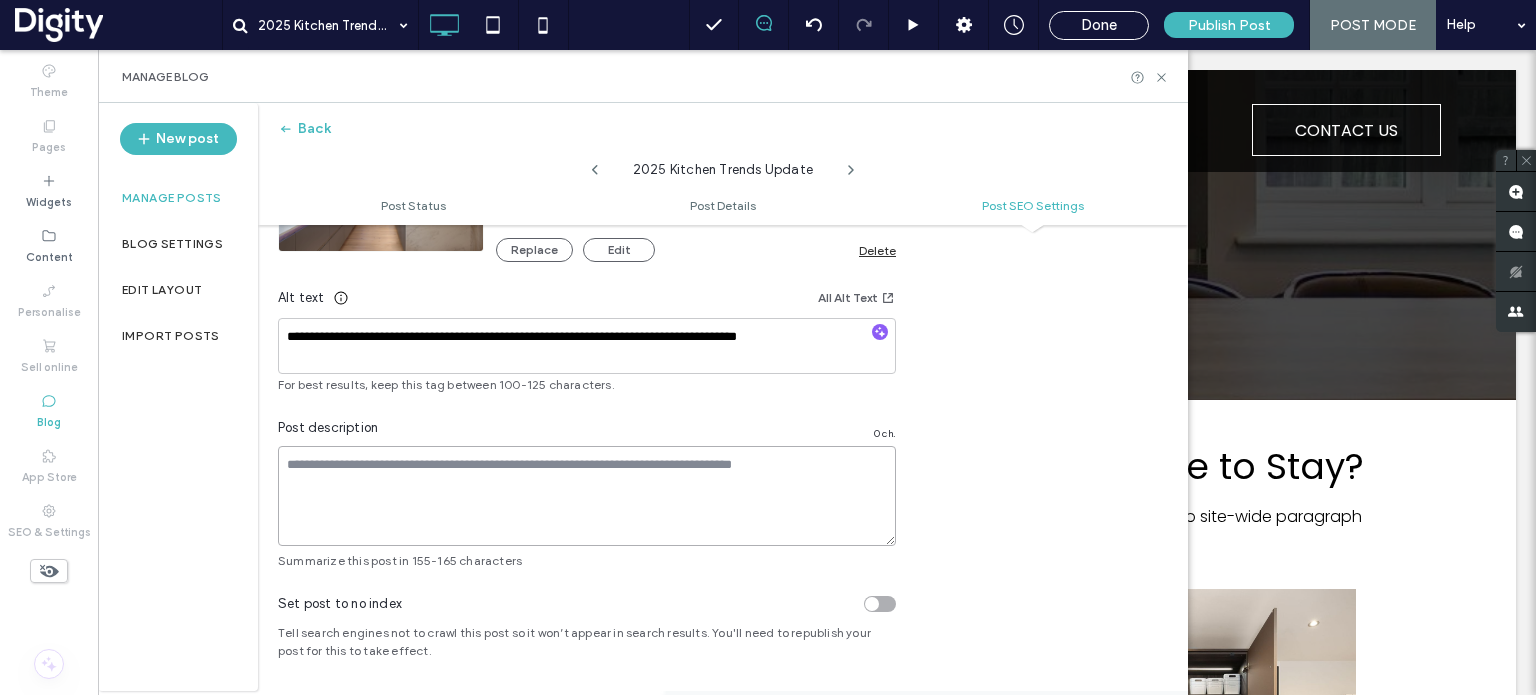 paste on "**********" 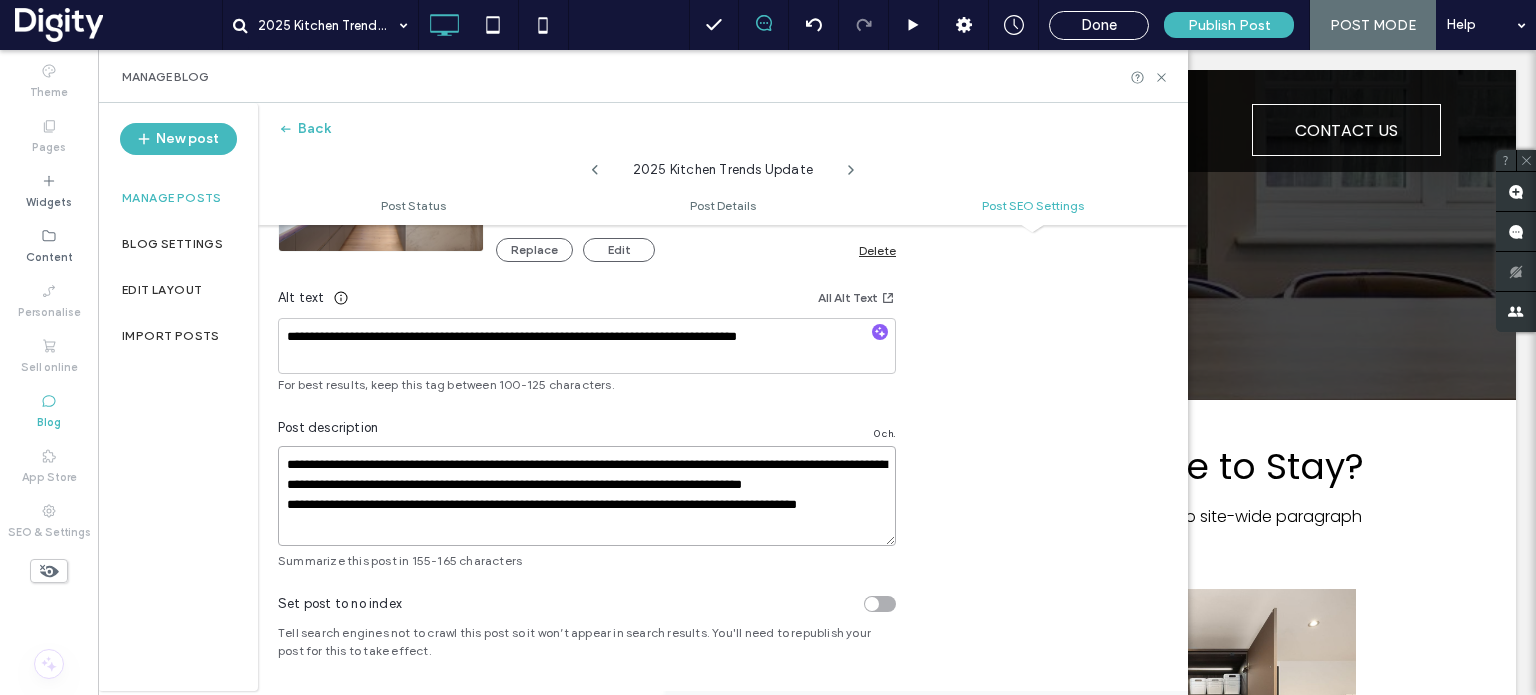 scroll, scrollTop: 27, scrollLeft: 0, axis: vertical 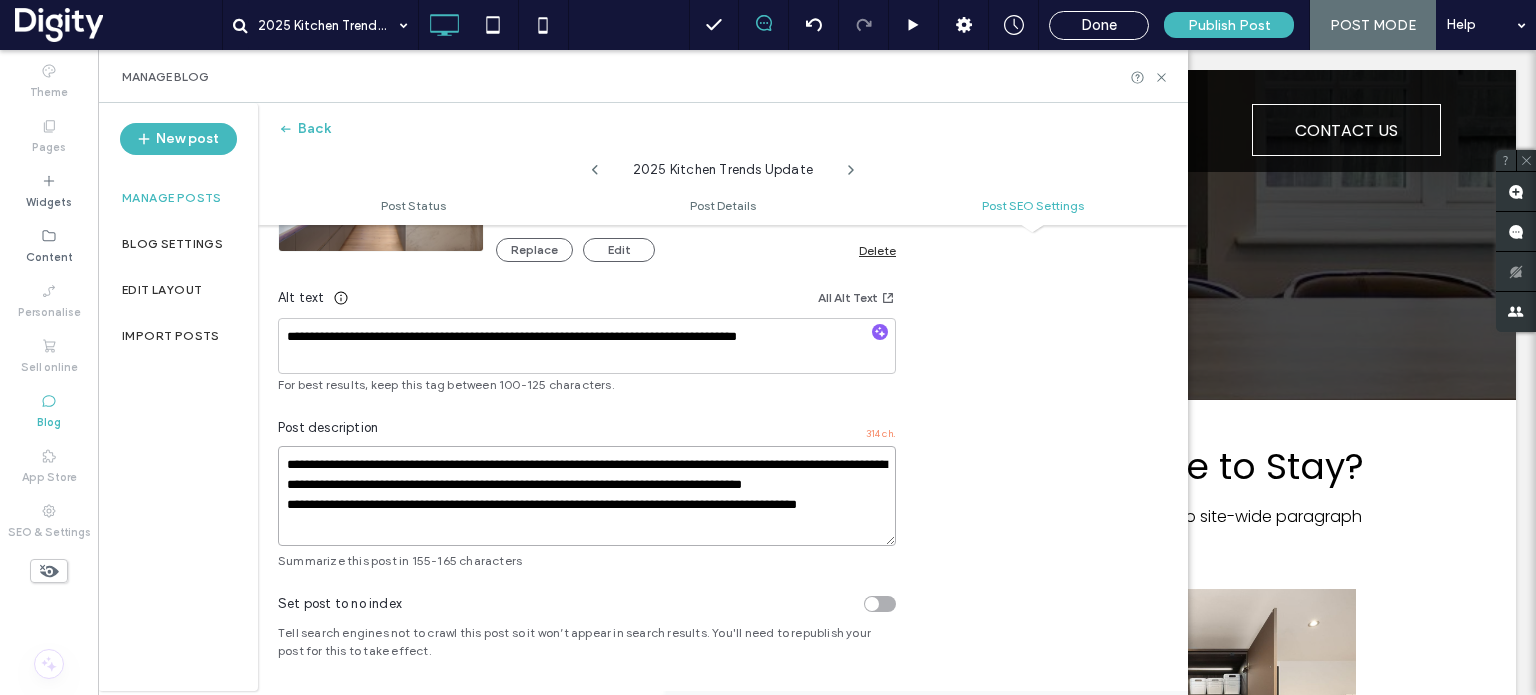 click on "**********" at bounding box center (587, 496) 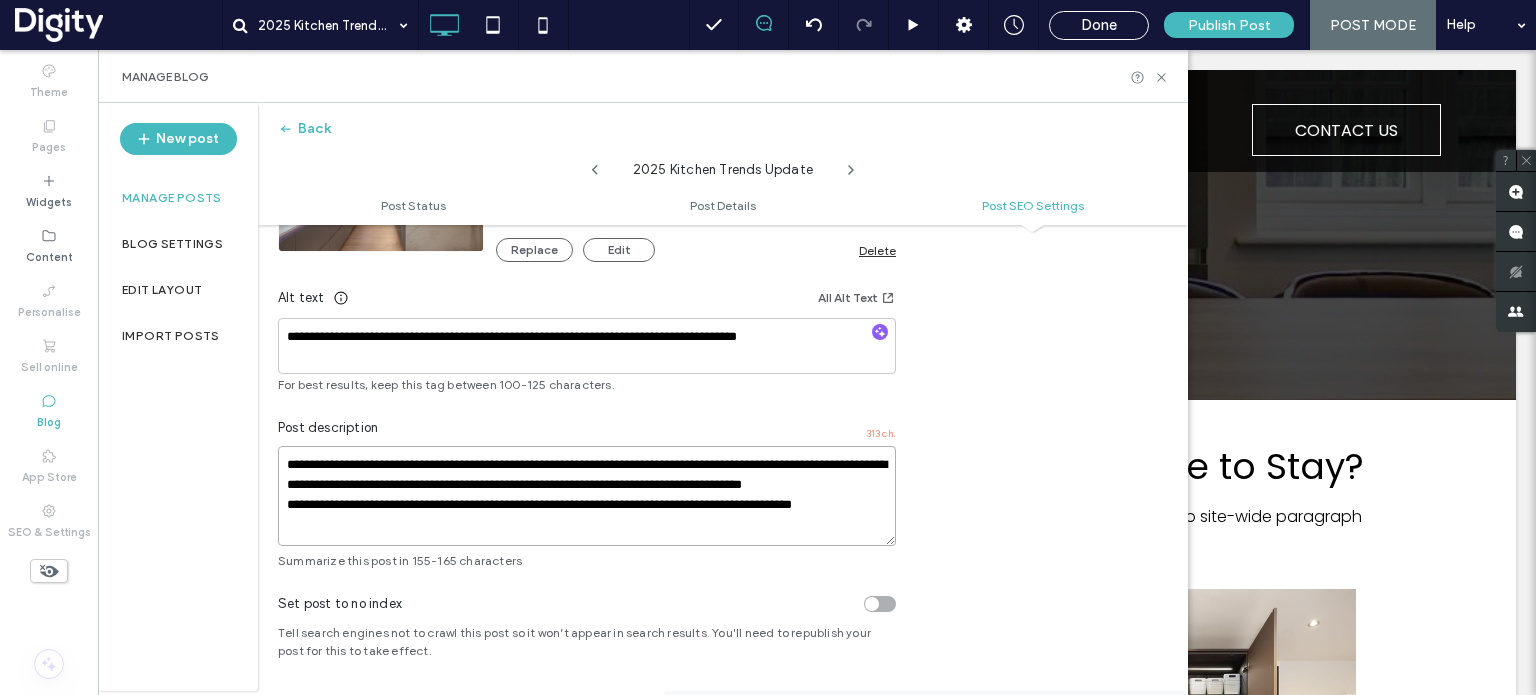 scroll, scrollTop: 0, scrollLeft: 0, axis: both 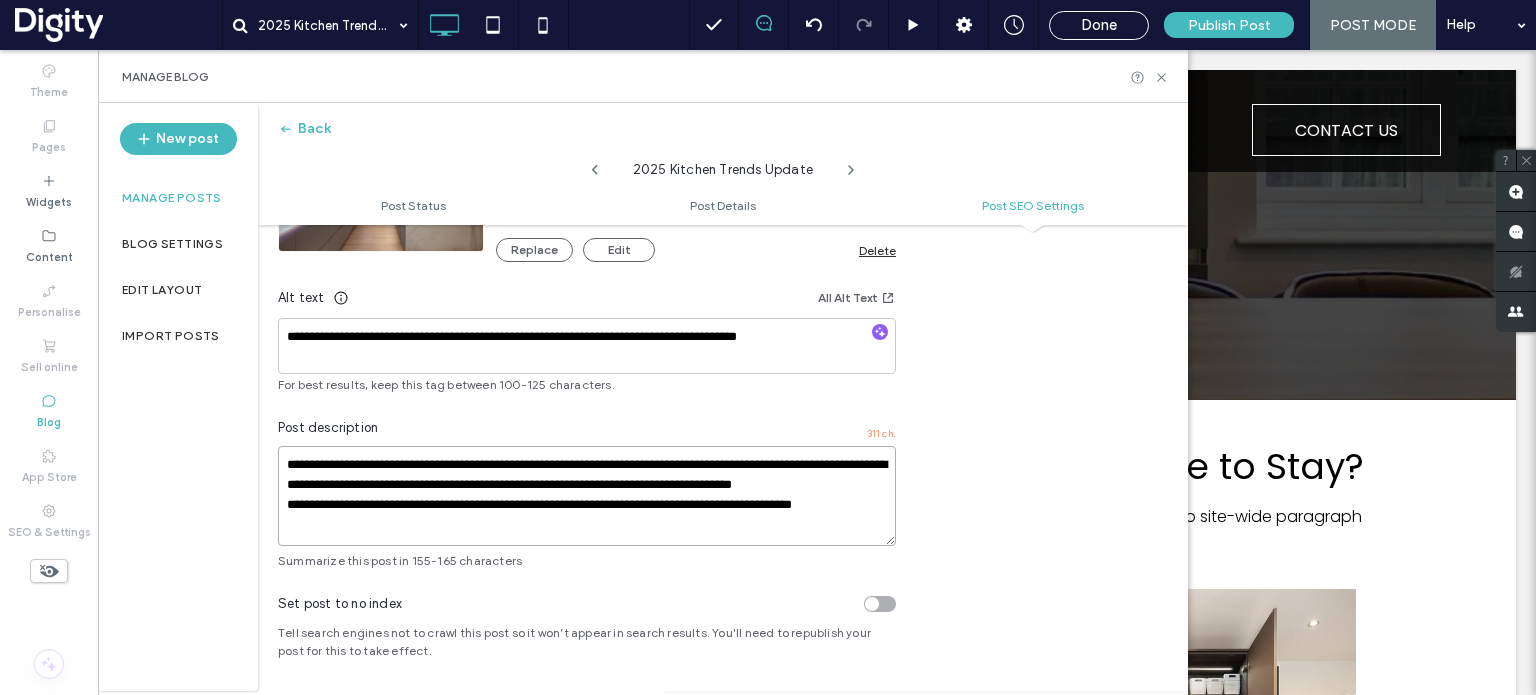 click on "**********" at bounding box center (587, 496) 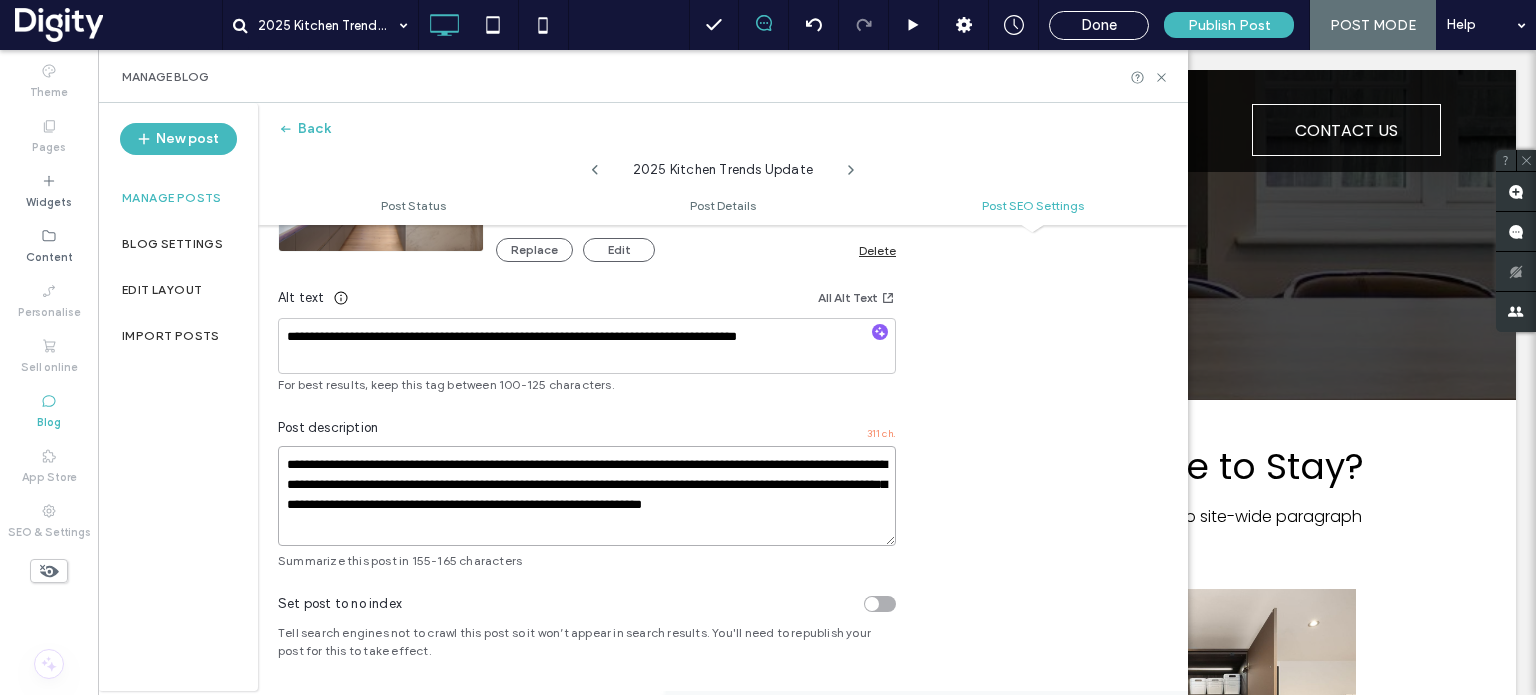 drag, startPoint x: 446, startPoint y: 527, endPoint x: 540, endPoint y: 497, distance: 98.67117 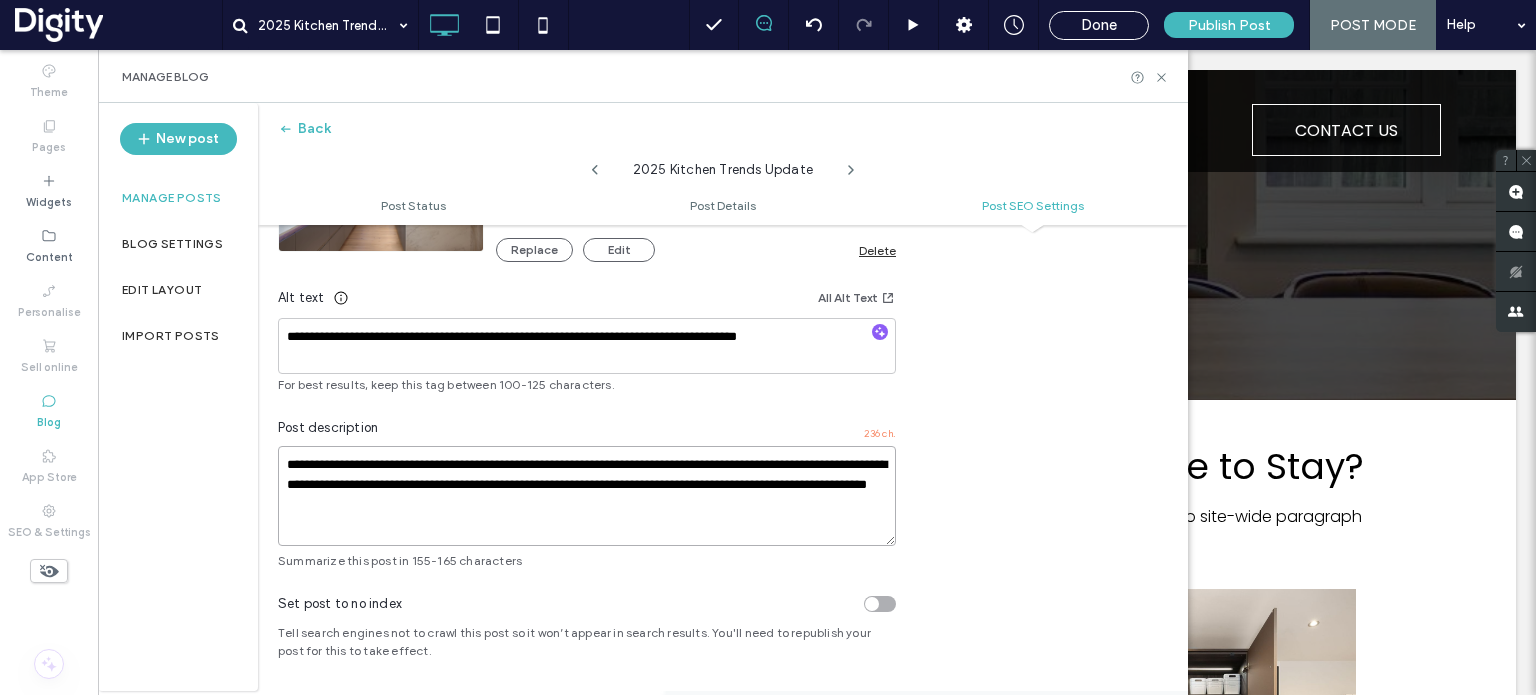 click on "**********" at bounding box center (587, 496) 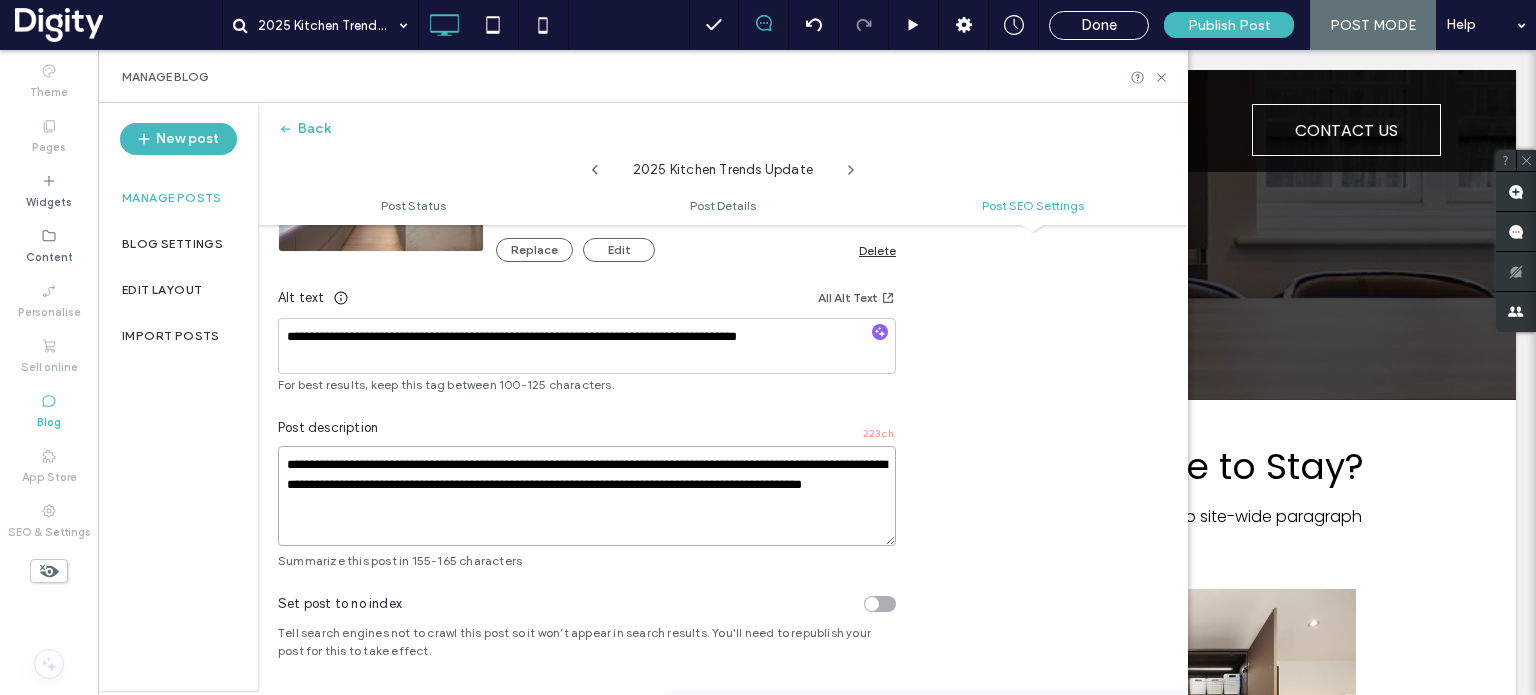 click on "**********" at bounding box center [587, 496] 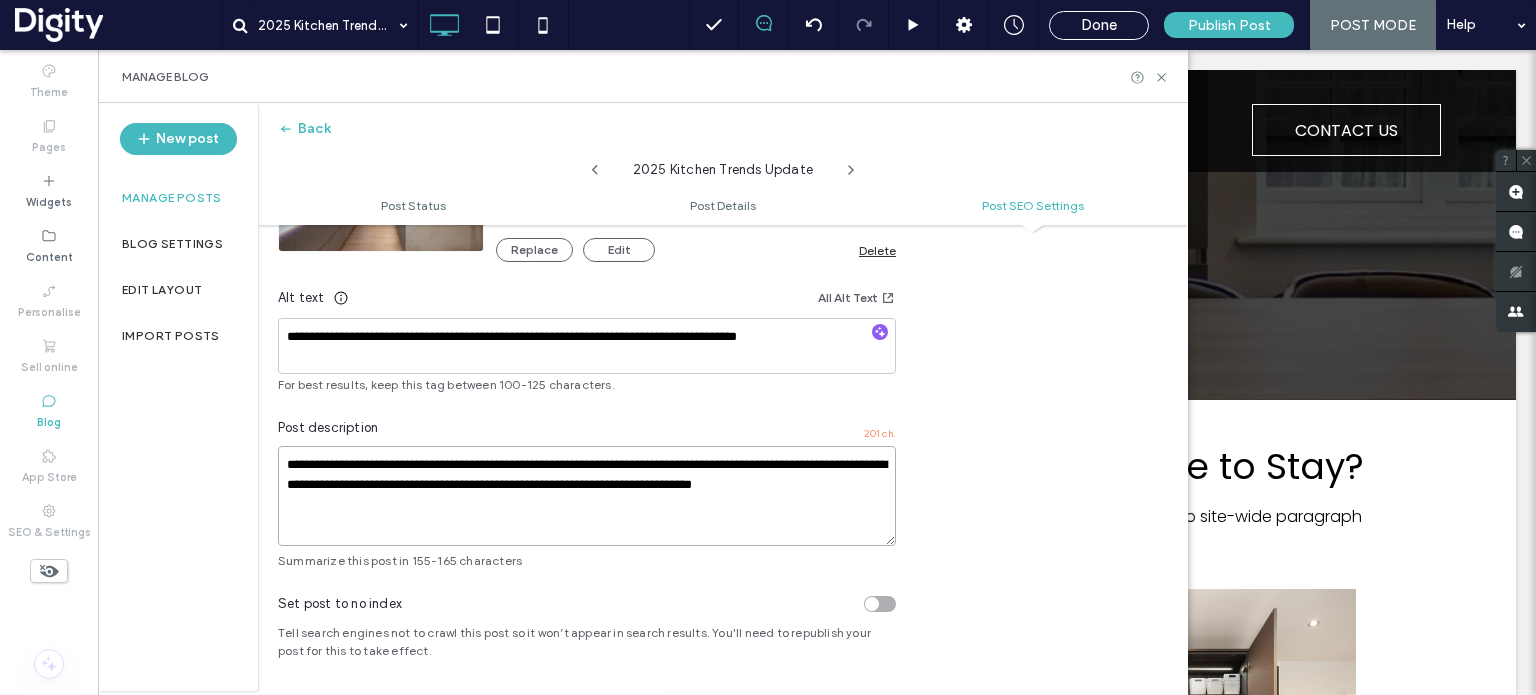 click on "**********" at bounding box center (587, 496) 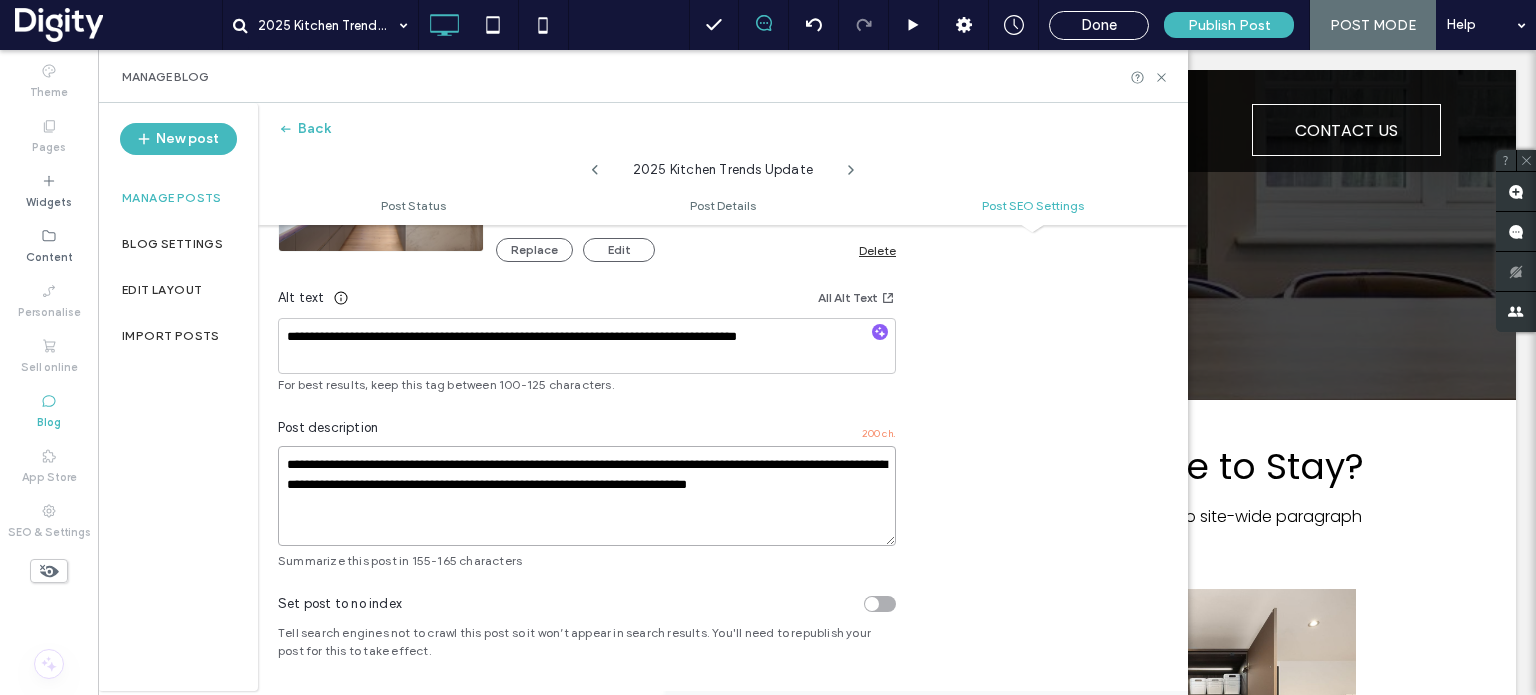 click on "**********" at bounding box center (587, 496) 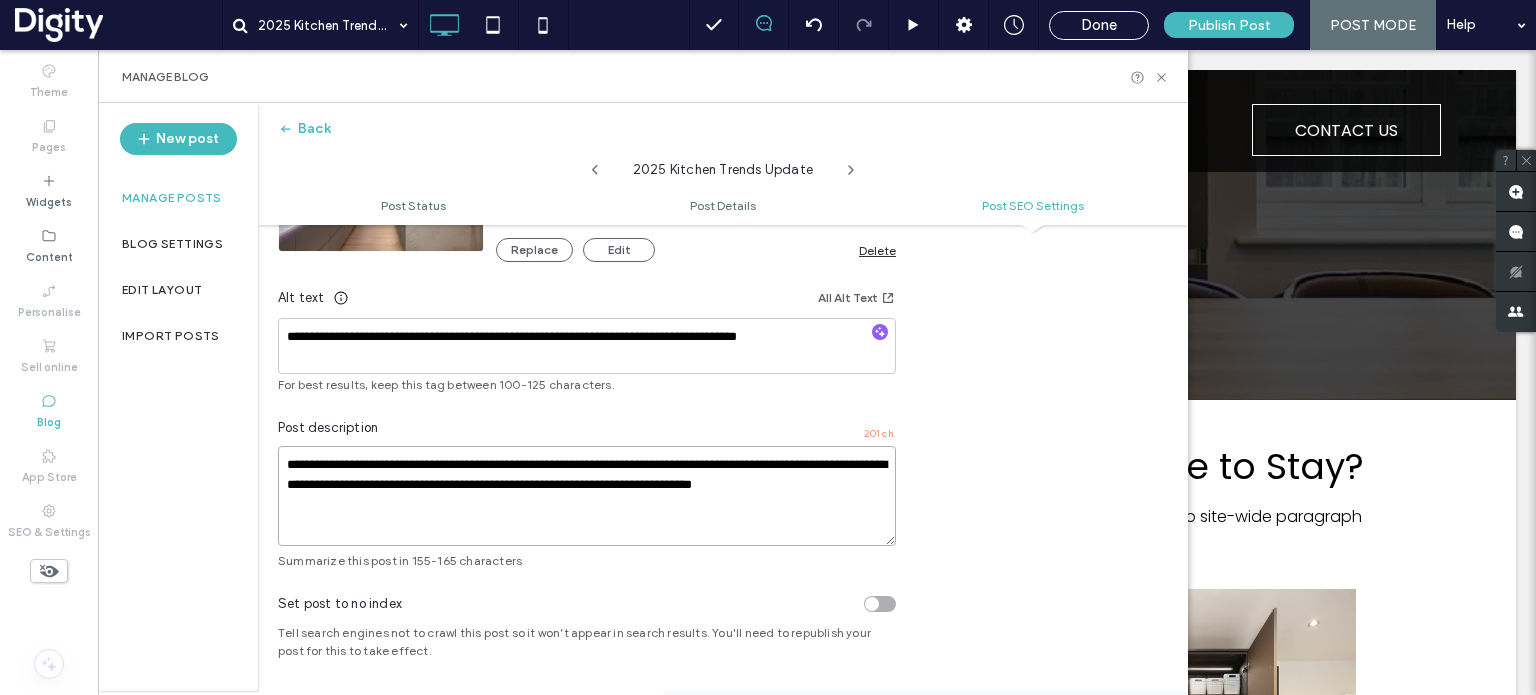 drag, startPoint x: 524, startPoint y: 462, endPoint x: 775, endPoint y: 459, distance: 251.01793 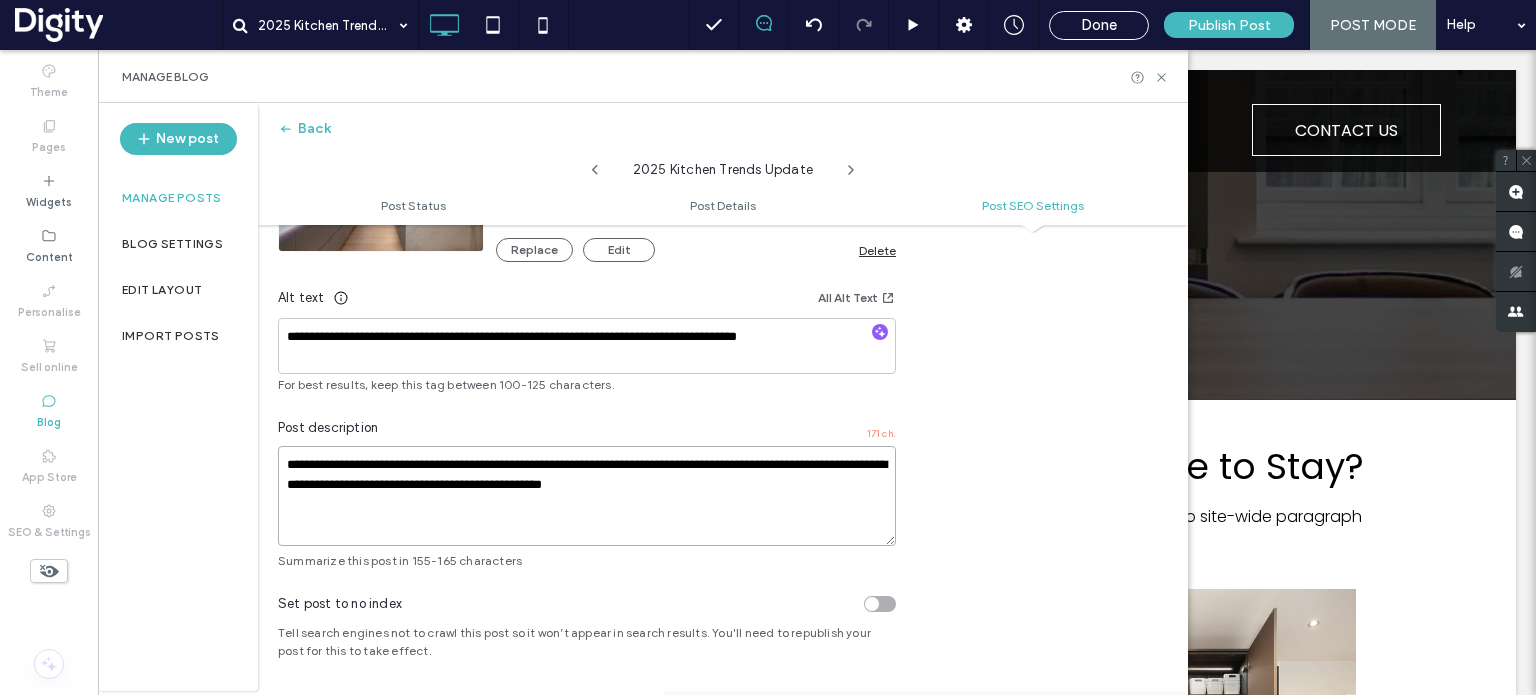 type on "**********" 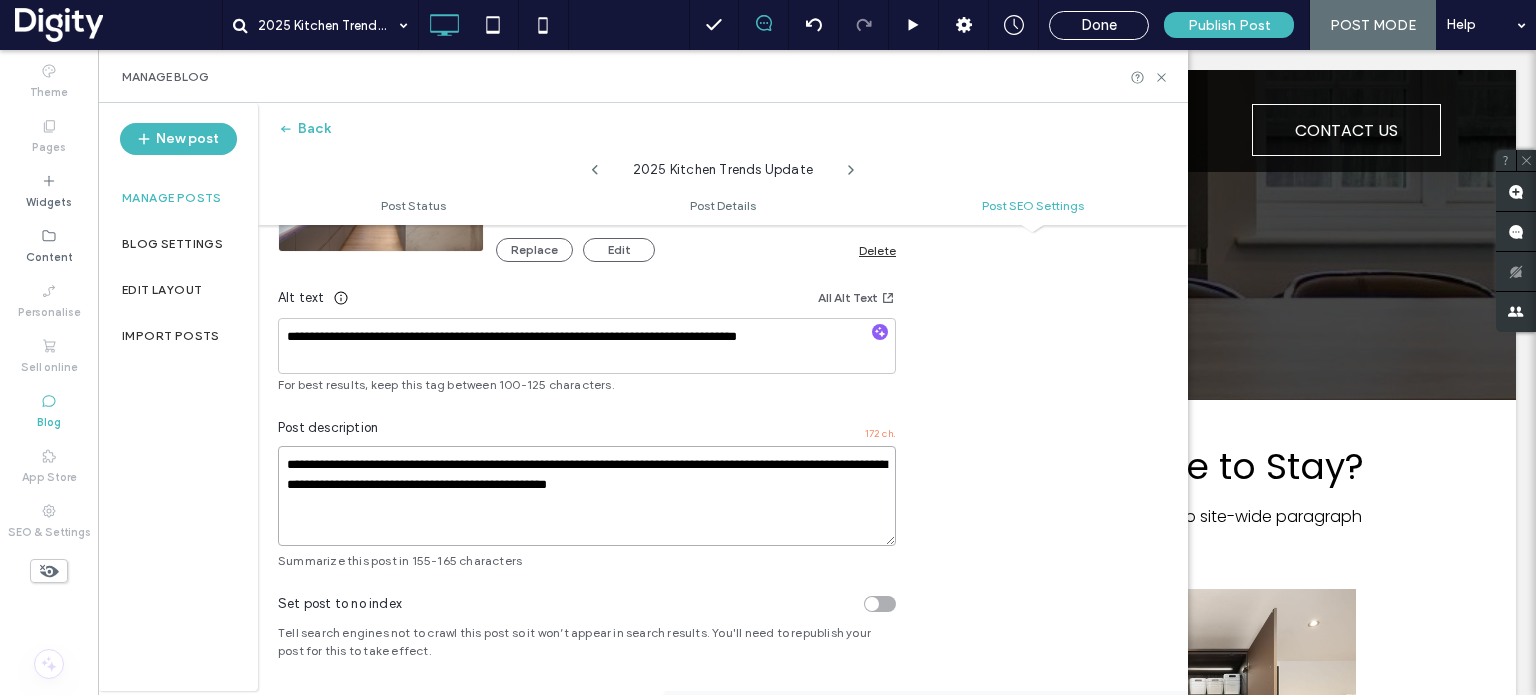 click on "**********" at bounding box center [587, 496] 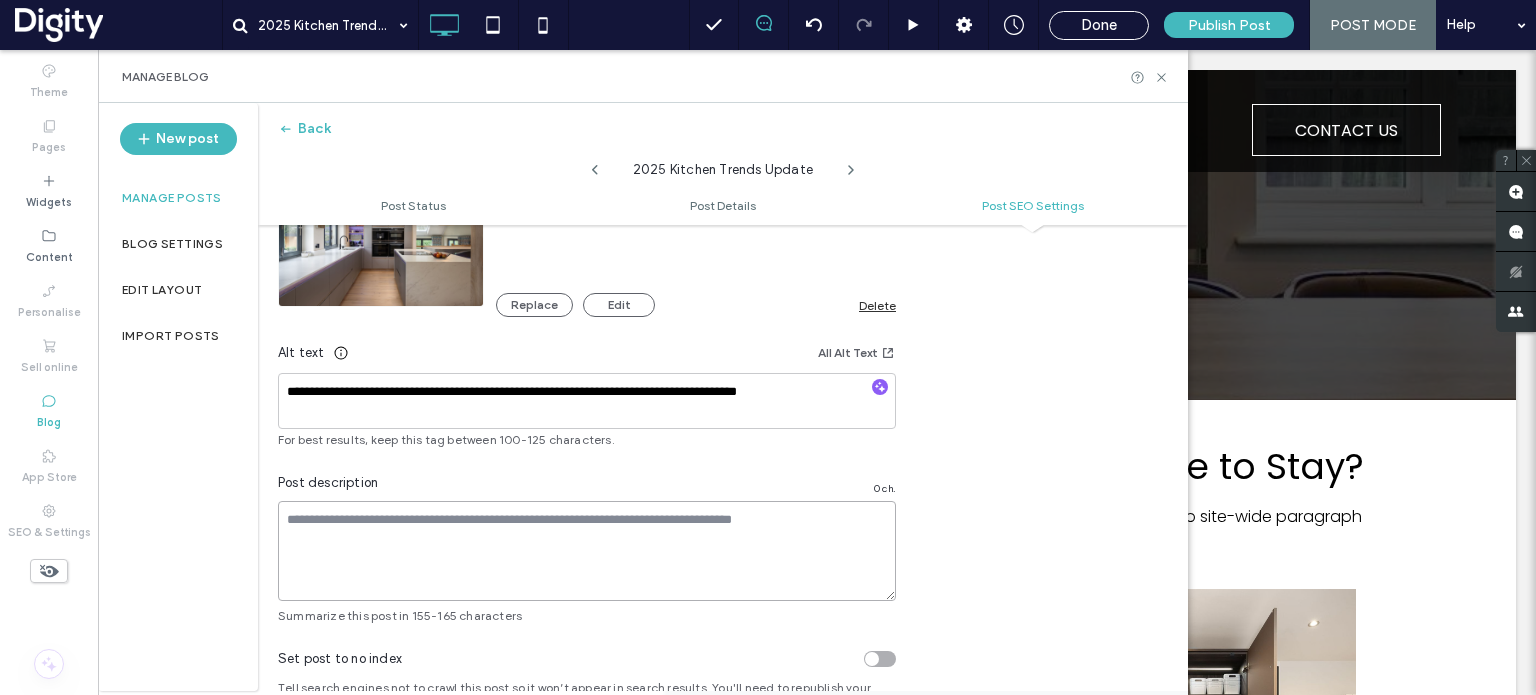 scroll, scrollTop: 1325, scrollLeft: 0, axis: vertical 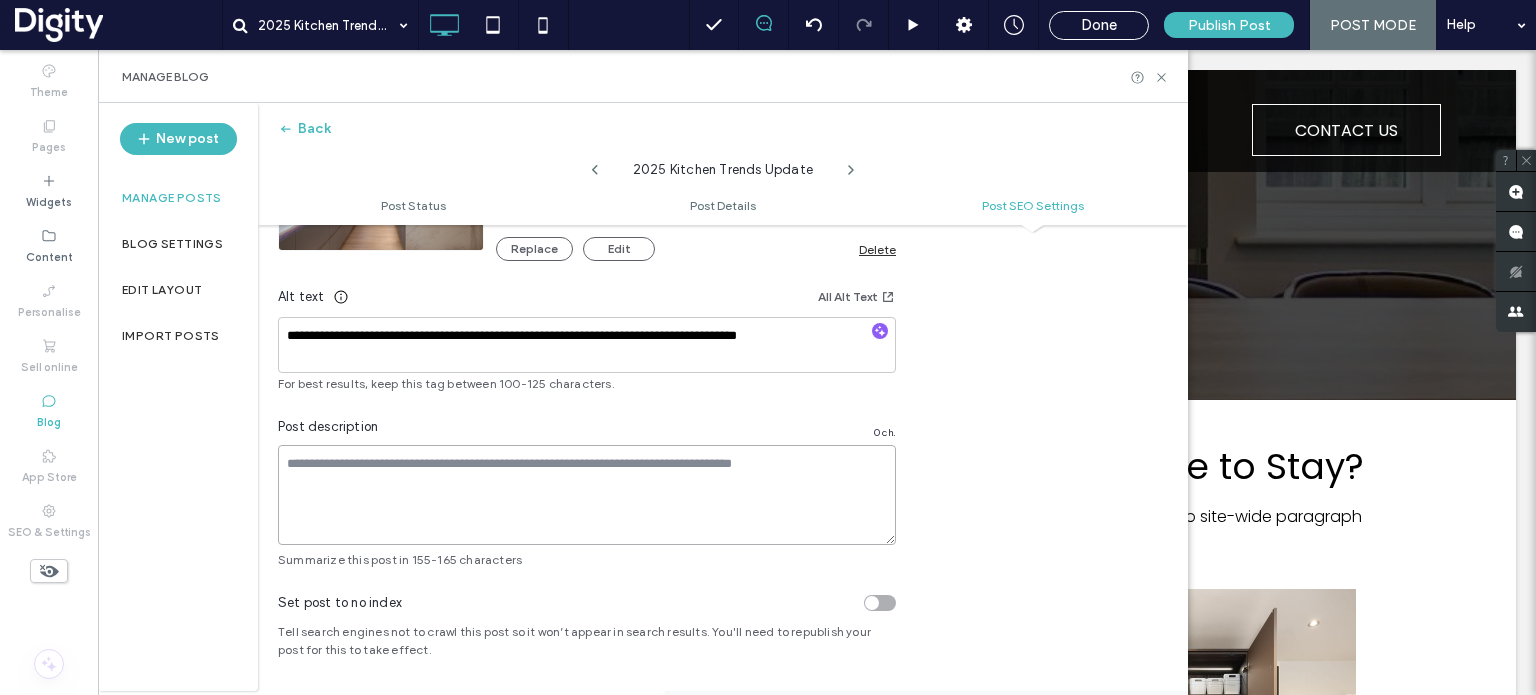 click at bounding box center (587, 495) 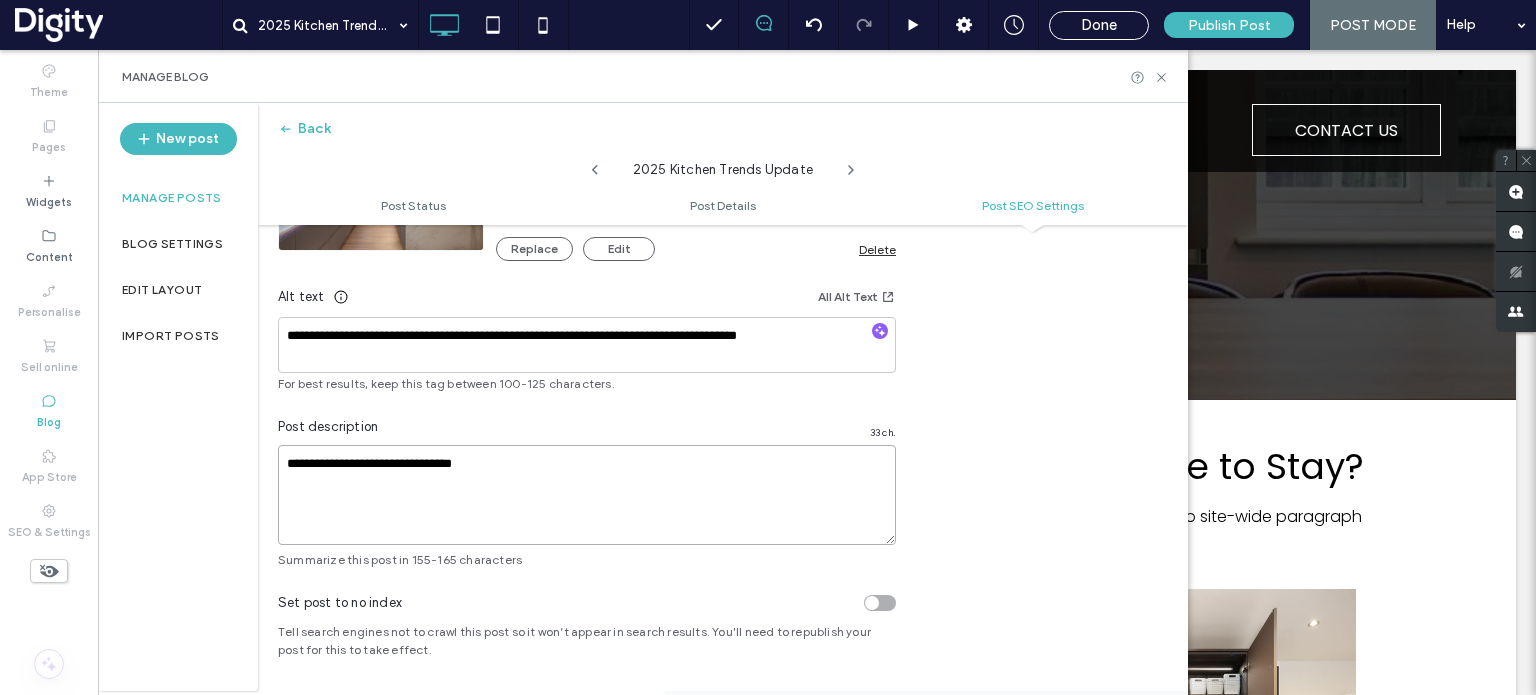 paste on "**********" 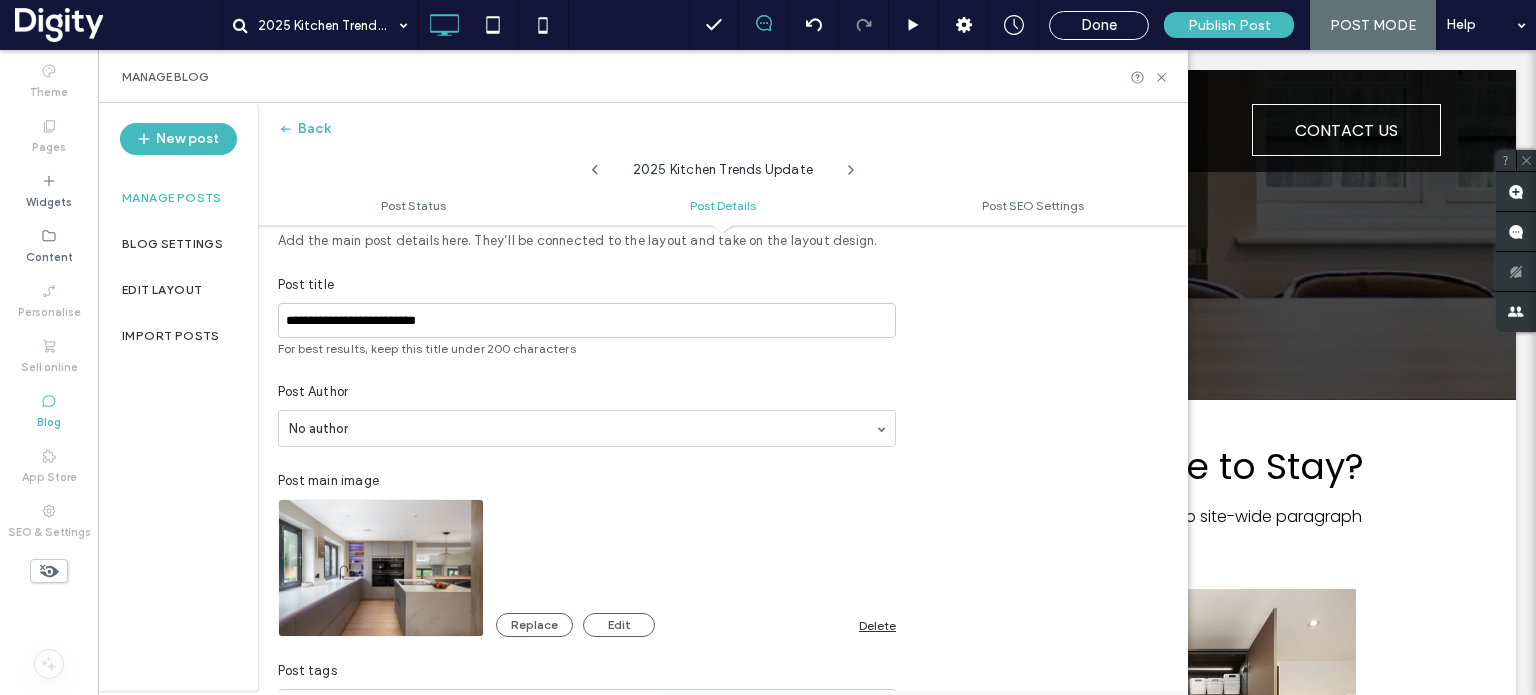 scroll, scrollTop: 497, scrollLeft: 0, axis: vertical 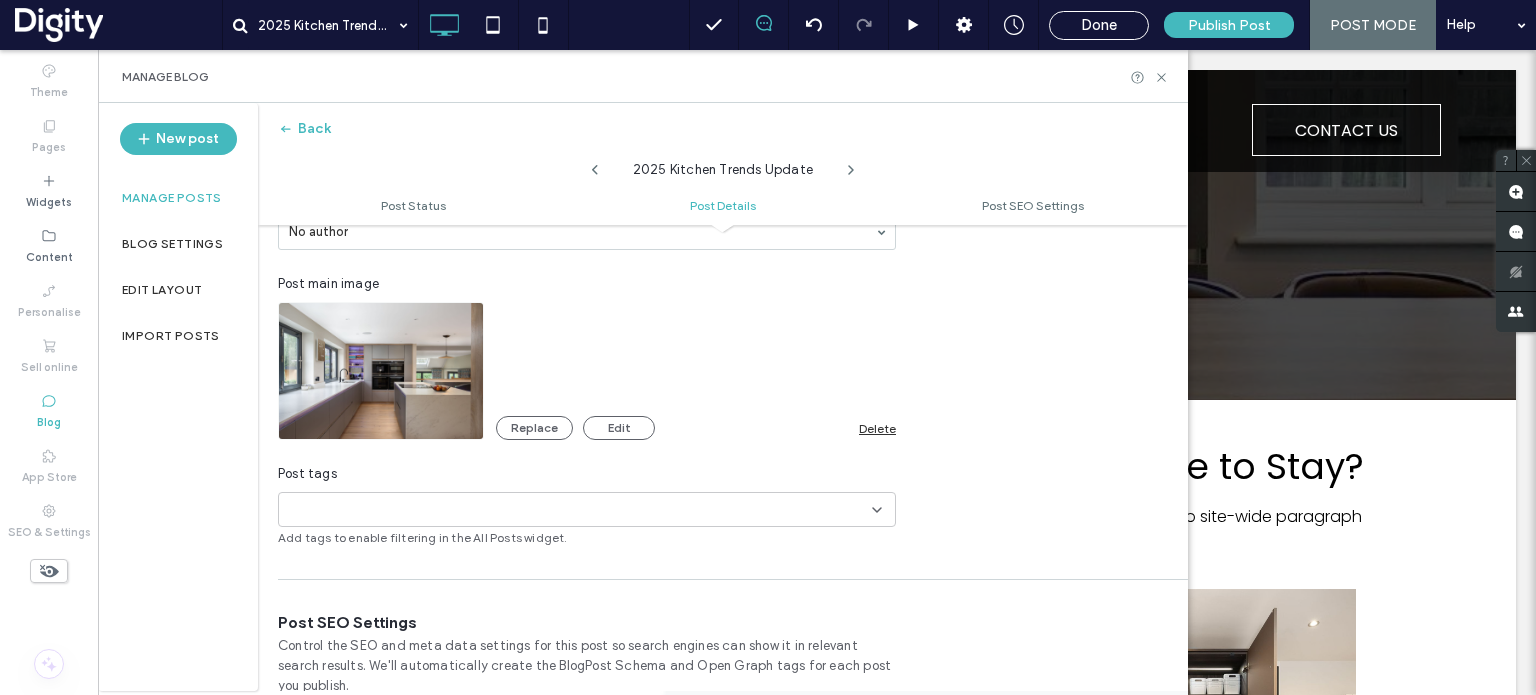 type on "**********" 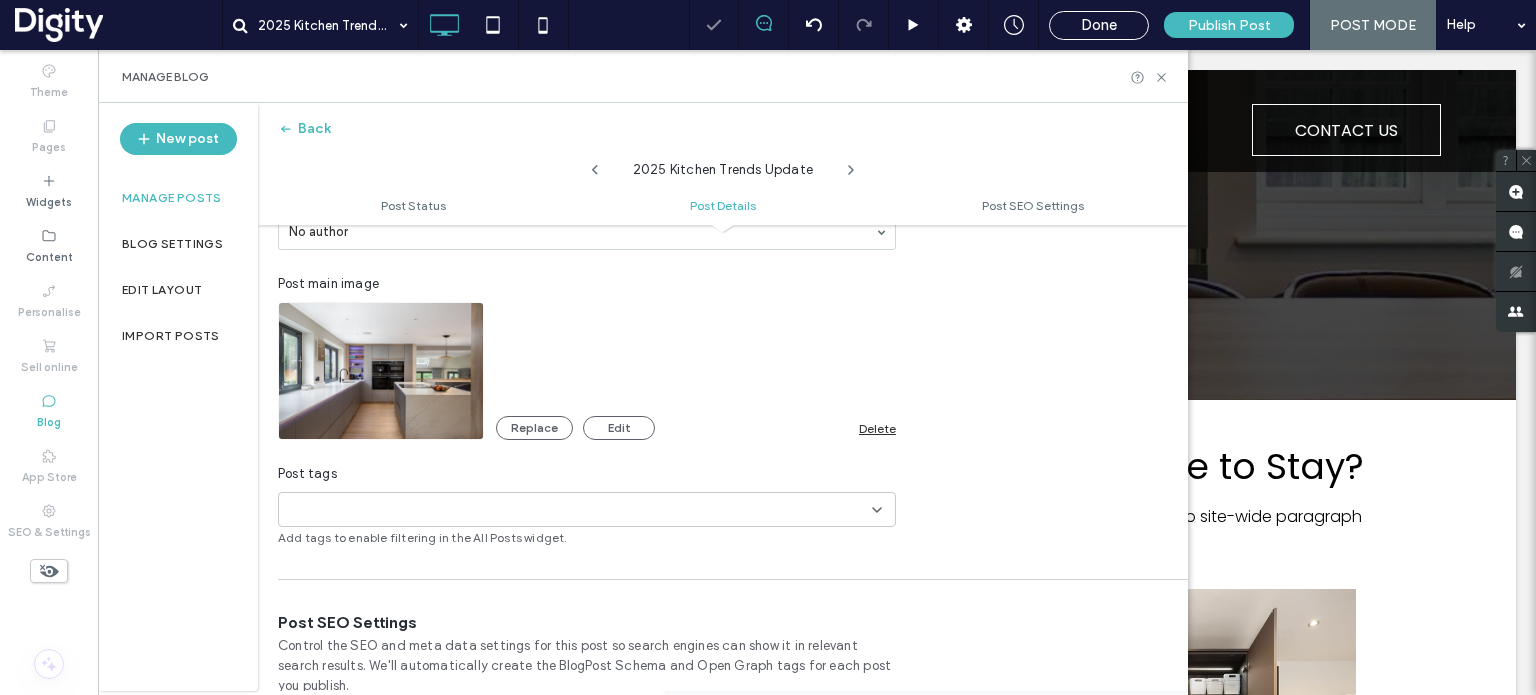 click on "+0 +0" at bounding box center (579, 509) 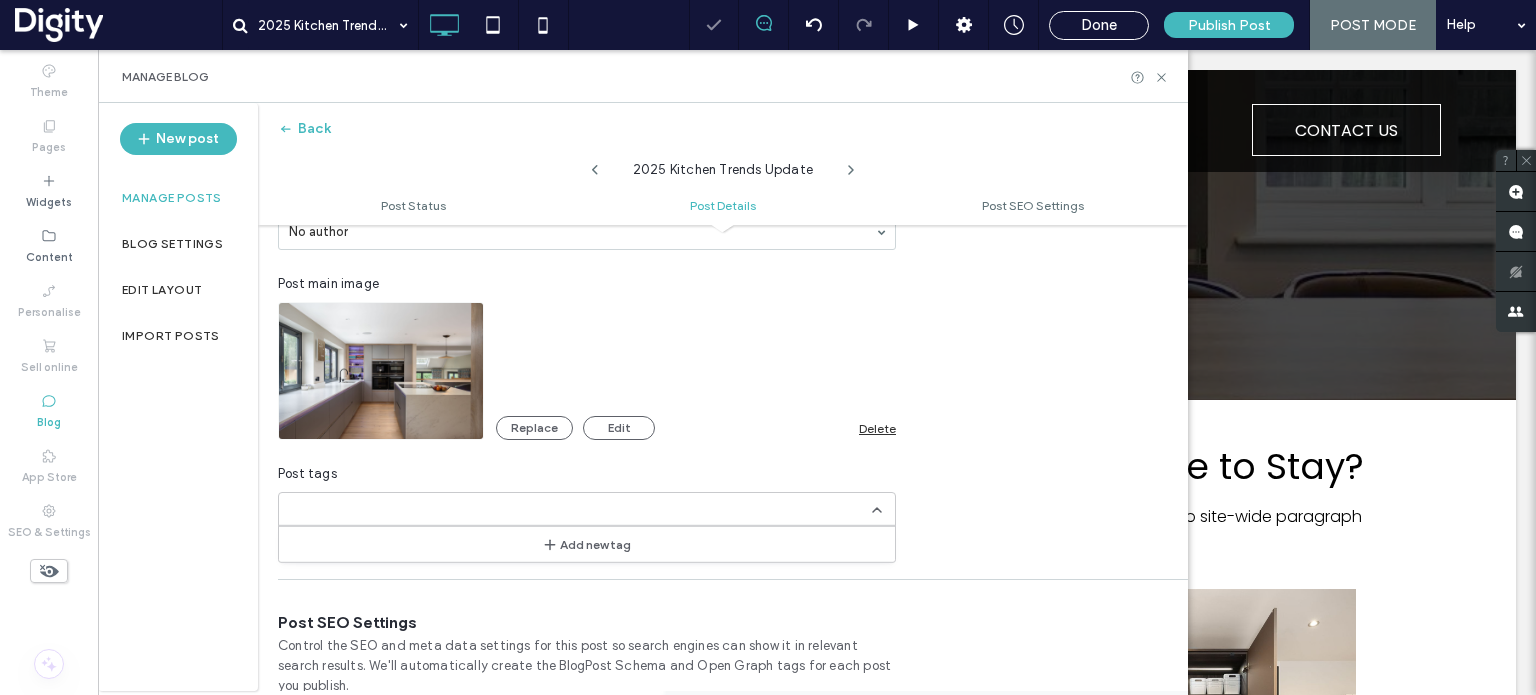 click on "**********" at bounding box center [723, 278] 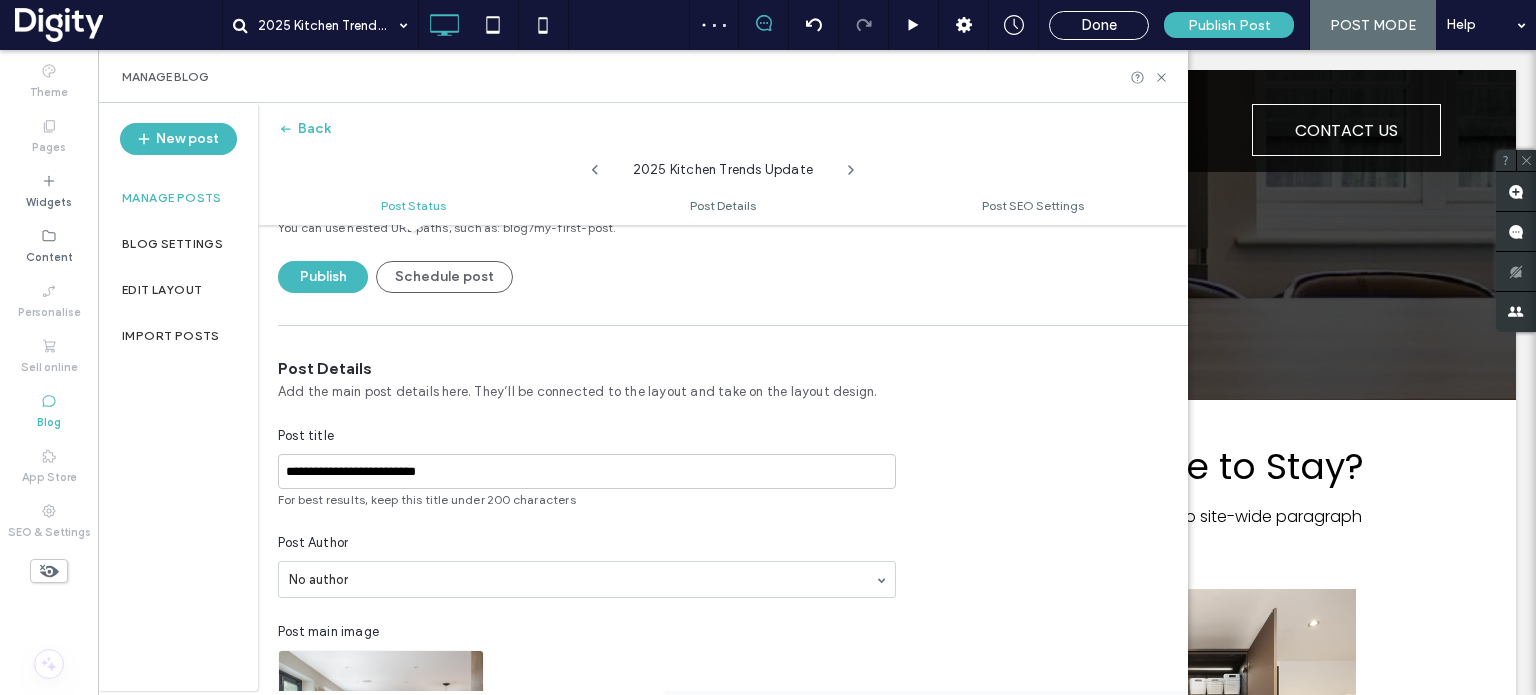 scroll, scrollTop: 0, scrollLeft: 0, axis: both 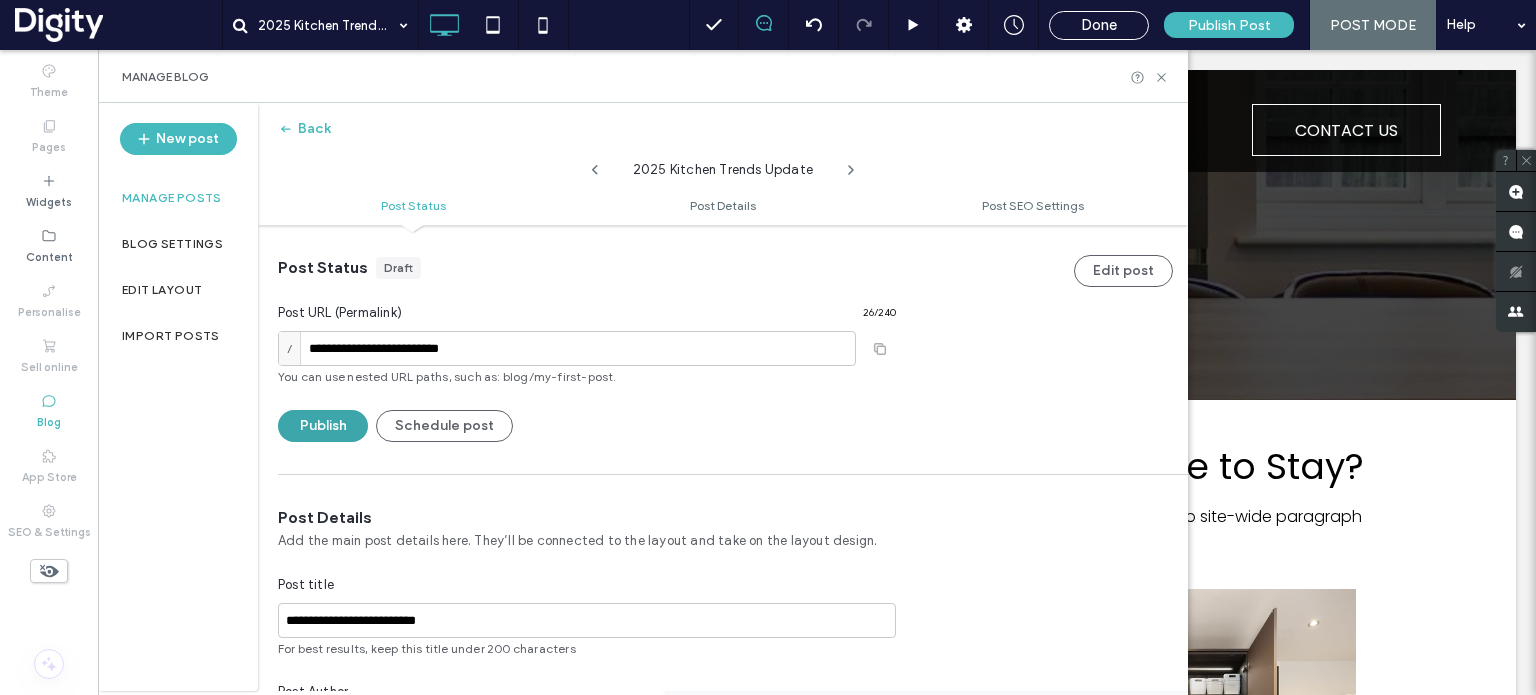 click on "Publish" at bounding box center [323, 426] 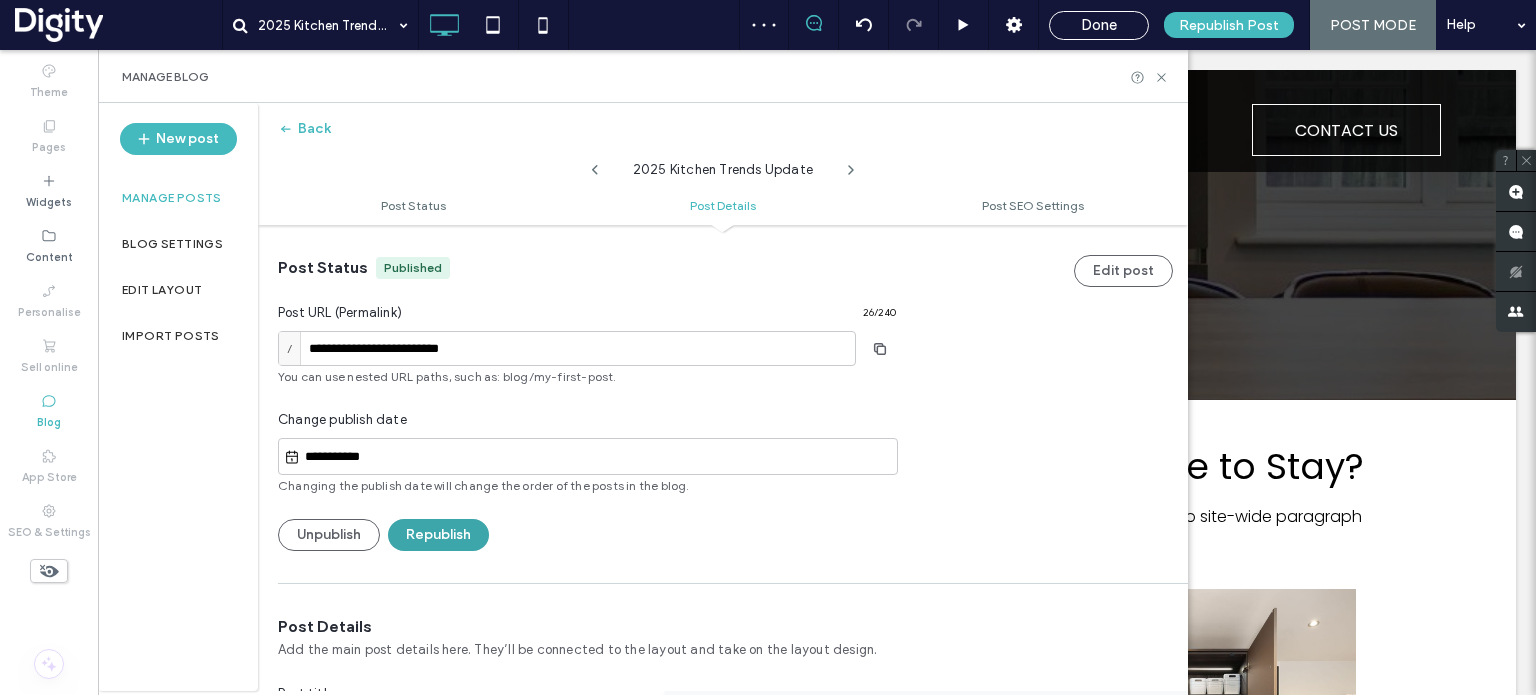 scroll, scrollTop: 458, scrollLeft: 0, axis: vertical 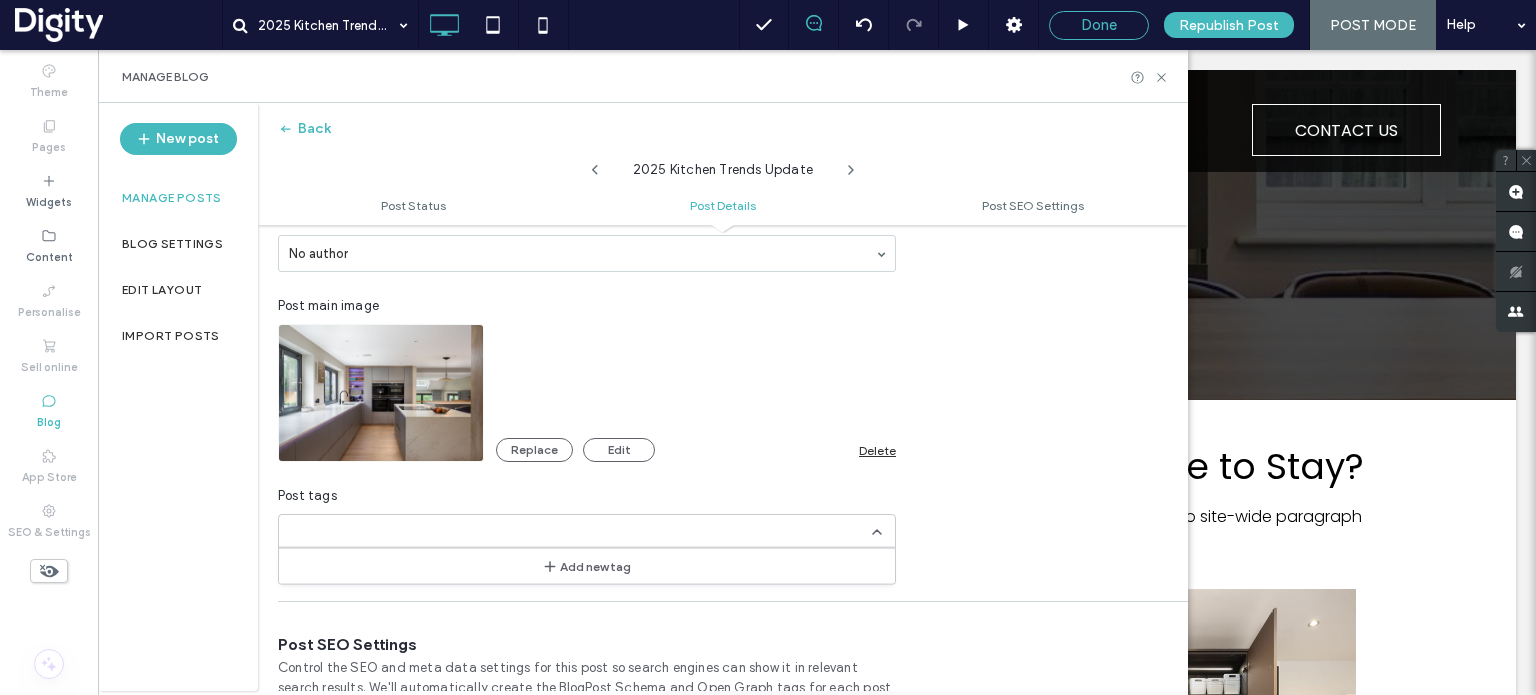click on "Done" at bounding box center (1099, 25) 